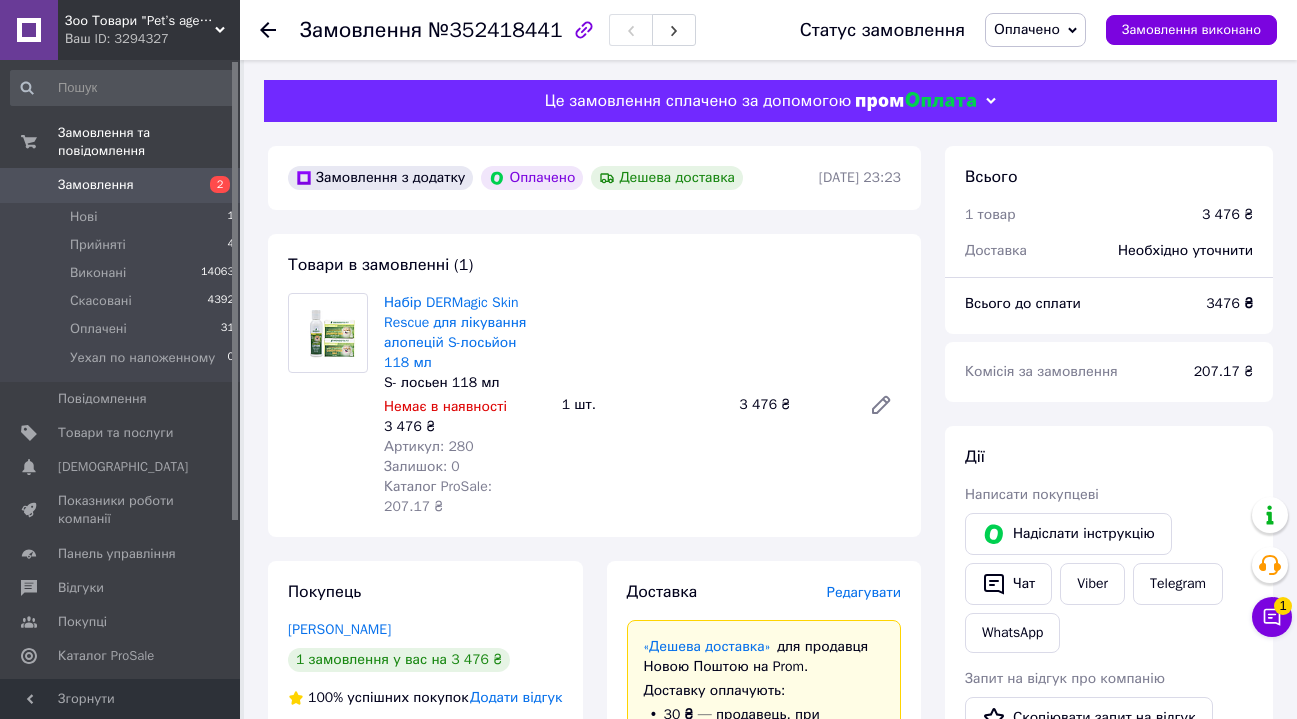 scroll, scrollTop: 0, scrollLeft: 0, axis: both 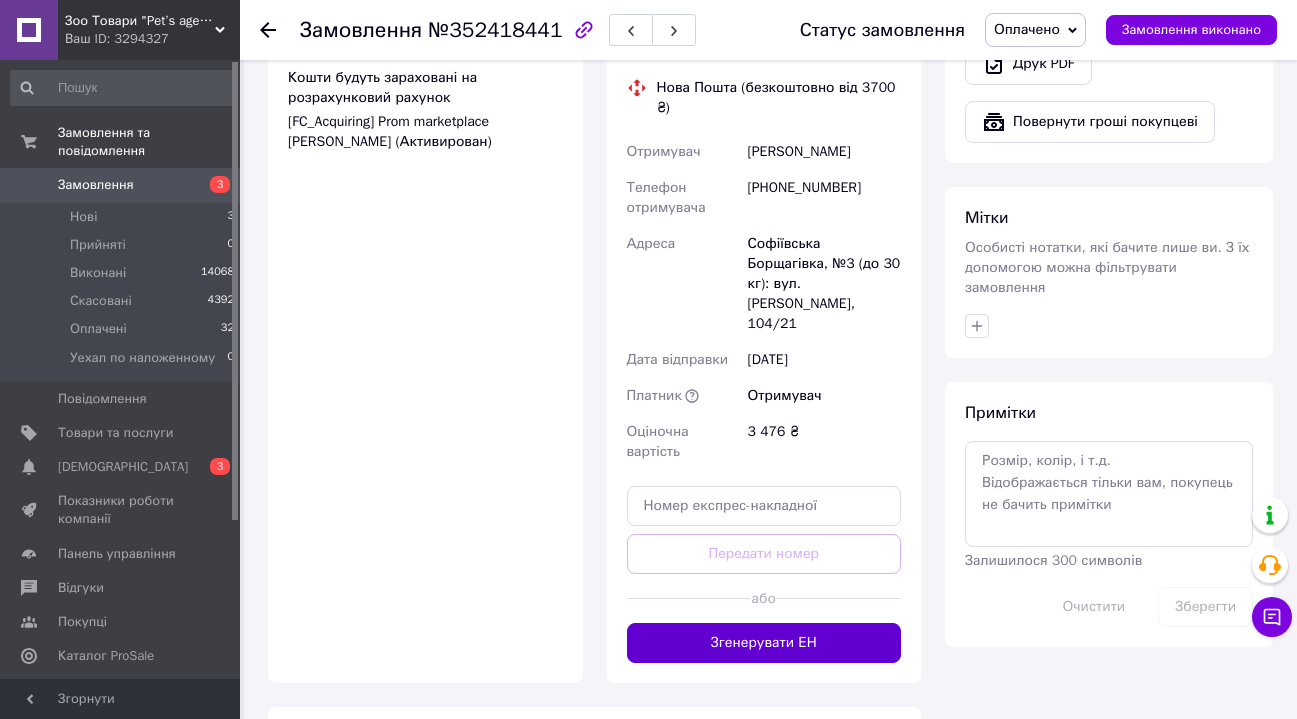 click on "Згенерувати ЕН" at bounding box center (764, 643) 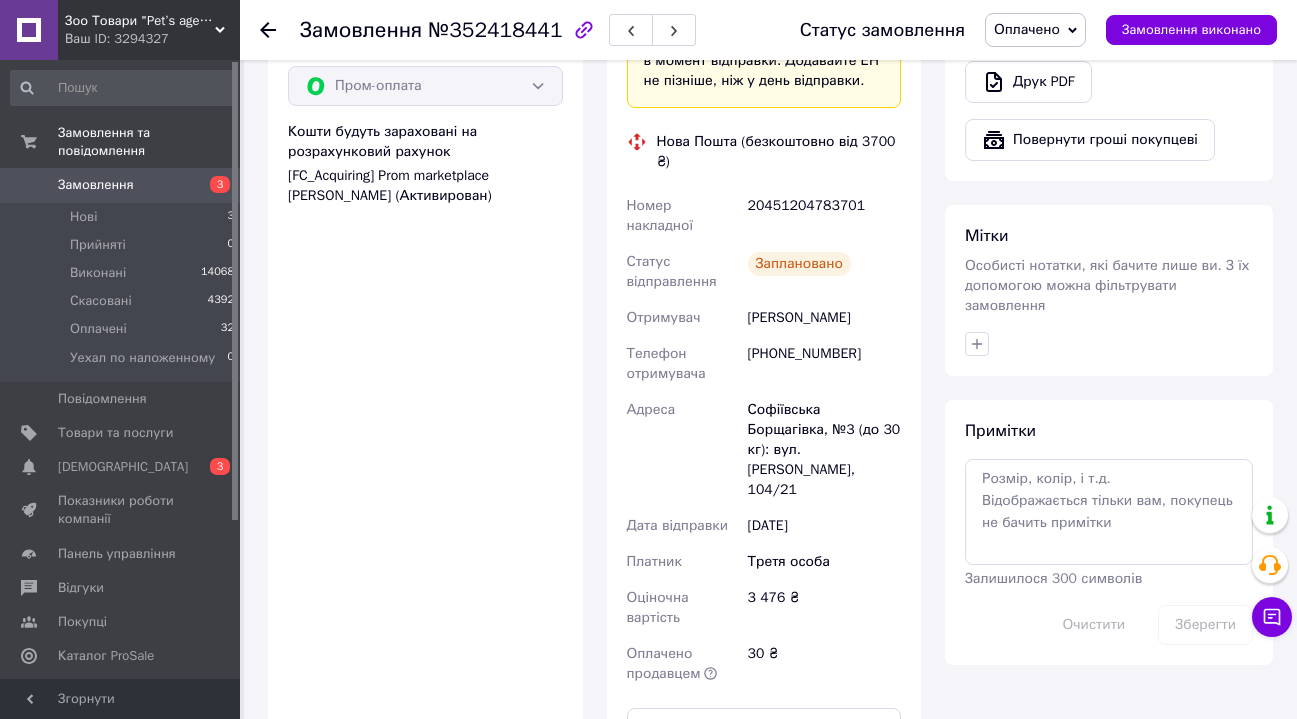 scroll, scrollTop: 818, scrollLeft: 0, axis: vertical 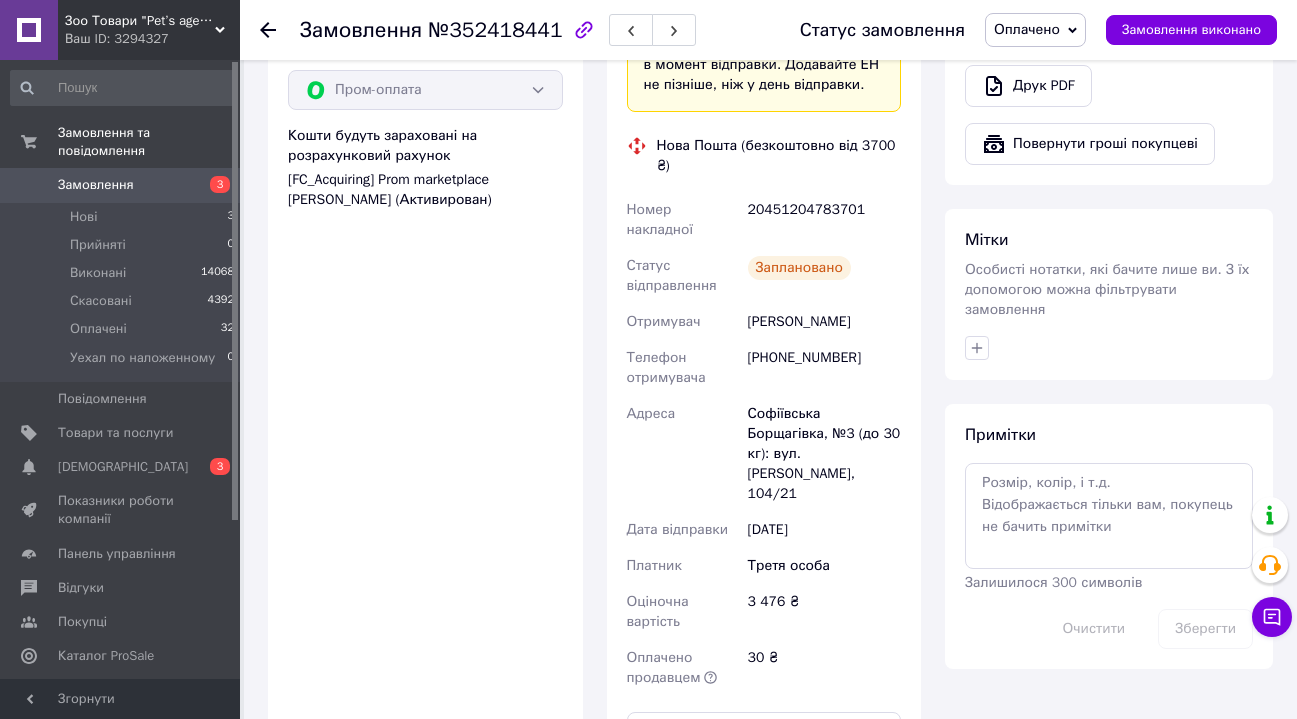click on "20451204783701" at bounding box center (824, 220) 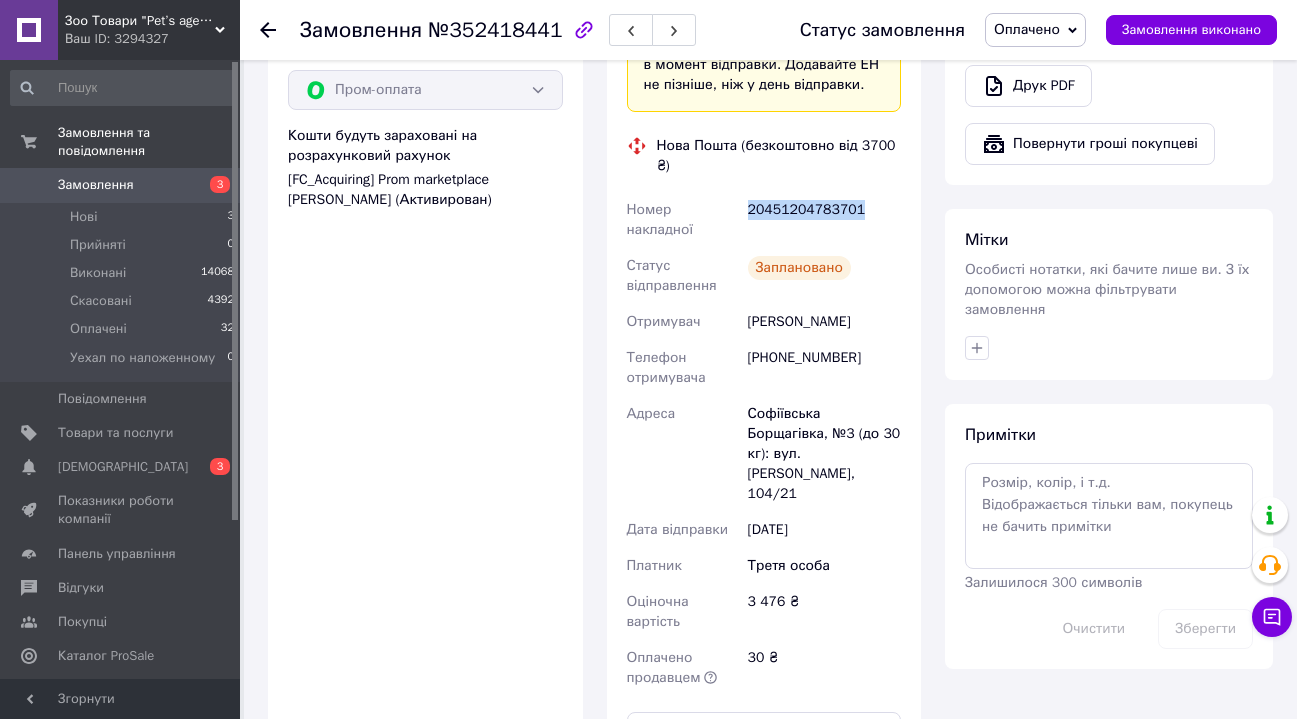 click on "20451204783701" at bounding box center (824, 220) 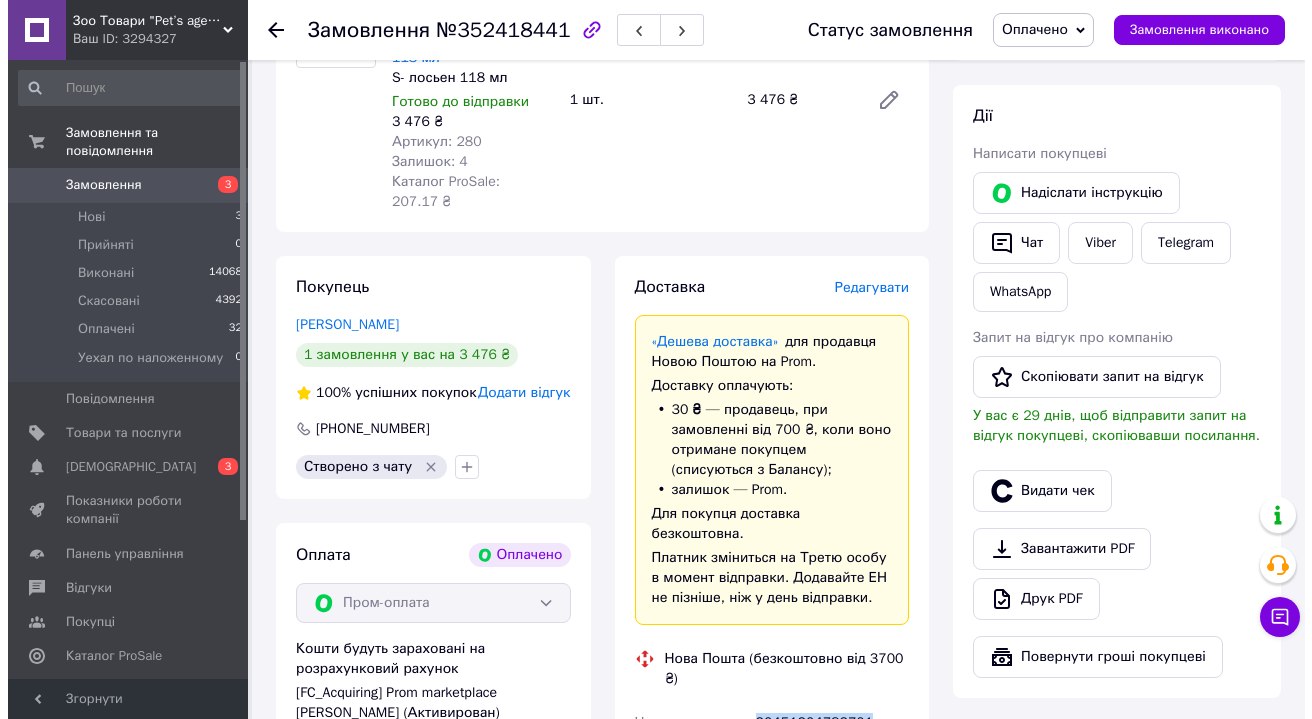 scroll, scrollTop: 309, scrollLeft: 0, axis: vertical 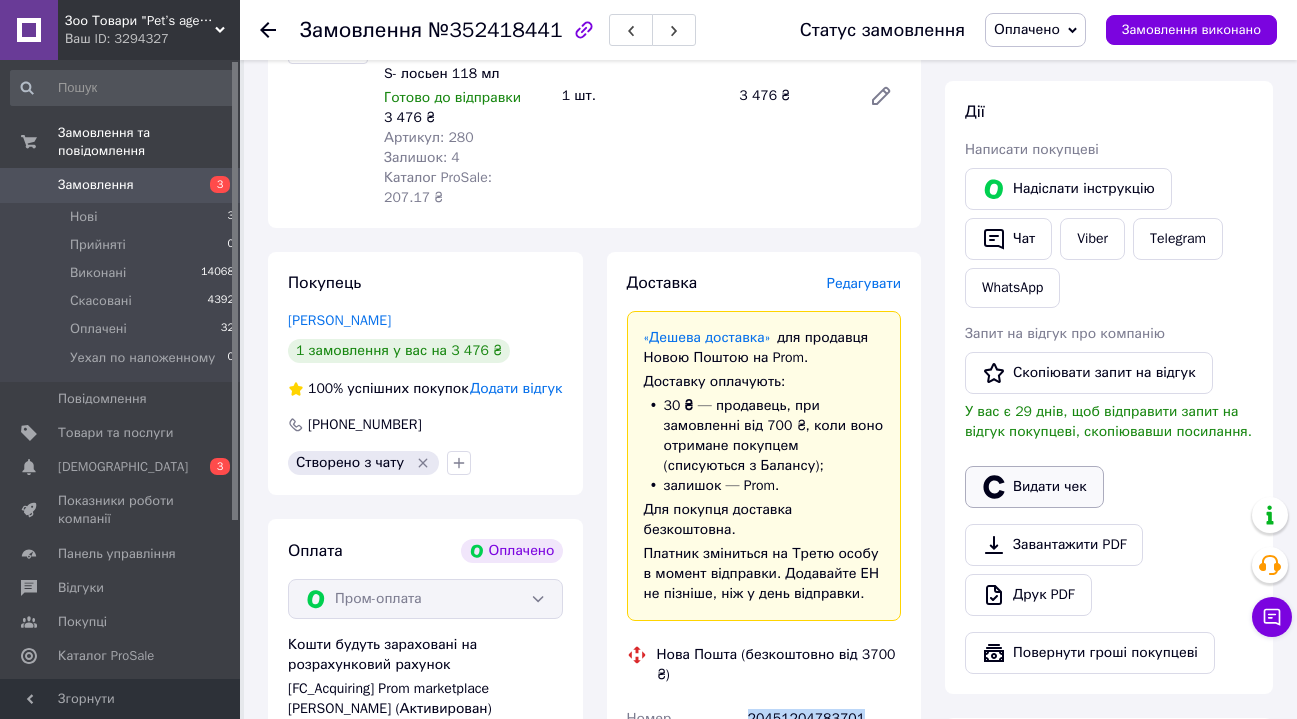 click on "Видати чек" at bounding box center (1034, 487) 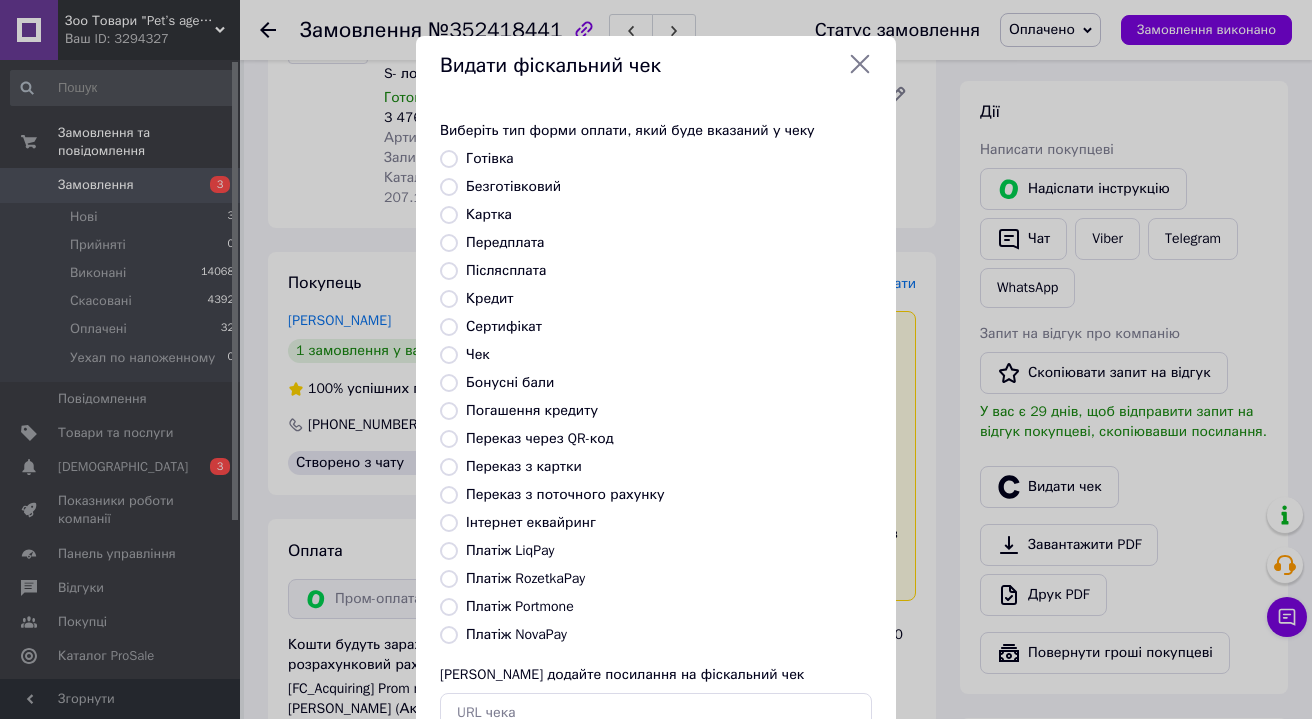 click on "Платіж RozetkaPay" at bounding box center [525, 578] 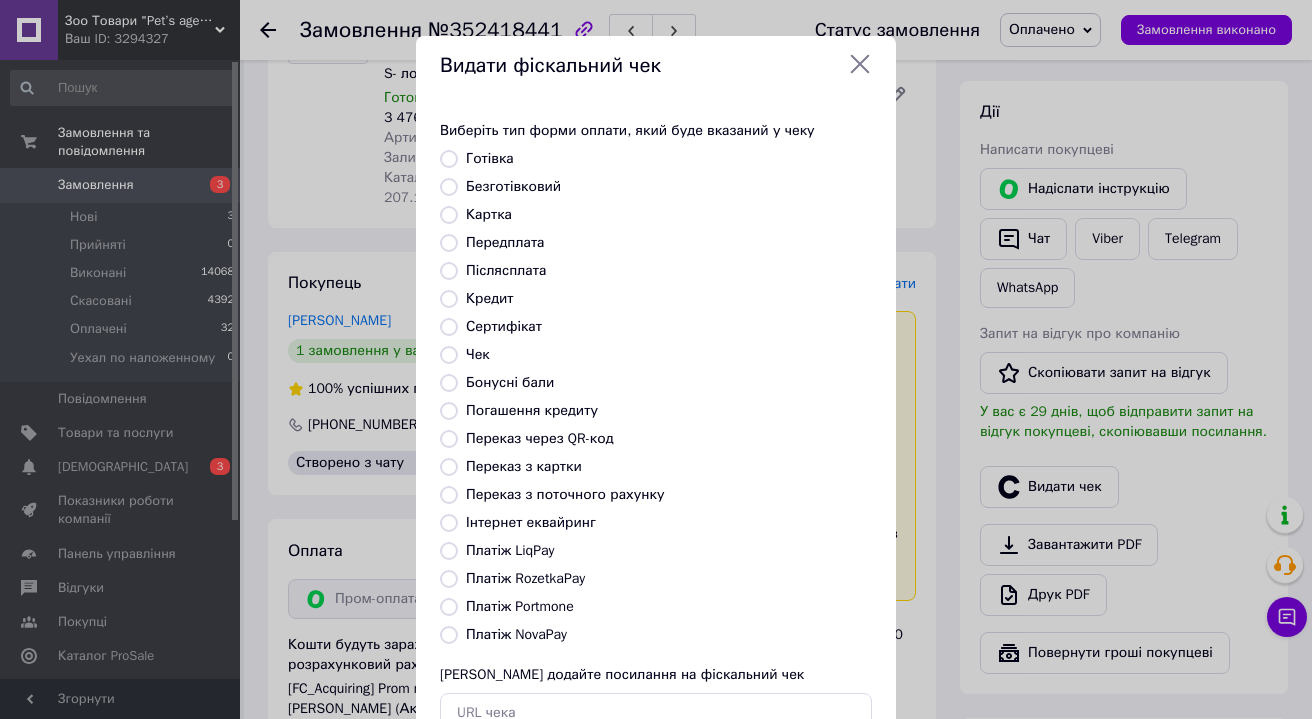 radio on "true" 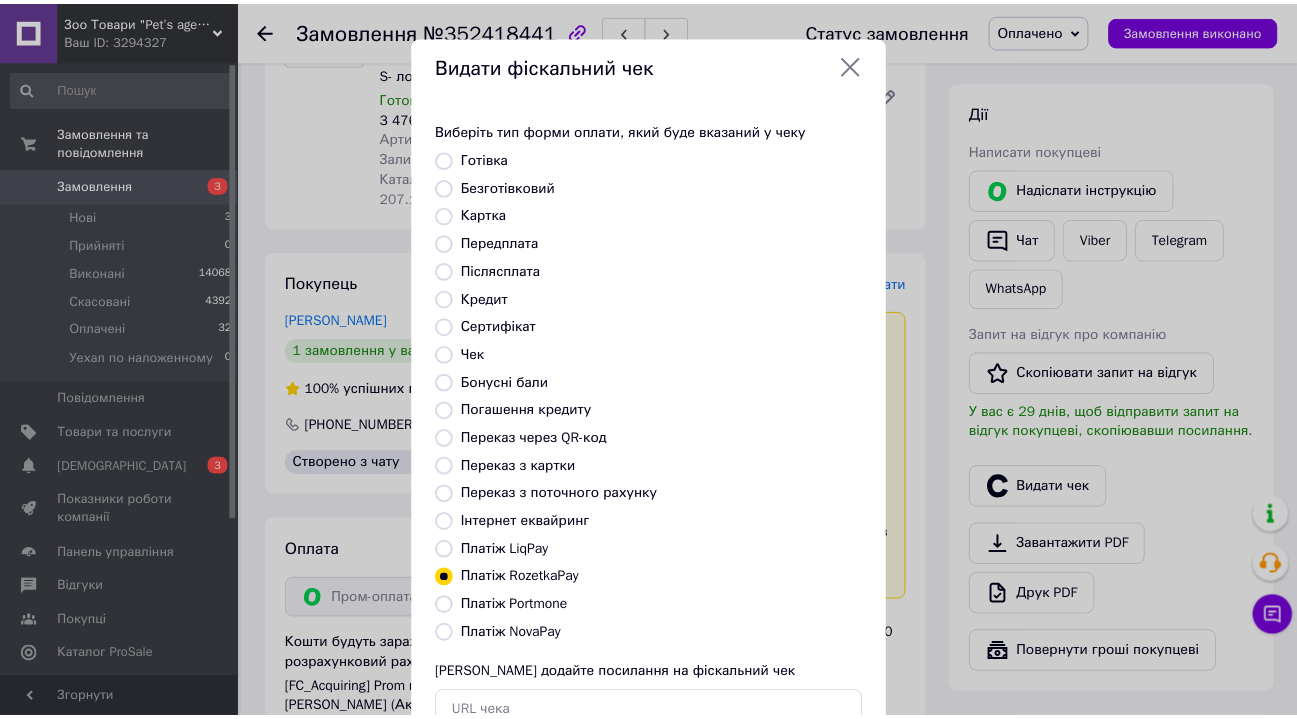 scroll, scrollTop: 139, scrollLeft: 0, axis: vertical 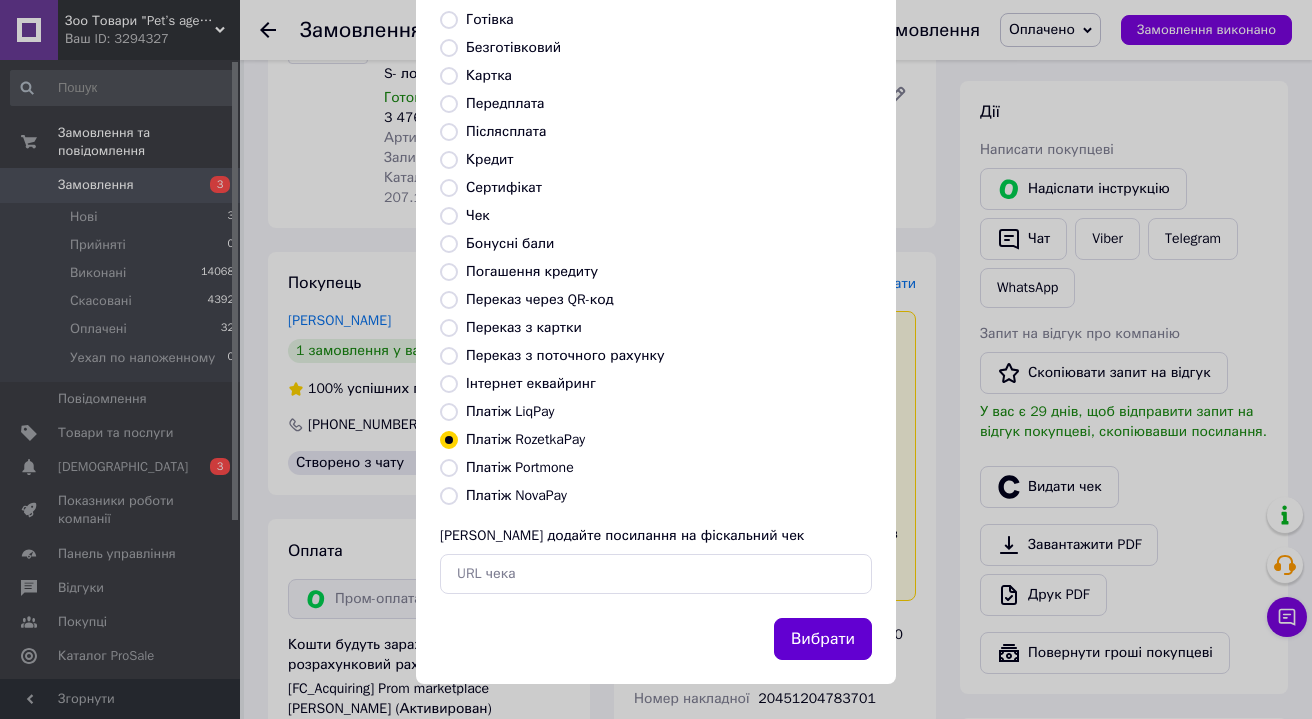 click on "Вибрати" at bounding box center (823, 639) 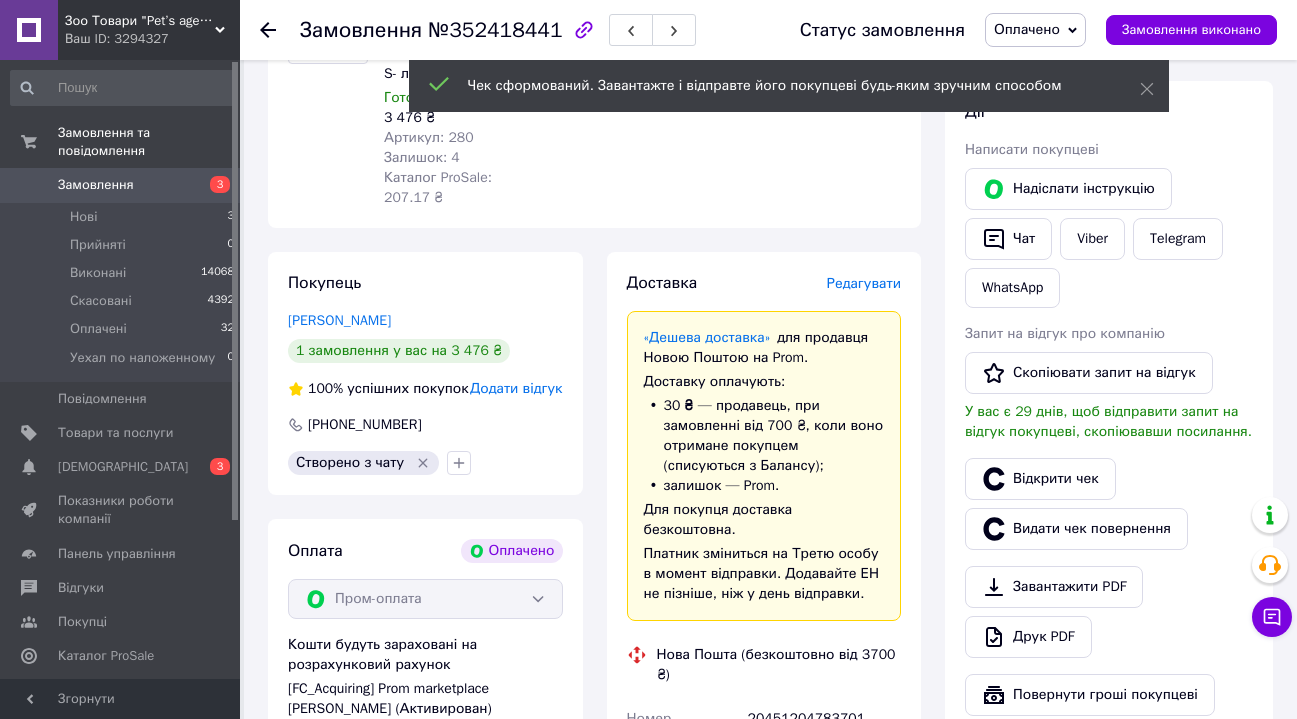 scroll, scrollTop: 0, scrollLeft: 0, axis: both 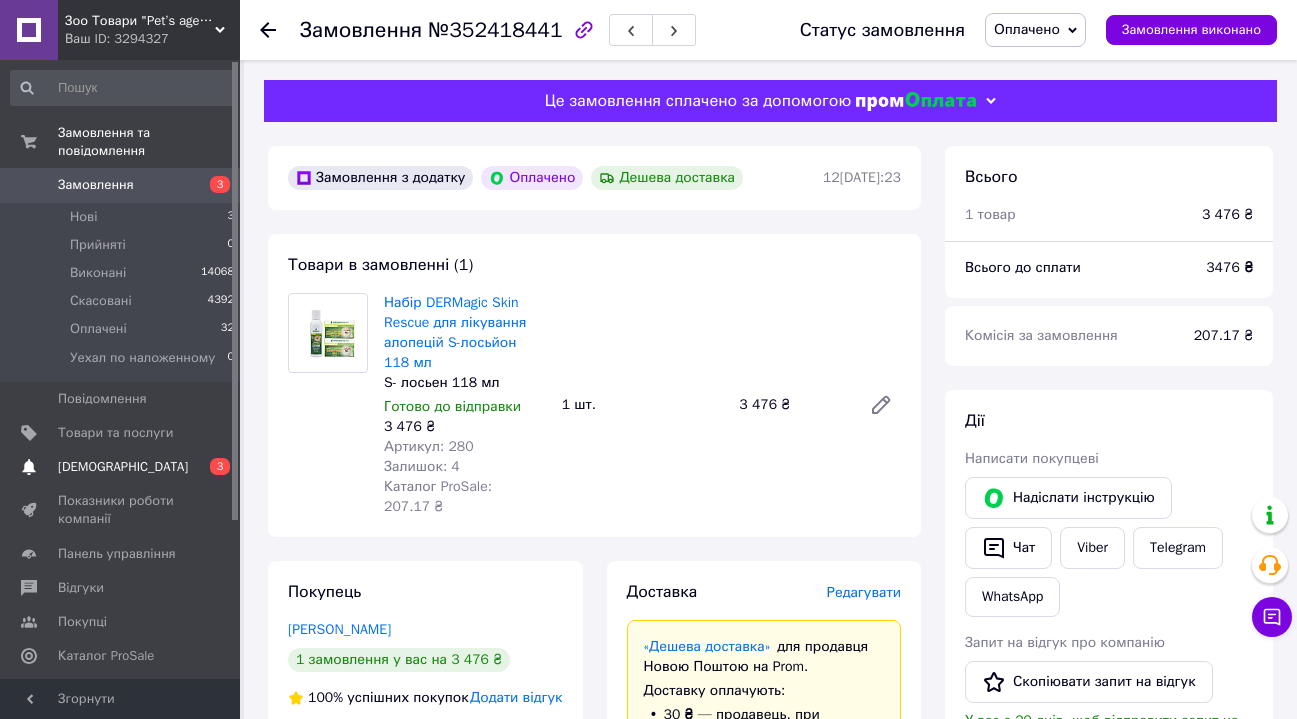 click on "[DEMOGRAPHIC_DATA]" at bounding box center [123, 467] 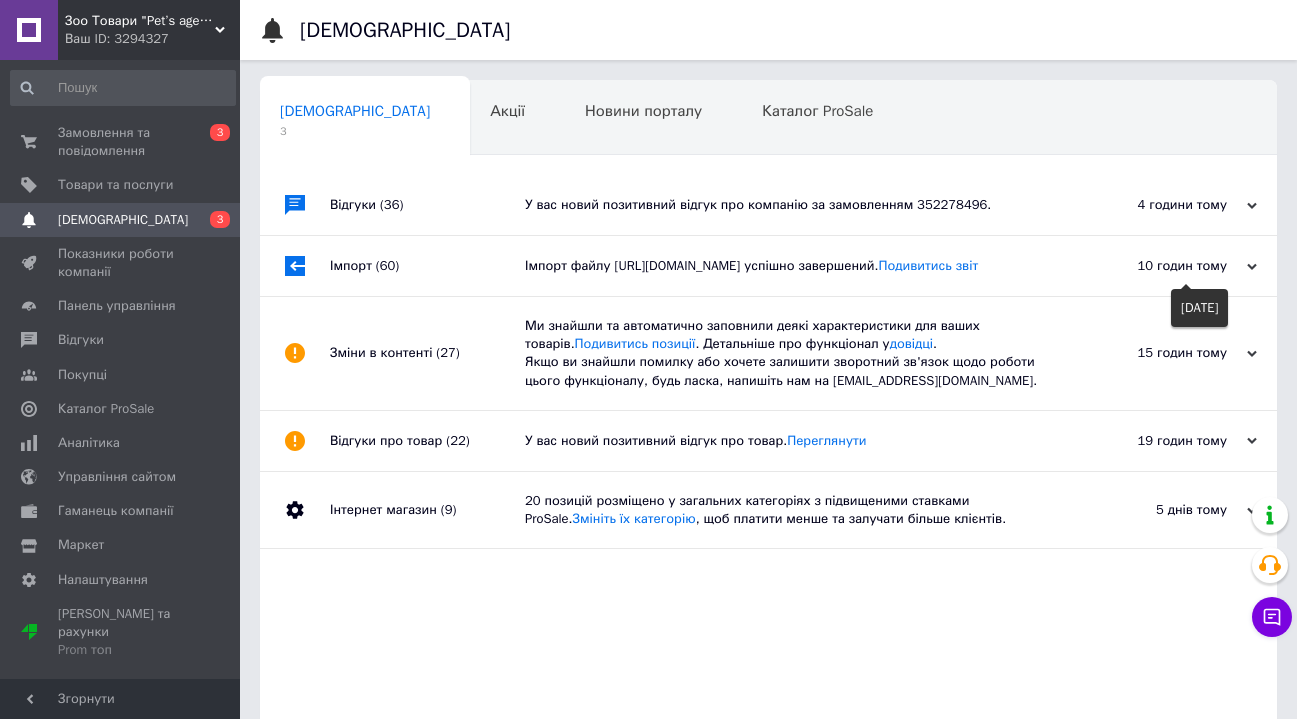 click 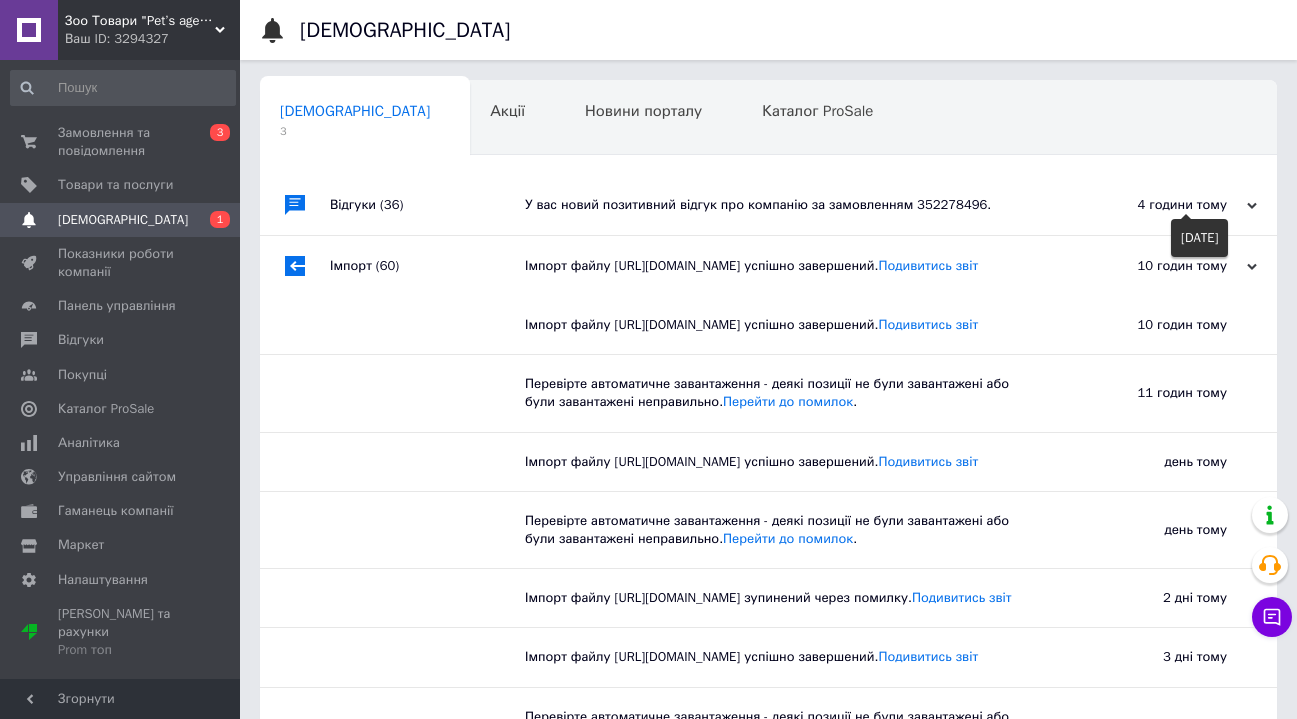 click 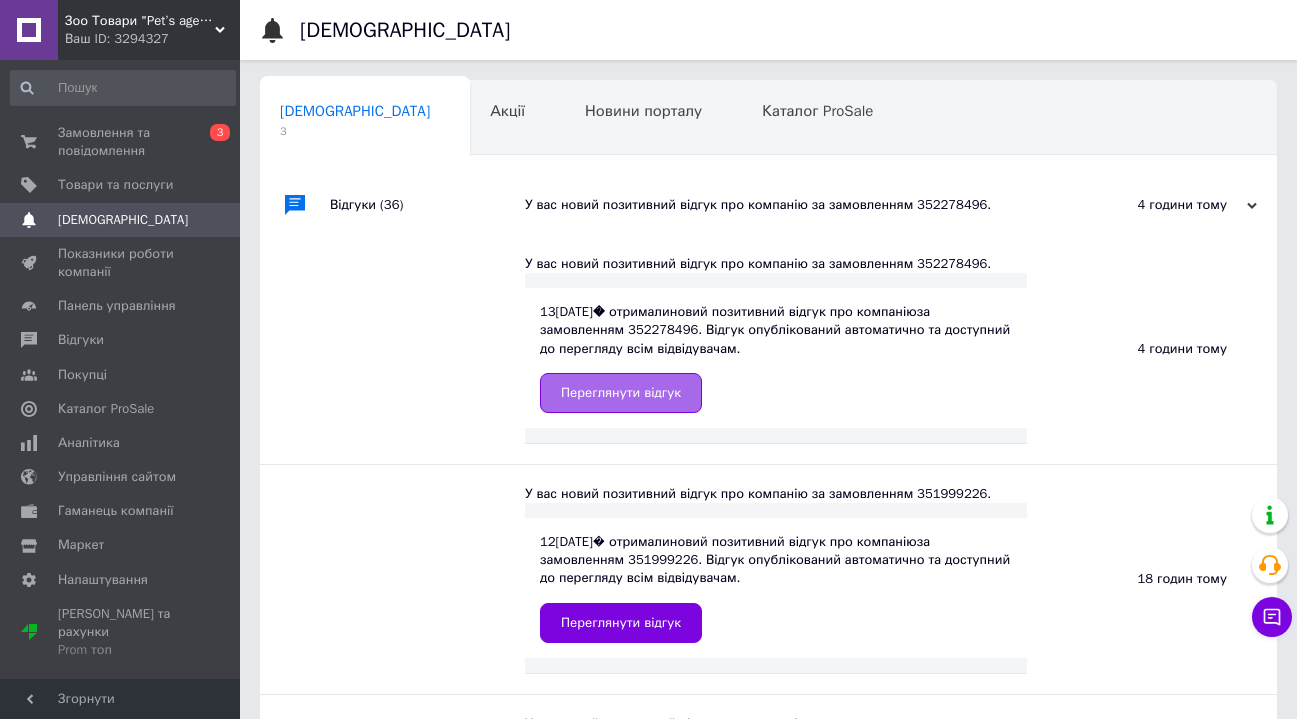 click on "Переглянути відгук" at bounding box center (621, 393) 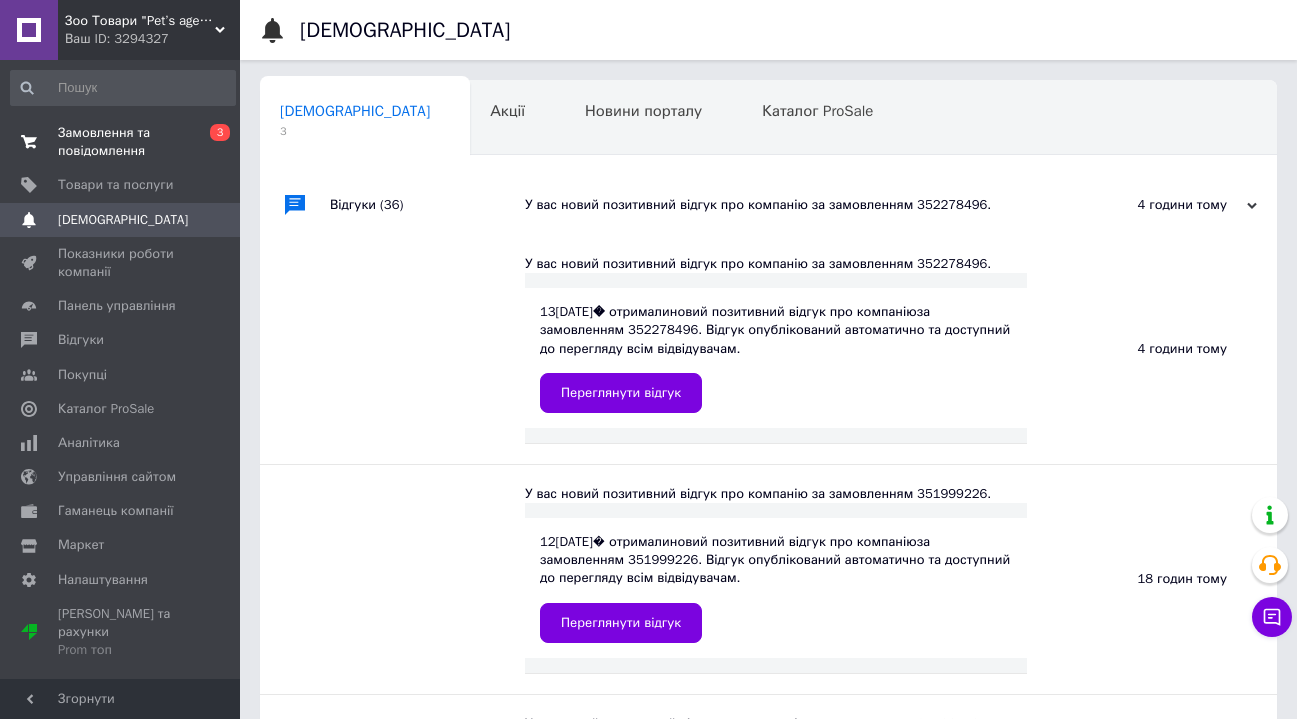 click on "Замовлення та повідомлення" at bounding box center [121, 142] 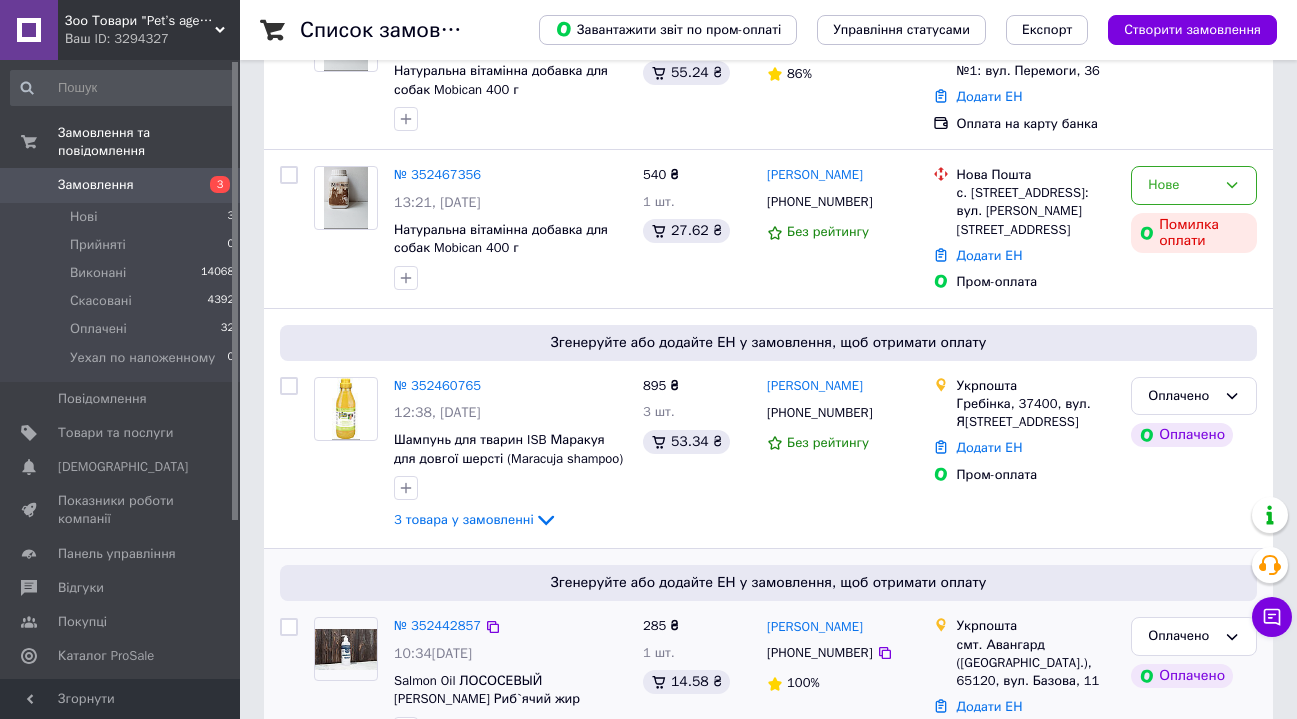 scroll, scrollTop: 593, scrollLeft: 0, axis: vertical 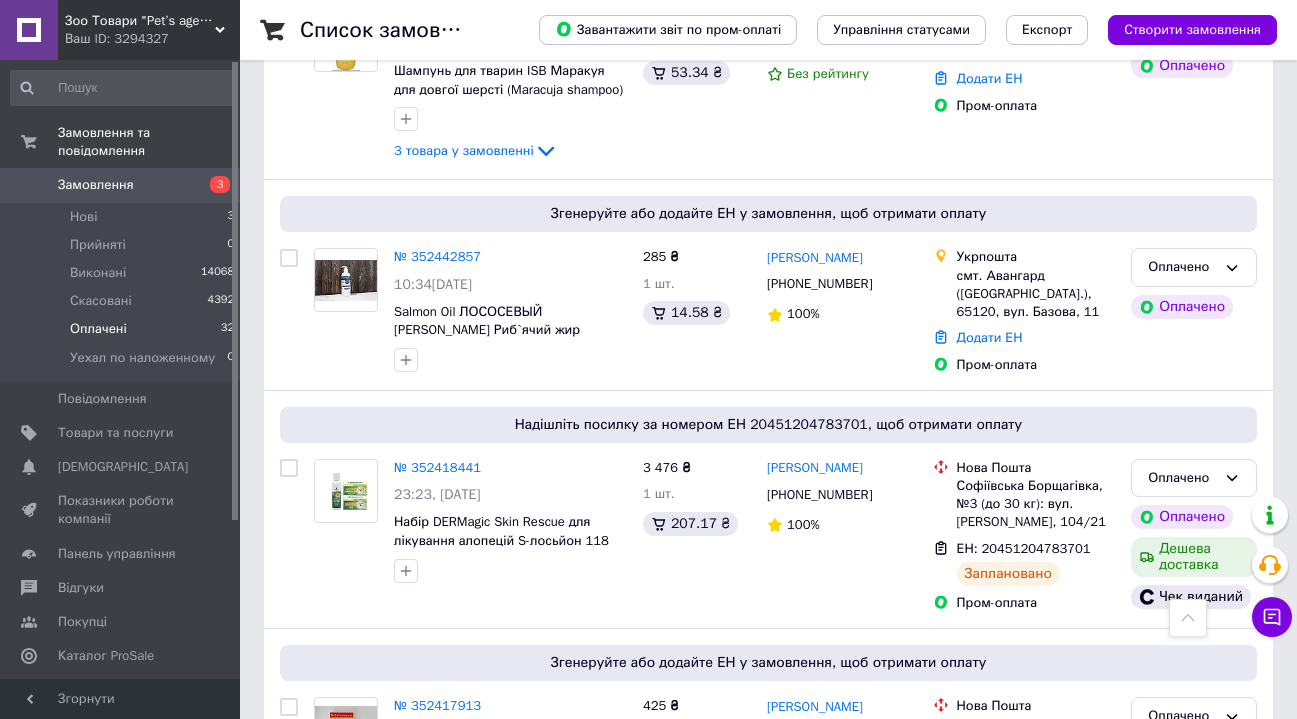 click on "Оплачені" at bounding box center (98, 329) 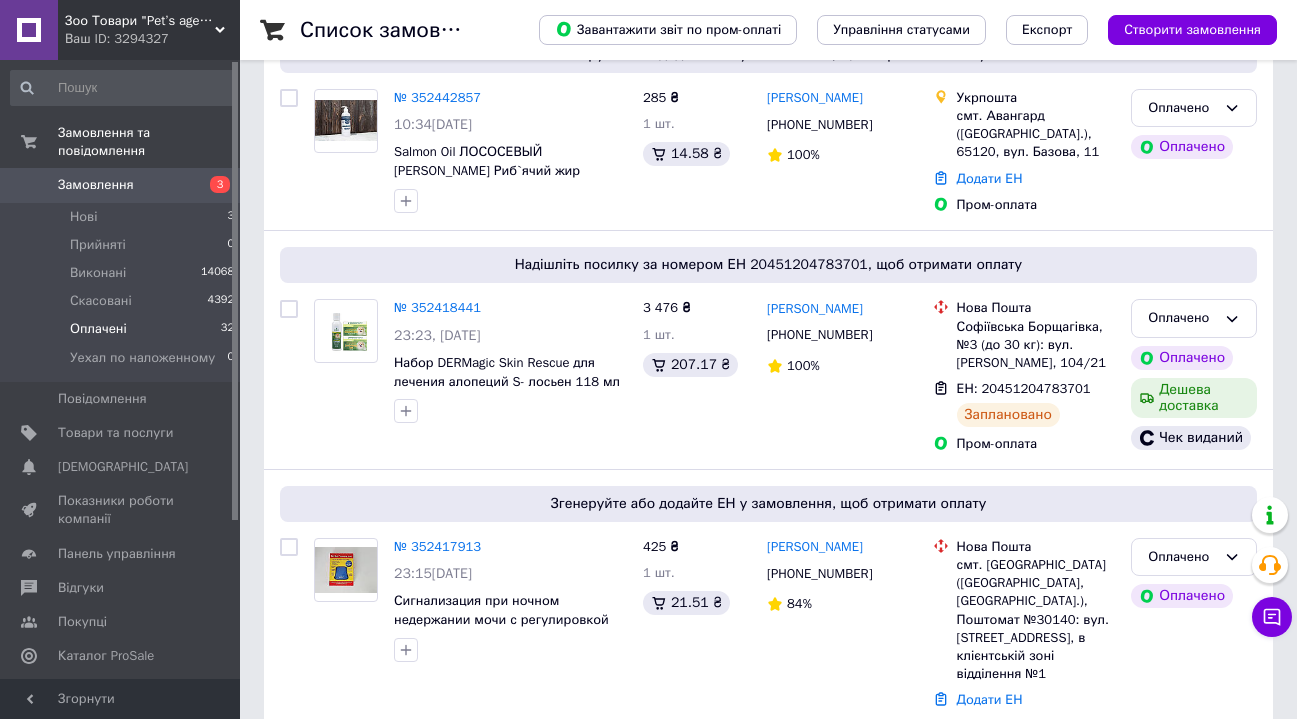 scroll, scrollTop: 713, scrollLeft: 0, axis: vertical 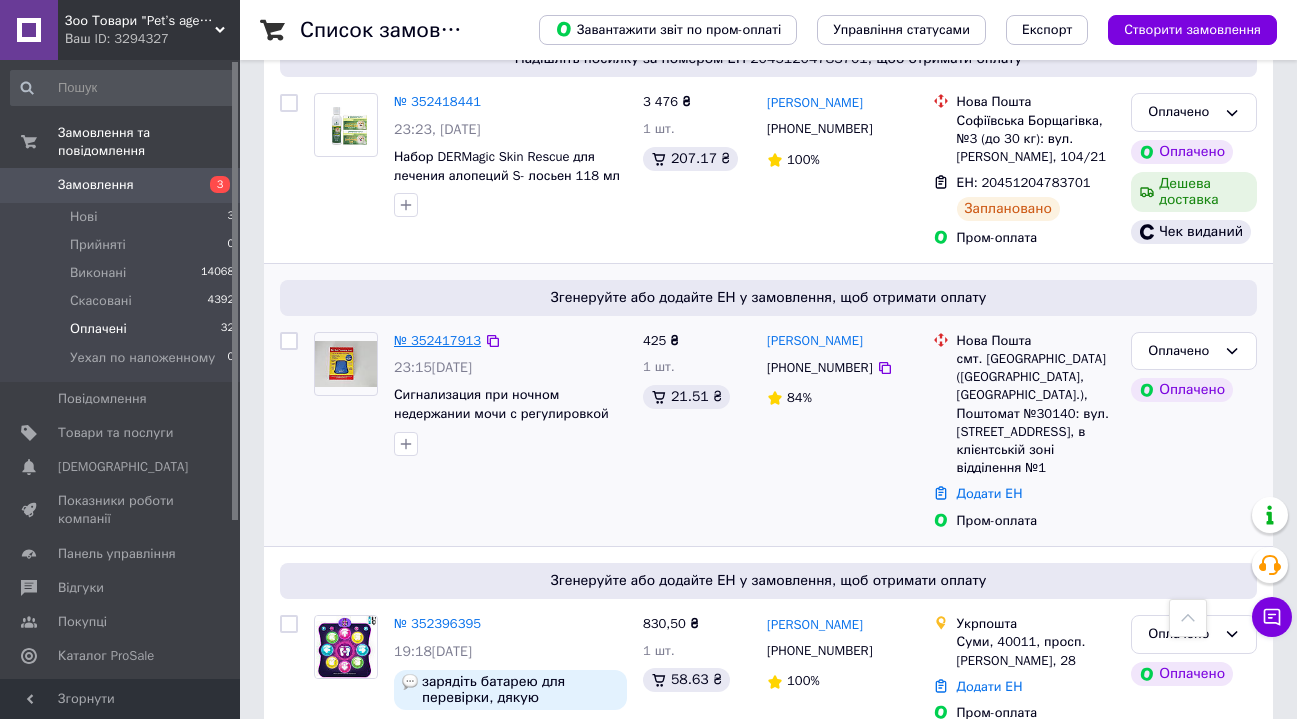click on "№ 352417913" at bounding box center (437, 340) 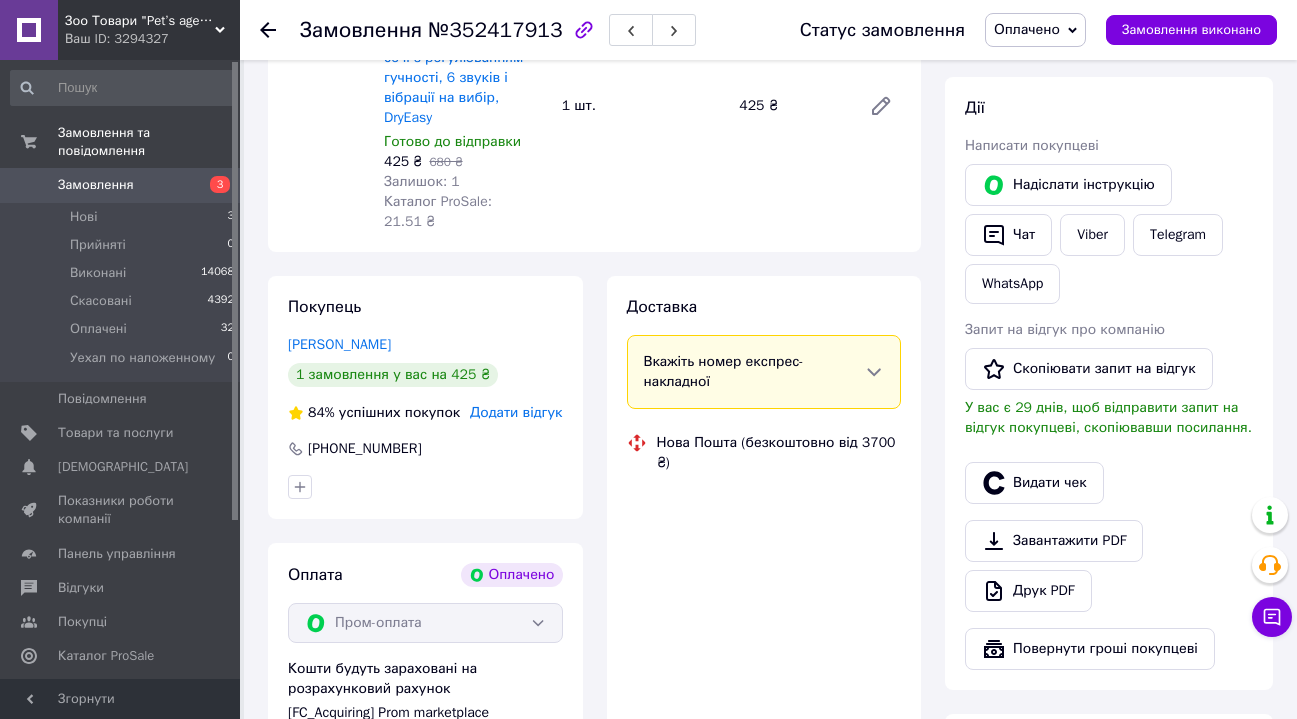 scroll, scrollTop: 630, scrollLeft: 0, axis: vertical 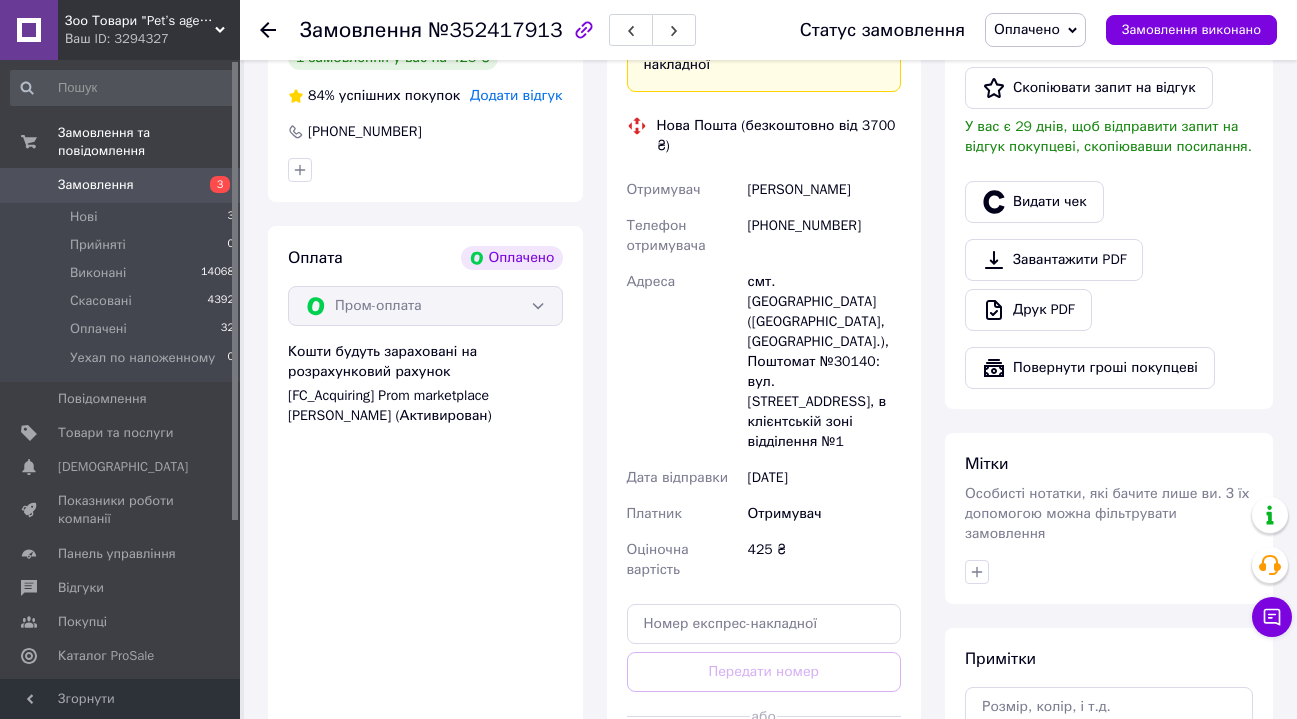 click on "Згенерувати ЕН" at bounding box center (764, 761) 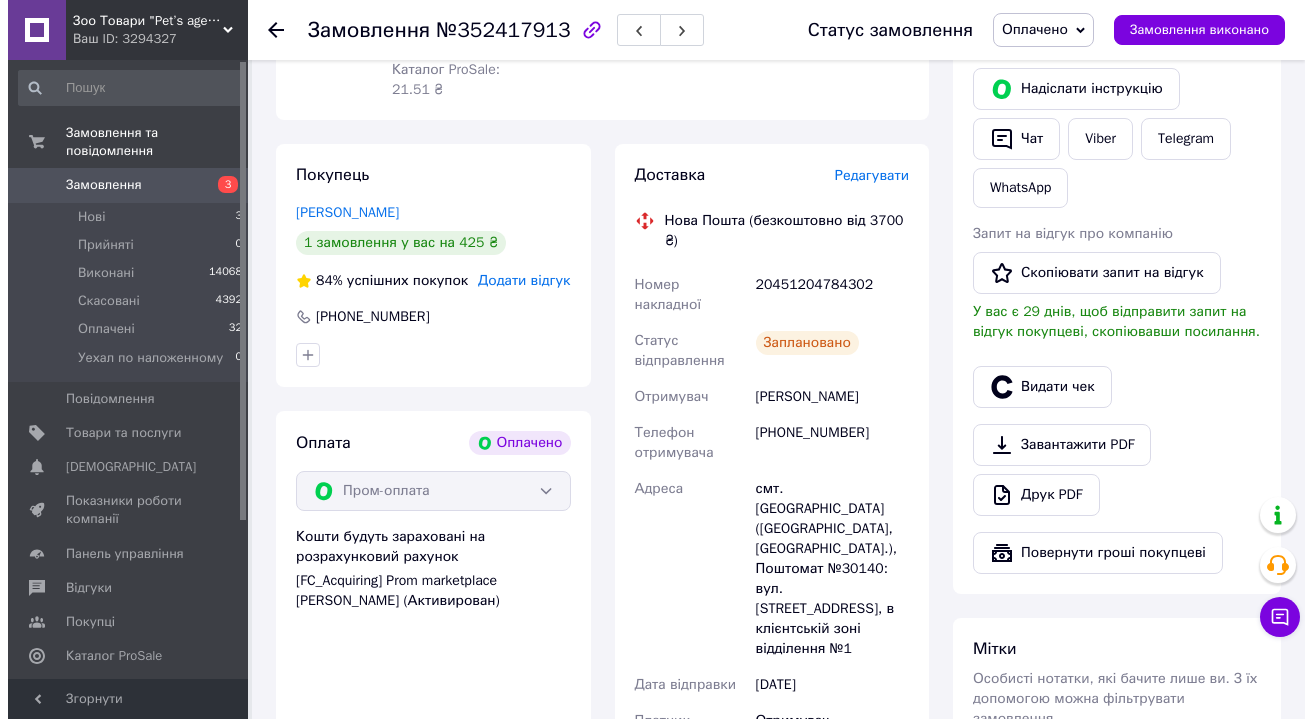scroll, scrollTop: 300, scrollLeft: 0, axis: vertical 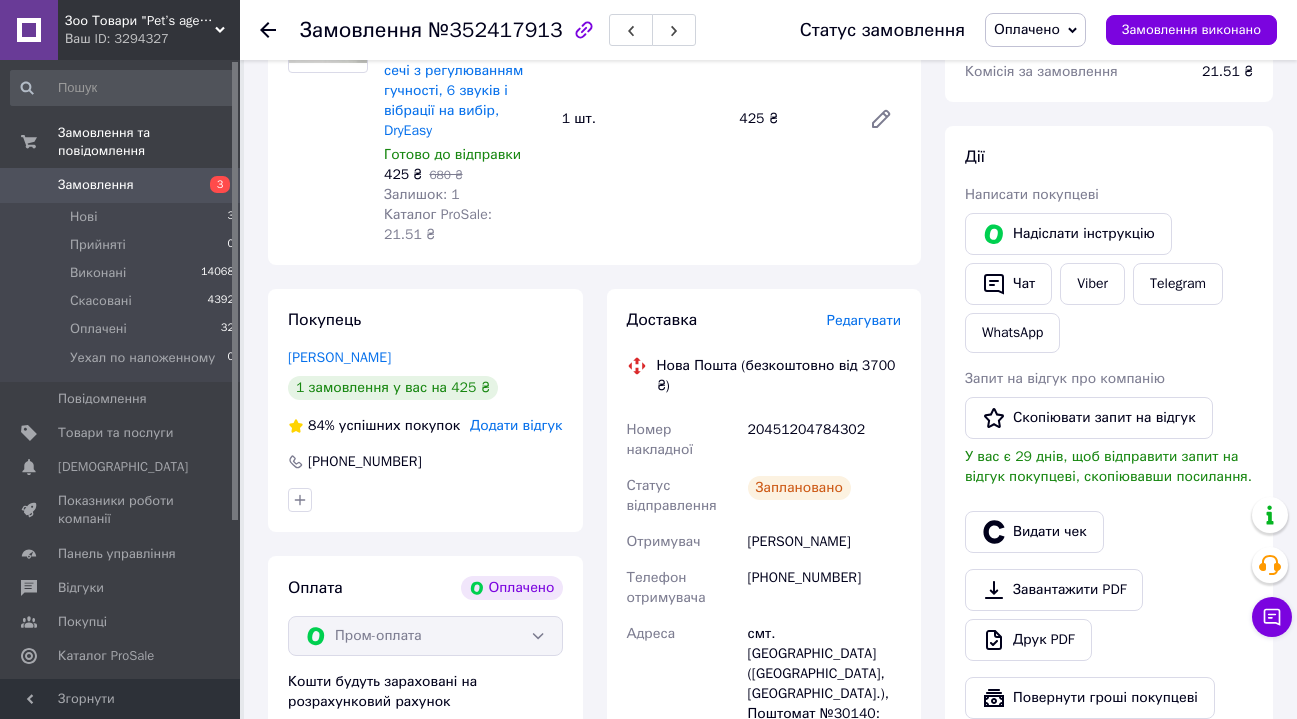 click on "20451204784302" at bounding box center [824, 440] 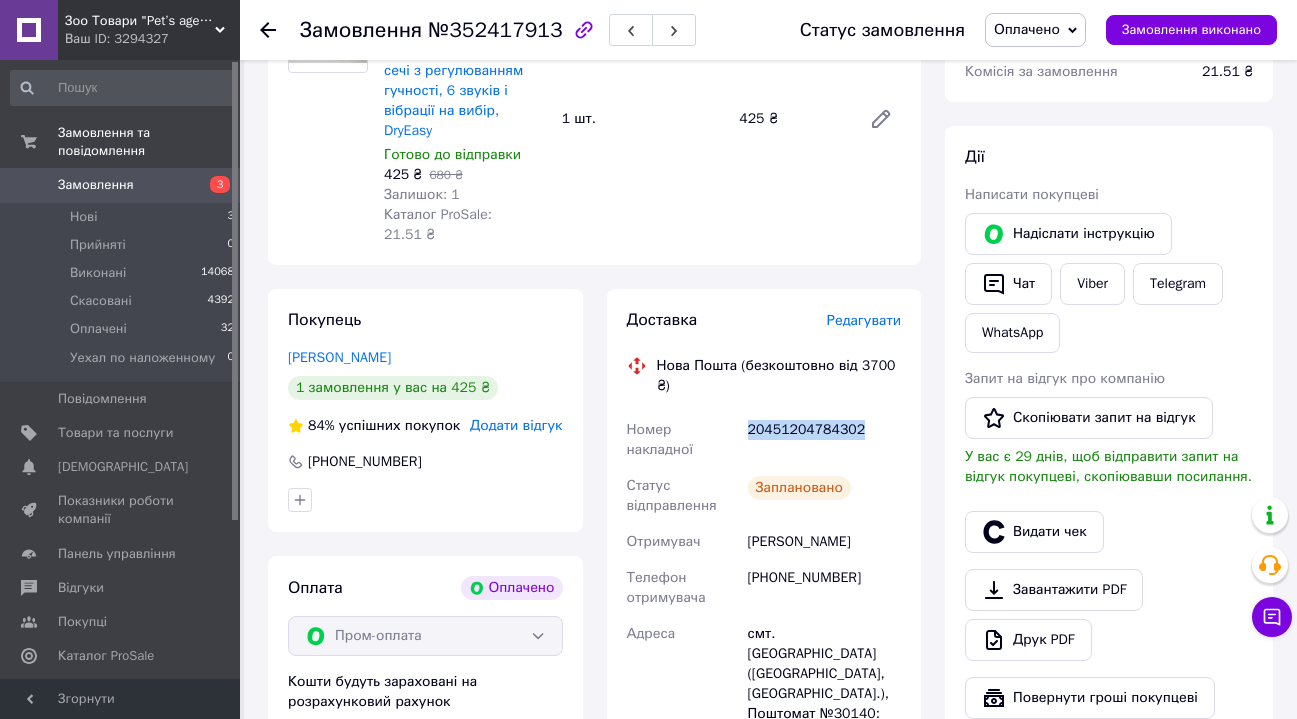 click on "20451204784302" at bounding box center [824, 440] 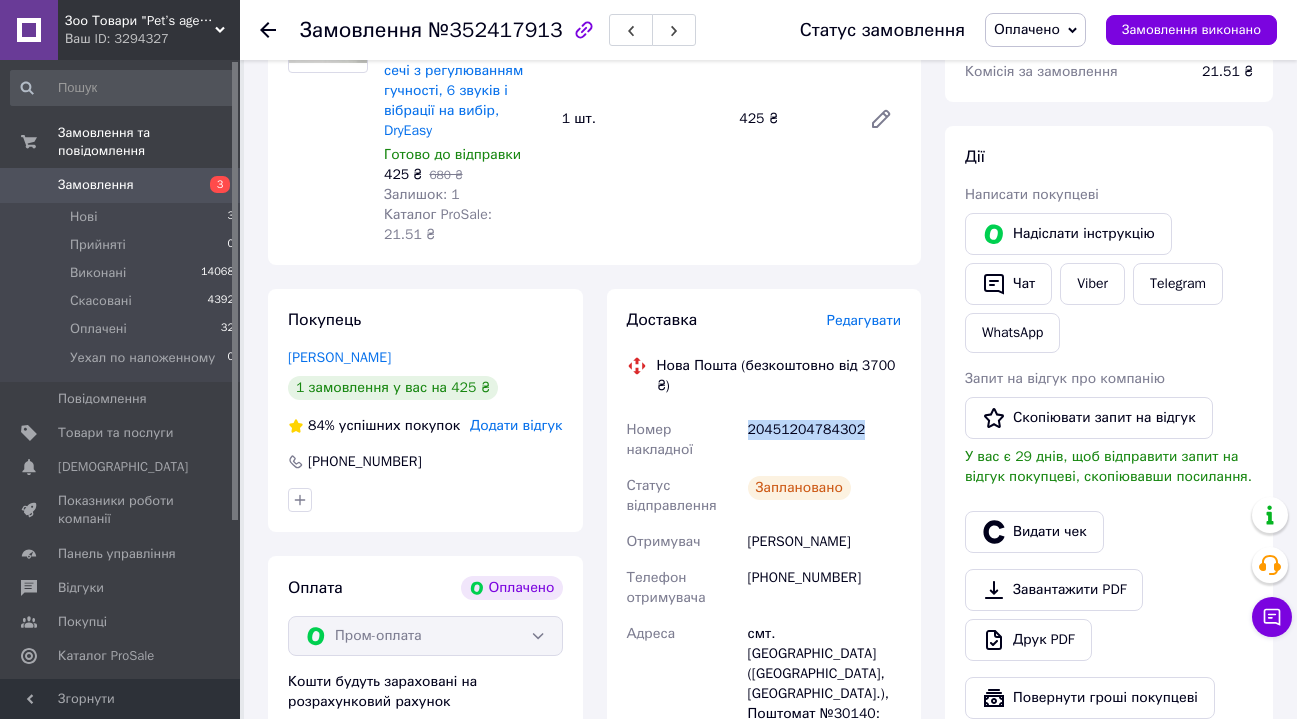 copy on "20451204784302" 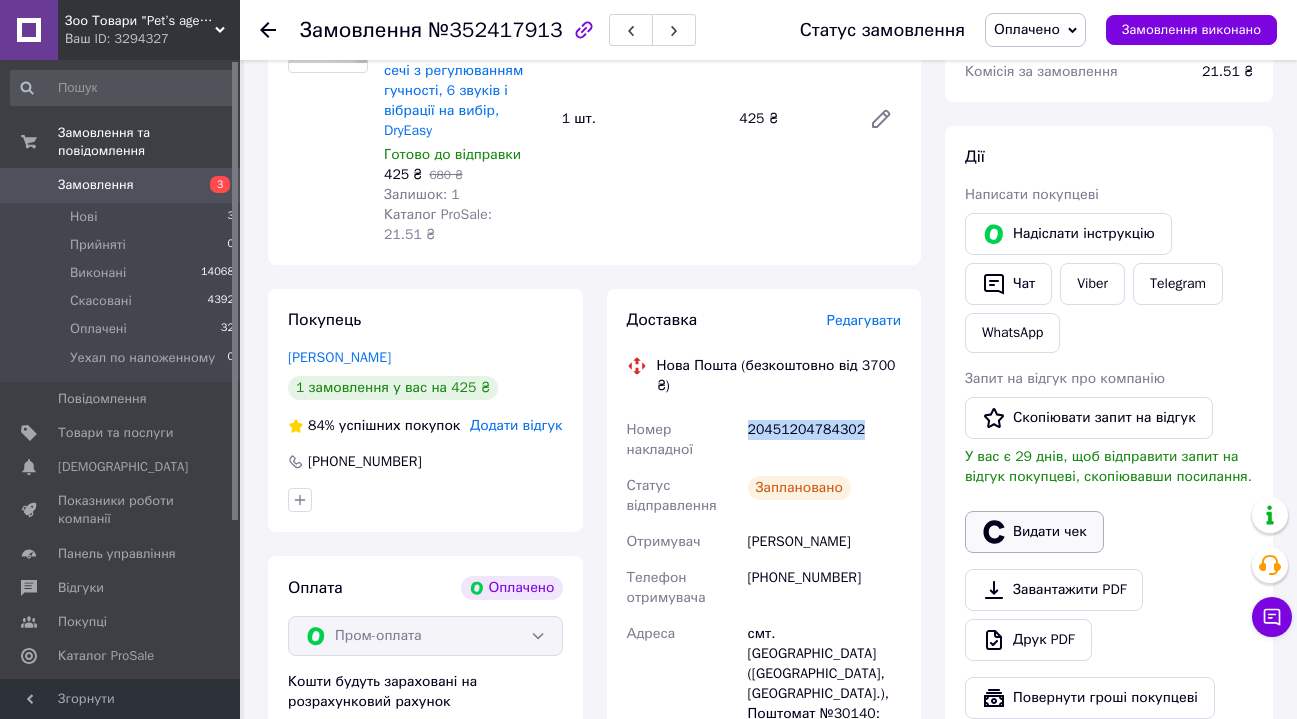 click on "Видати чек" at bounding box center [1034, 532] 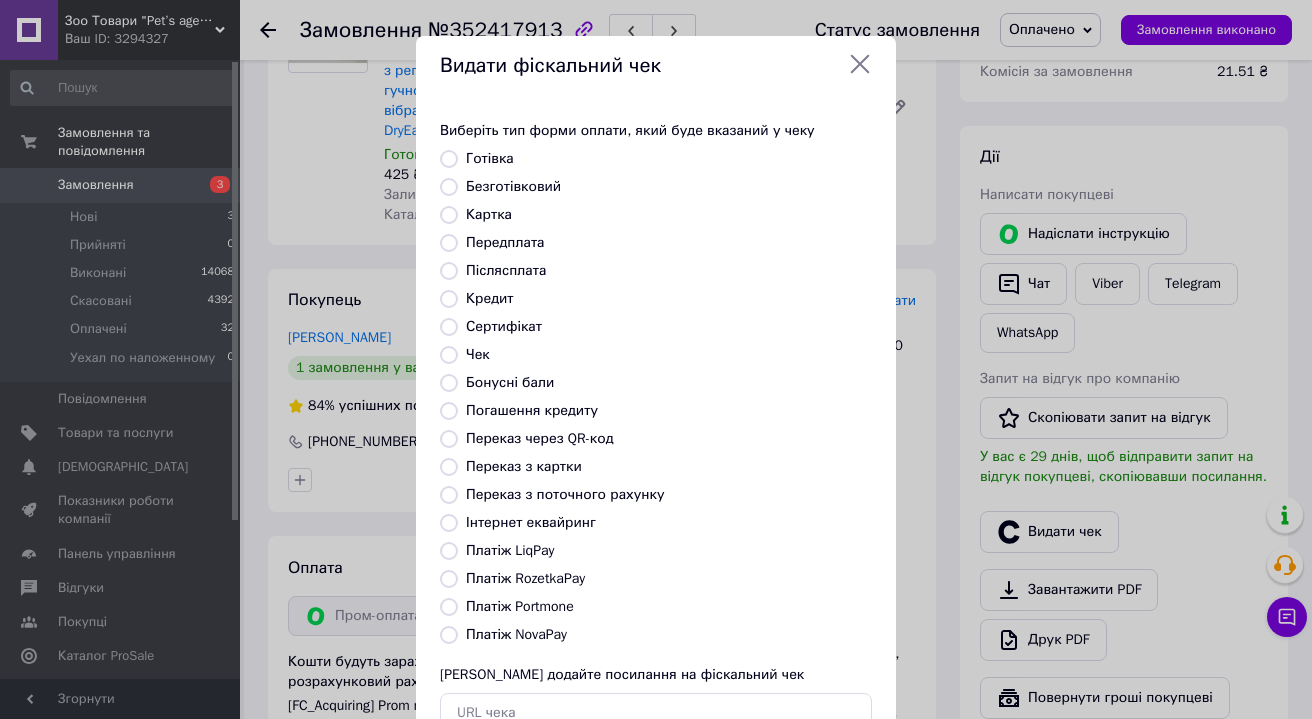 click on "Платіж RozetkaPay" at bounding box center (525, 578) 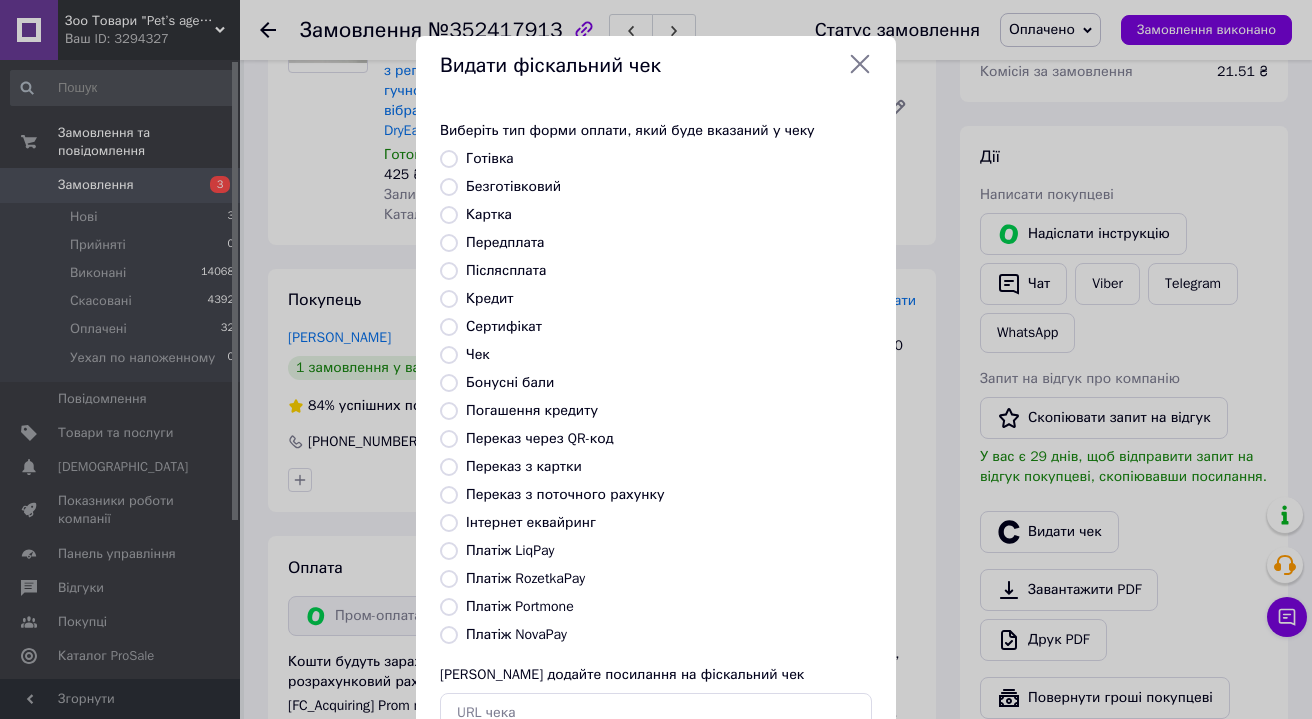 radio on "true" 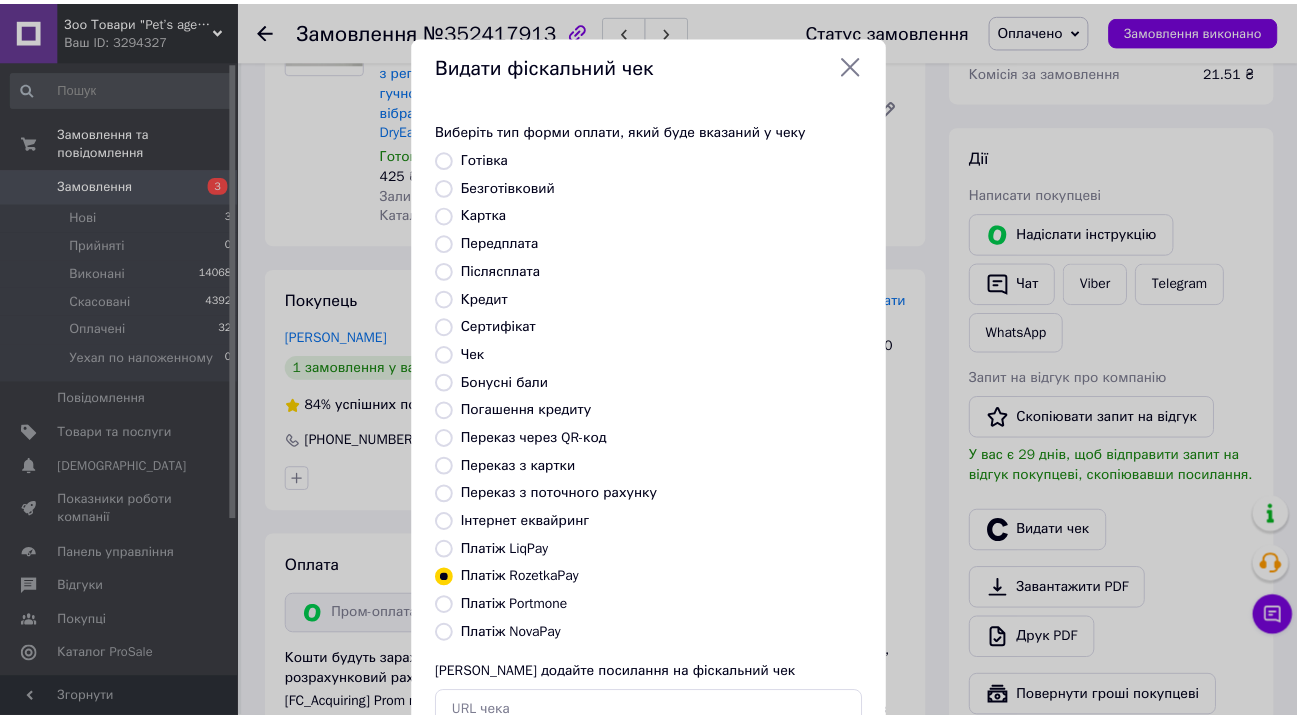 scroll, scrollTop: 139, scrollLeft: 0, axis: vertical 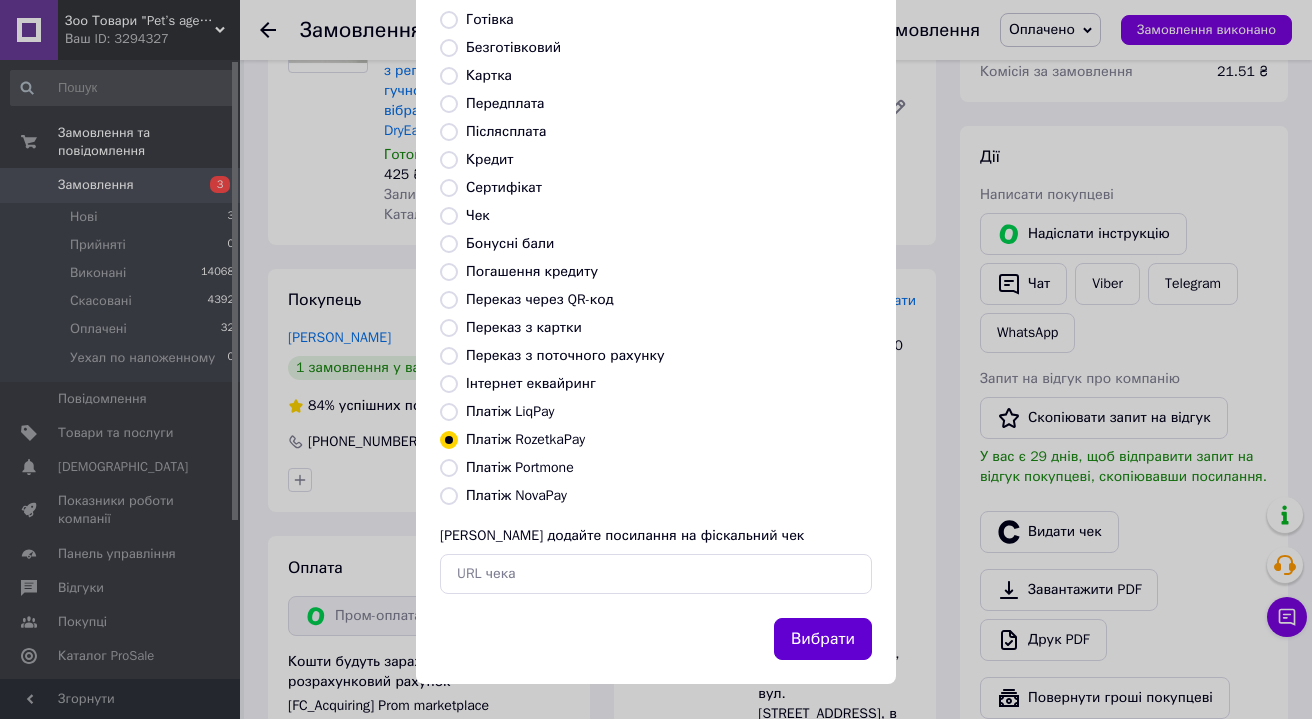 click on "Вибрати" at bounding box center (823, 639) 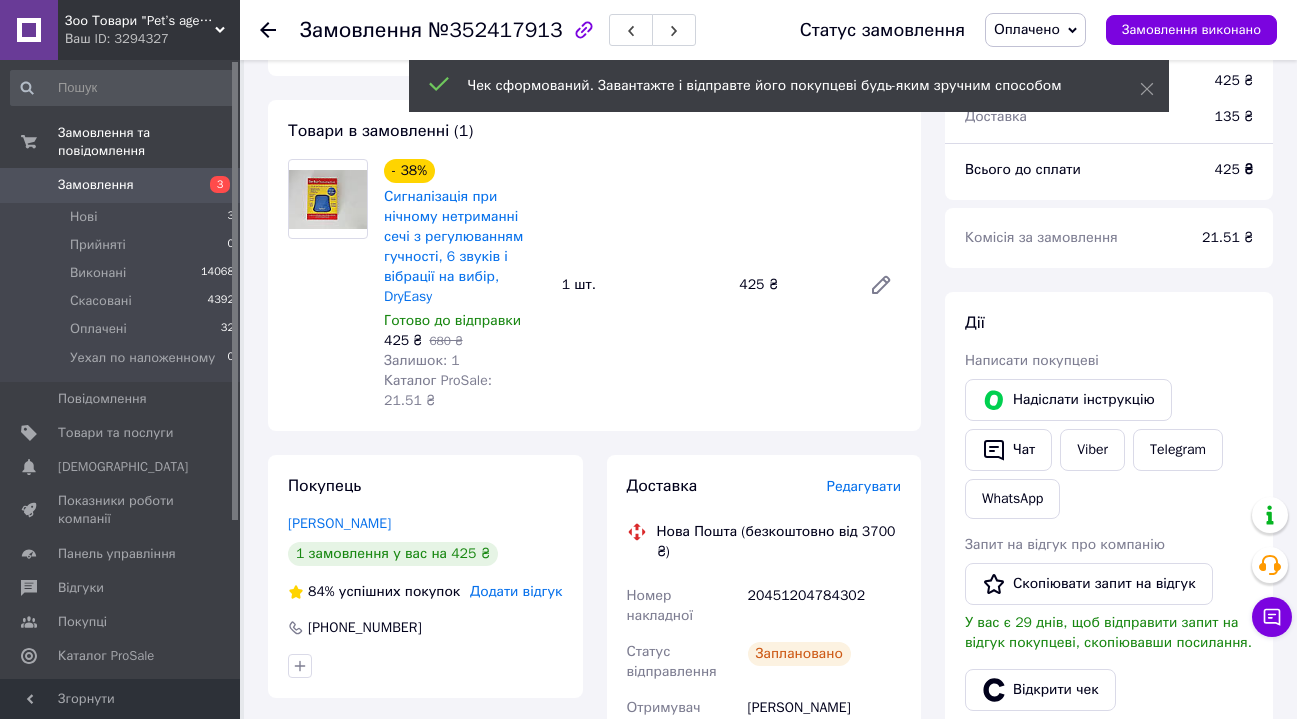 scroll, scrollTop: 0, scrollLeft: 0, axis: both 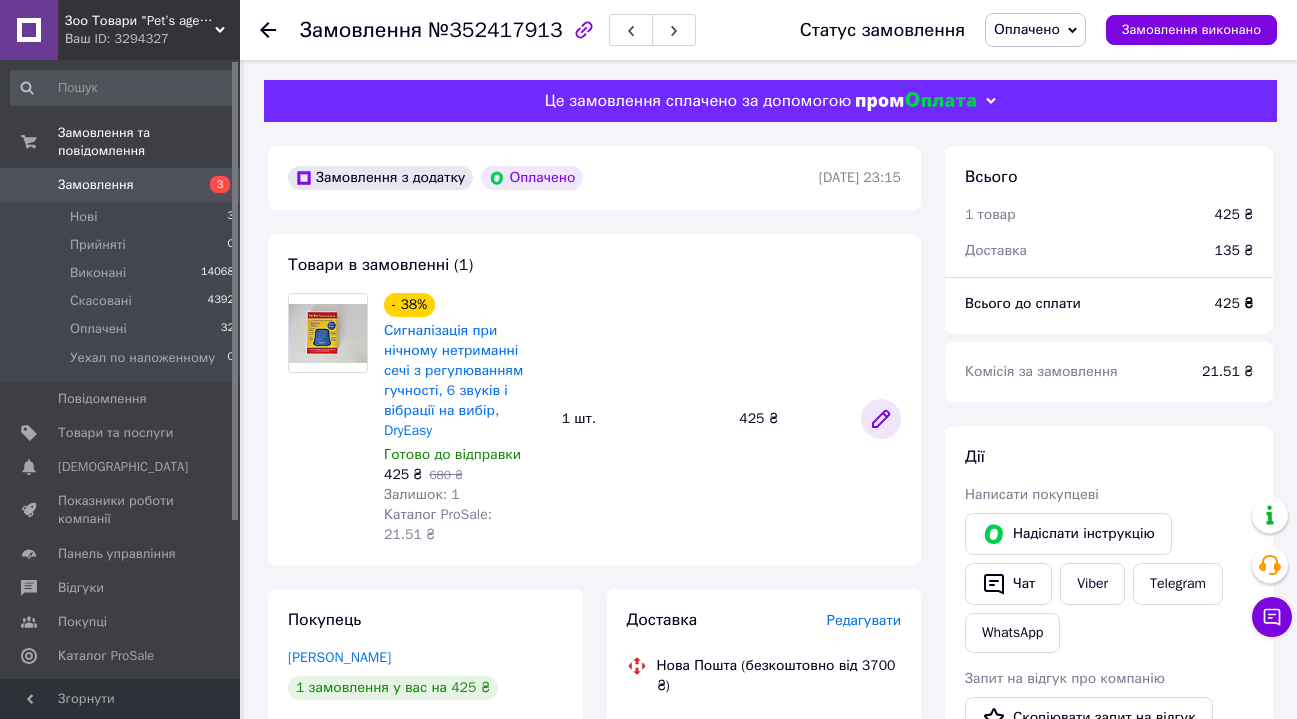 click 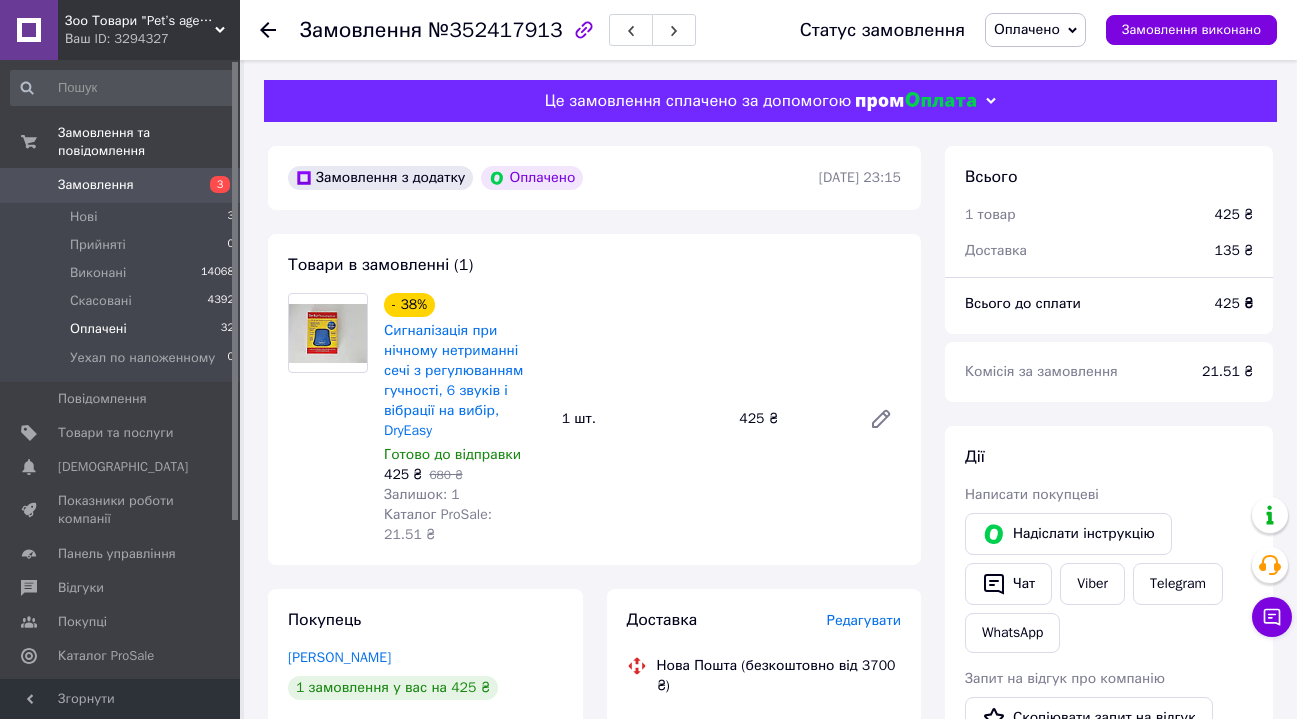 click on "Оплачені" at bounding box center (98, 329) 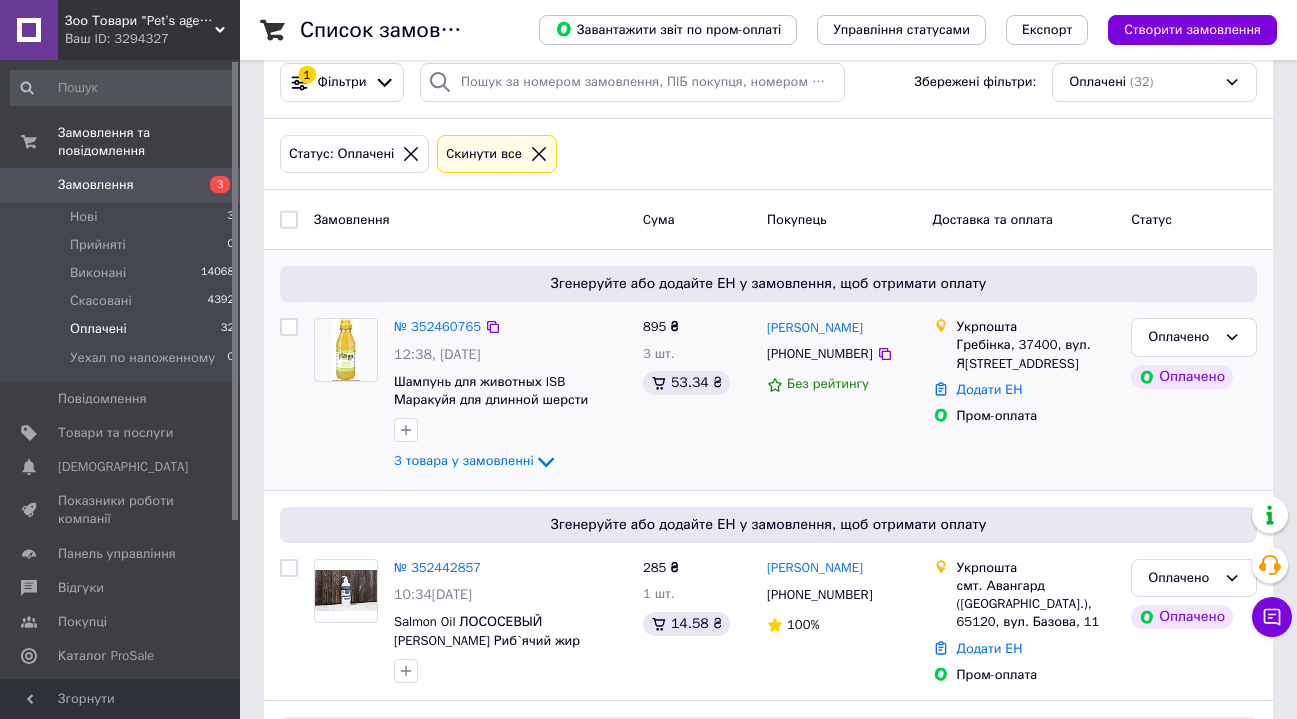 scroll, scrollTop: 244, scrollLeft: 0, axis: vertical 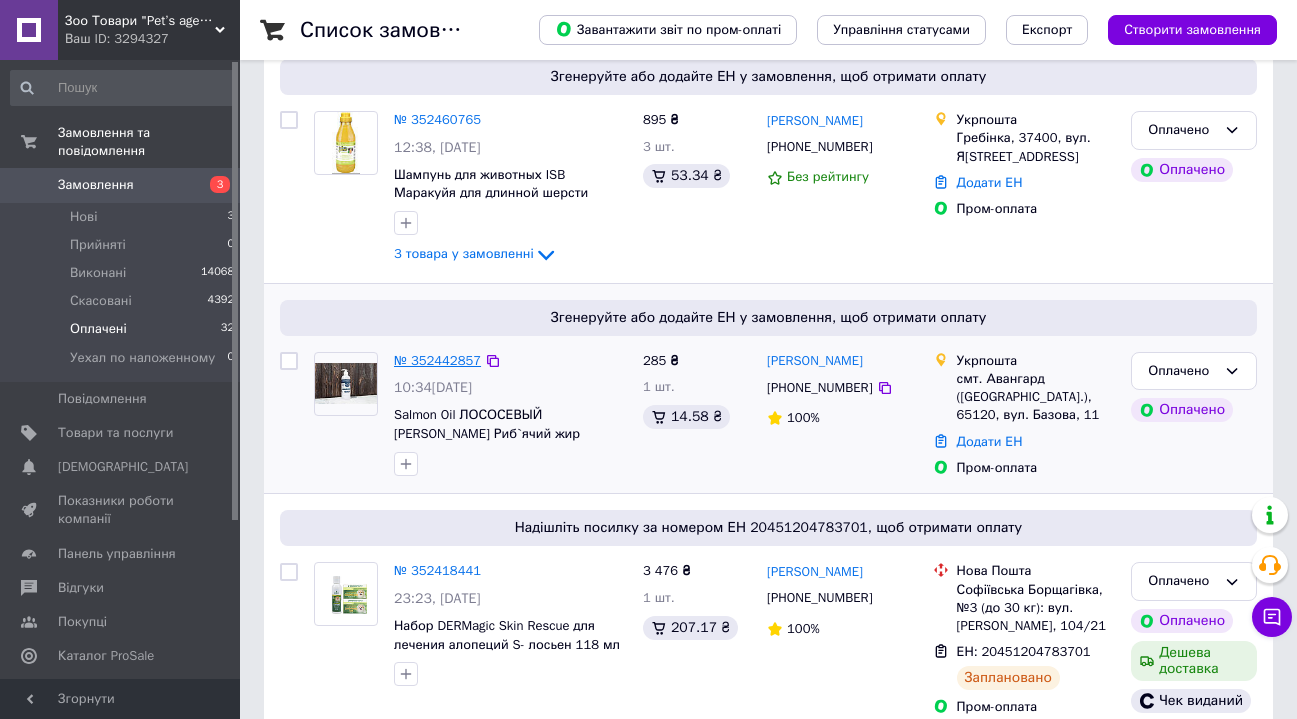 click on "№ 352442857" at bounding box center (437, 360) 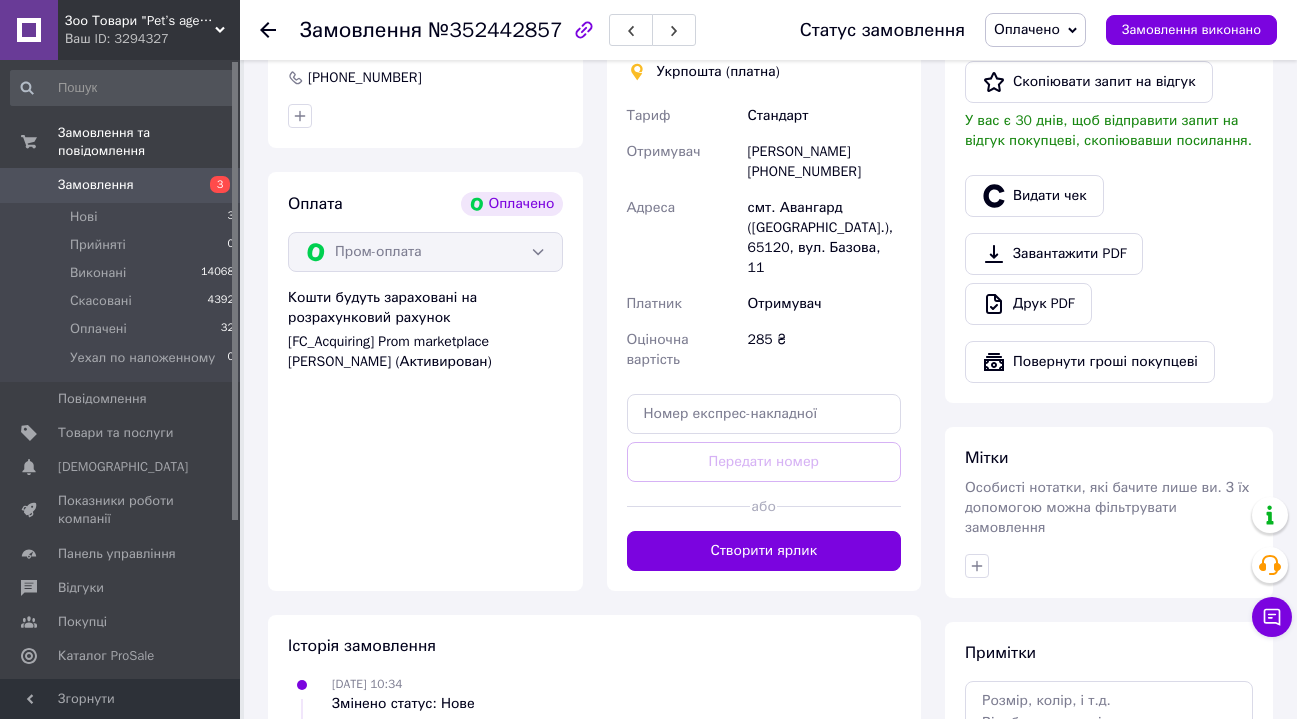 scroll, scrollTop: 854, scrollLeft: 0, axis: vertical 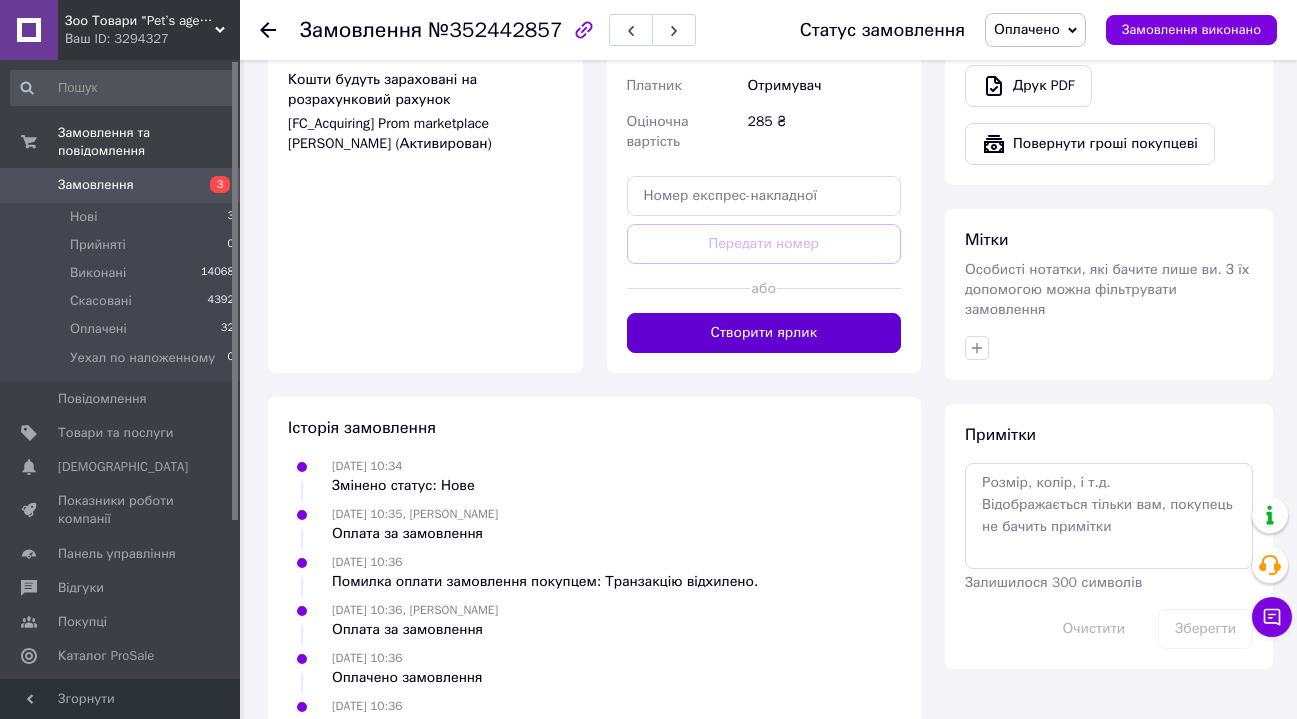 click on "Створити ярлик" at bounding box center (764, 333) 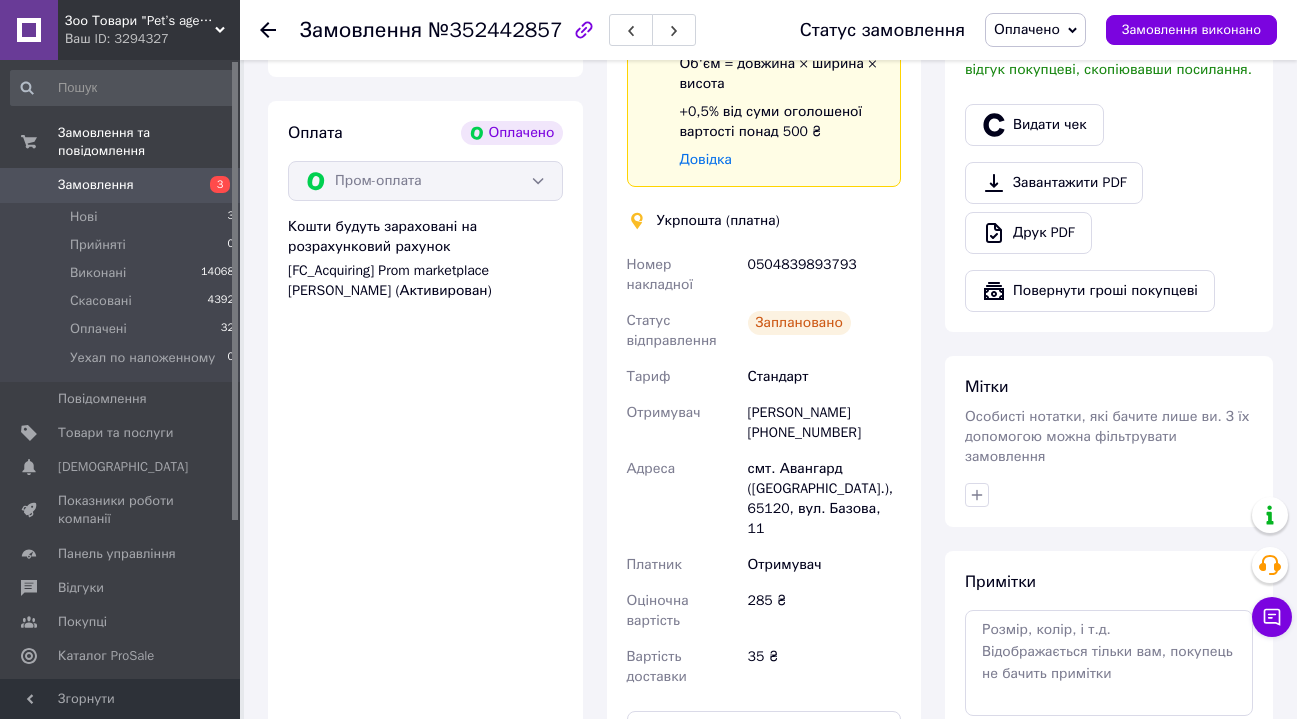 scroll, scrollTop: 624, scrollLeft: 0, axis: vertical 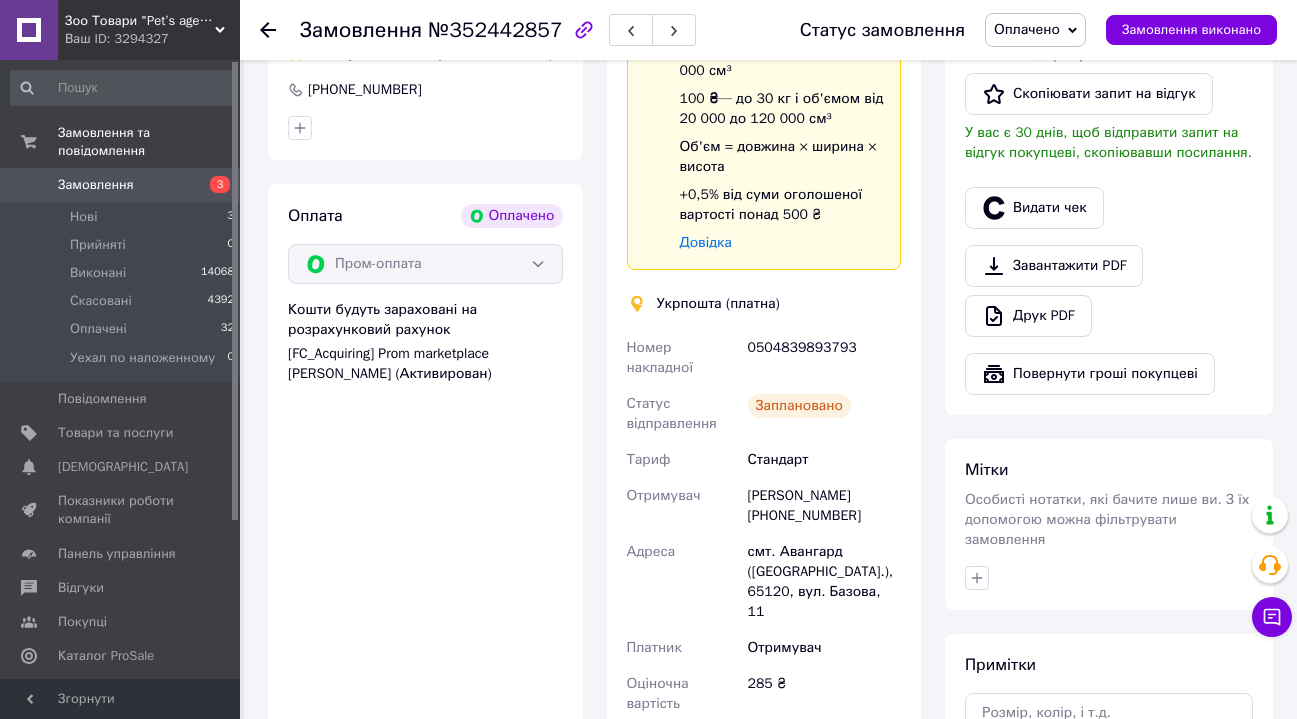 click on "0504839893793" at bounding box center (824, 358) 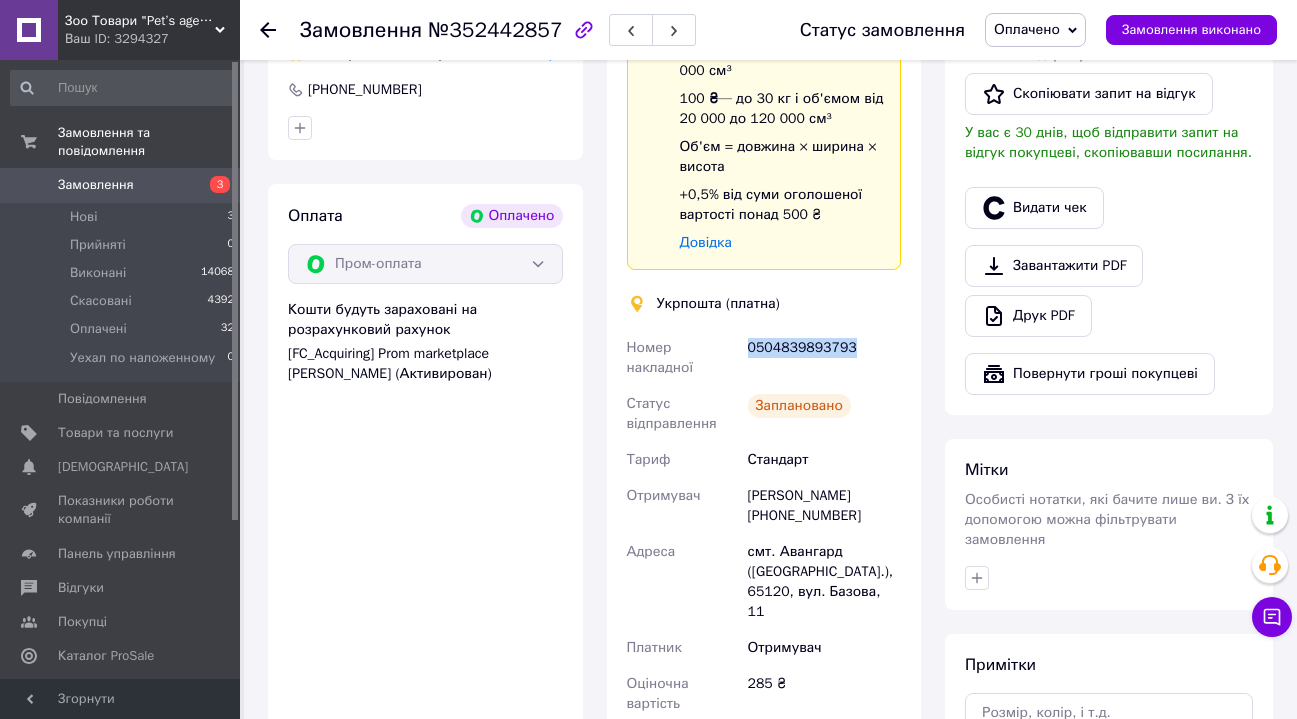 click on "0504839893793" at bounding box center (824, 358) 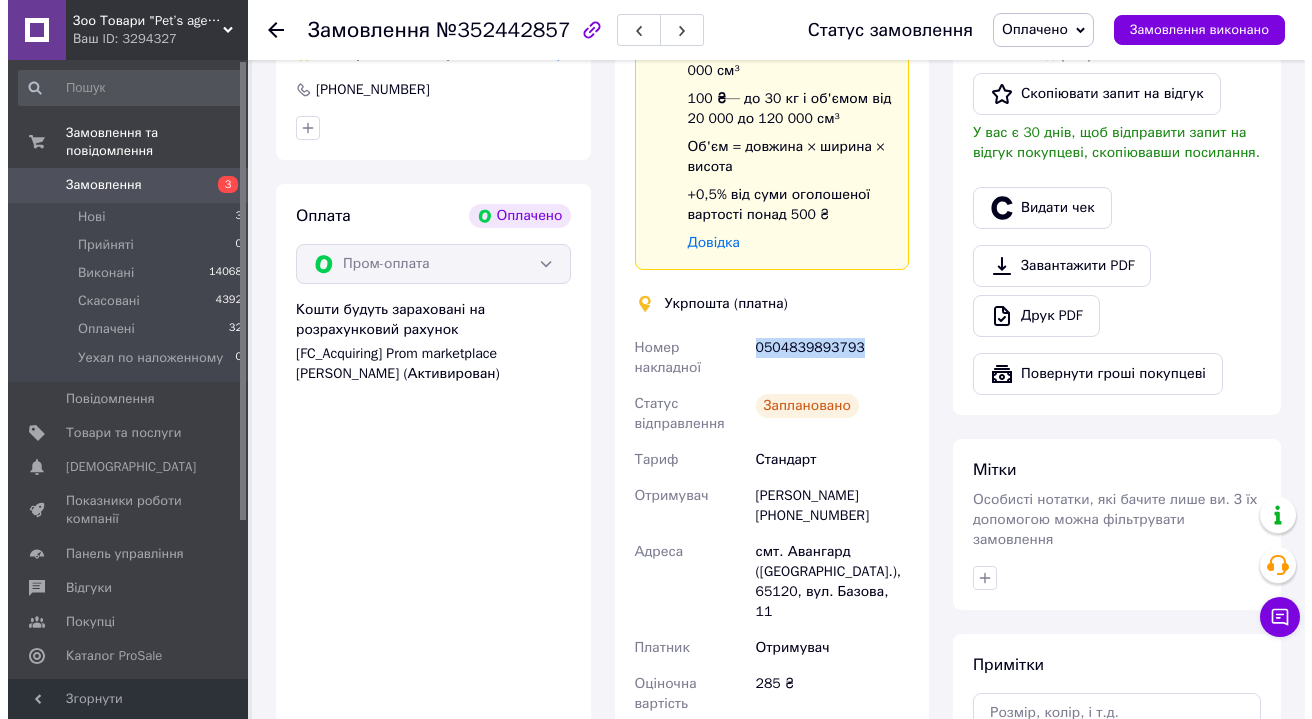 scroll, scrollTop: 345, scrollLeft: 0, axis: vertical 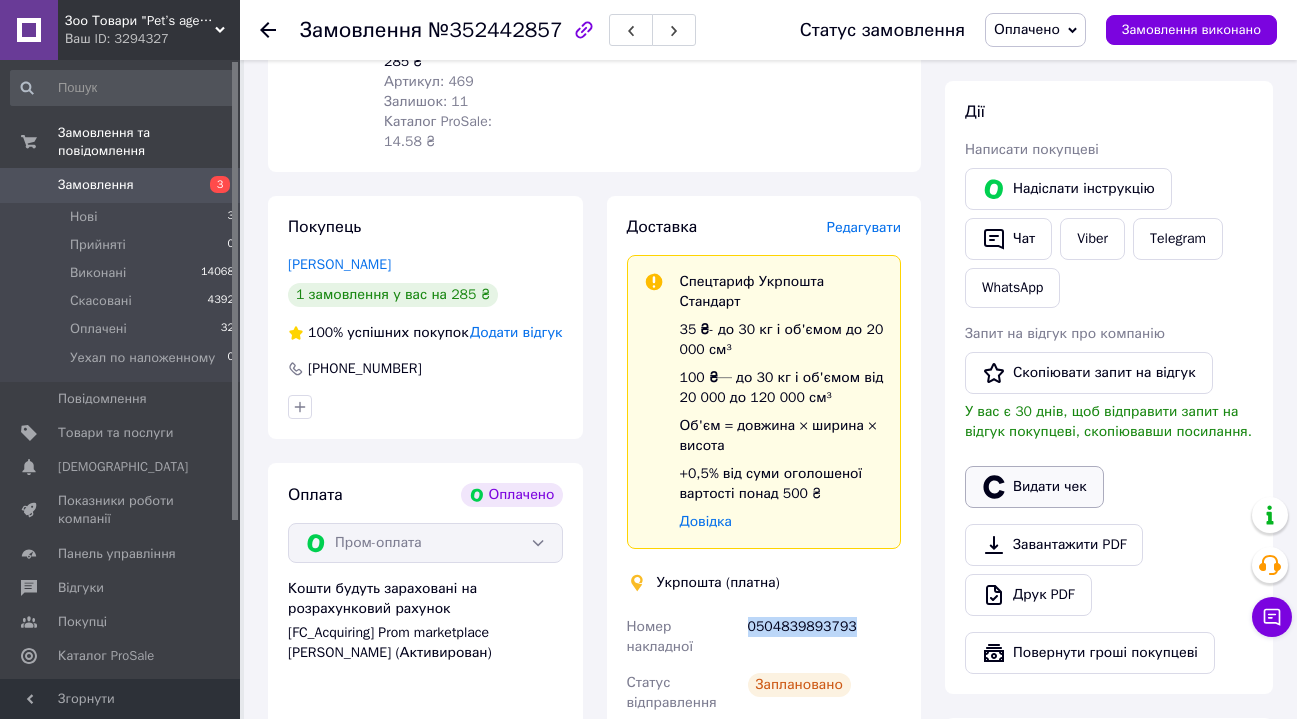 click on "Видати чек" at bounding box center [1034, 487] 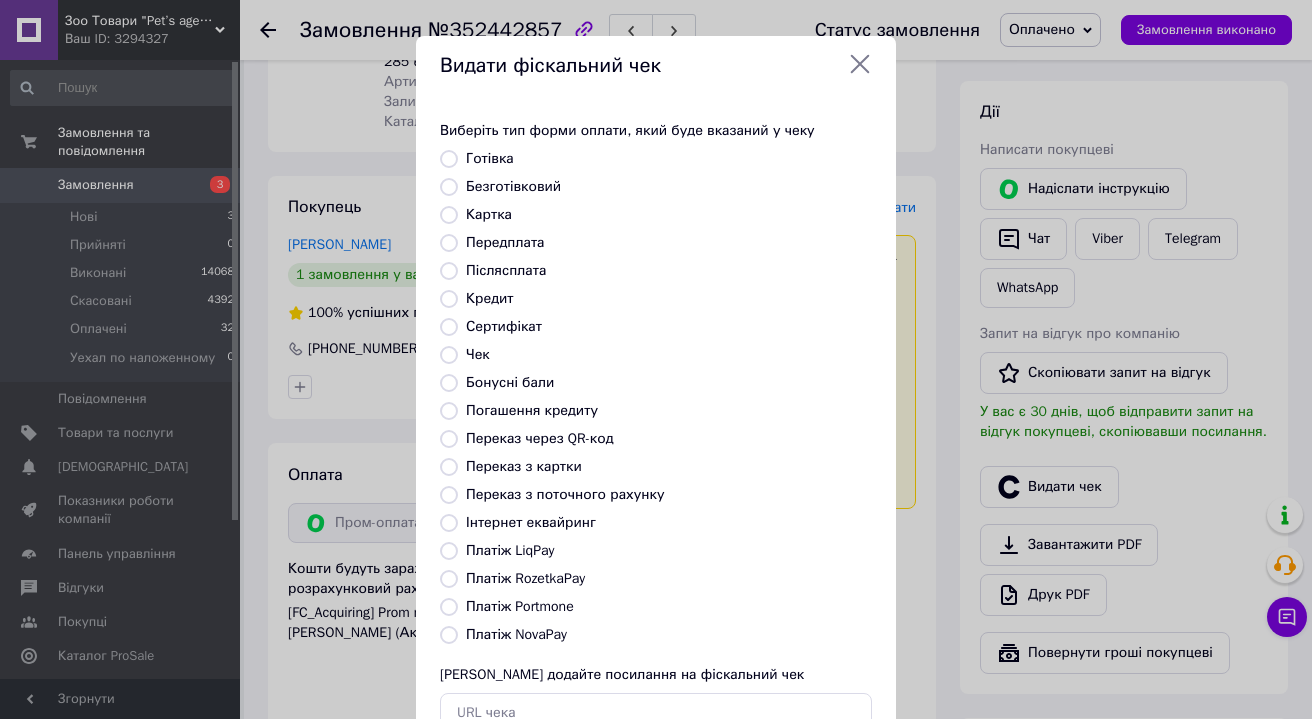 click on "Платіж RozetkaPay" at bounding box center [525, 578] 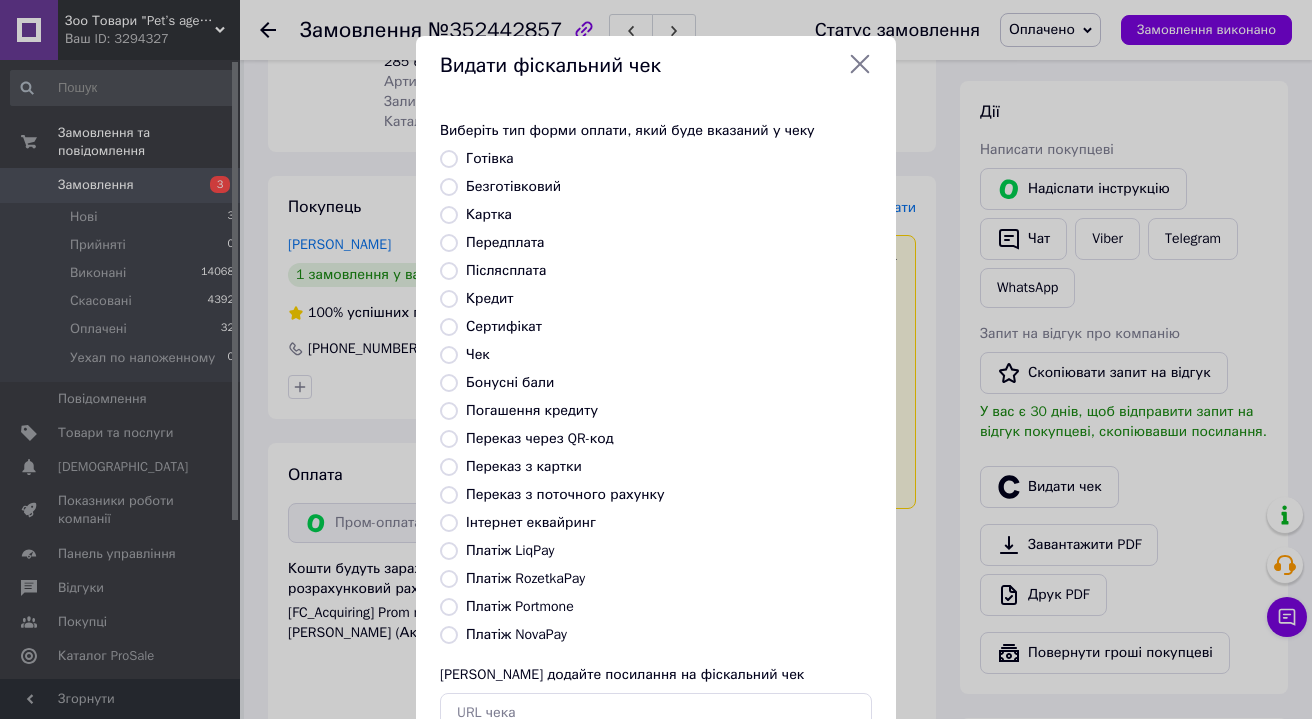 radio on "true" 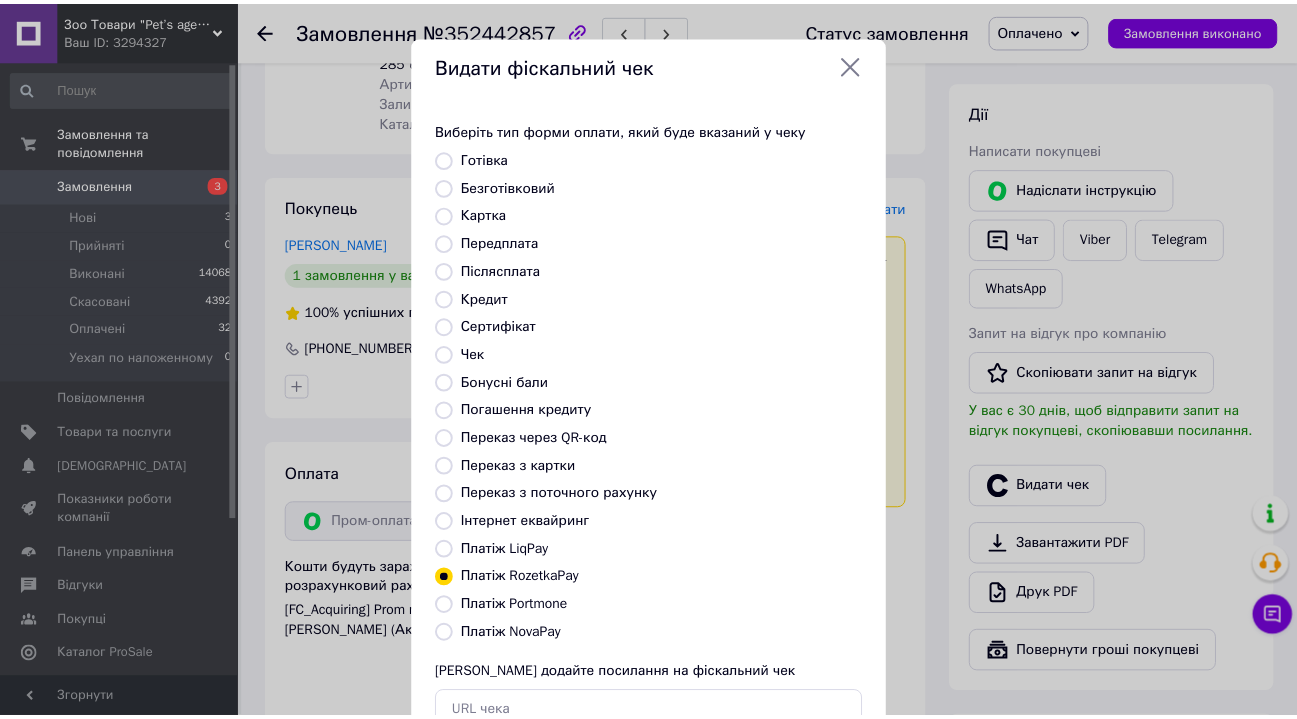 scroll, scrollTop: 122, scrollLeft: 0, axis: vertical 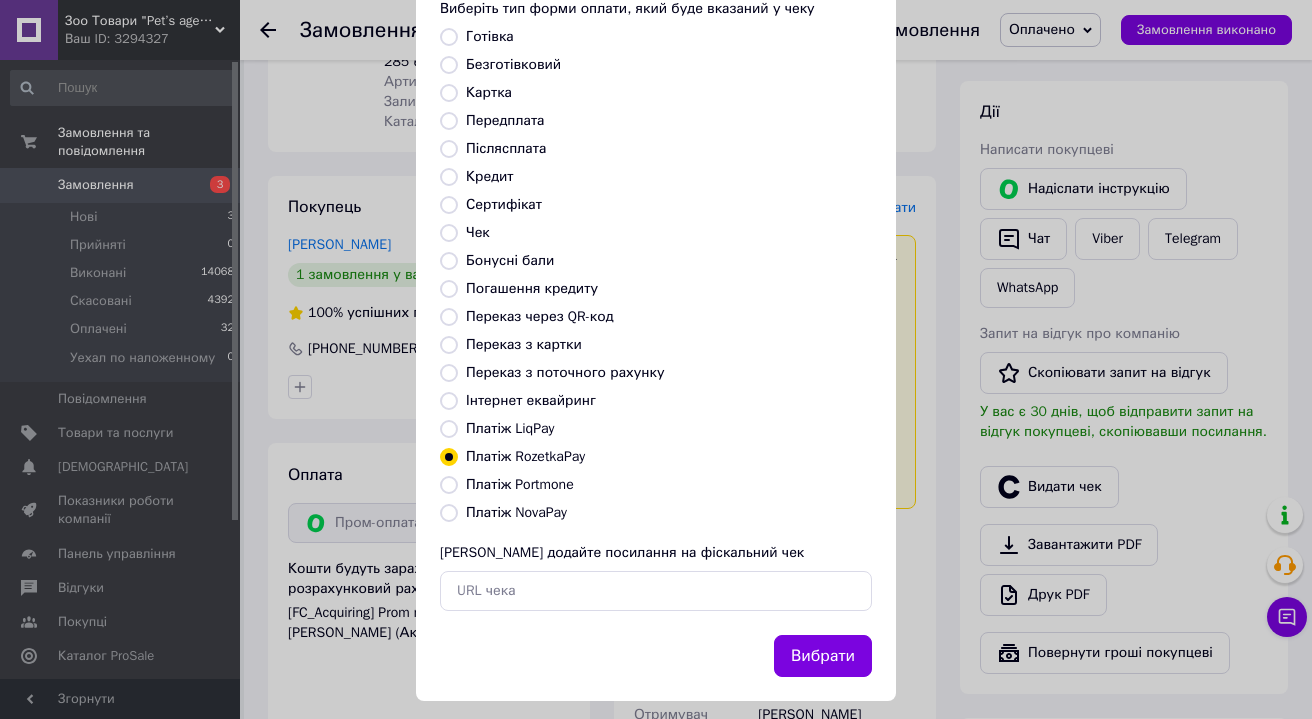 click on "Вибрати" at bounding box center (823, 656) 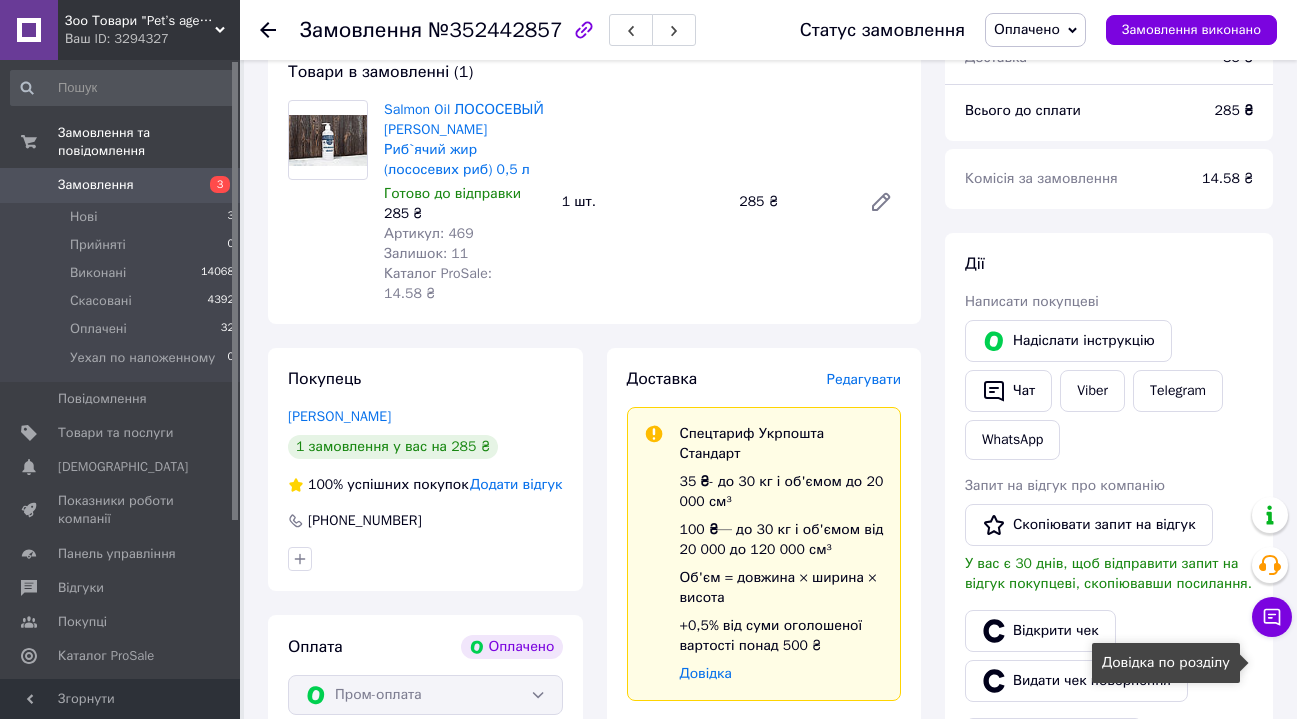 scroll, scrollTop: 12, scrollLeft: 0, axis: vertical 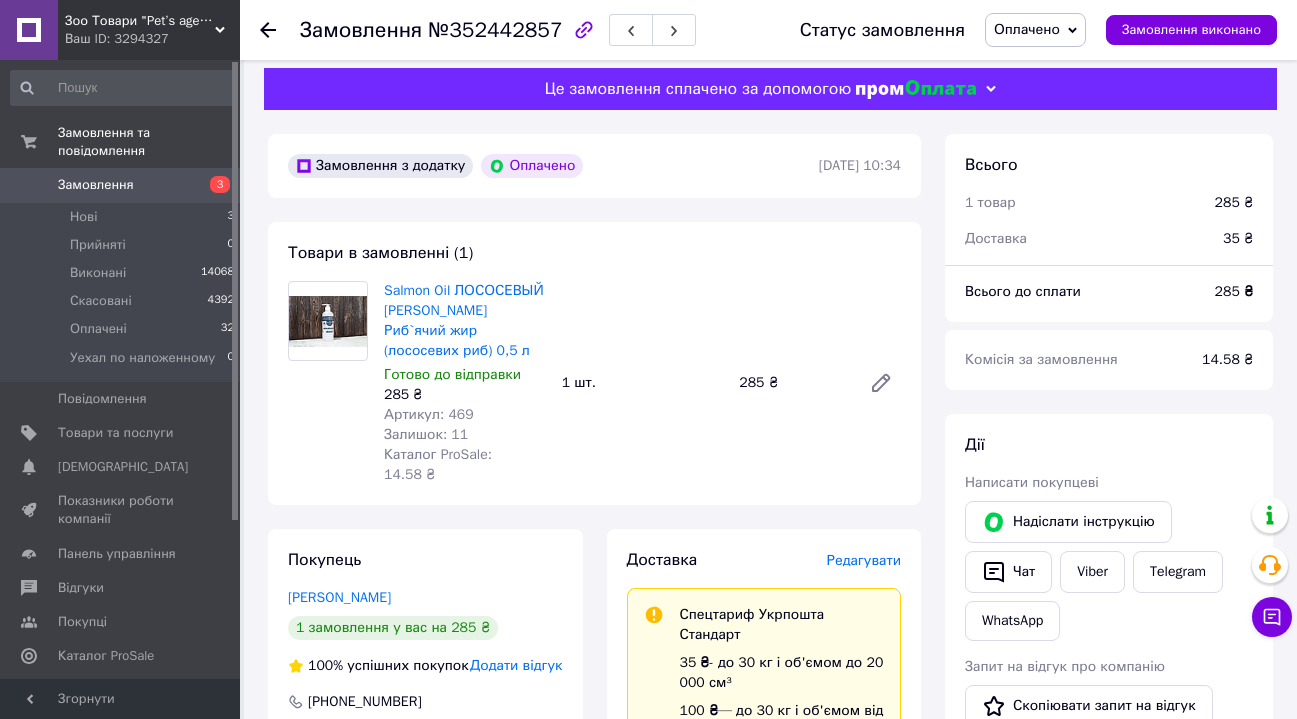 click 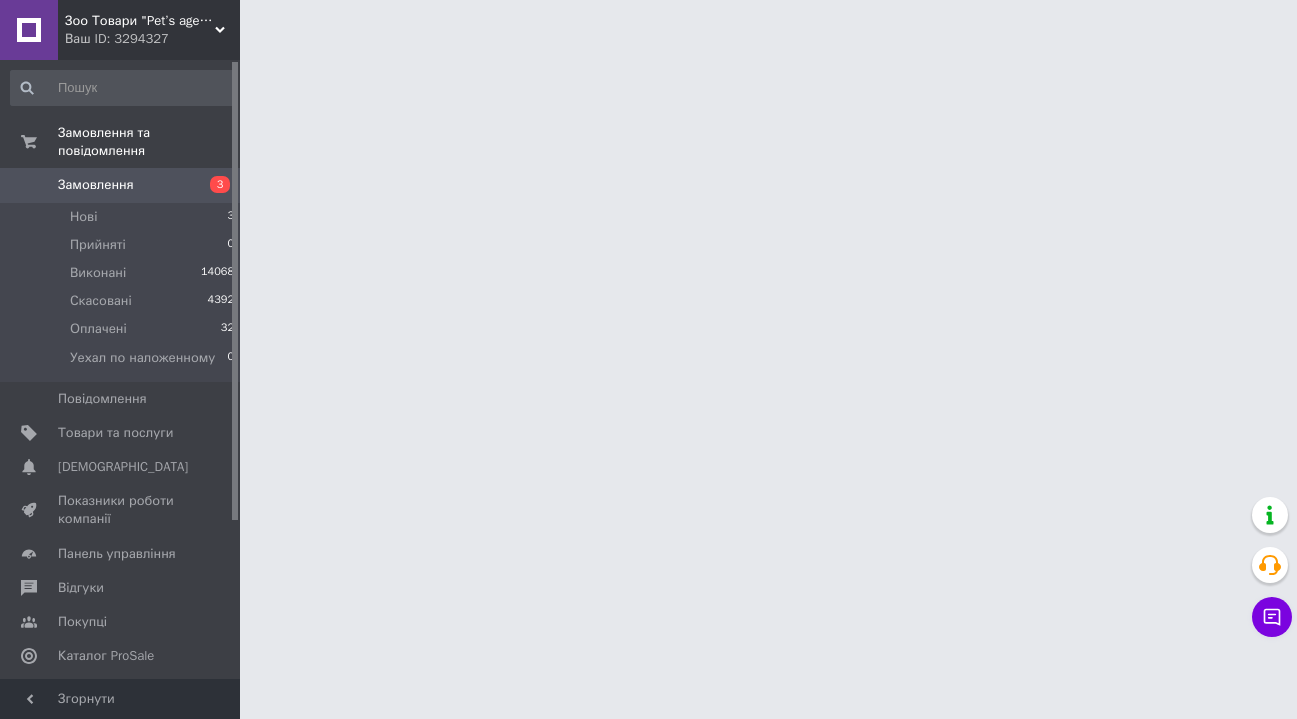 scroll, scrollTop: 0, scrollLeft: 0, axis: both 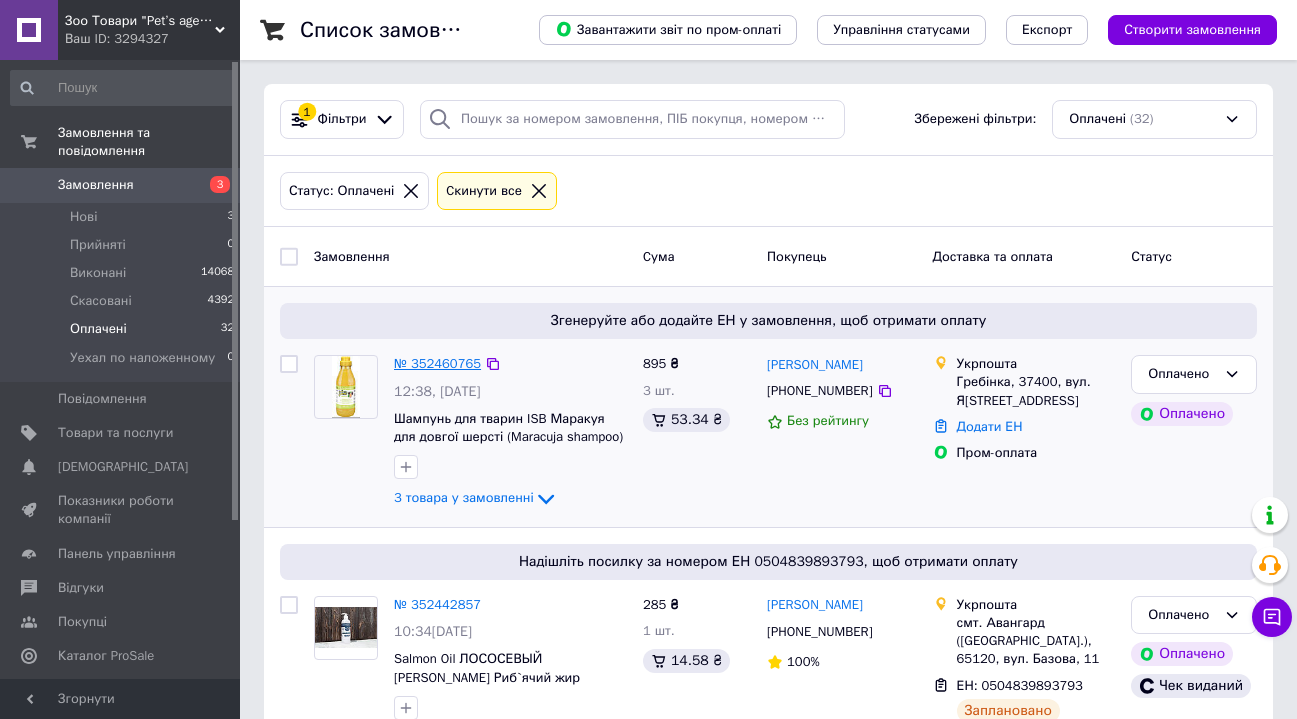 click on "№ 352460765" at bounding box center (437, 363) 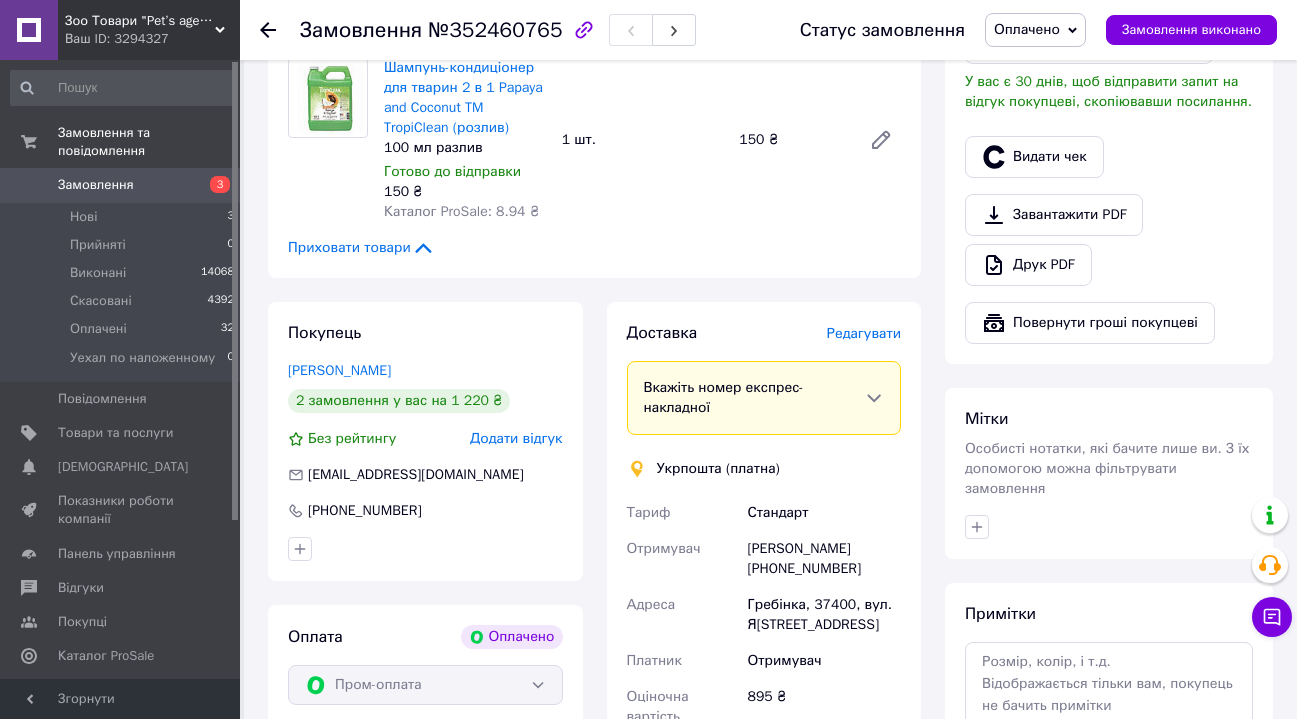 scroll, scrollTop: 1122, scrollLeft: 0, axis: vertical 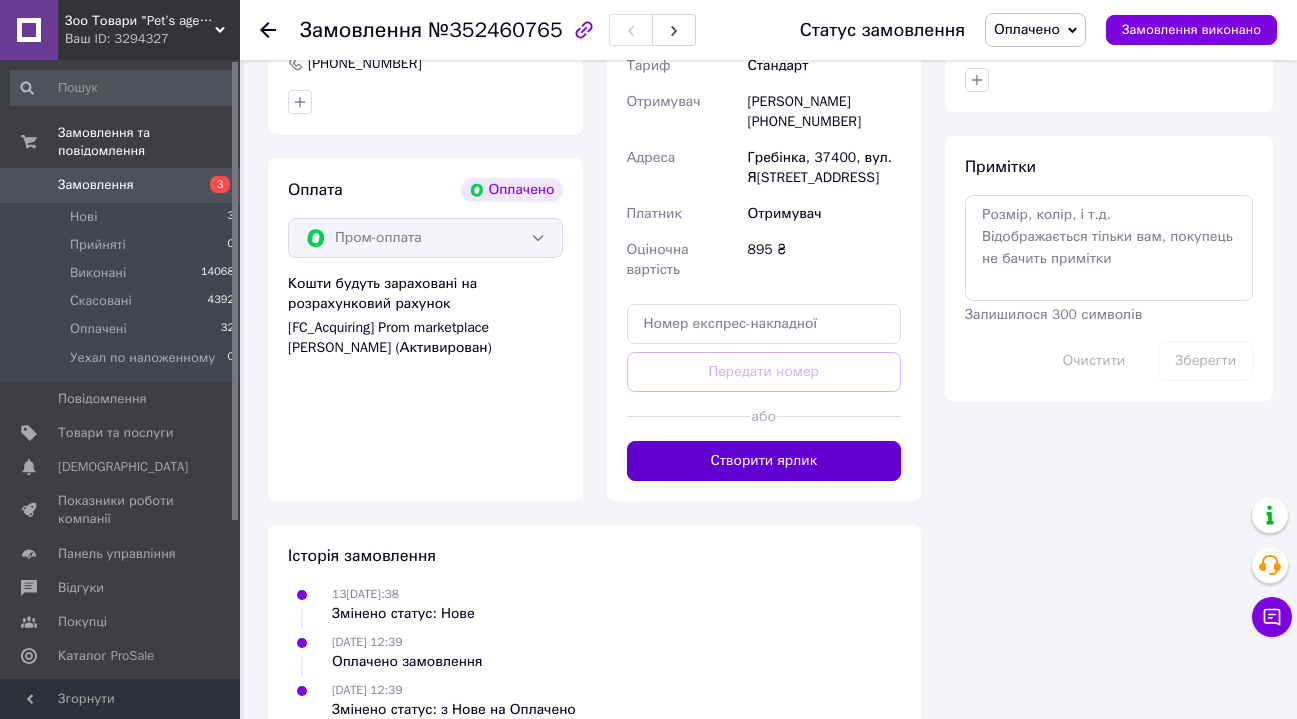 click on "Створити ярлик" at bounding box center (764, 461) 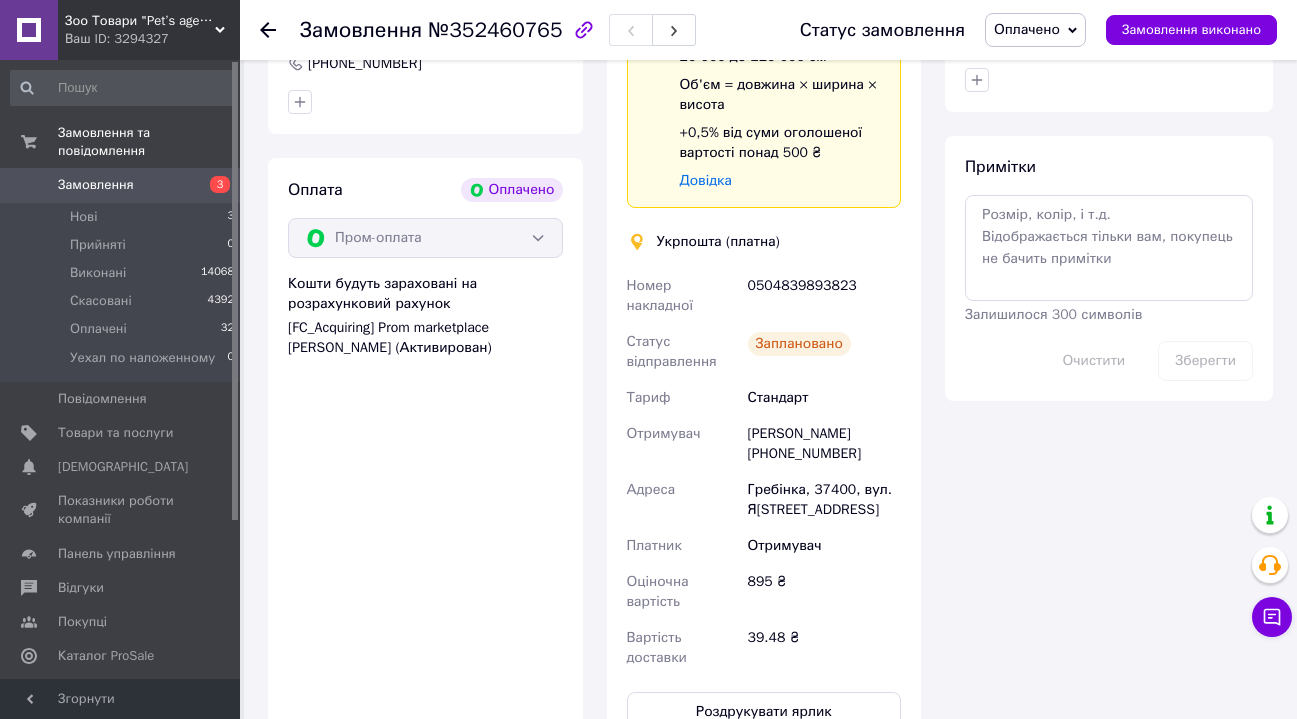 click on "0504839893823" at bounding box center [824, 296] 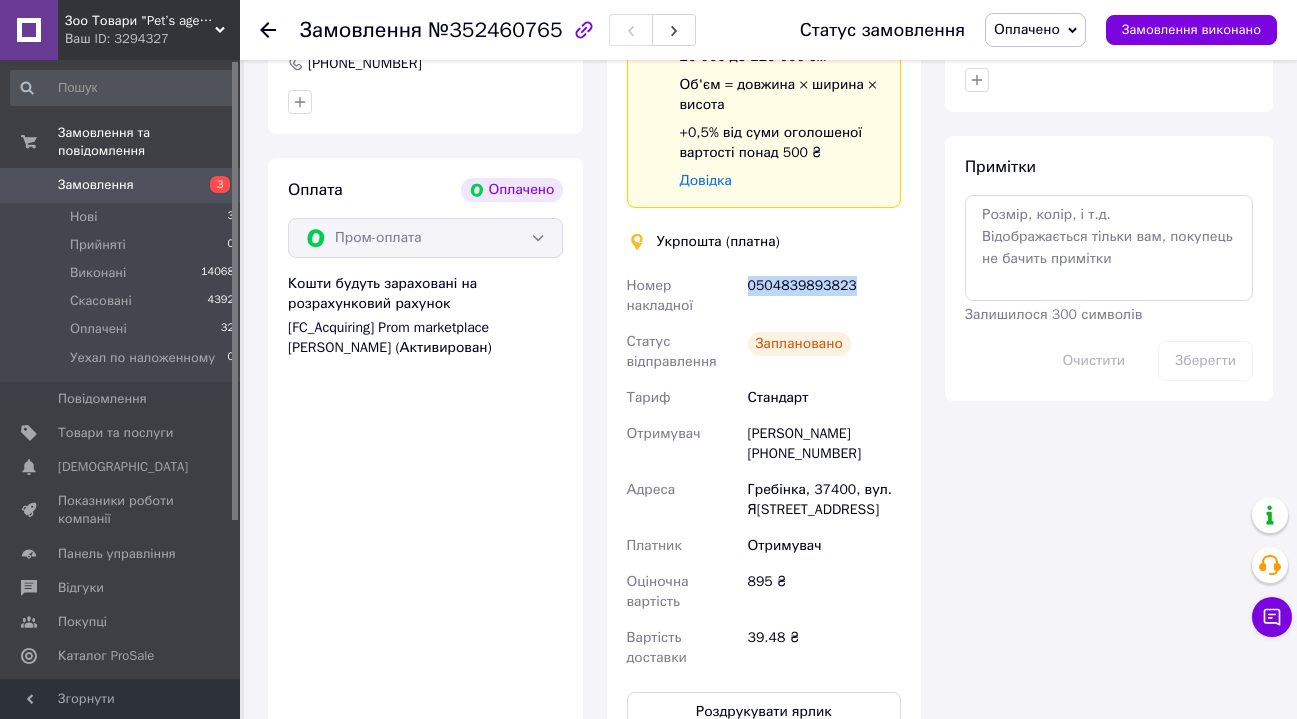 click on "0504839893823" at bounding box center (824, 296) 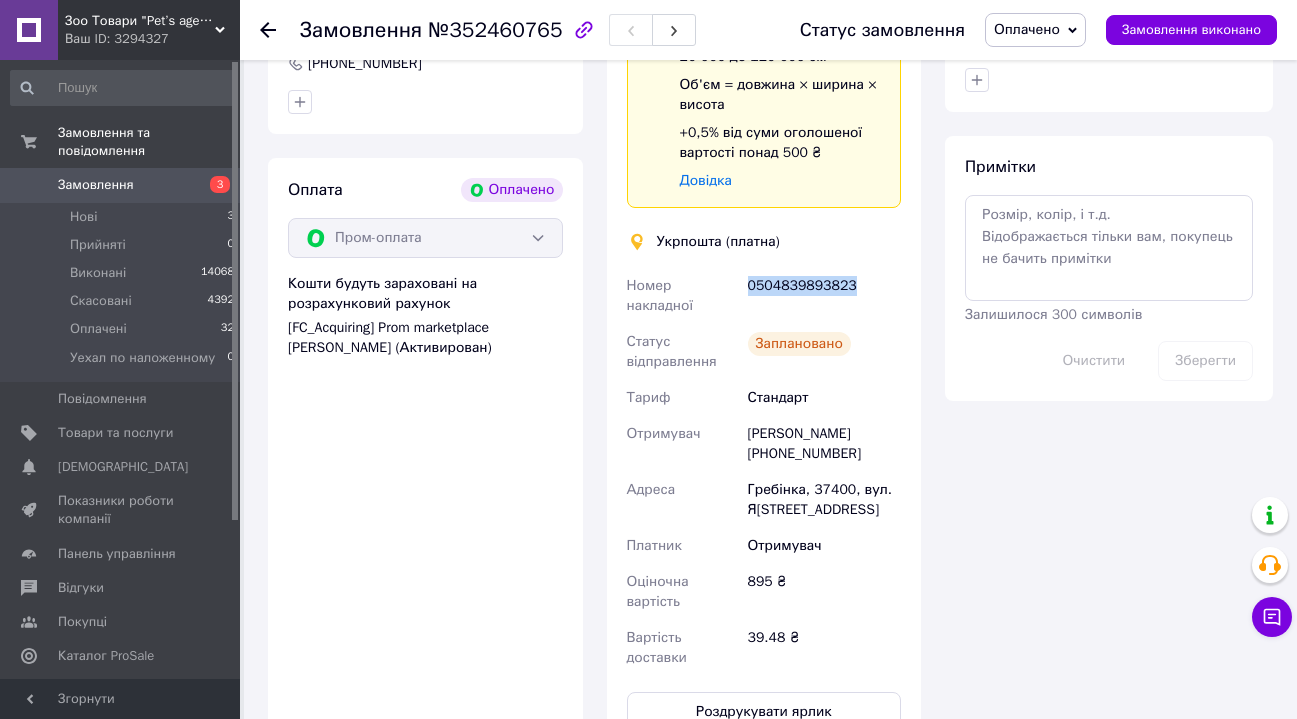 copy on "0504839893823" 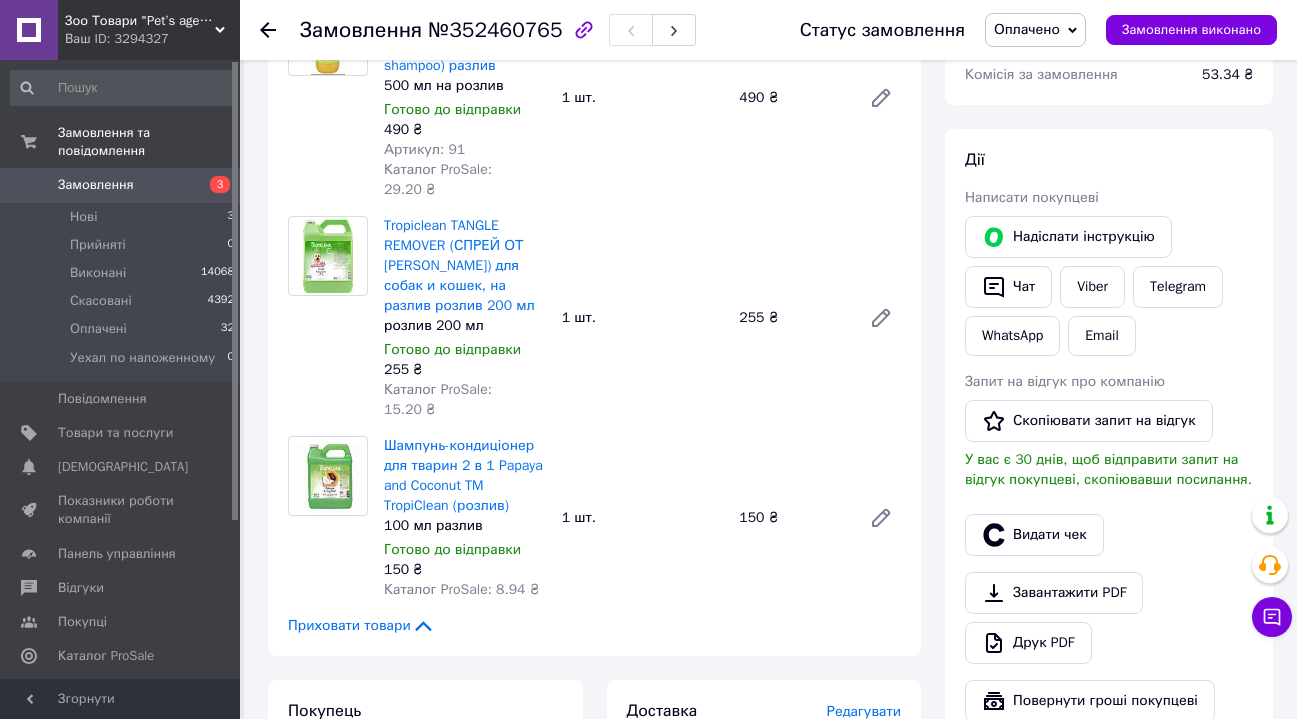 scroll, scrollTop: 462, scrollLeft: 0, axis: vertical 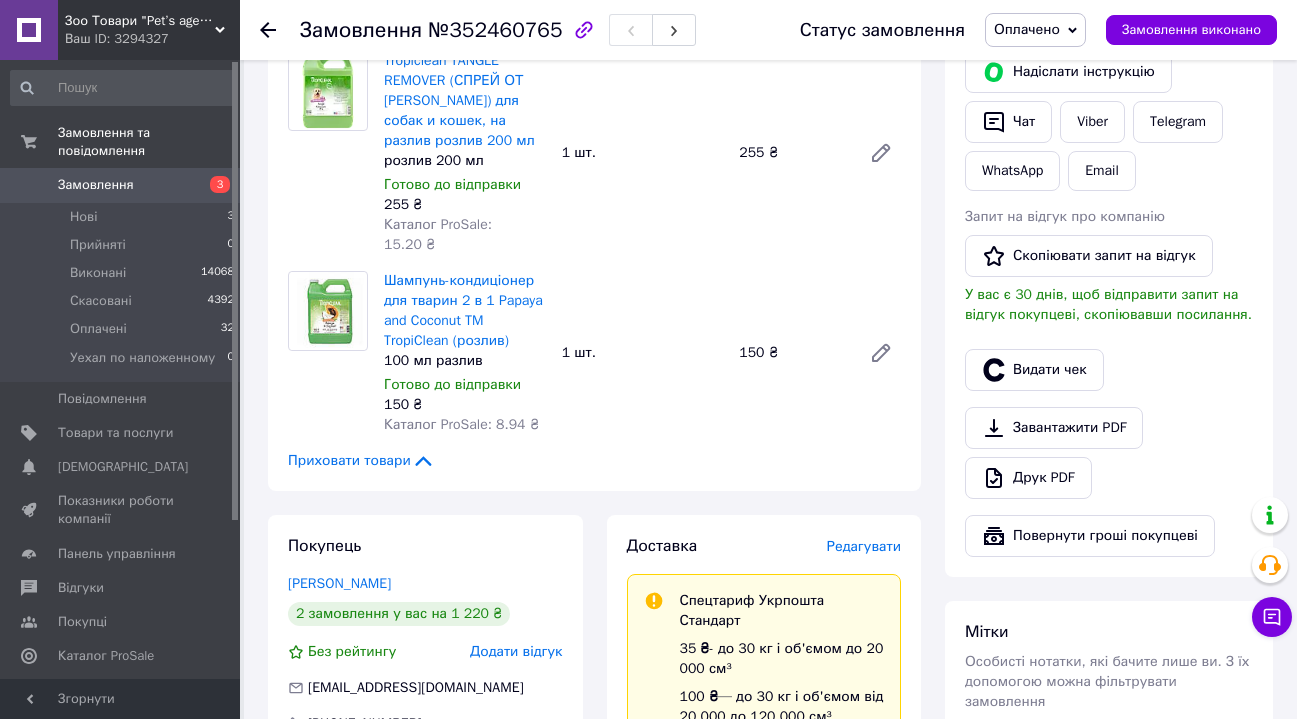 click 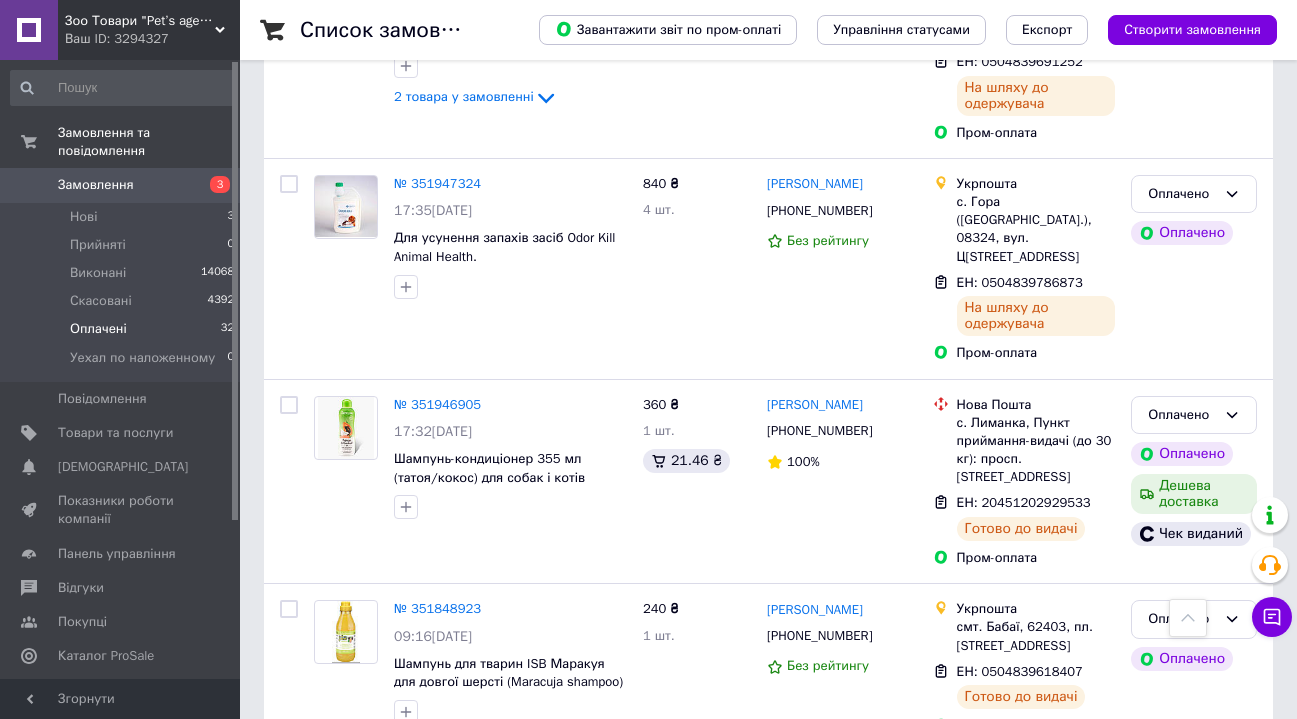 scroll, scrollTop: 6348, scrollLeft: 0, axis: vertical 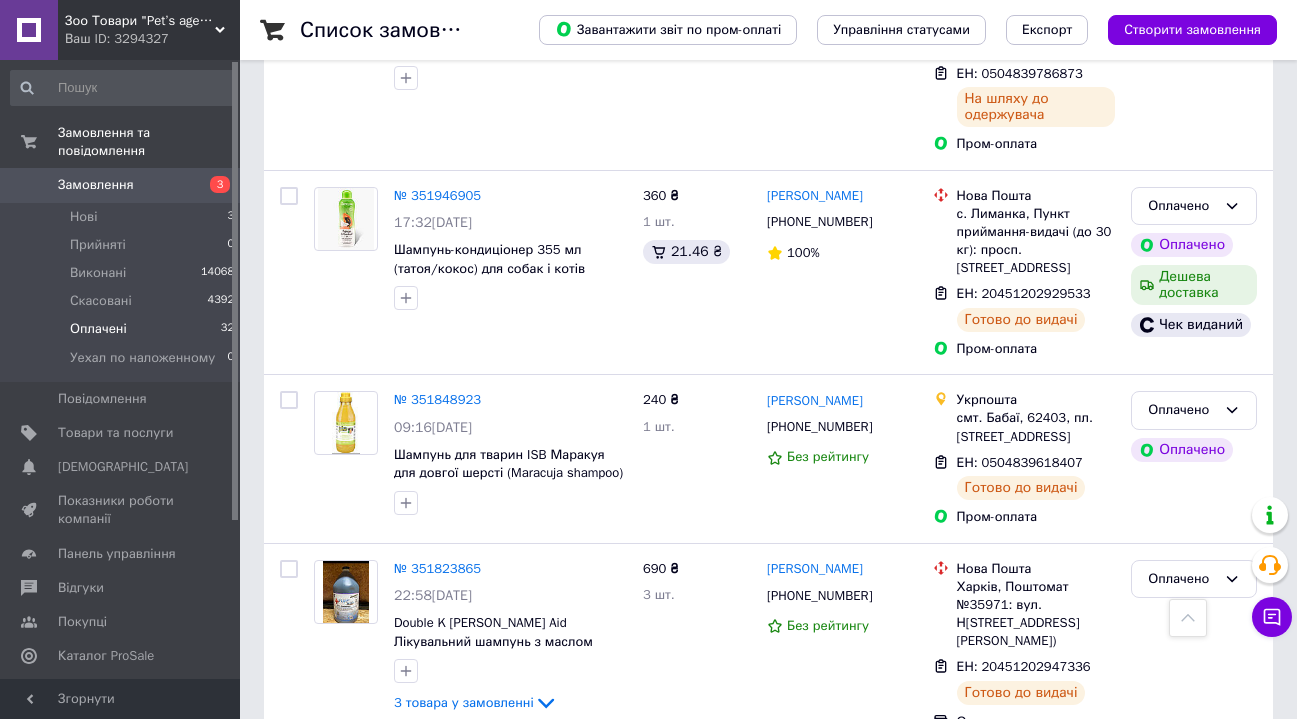 click on "Оплачені" at bounding box center (98, 329) 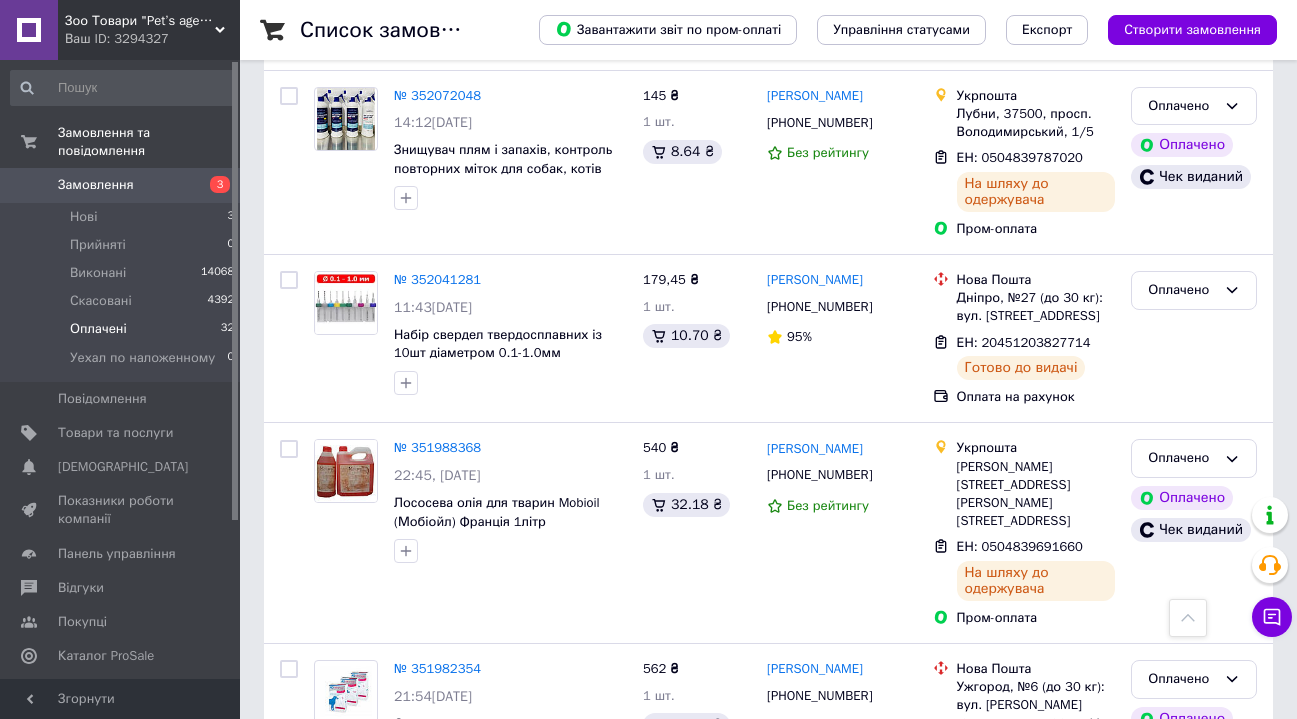 scroll, scrollTop: 4666, scrollLeft: 0, axis: vertical 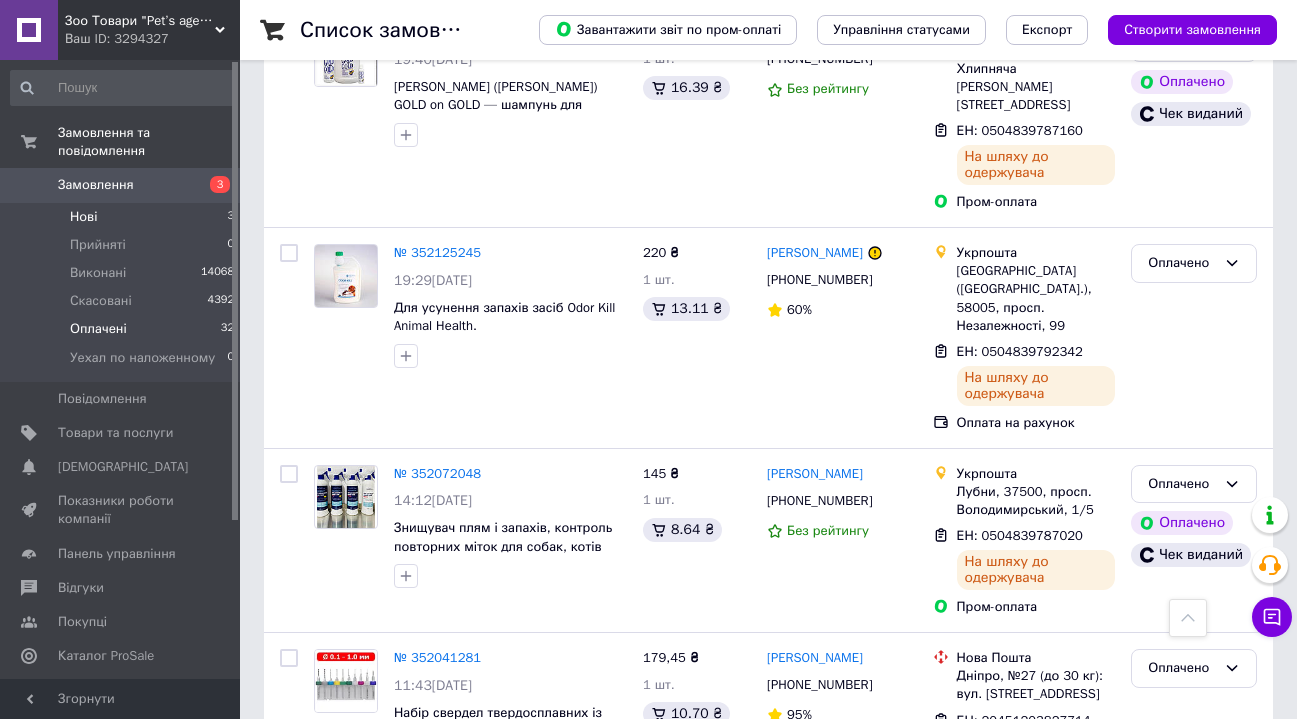 click on "Нові" at bounding box center [83, 217] 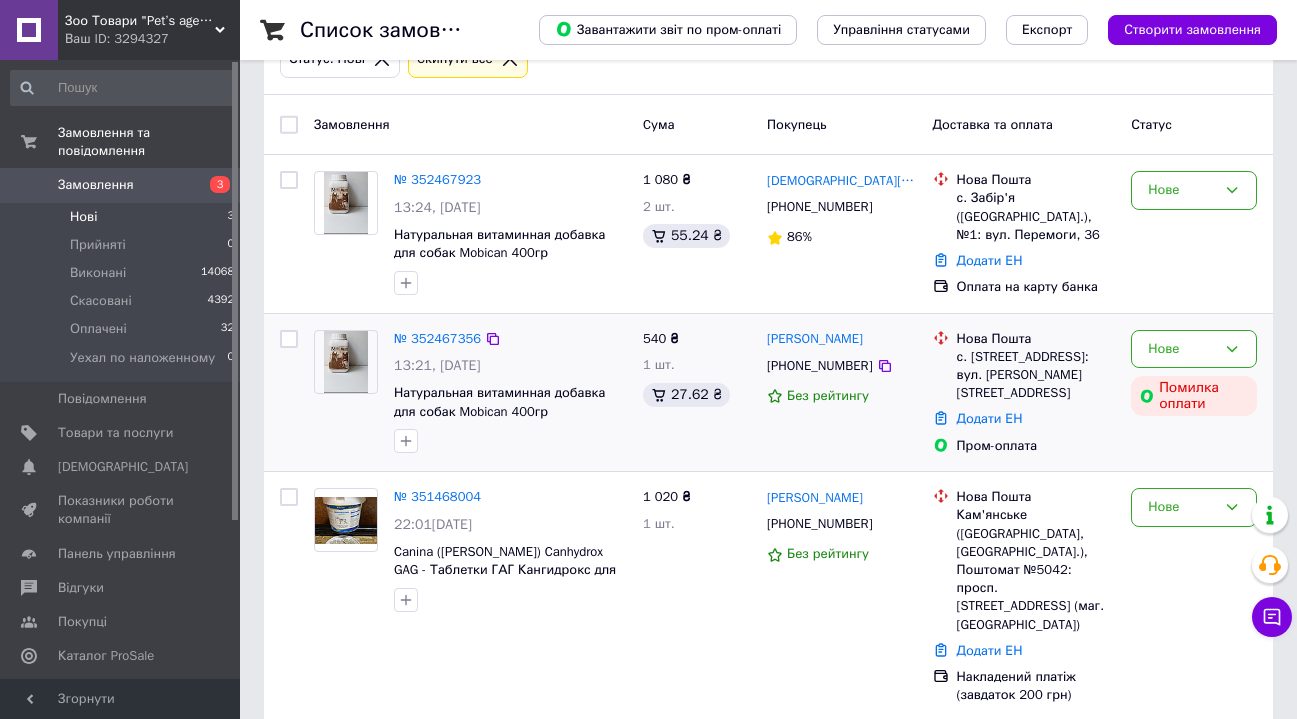 scroll, scrollTop: 0, scrollLeft: 0, axis: both 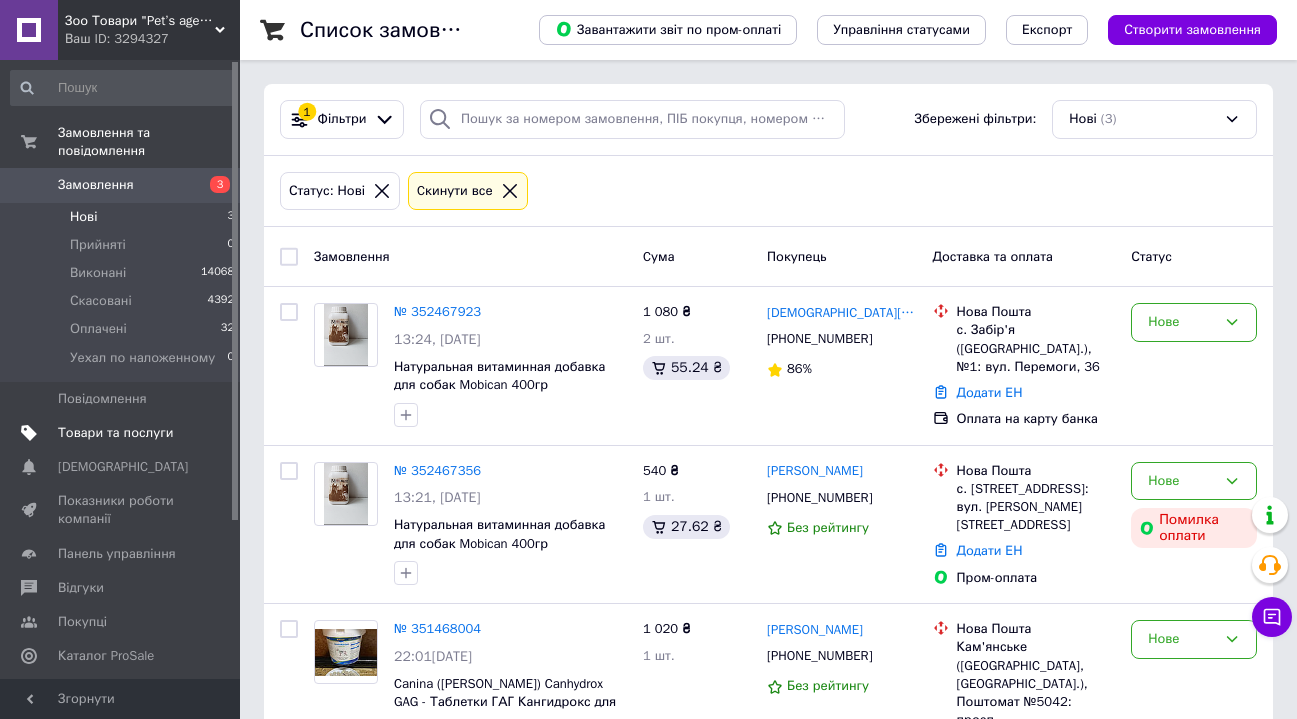 click on "Товари та послуги" at bounding box center (115, 433) 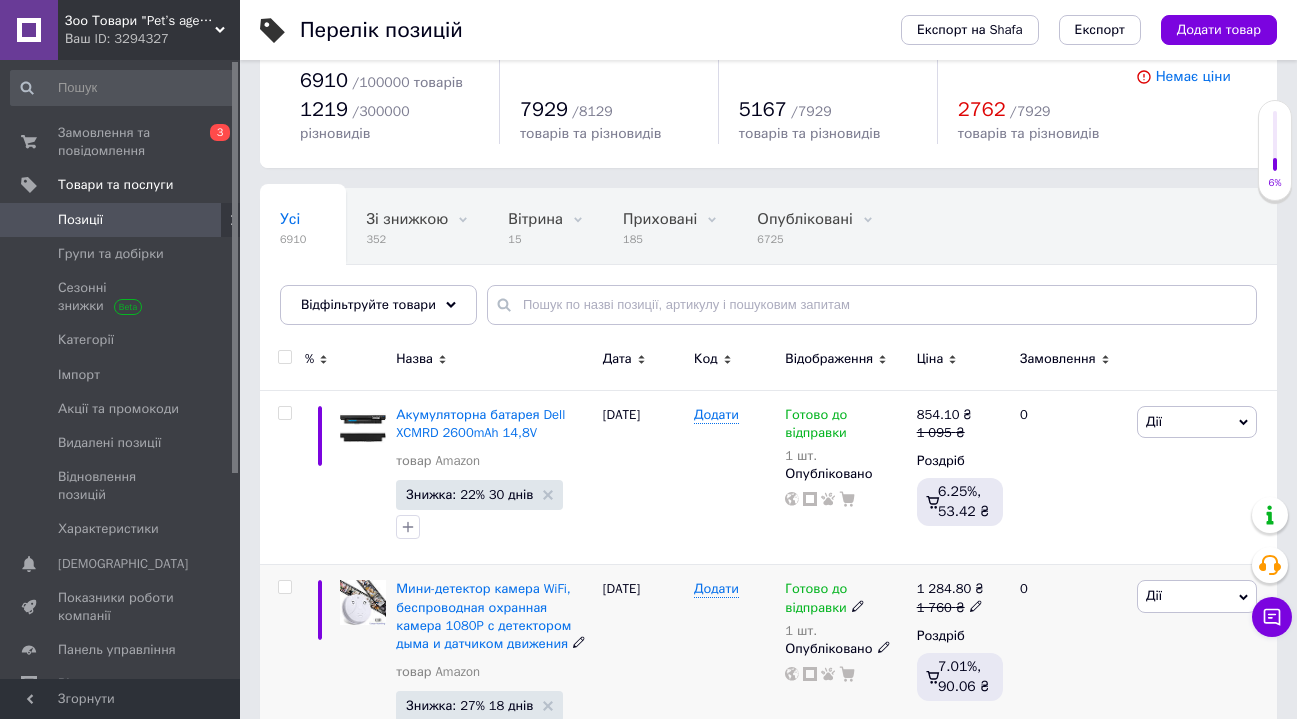 scroll, scrollTop: 111, scrollLeft: 0, axis: vertical 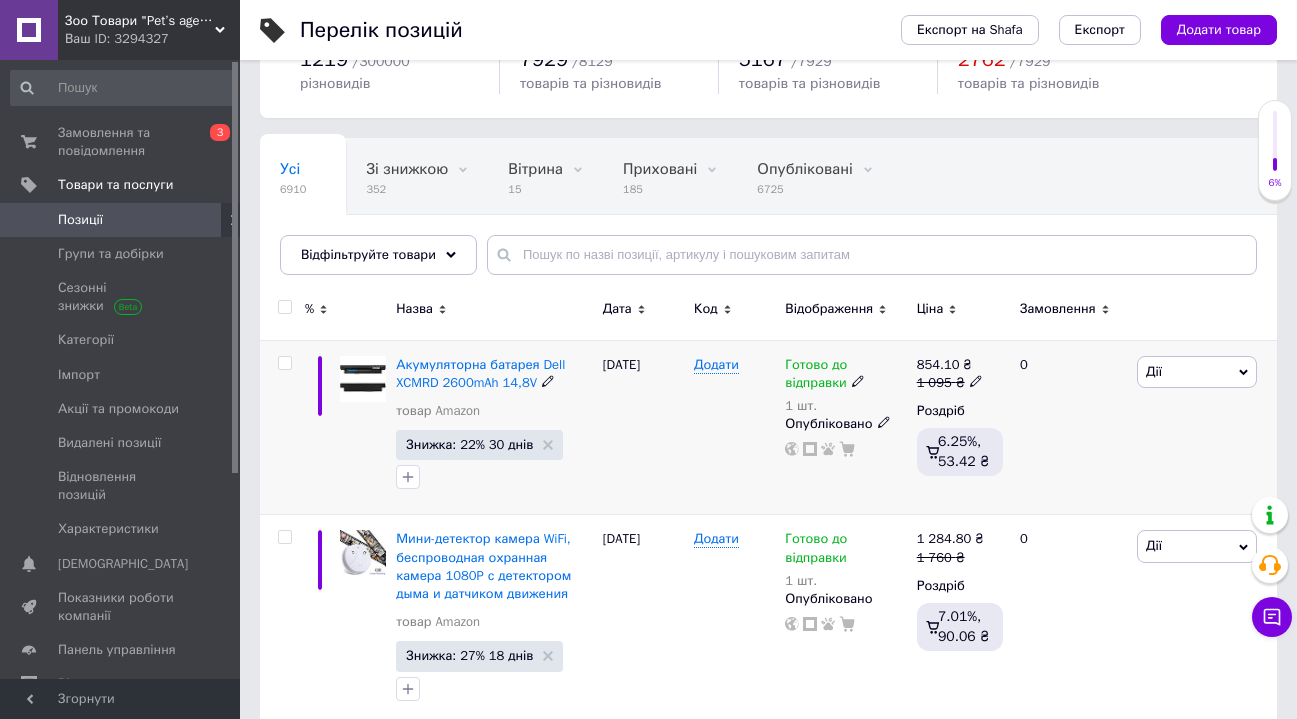 click 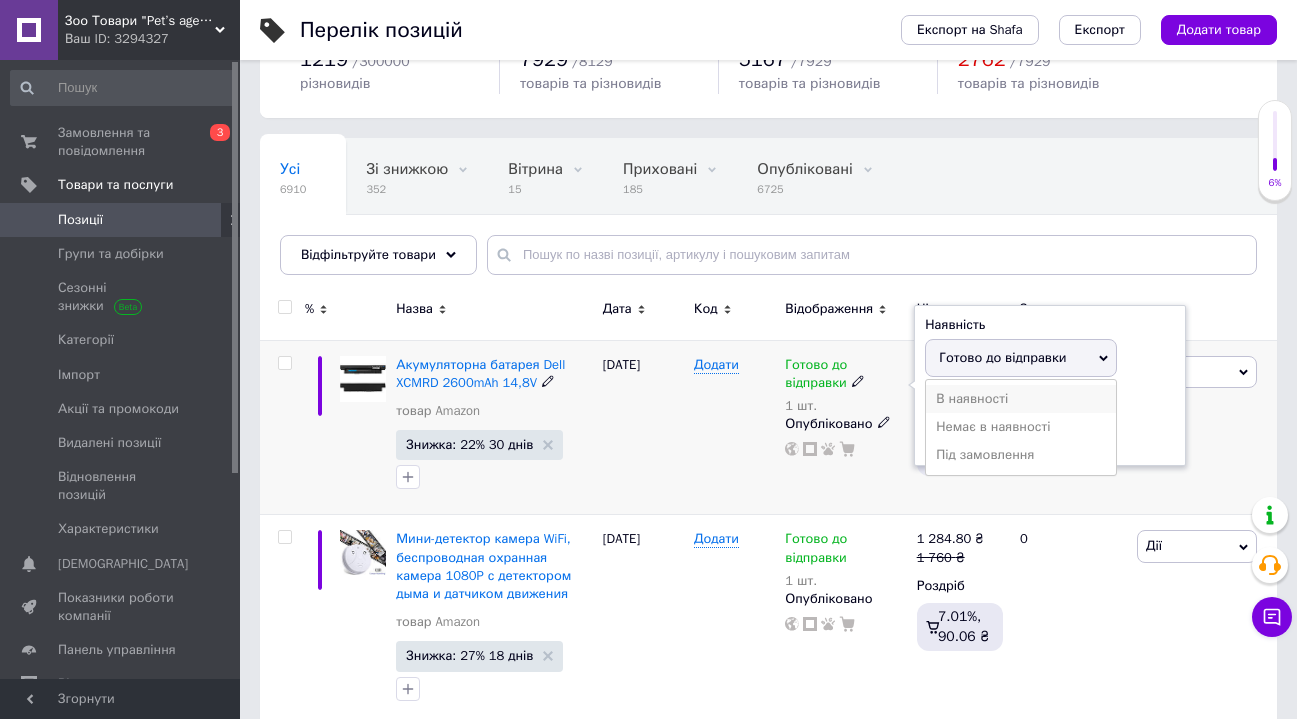 click on "В наявності" at bounding box center (1021, 399) 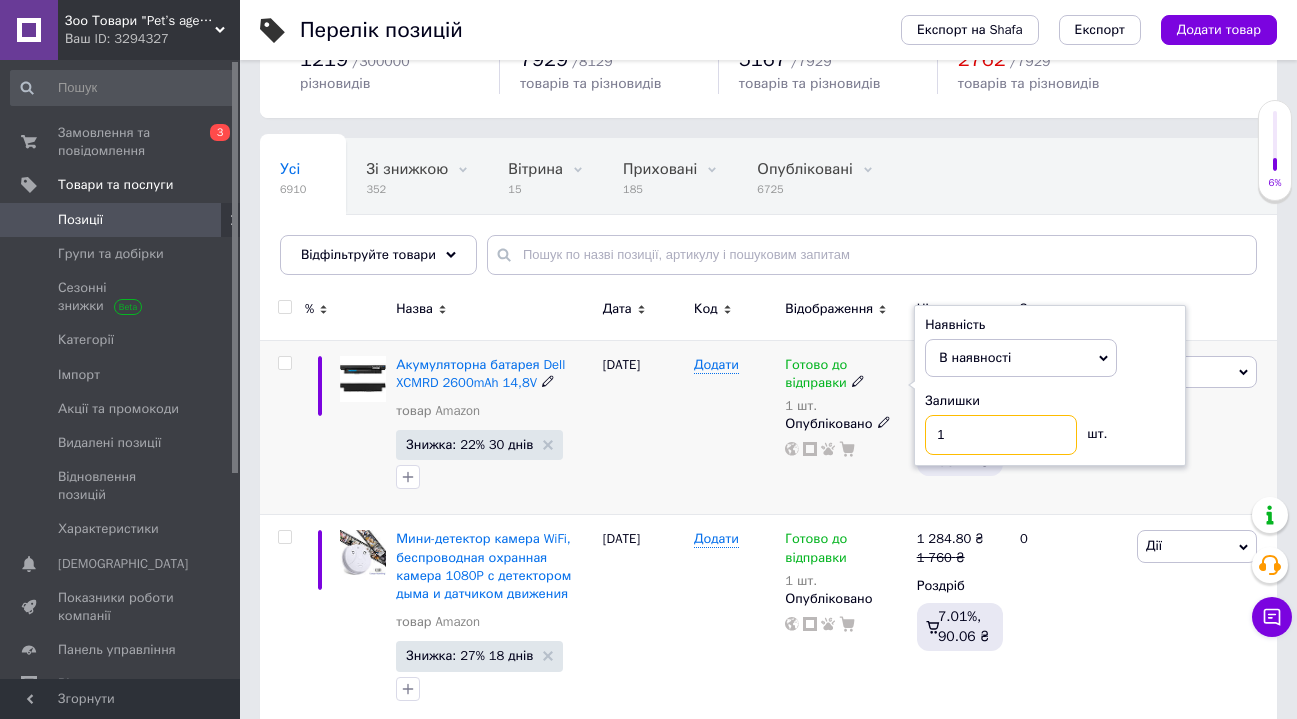 drag, startPoint x: 949, startPoint y: 415, endPoint x: 939, endPoint y: 413, distance: 10.198039 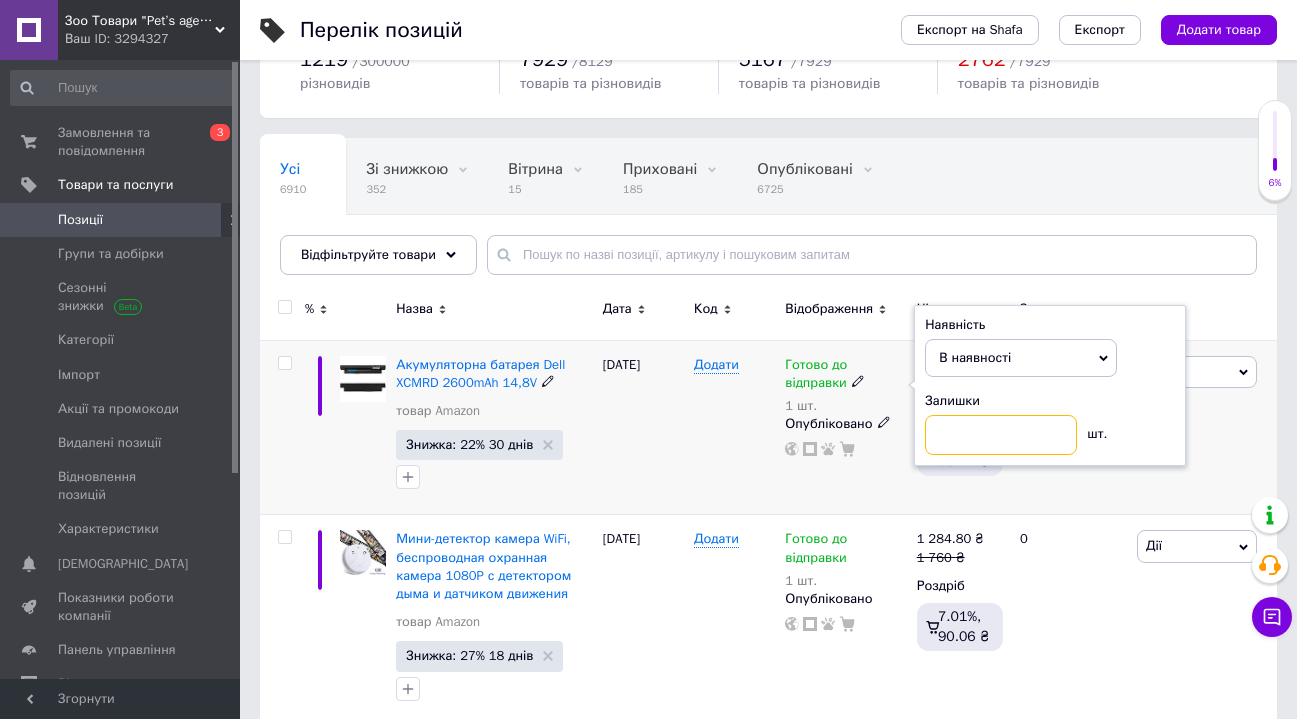 type 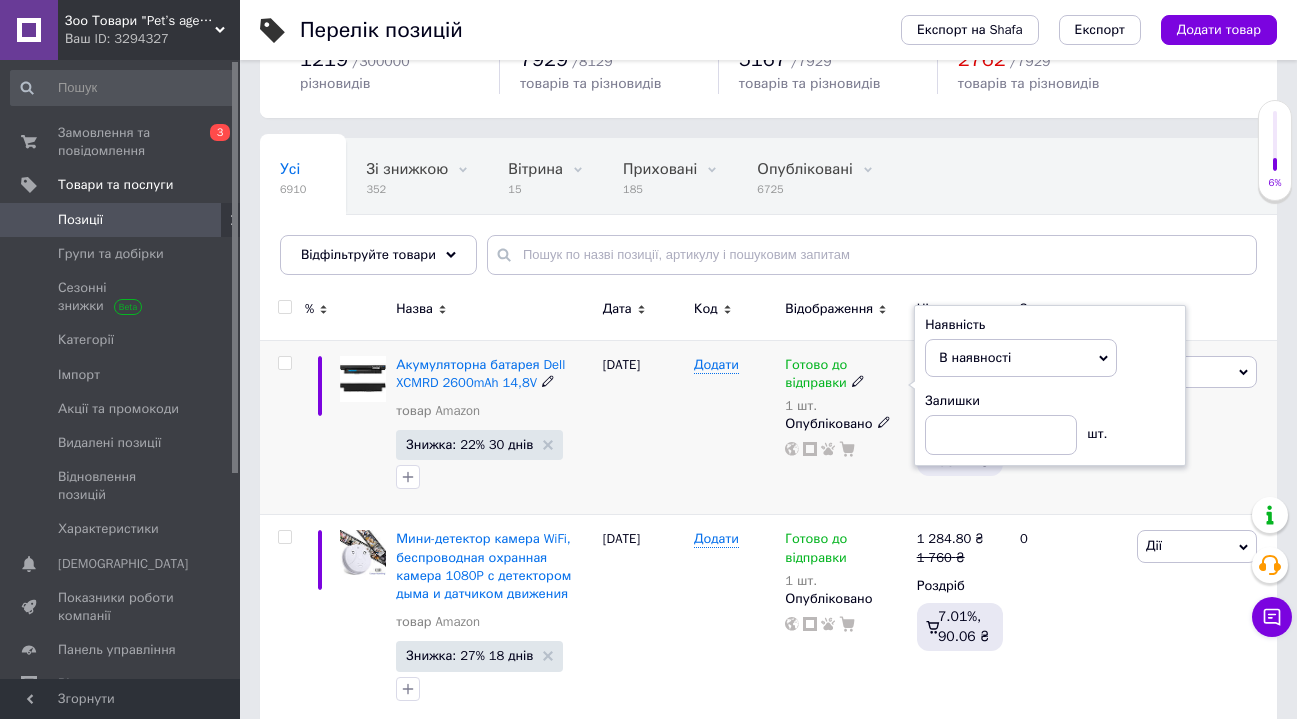 click on "Готово до відправки 1 шт. Наявність В наявності Немає в наявності Під замовлення Готово до відправки Залишки шт. Опубліковано" at bounding box center (845, 427) 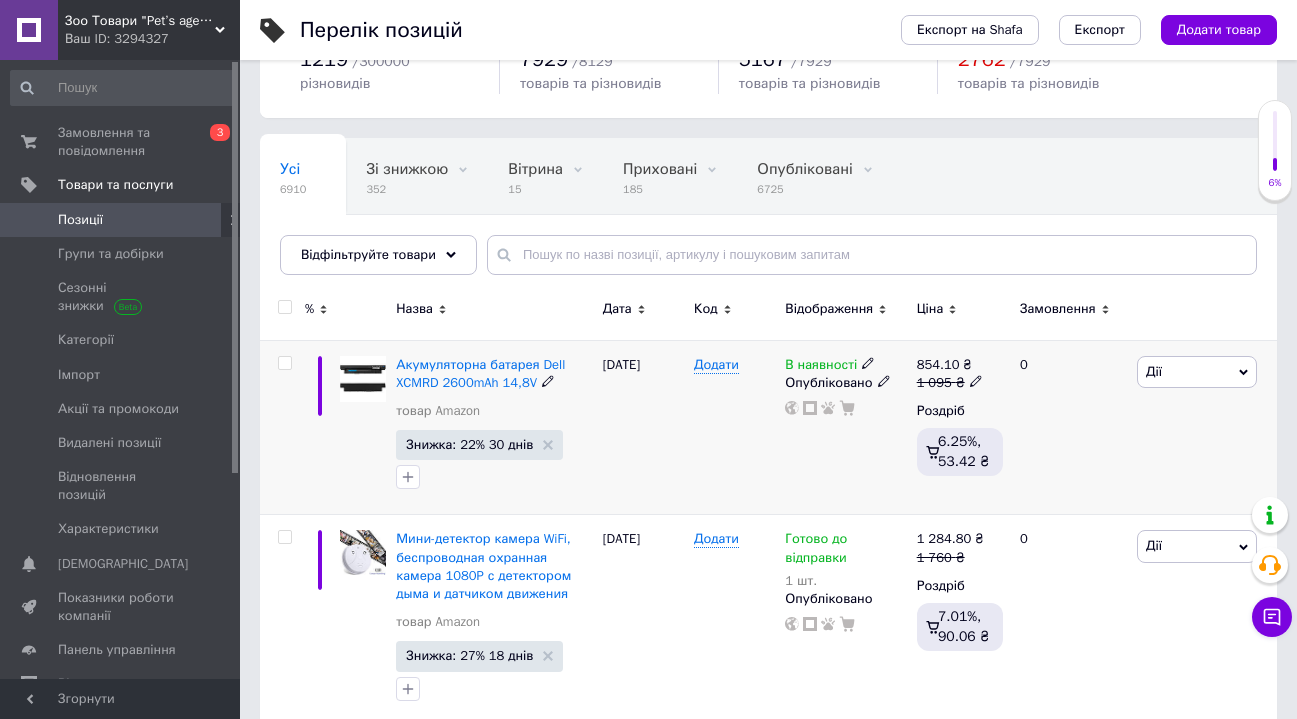 click at bounding box center (868, 362) 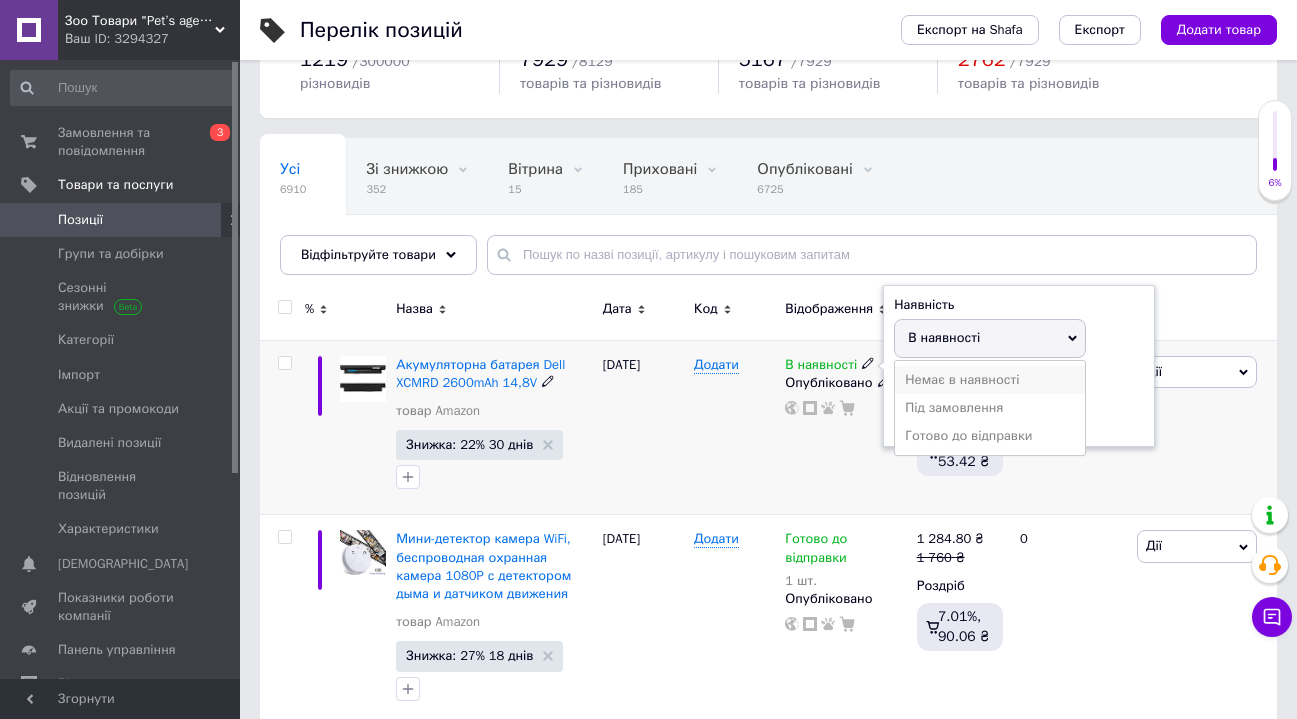 click on "Немає в наявності" at bounding box center [990, 380] 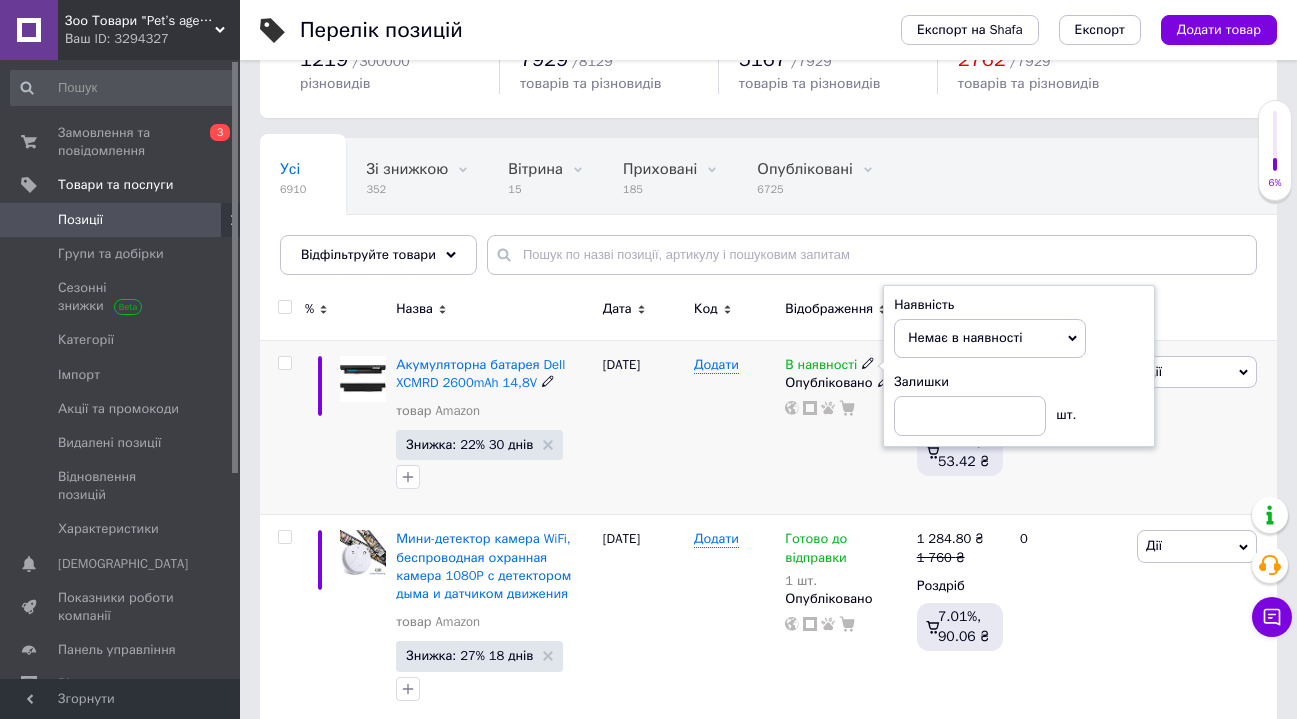 click on "В наявності Наявність Немає в наявності В наявності Під замовлення Готово до відправки Залишки шт. Опубліковано" at bounding box center [845, 427] 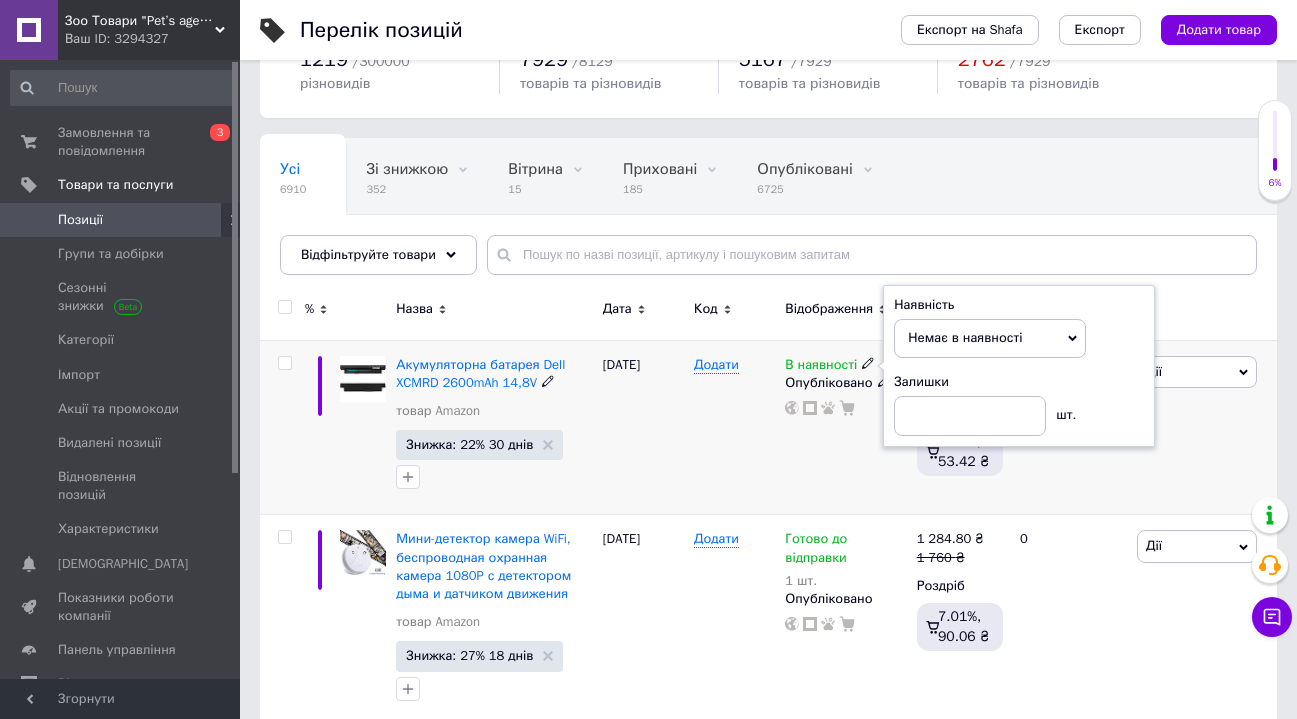 click on "В наявності Наявність Немає в наявності В наявності Під замовлення Готово до відправки Залишки шт. Опубліковано" at bounding box center [845, 427] 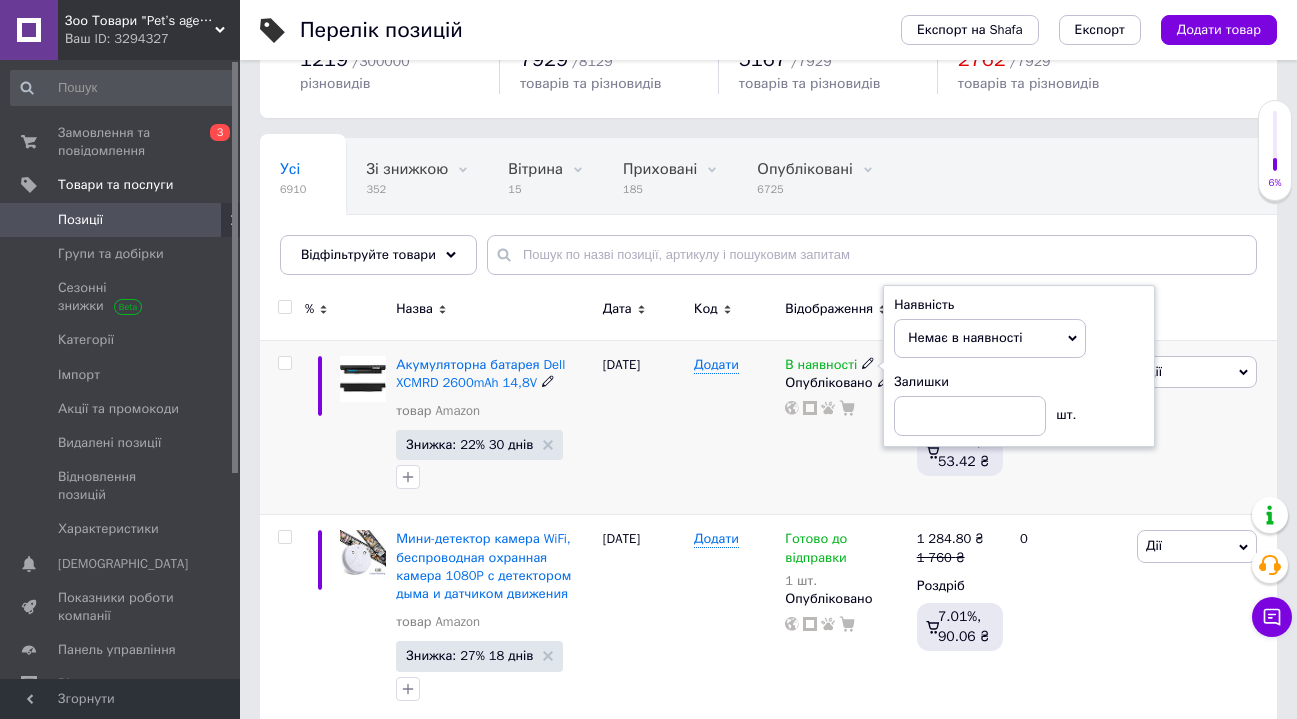click on "В наявності Наявність Немає в наявності В наявності Під замовлення Готово до відправки Залишки шт. Опубліковано" at bounding box center [845, 427] 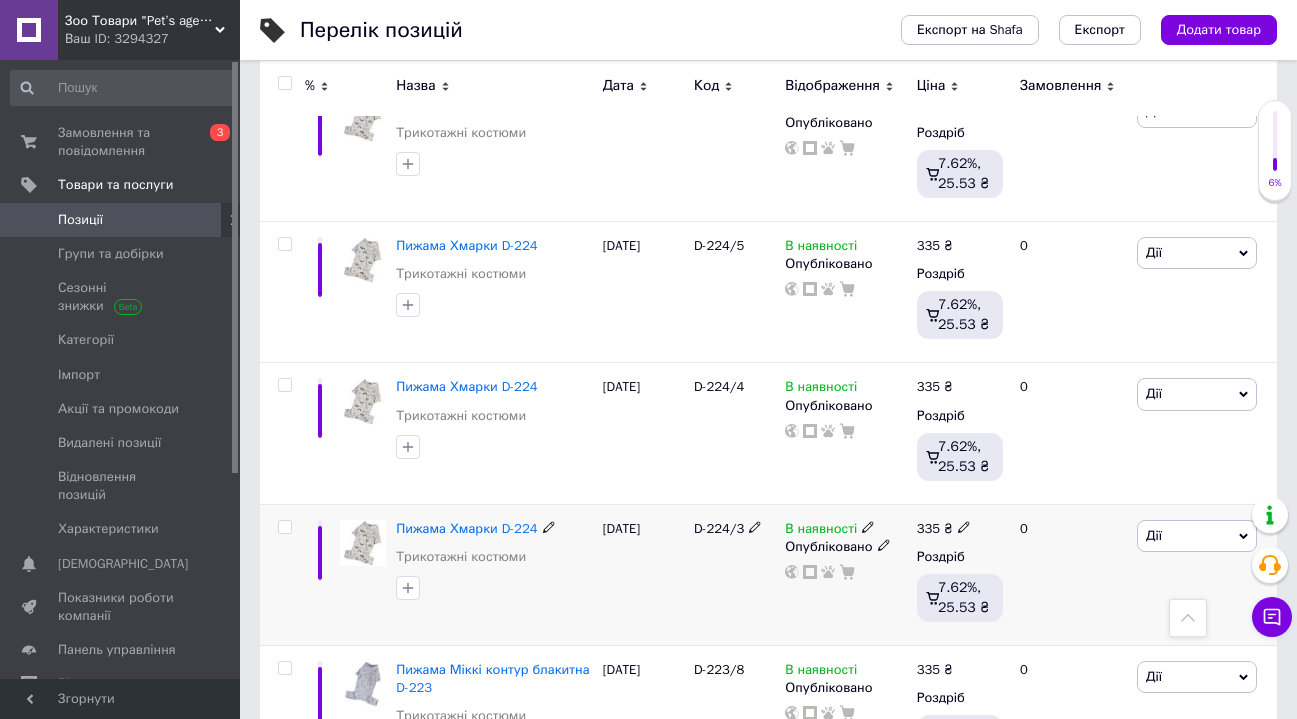scroll, scrollTop: 3363, scrollLeft: 0, axis: vertical 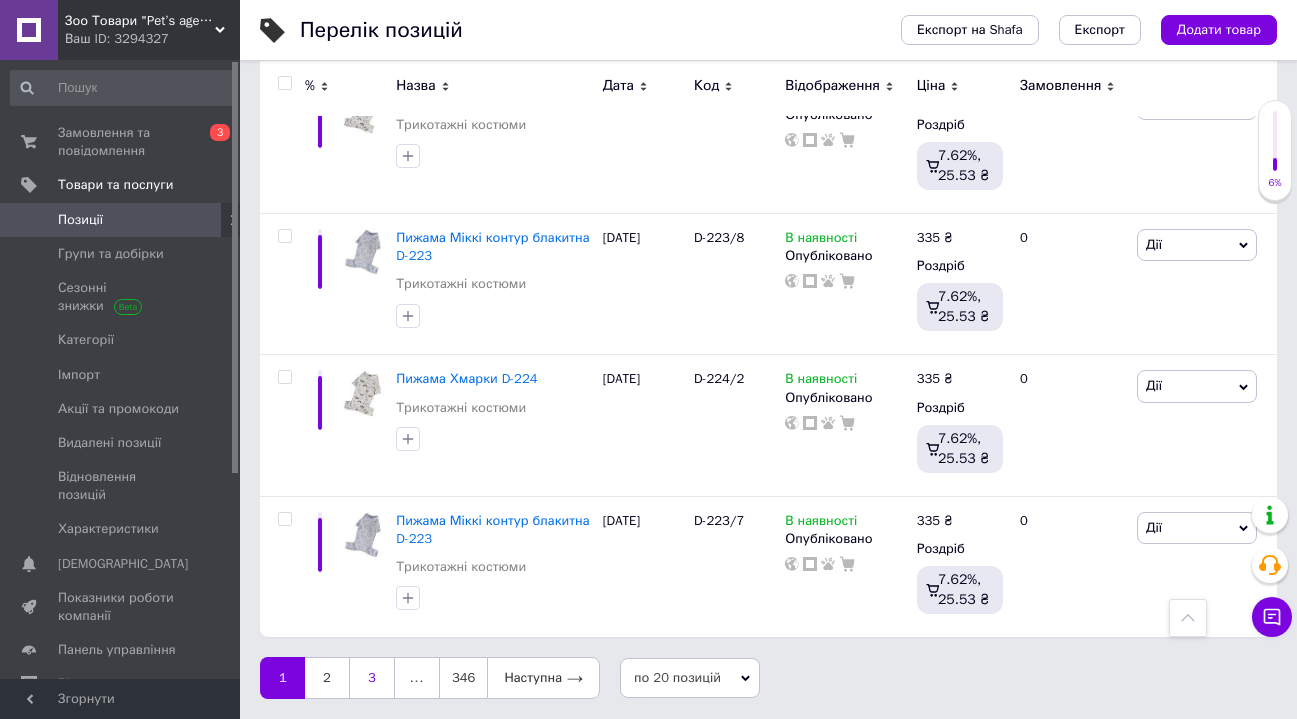 click on "3" at bounding box center (372, 678) 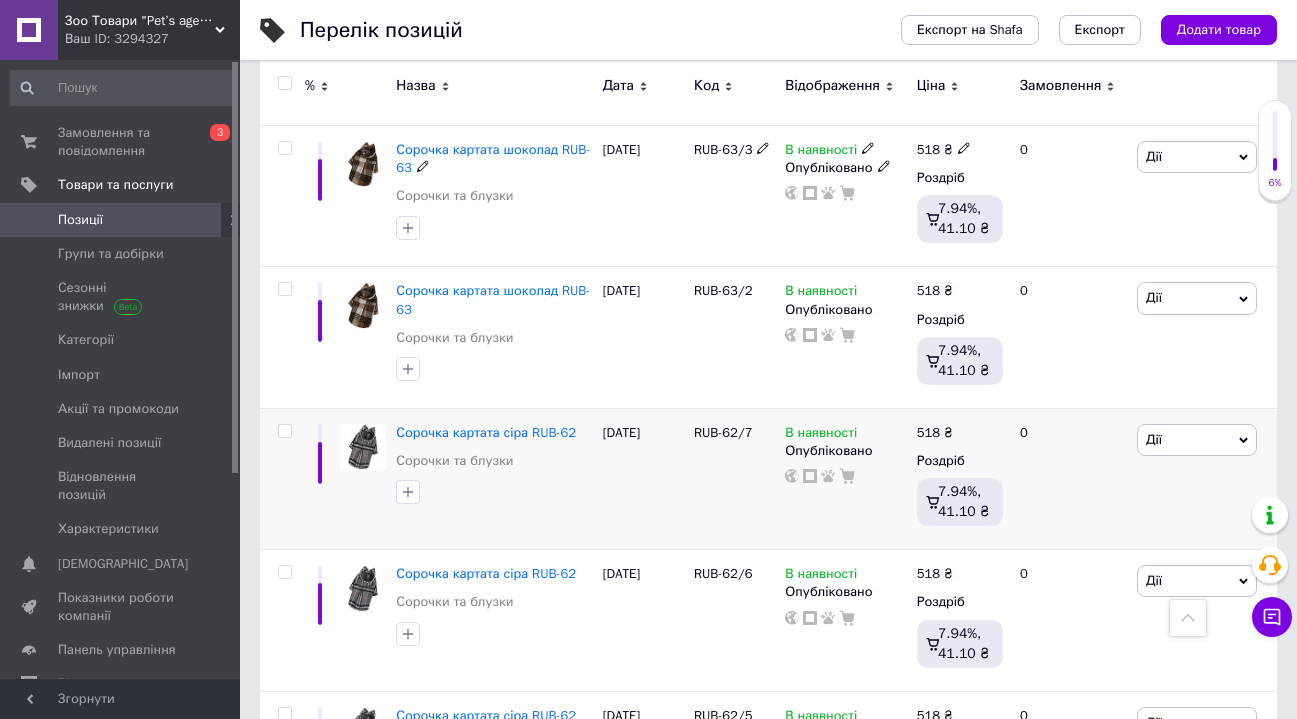 scroll, scrollTop: 3231, scrollLeft: 0, axis: vertical 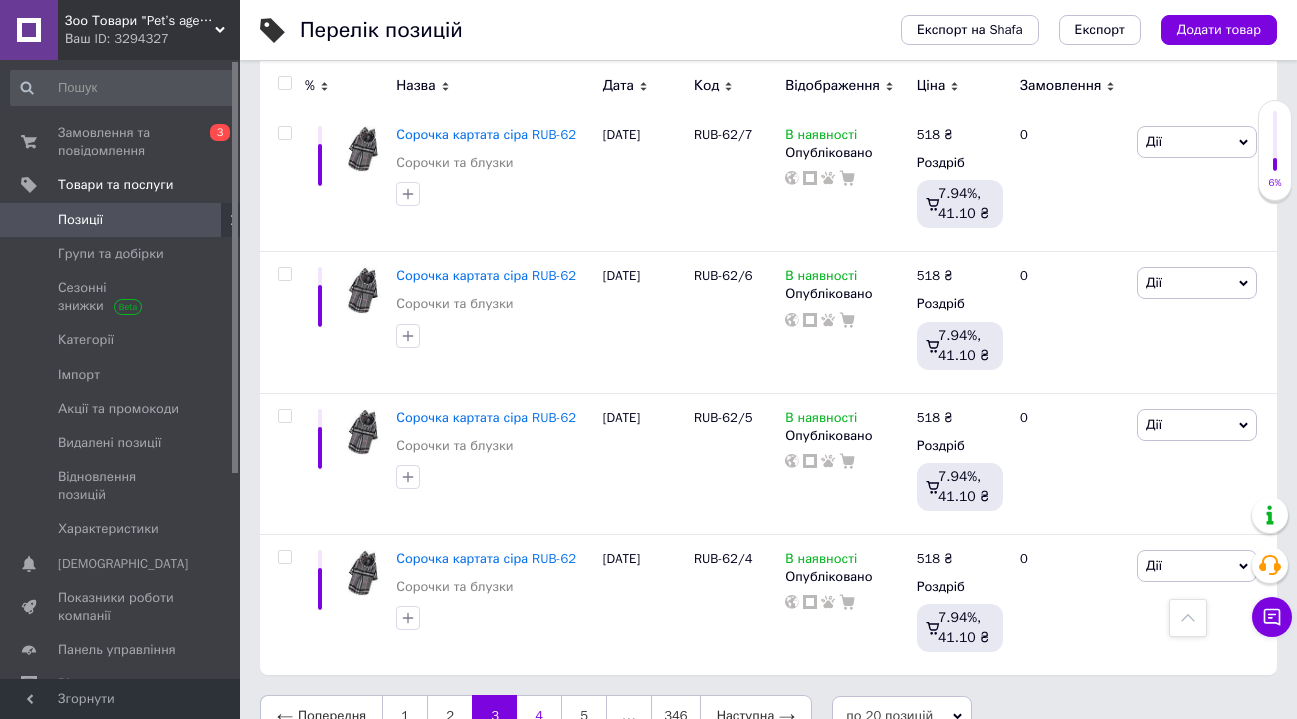 click on "4" at bounding box center (539, 716) 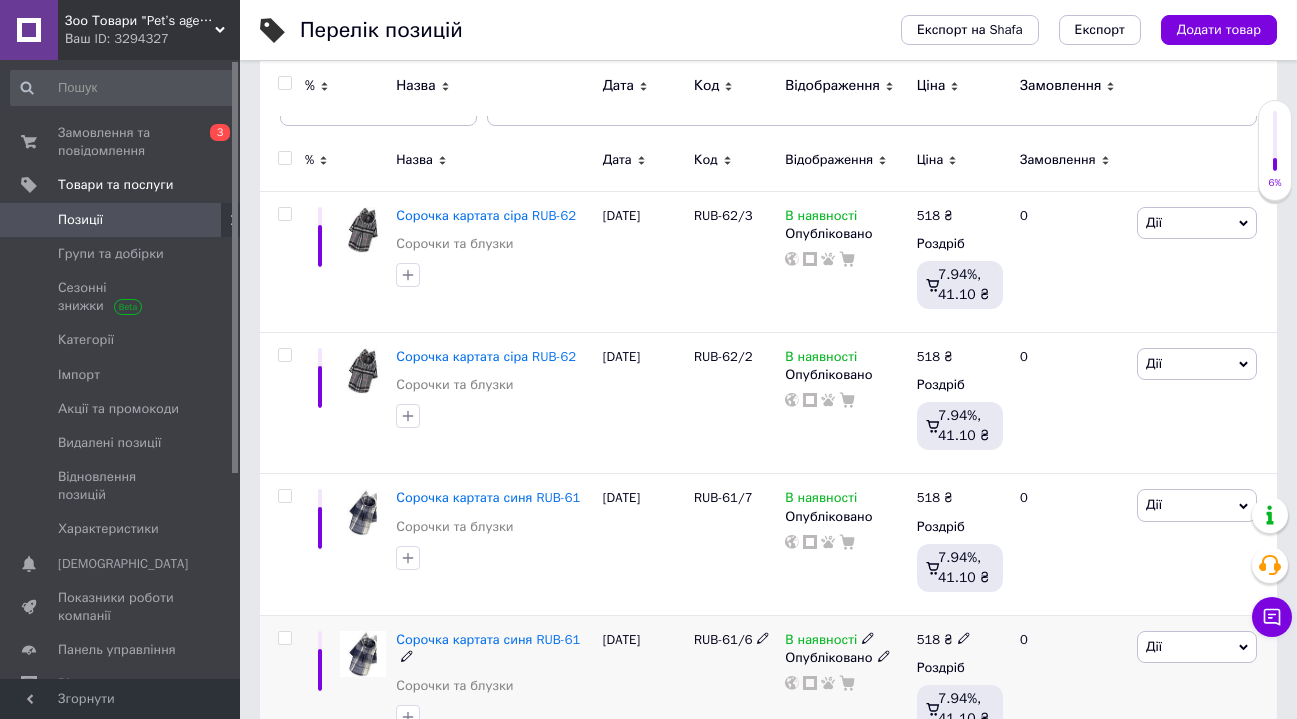 scroll, scrollTop: 0, scrollLeft: 0, axis: both 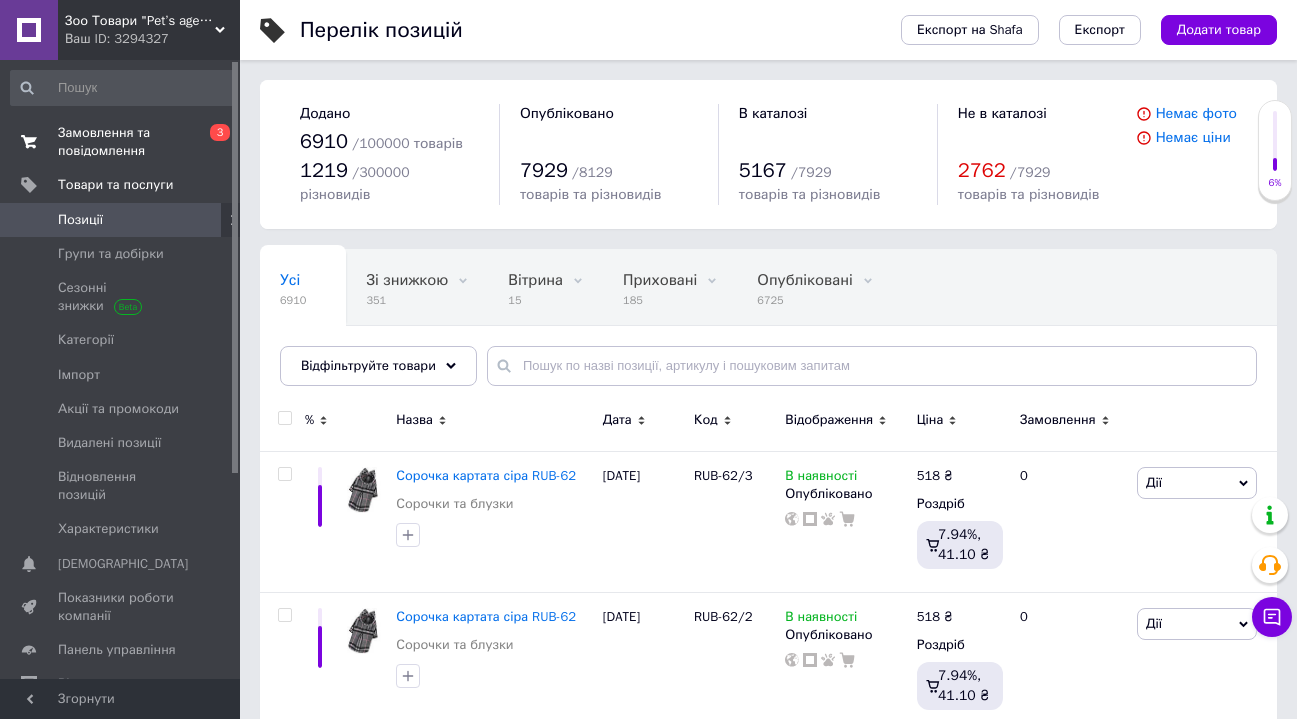 click on "Замовлення та повідомлення" at bounding box center [121, 142] 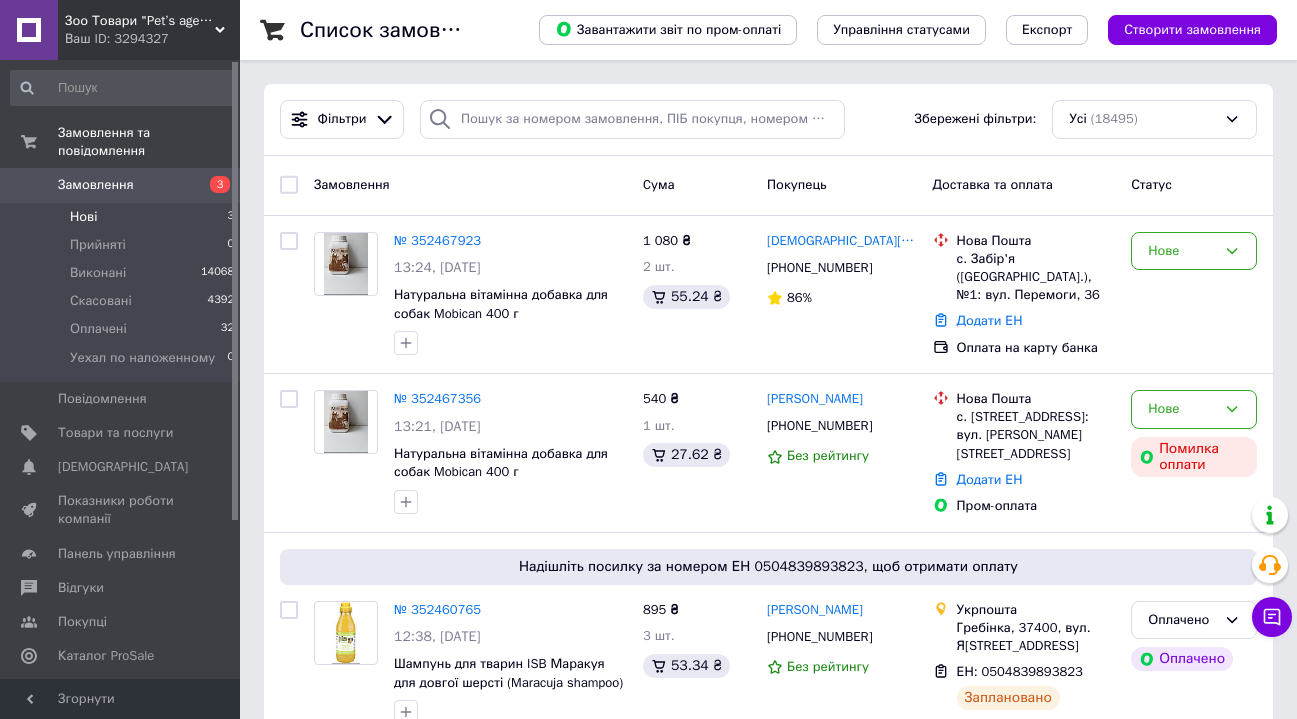 click on "Нові" at bounding box center [83, 217] 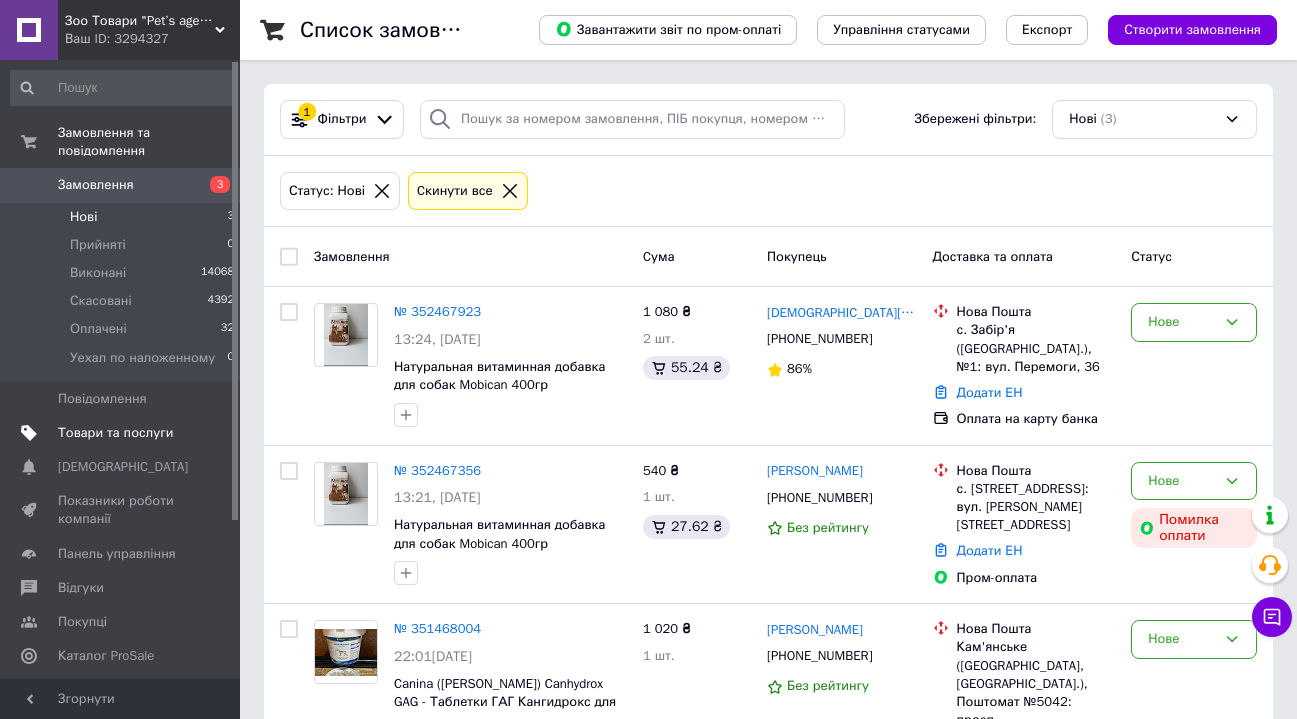 click on "Товари та послуги" at bounding box center [115, 433] 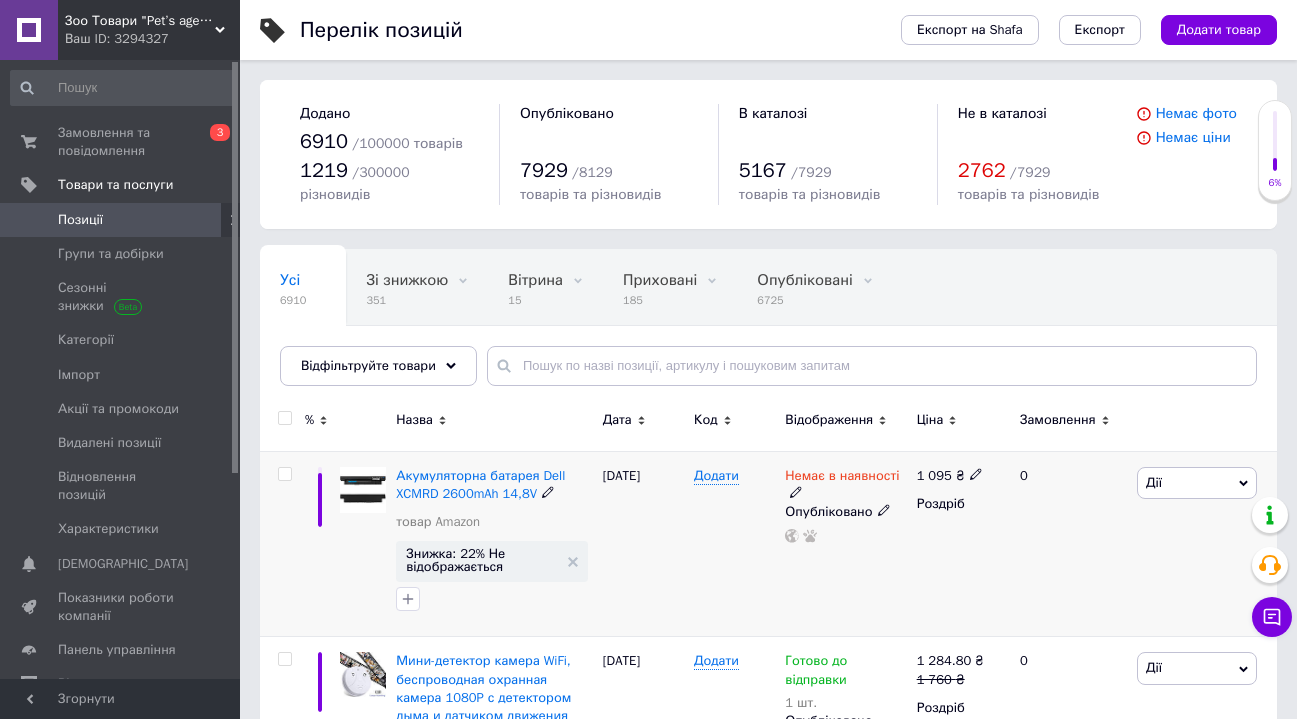 scroll, scrollTop: 33, scrollLeft: 0, axis: vertical 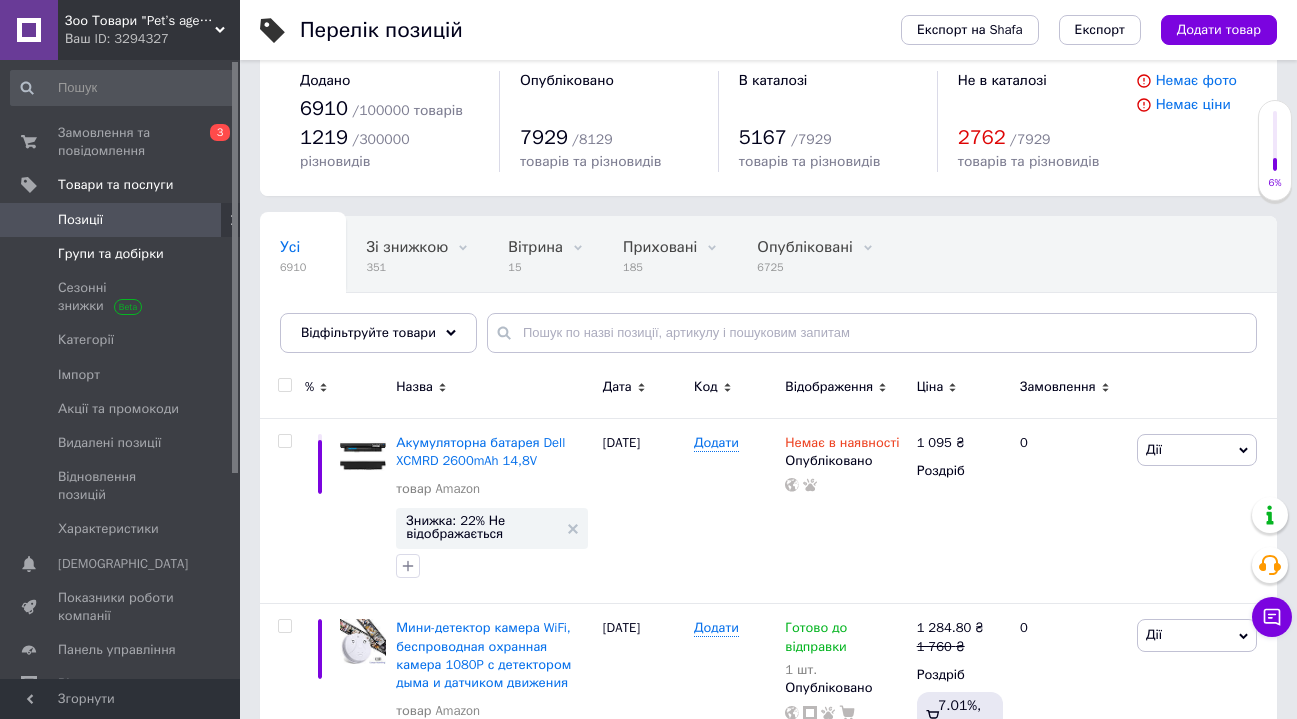 click on "Групи та добірки" at bounding box center (111, 254) 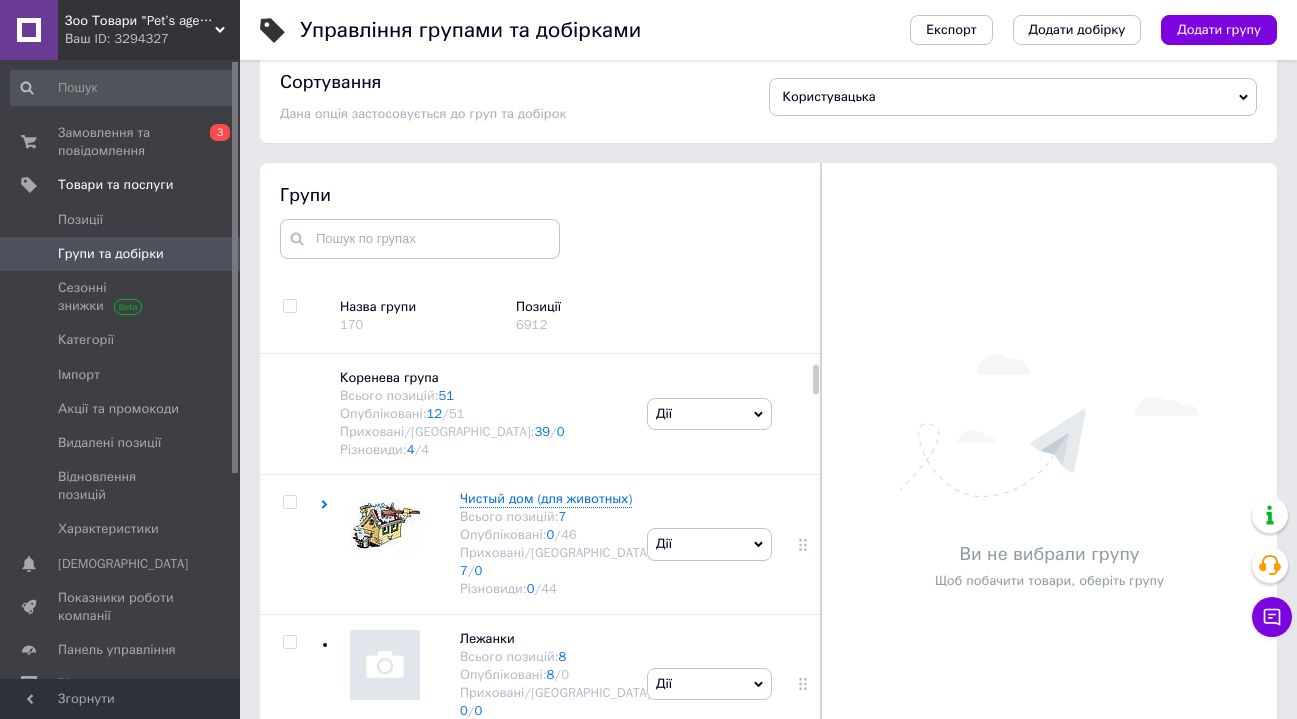 scroll, scrollTop: 113, scrollLeft: 0, axis: vertical 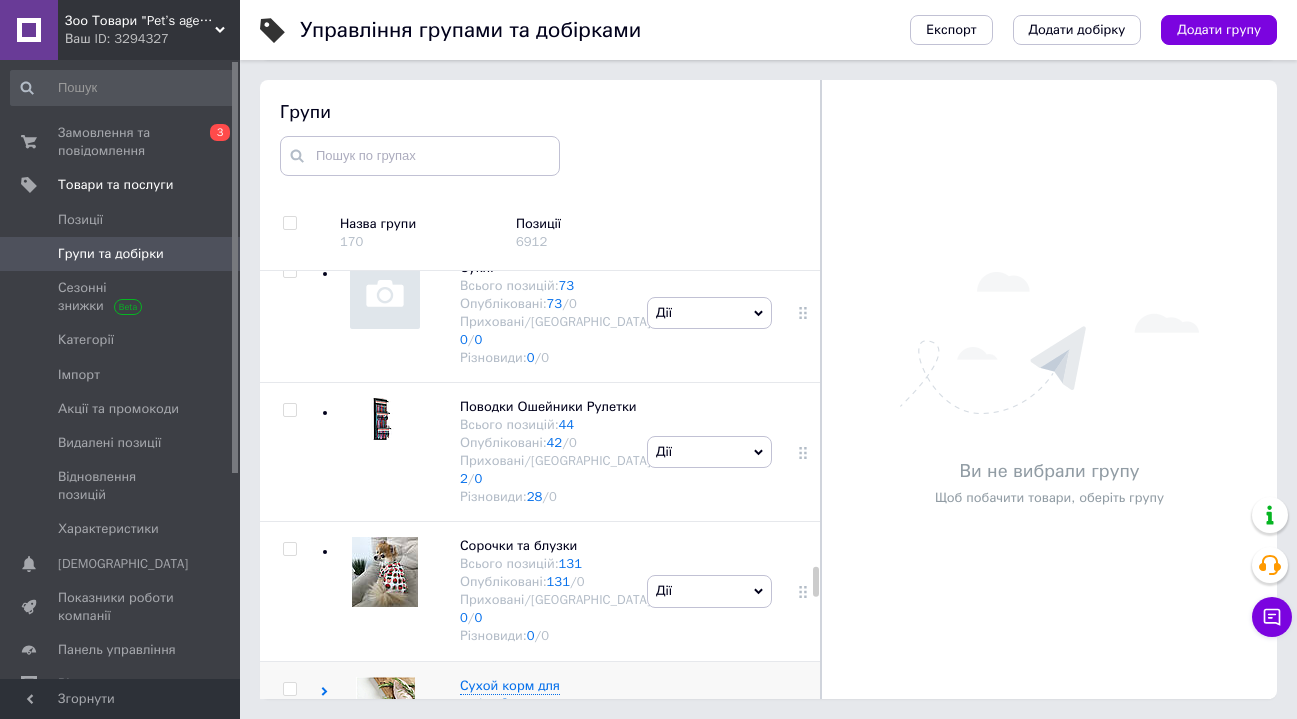 click 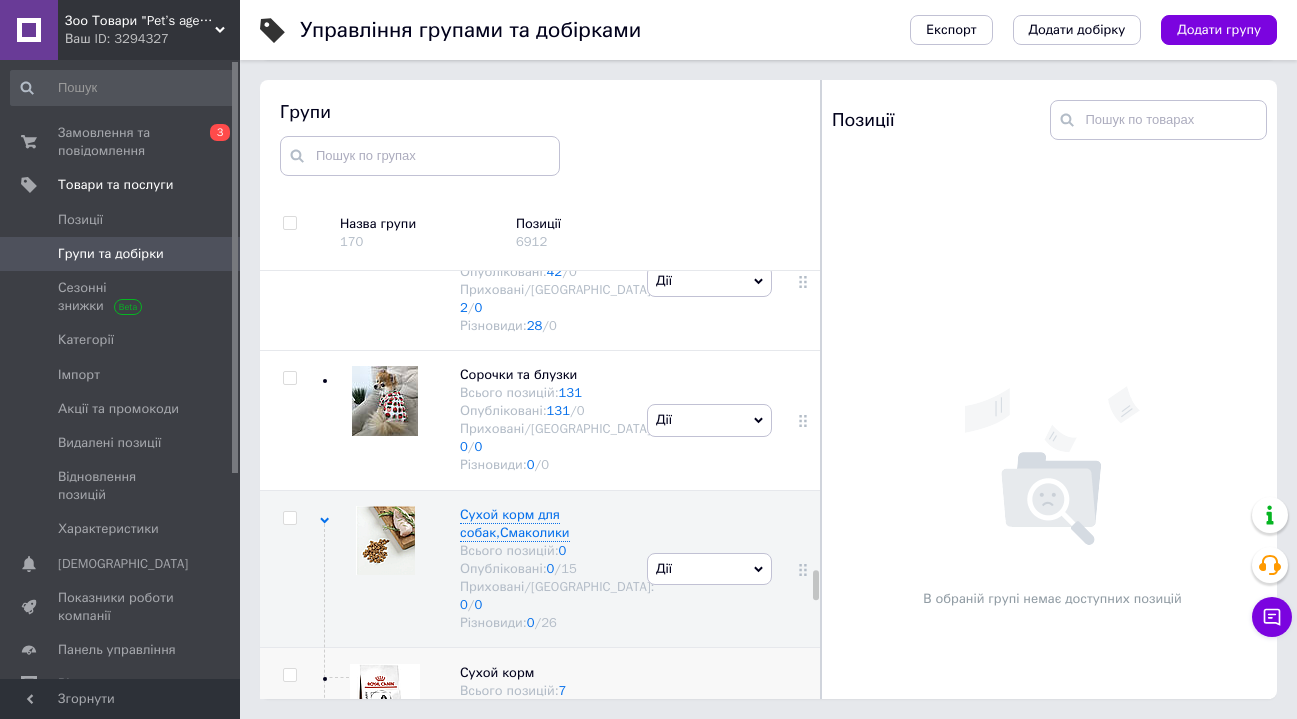 scroll, scrollTop: 5404, scrollLeft: 0, axis: vertical 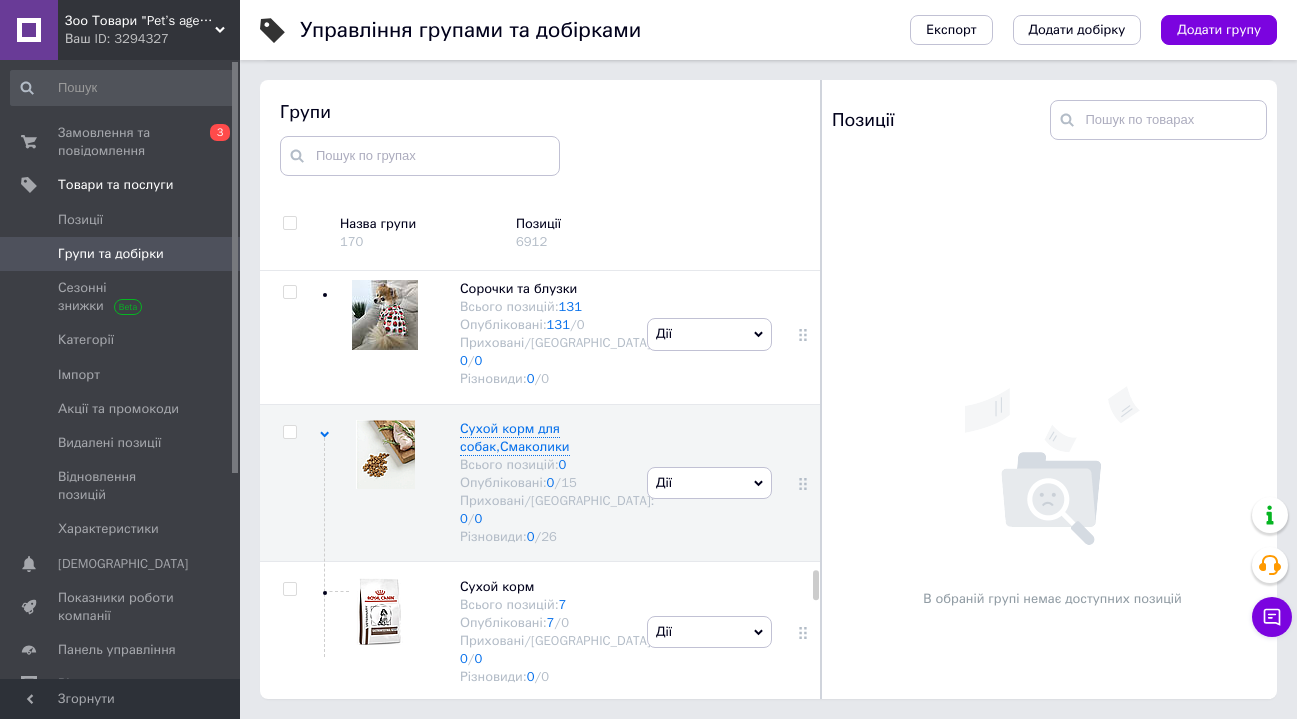 click on "8" at bounding box center (551, 763) 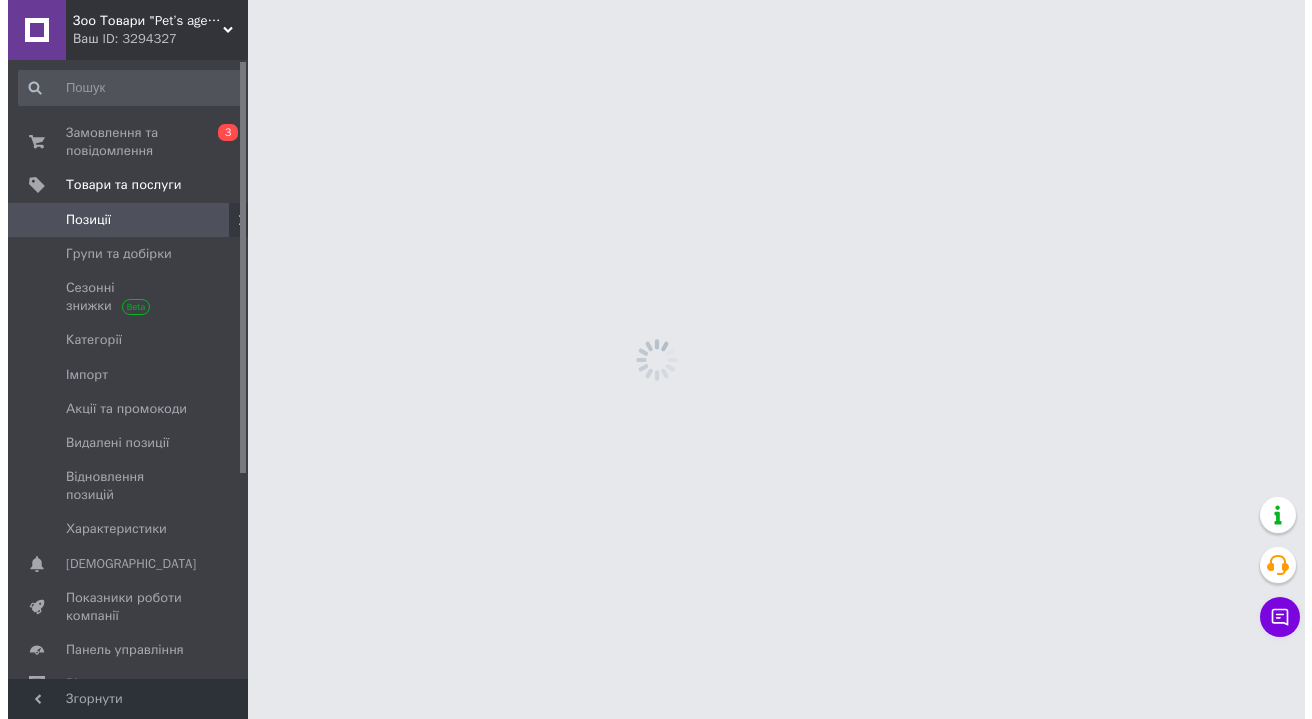 scroll, scrollTop: 0, scrollLeft: 0, axis: both 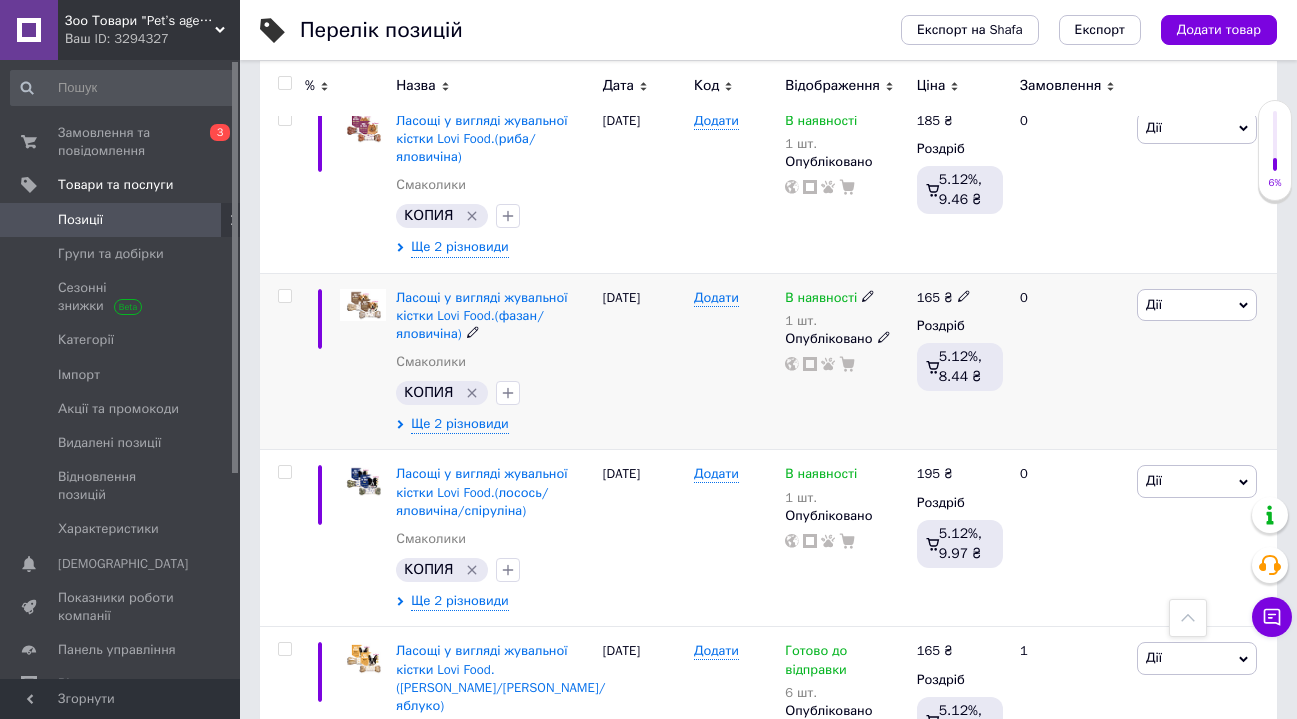 click 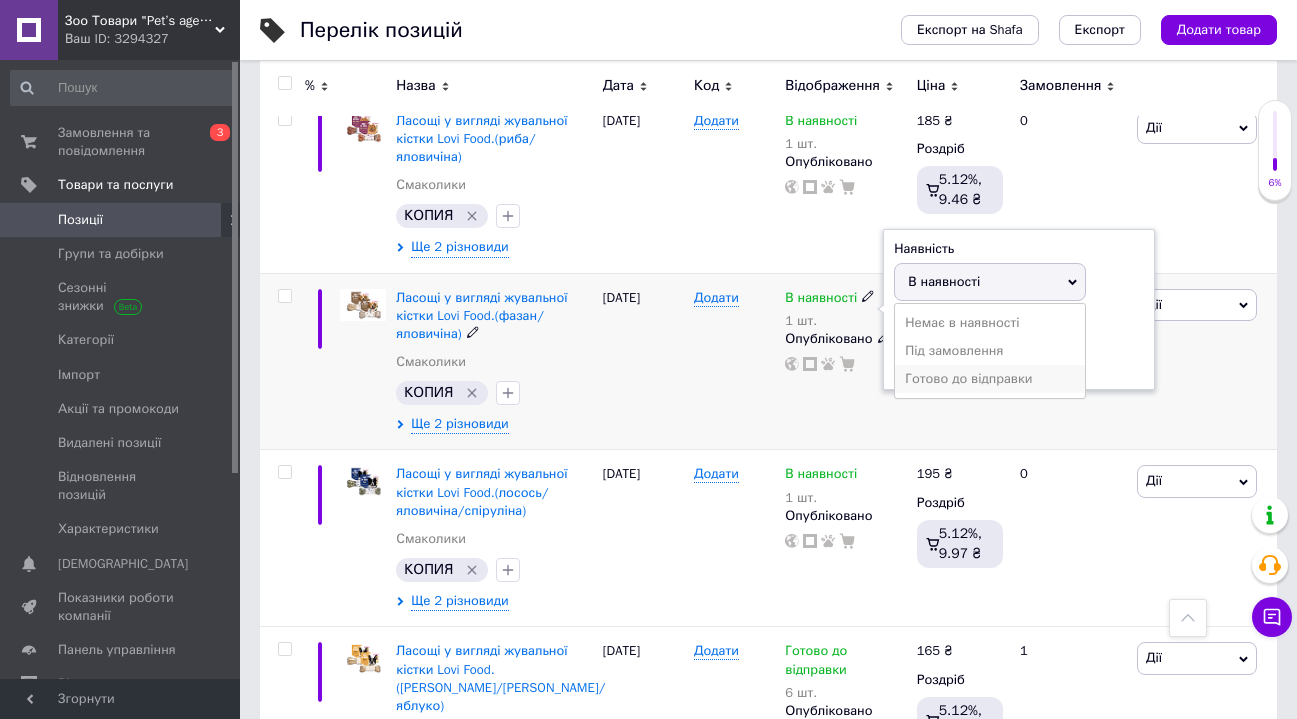 click on "Готово до відправки" at bounding box center (990, 379) 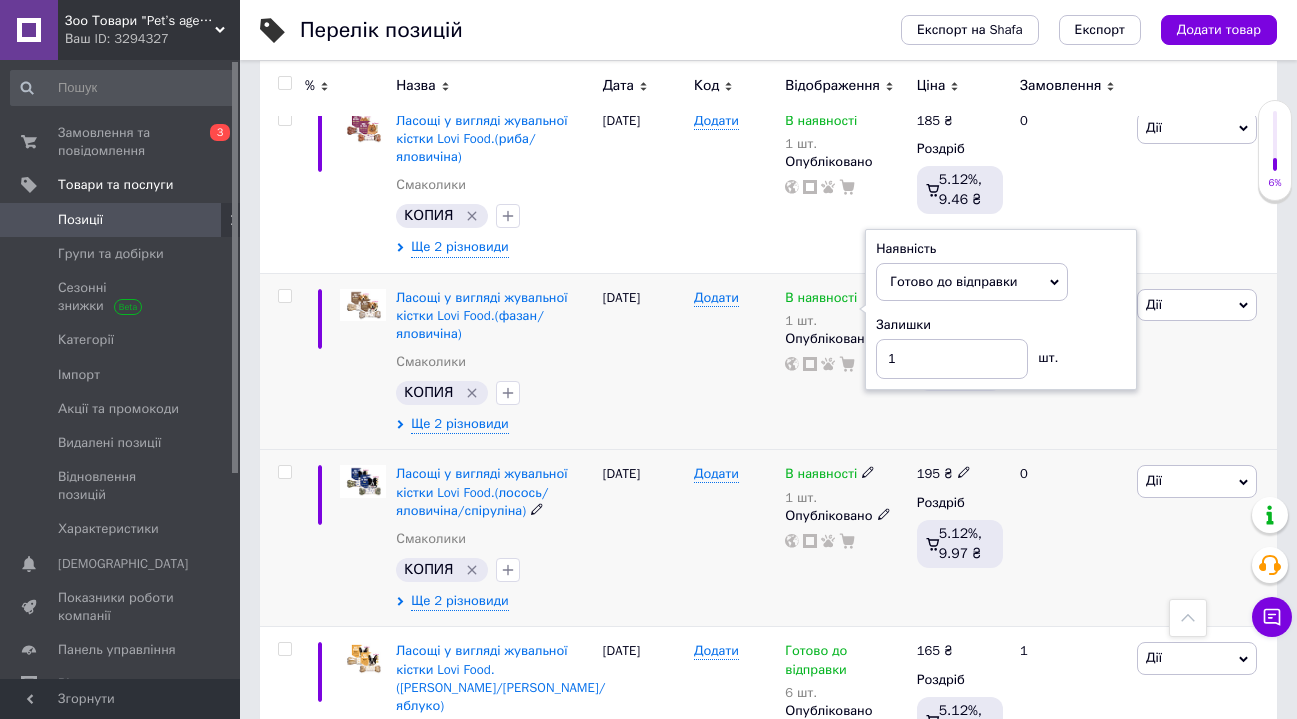 click 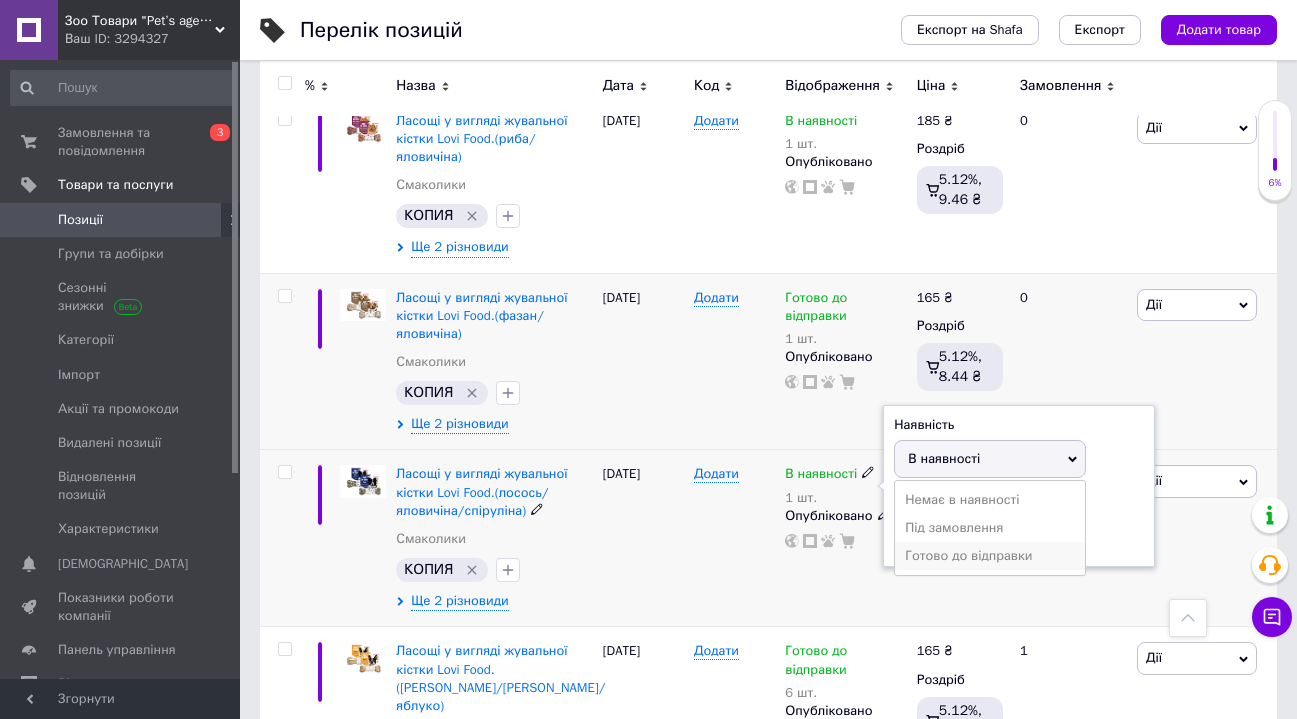 click on "Готово до відправки" at bounding box center [990, 556] 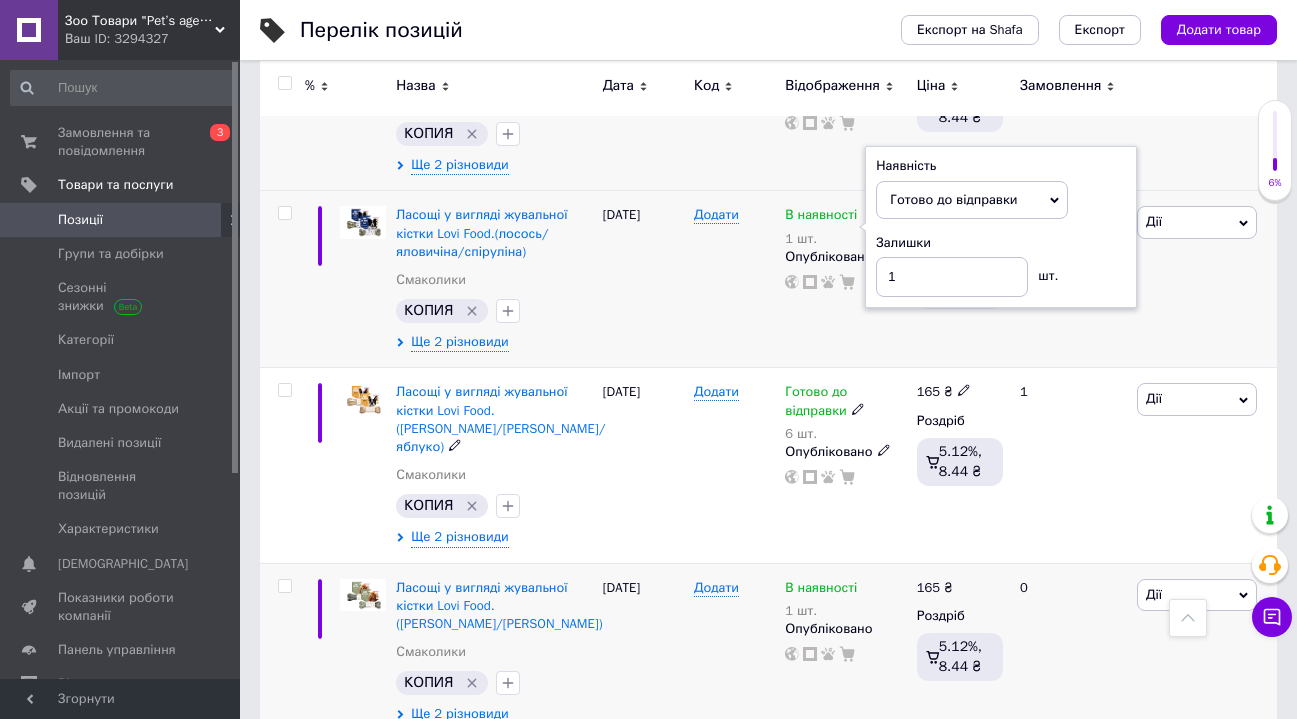 scroll, scrollTop: 905, scrollLeft: 0, axis: vertical 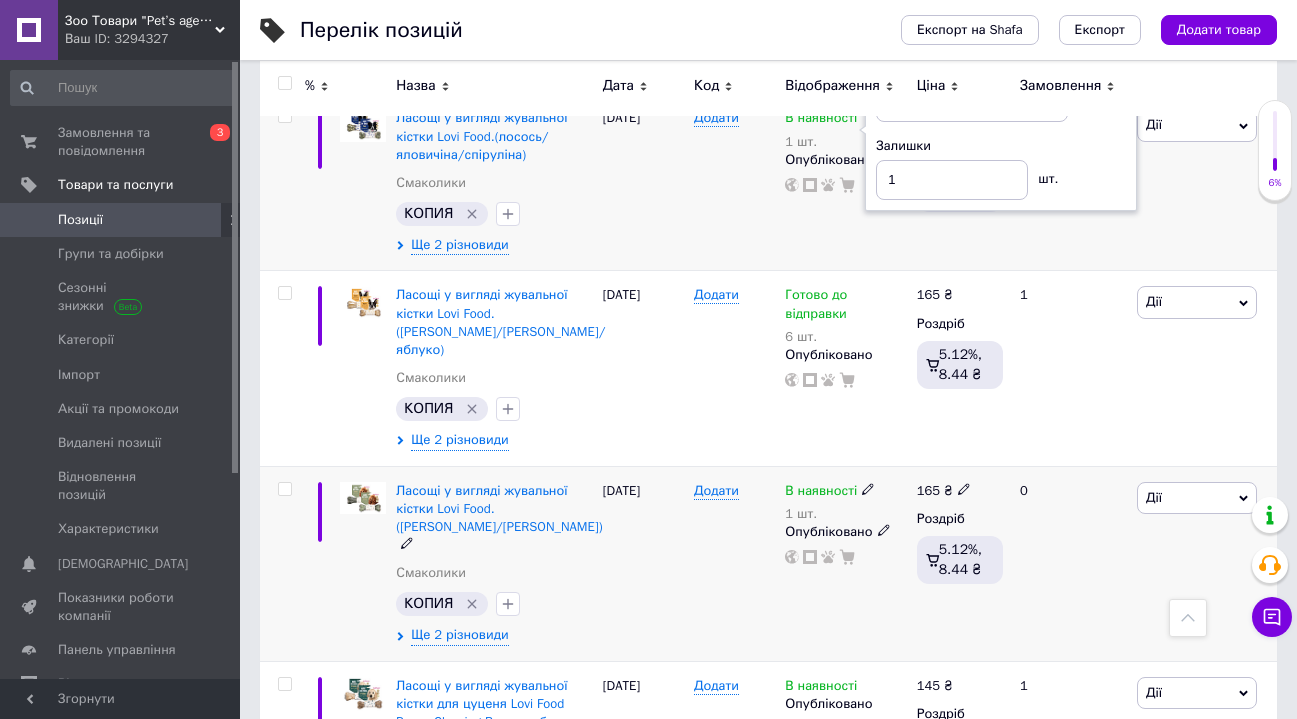click 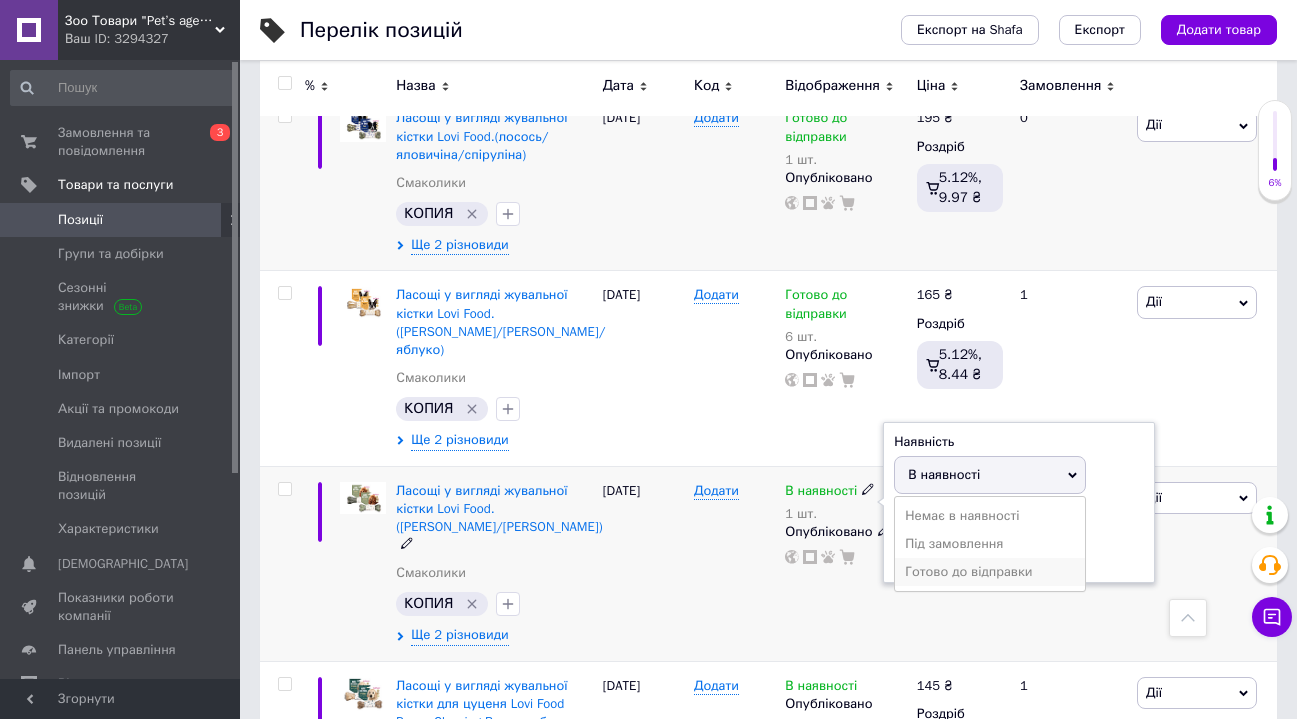 click on "Готово до відправки" at bounding box center (990, 572) 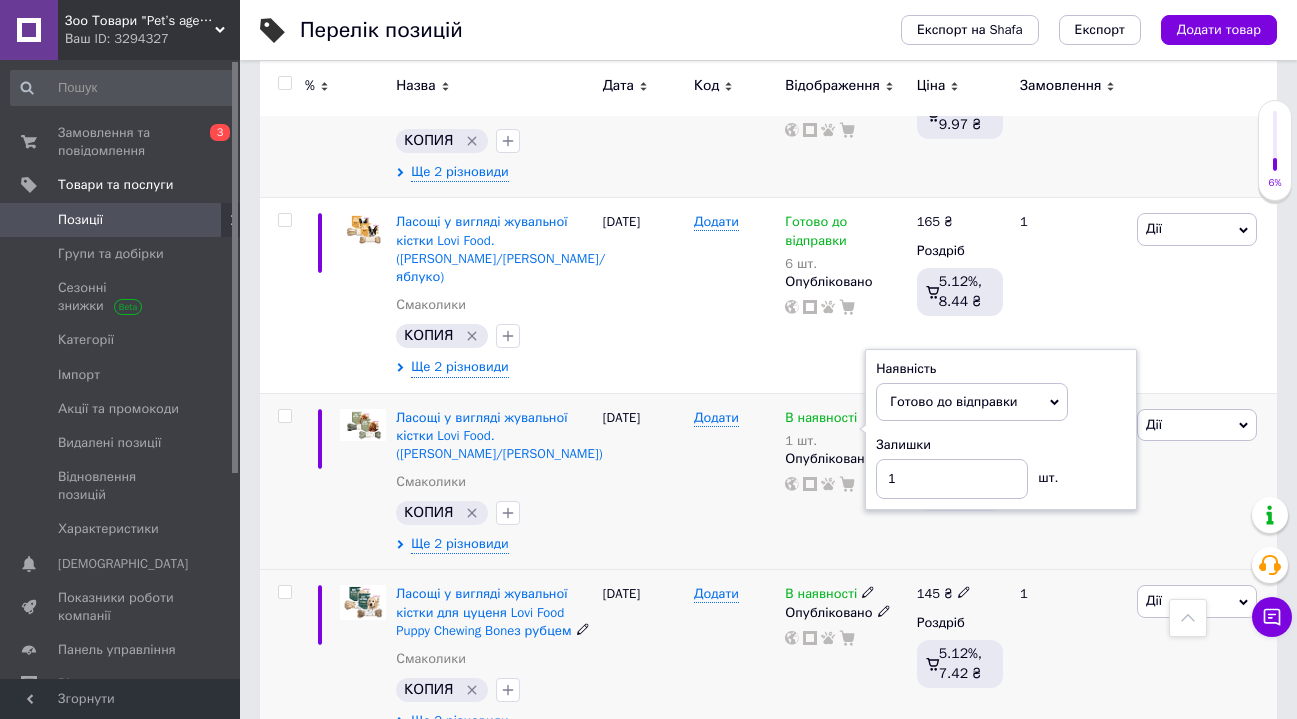 scroll, scrollTop: 1080, scrollLeft: 0, axis: vertical 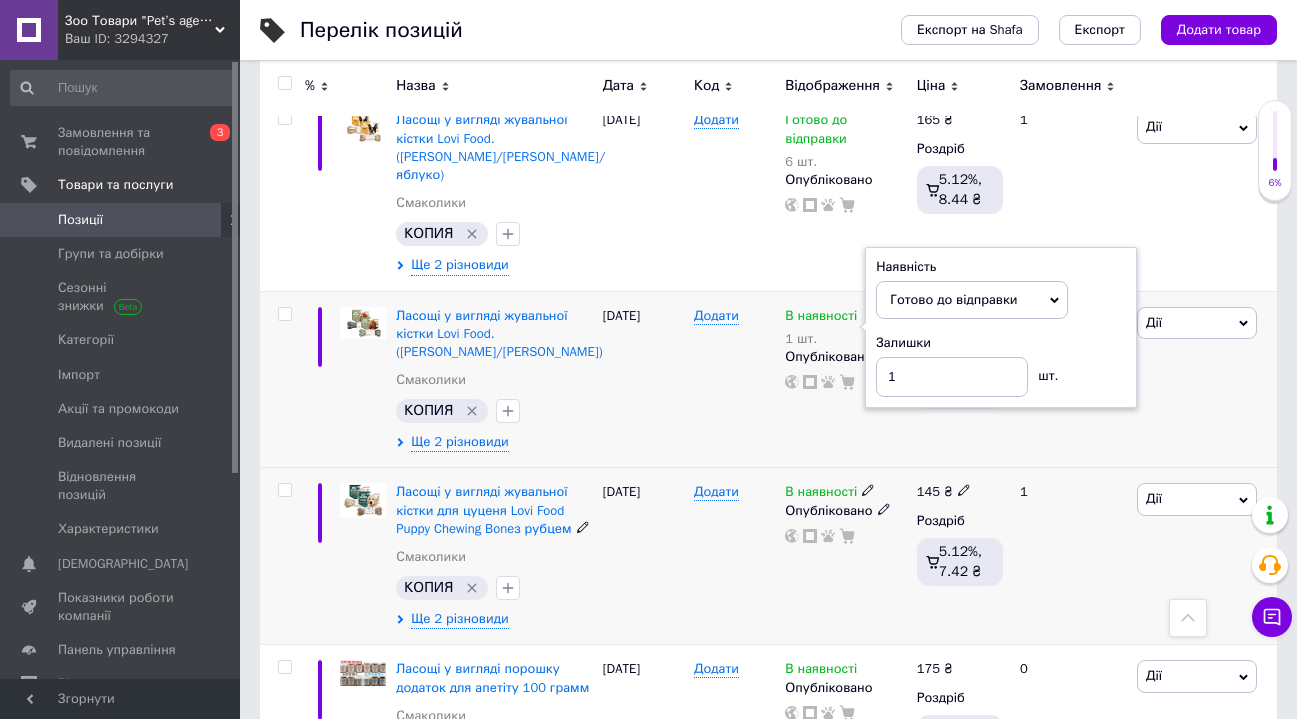 click 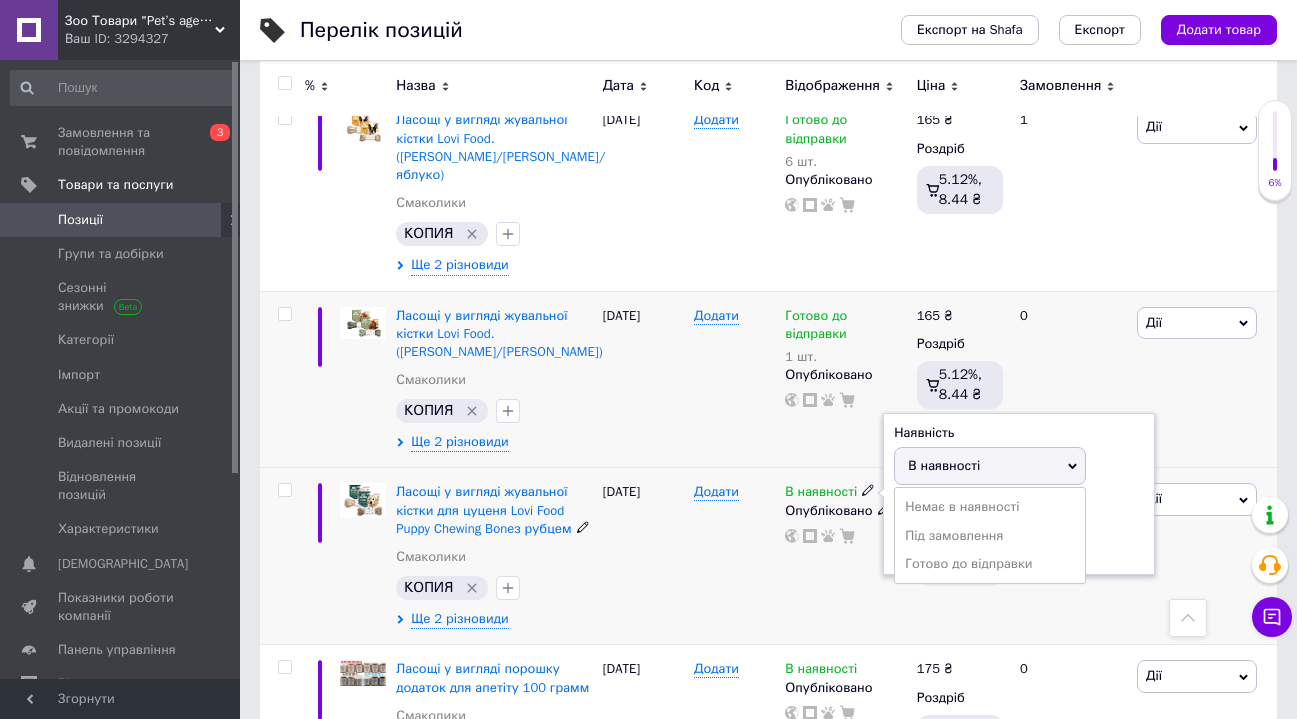 click on "Немає в наявності Під замовлення [PERSON_NAME] до відправки" at bounding box center (990, 535) 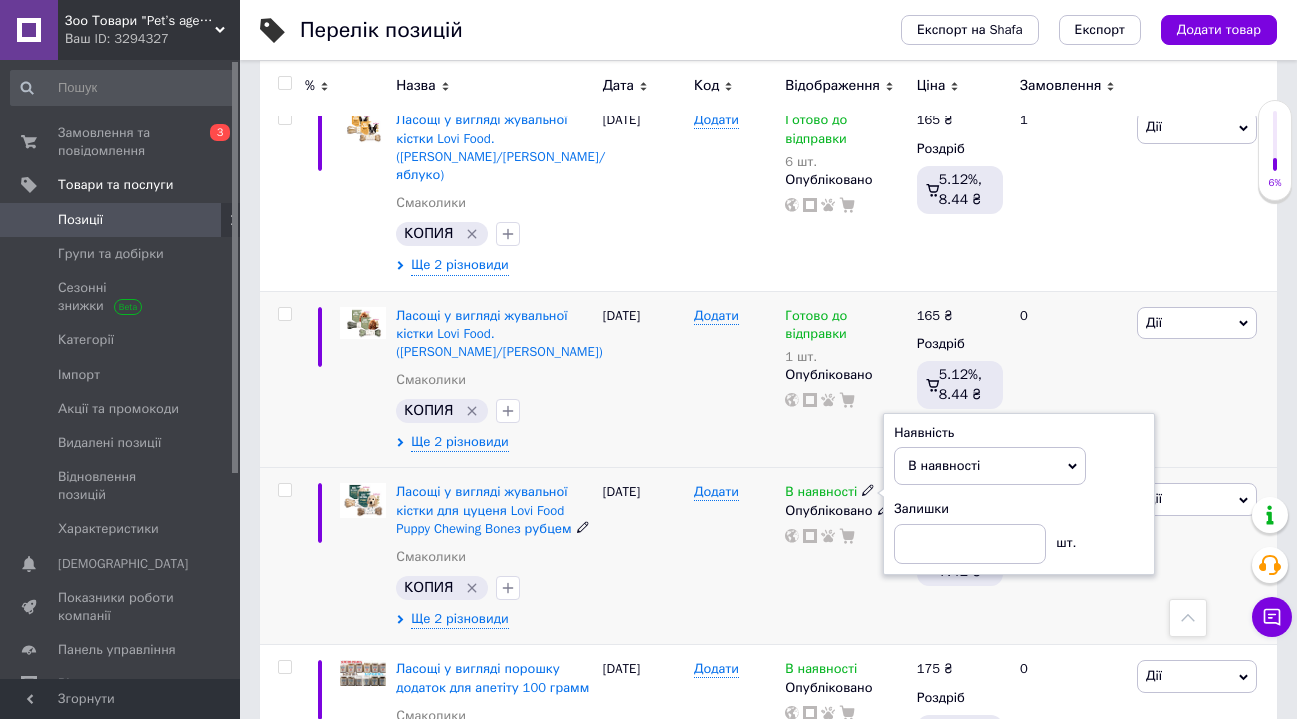 click on "В наявності" at bounding box center (944, 465) 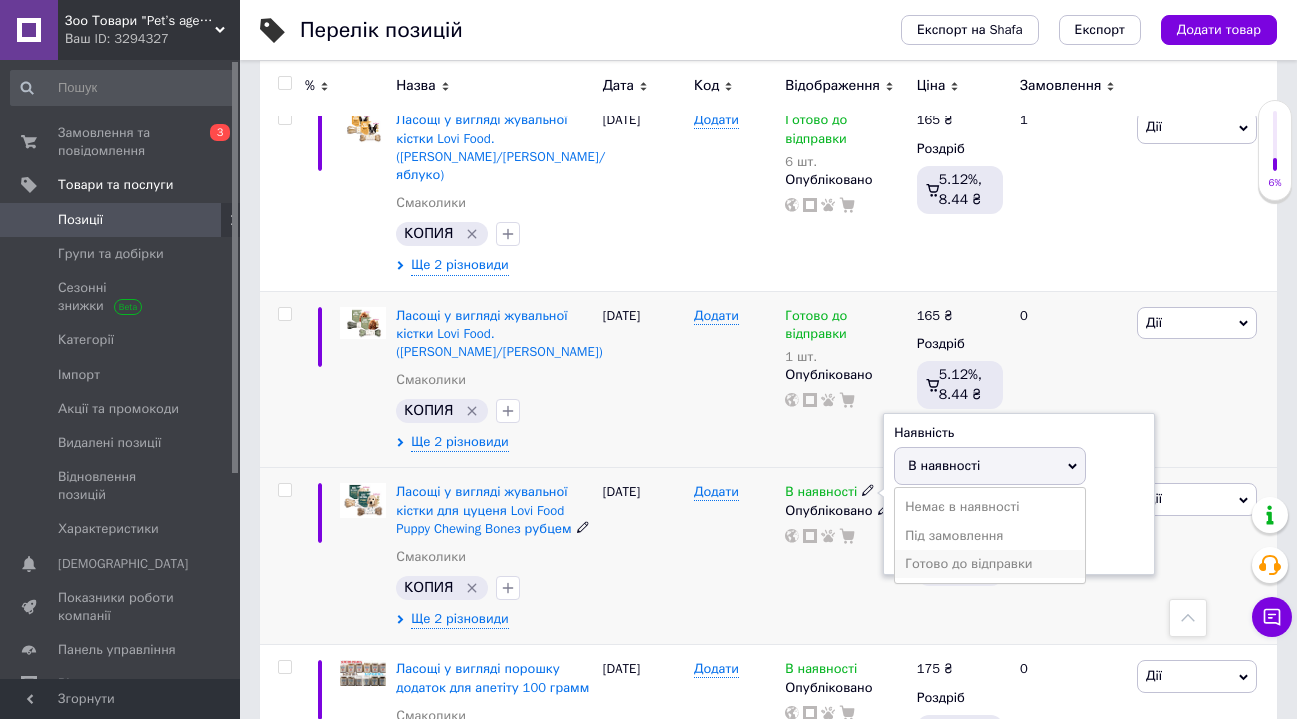 click on "Готово до відправки" at bounding box center (990, 564) 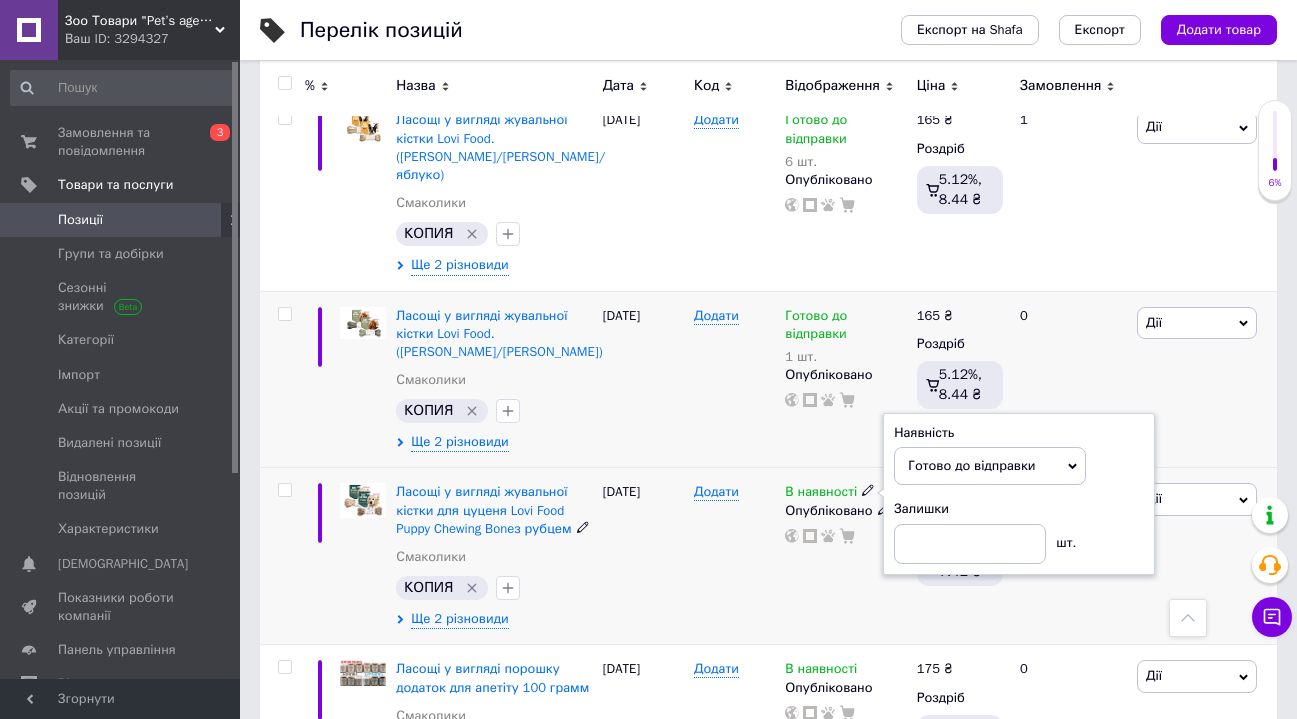 click on "В наявності Наявність [PERSON_NAME] до відправки В наявності Немає в наявності Під замовлення Залишки шт. Опубліковано" at bounding box center [845, 556] 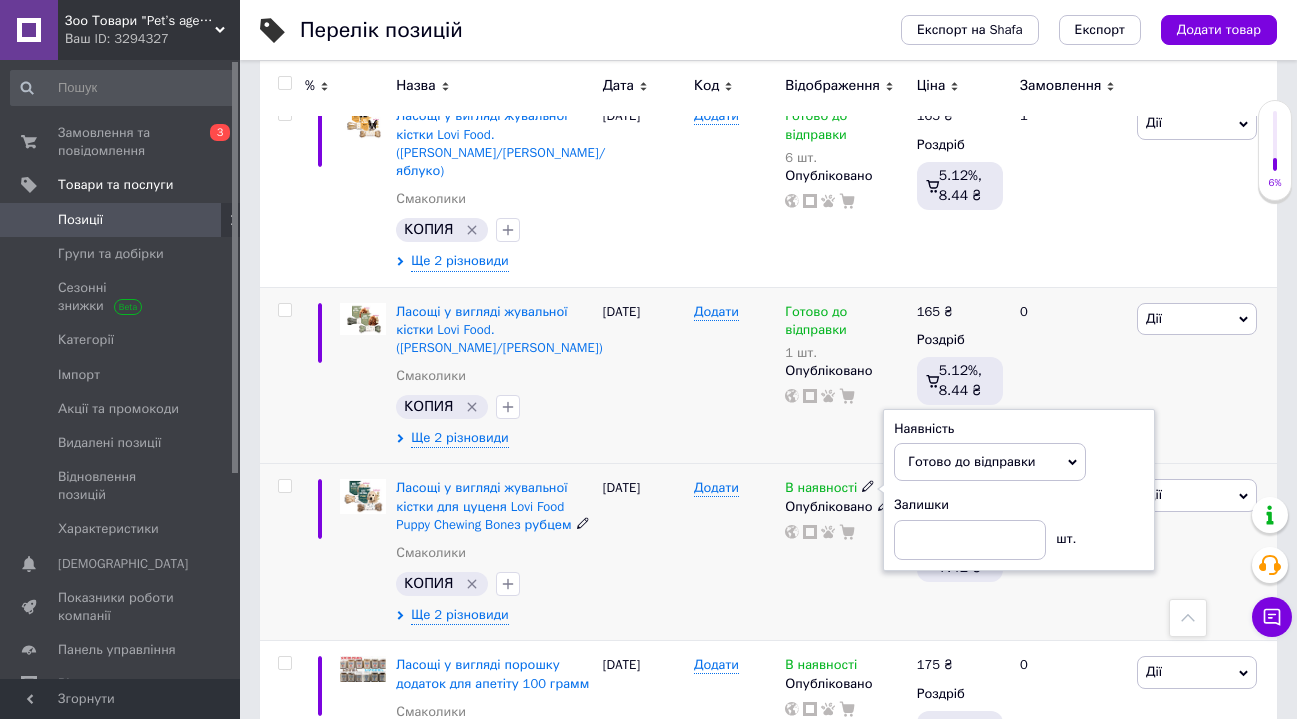 scroll, scrollTop: 1156, scrollLeft: 0, axis: vertical 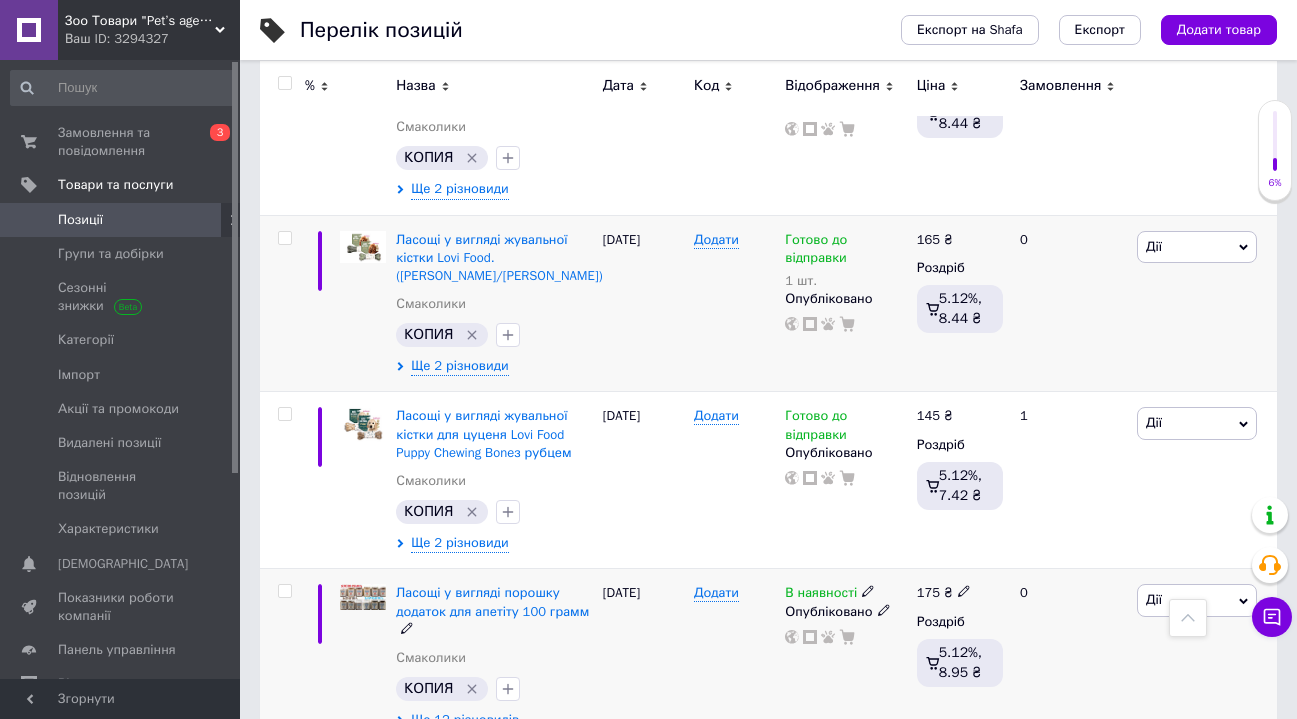 click 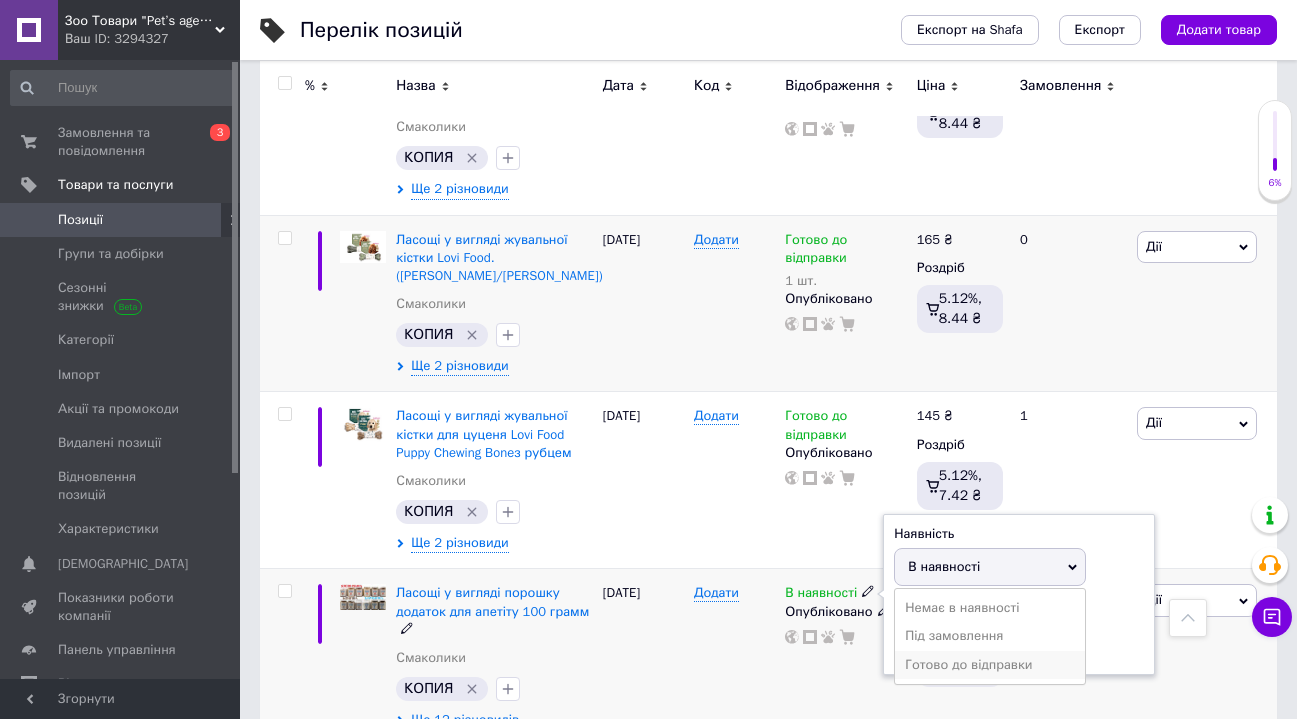 click on "Готово до відправки" at bounding box center (990, 665) 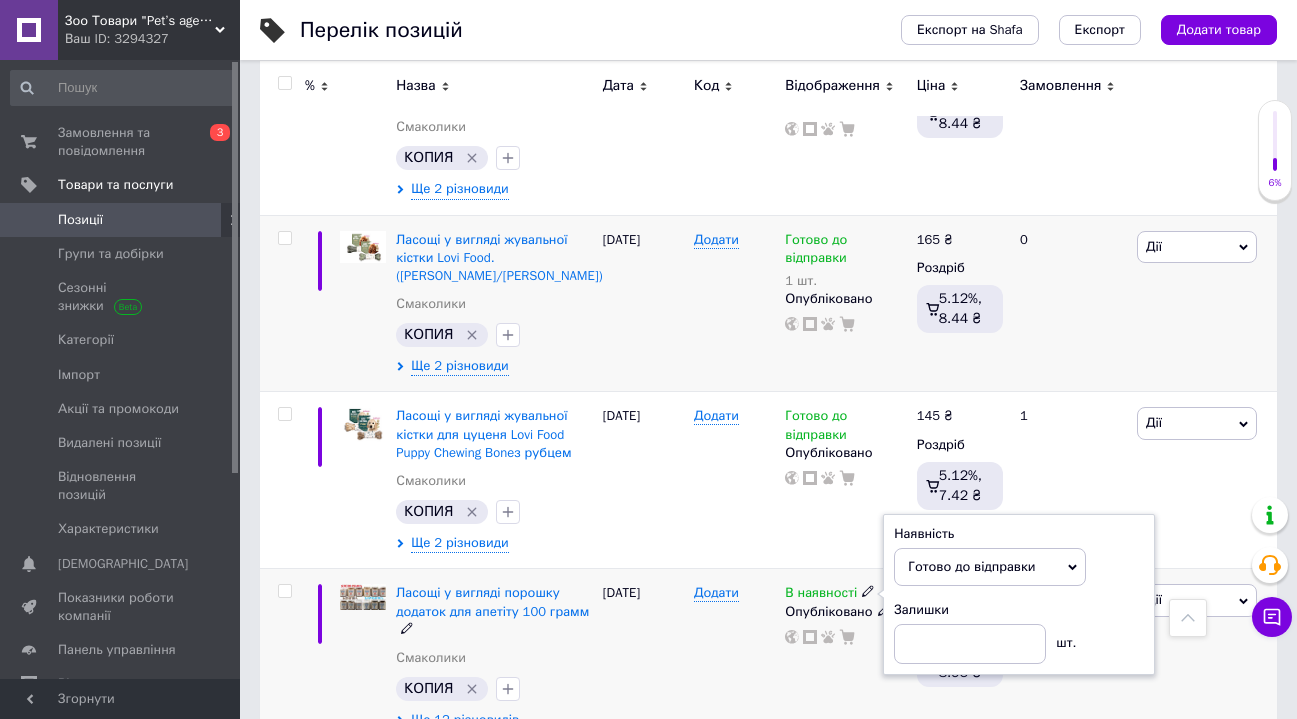 click on "Додати" at bounding box center (734, 657) 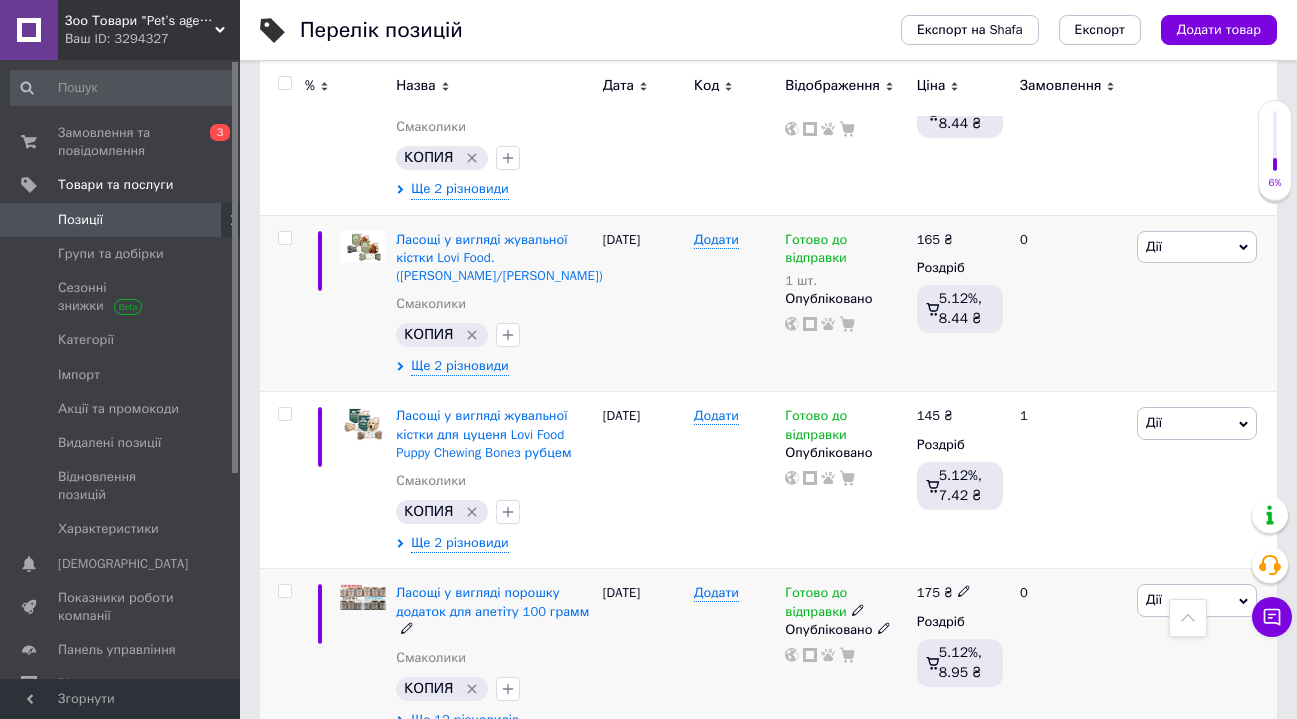 scroll, scrollTop: 1155, scrollLeft: 0, axis: vertical 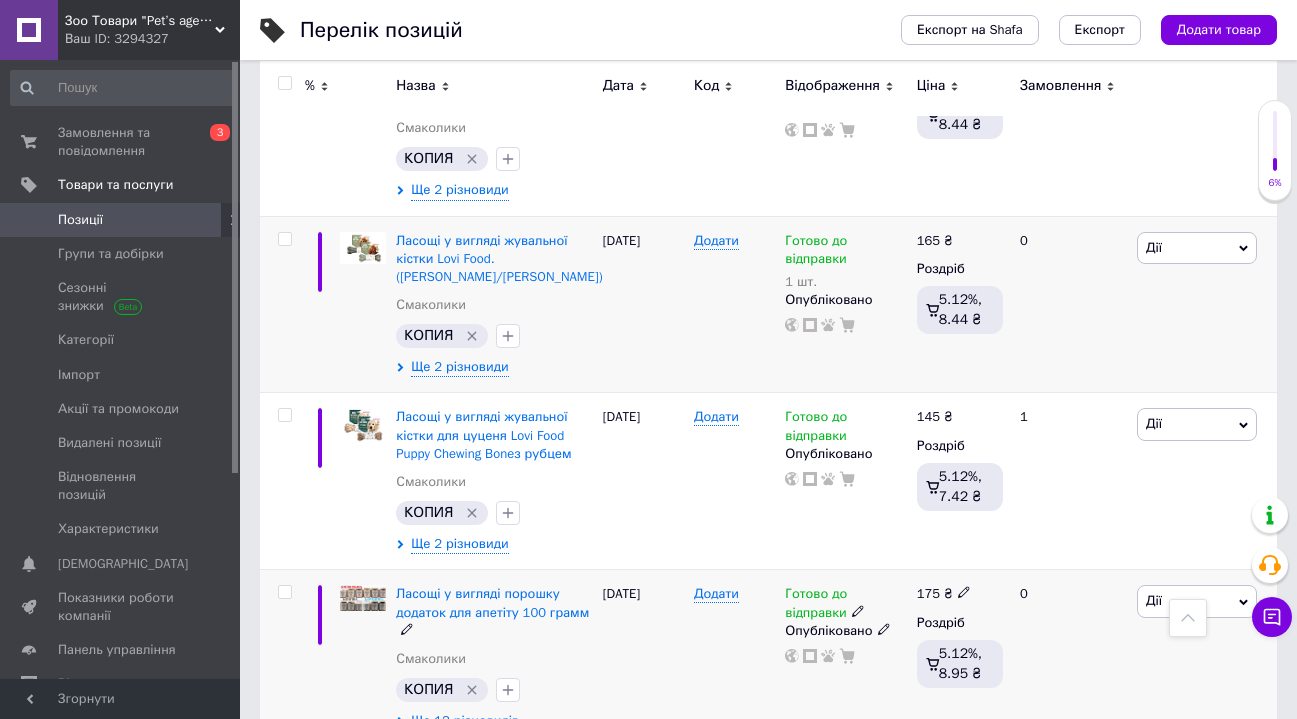 click on "Ще 12 різновидів" at bounding box center [465, 721] 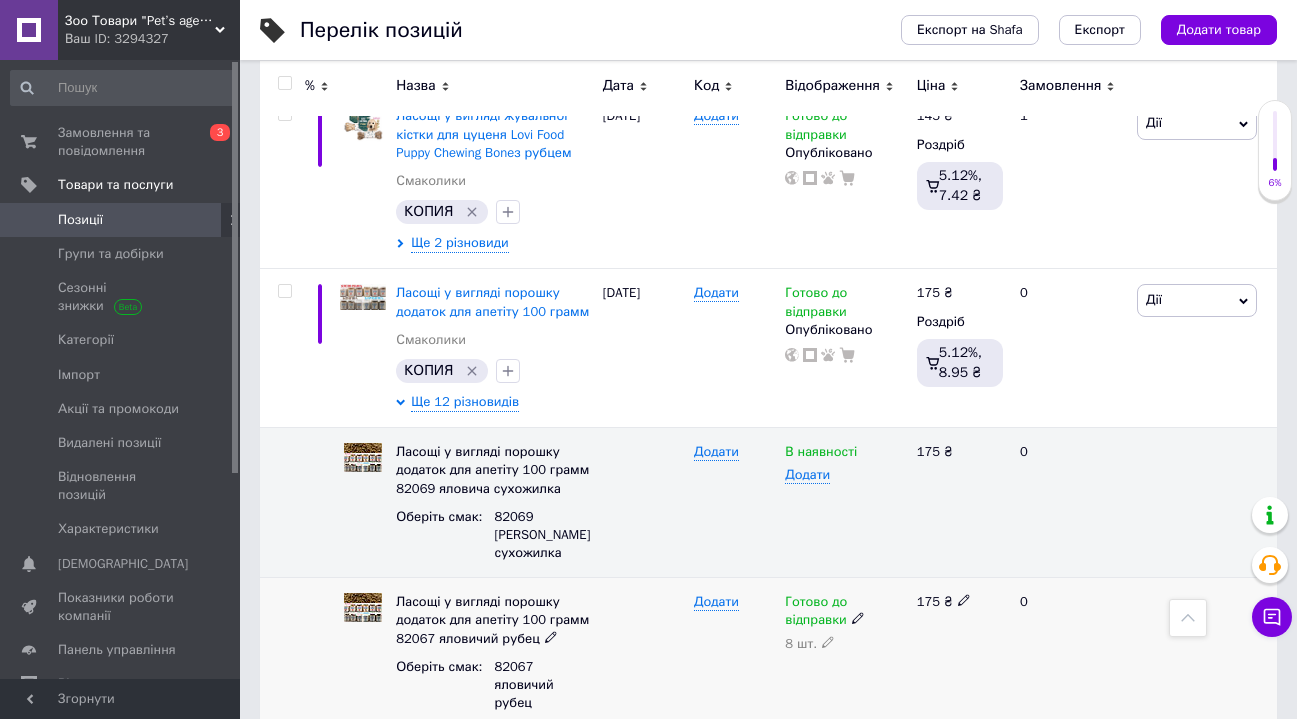 scroll, scrollTop: 1416, scrollLeft: 0, axis: vertical 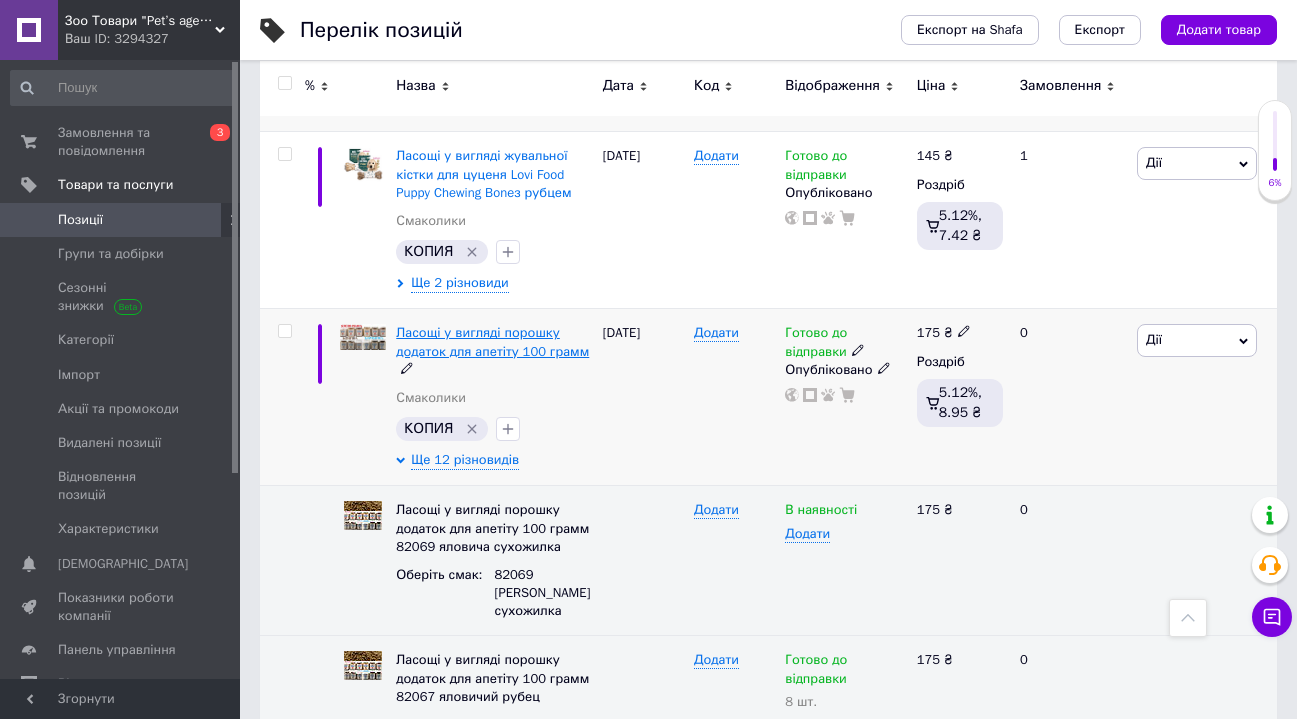 click on "Ласощі у вигляді порошку додаток для апетіту 100 грамм" at bounding box center (492, 341) 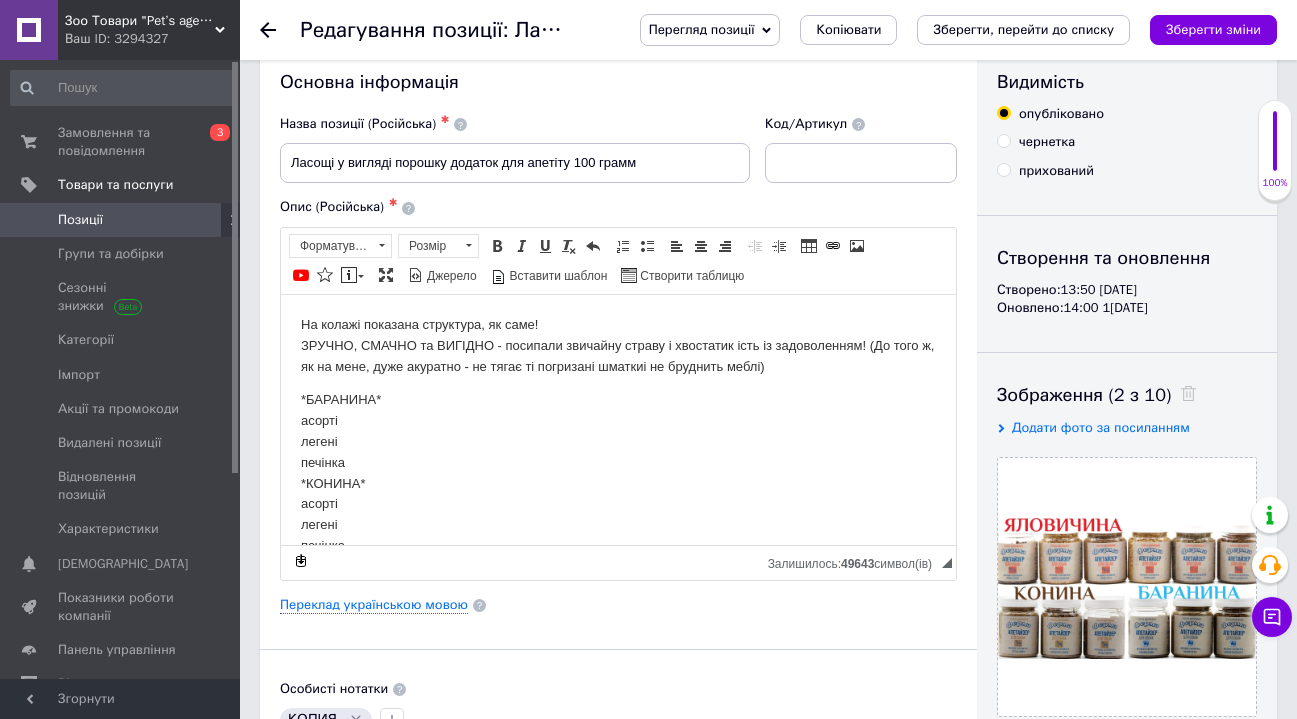 scroll, scrollTop: 631, scrollLeft: 0, axis: vertical 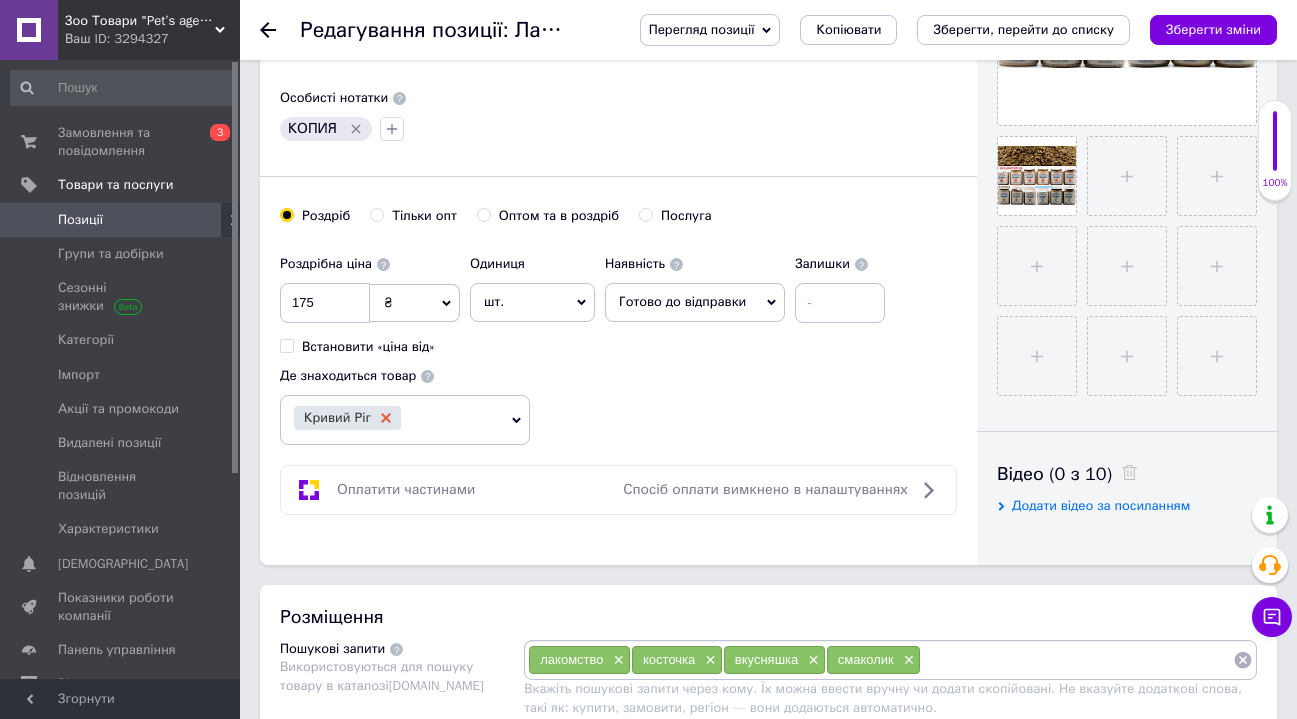 click 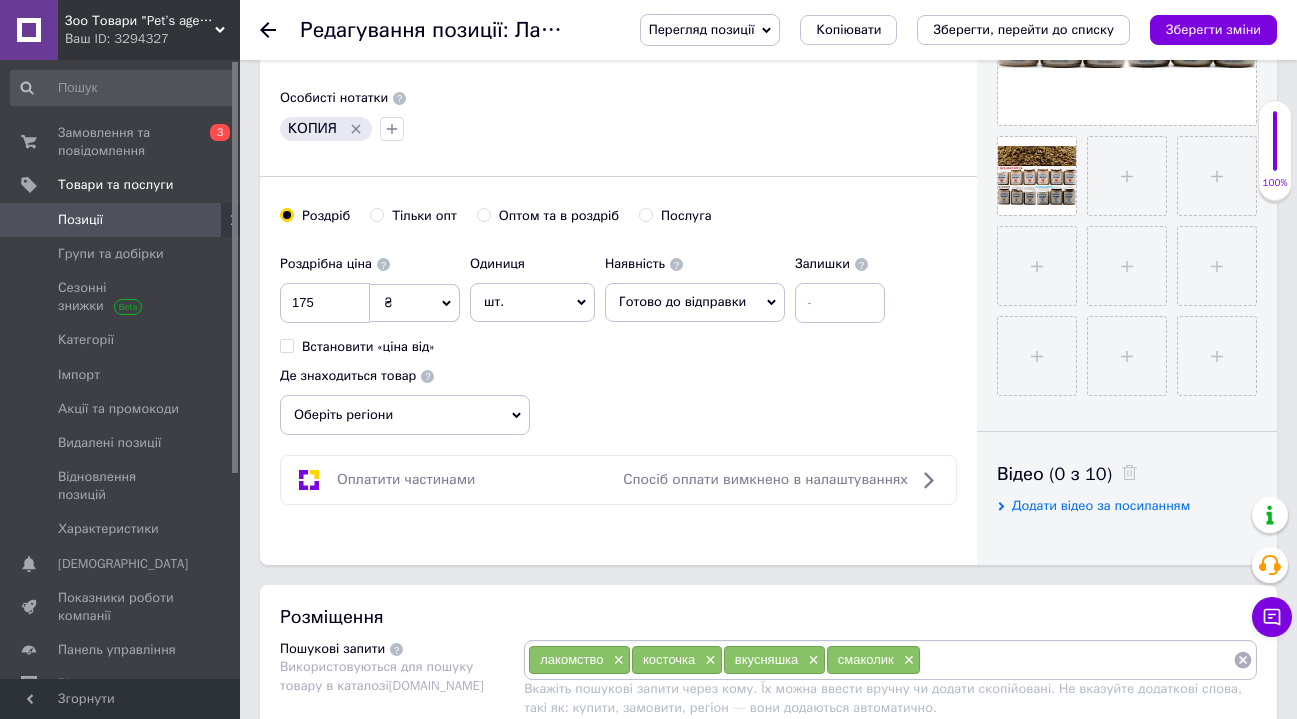 click on "Оберіть регіони" at bounding box center (405, 415) 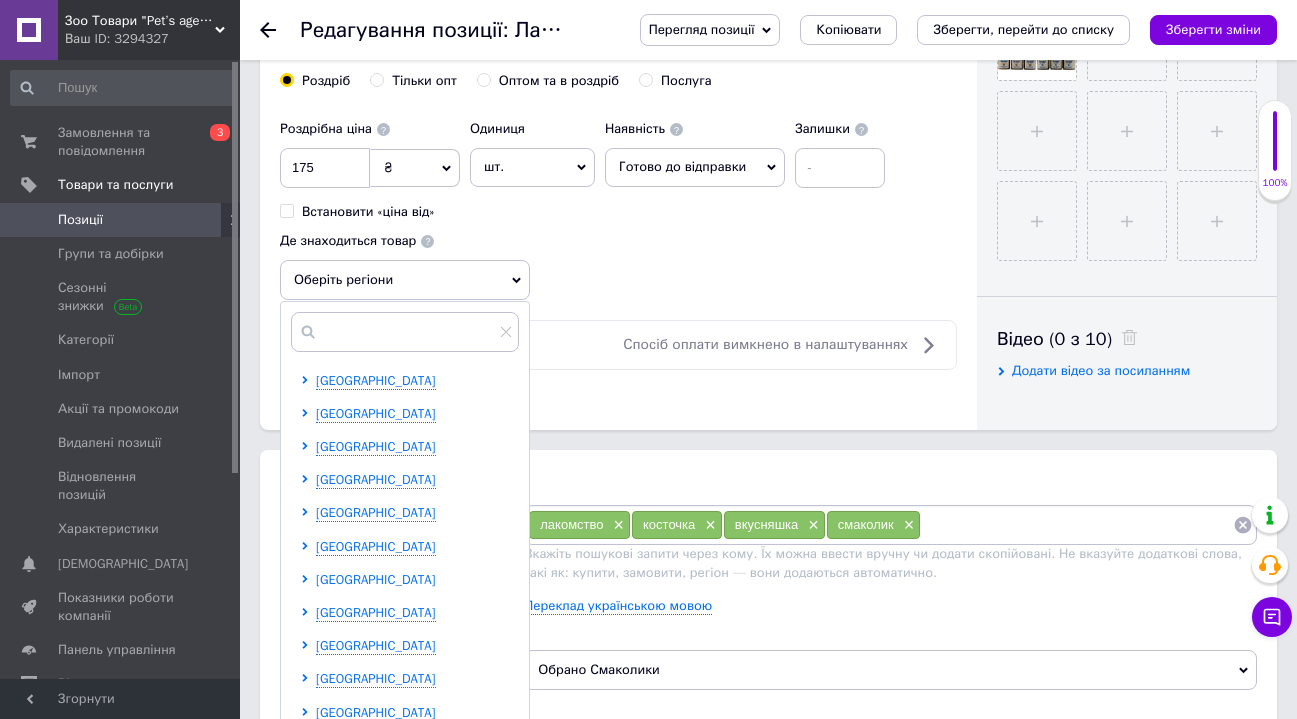 scroll, scrollTop: 887, scrollLeft: 0, axis: vertical 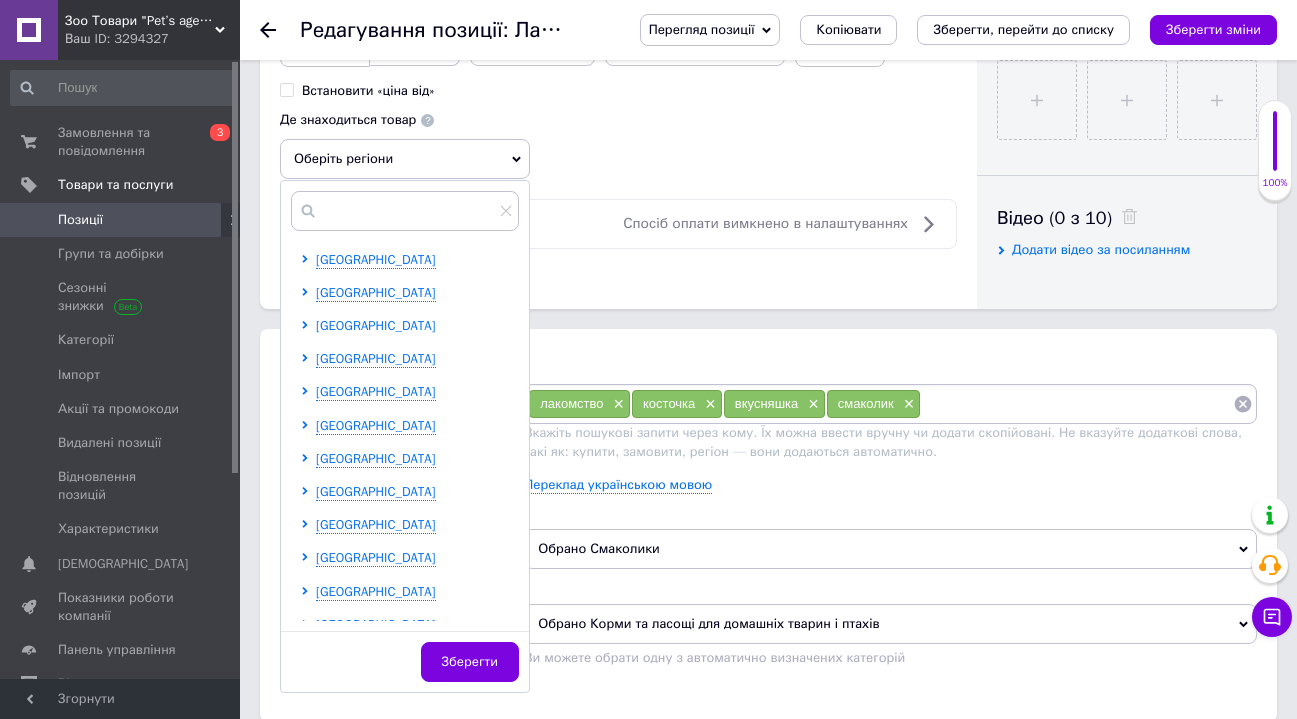 click on "[GEOGRAPHIC_DATA]" at bounding box center (376, 325) 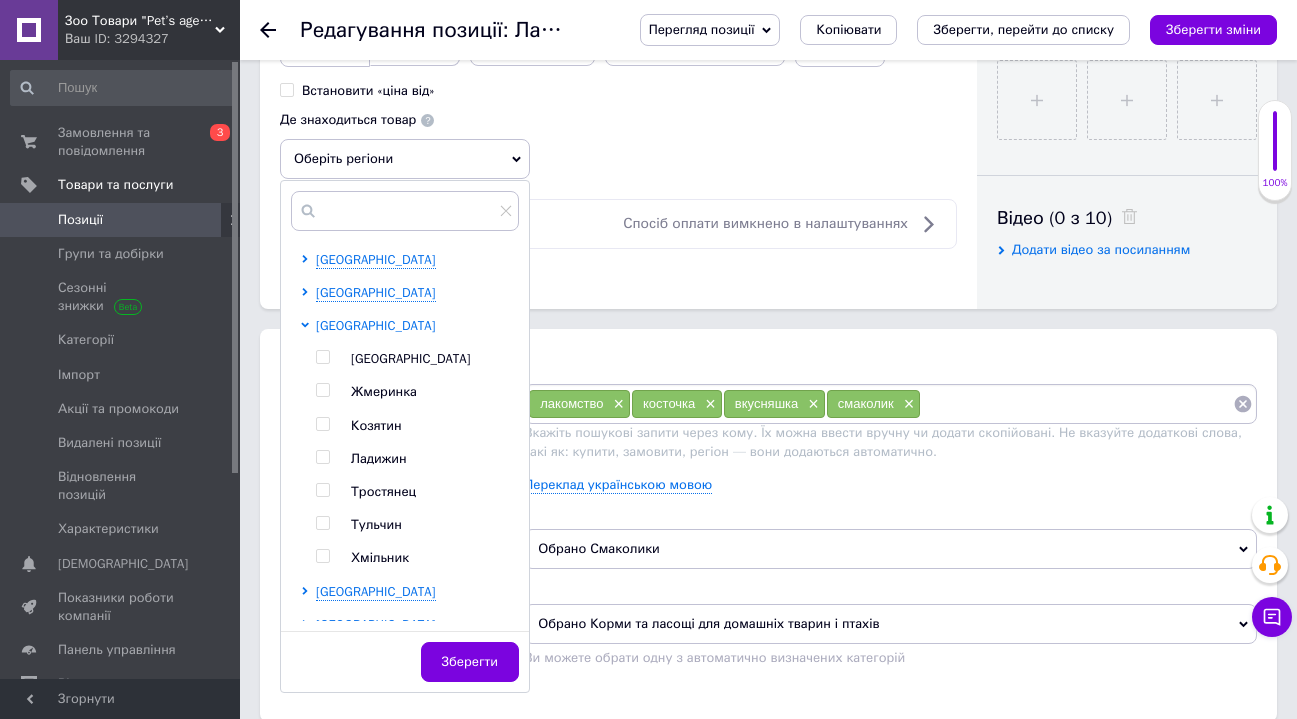 click on "[GEOGRAPHIC_DATA]" at bounding box center (376, 325) 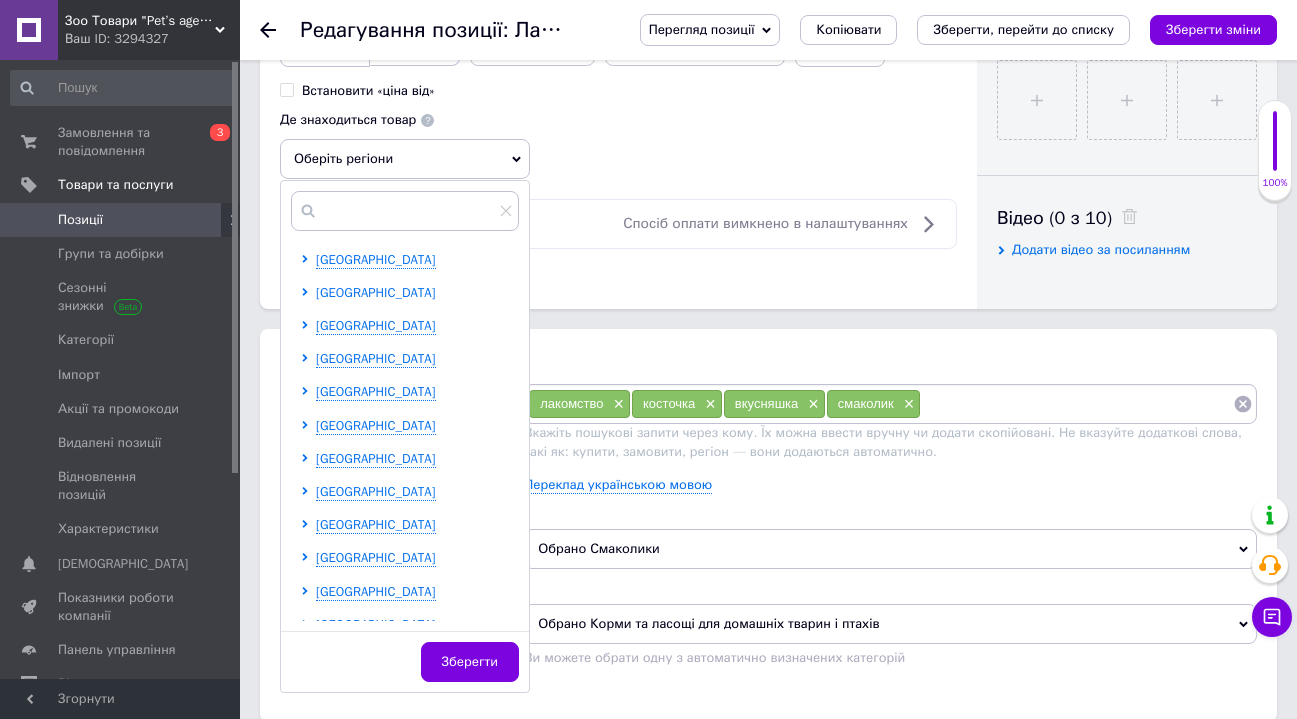 click on "[GEOGRAPHIC_DATA]" at bounding box center (376, 292) 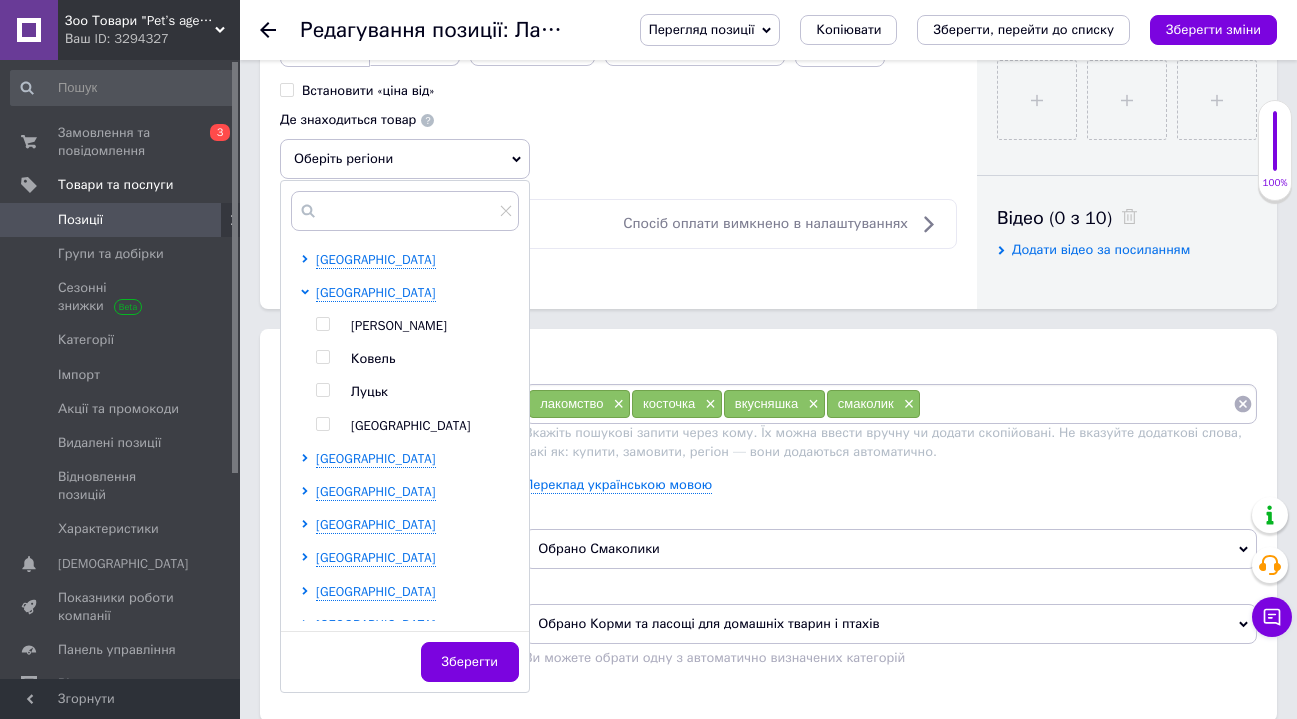 click at bounding box center (322, 390) 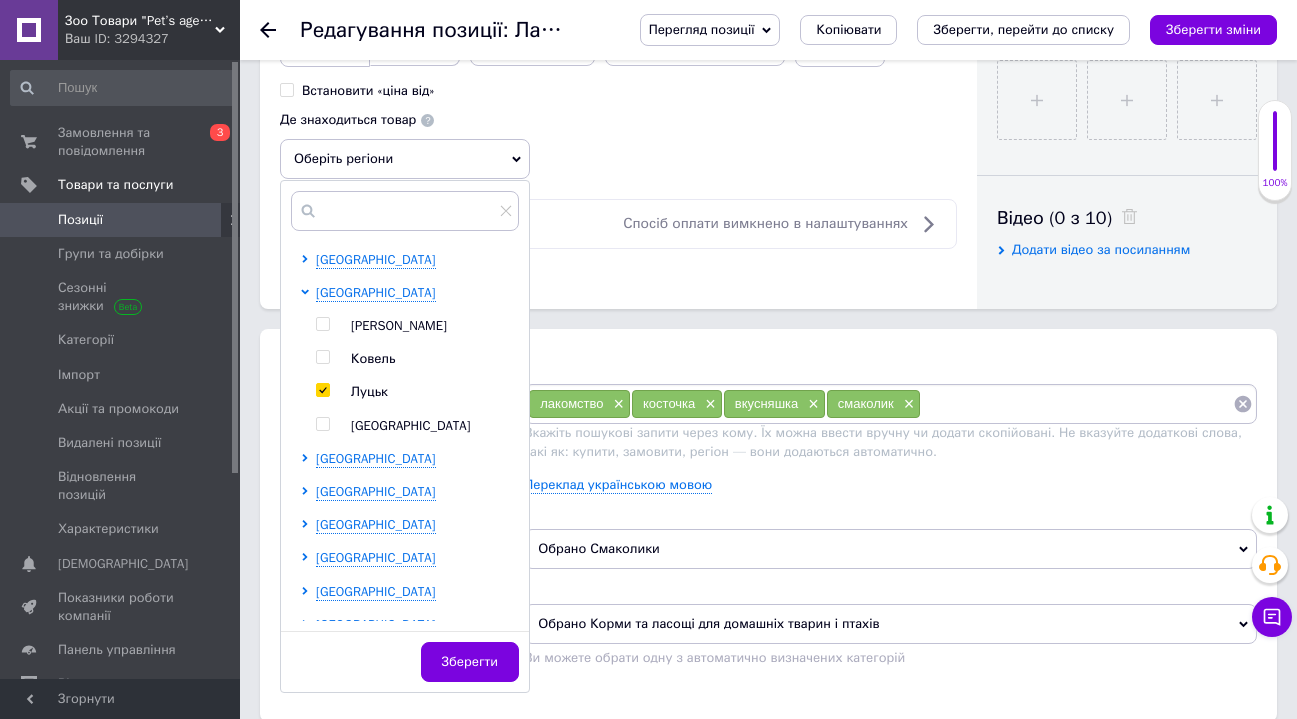 checkbox on "true" 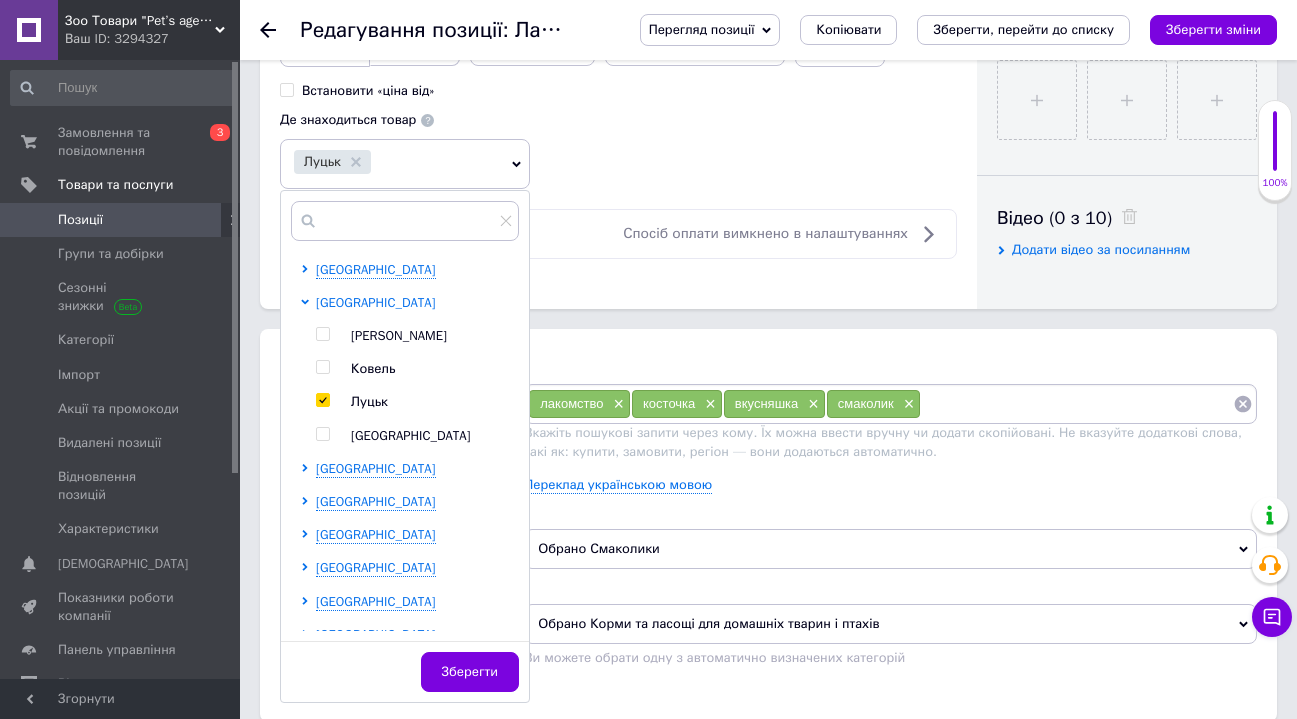 click on "[GEOGRAPHIC_DATA]" at bounding box center [376, 302] 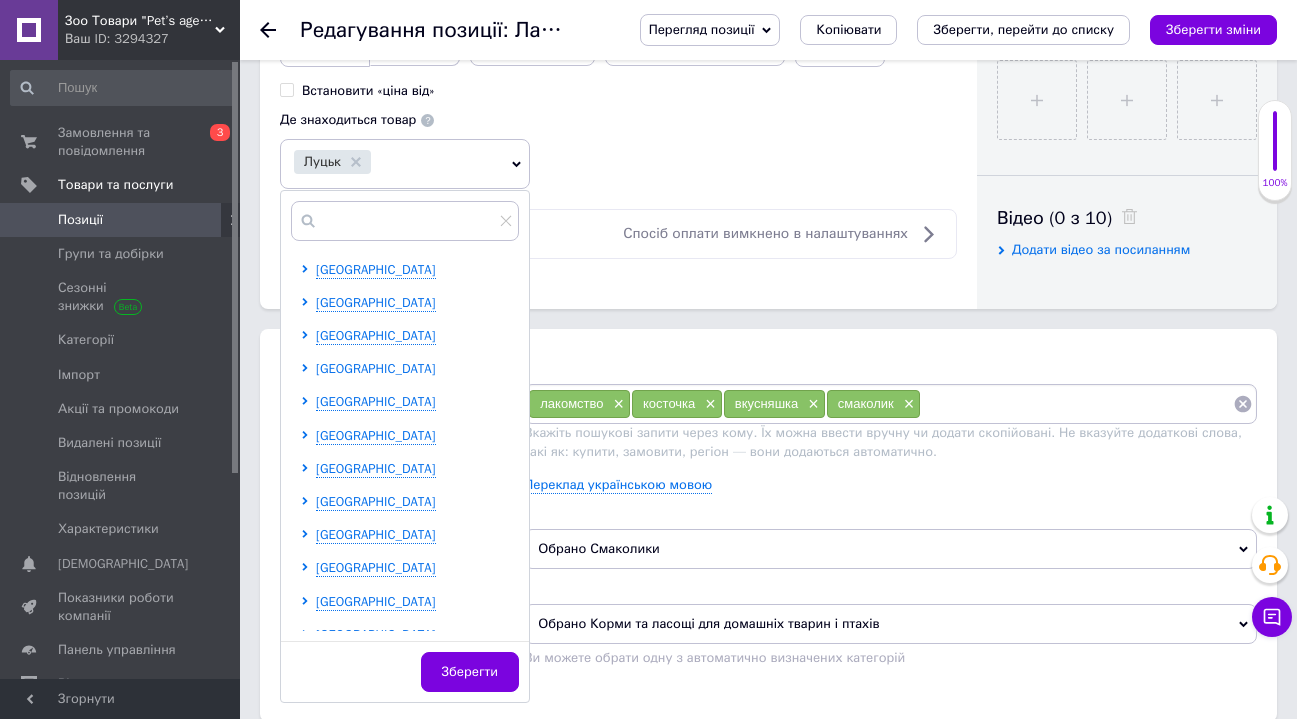 click on "[GEOGRAPHIC_DATA]" at bounding box center [376, 368] 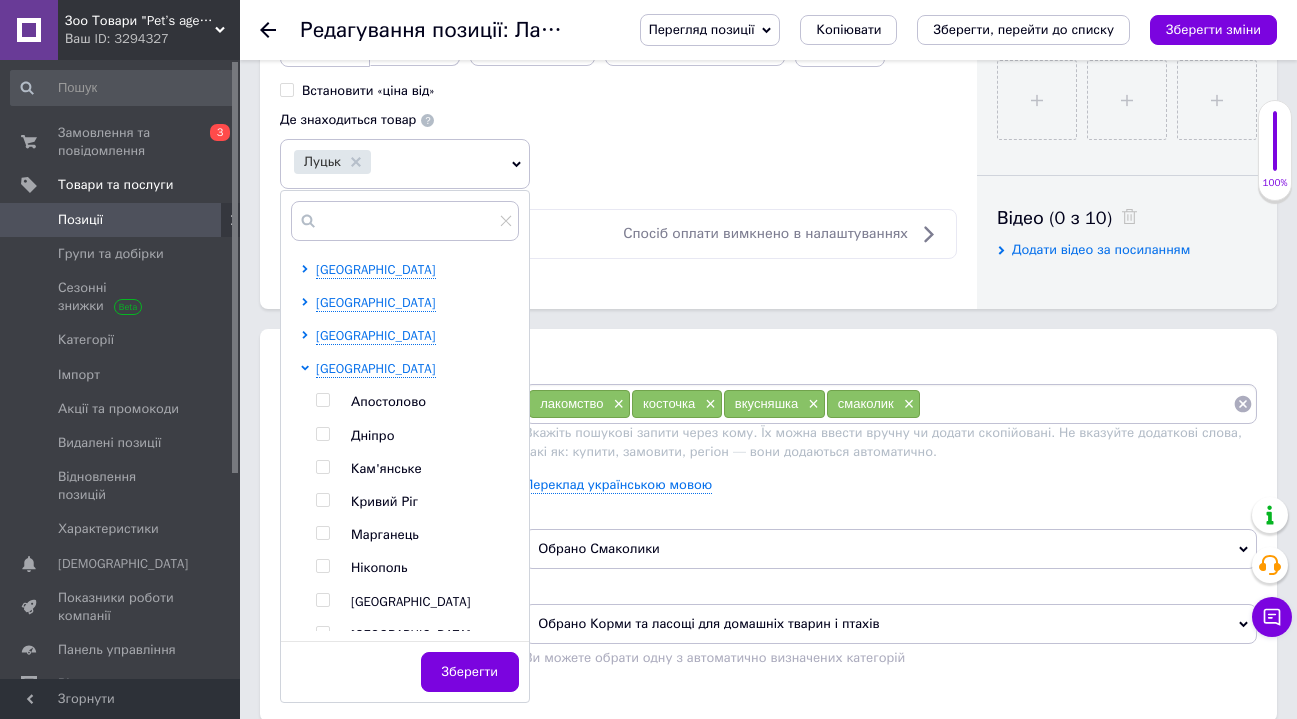 click at bounding box center [322, 434] 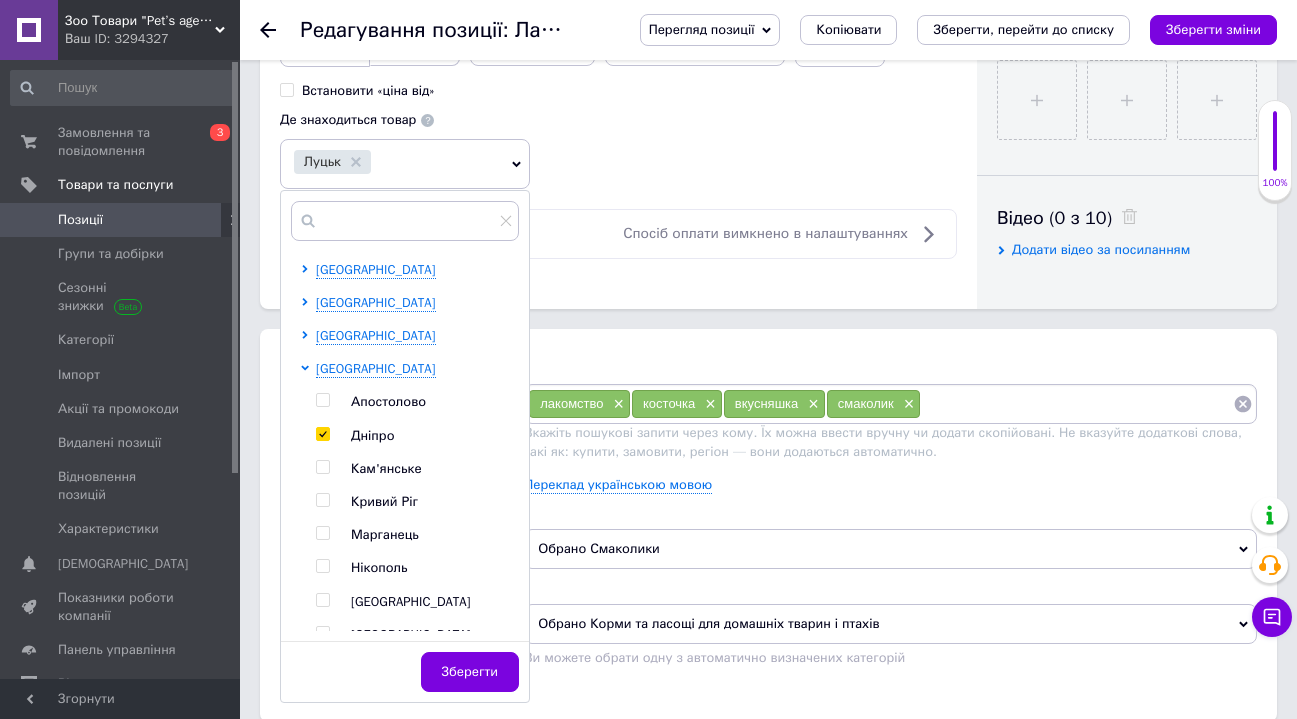 checkbox on "true" 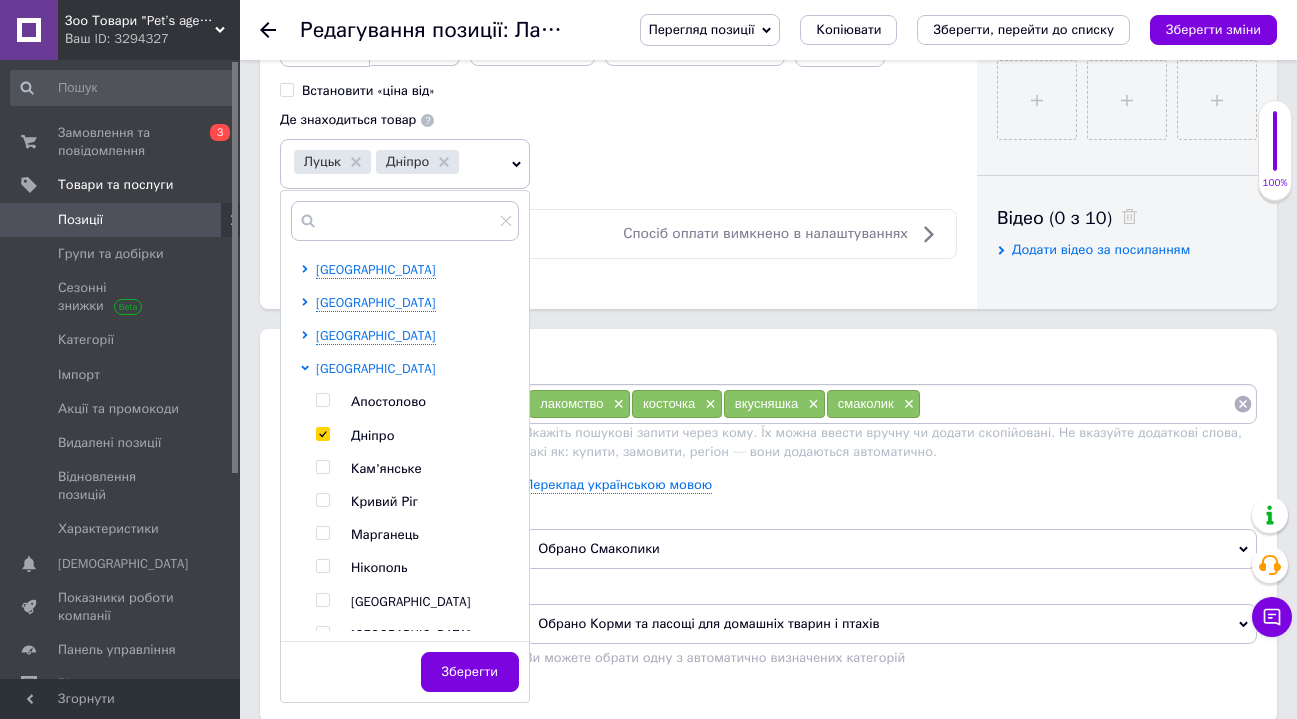 click on "[GEOGRAPHIC_DATA]" at bounding box center (376, 368) 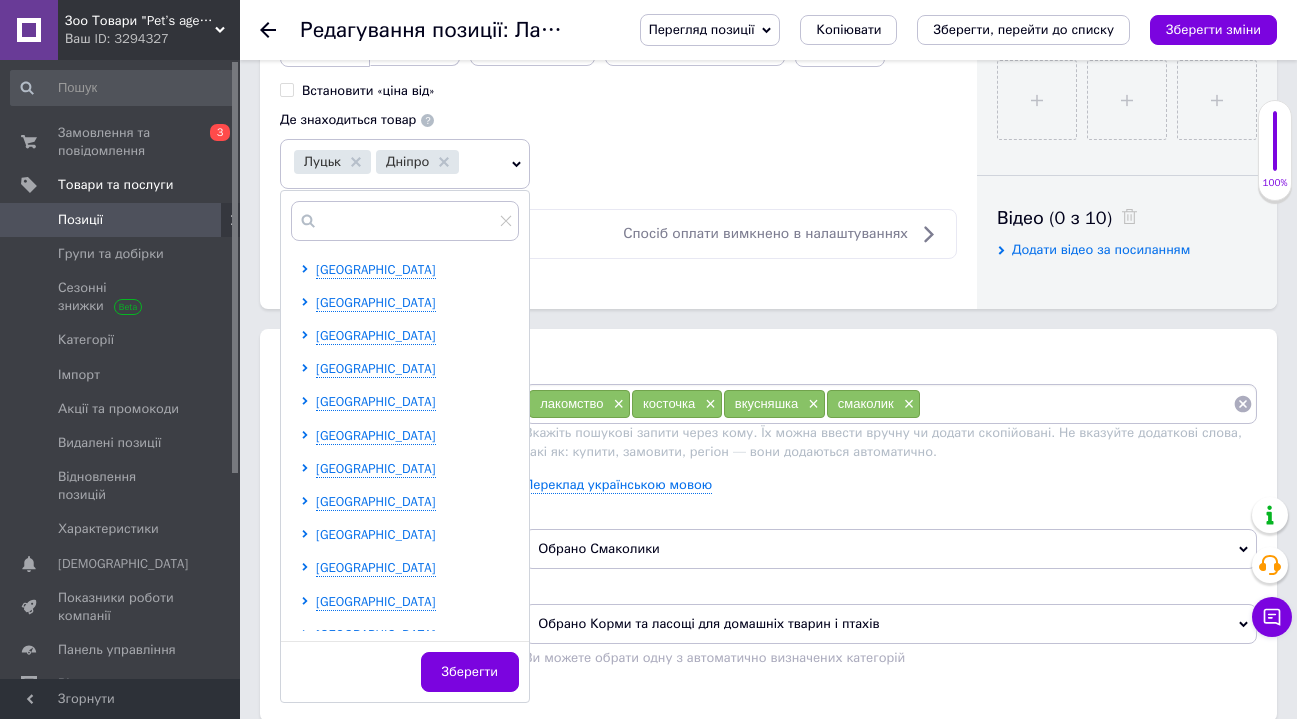 click on "[GEOGRAPHIC_DATA]" at bounding box center [376, 534] 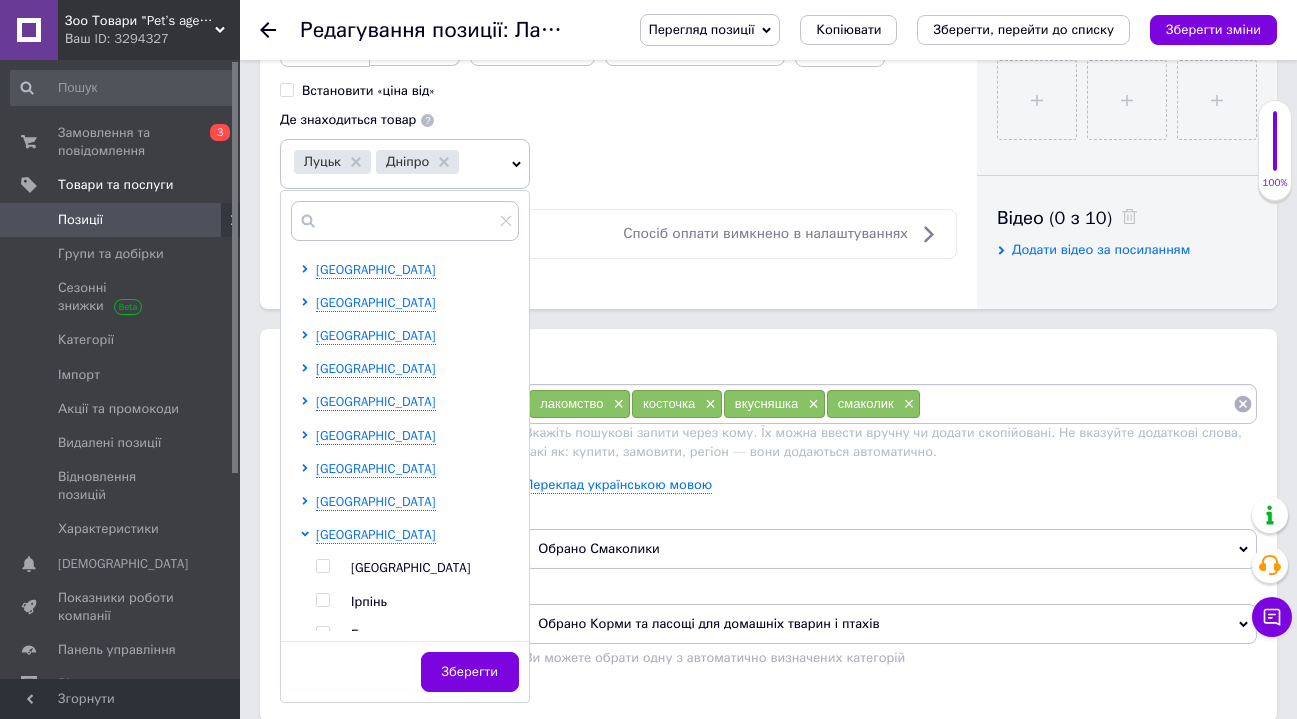 click at bounding box center [322, 566] 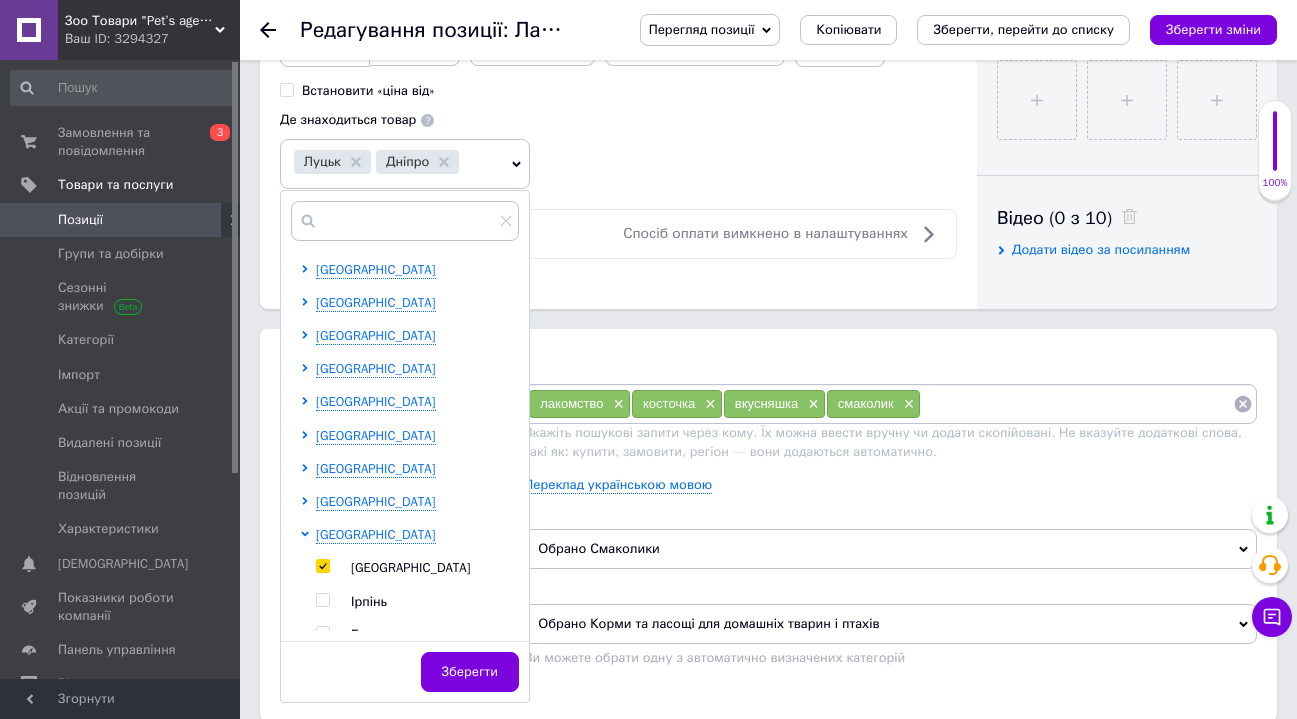 checkbox on "true" 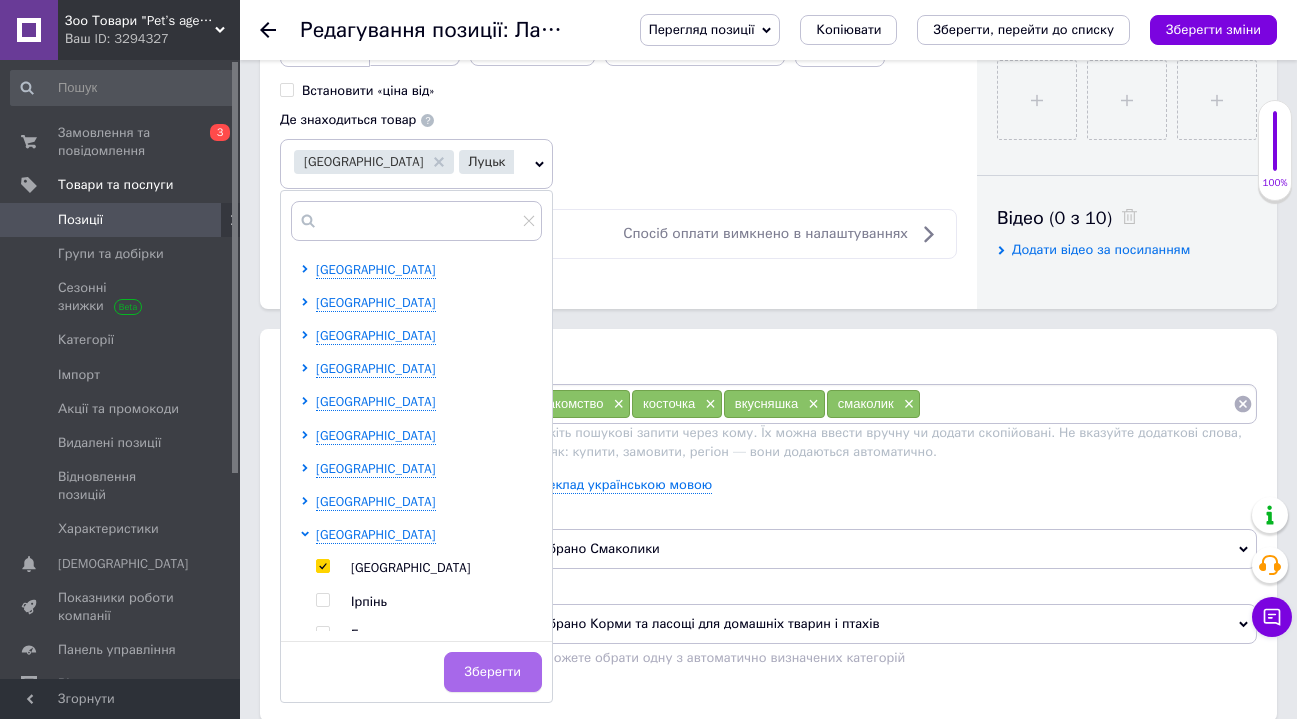 click on "Зберегти" at bounding box center (493, 672) 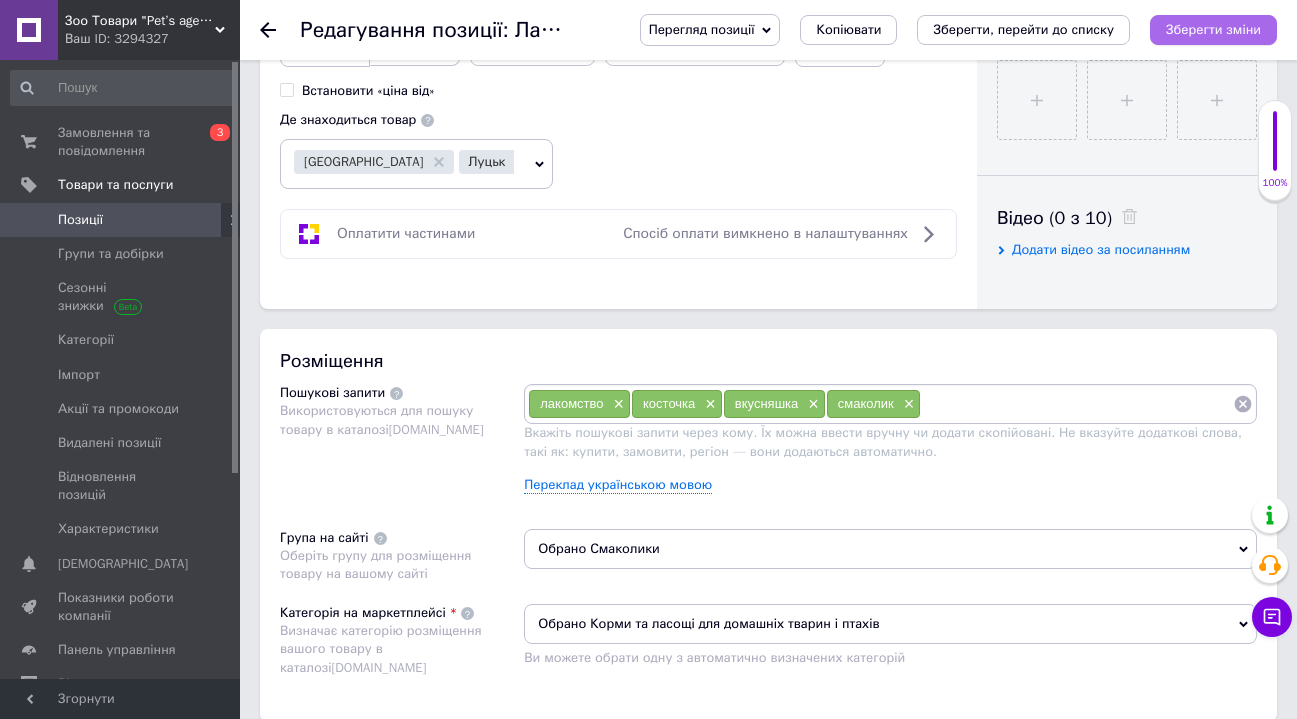 click on "Зберегти зміни" at bounding box center (1213, 29) 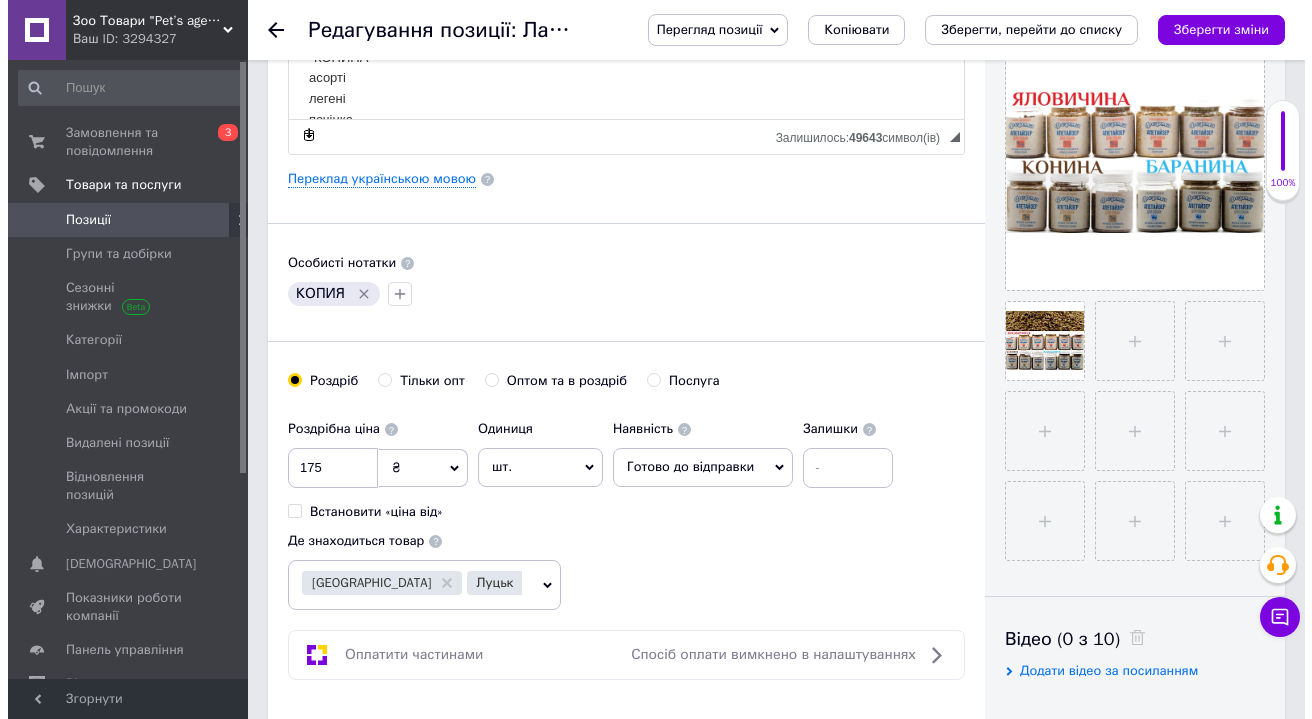 scroll, scrollTop: 73, scrollLeft: 0, axis: vertical 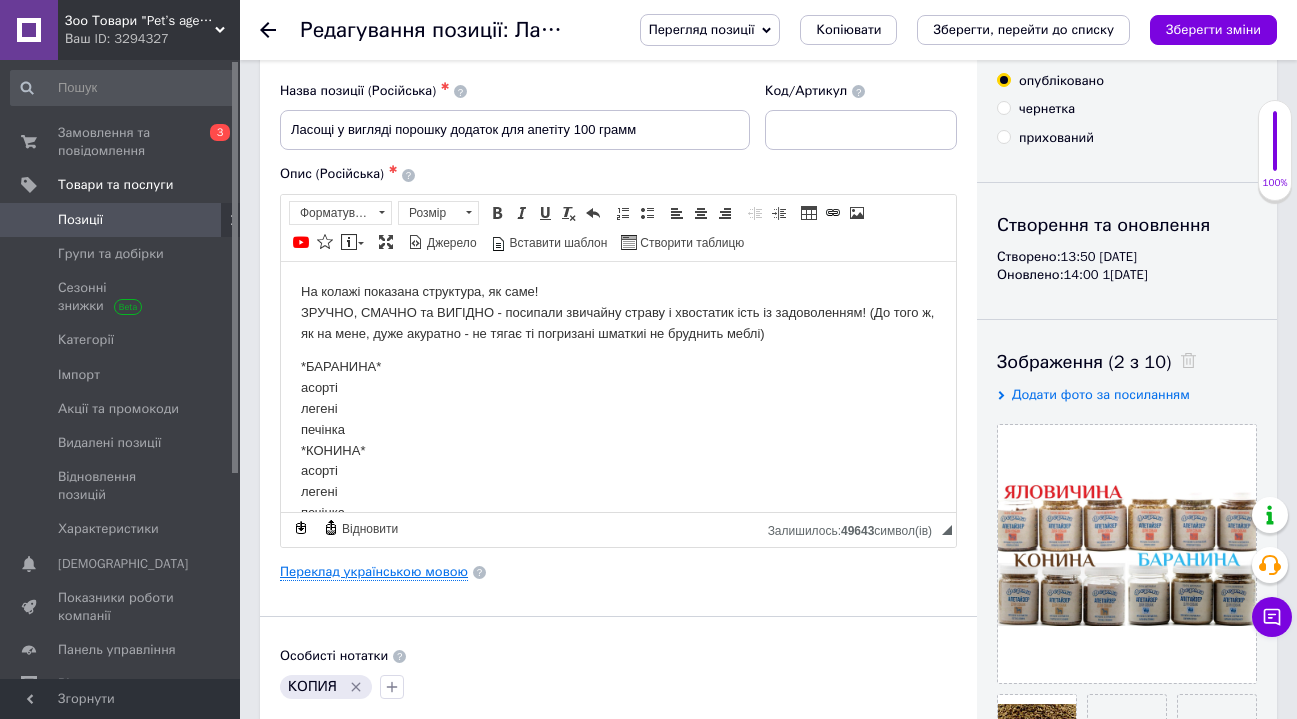 click on "Переклад українською мовою" at bounding box center (374, 572) 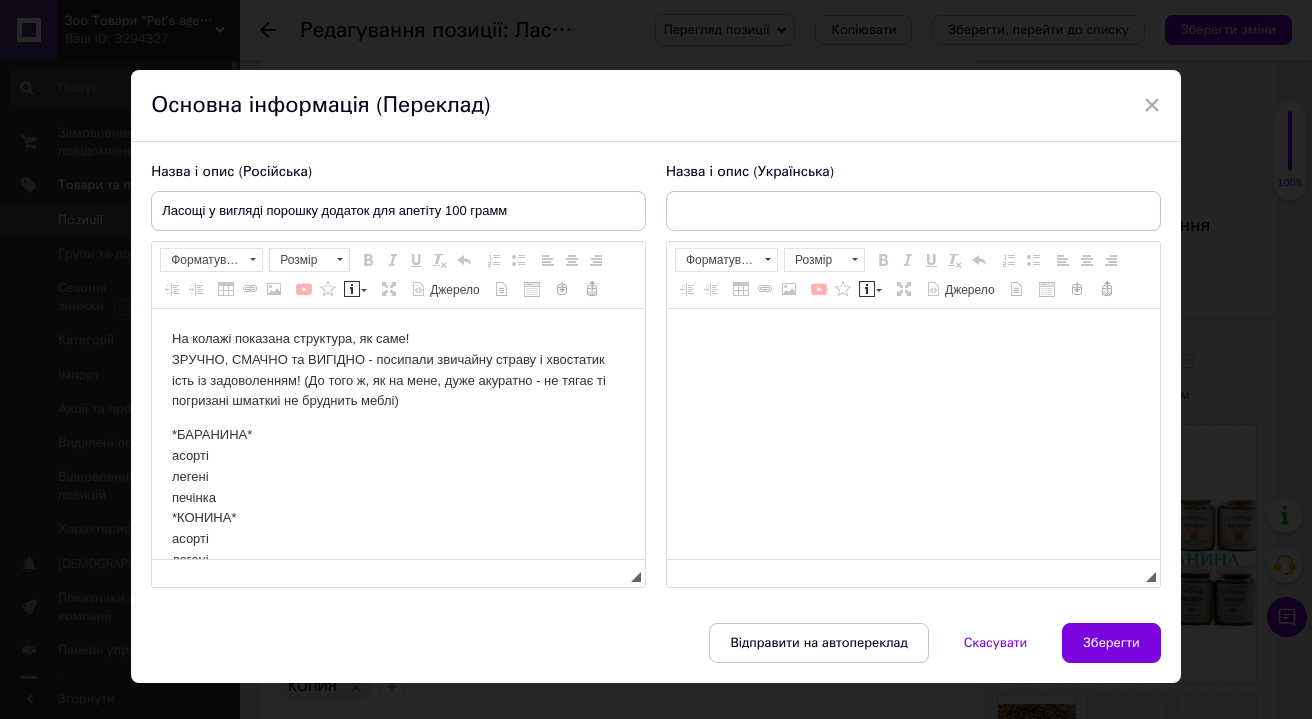 scroll, scrollTop: 0, scrollLeft: 0, axis: both 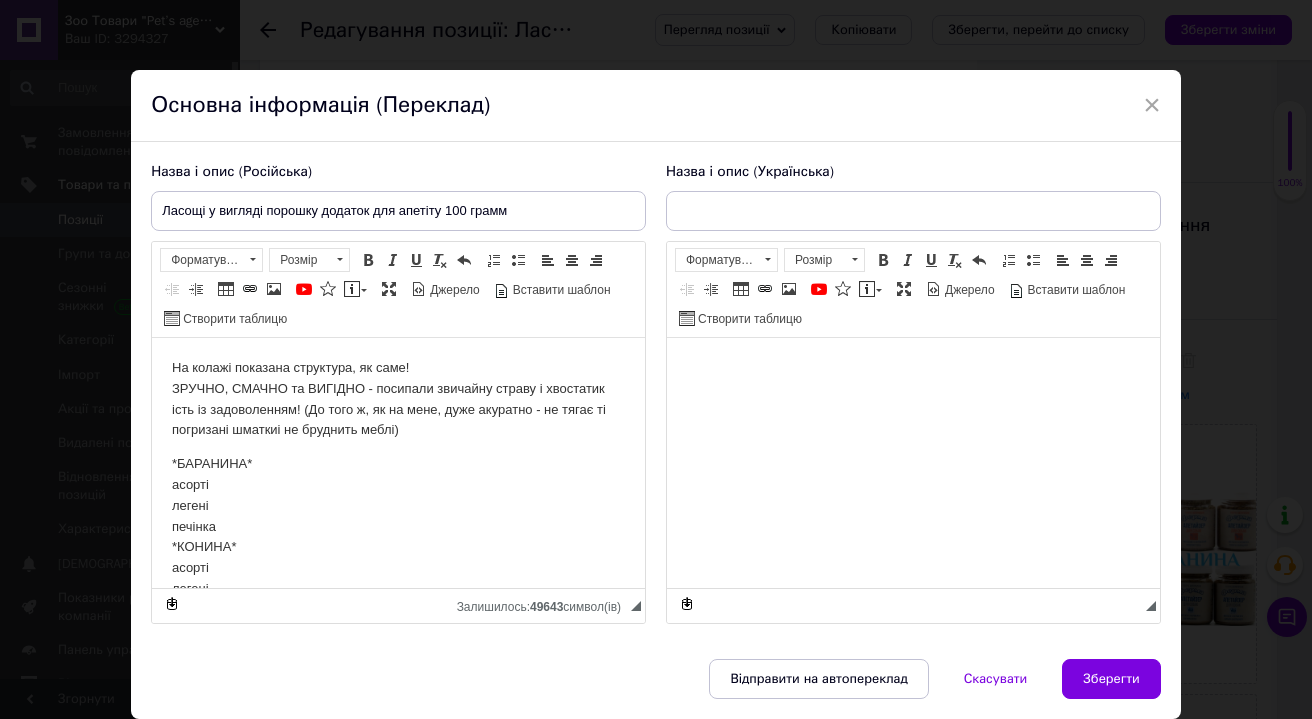 type on "Ласощі у вигляді порошку додаток для апетіту 100 грамм" 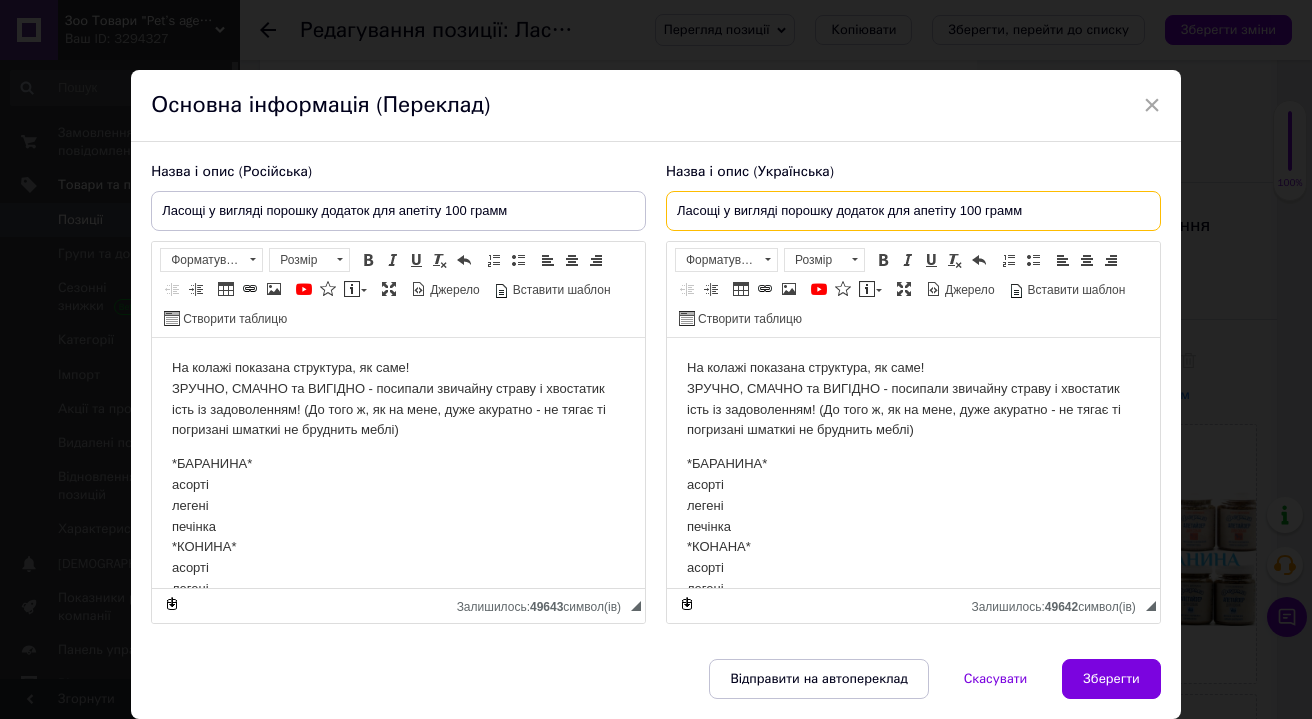 drag, startPoint x: 956, startPoint y: 208, endPoint x: 674, endPoint y: 209, distance: 282.00177 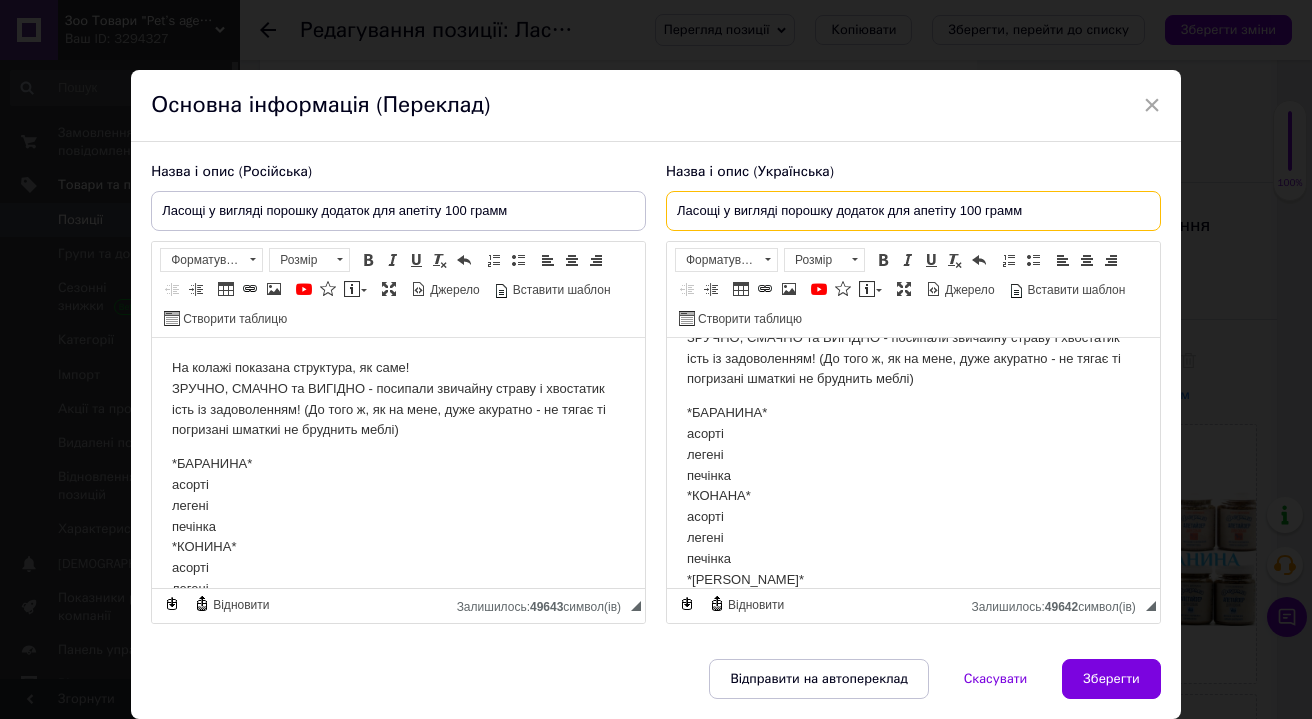 scroll, scrollTop: 55, scrollLeft: 0, axis: vertical 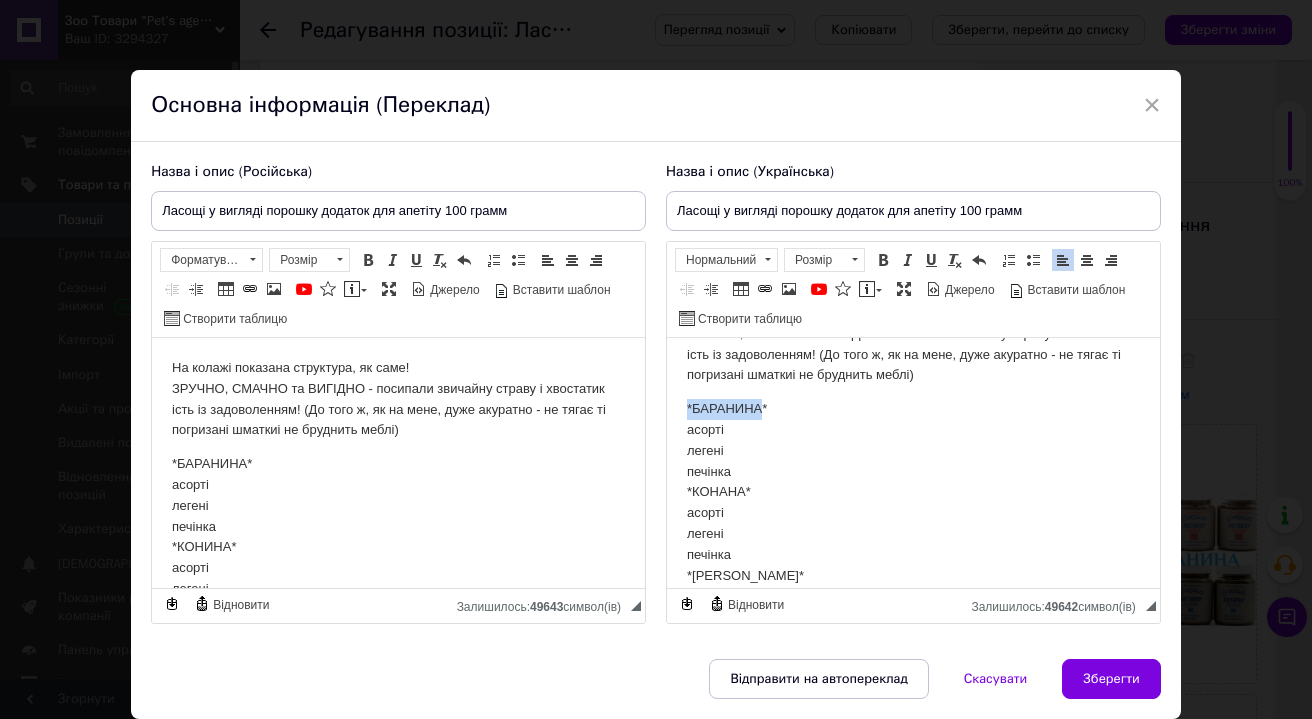 drag, startPoint x: 762, startPoint y: 402, endPoint x: 691, endPoint y: 399, distance: 71.063354 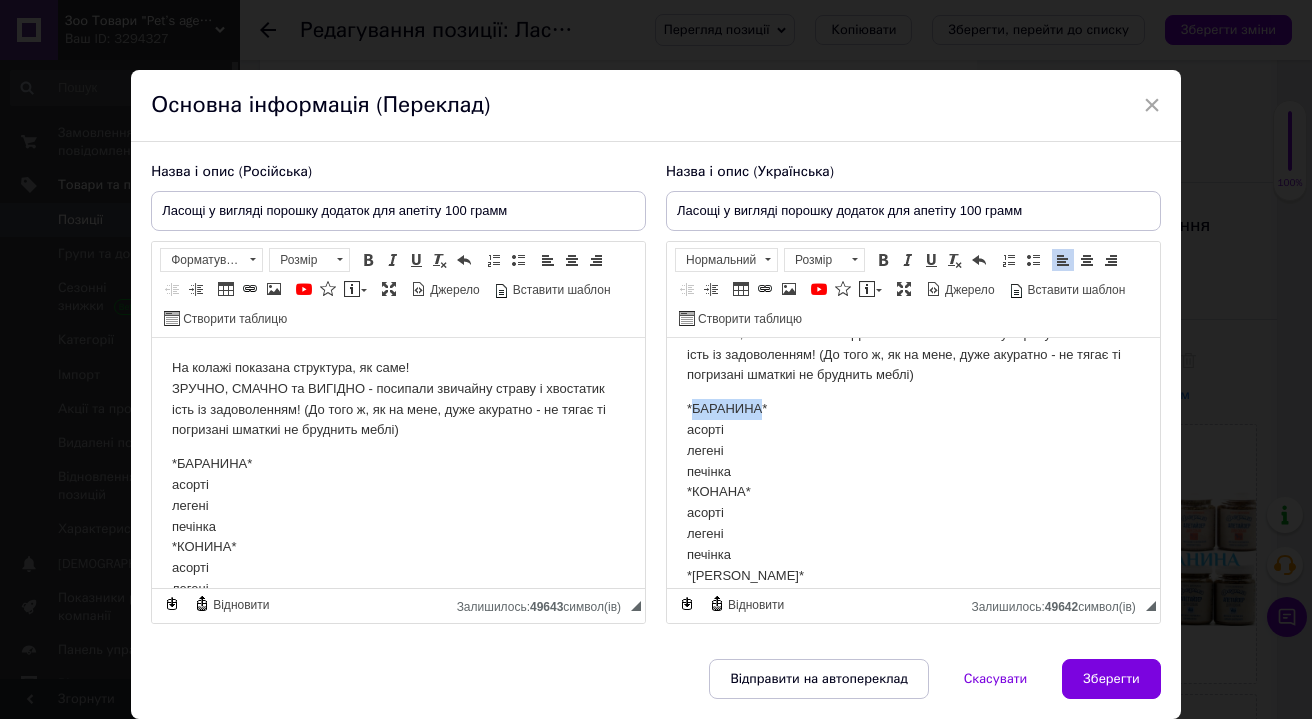 copy on "БАРАНИНА" 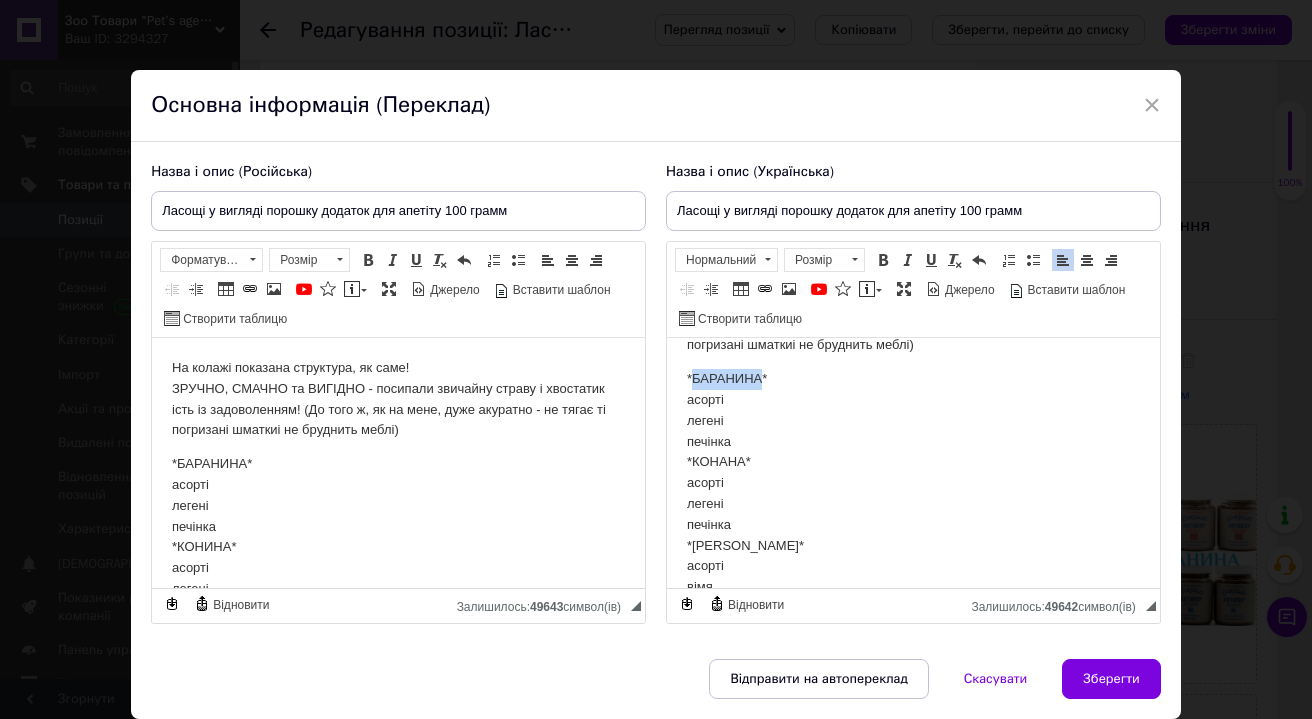 scroll, scrollTop: 114, scrollLeft: 0, axis: vertical 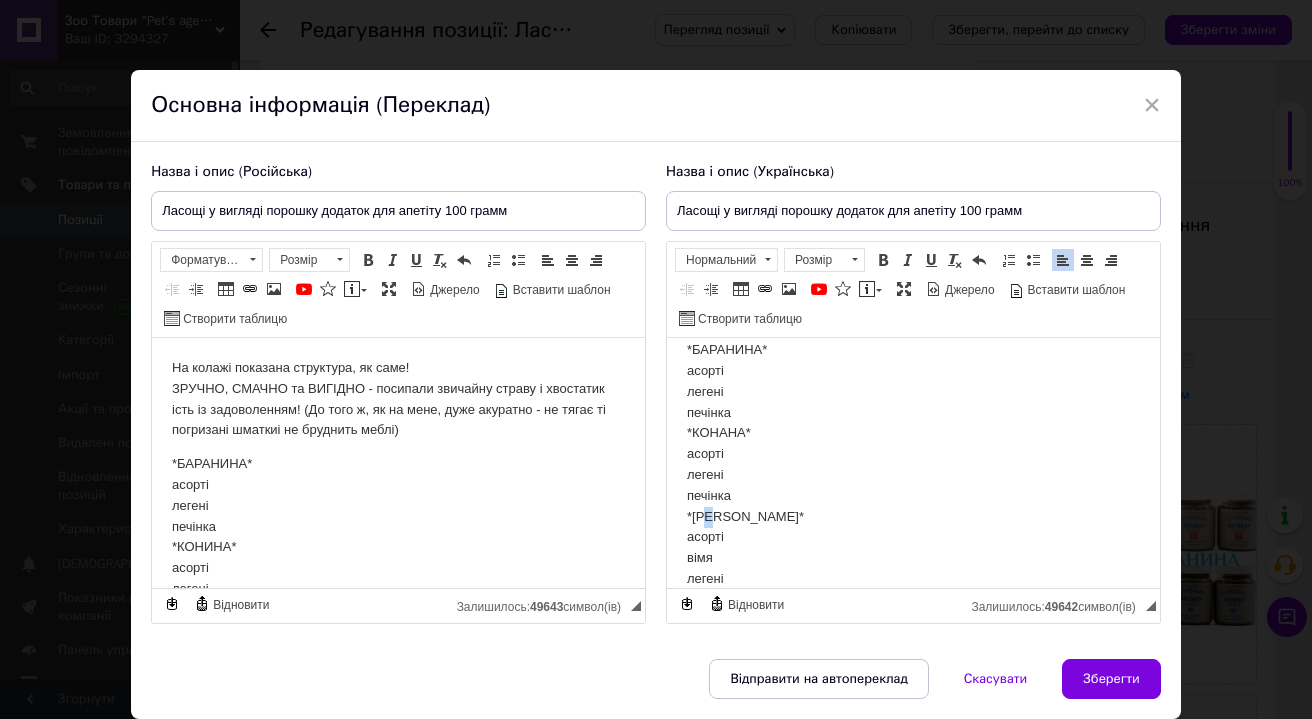 click on "*БАРАНИНА* асорті   легені   печінка *КОНАНА*  асорті   легені   печінка  *ЯЛЕВІЧИНА*  асорті   вімя    легені  печінка  рубець   сухожилка" at bounding box center [913, 506] 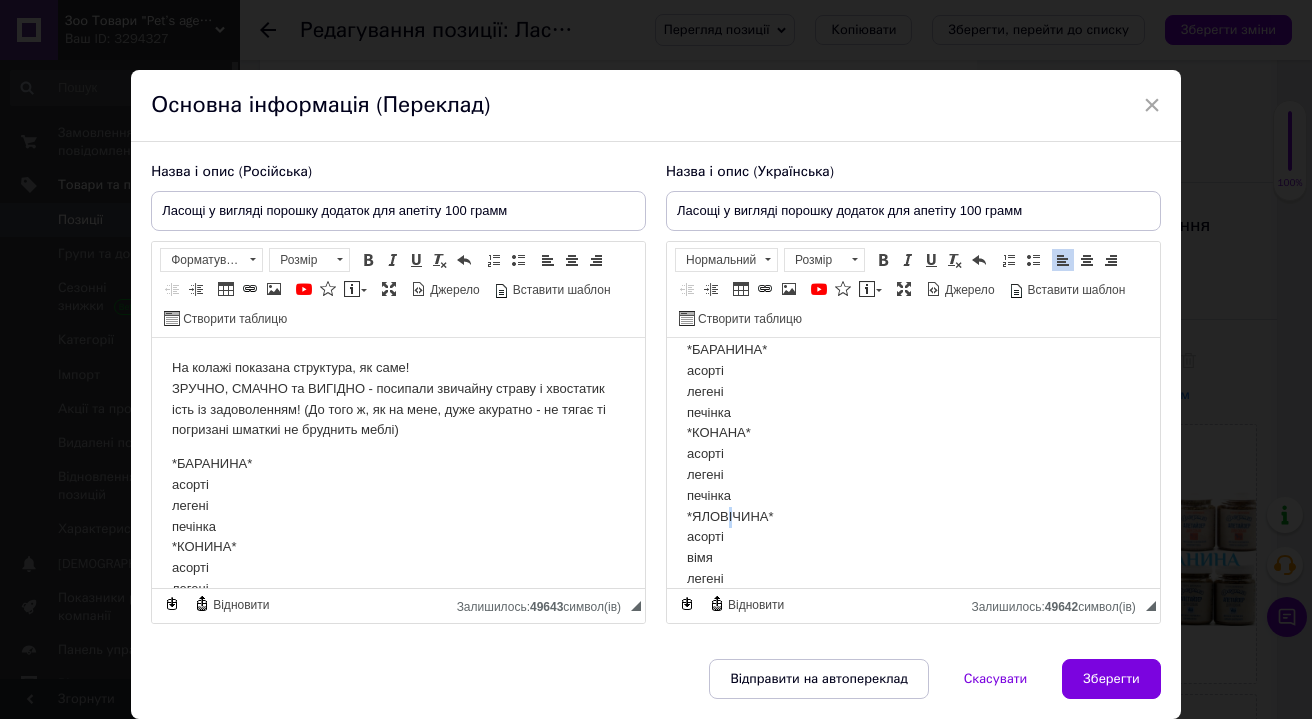 click on "*БАРАНИНА* асорті   легені   печінка *КОНАНА*  асорті   легені   печінка  *ЯЛОВІЧИНА*  асорті   вімя    легені  печінка  рубець   сухожилка" at bounding box center (913, 506) 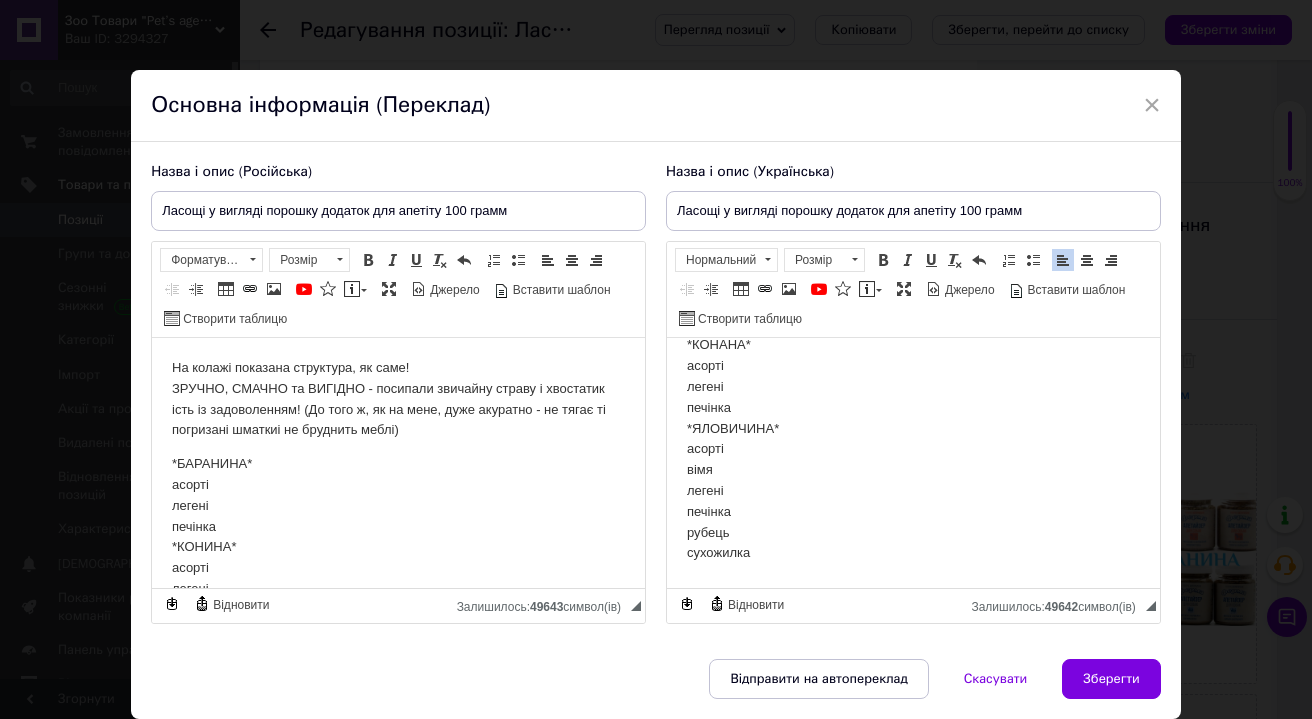 scroll, scrollTop: 203, scrollLeft: 0, axis: vertical 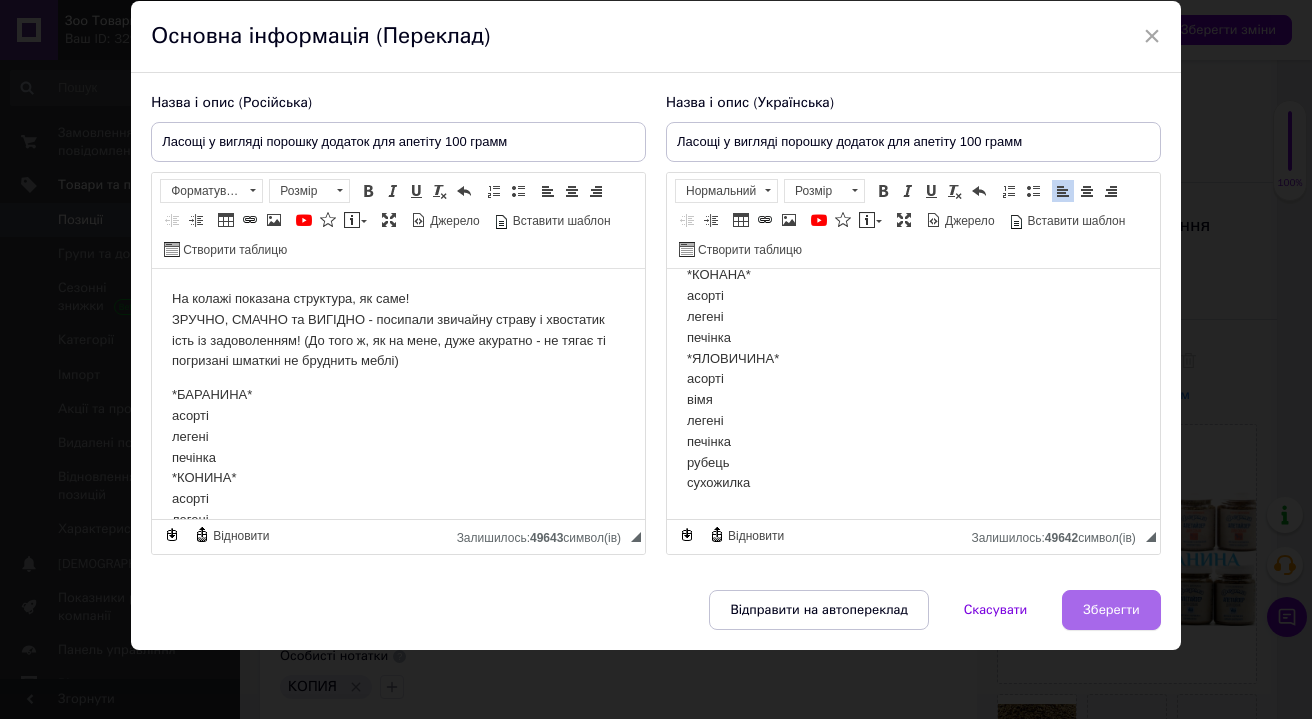 click on "Зберегти" at bounding box center (1111, 610) 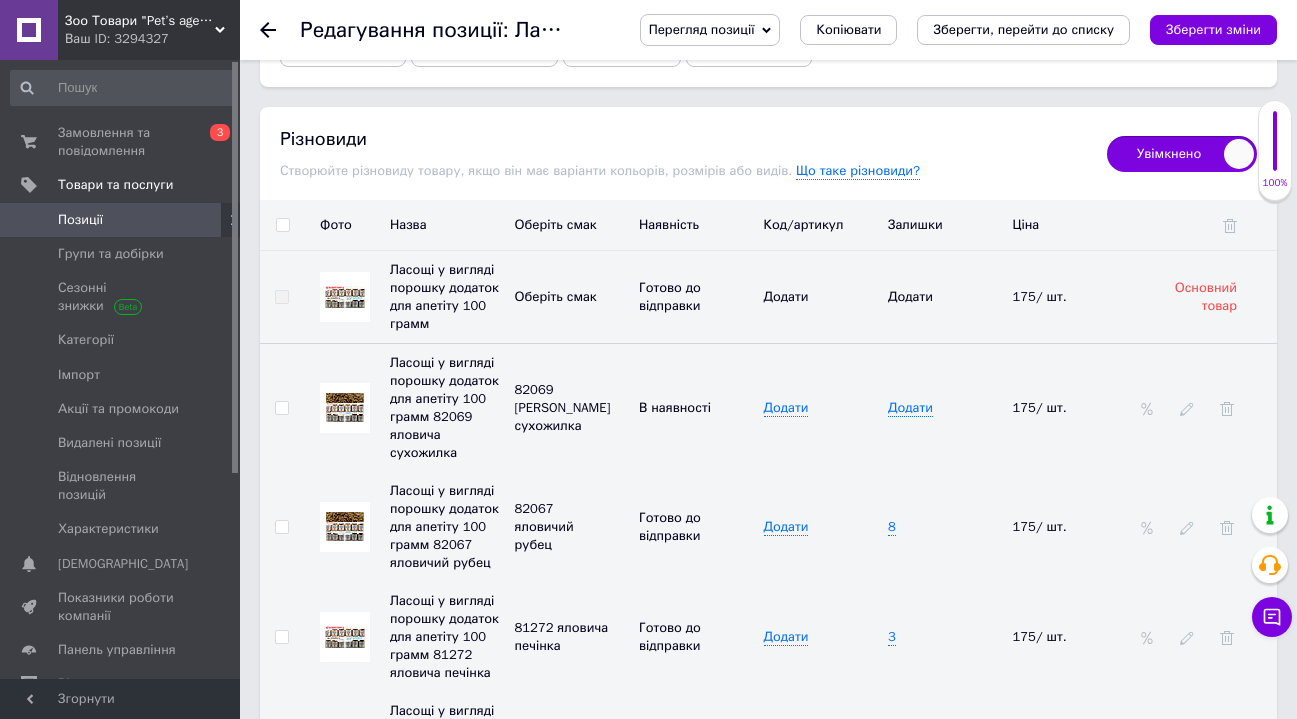 scroll, scrollTop: 2486, scrollLeft: 0, axis: vertical 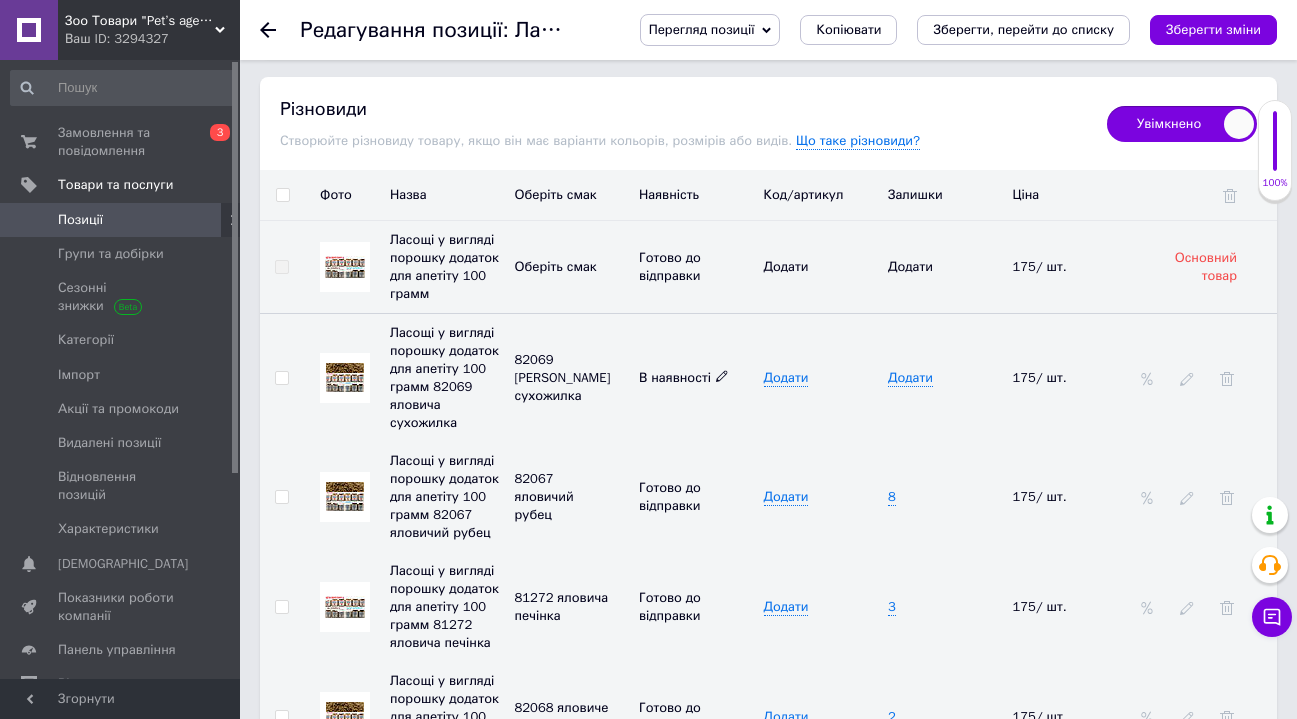 click 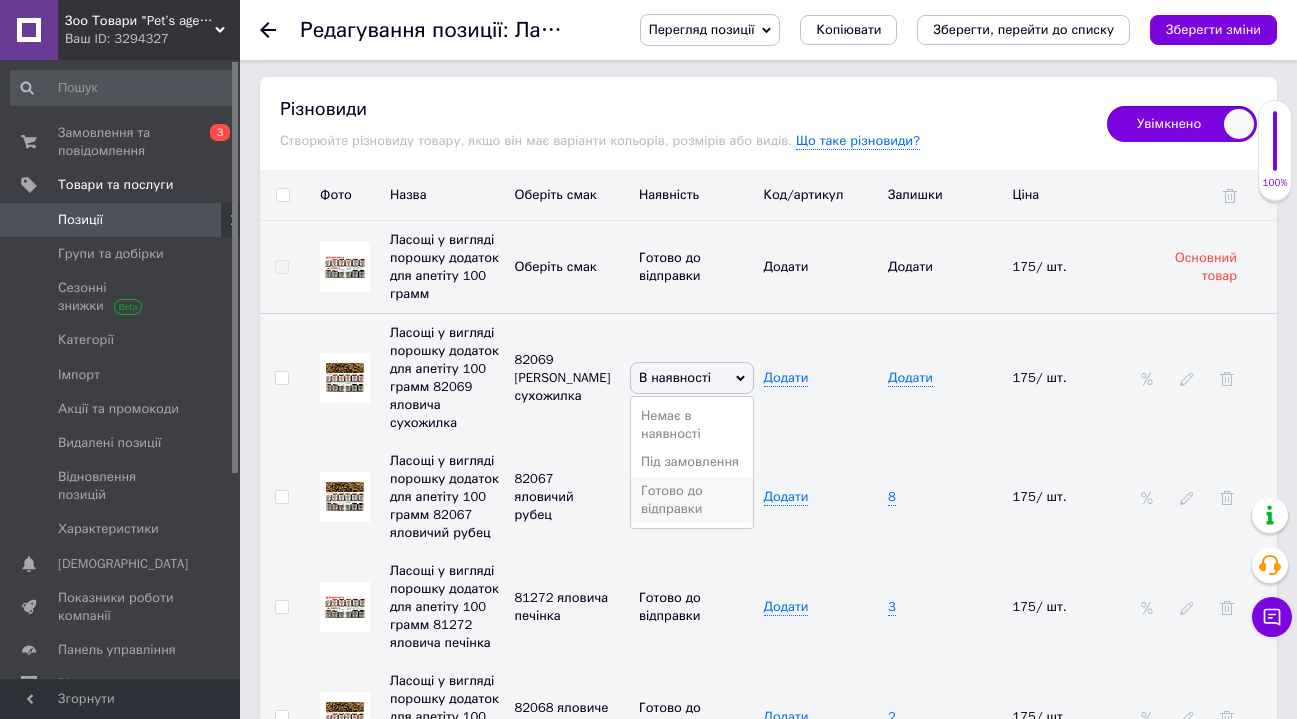 click on "Готово до відправки" at bounding box center (692, 500) 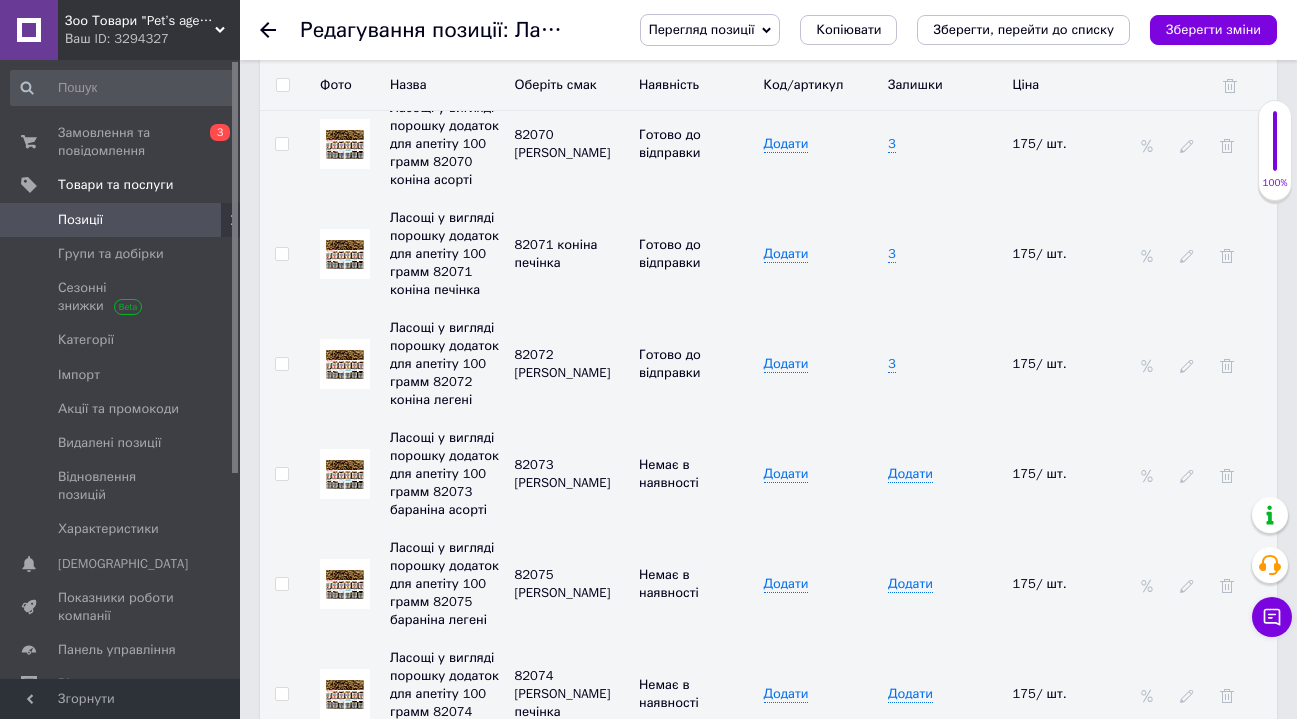 scroll, scrollTop: 3374, scrollLeft: 0, axis: vertical 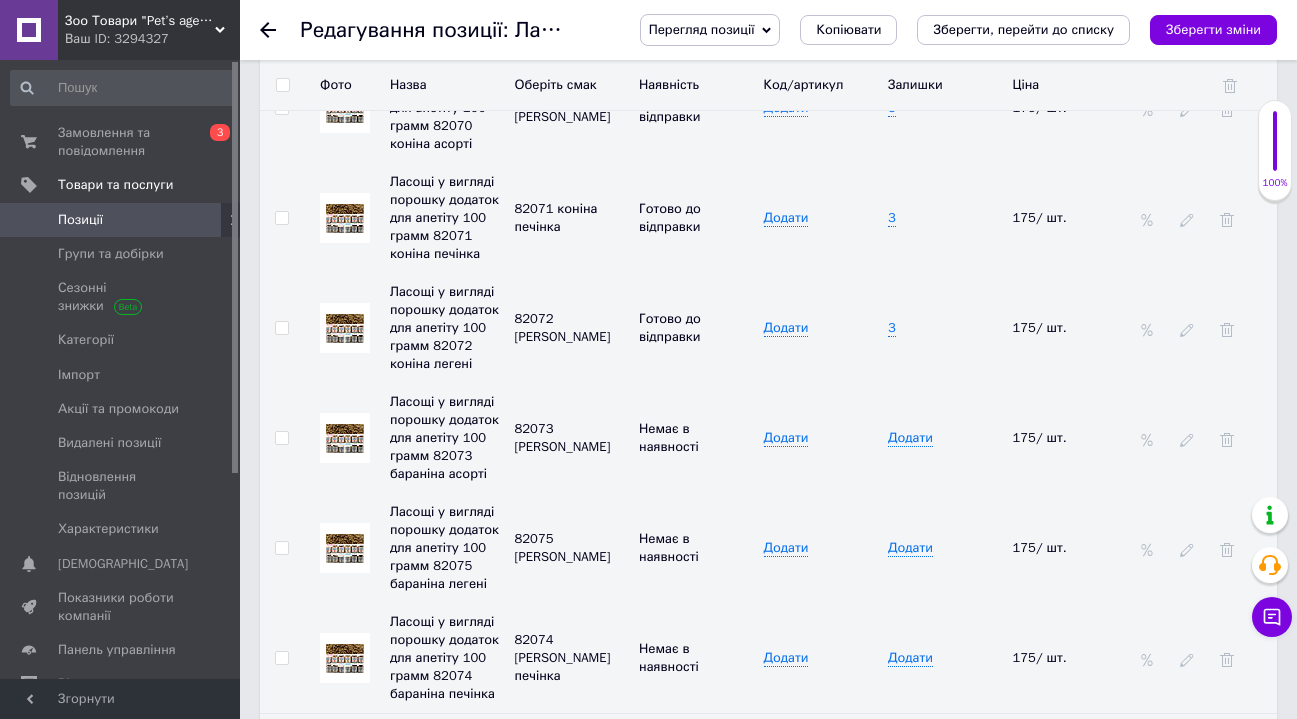 click on "Додати різновид" at bounding box center [357, 748] 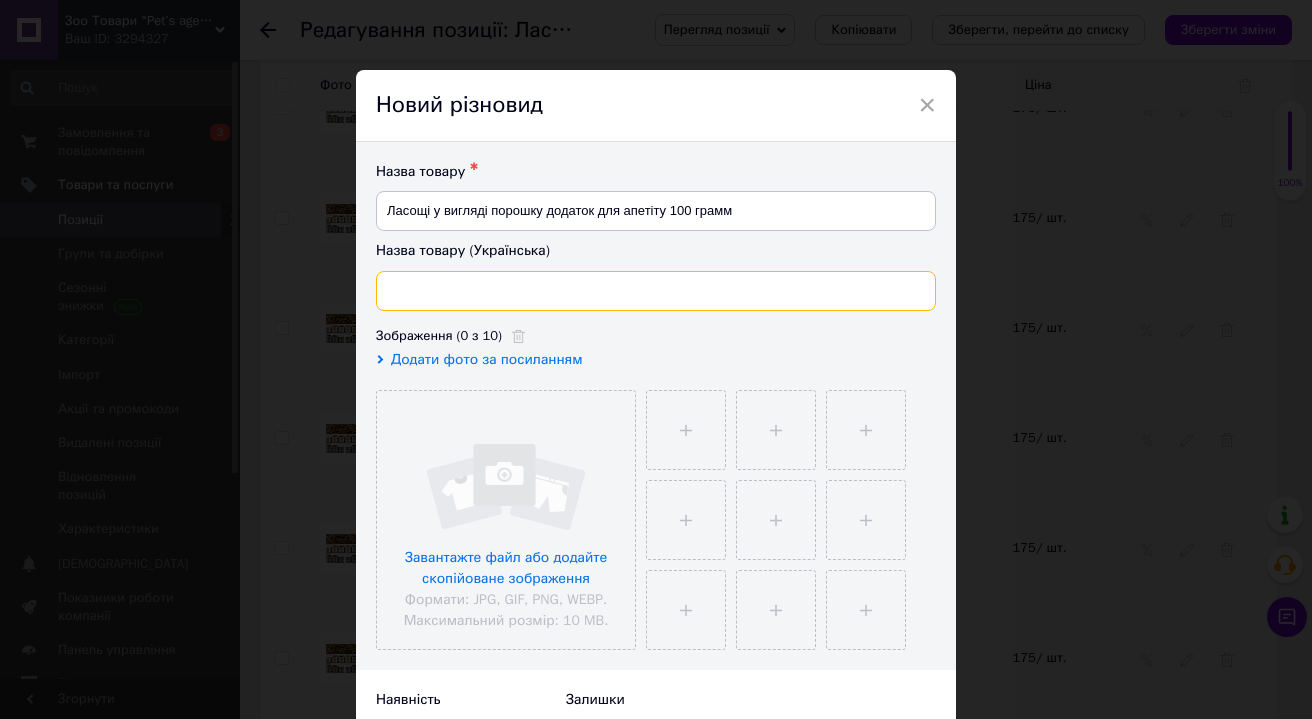paste on "85436 яловичий пеніс 150г" 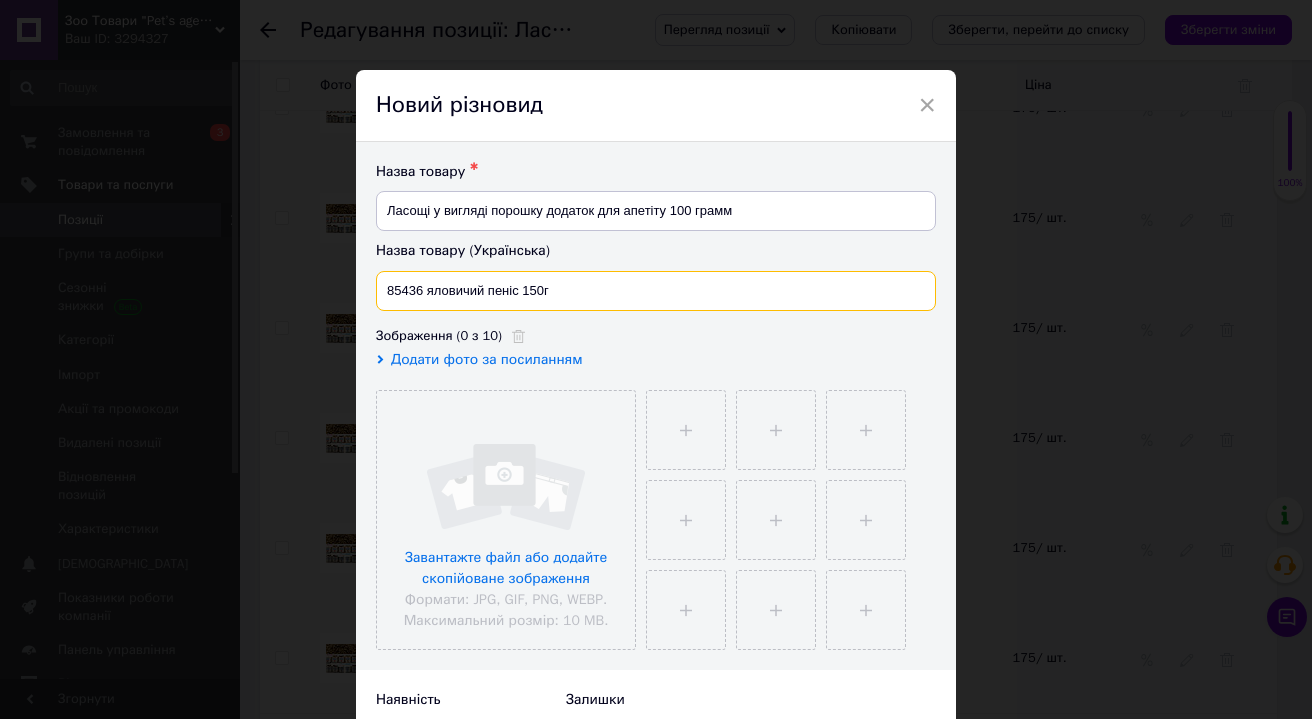 drag, startPoint x: 565, startPoint y: 284, endPoint x: 379, endPoint y: 285, distance: 186.00269 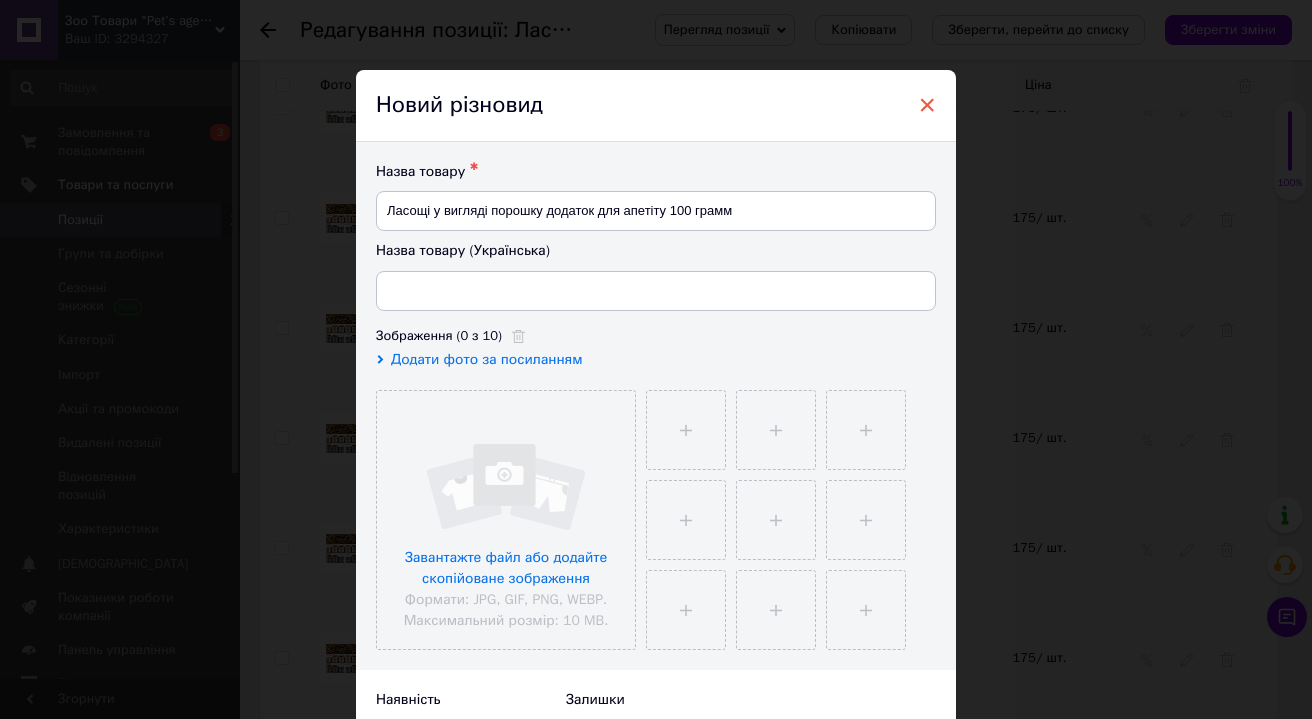 click on "×" at bounding box center (927, 105) 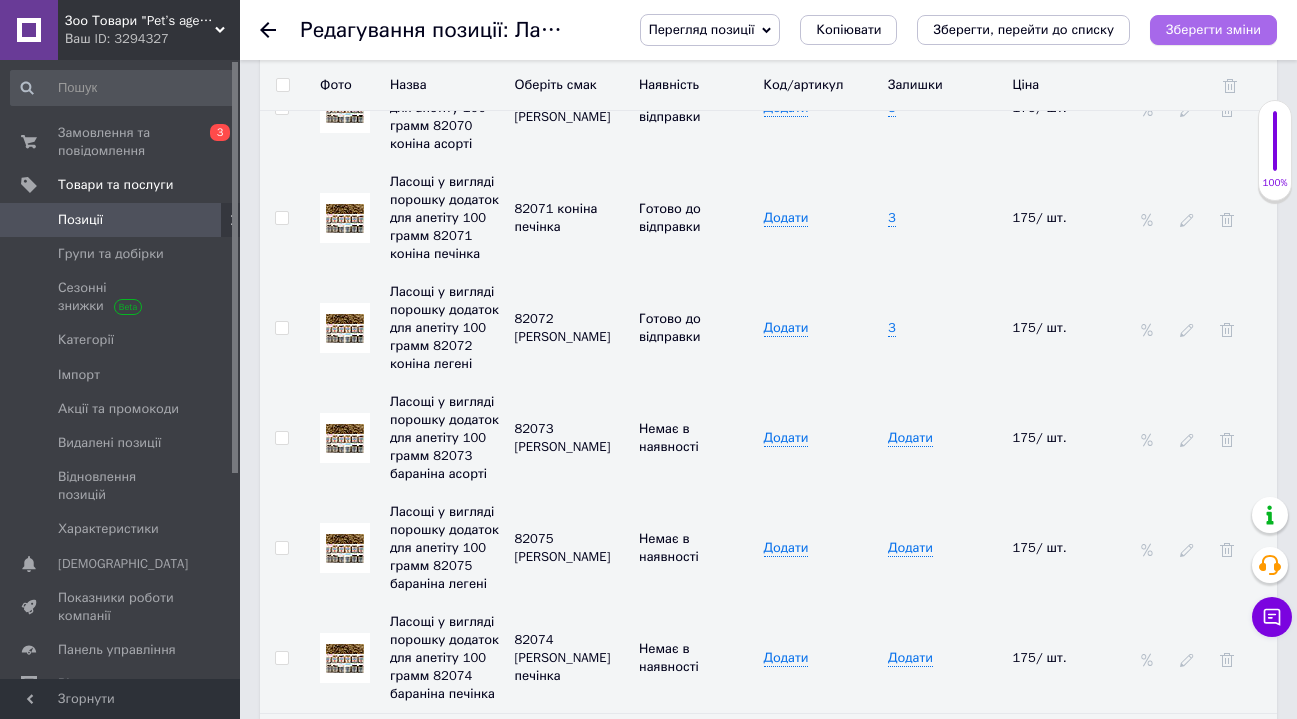 click on "Зберегти зміни" at bounding box center (1213, 29) 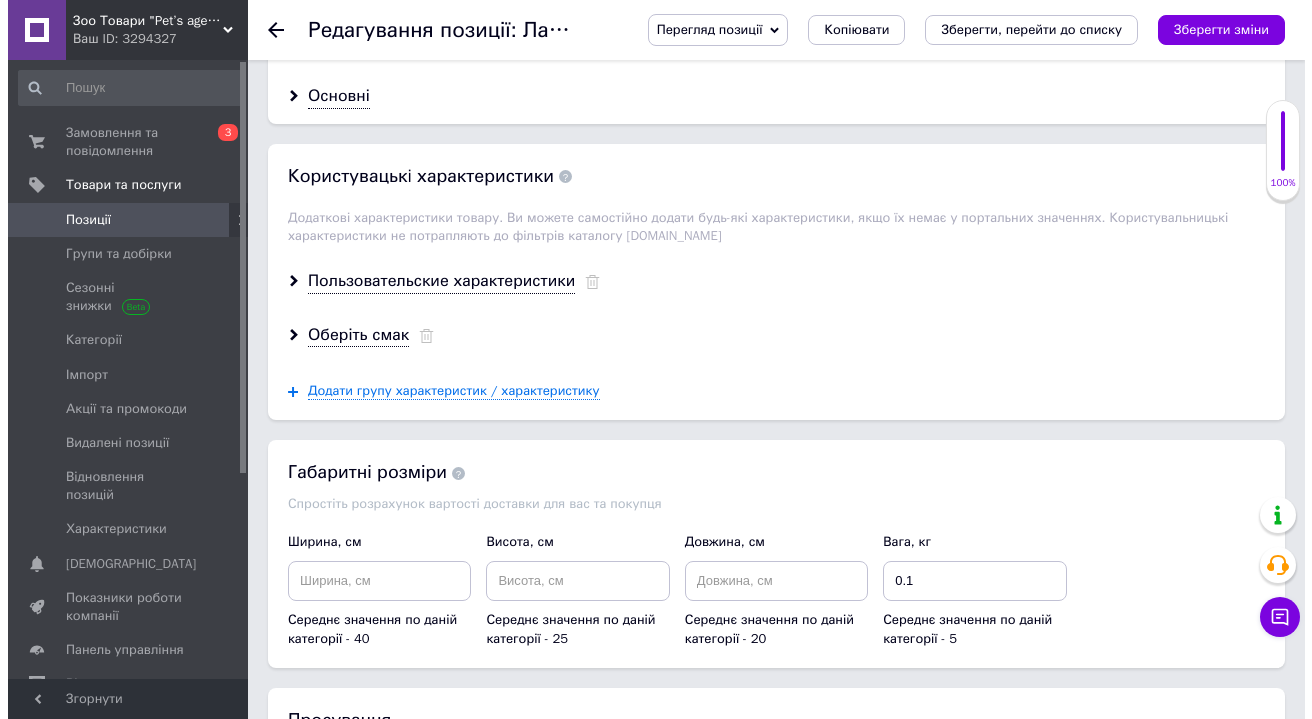 scroll, scrollTop: 1129, scrollLeft: 0, axis: vertical 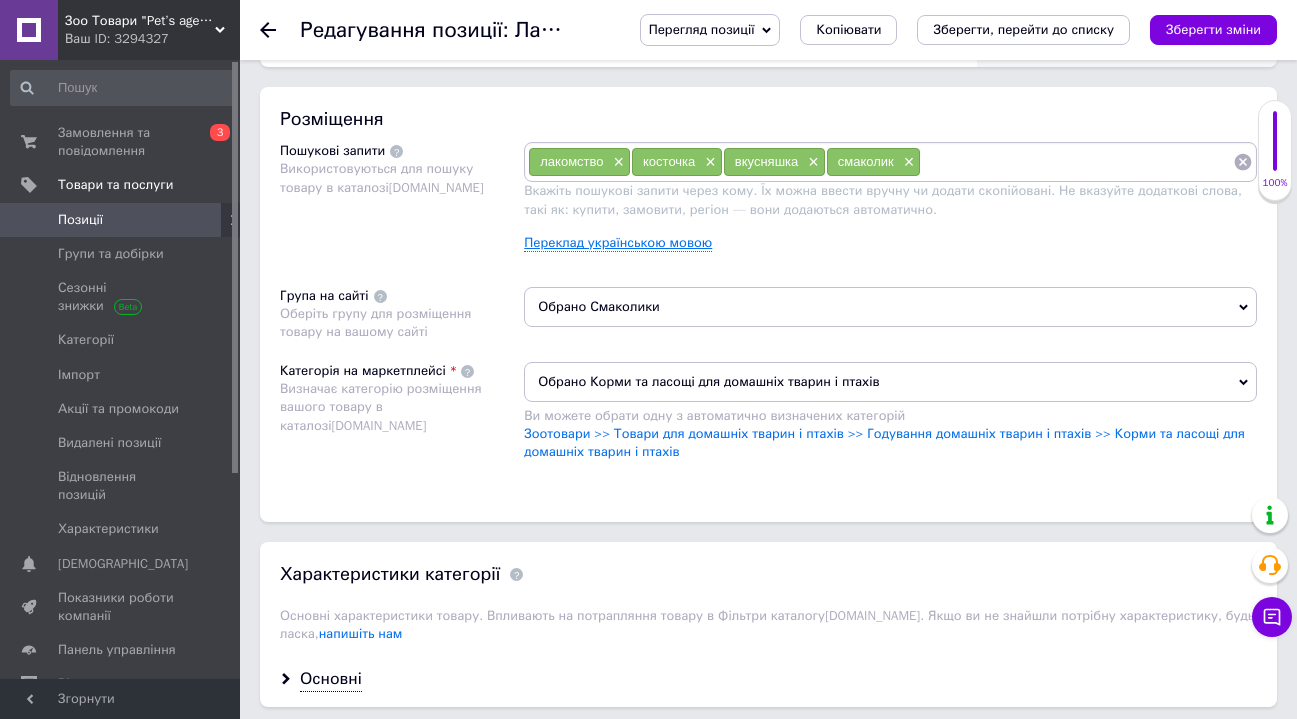 click on "Переклад українською мовою" at bounding box center [618, 243] 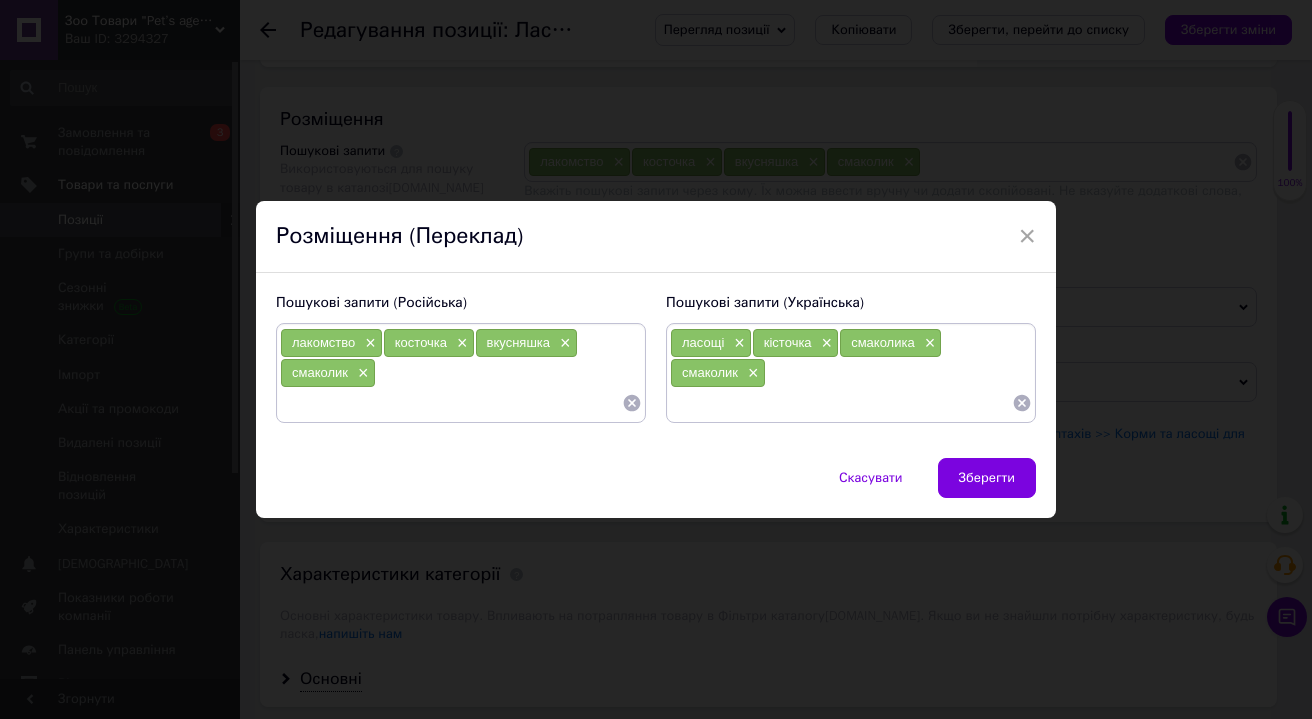 click at bounding box center [841, 403] 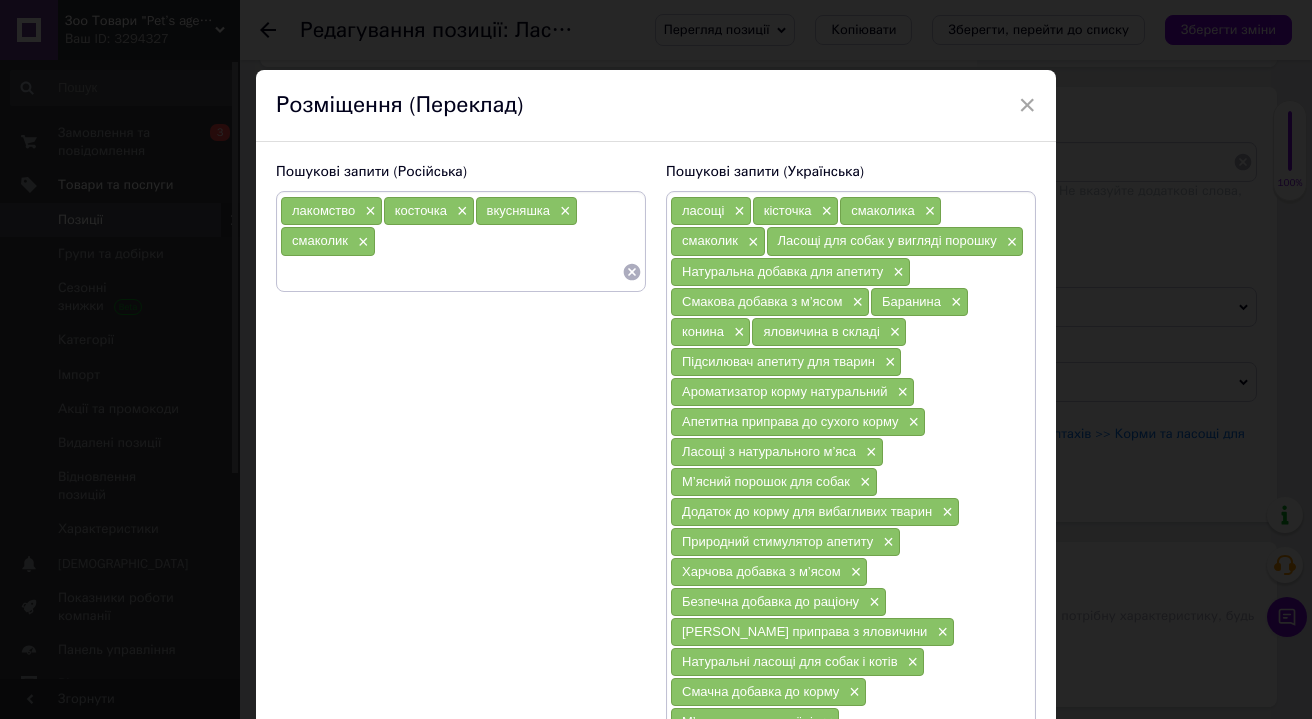 scroll, scrollTop: 4, scrollLeft: 0, axis: vertical 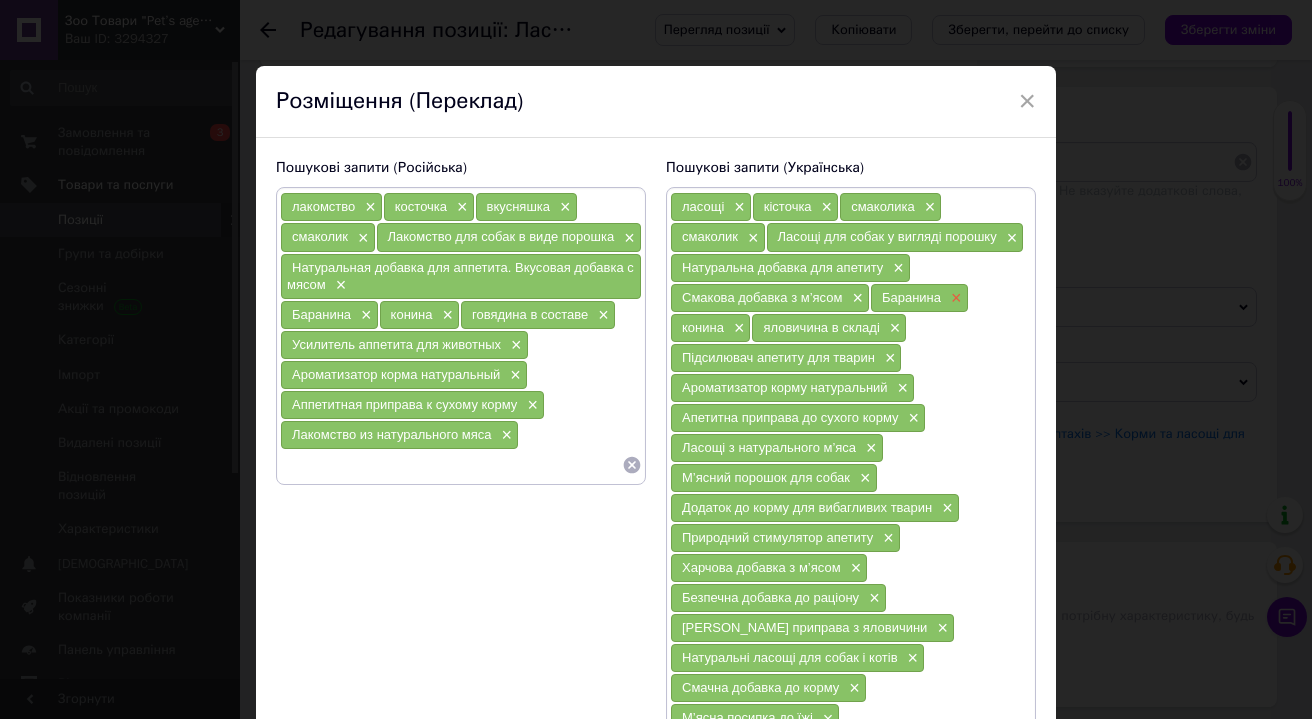 click on "×" at bounding box center (954, 298) 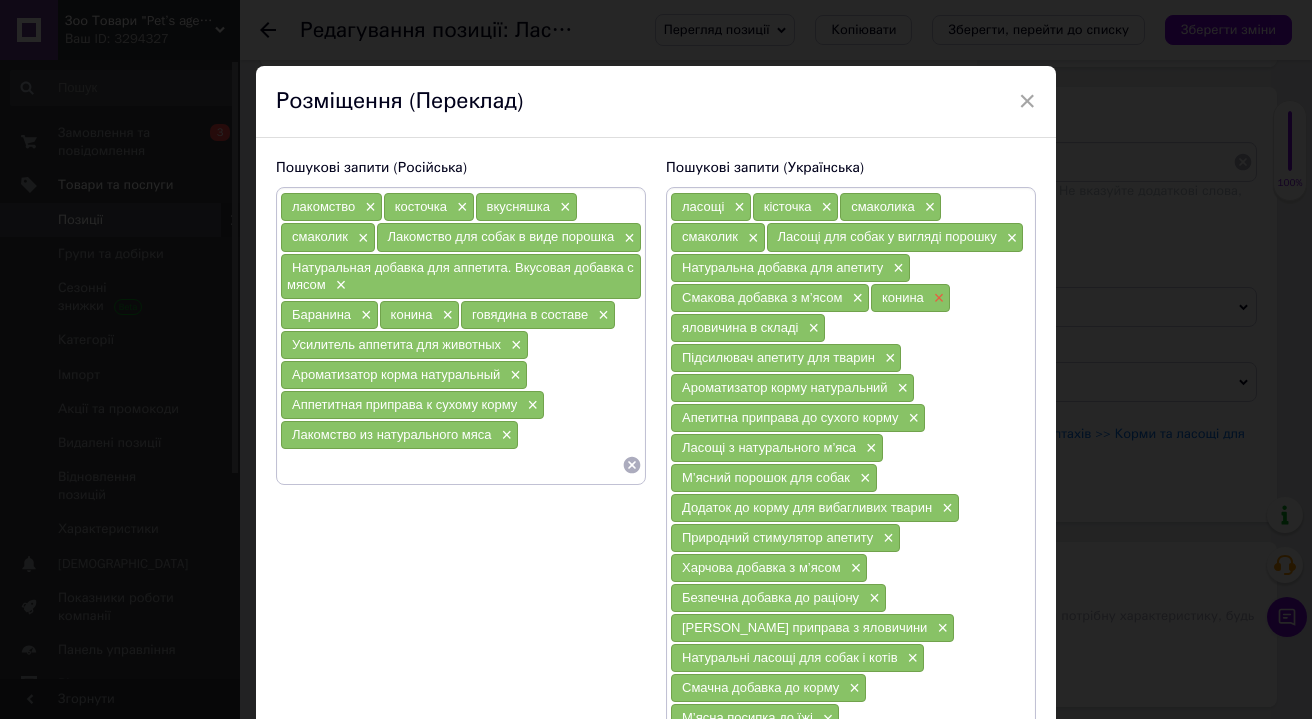 click on "×" at bounding box center (937, 298) 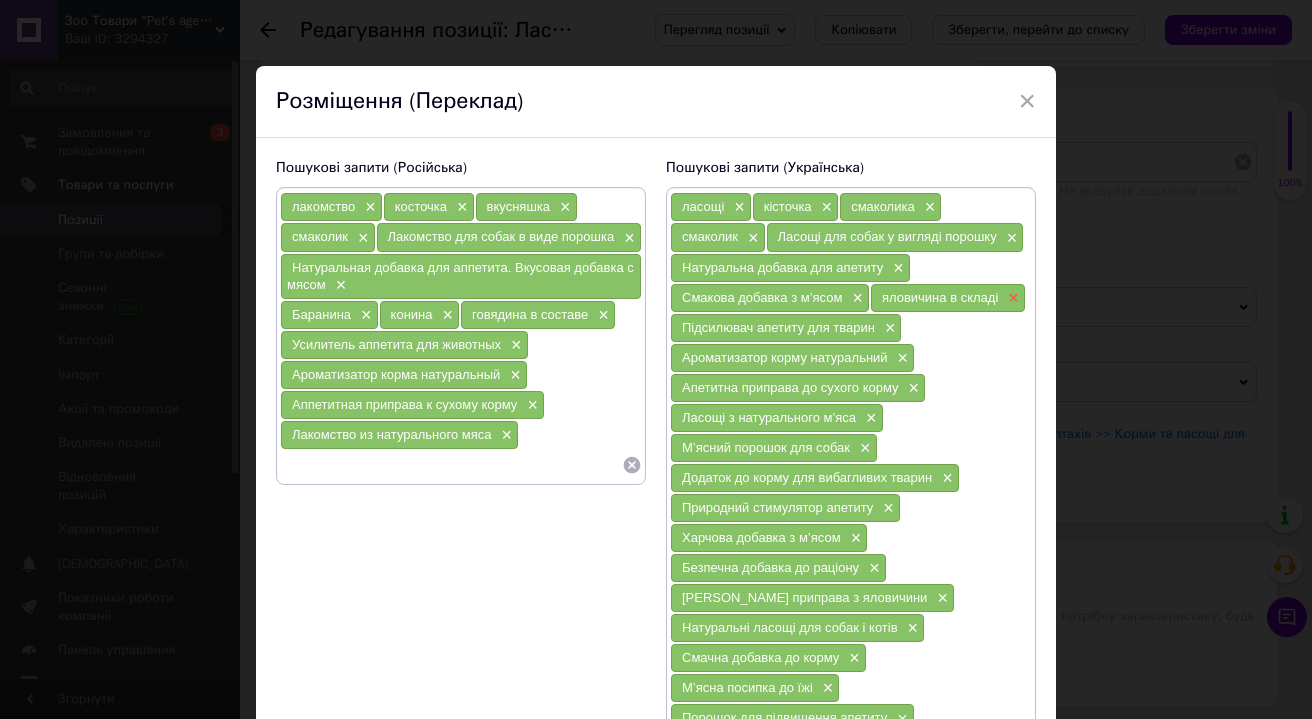 click on "×" at bounding box center (1011, 298) 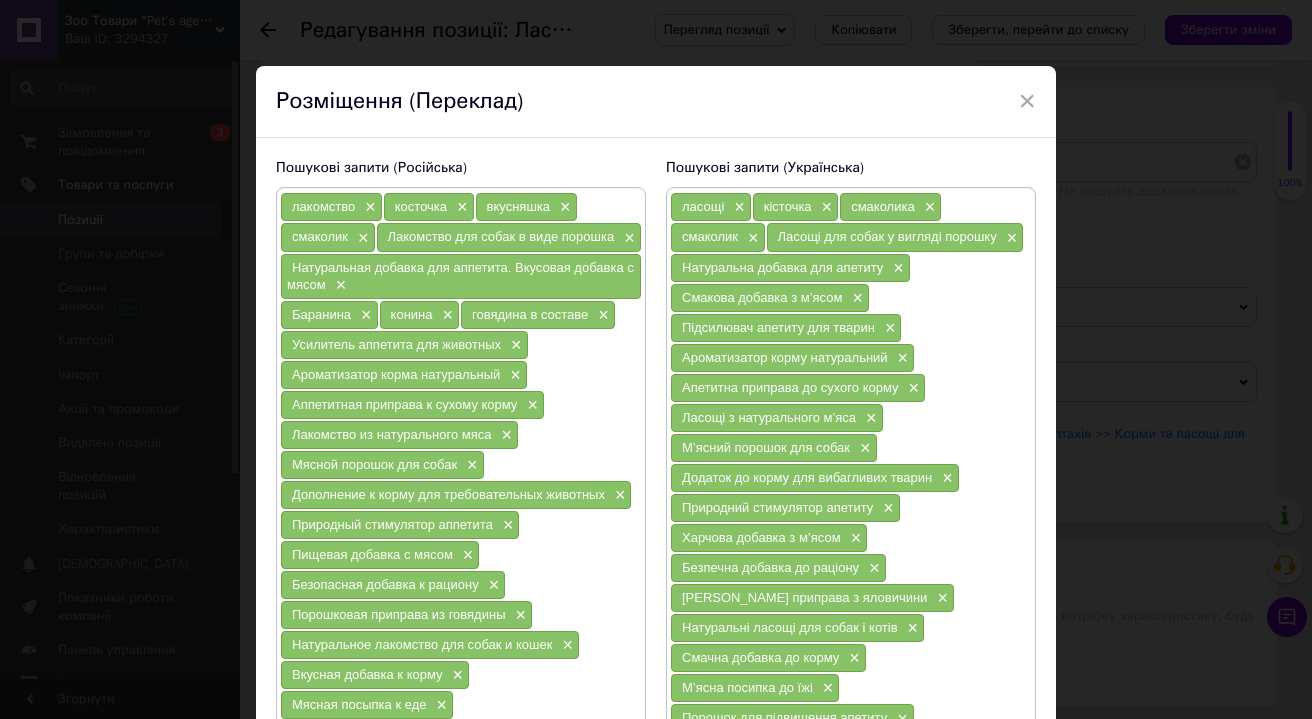 scroll, scrollTop: 175, scrollLeft: 0, axis: vertical 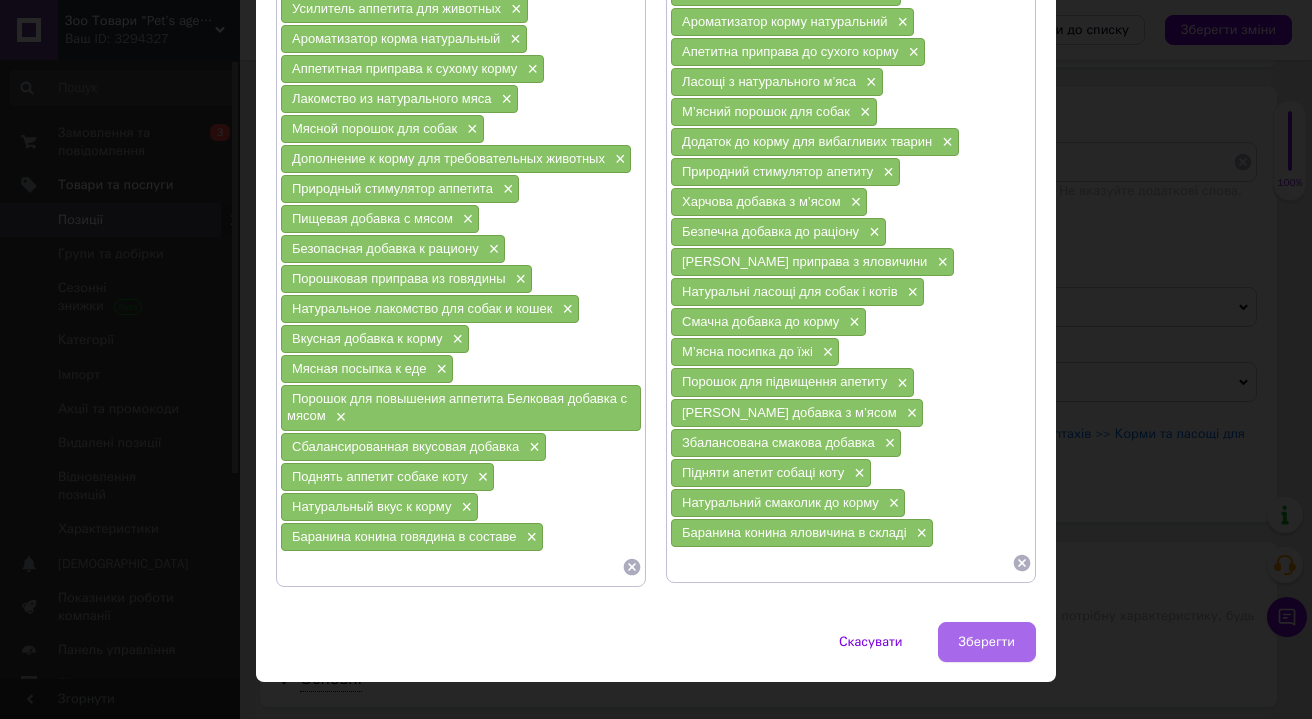 click on "Зберегти" at bounding box center (987, 642) 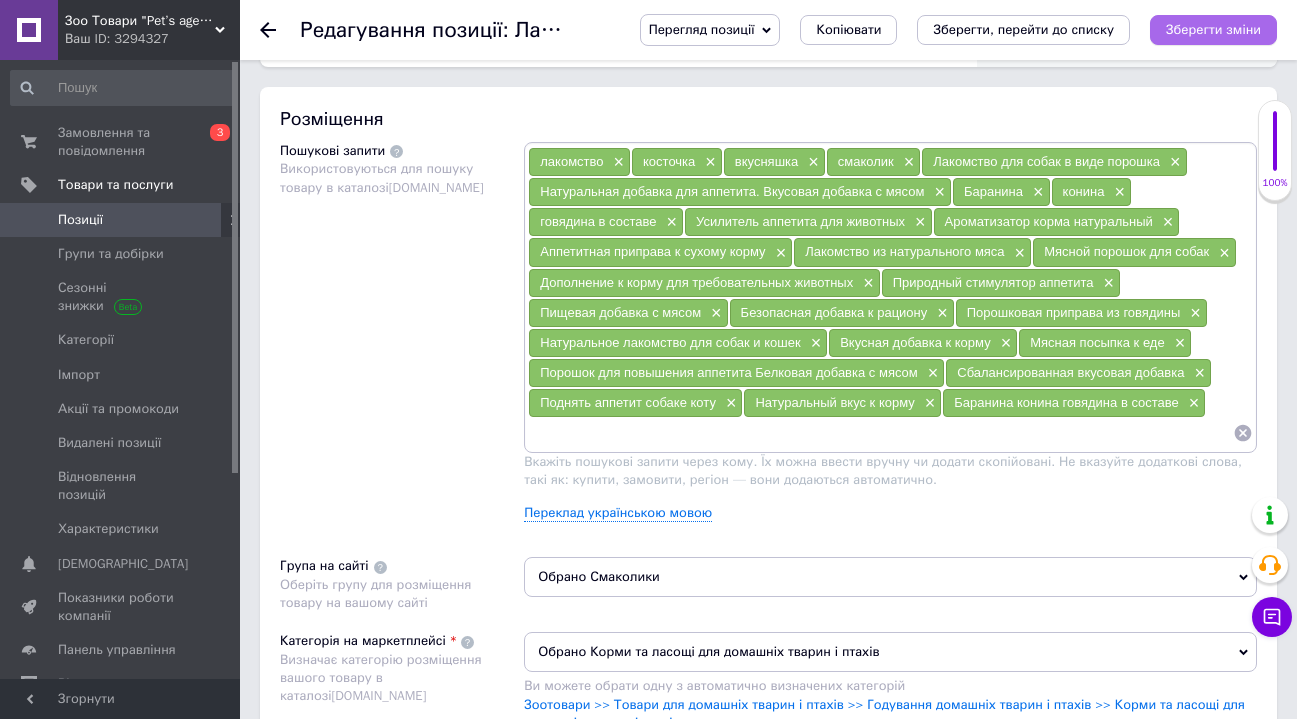 click on "Зберегти зміни" at bounding box center (1213, 29) 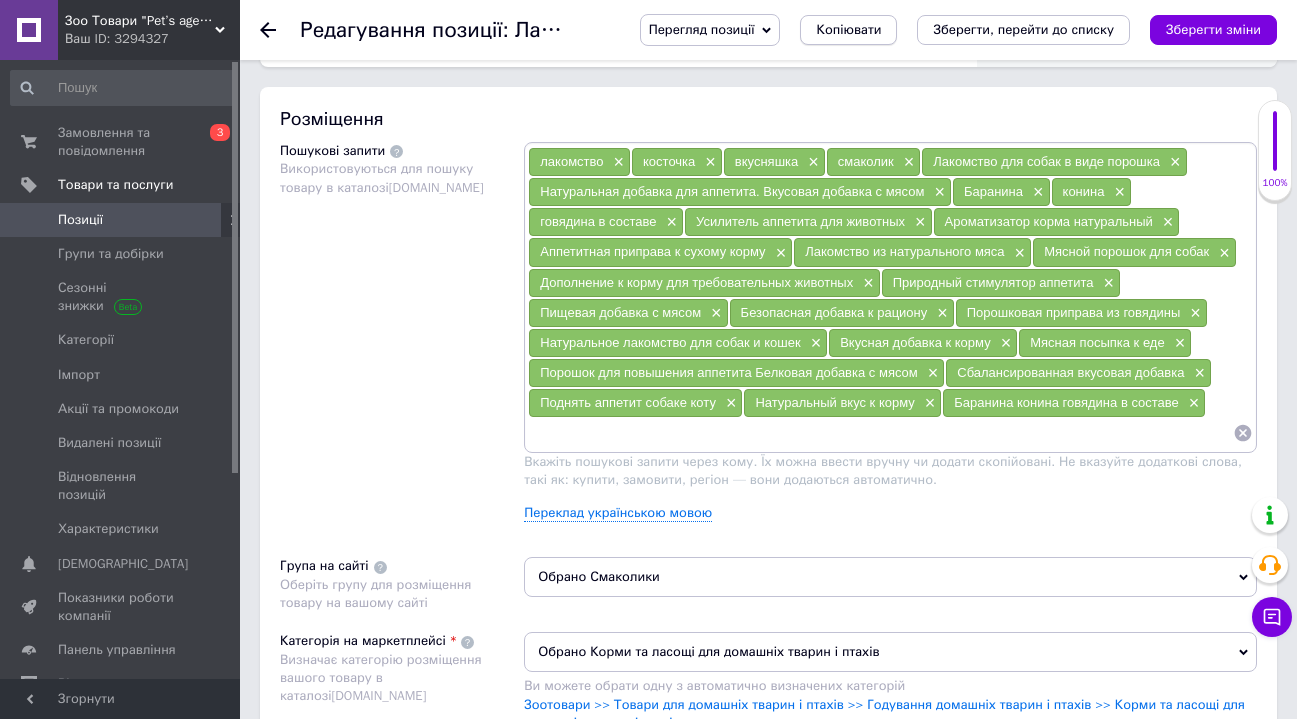 click on "Копіювати" at bounding box center [848, 30] 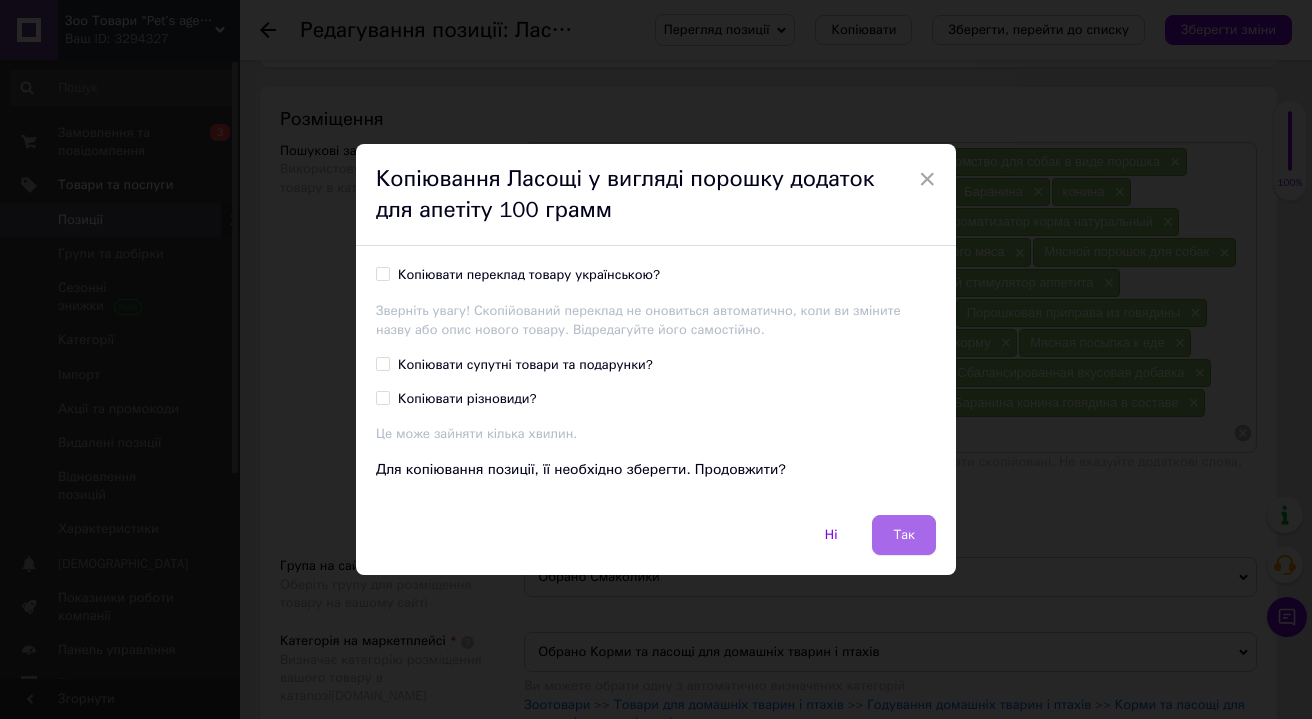 click on "Так" at bounding box center [904, 535] 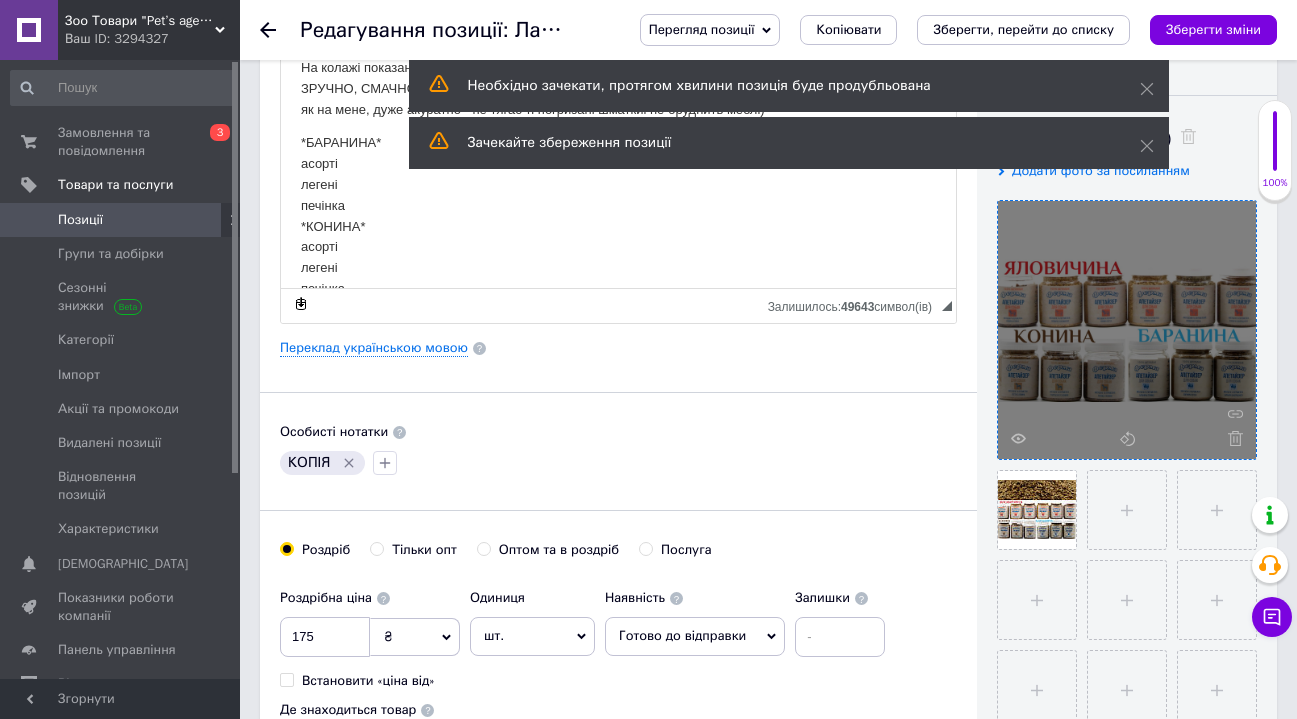 scroll, scrollTop: 460, scrollLeft: 0, axis: vertical 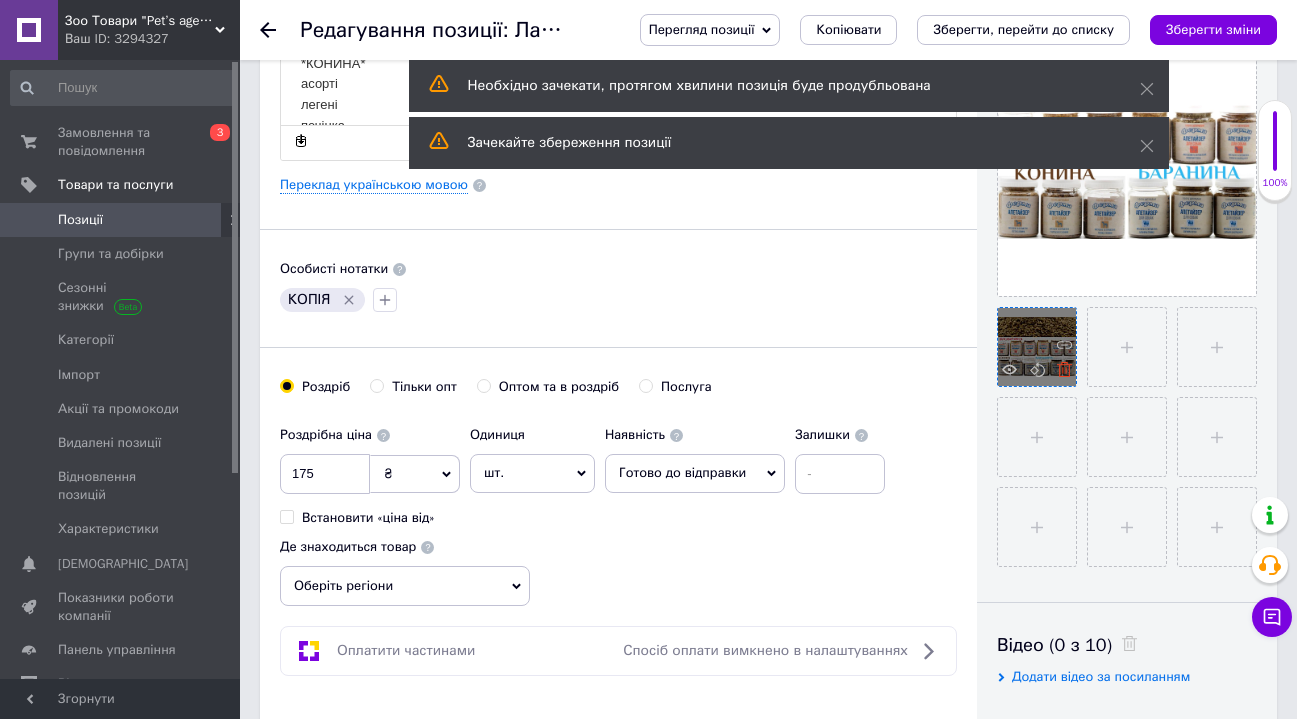 click 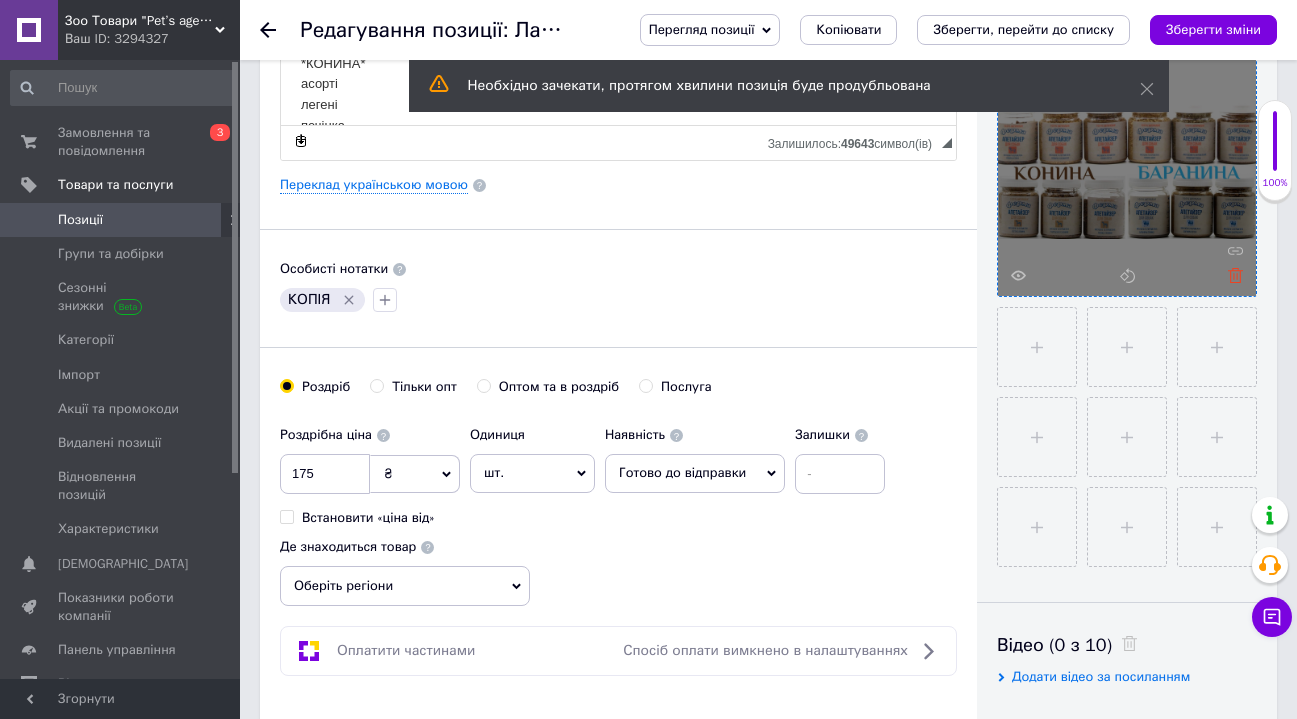 click 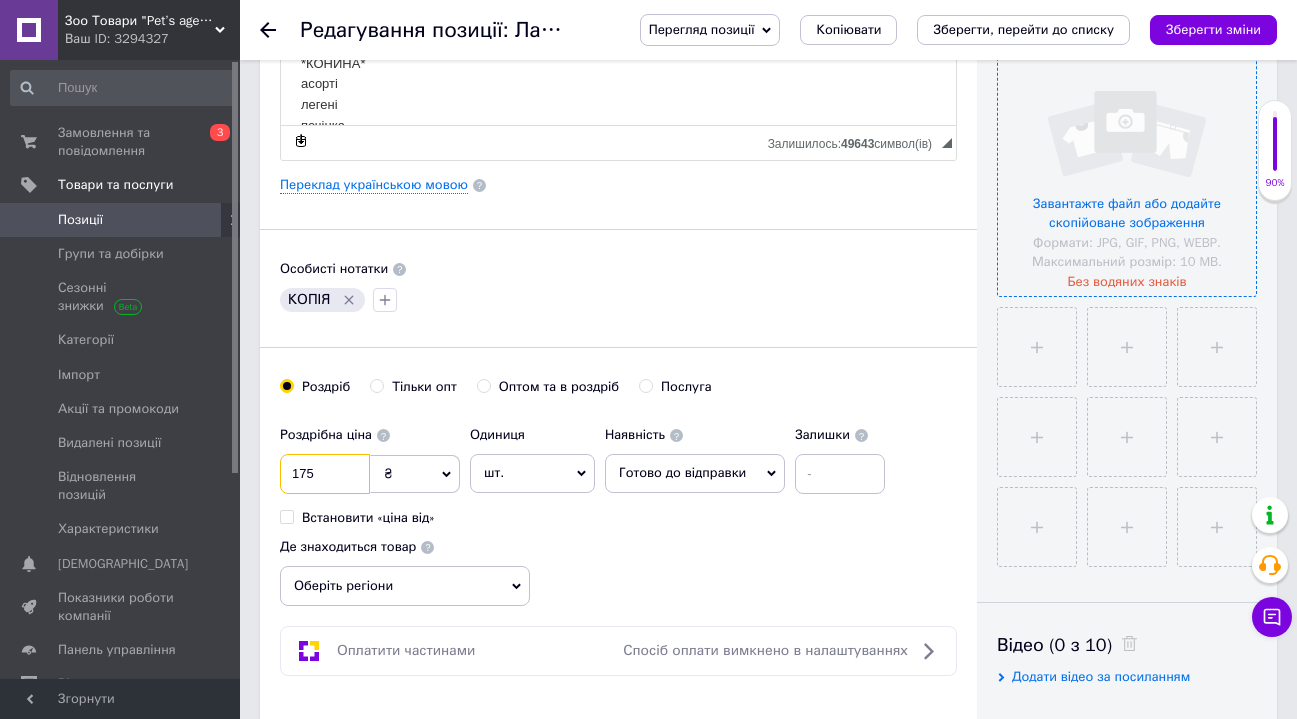 drag, startPoint x: 308, startPoint y: 475, endPoint x: 289, endPoint y: 470, distance: 19.646883 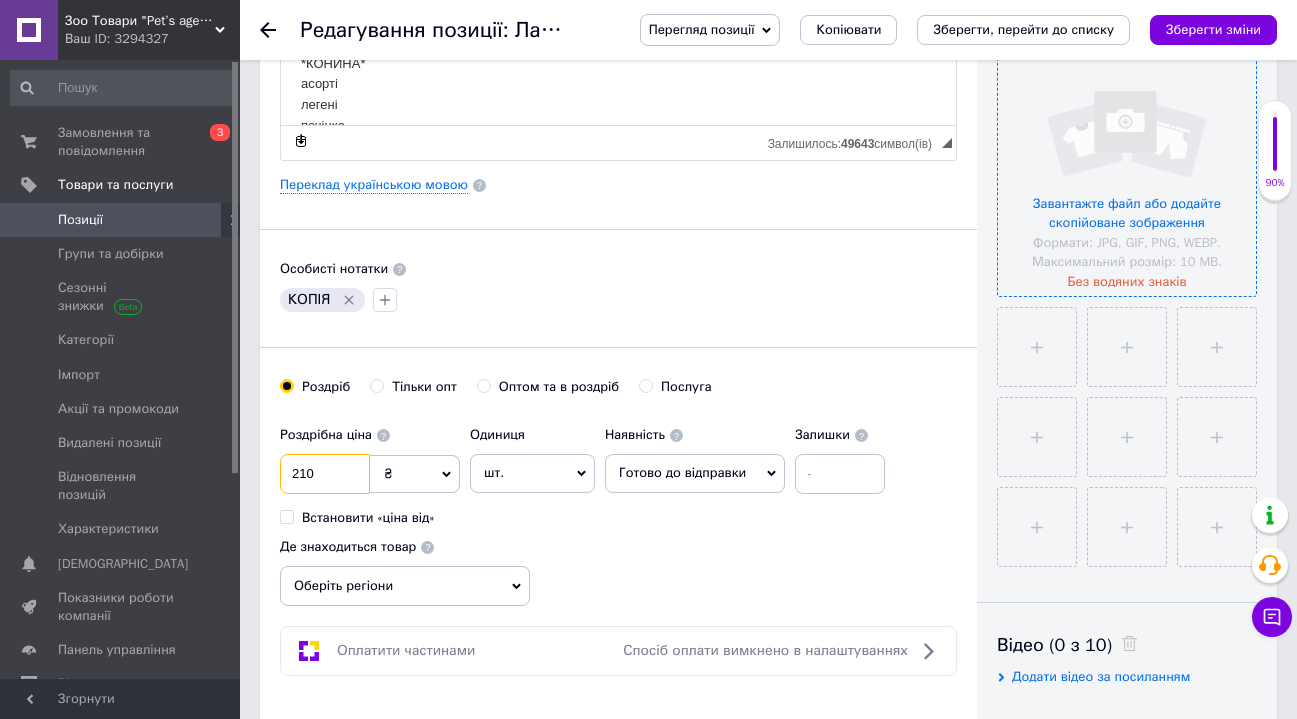 type on "210" 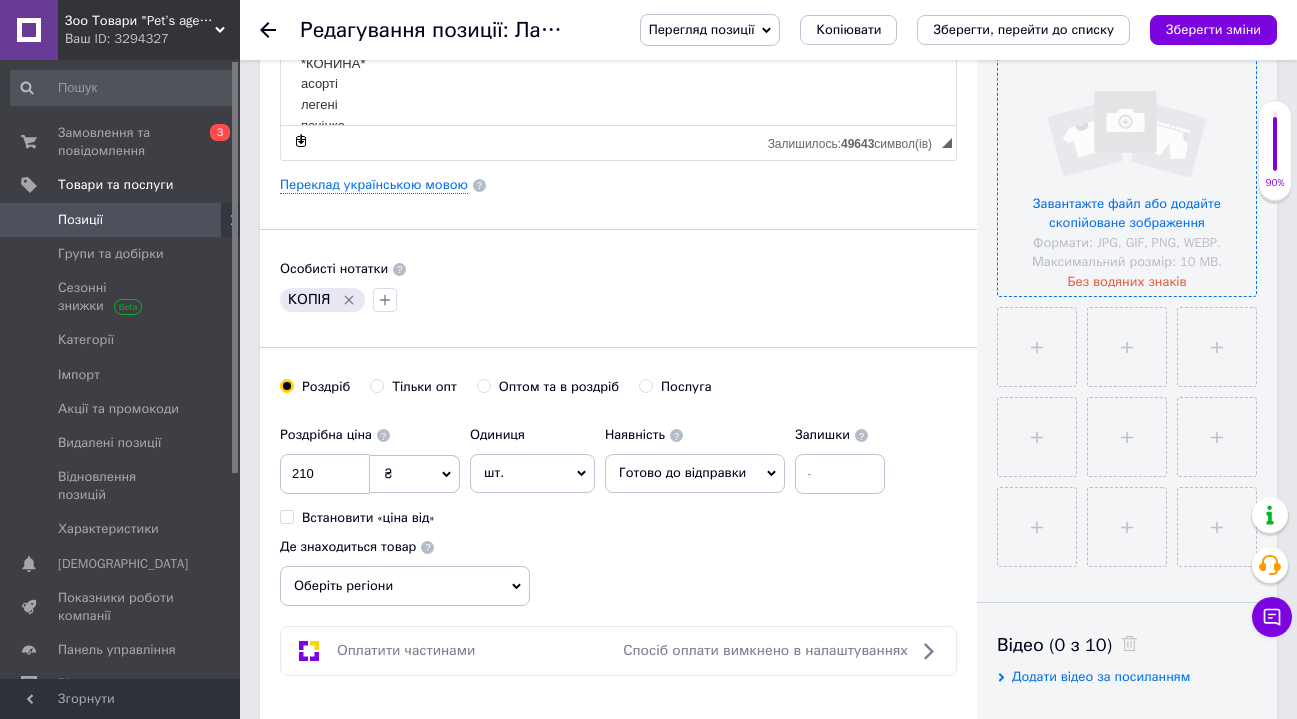 drag, startPoint x: 454, startPoint y: 584, endPoint x: 512, endPoint y: 548, distance: 68.26419 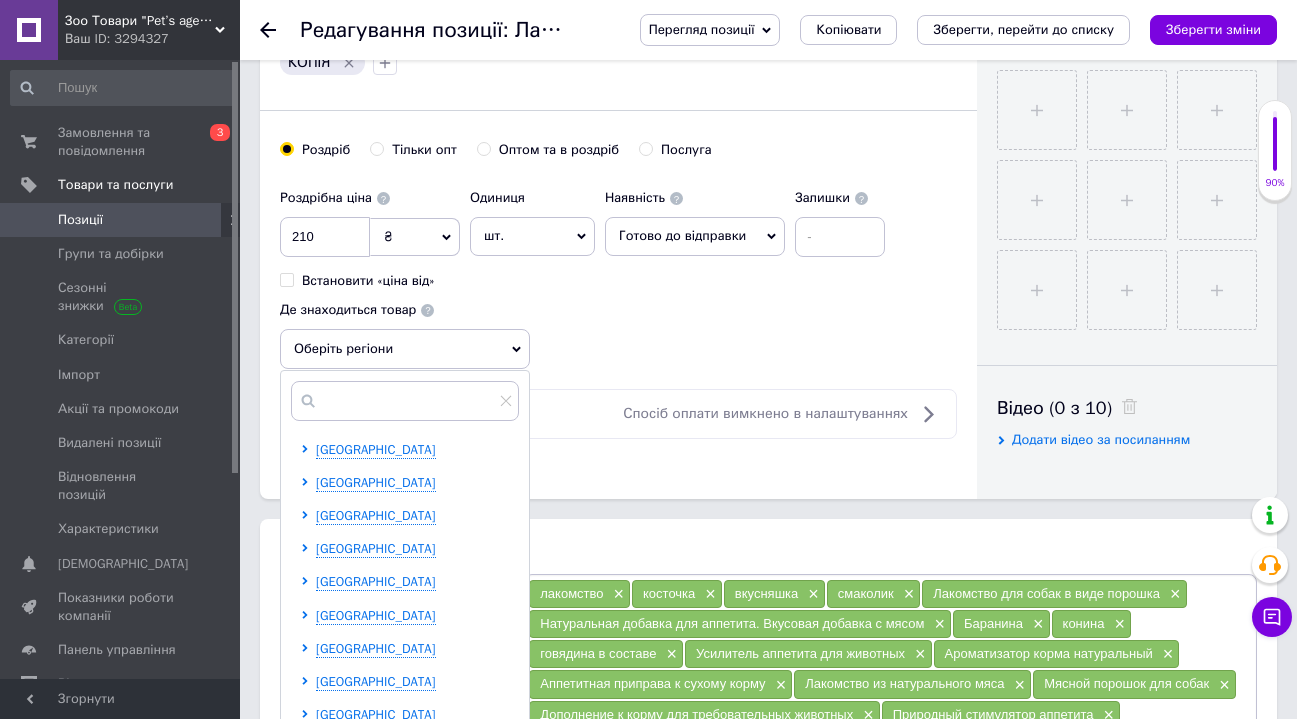 scroll, scrollTop: 981, scrollLeft: 0, axis: vertical 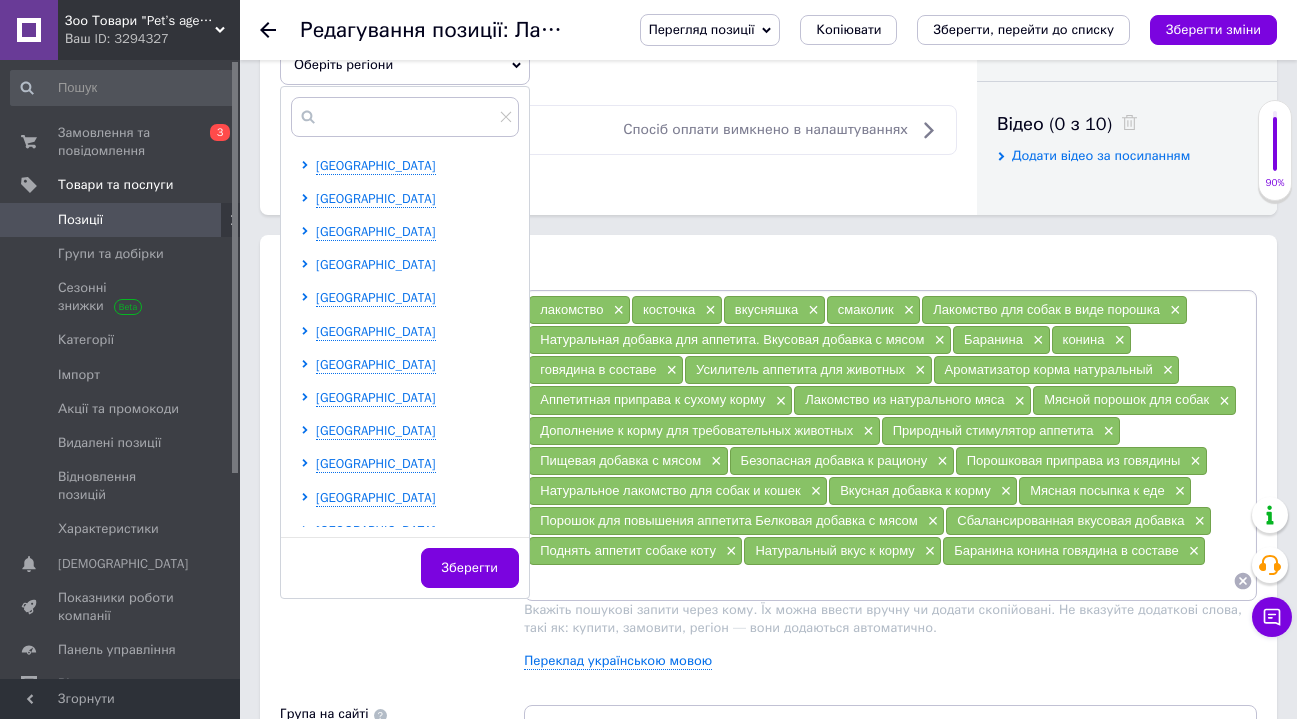 click on "[GEOGRAPHIC_DATA]" at bounding box center (376, 264) 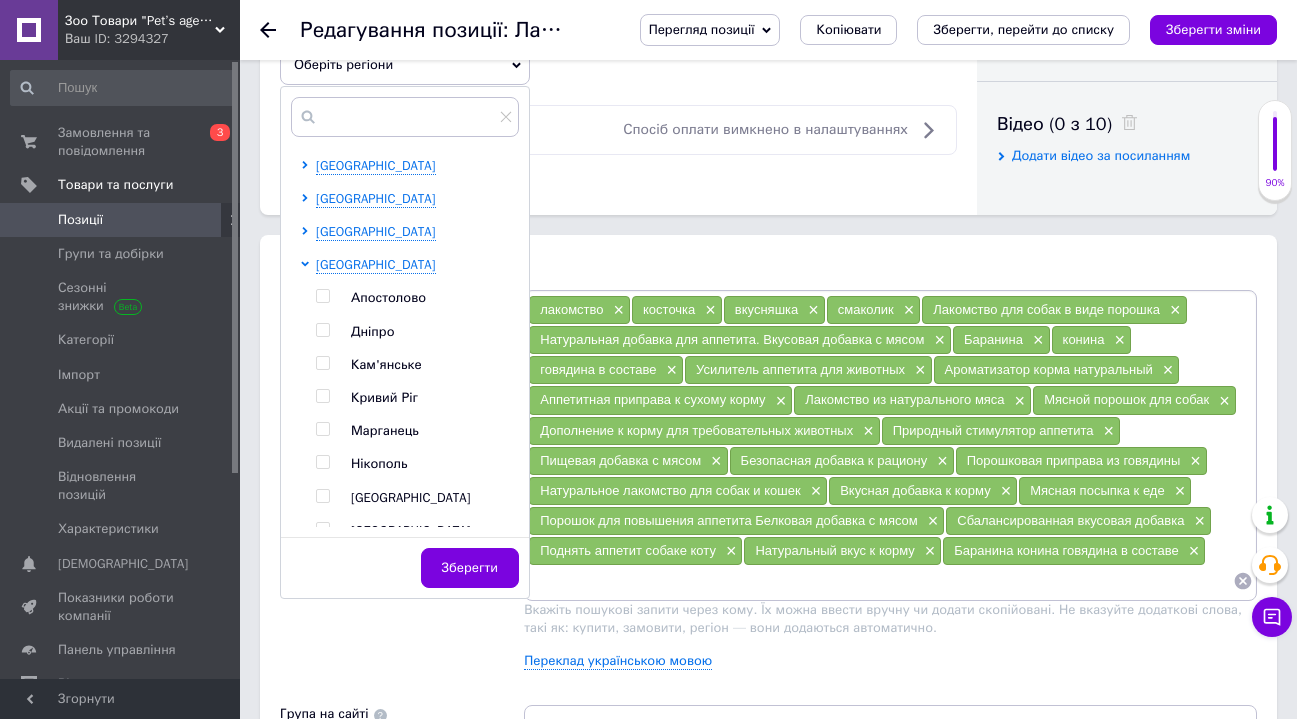click at bounding box center [322, 330] 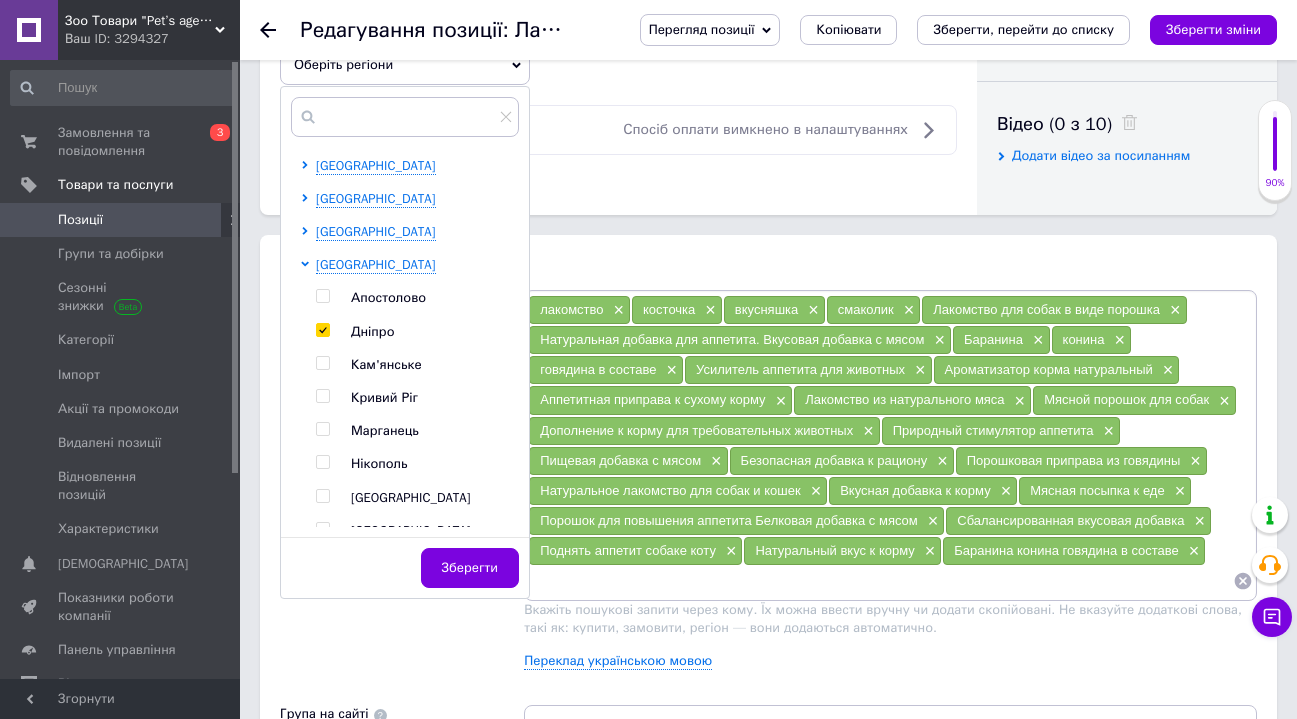 checkbox on "true" 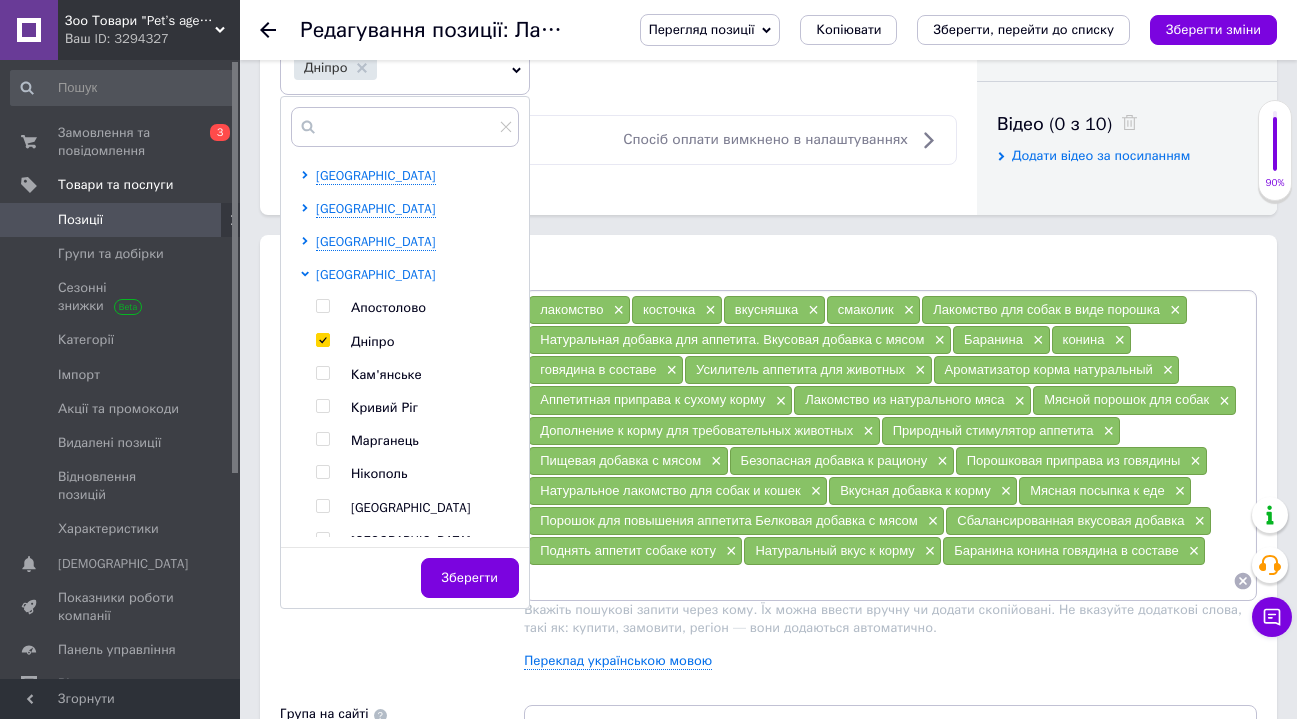 click on "[GEOGRAPHIC_DATA]" at bounding box center [376, 274] 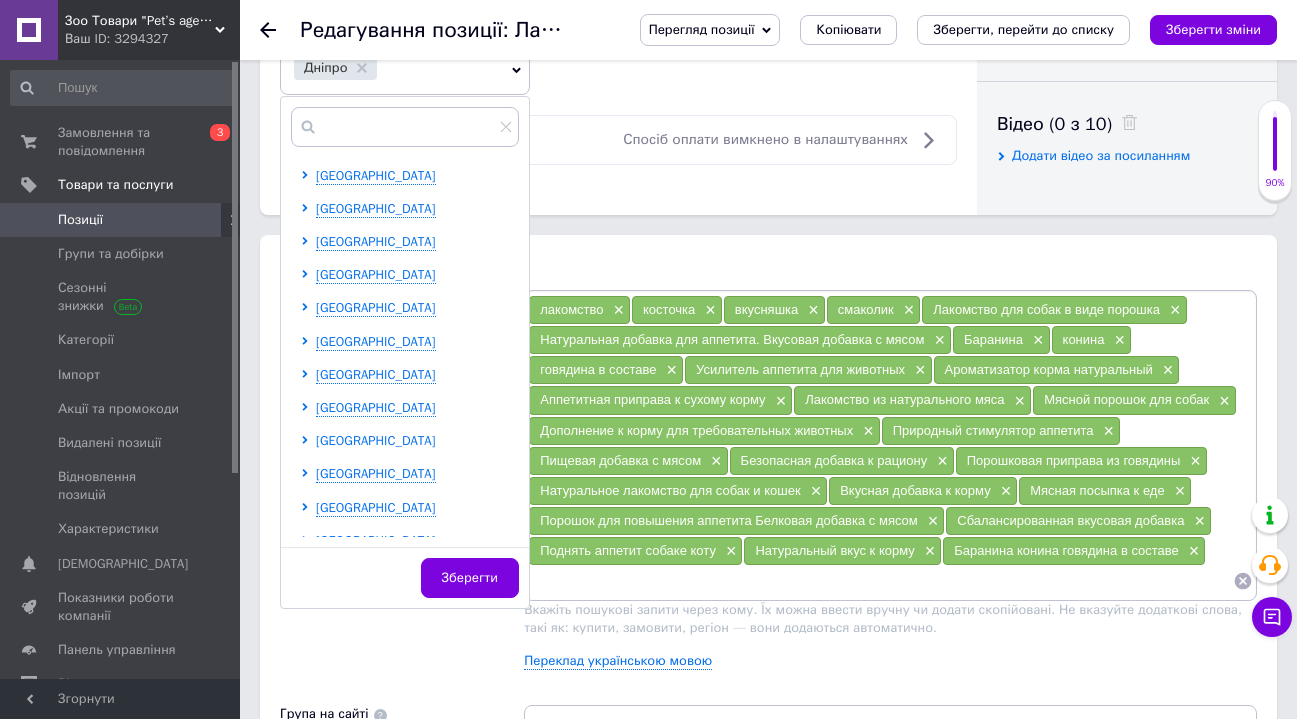 click on "[GEOGRAPHIC_DATA]" at bounding box center [376, 440] 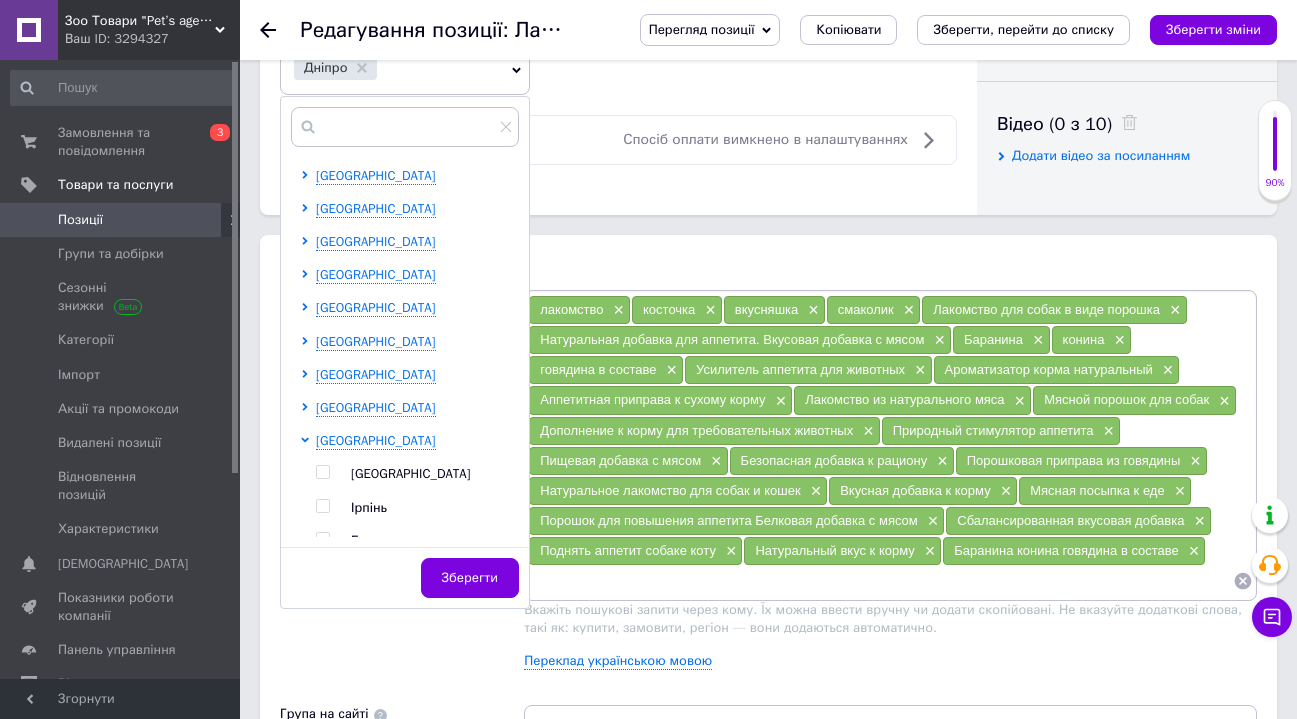click at bounding box center (323, 472) 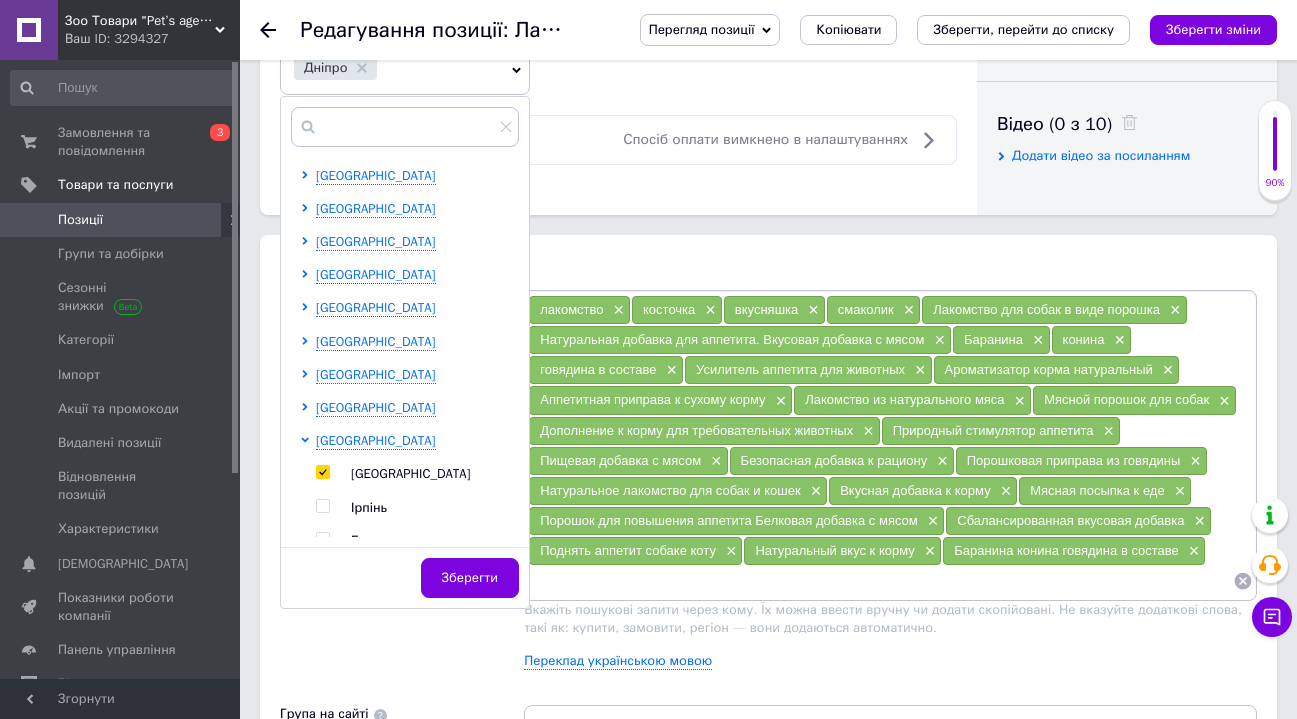 checkbox on "true" 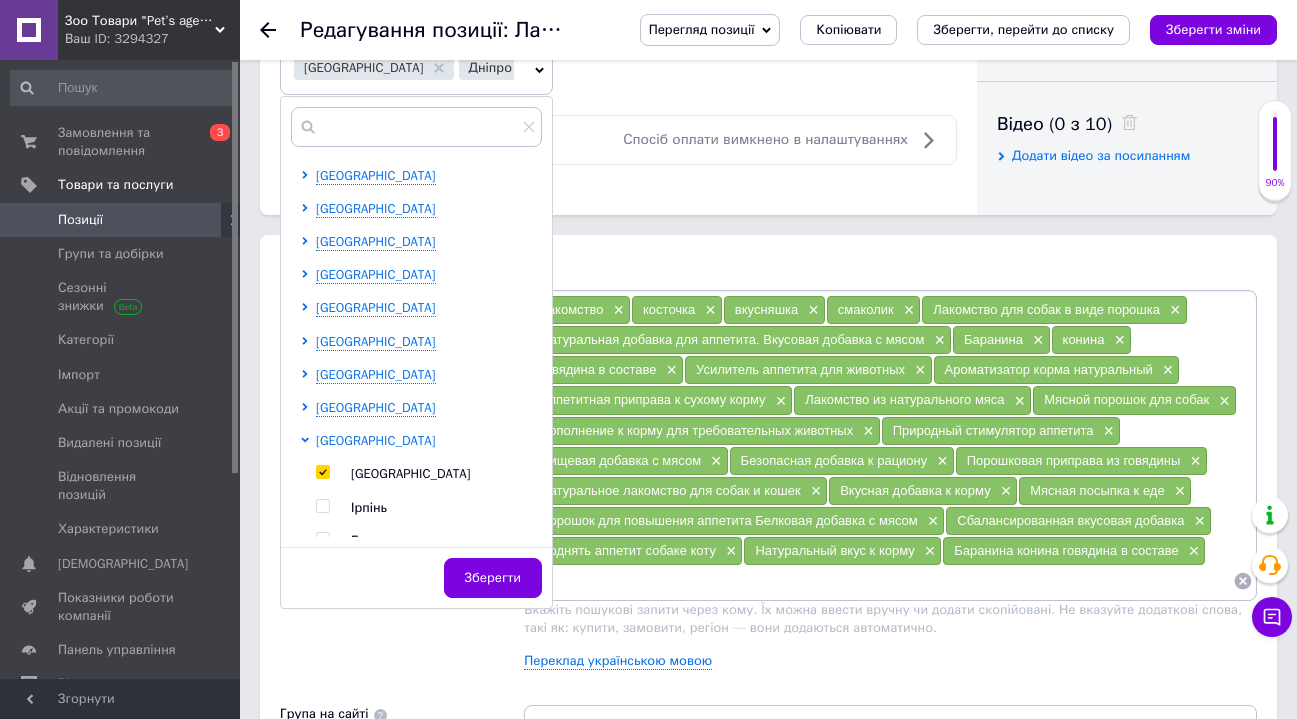 click on "[GEOGRAPHIC_DATA]" at bounding box center [376, 440] 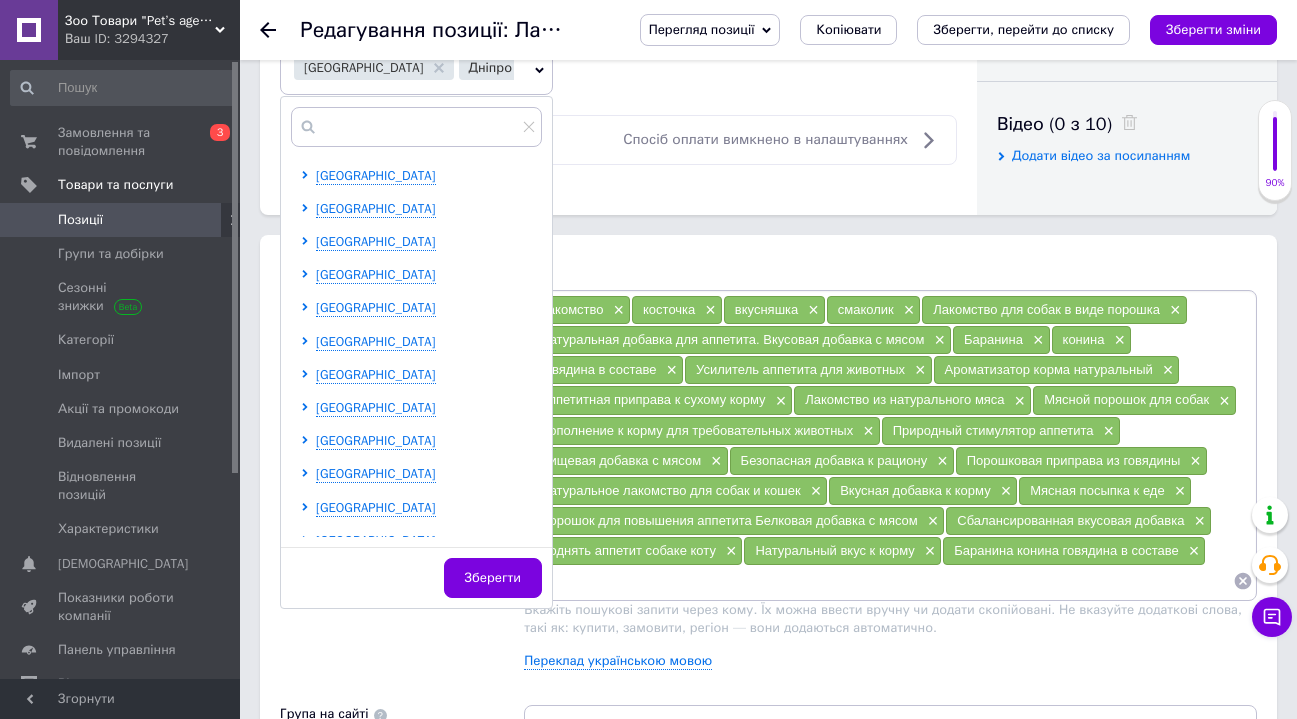 scroll, scrollTop: 141, scrollLeft: 0, axis: vertical 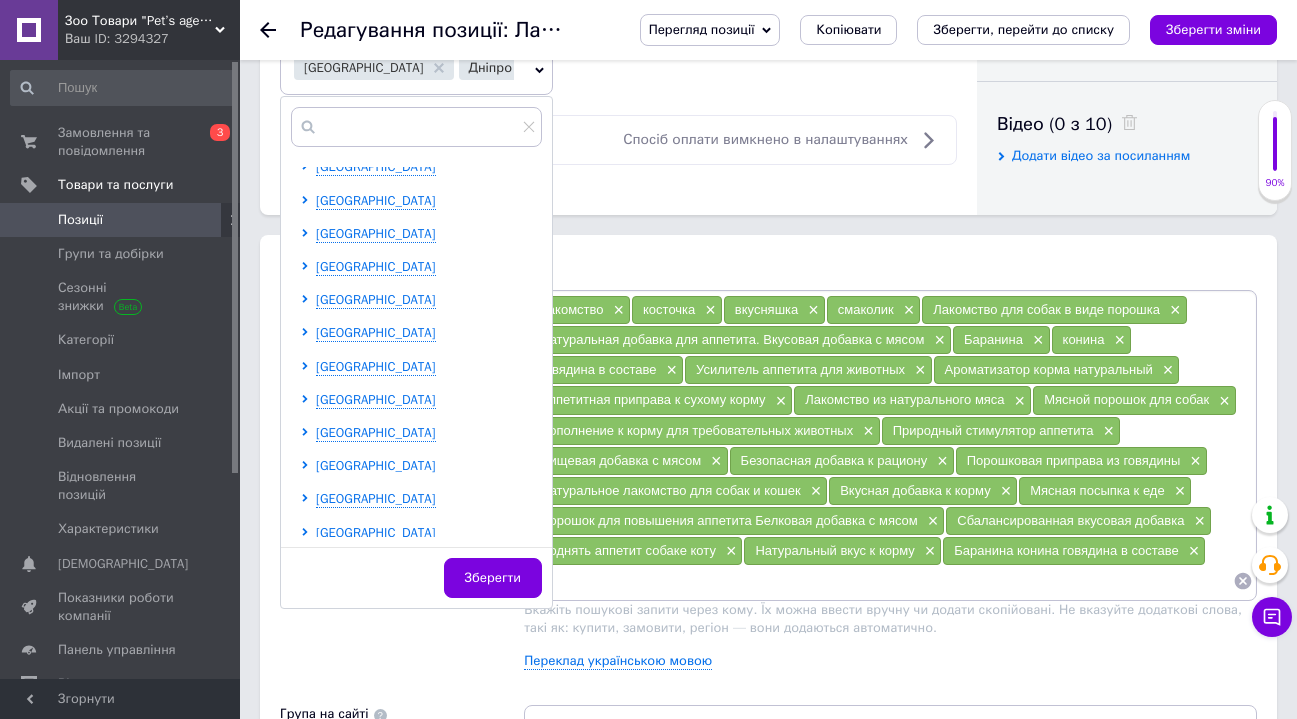 click on "[GEOGRAPHIC_DATA]" at bounding box center (376, 465) 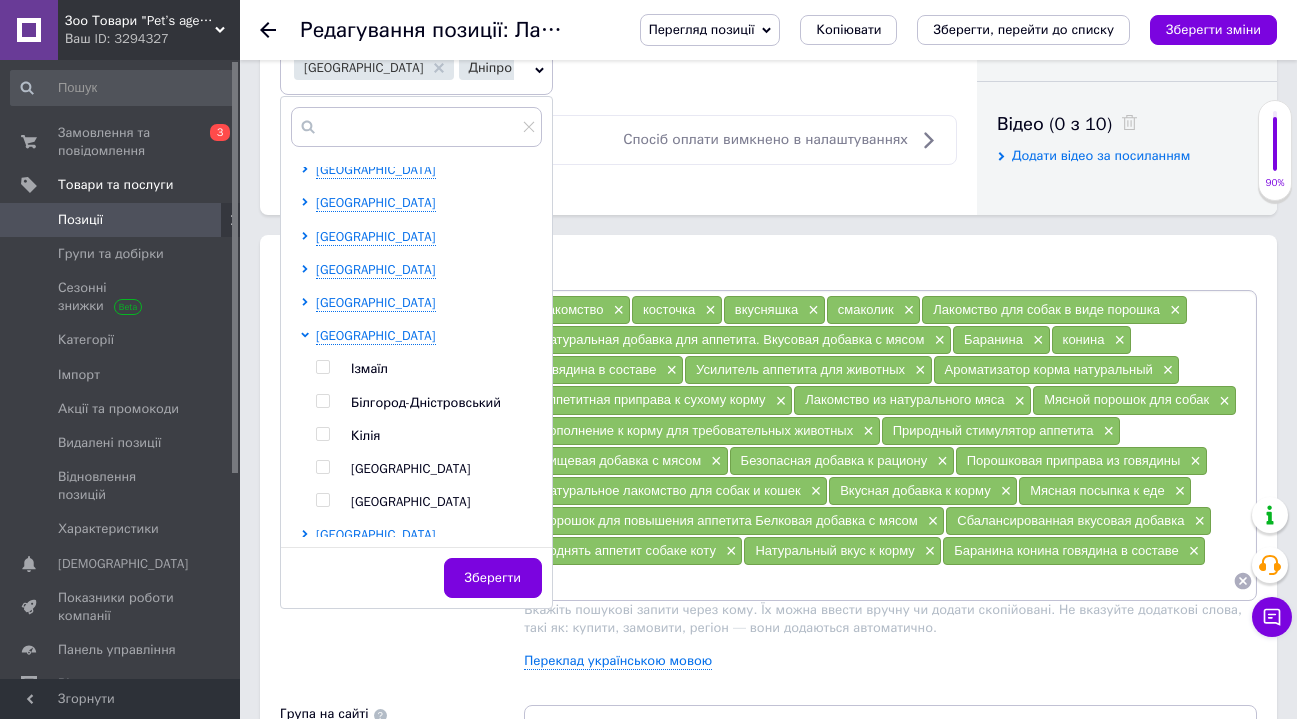 scroll, scrollTop: 335, scrollLeft: 0, axis: vertical 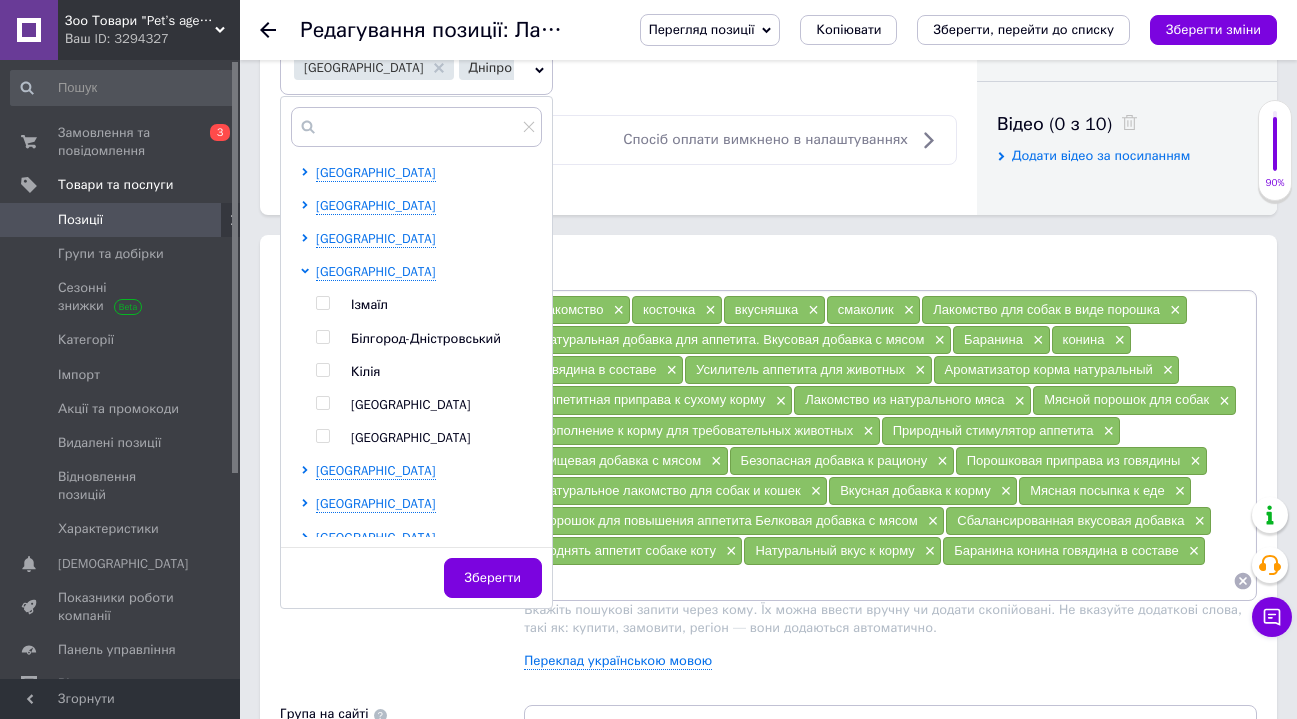 click at bounding box center (322, 403) 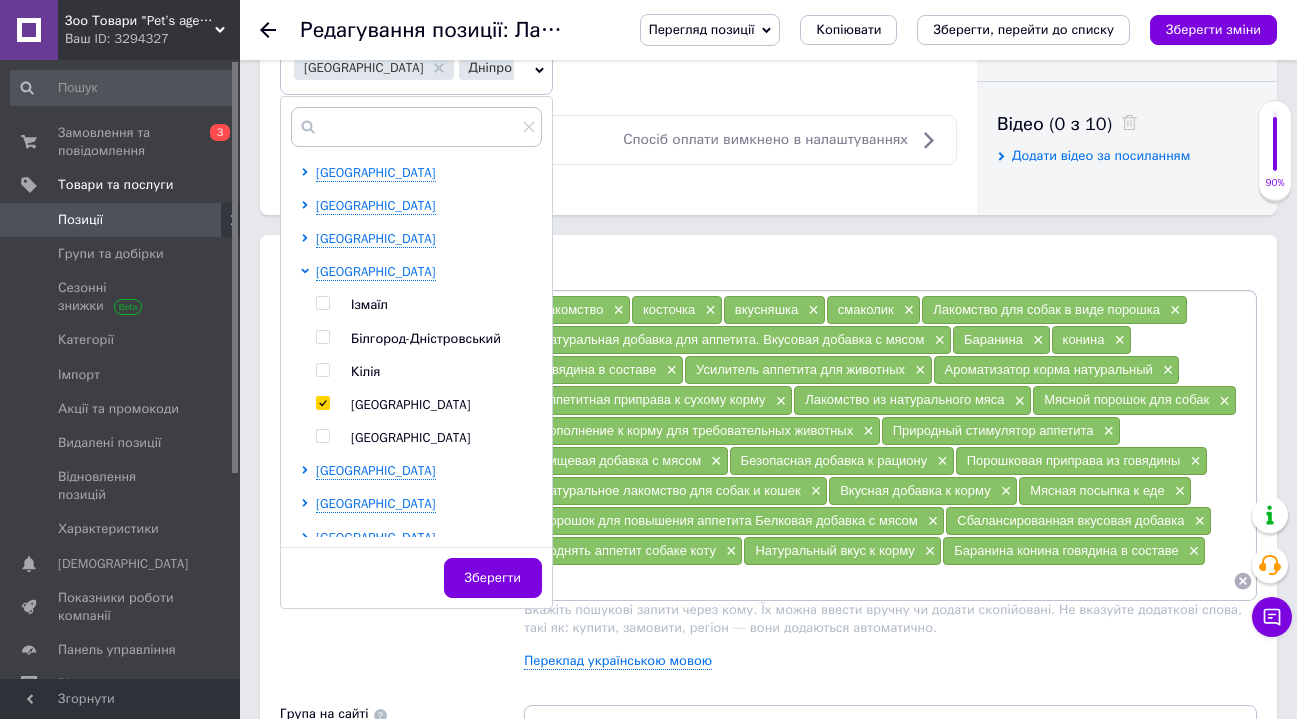 checkbox on "true" 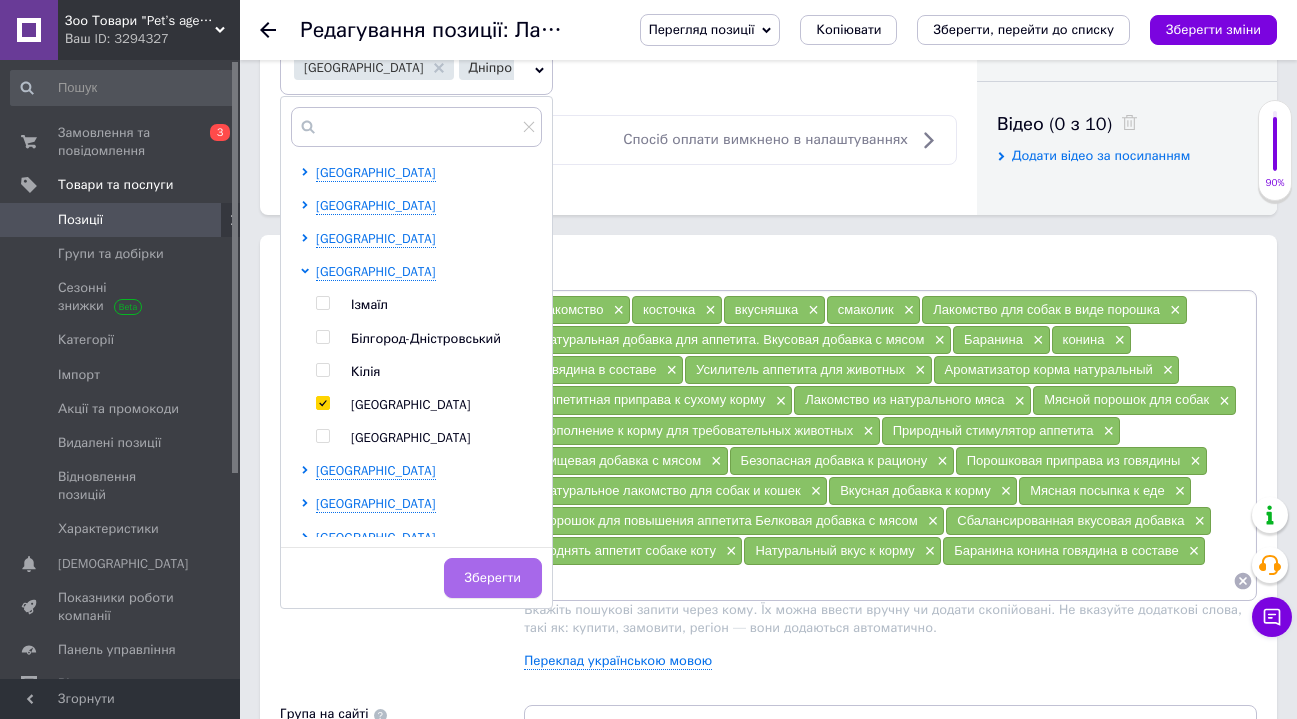 click on "Зберегти" at bounding box center (493, 578) 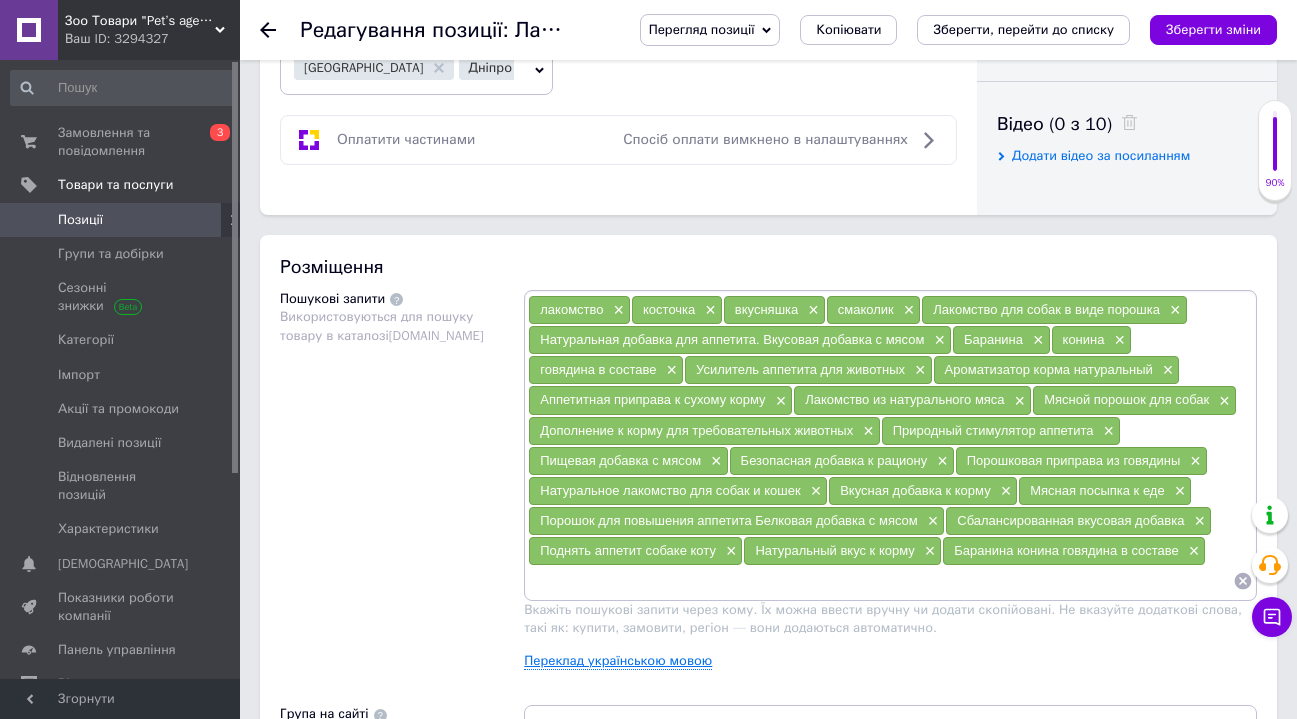 click on "Переклад українською мовою" at bounding box center [618, 661] 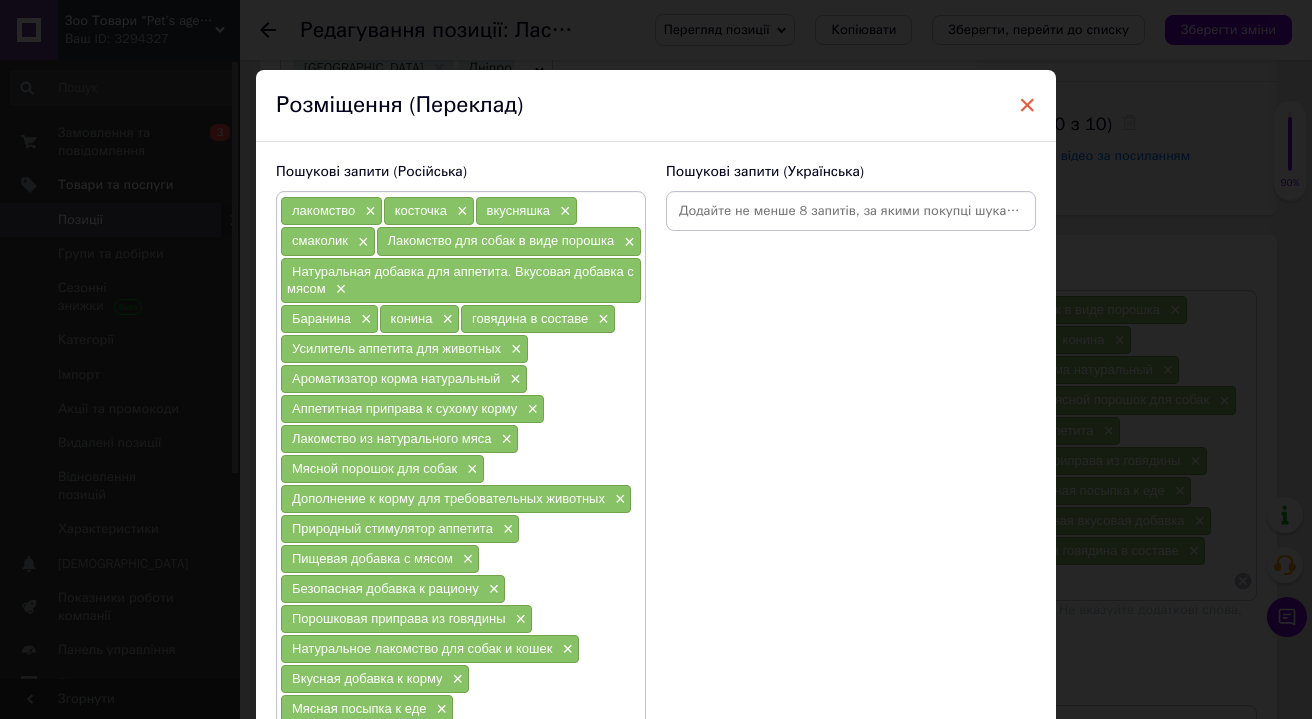 click on "×" at bounding box center (1027, 105) 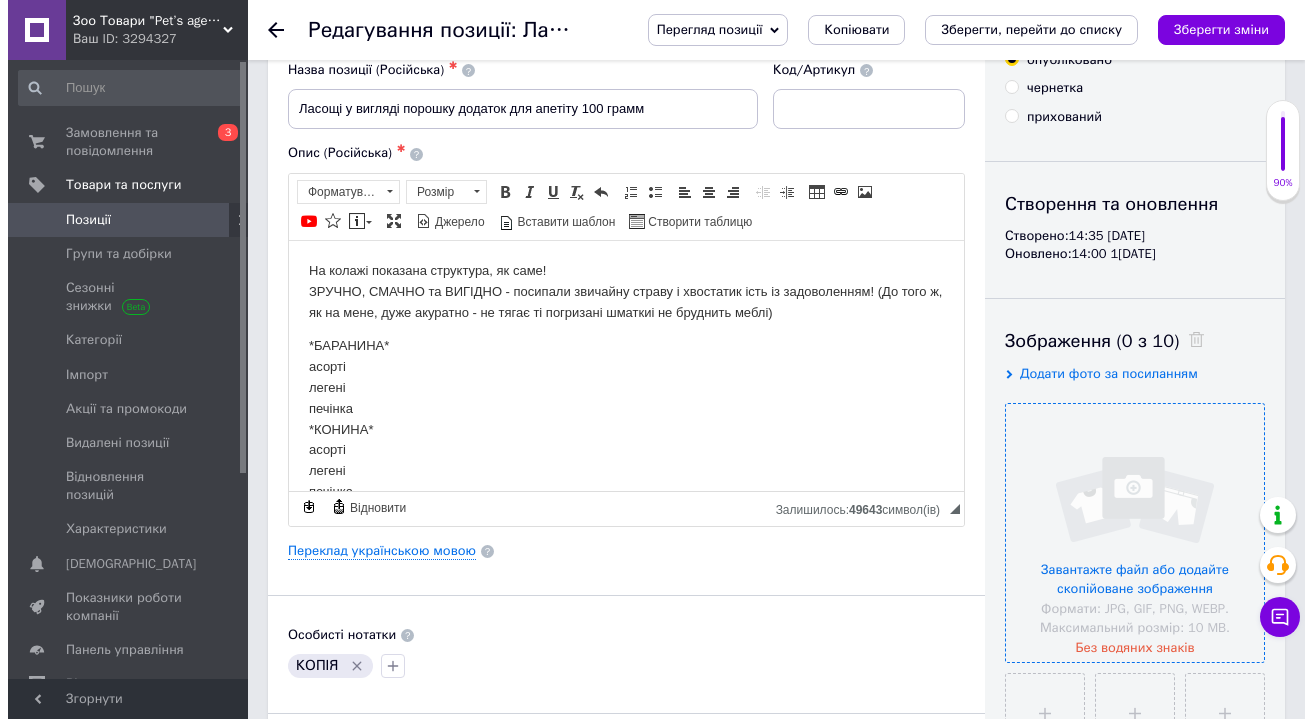 scroll, scrollTop: 0, scrollLeft: 0, axis: both 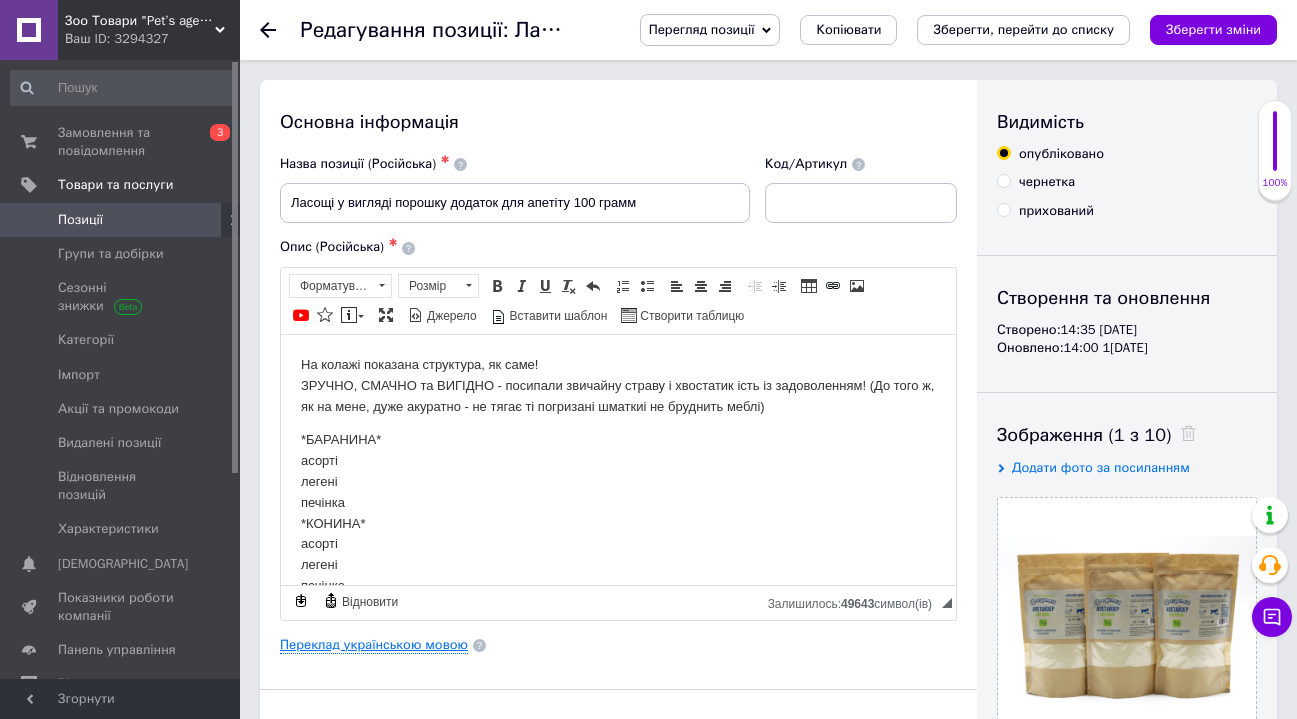 click on "Переклад українською мовою" at bounding box center (374, 645) 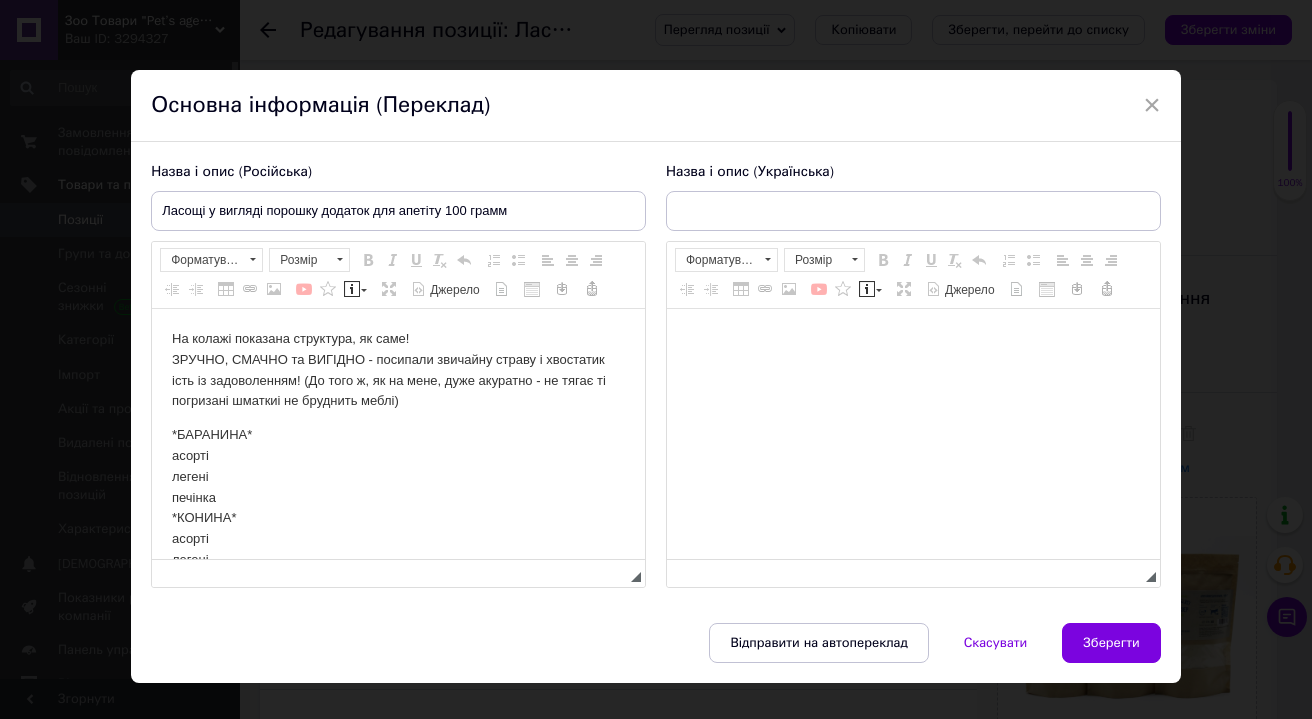 scroll, scrollTop: 0, scrollLeft: 0, axis: both 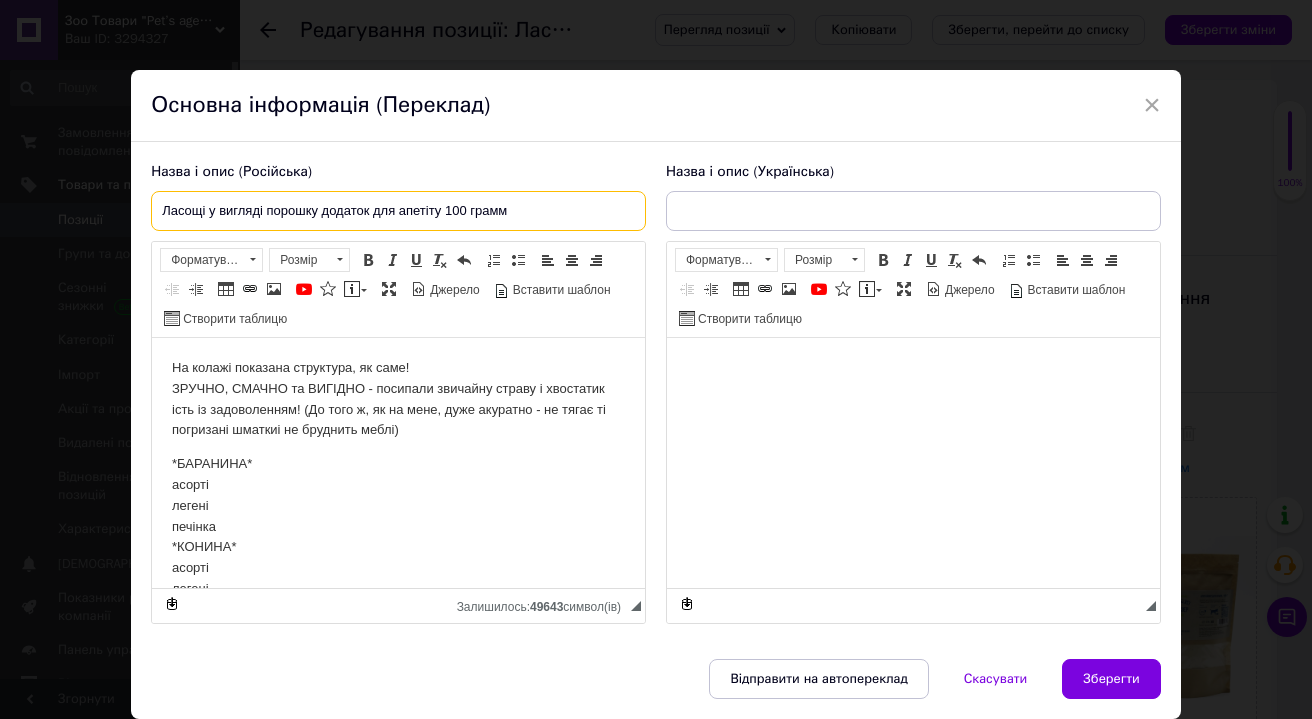 drag, startPoint x: 515, startPoint y: 210, endPoint x: 160, endPoint y: 207, distance: 355.01266 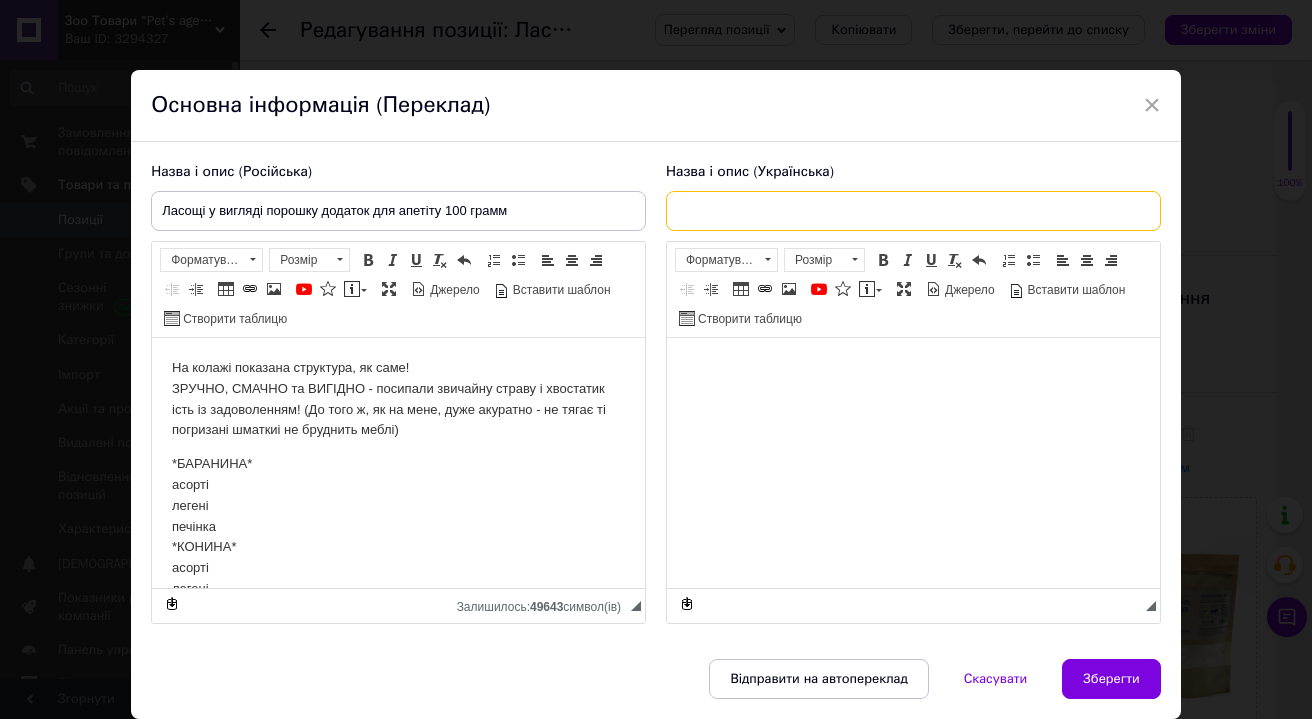click at bounding box center (913, 211) 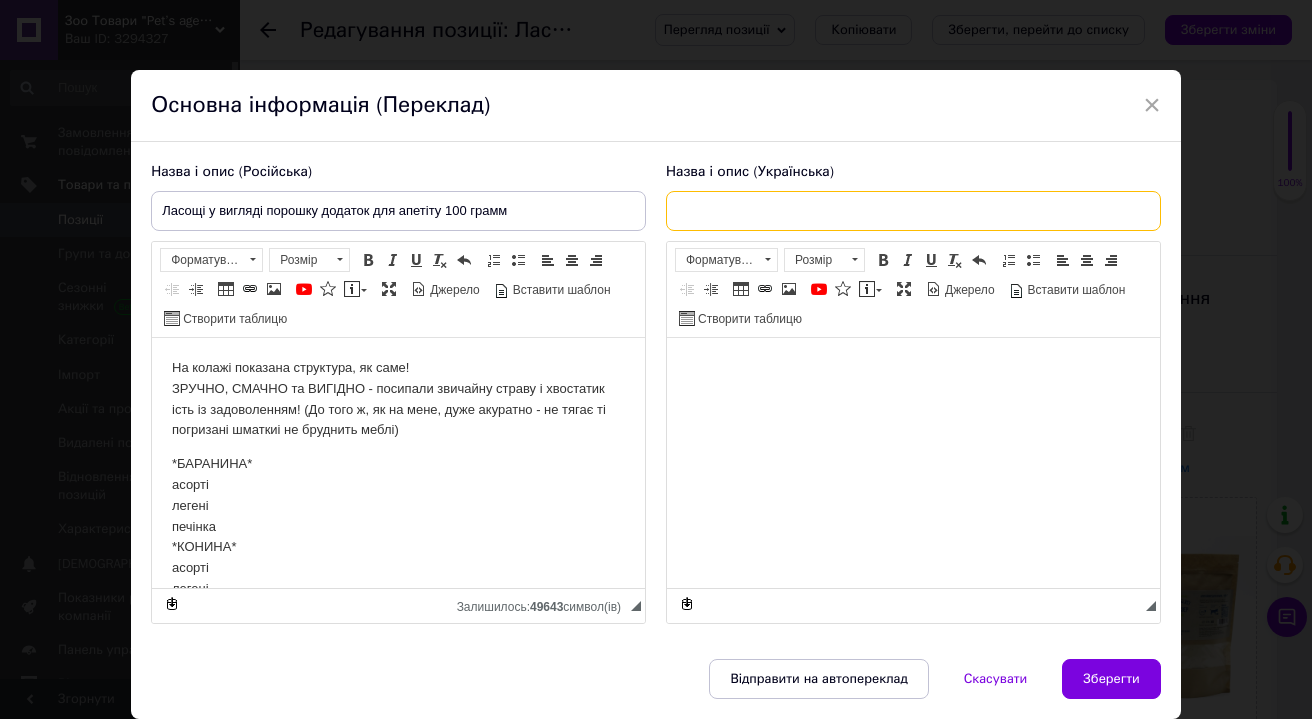 paste on "Ласощі у вигляді порошку додаток для апетіту 100 грамм" 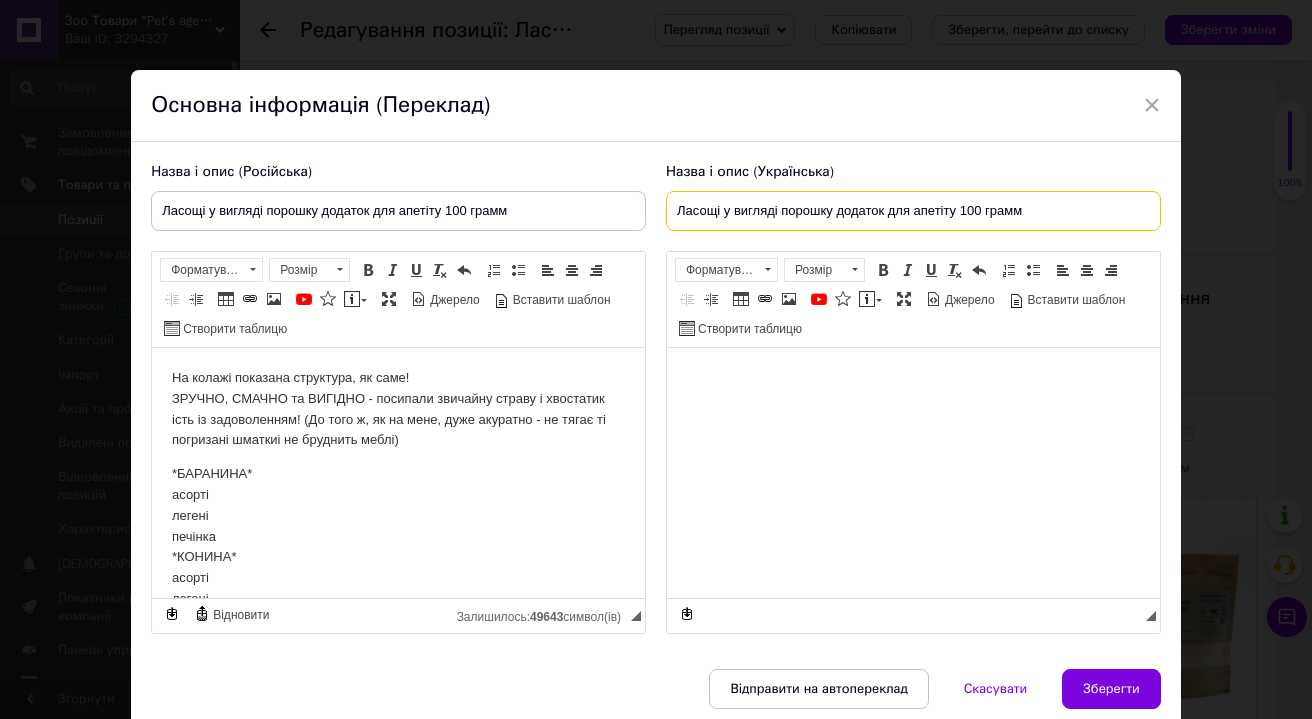 click on "Ласощі у вигляді порошку додаток для апетіту 100 грамм" at bounding box center (913, 211) 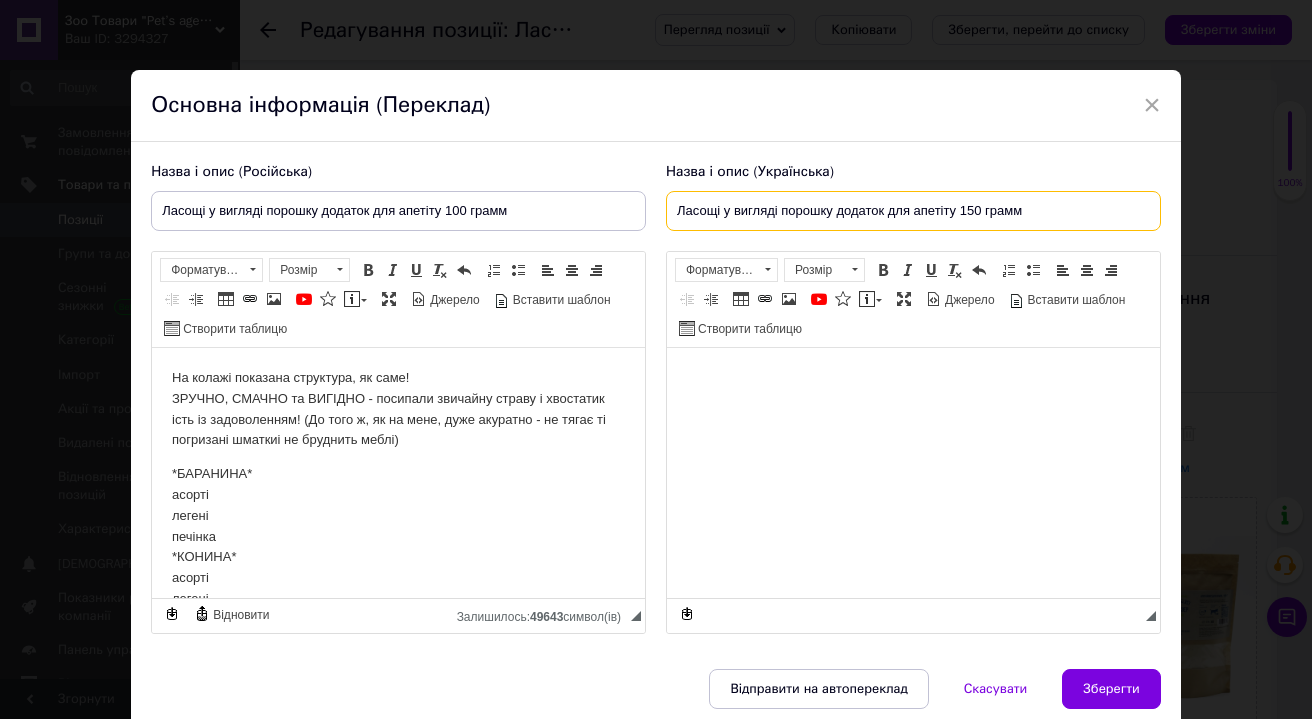 type on "Ласощі у вигляді порошку додаток для апетіту 150 грамм" 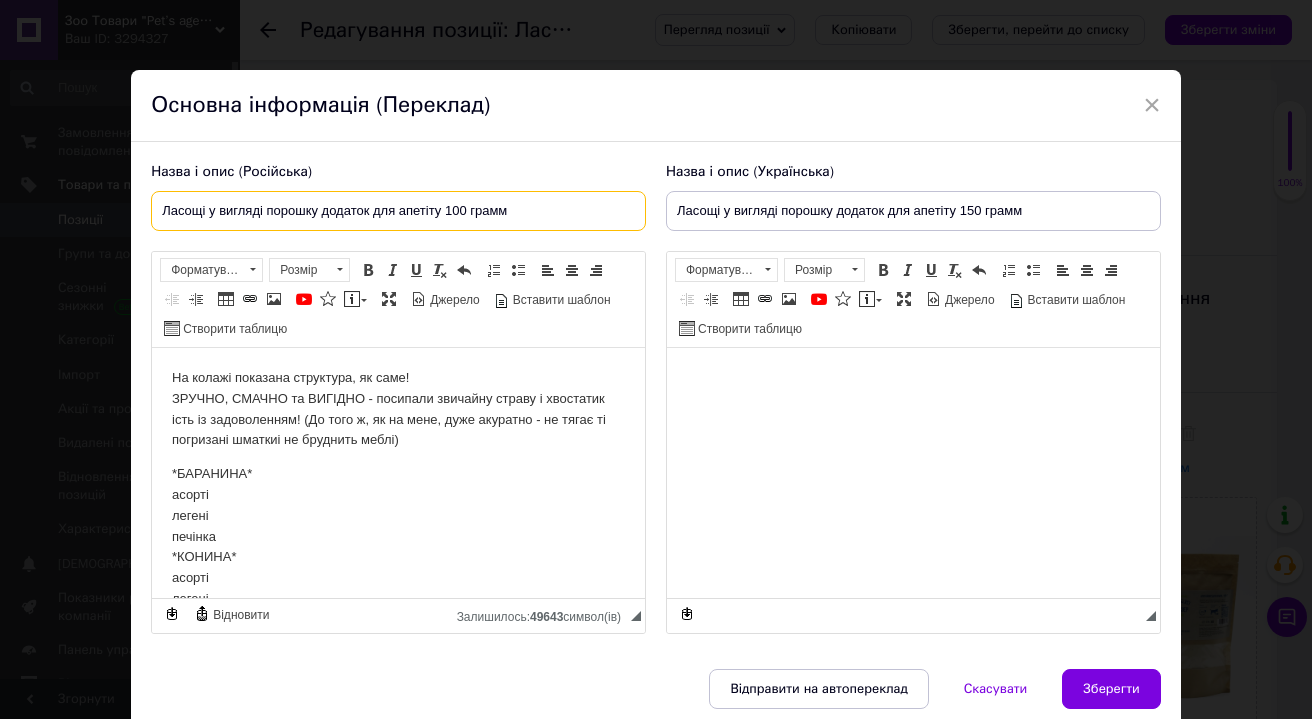 click on "Ласощі у вигляді порошку додаток для апетіту 100 грамм" at bounding box center [398, 211] 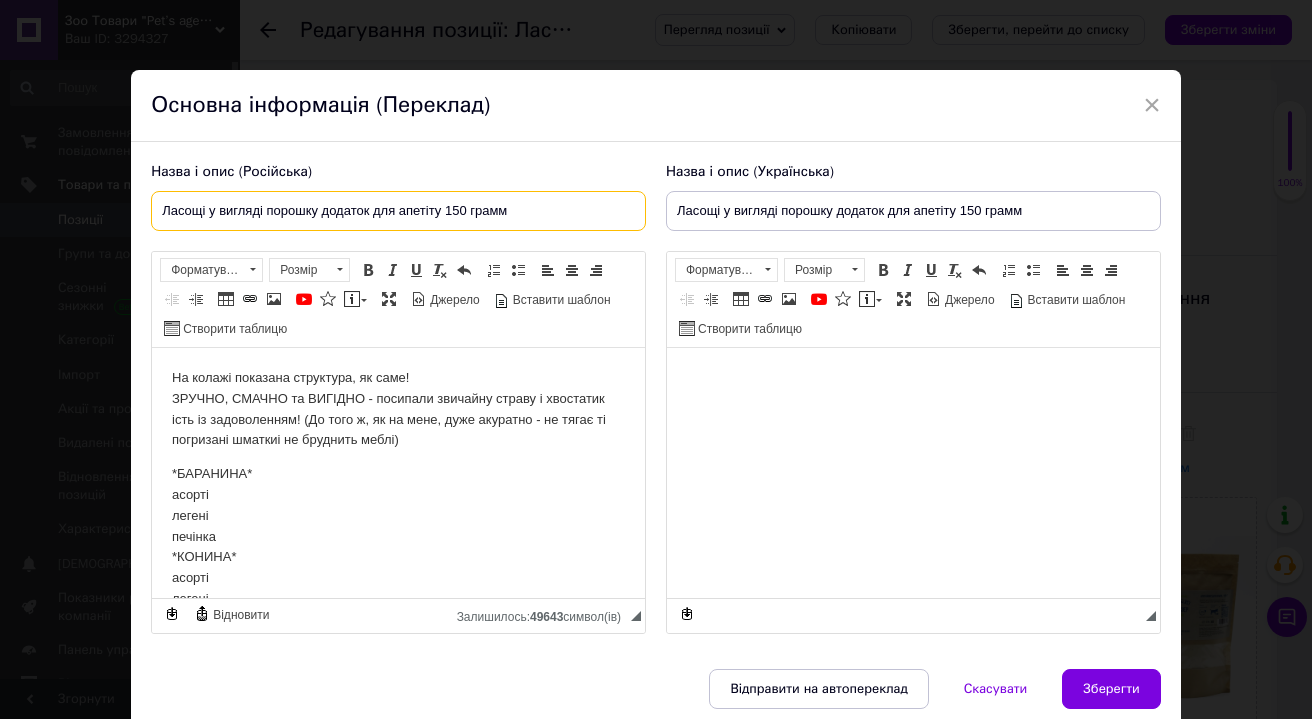 click on "Ласощі у вигляді порошку додаток для апетіту 150 грамм" at bounding box center [398, 211] 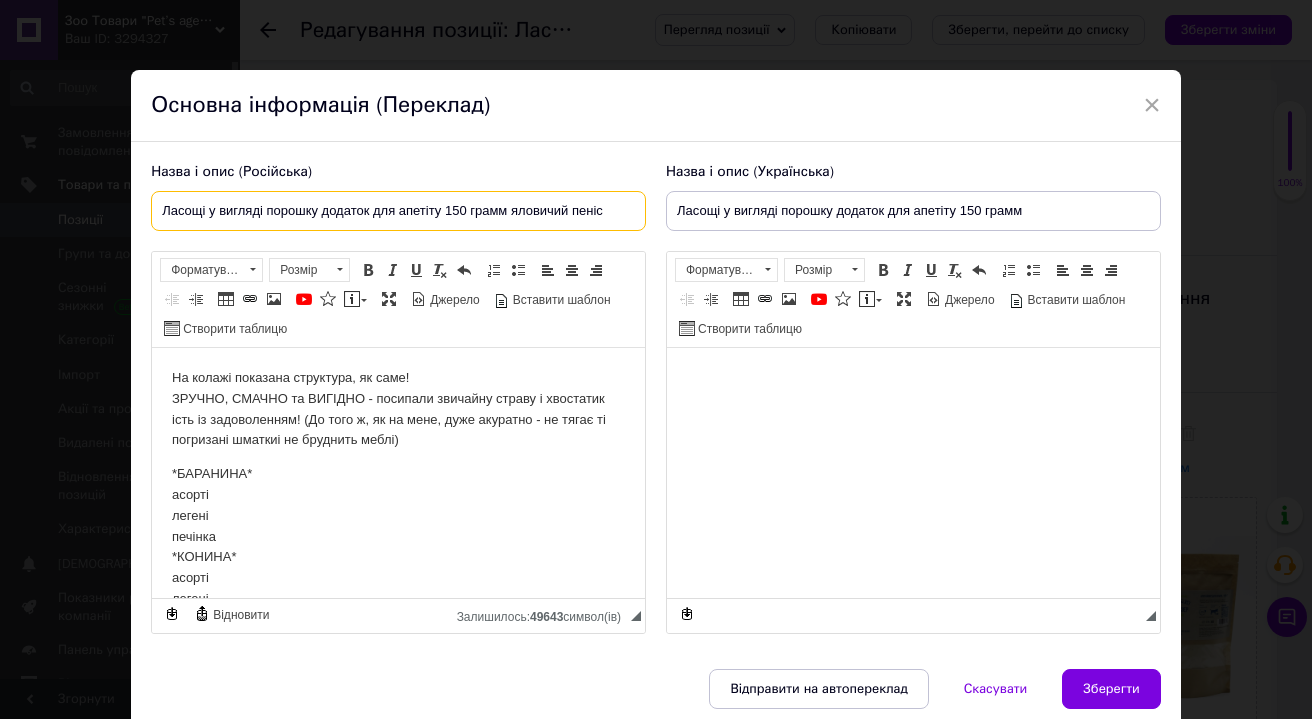type on "Ласощі у вигляді порошку додаток для апетіту 150 грамм яловичий пеніс" 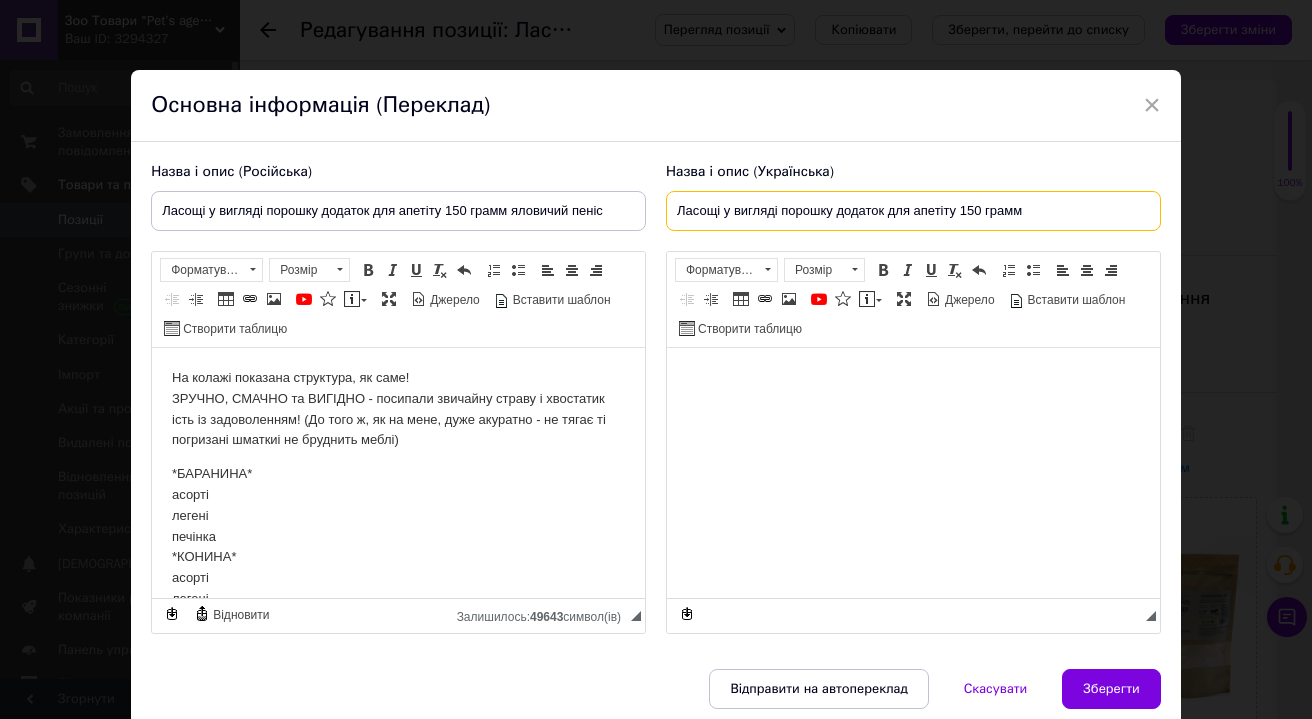 click on "Ласощі у вигляді порошку додаток для апетіту 150 грамм" at bounding box center (913, 211) 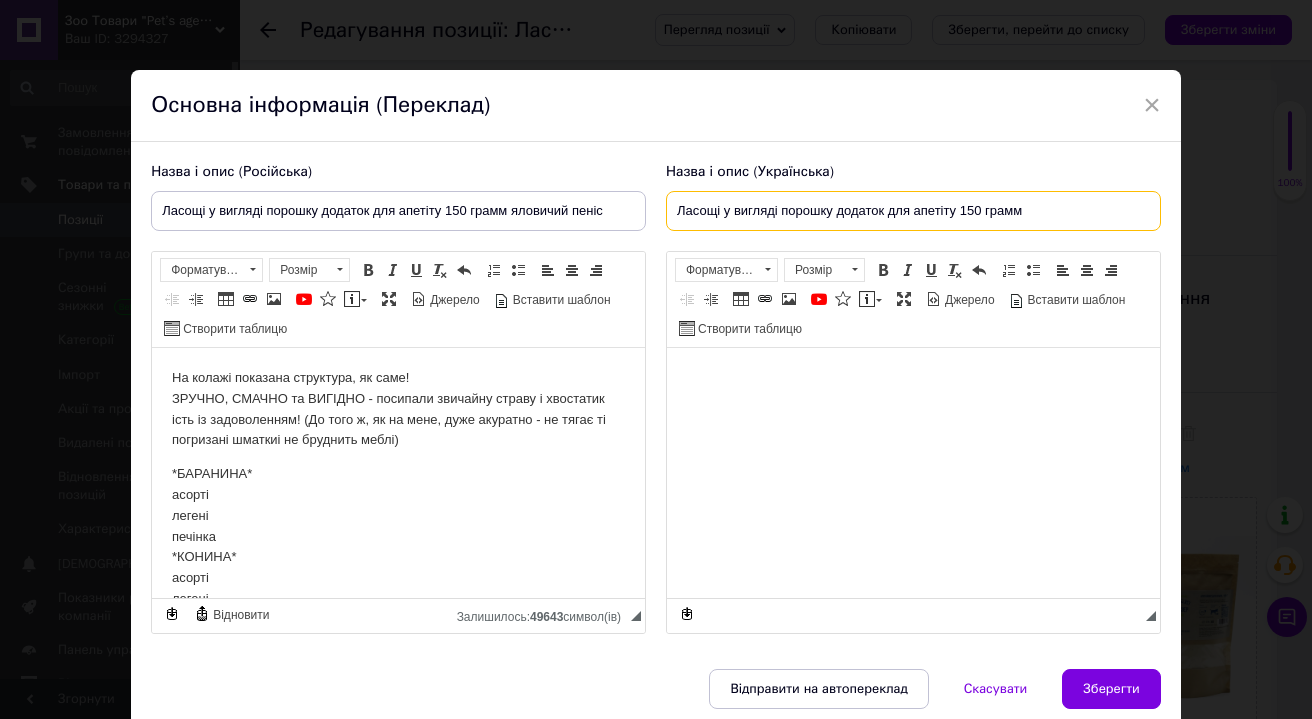 paste on "яловичий пеніс" 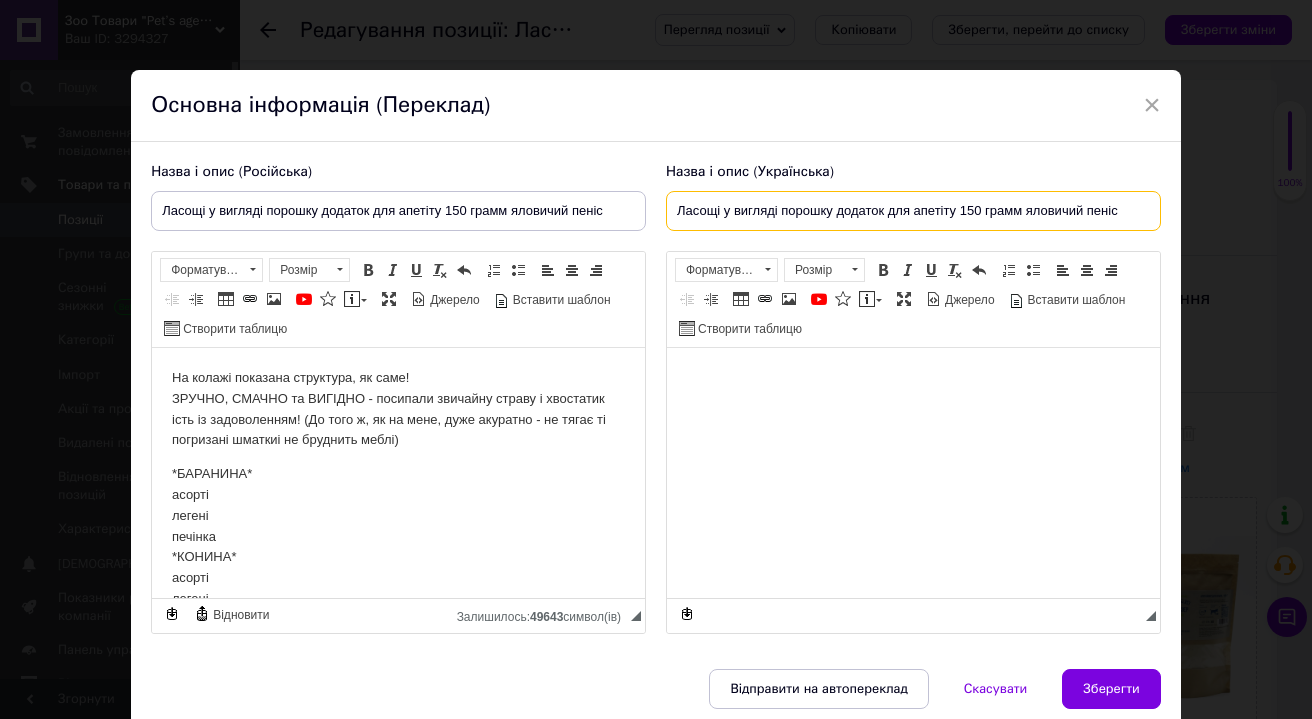 type on "Ласощі у вигляді порошку додаток для апетіту 150 грамм яловичий пеніс" 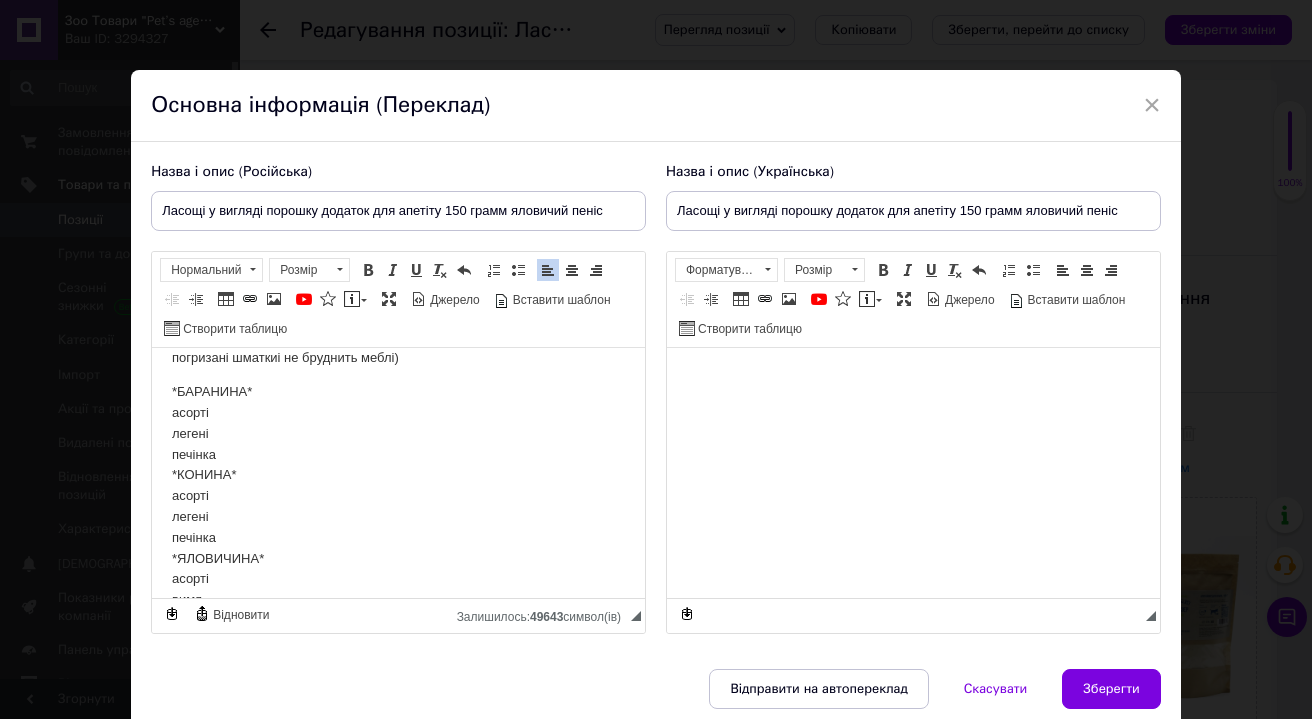 scroll, scrollTop: 203, scrollLeft: 0, axis: vertical 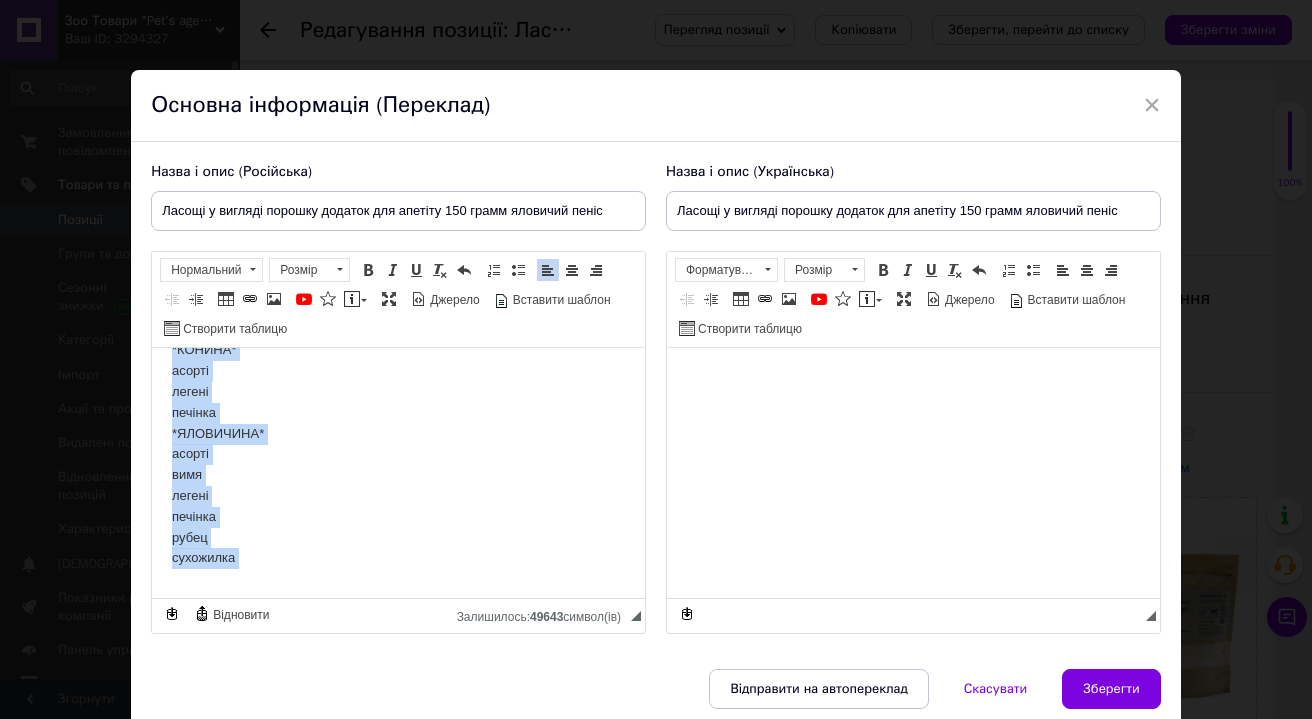 drag, startPoint x: 180, startPoint y: 370, endPoint x: 412, endPoint y: 660, distance: 371.3812 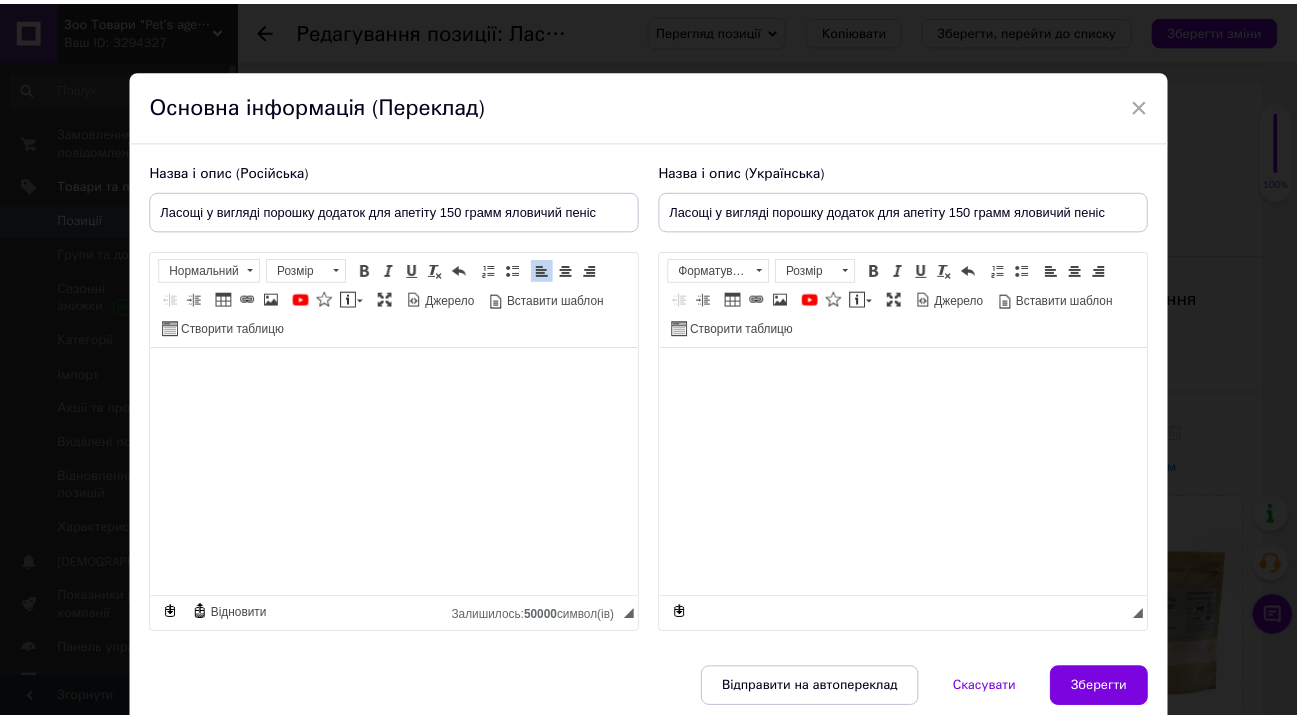 scroll, scrollTop: 0, scrollLeft: 0, axis: both 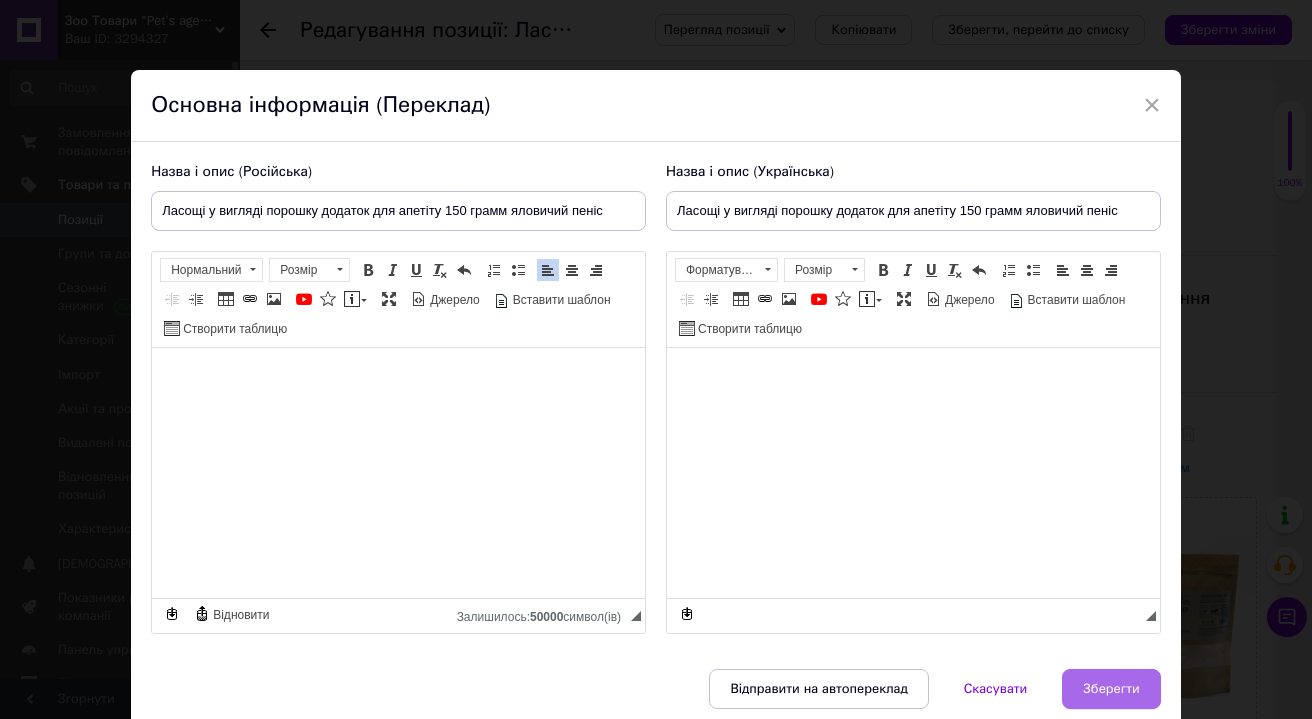 click on "Зберегти" at bounding box center [1111, 689] 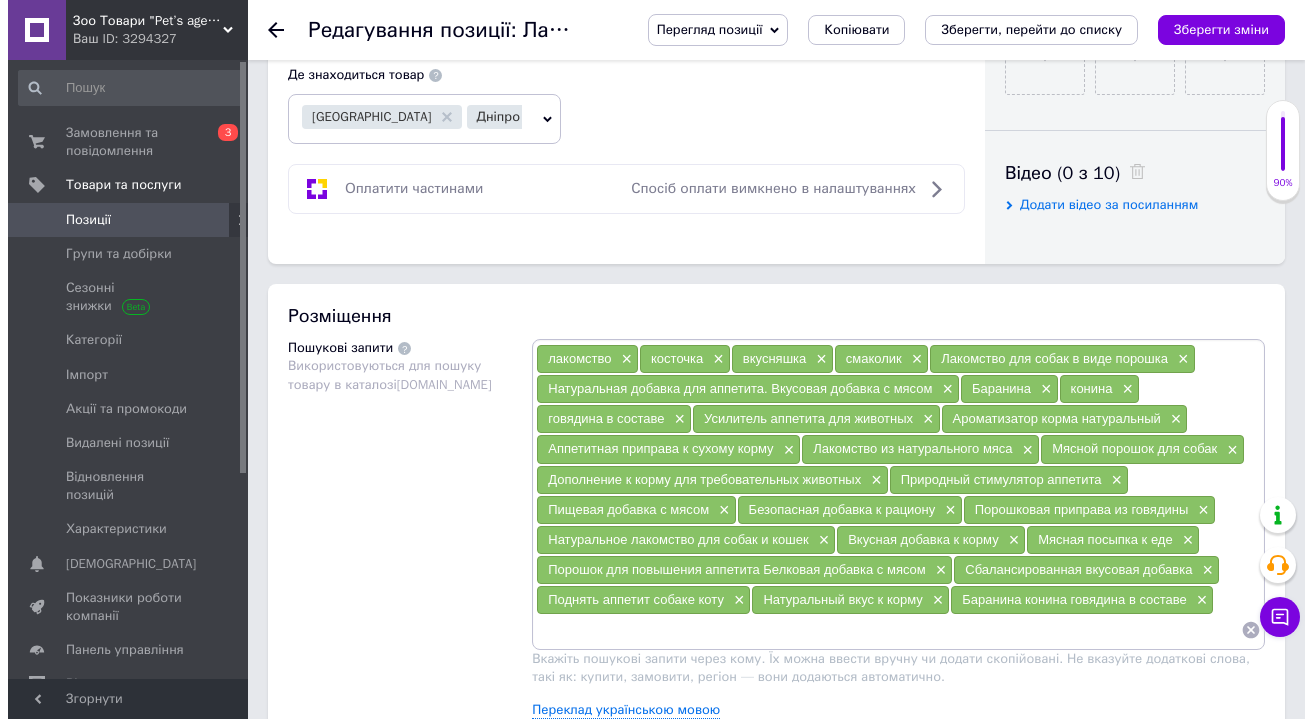 scroll, scrollTop: 973, scrollLeft: 0, axis: vertical 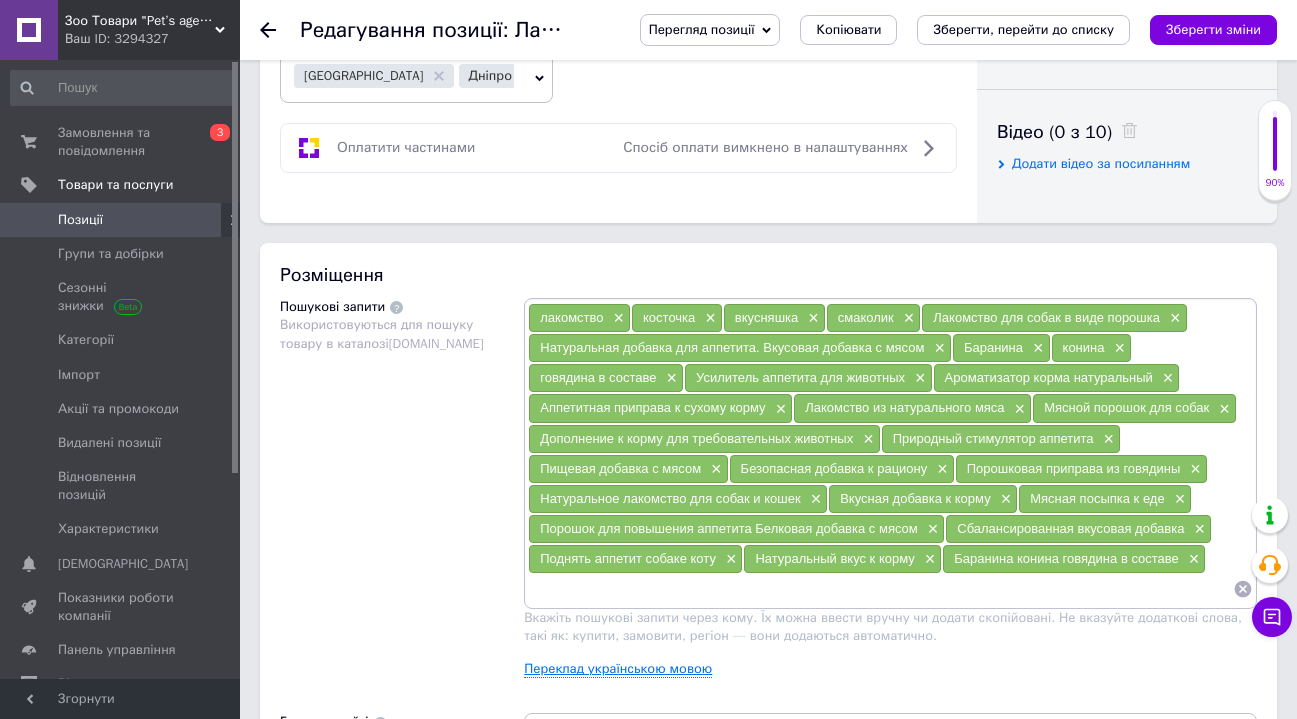 click on "Переклад українською мовою" at bounding box center [618, 669] 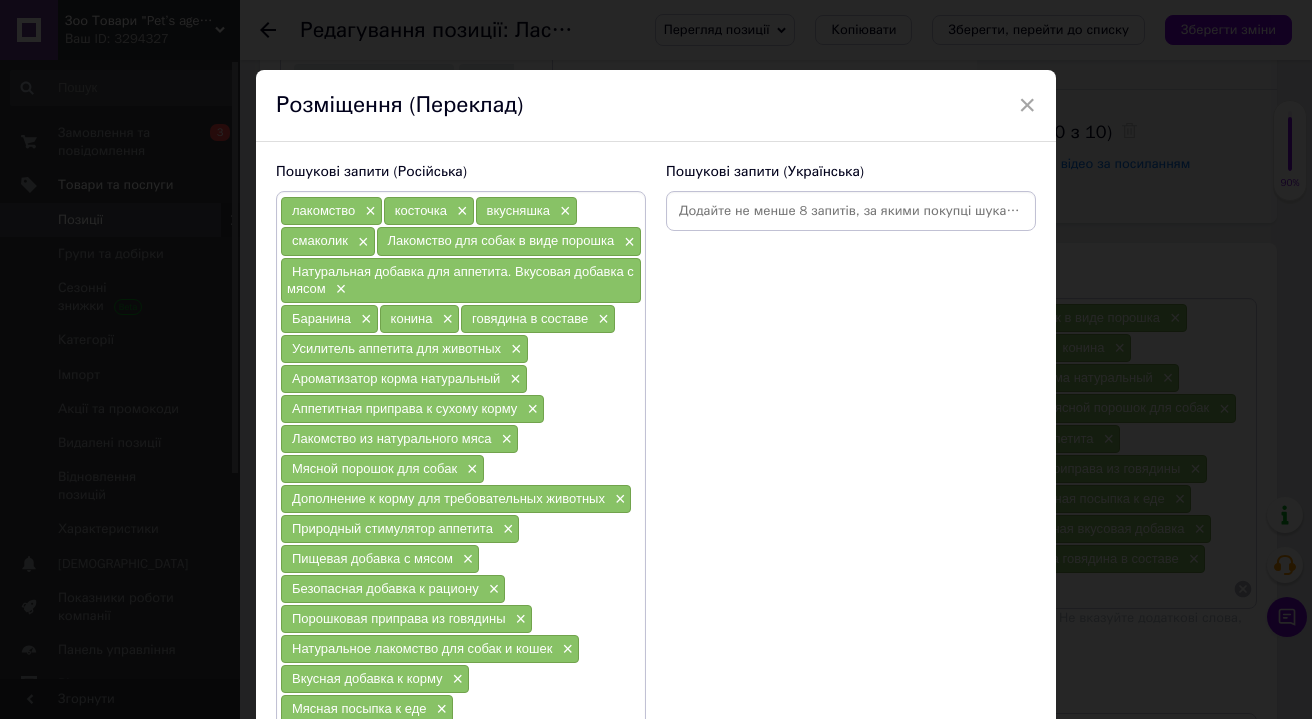 click at bounding box center (851, 211) 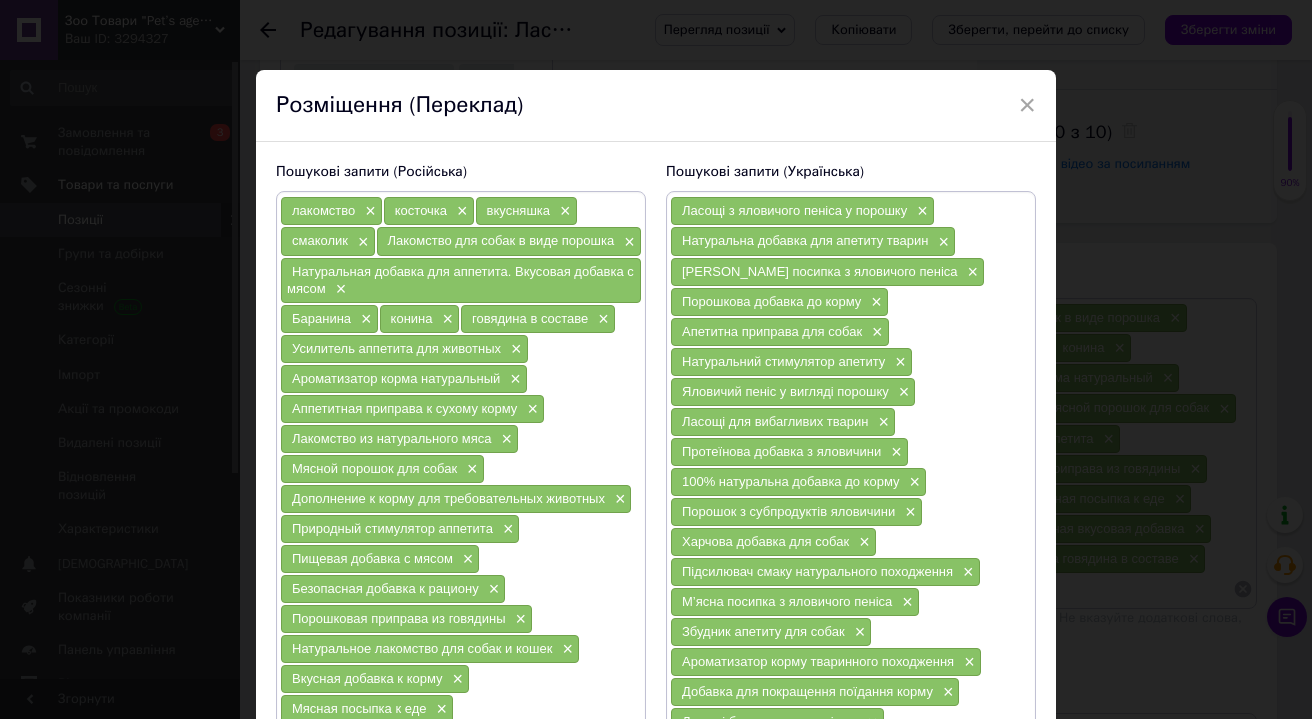 scroll, scrollTop: 370, scrollLeft: 0, axis: vertical 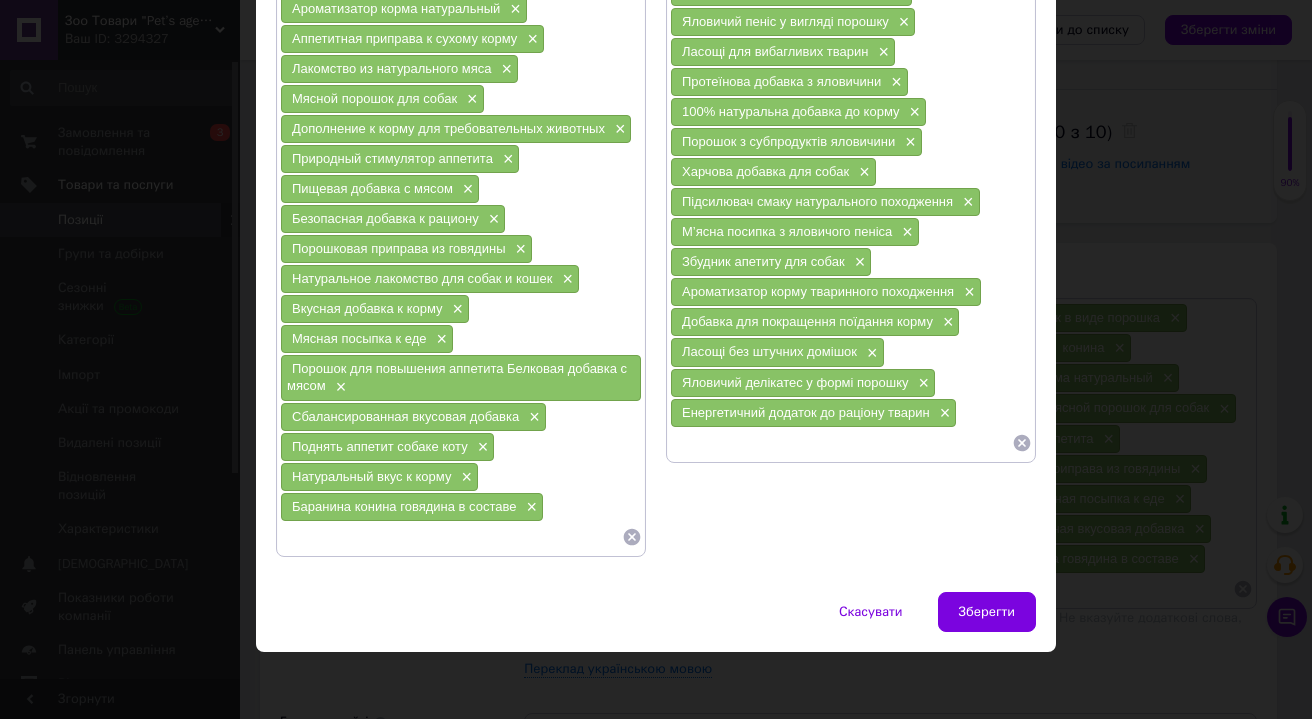 click on "×" at bounding box center [339, 387] 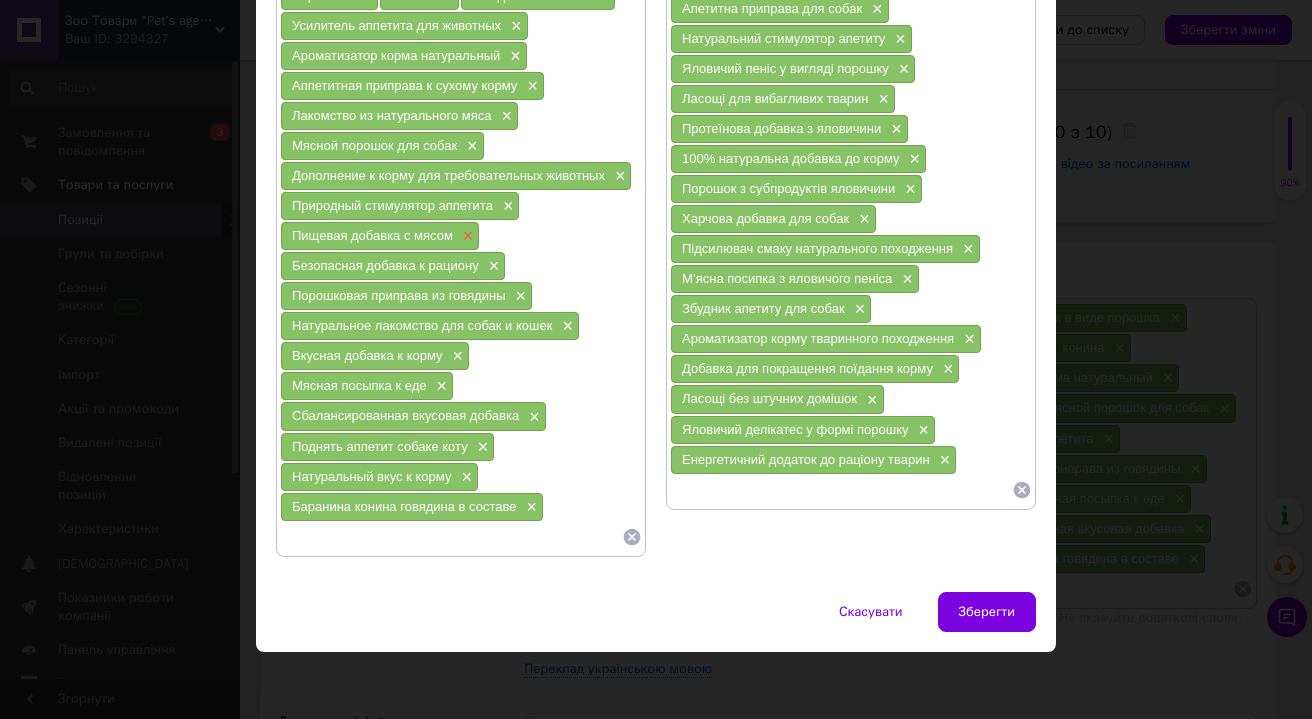click on "×" at bounding box center (466, 236) 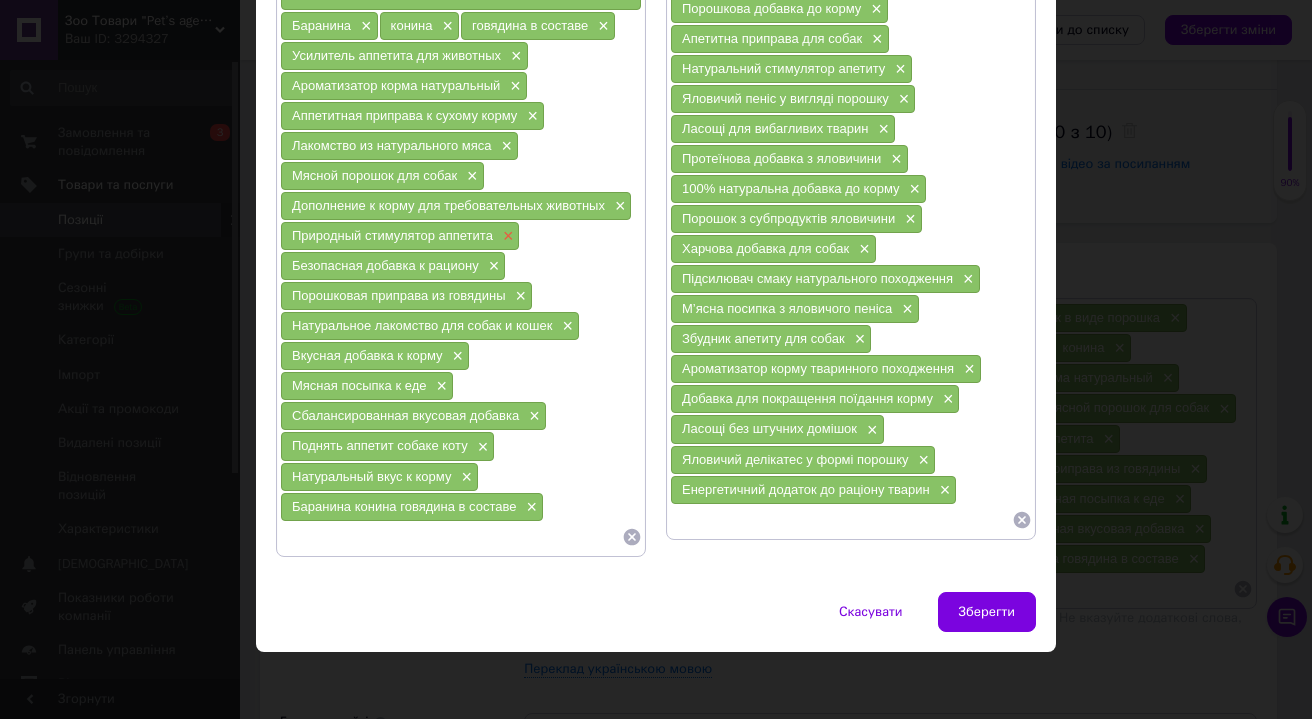 click on "×" at bounding box center [506, 236] 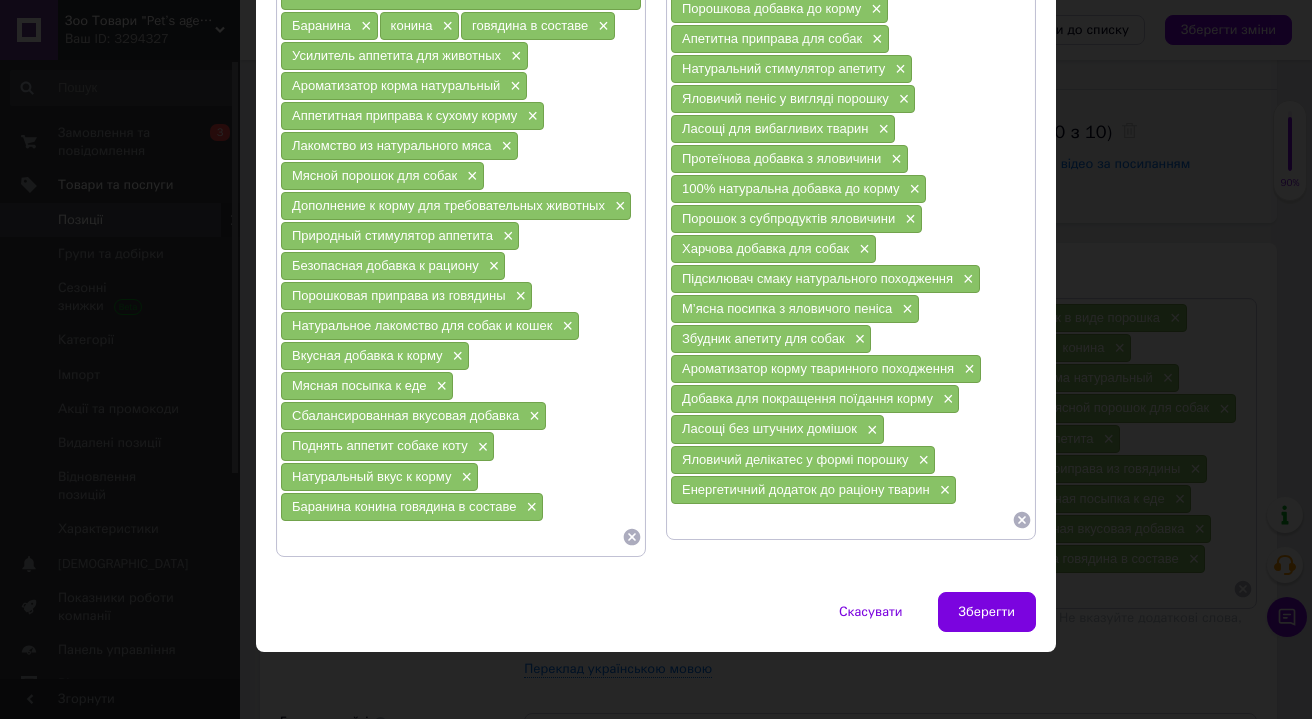 scroll, scrollTop: 276, scrollLeft: 0, axis: vertical 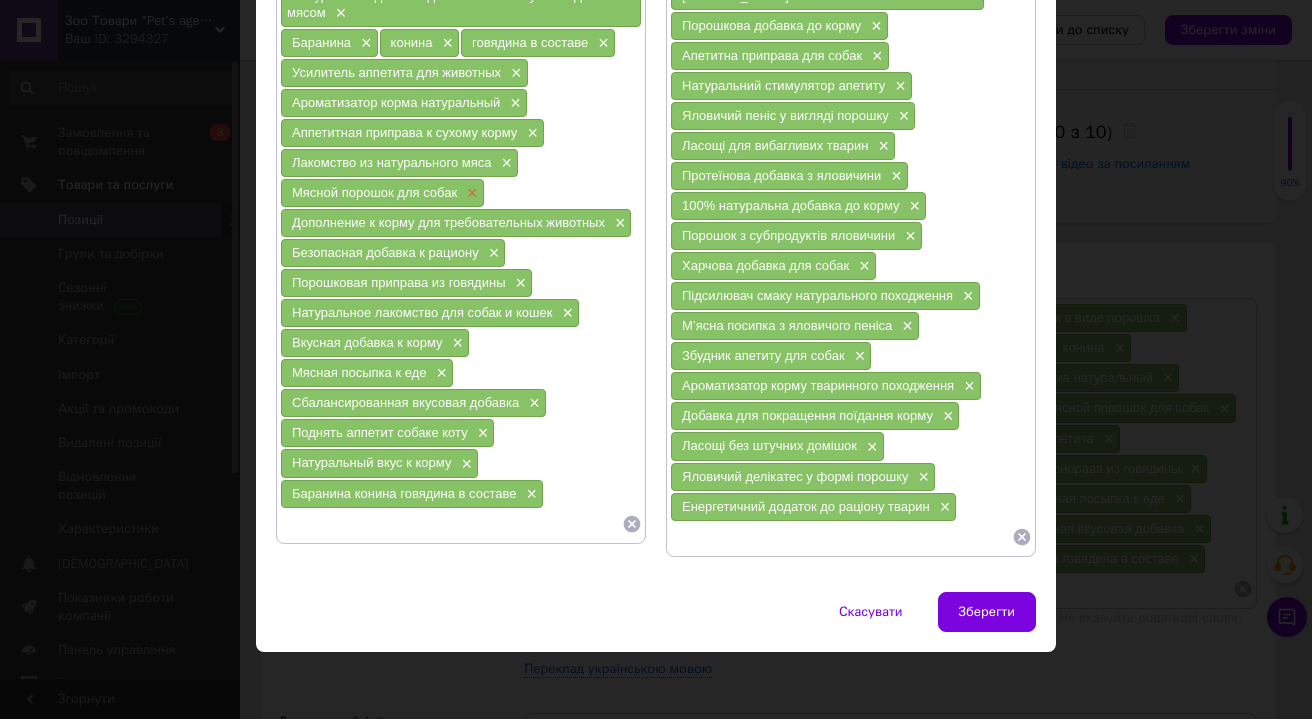 click on "×" at bounding box center [470, 193] 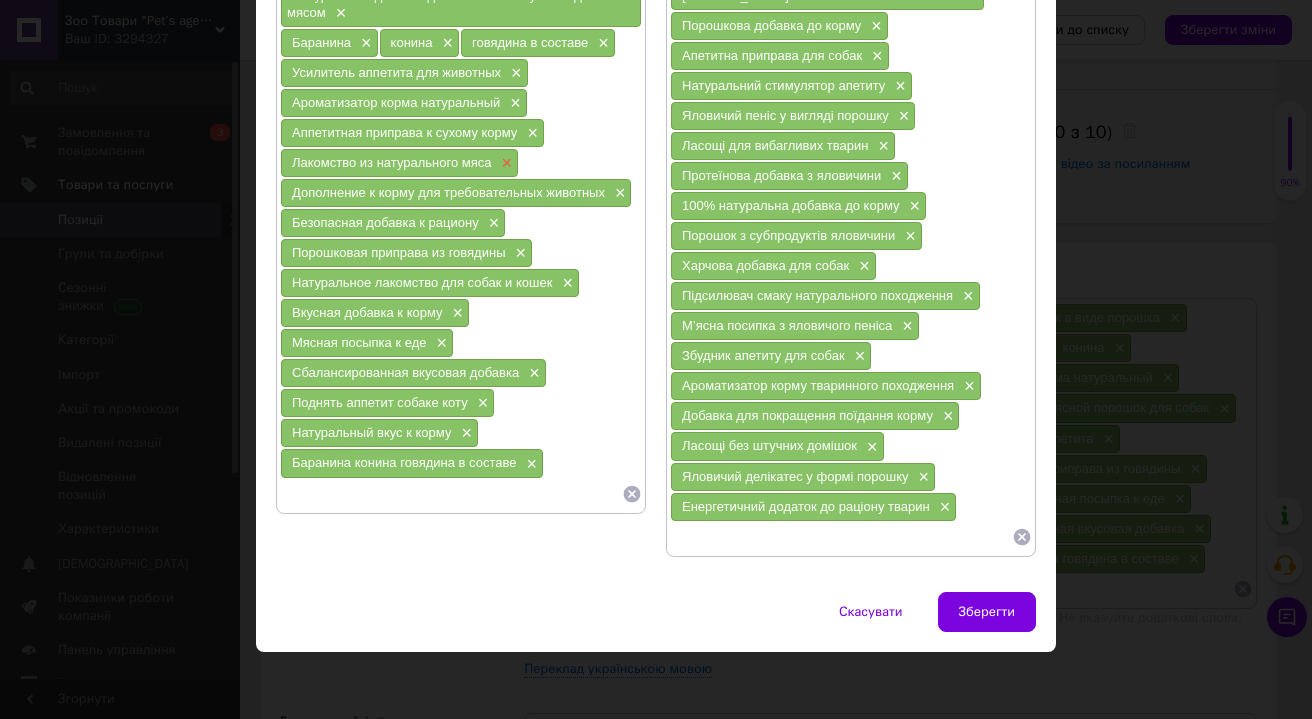 click on "×" at bounding box center [504, 163] 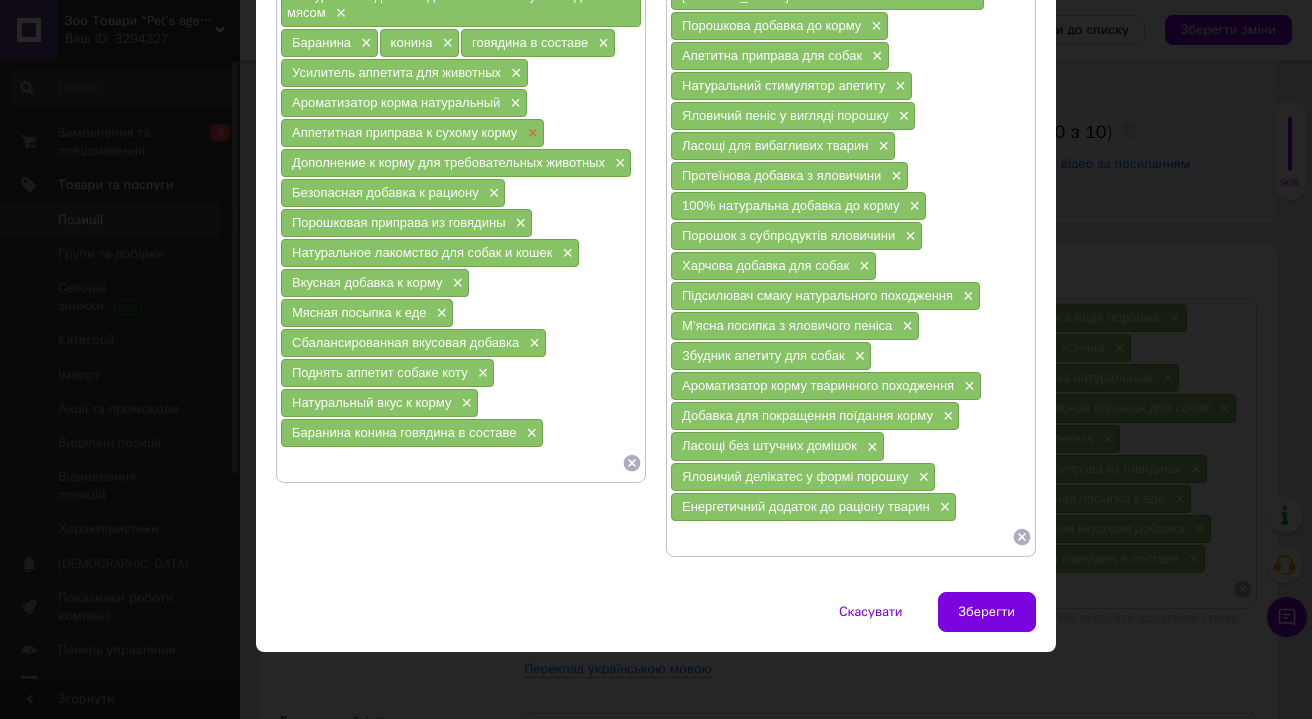 click on "×" at bounding box center [530, 133] 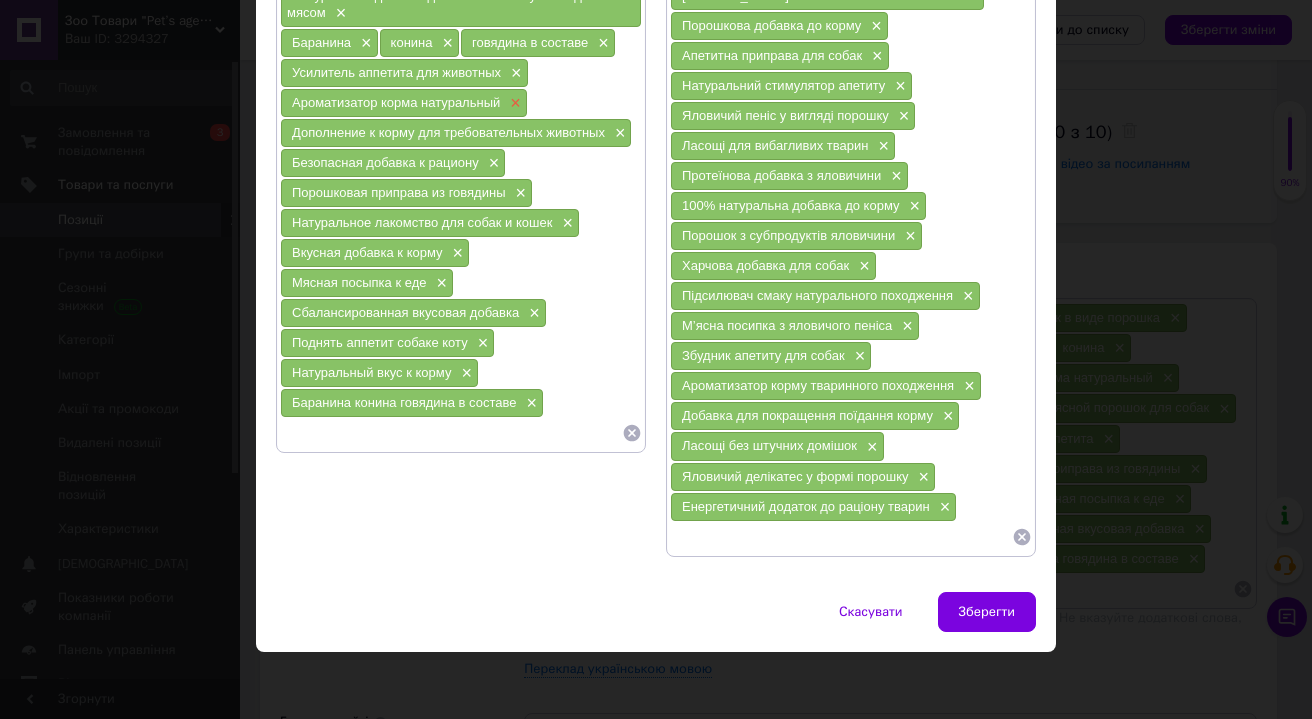 click on "×" at bounding box center (513, 103) 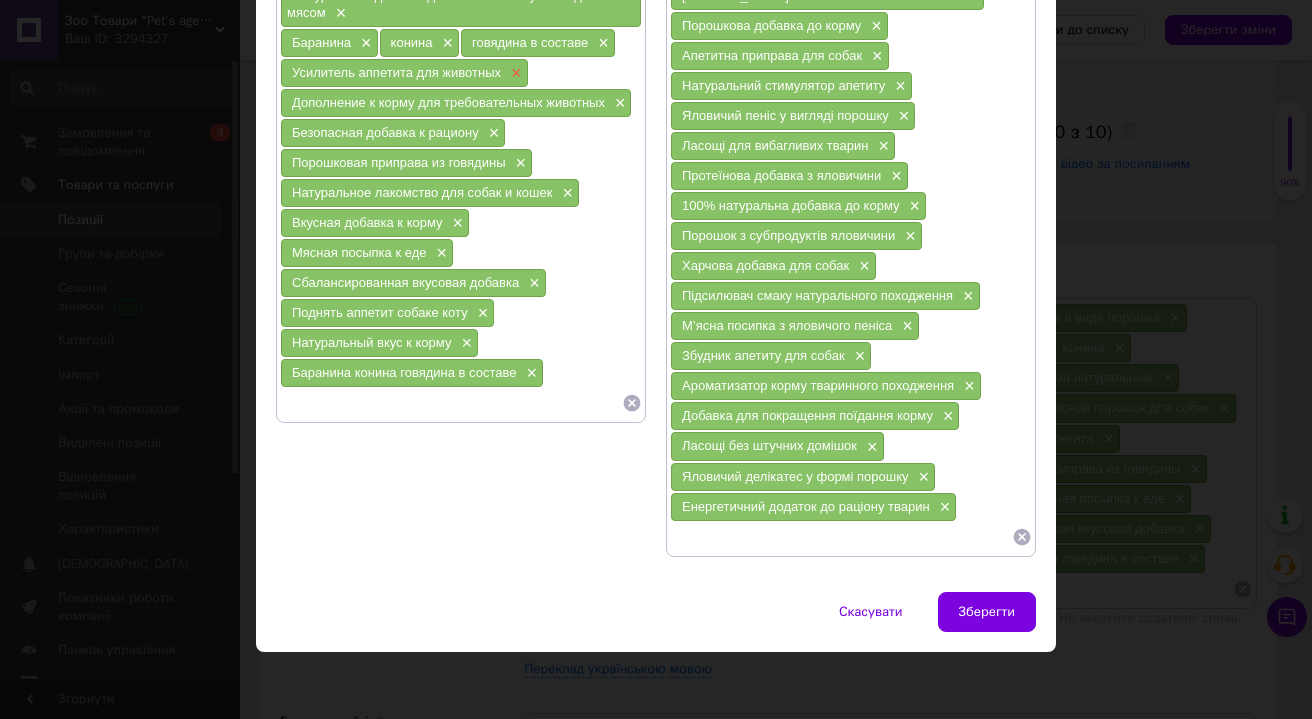 click on "×" at bounding box center (514, 73) 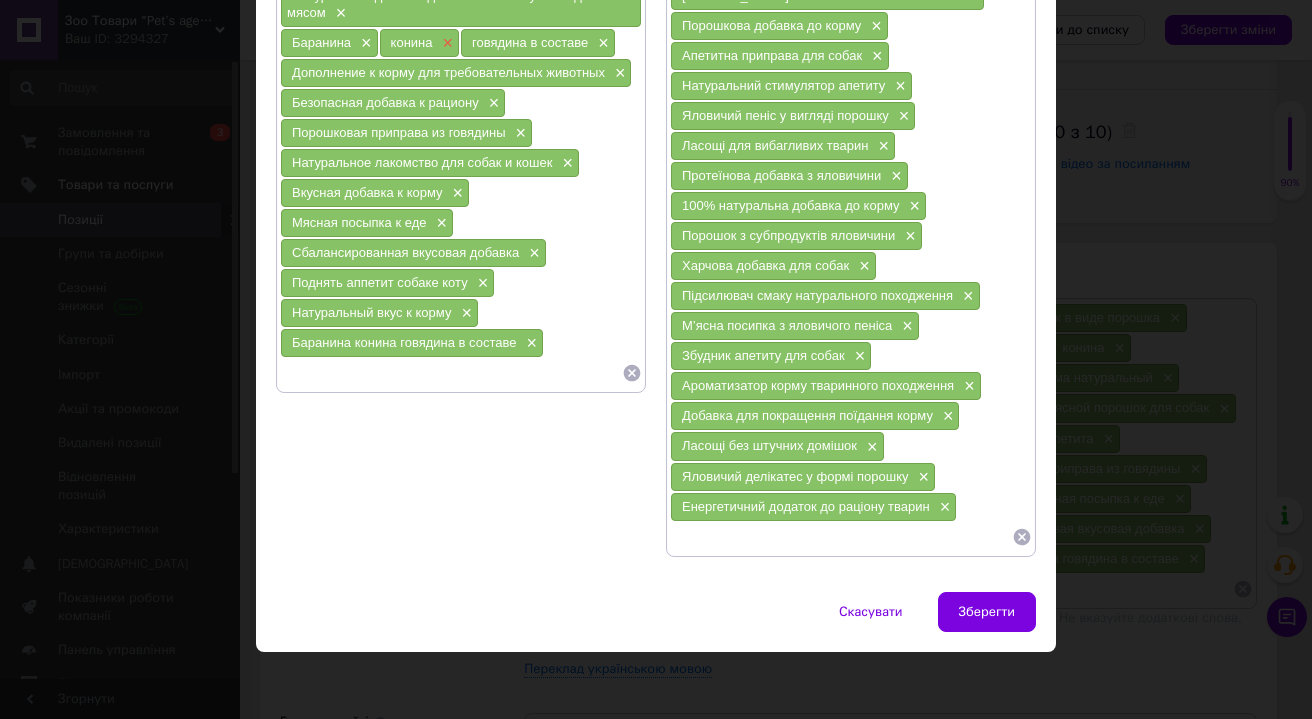 click on "×" at bounding box center [446, 43] 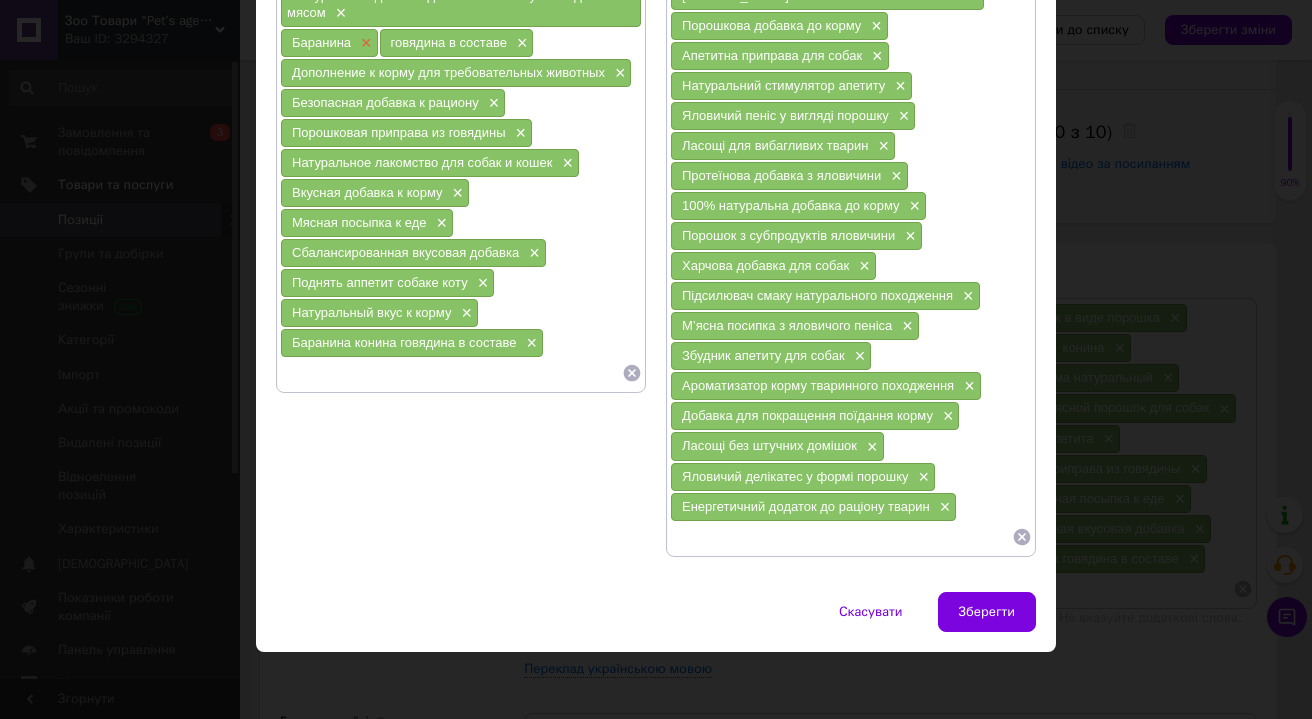 click on "×" at bounding box center [364, 43] 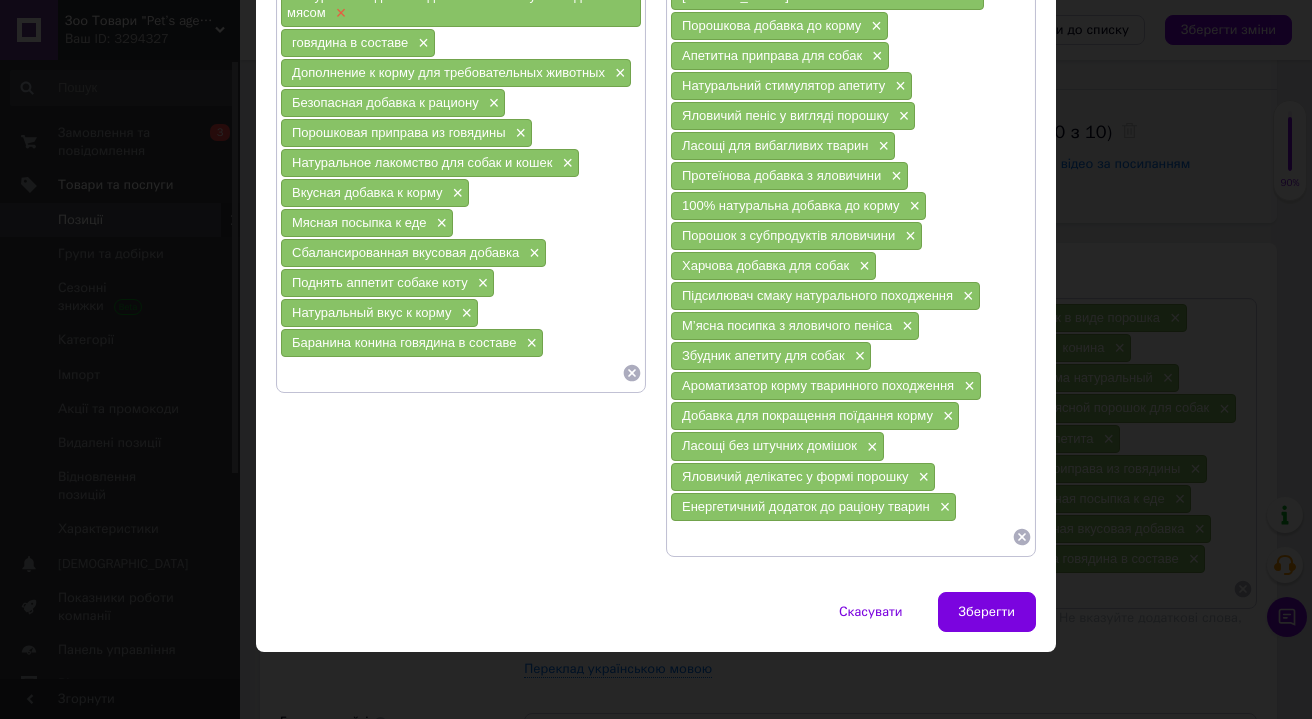 click on "×" at bounding box center [339, 13] 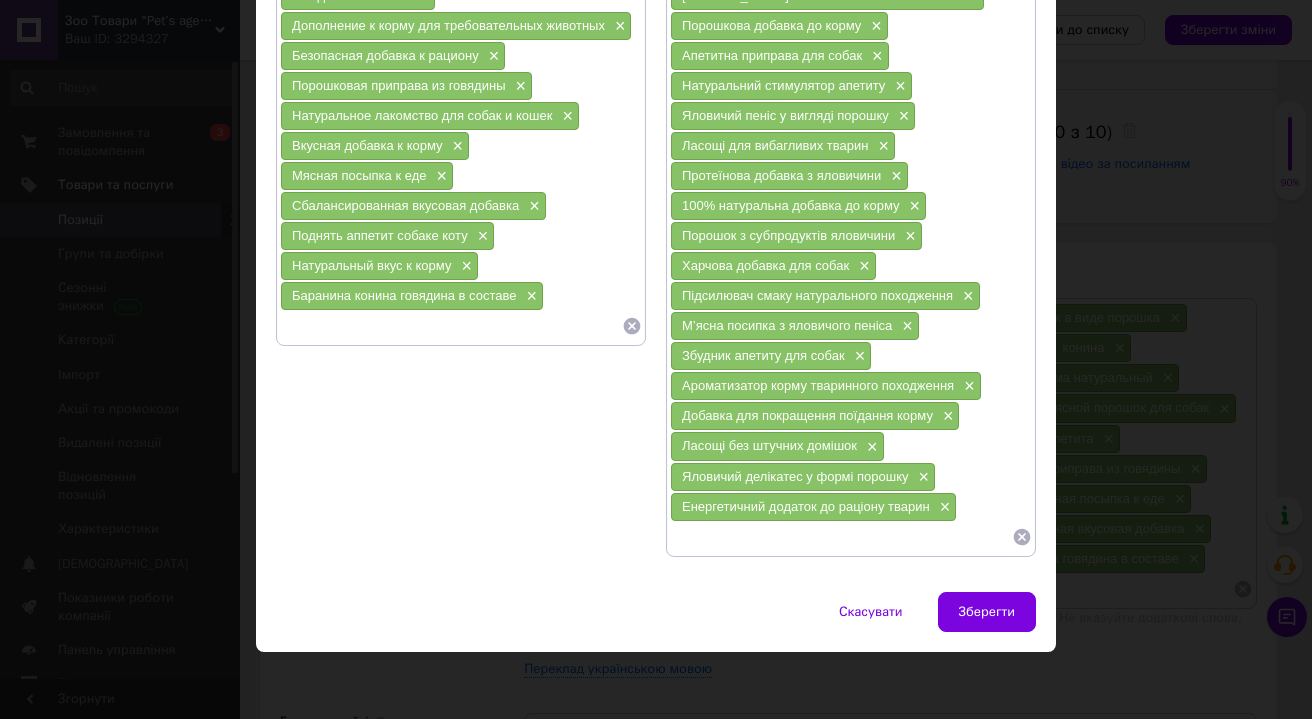 scroll, scrollTop: 0, scrollLeft: 0, axis: both 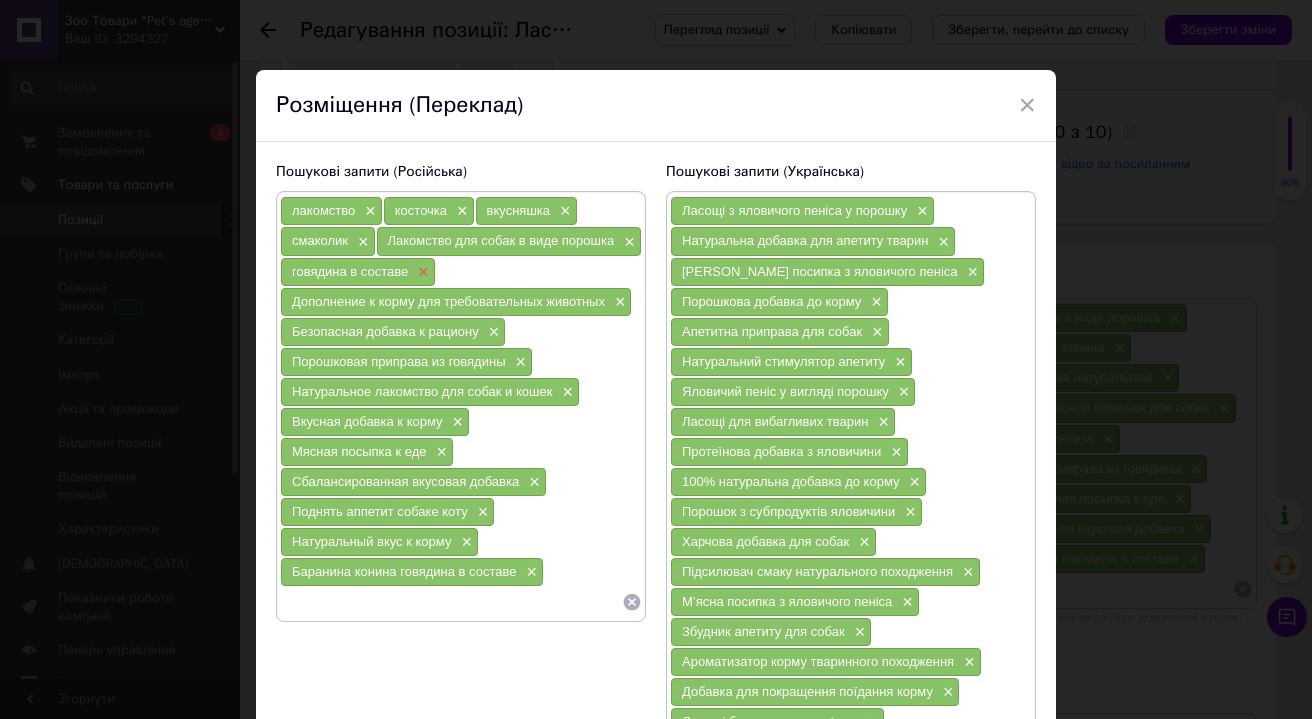 click on "×" at bounding box center [421, 272] 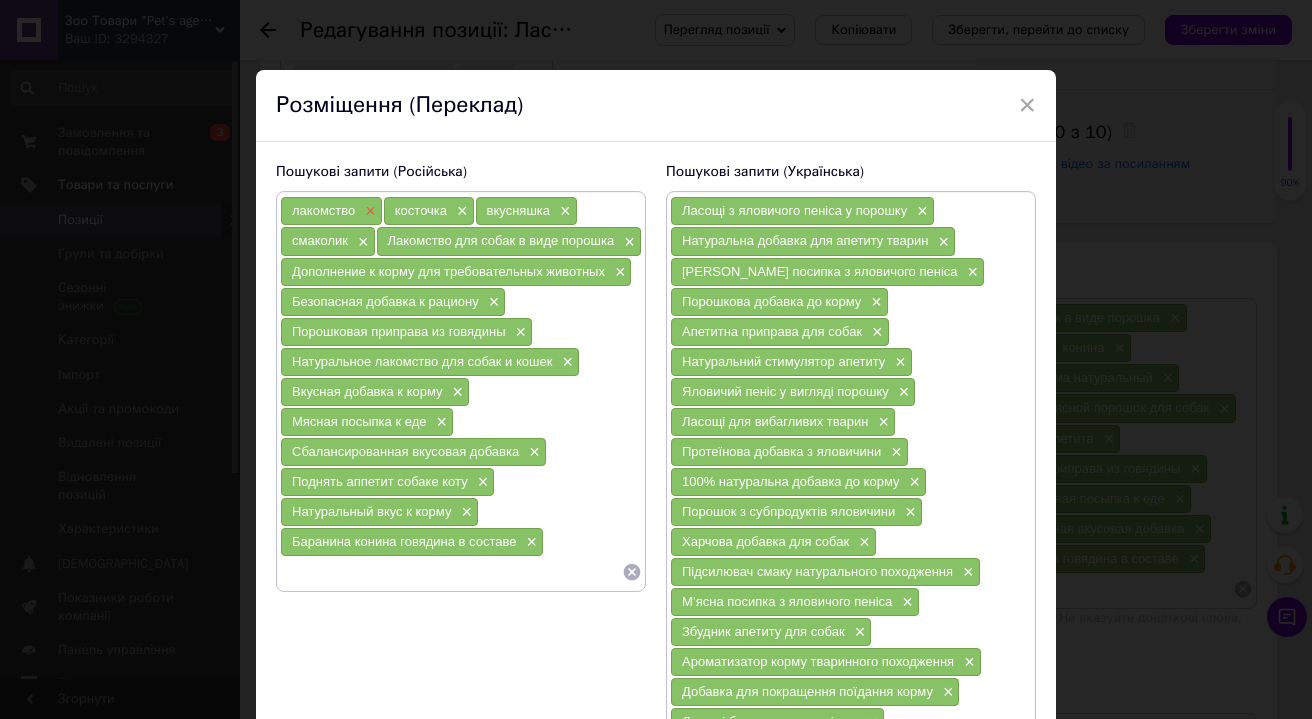 click on "×" at bounding box center (368, 211) 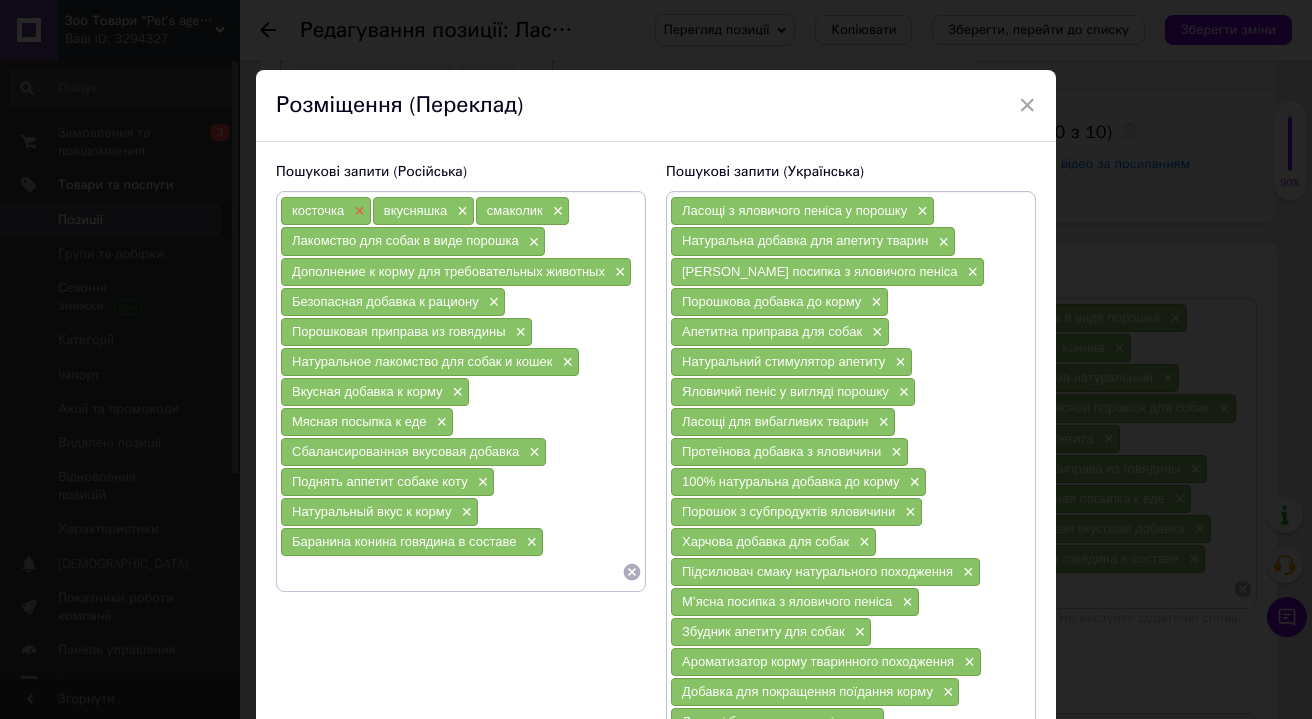 click on "×" at bounding box center [357, 211] 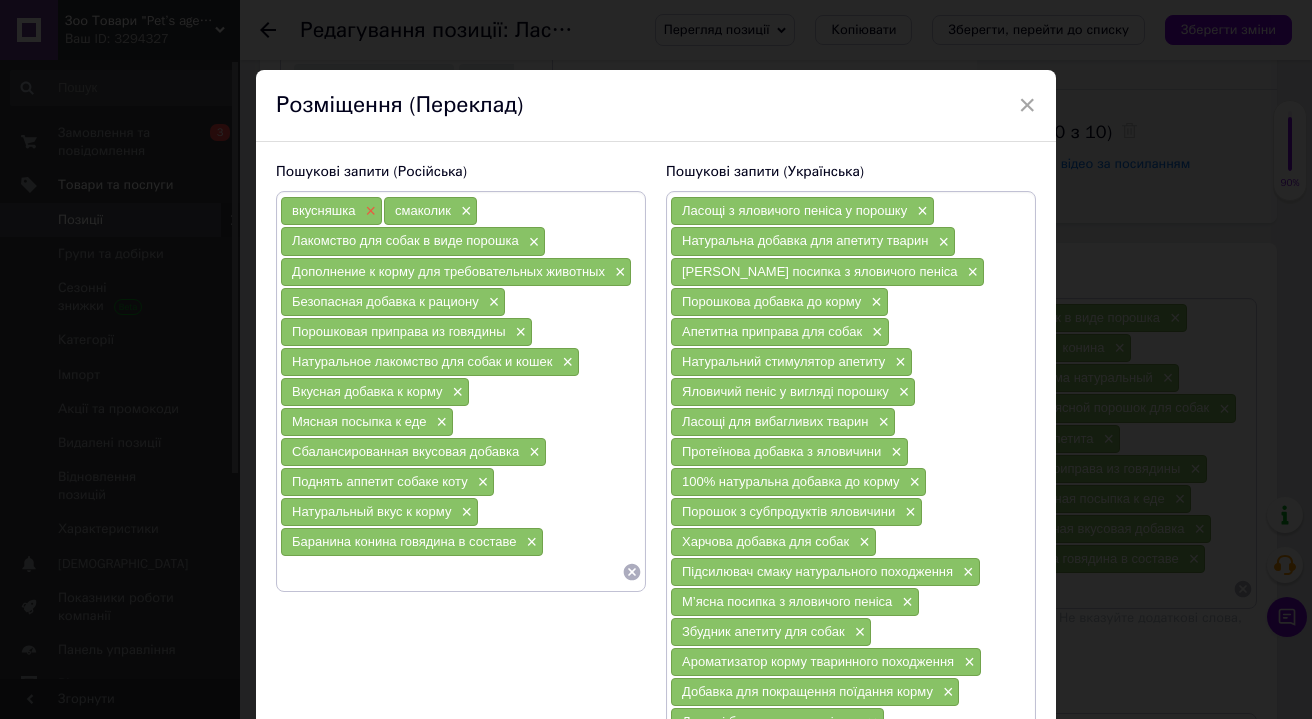 click on "×" at bounding box center [368, 211] 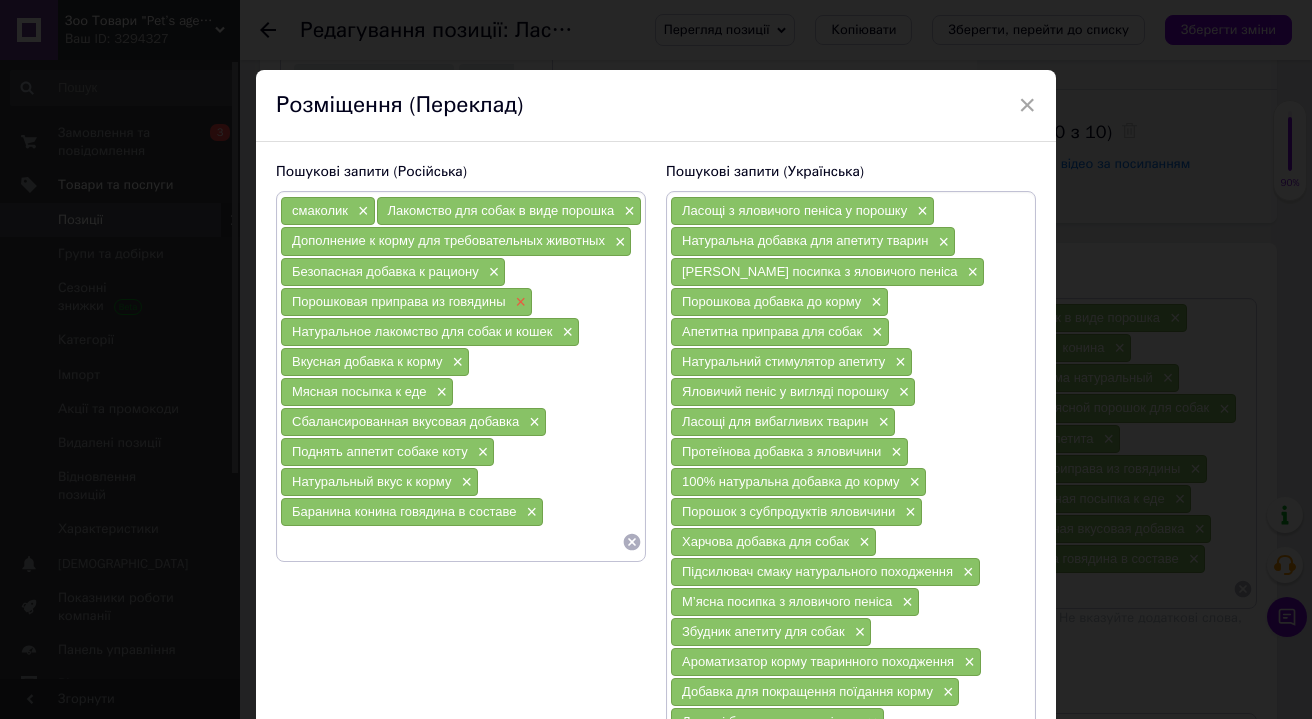 click on "×" at bounding box center (519, 302) 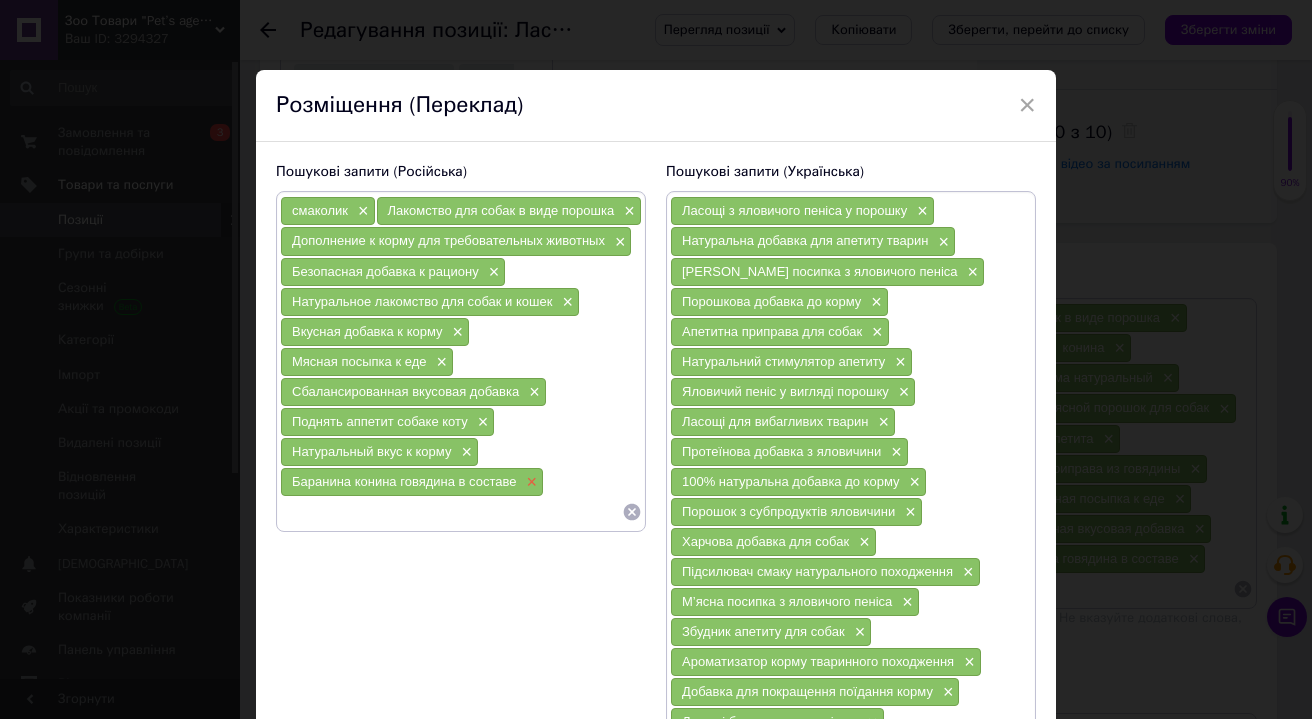 click on "×" at bounding box center [530, 482] 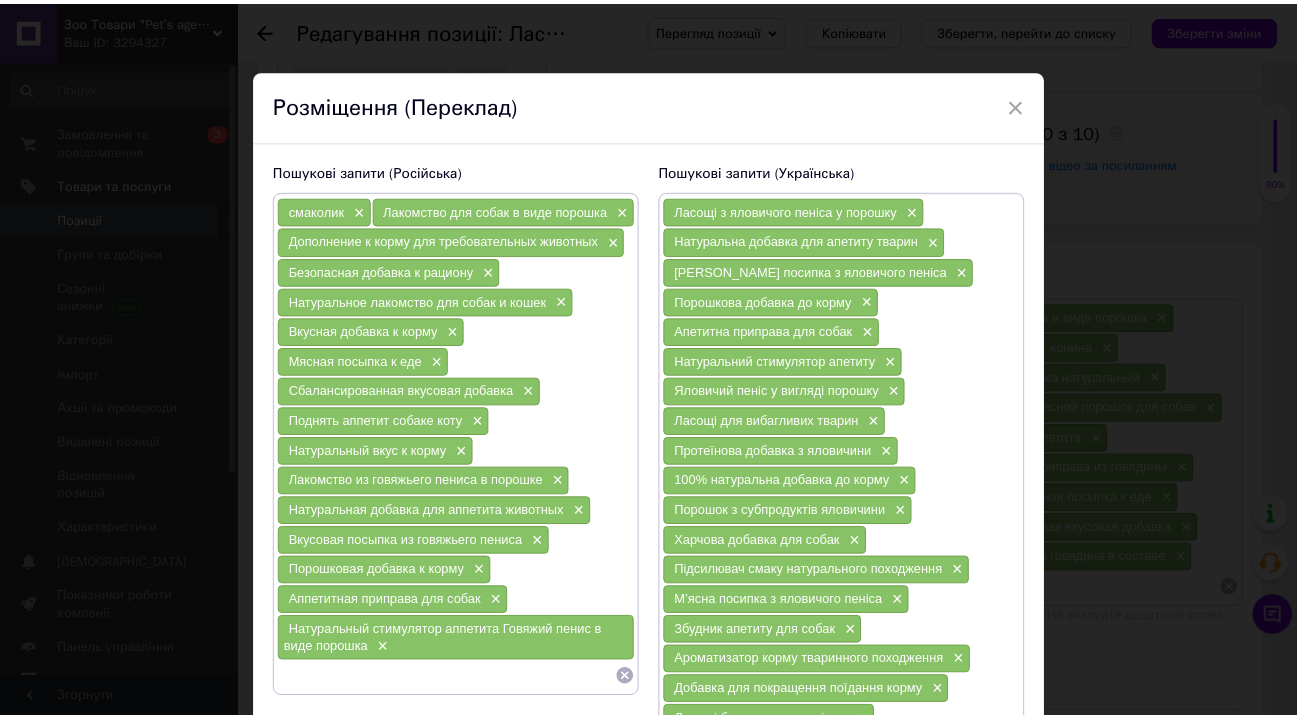 scroll, scrollTop: 276, scrollLeft: 0, axis: vertical 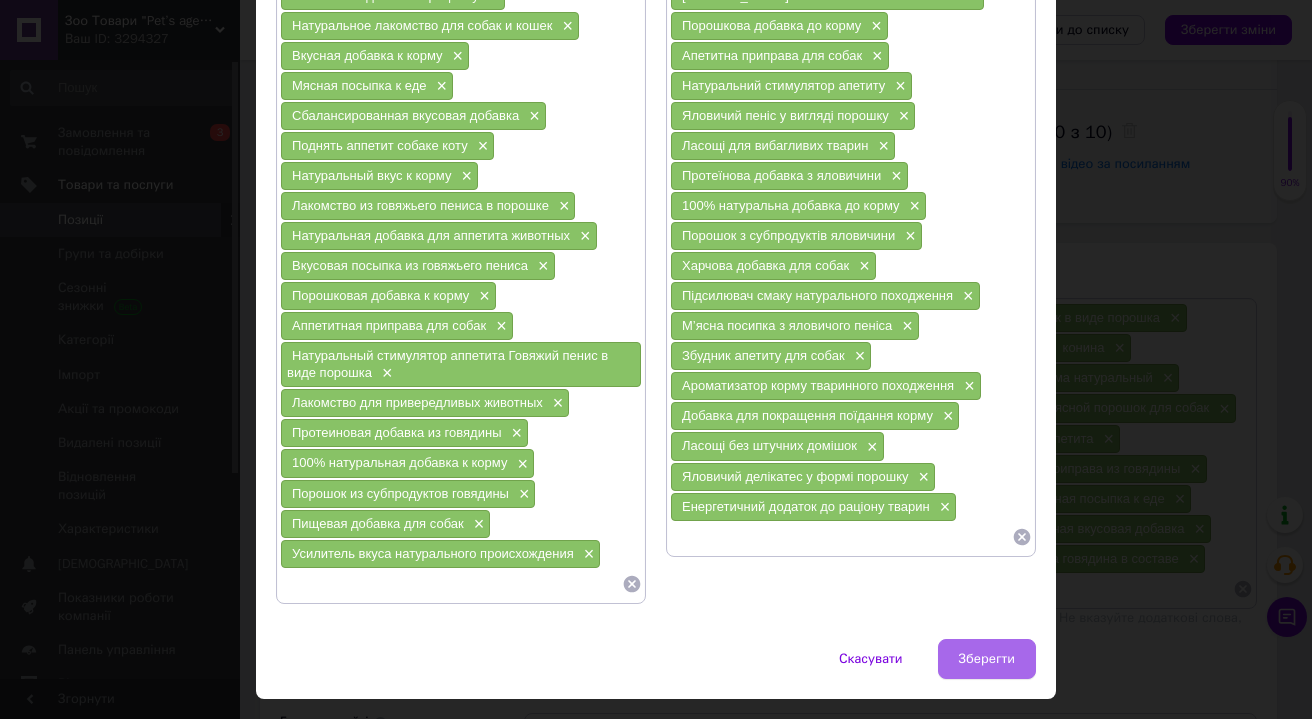 click on "Зберегти" at bounding box center [987, 659] 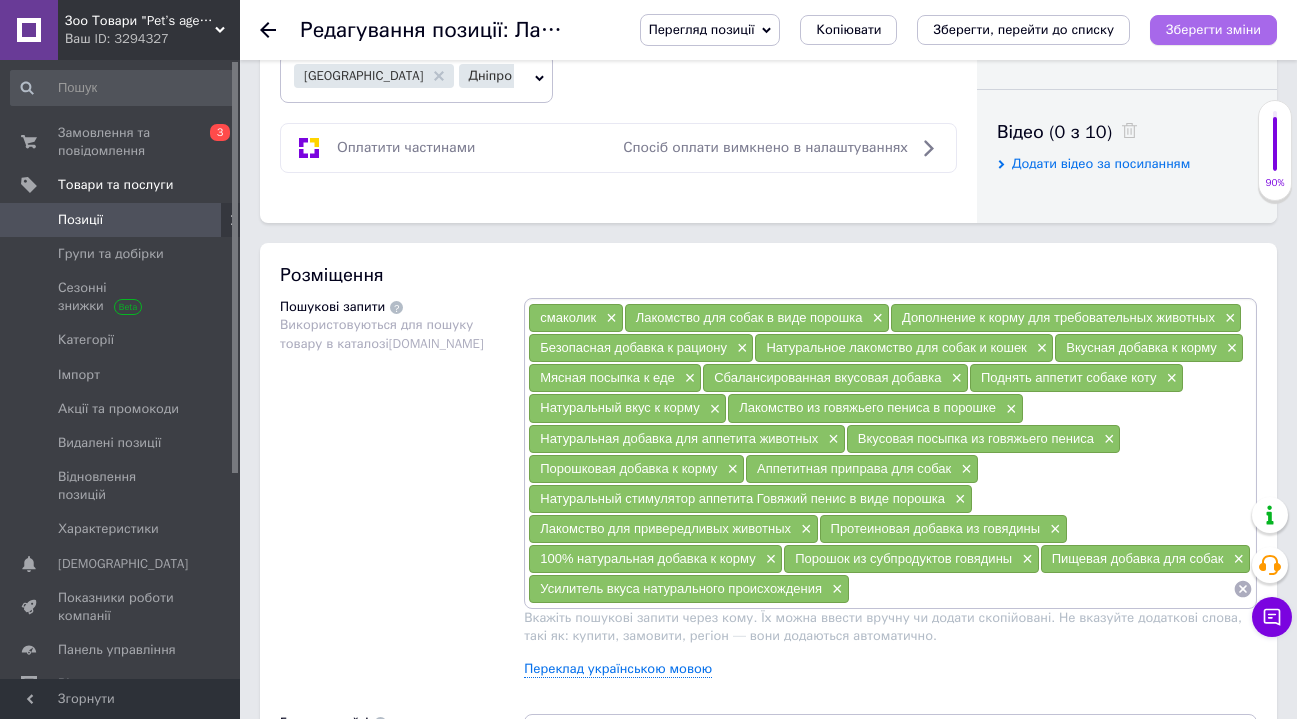 click on "Зберегти зміни" at bounding box center [1213, 29] 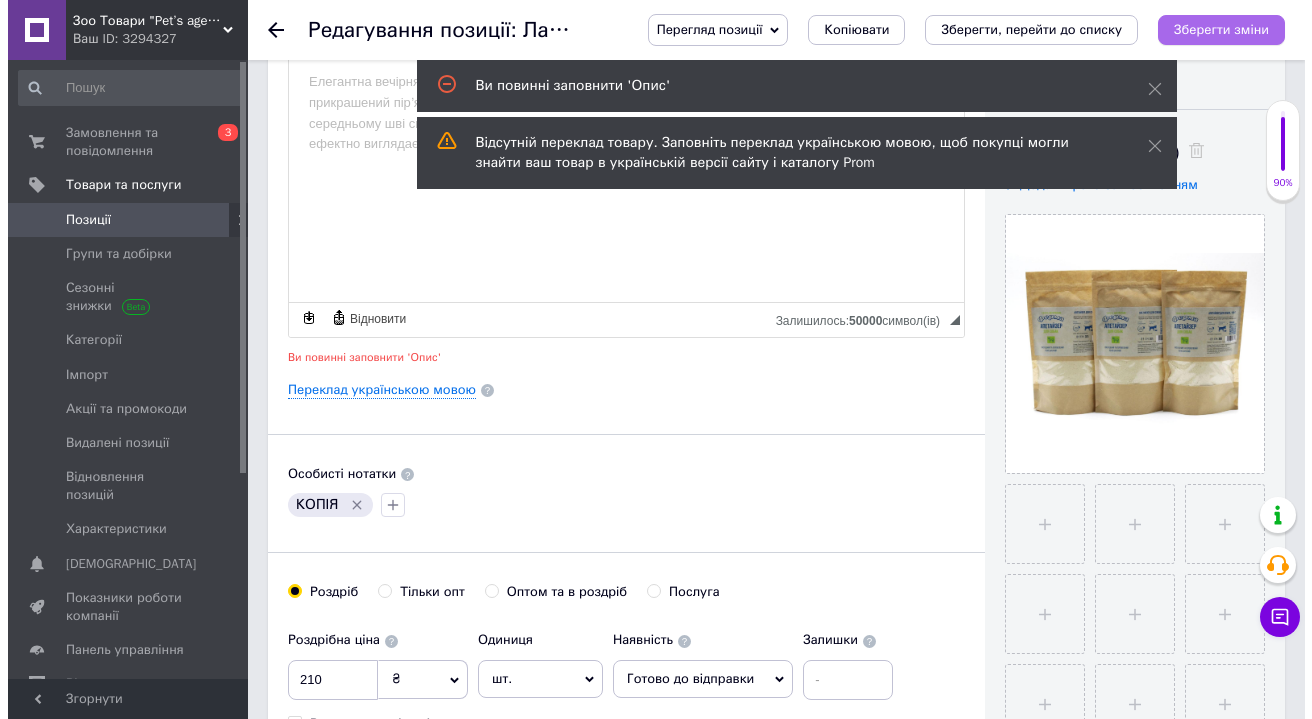 scroll, scrollTop: 280, scrollLeft: 0, axis: vertical 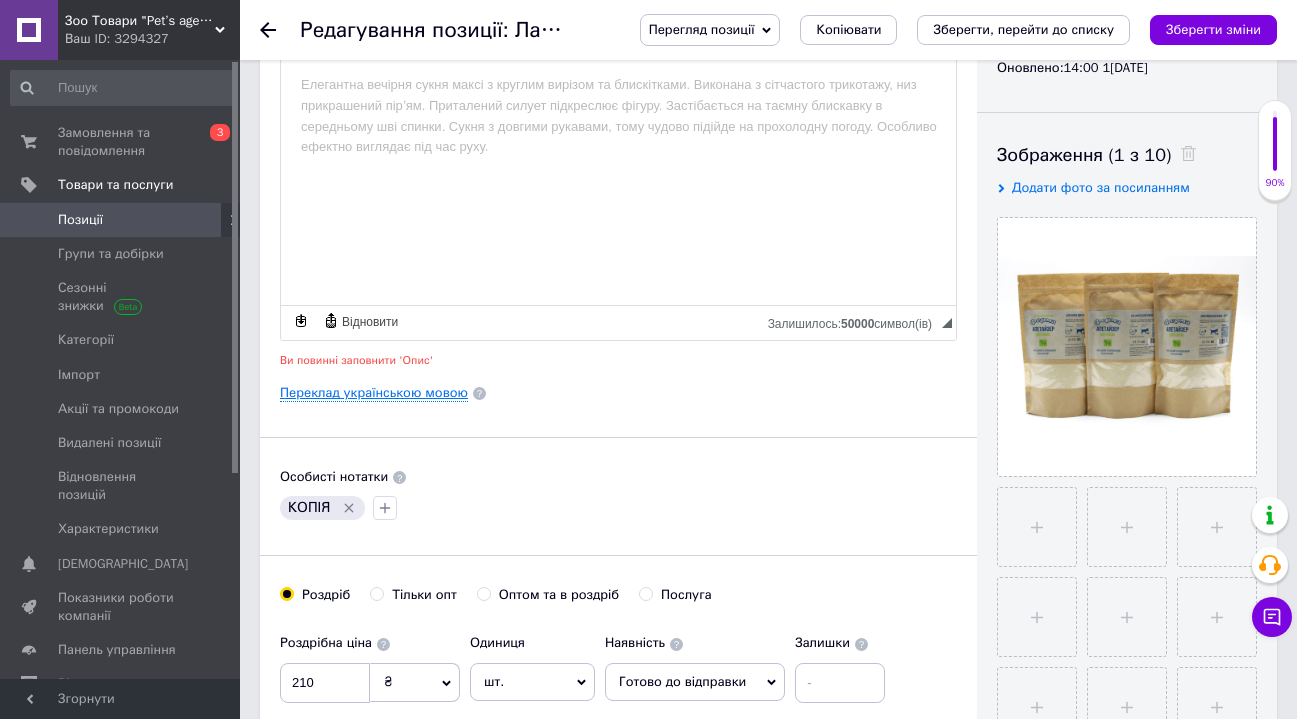 click on "Переклад українською мовою" at bounding box center [374, 393] 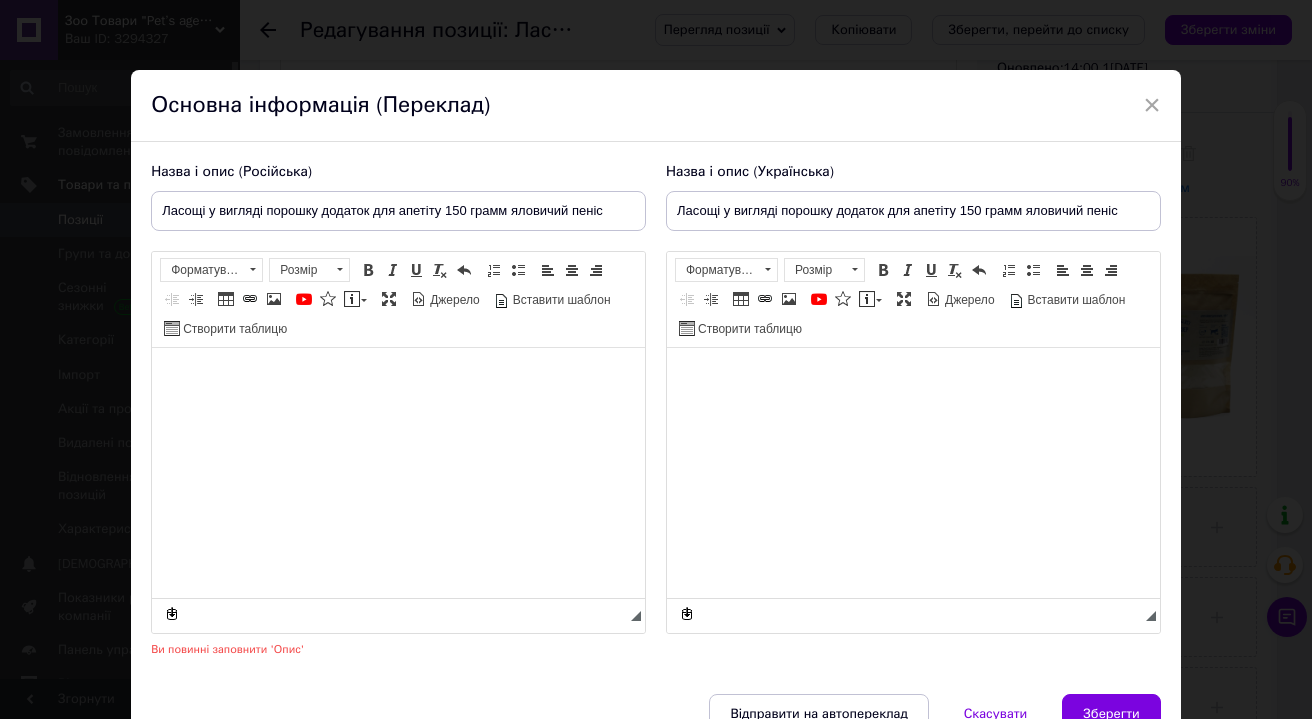 scroll, scrollTop: 0, scrollLeft: 0, axis: both 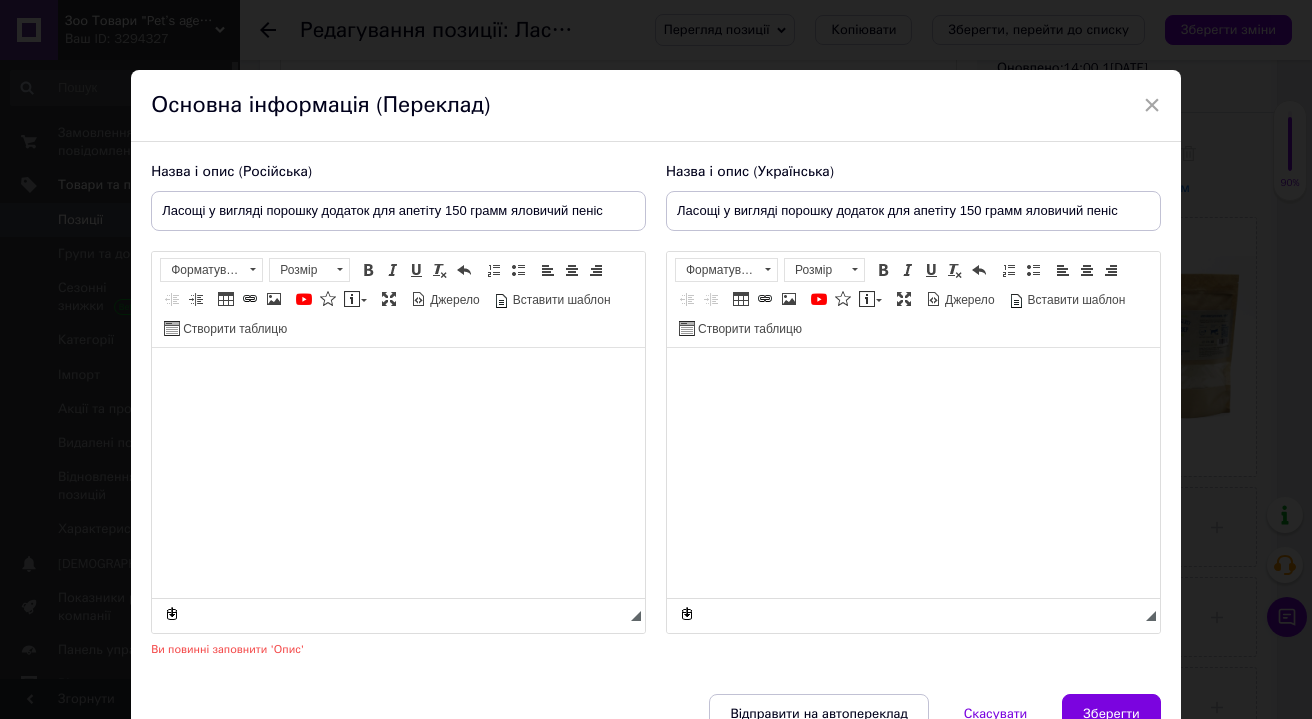 click at bounding box center [913, 378] 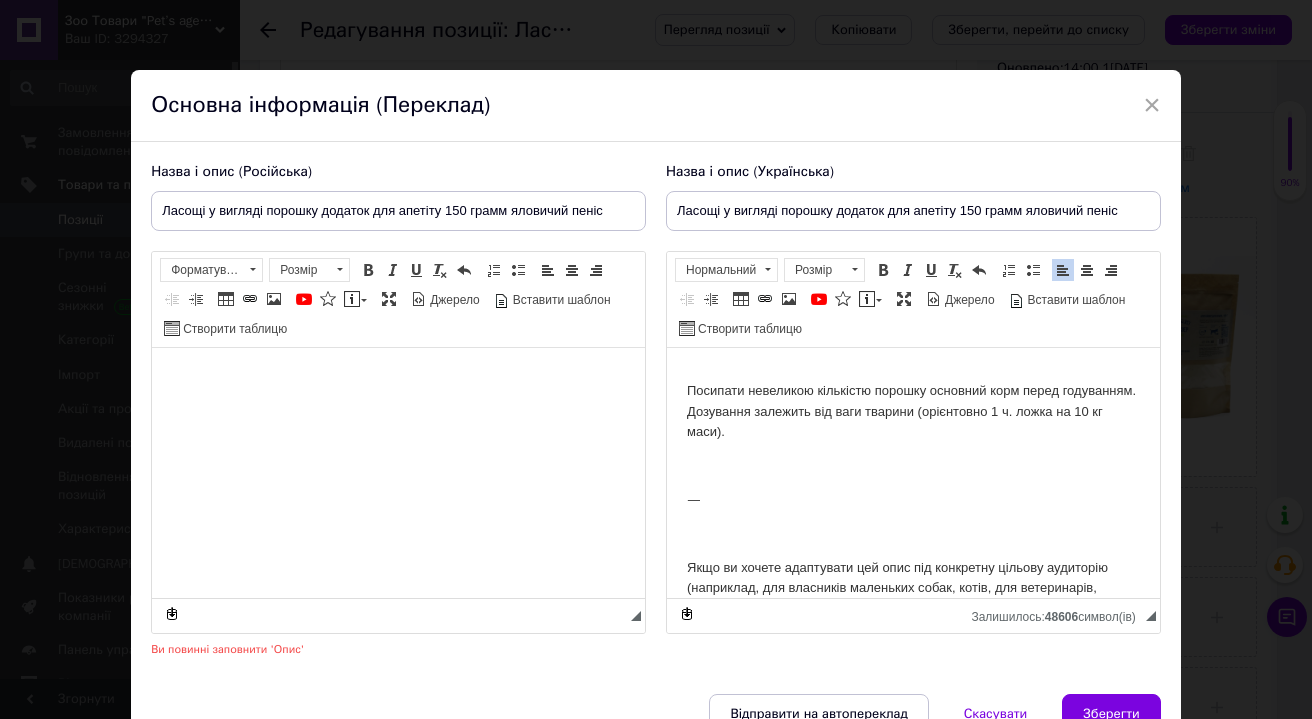 scroll, scrollTop: 1060, scrollLeft: 0, axis: vertical 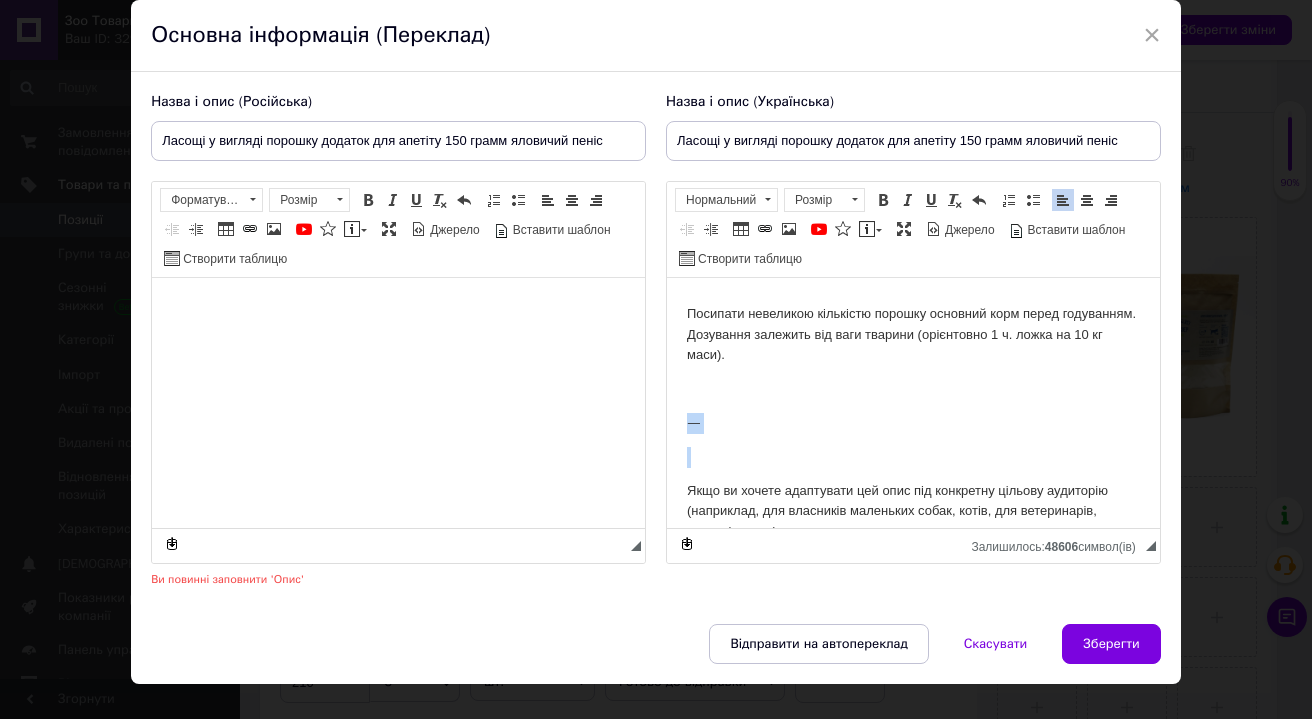 drag, startPoint x: 943, startPoint y: 493, endPoint x: 690, endPoint y: 386, distance: 274.6962 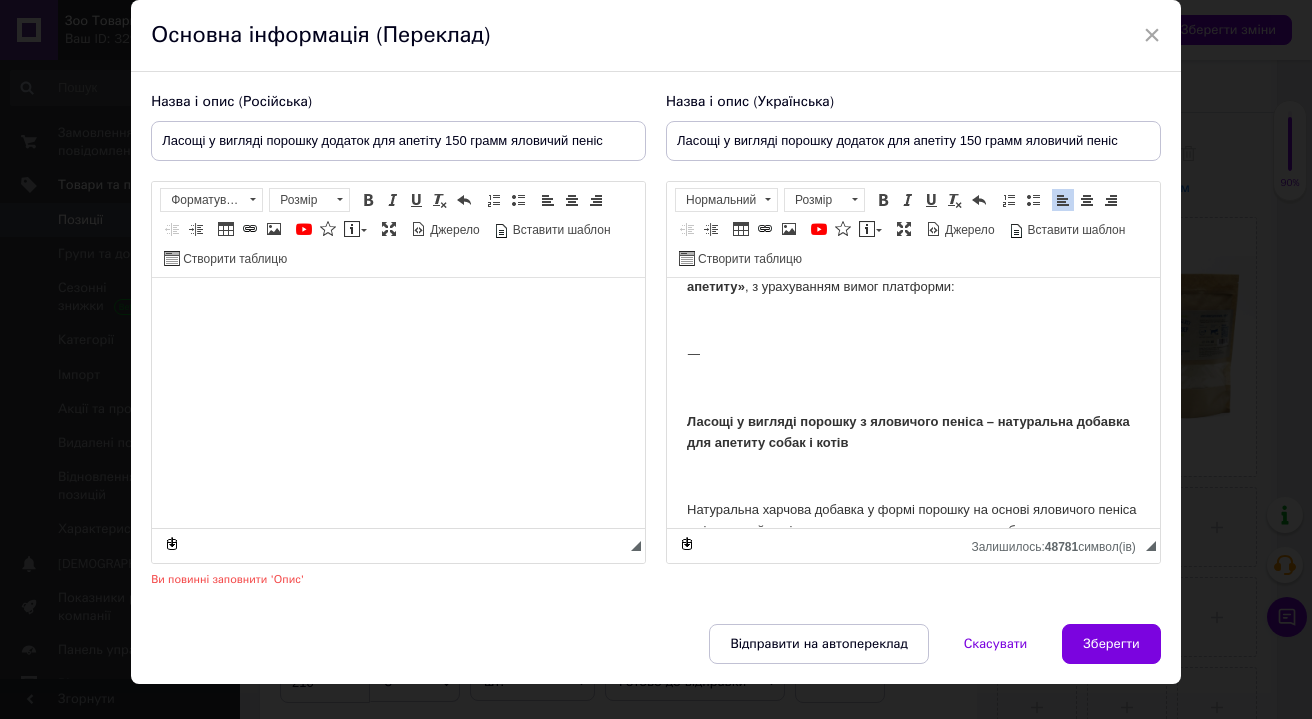 scroll, scrollTop: 0, scrollLeft: 0, axis: both 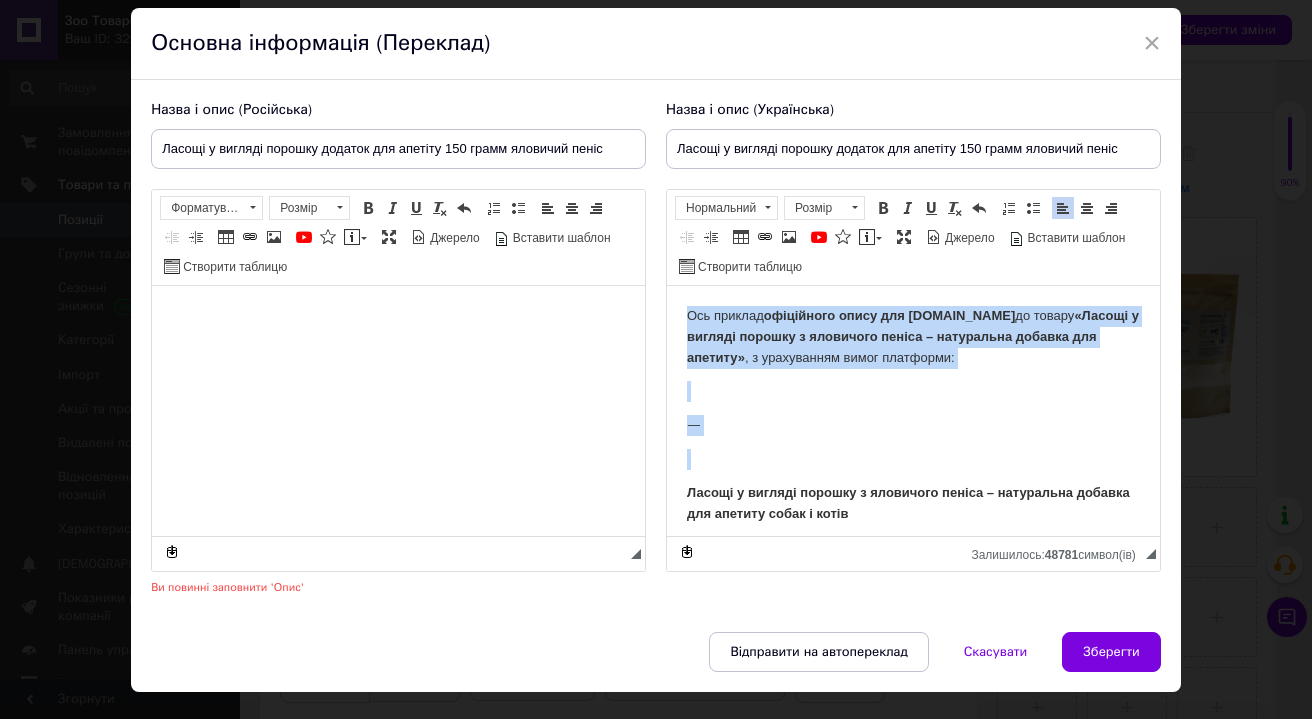 drag, startPoint x: 727, startPoint y: 456, endPoint x: 675, endPoint y: 311, distance: 154.0422 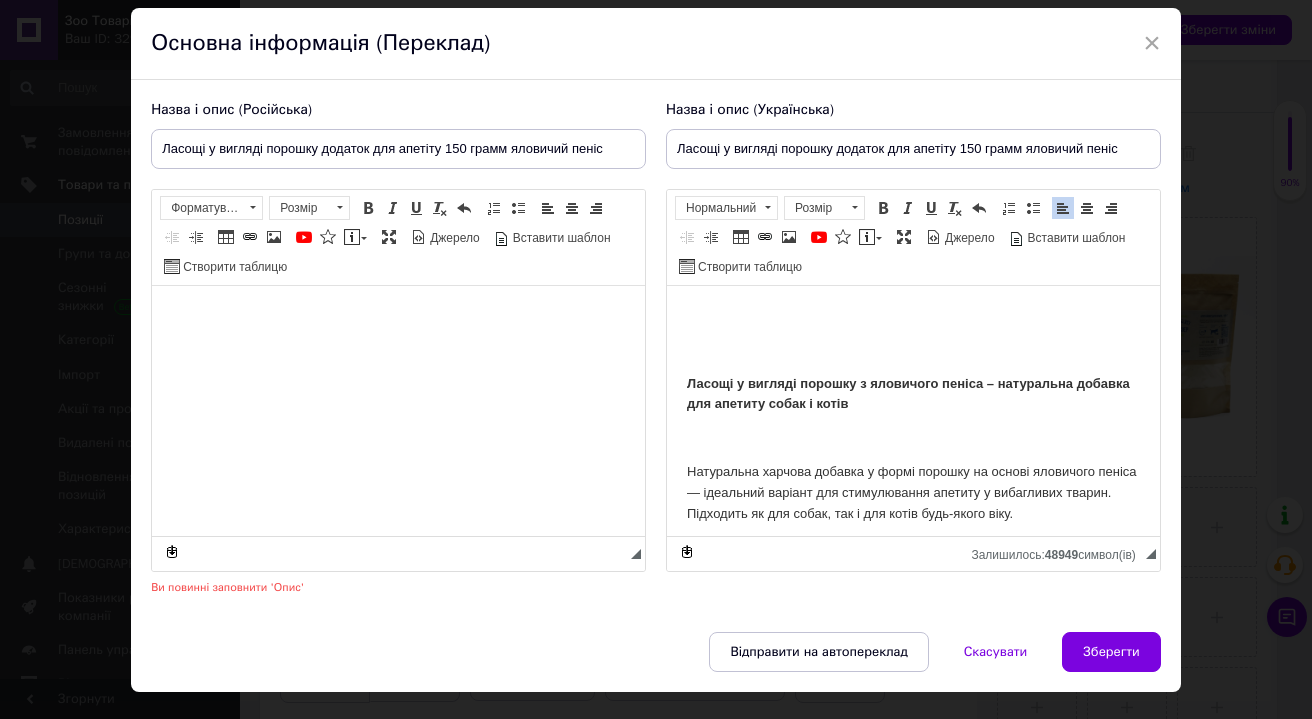click on "Ласощі у вигляді порошку з яловичого пеніса – натуральна добавка для апетиту собак і котів" at bounding box center [908, 394] 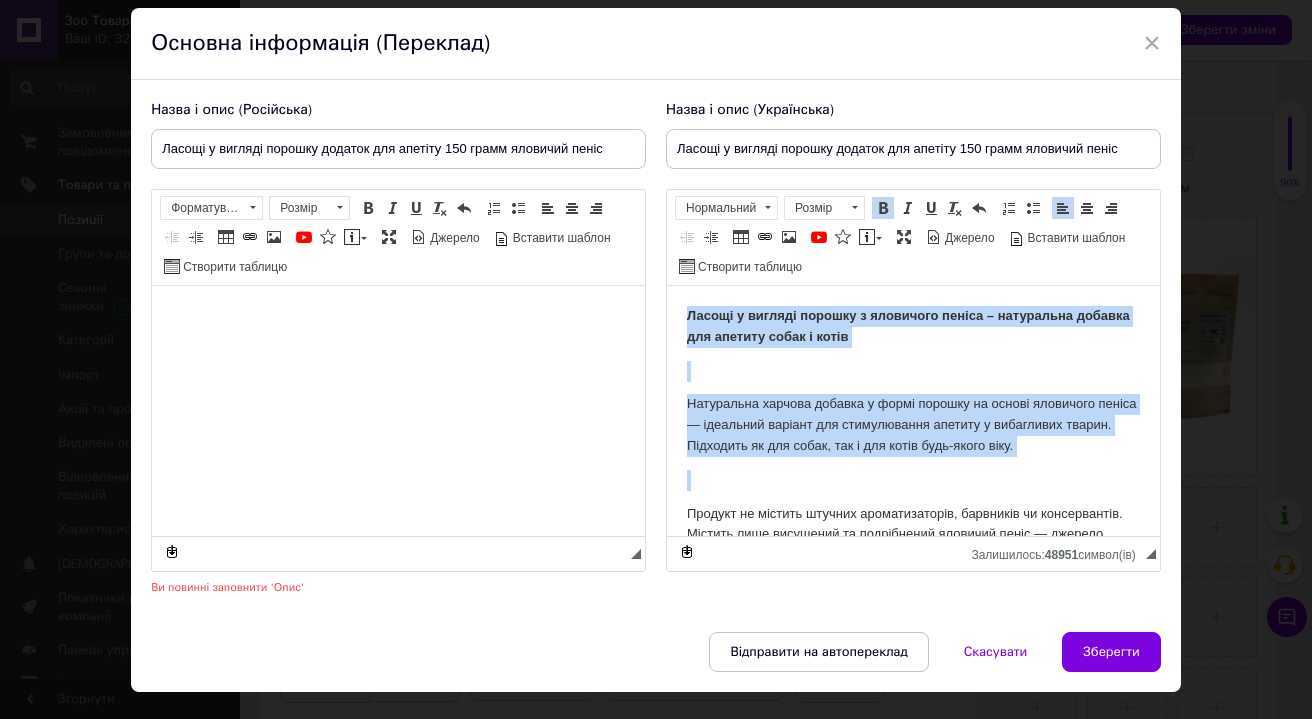 drag, startPoint x: 743, startPoint y: 465, endPoint x: 671, endPoint y: 316, distance: 165.48413 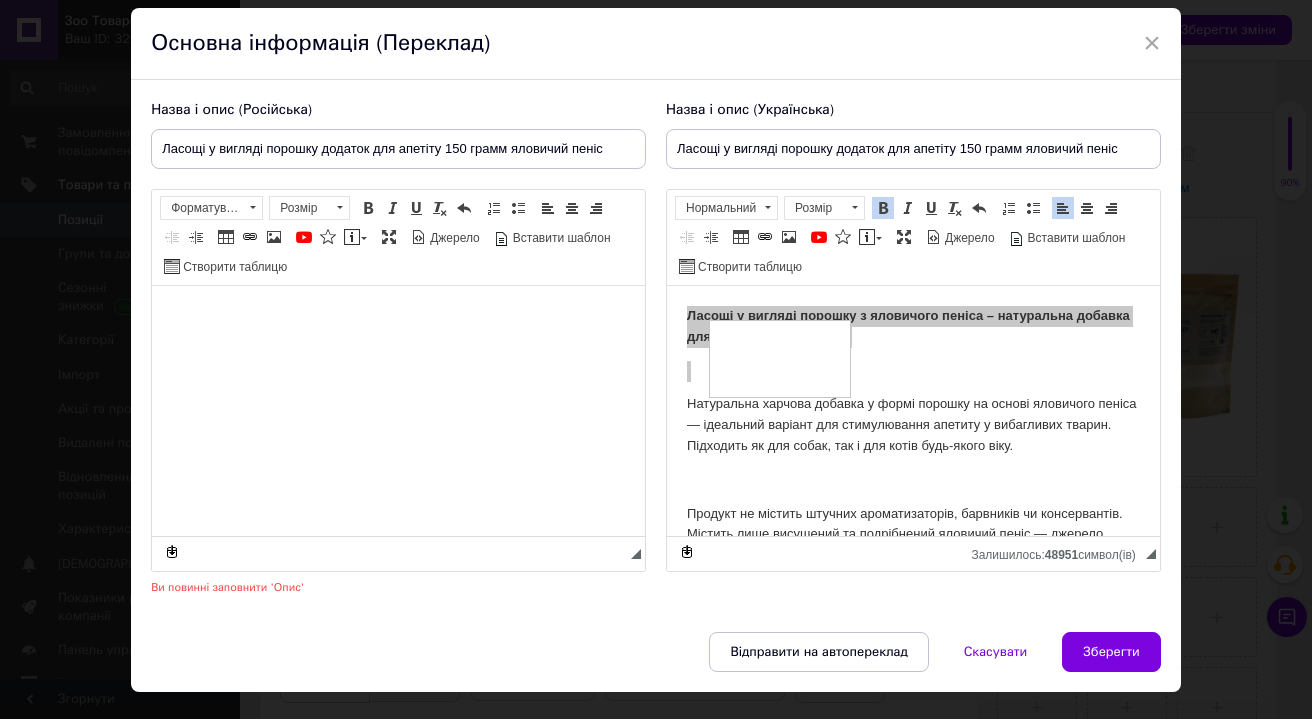 drag, startPoint x: 712, startPoint y: 321, endPoint x: 674, endPoint y: 297, distance: 44.94441 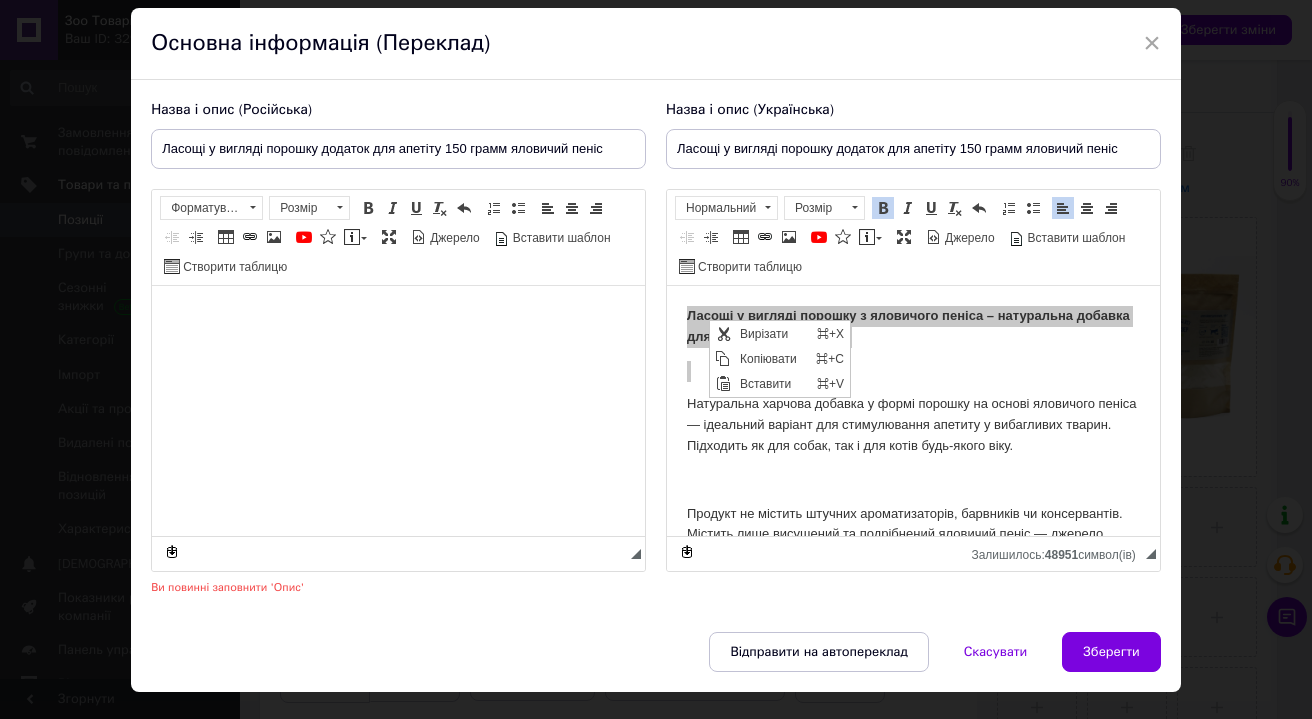 scroll, scrollTop: 0, scrollLeft: 0, axis: both 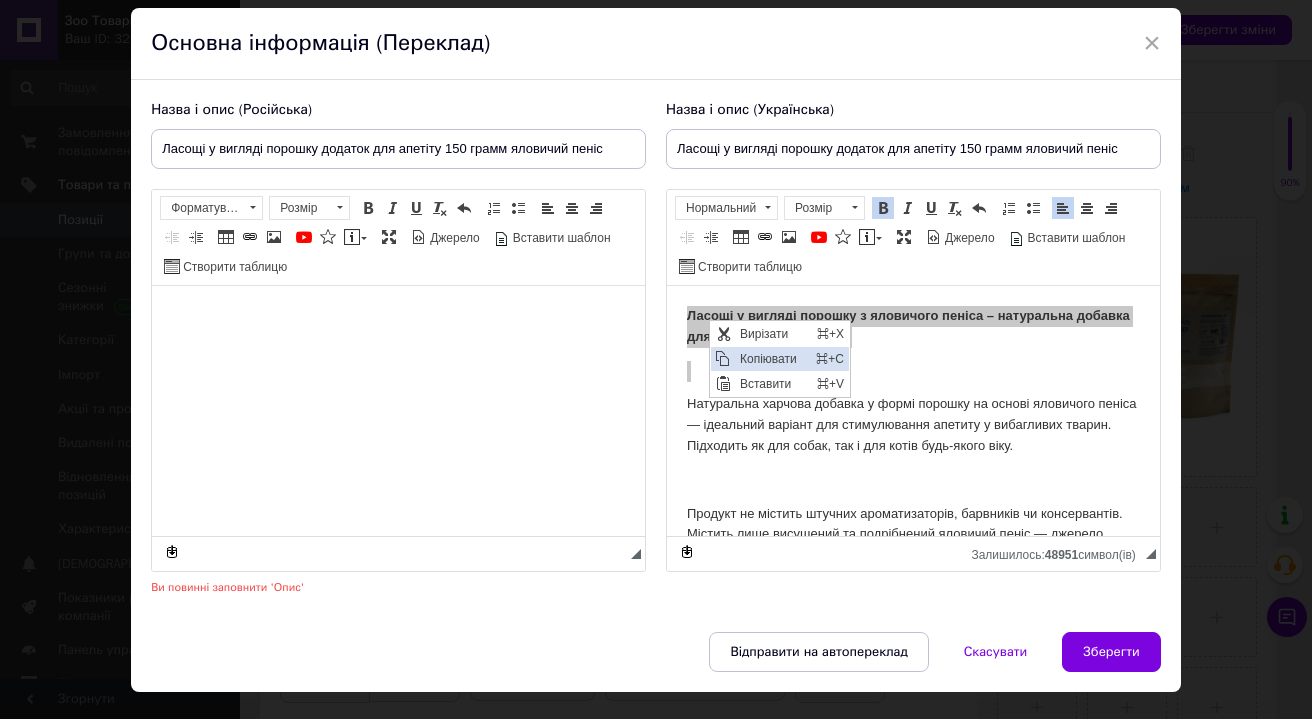 click at bounding box center (722, 359) 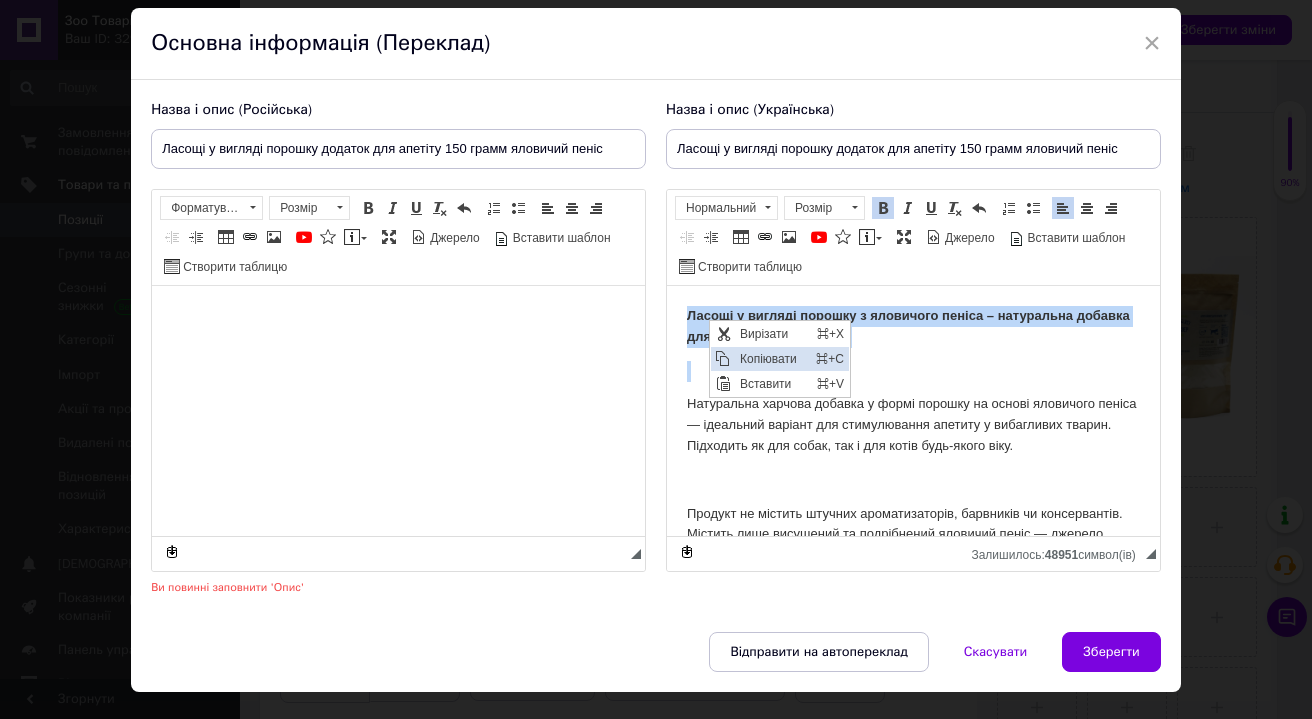copy on "Ласощі у вигляді порошку з яловичого пеніса – натуральна добавка для апетиту собак і котів" 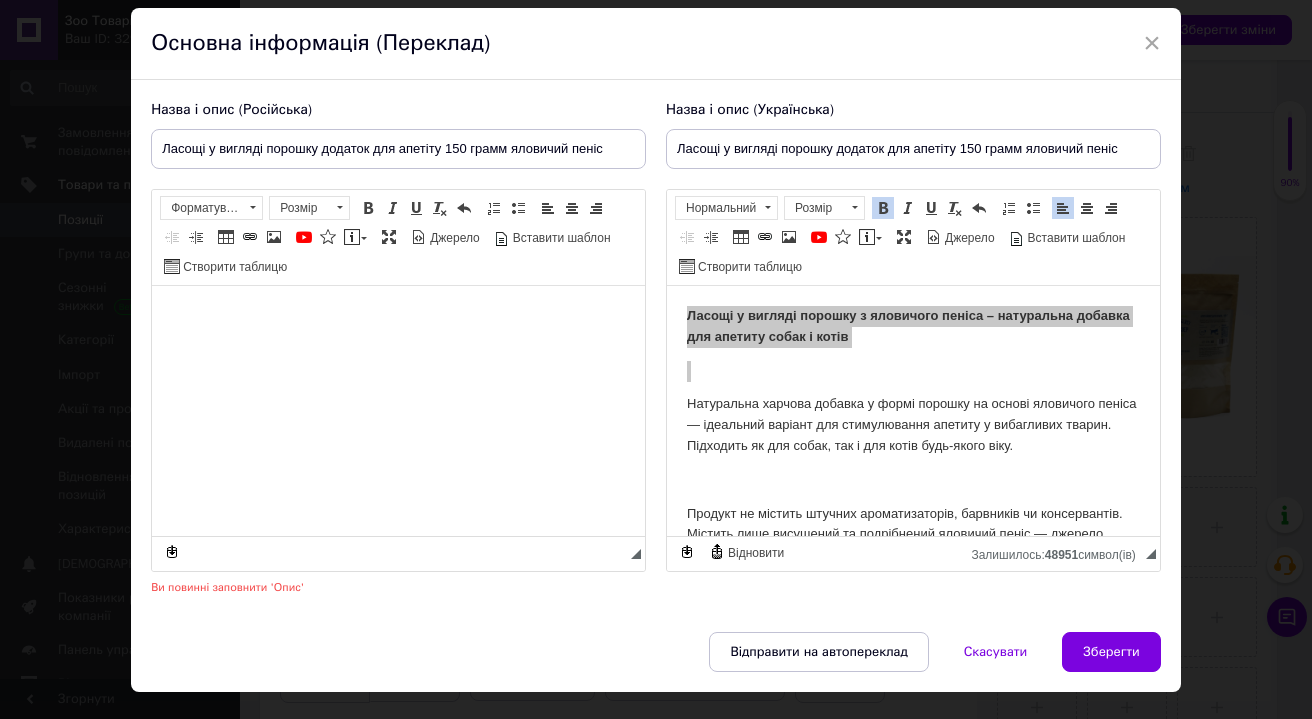 click at bounding box center (398, 316) 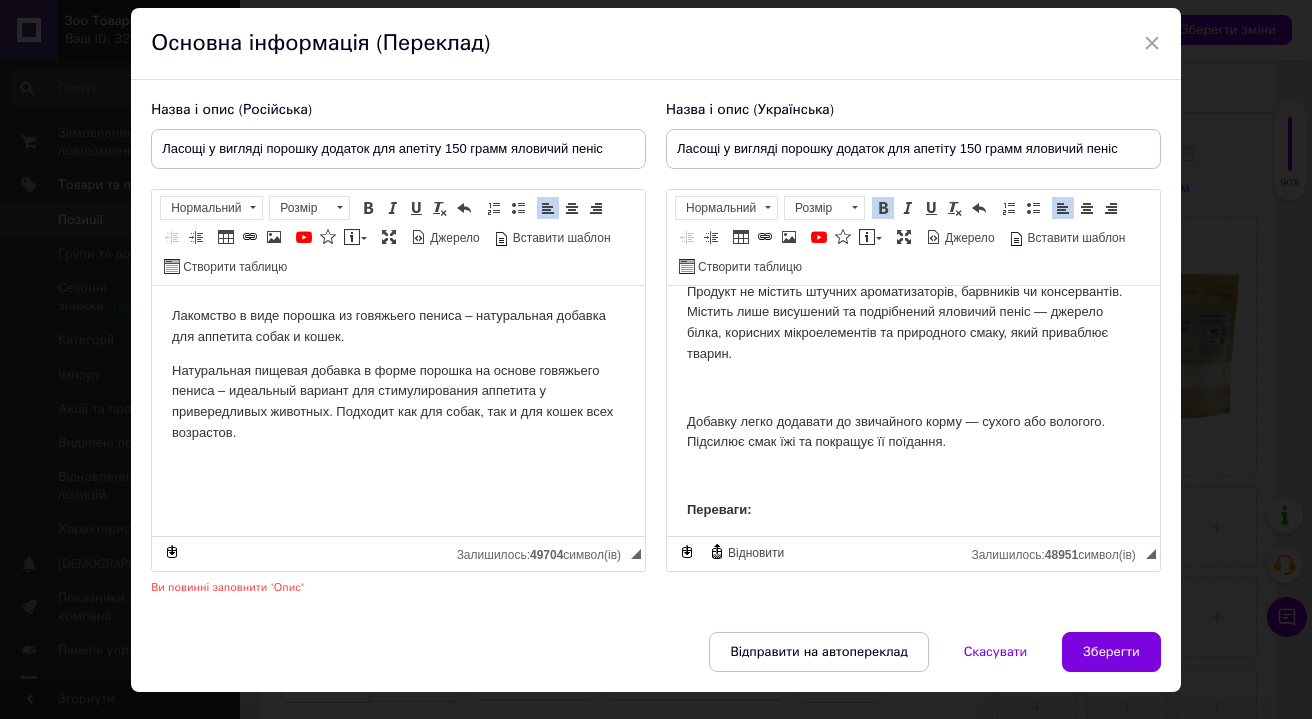 scroll, scrollTop: 189, scrollLeft: 0, axis: vertical 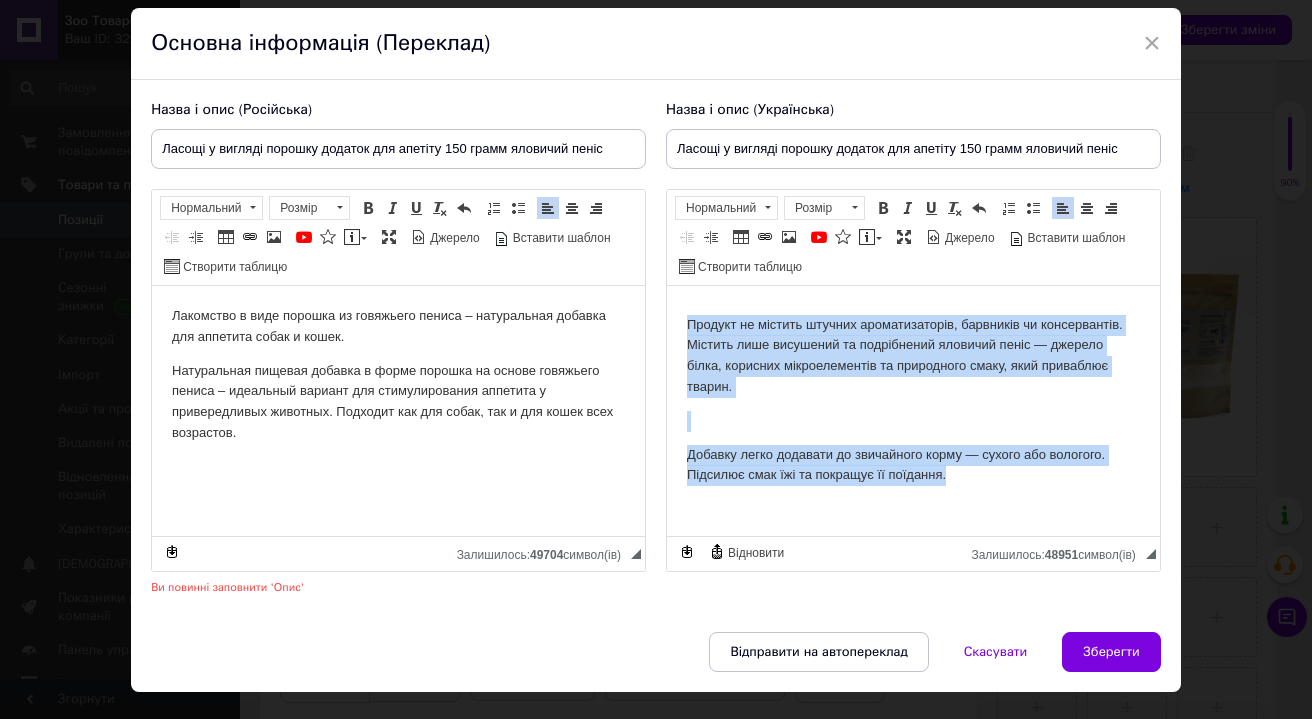 drag, startPoint x: 686, startPoint y: 312, endPoint x: 968, endPoint y: 465, distance: 320.83173 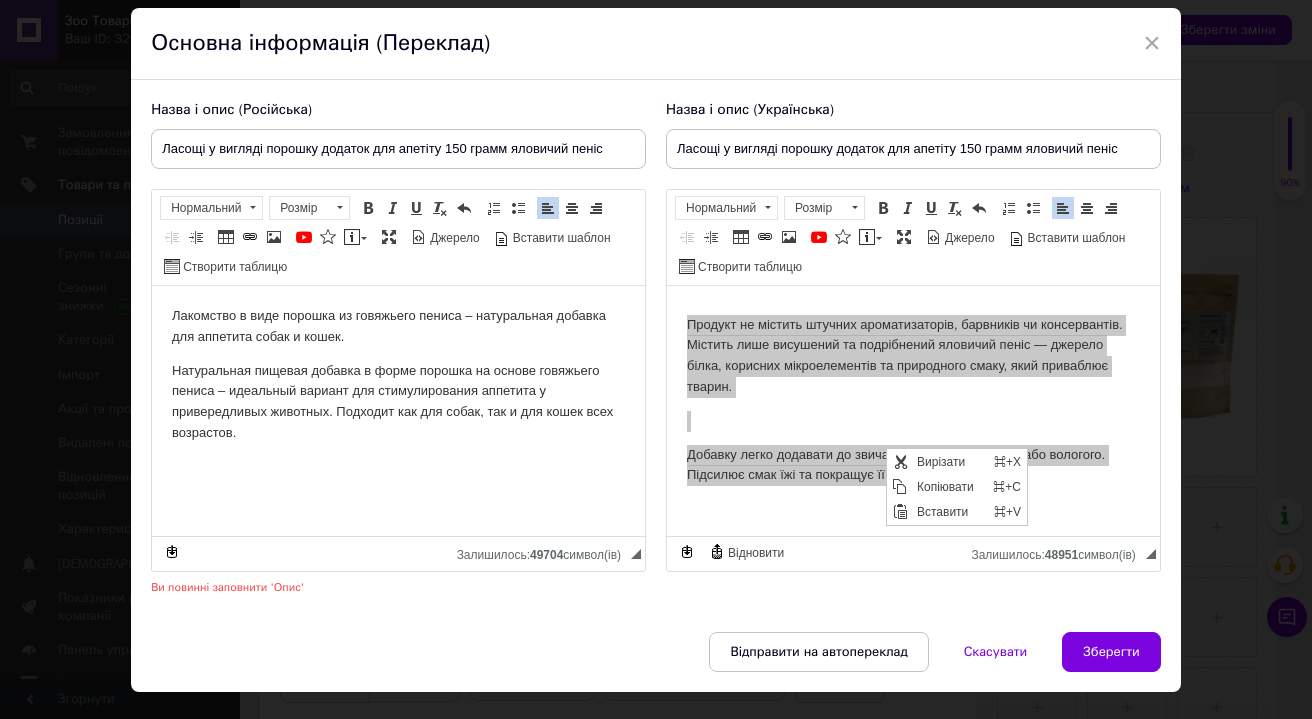 drag, startPoint x: 889, startPoint y: 449, endPoint x: 1553, endPoint y: 734, distance: 722.5794 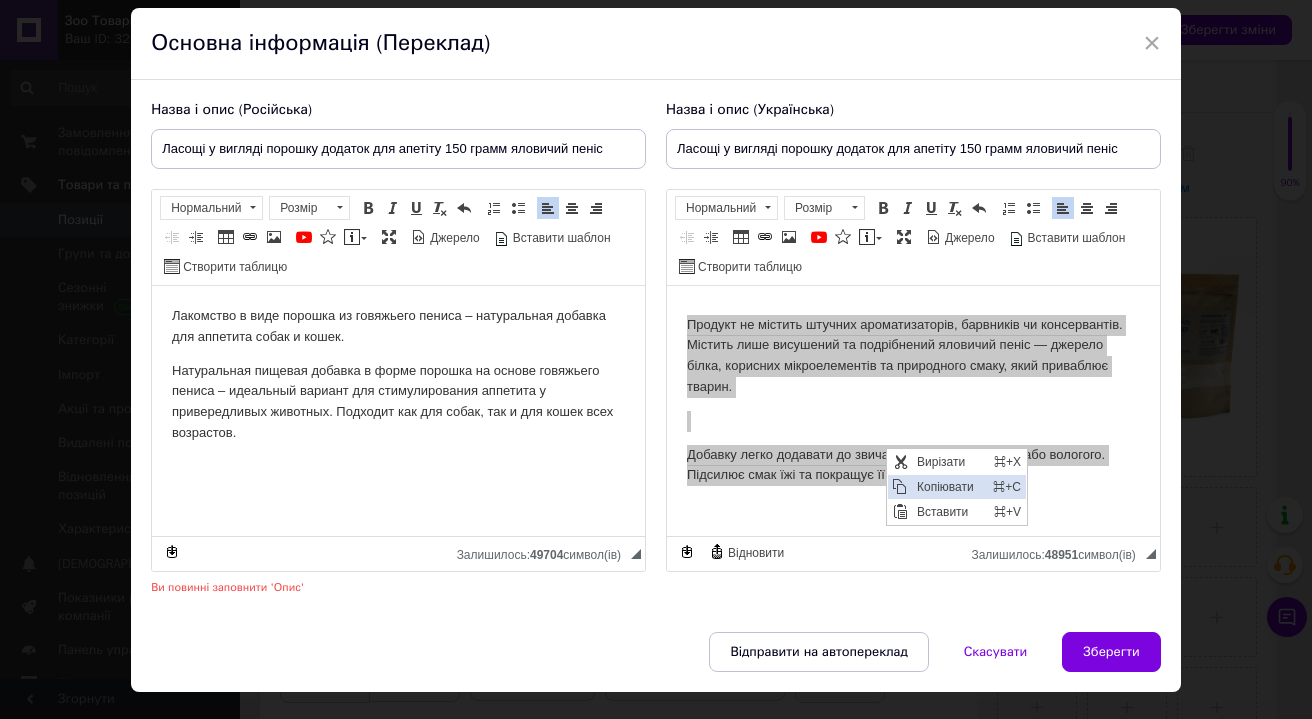 drag, startPoint x: 906, startPoint y: 485, endPoint x: 1144, endPoint y: 647, distance: 287.90277 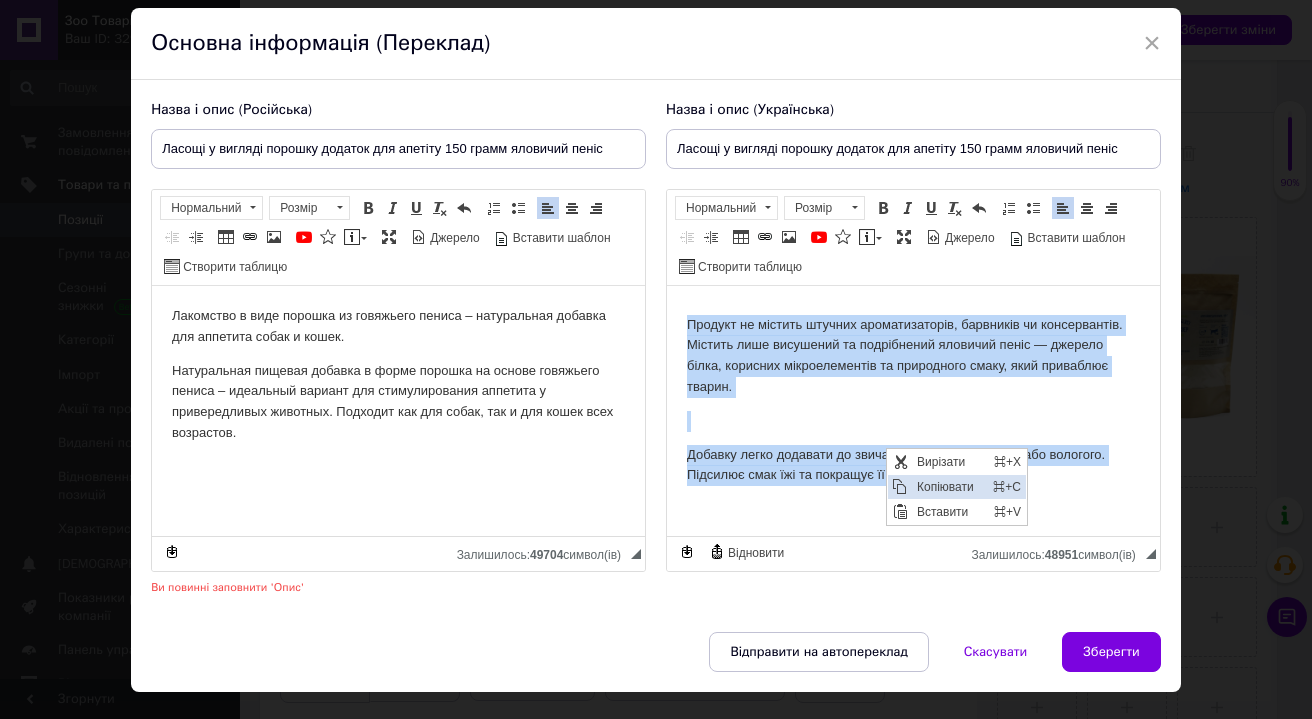 copy on "Продукт не містить штучних ароматизаторів, барвників чи консервантів. Містить лише висушений та подрібнений яловичий пеніс — джерело білка, корисних мікроелементів та природного смаку, який приваблює тварин. Добавку легко додавати до звичайного корму — сухого або вологого. Підсилює смак їжі та покращує її поїдання." 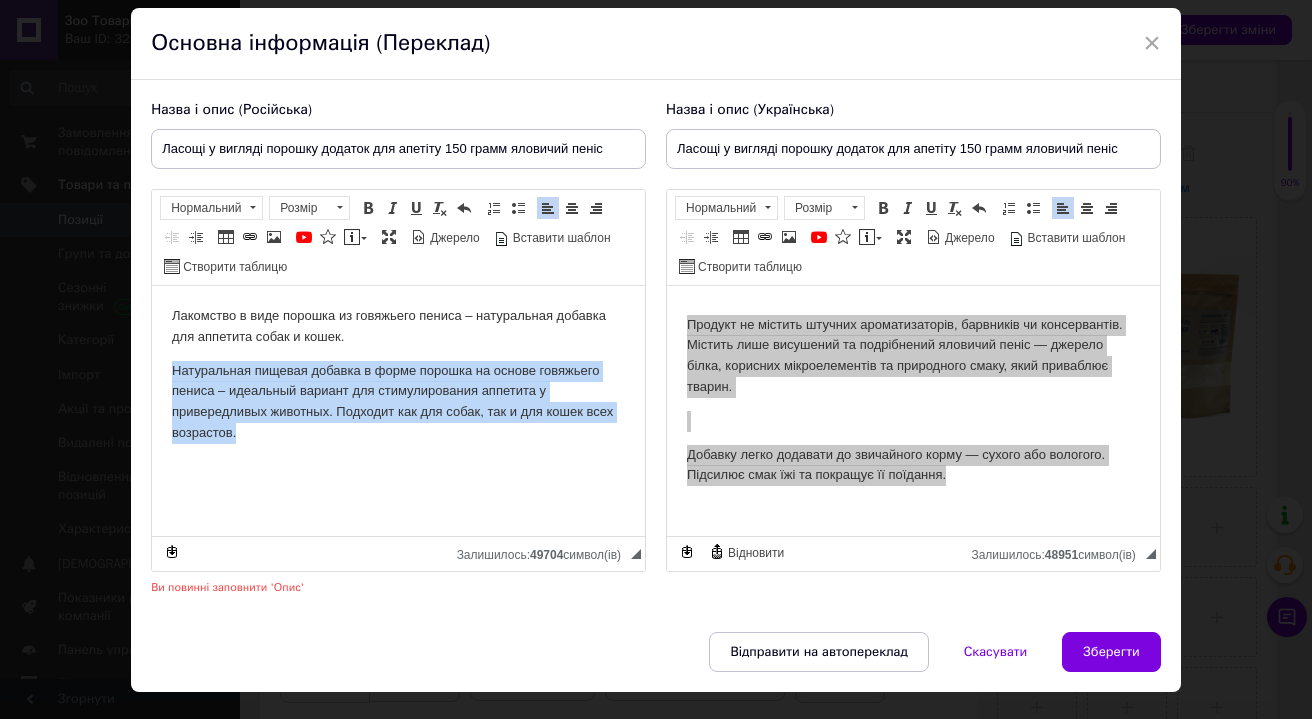 click on "Лакомство в виде порошка из говяжьего пениса – натуральная добавка для аппетита собак и кошек. Натуральная пищевая добавка в форме порошка на основе говяжьего пениса – идеальный вариант для стимулирования аппетита у привередливых животных. Подходит как для собак, так и для кошек всех возрастов." at bounding box center [398, 375] 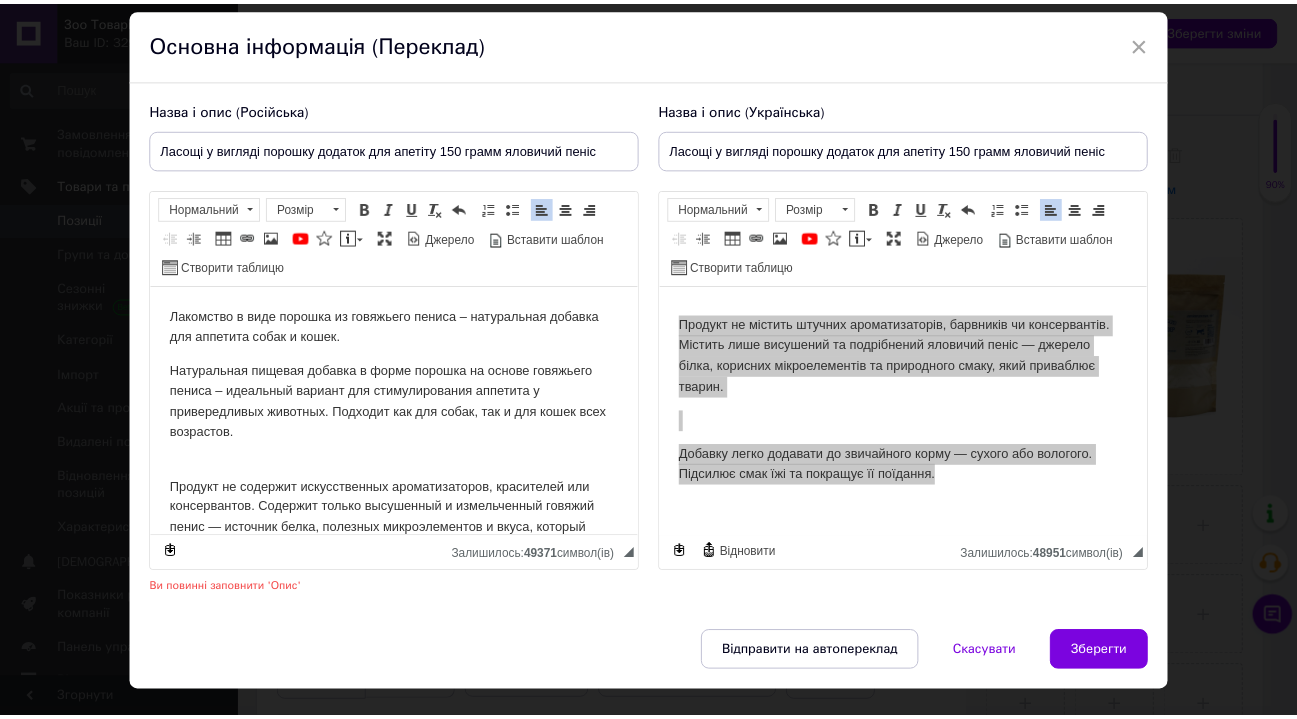 scroll, scrollTop: 66, scrollLeft: 0, axis: vertical 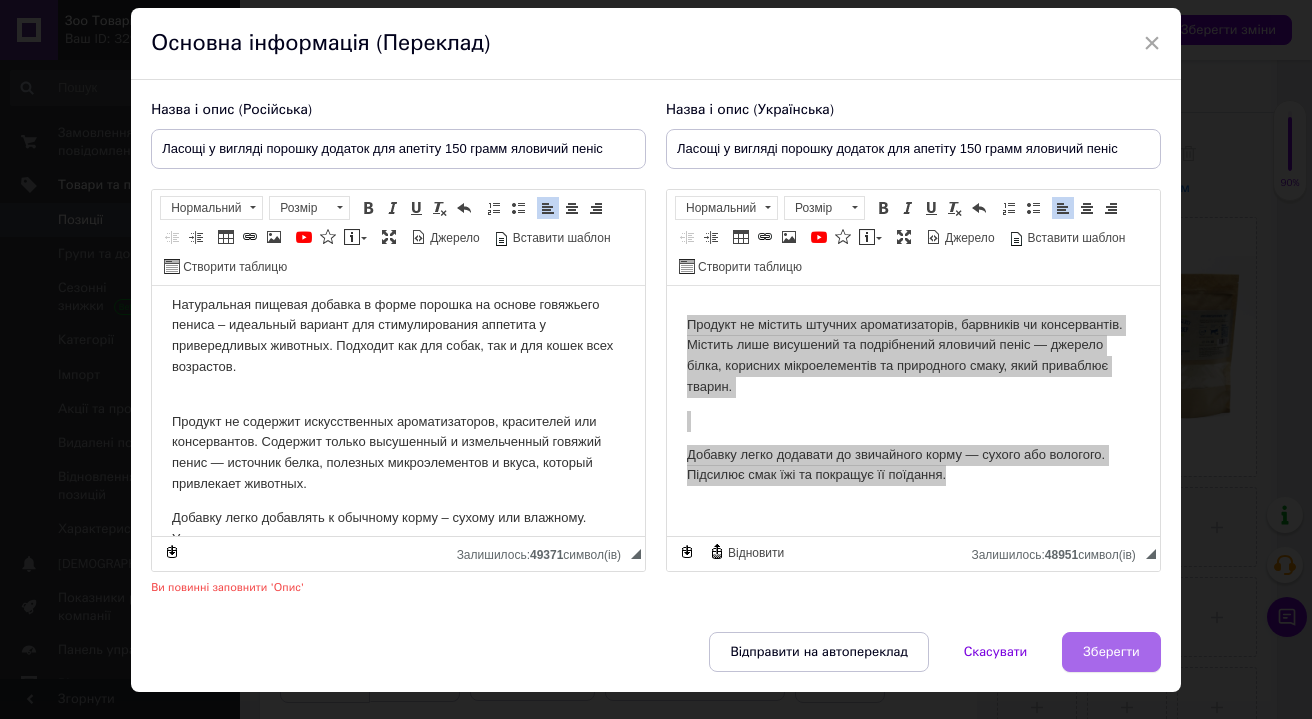 click on "Зберегти" at bounding box center (1111, 652) 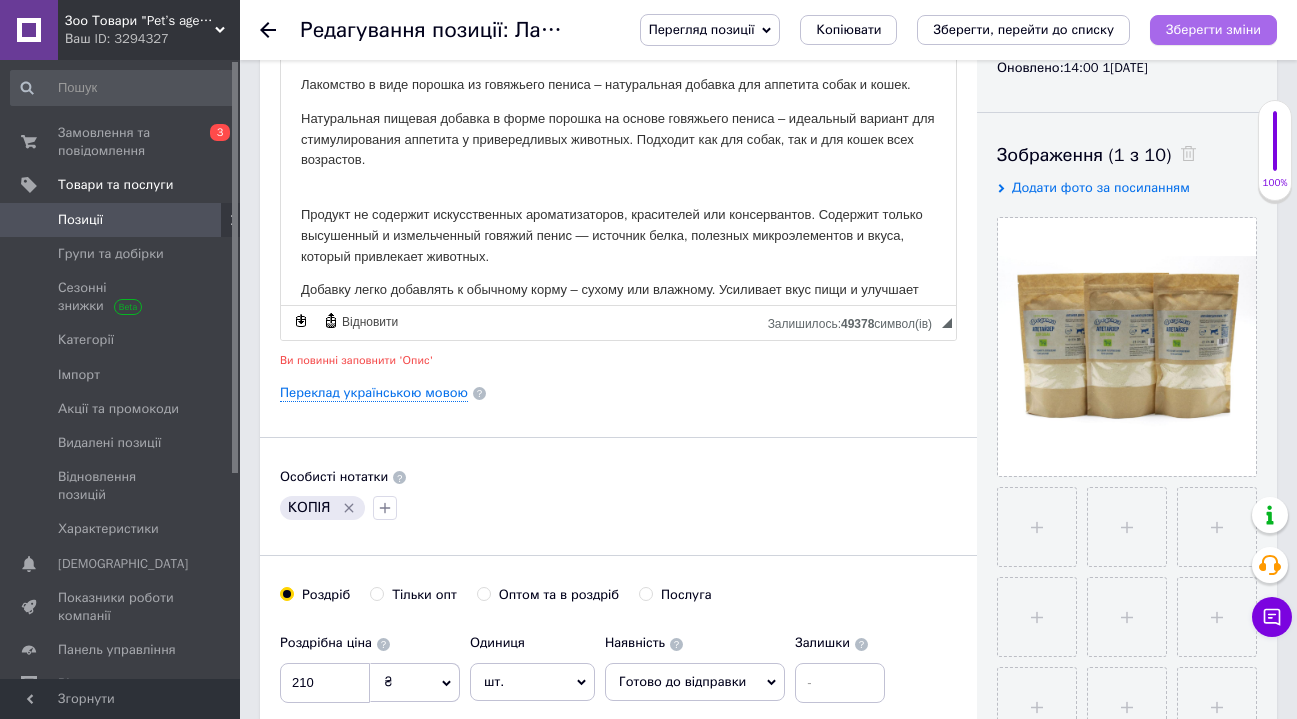 click on "Зберегти зміни" at bounding box center (1213, 29) 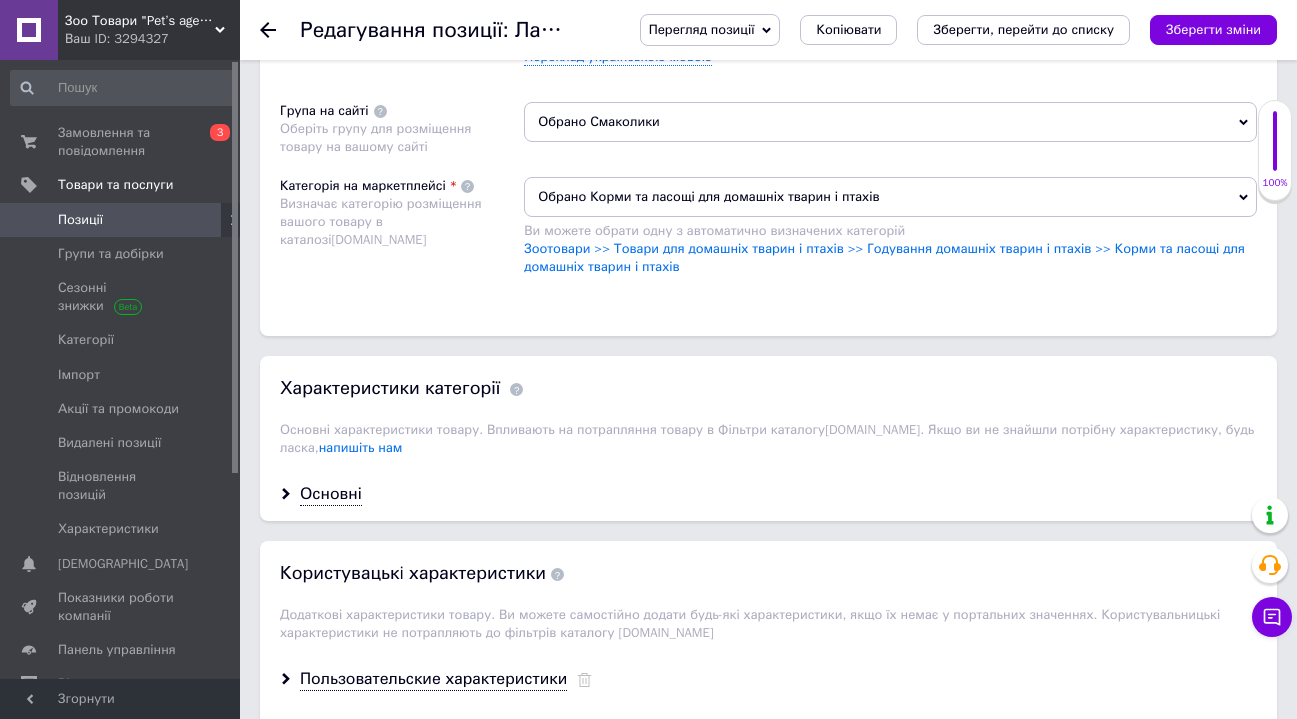 scroll, scrollTop: 1659, scrollLeft: 0, axis: vertical 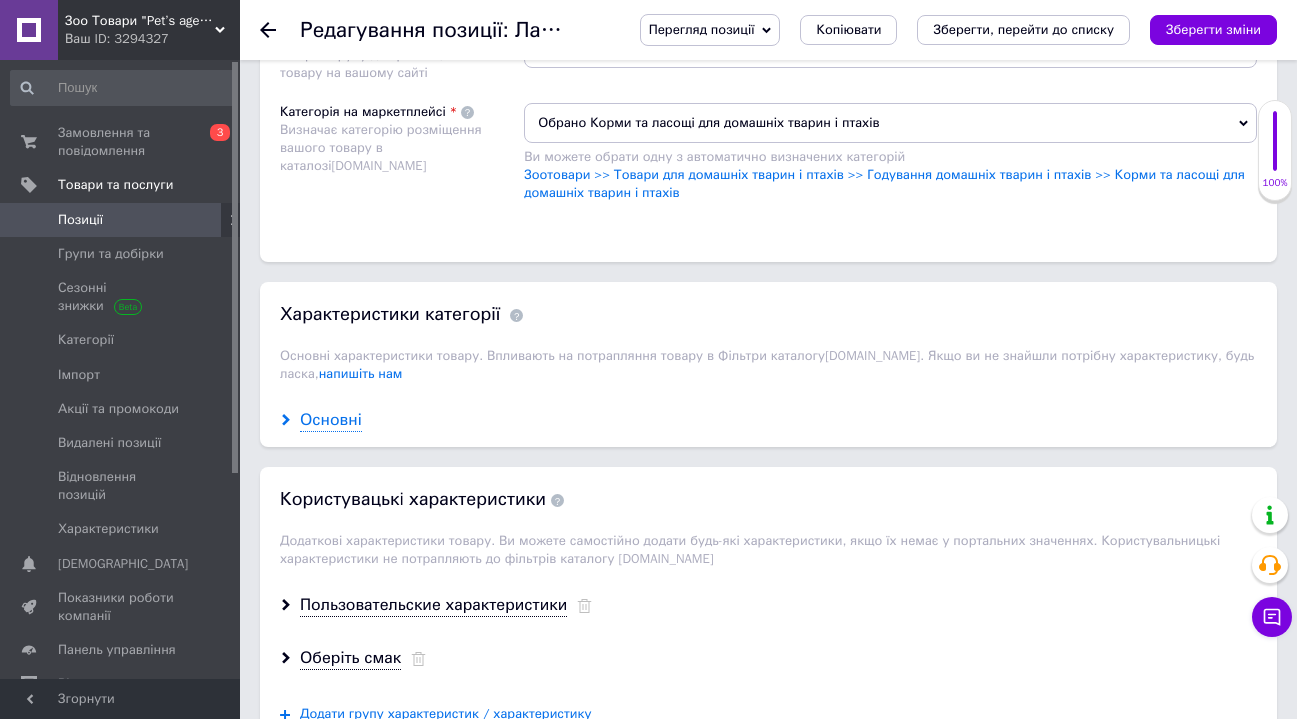 click on "Основні" at bounding box center (331, 420) 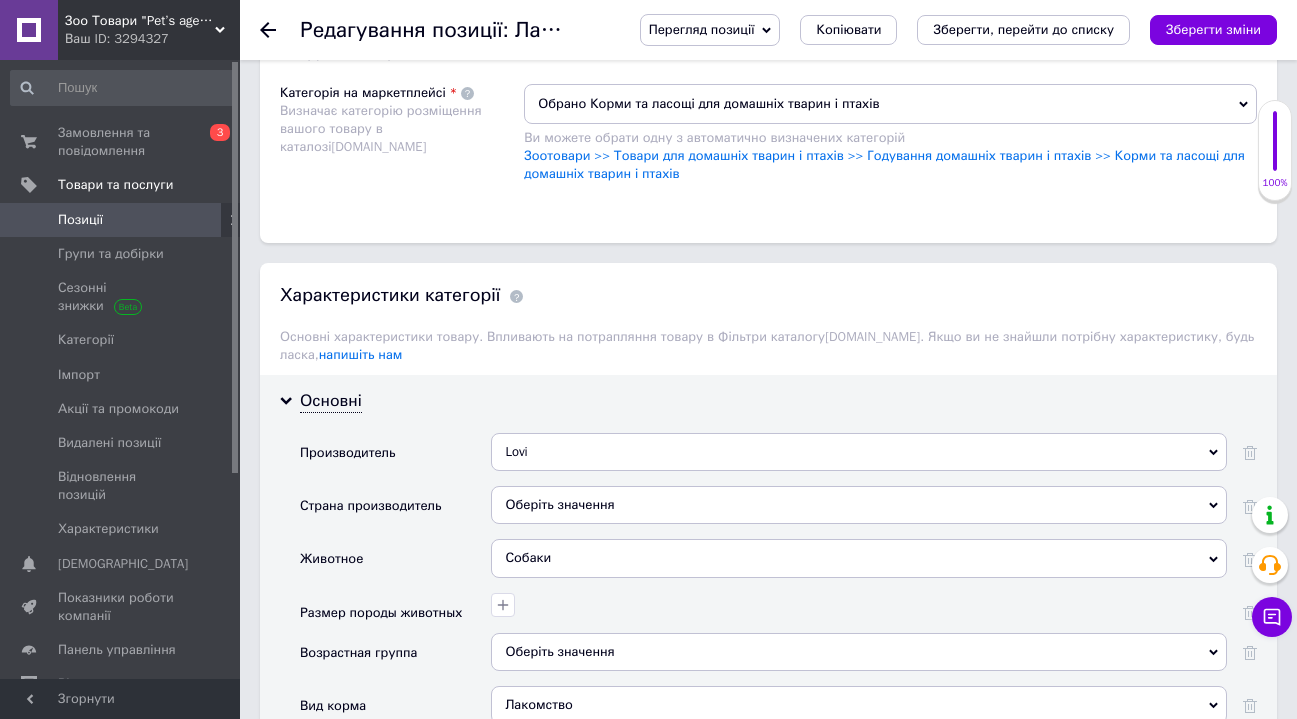 scroll, scrollTop: 1855, scrollLeft: 0, axis: vertical 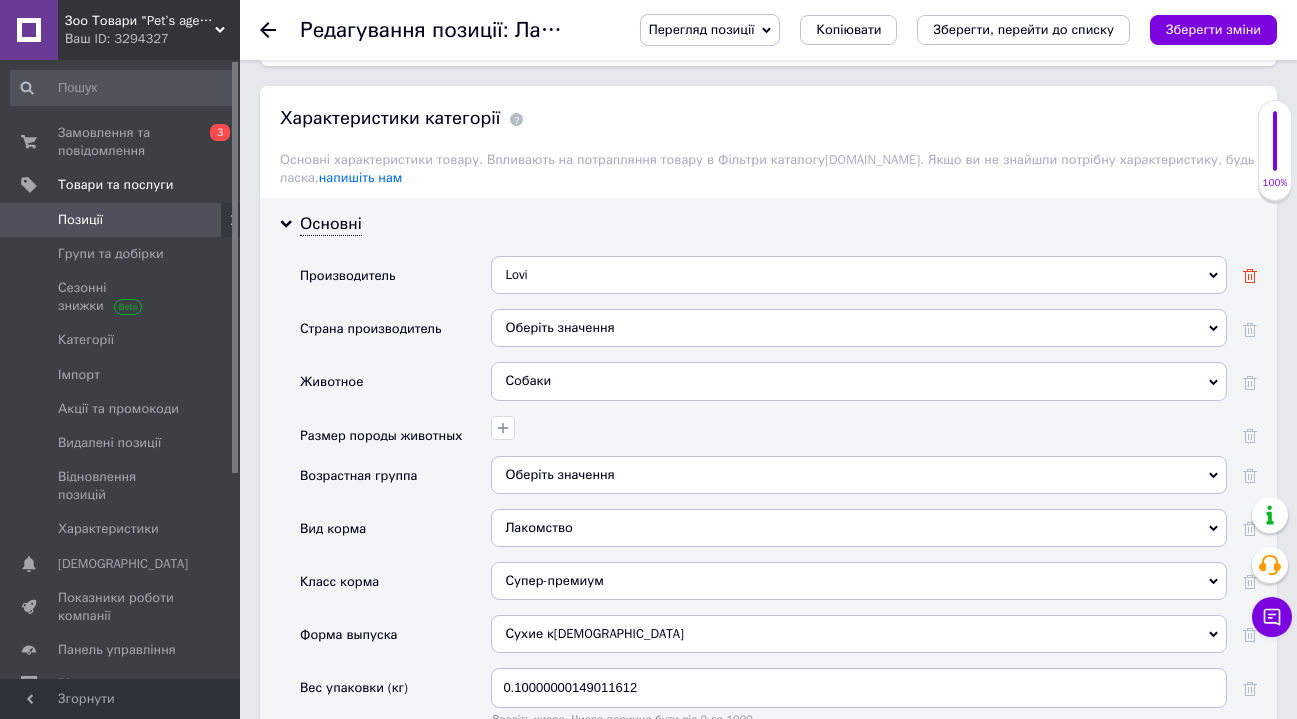 click 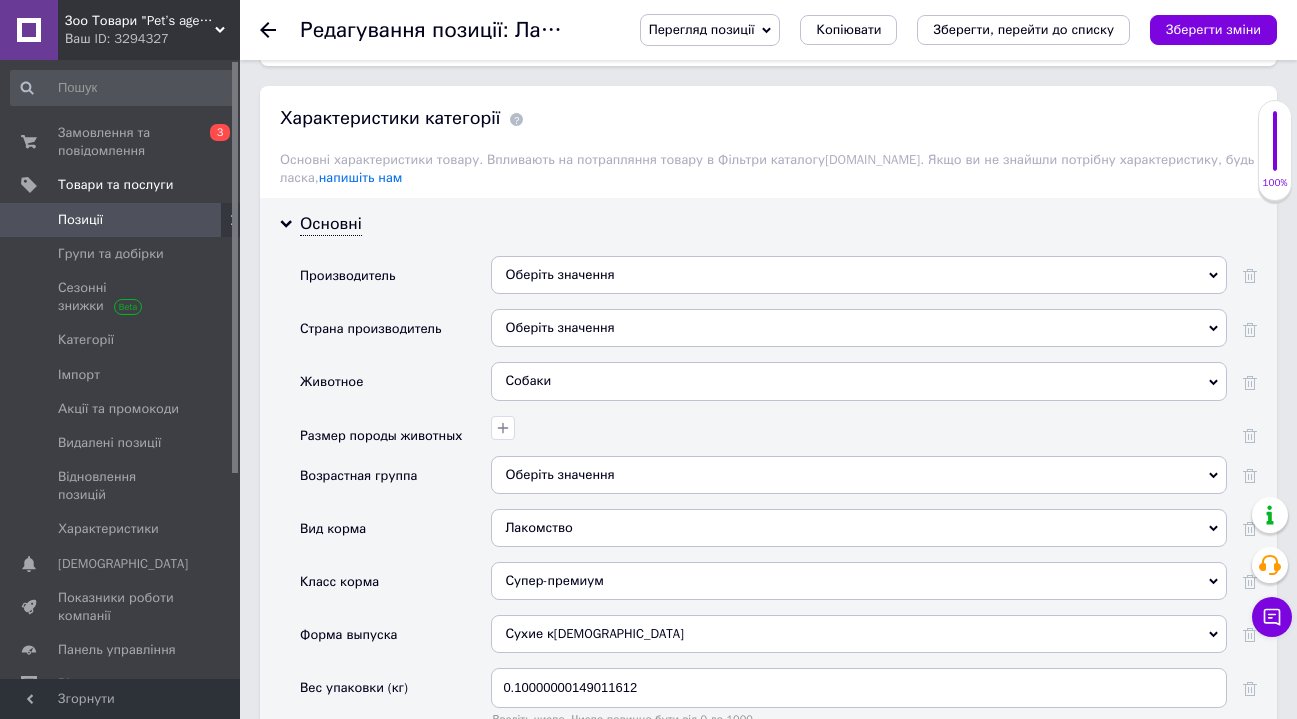 click on "Оберіть значення" at bounding box center [859, 328] 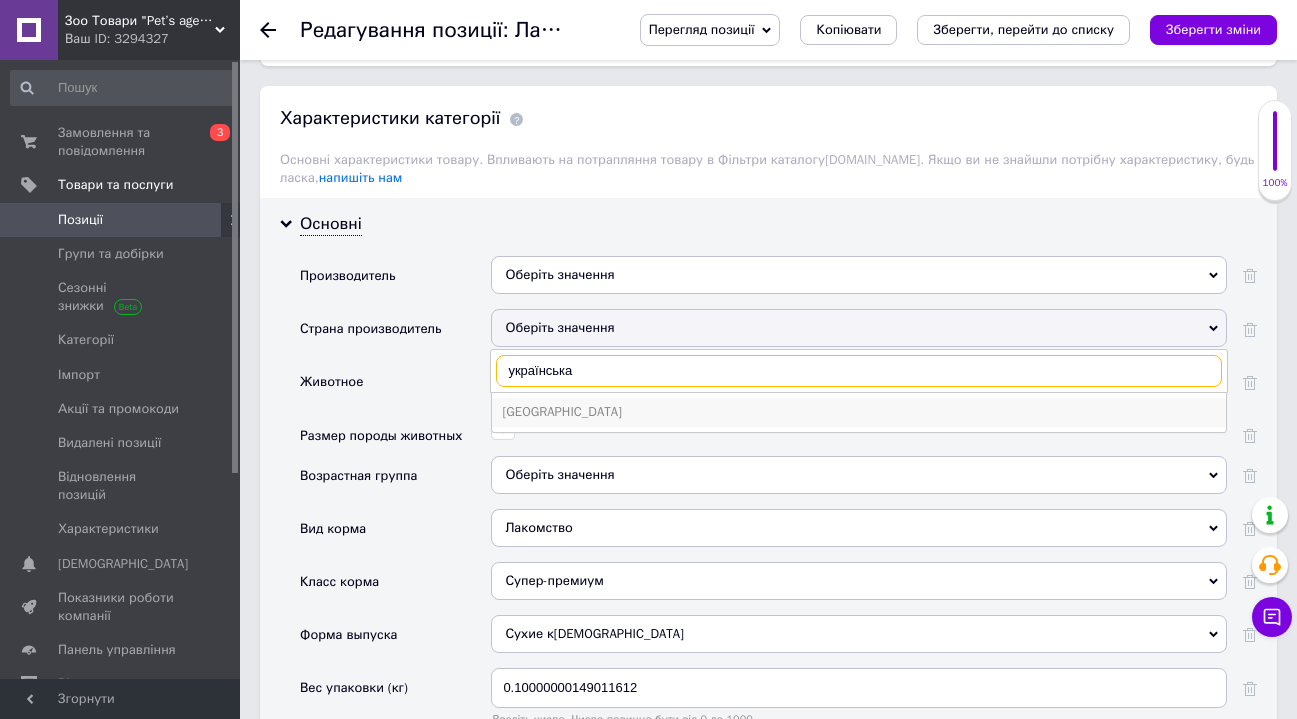 type on "українська" 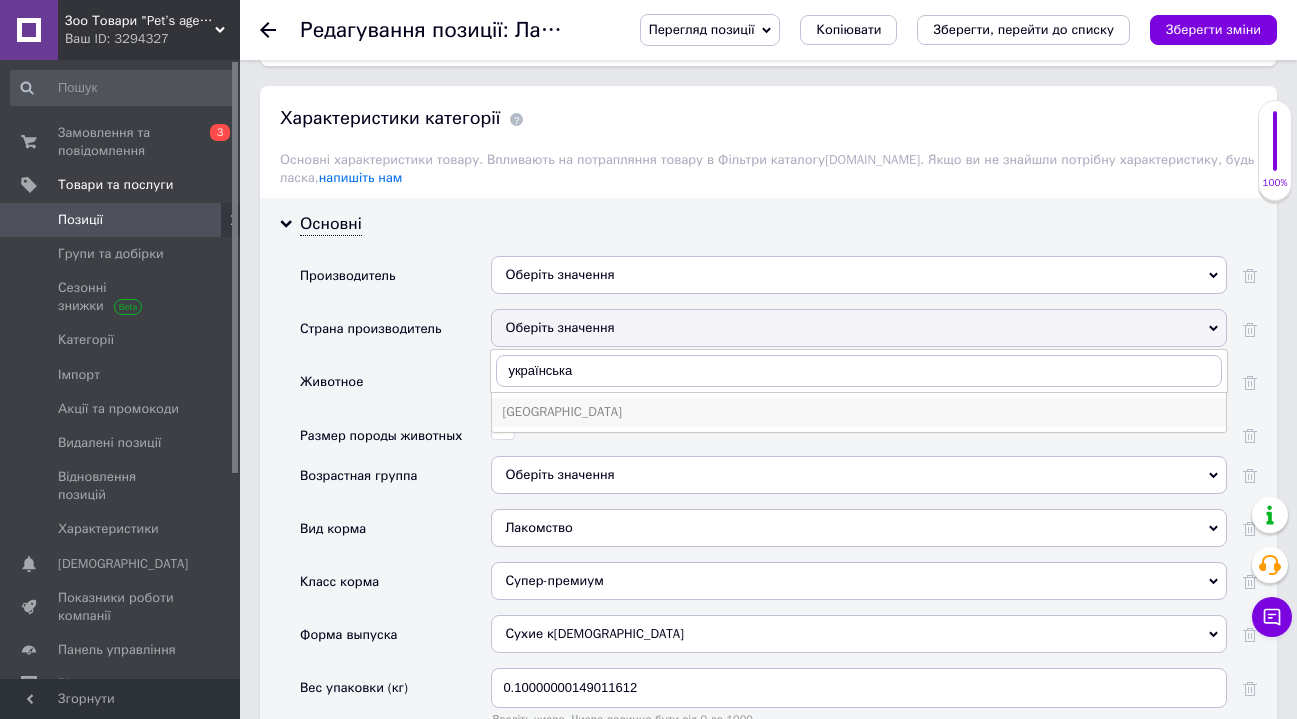 drag, startPoint x: 596, startPoint y: 398, endPoint x: 547, endPoint y: 410, distance: 50.447994 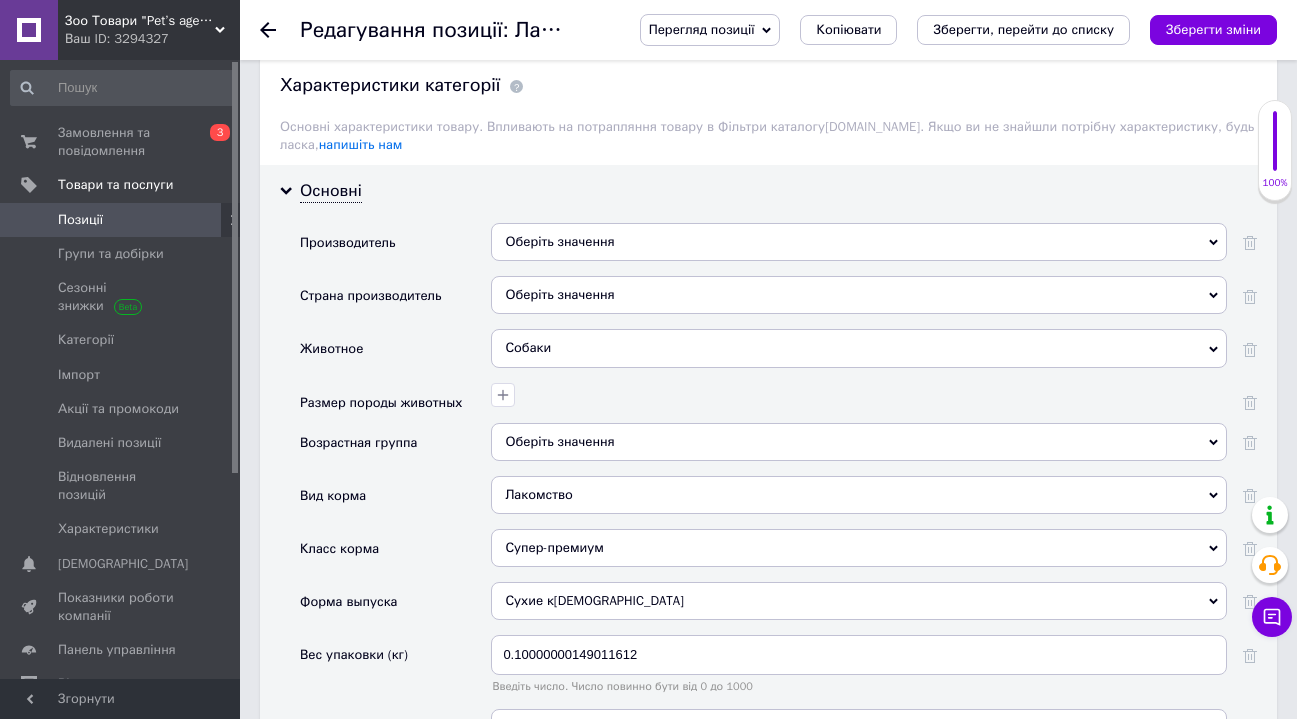 scroll, scrollTop: 1966, scrollLeft: 0, axis: vertical 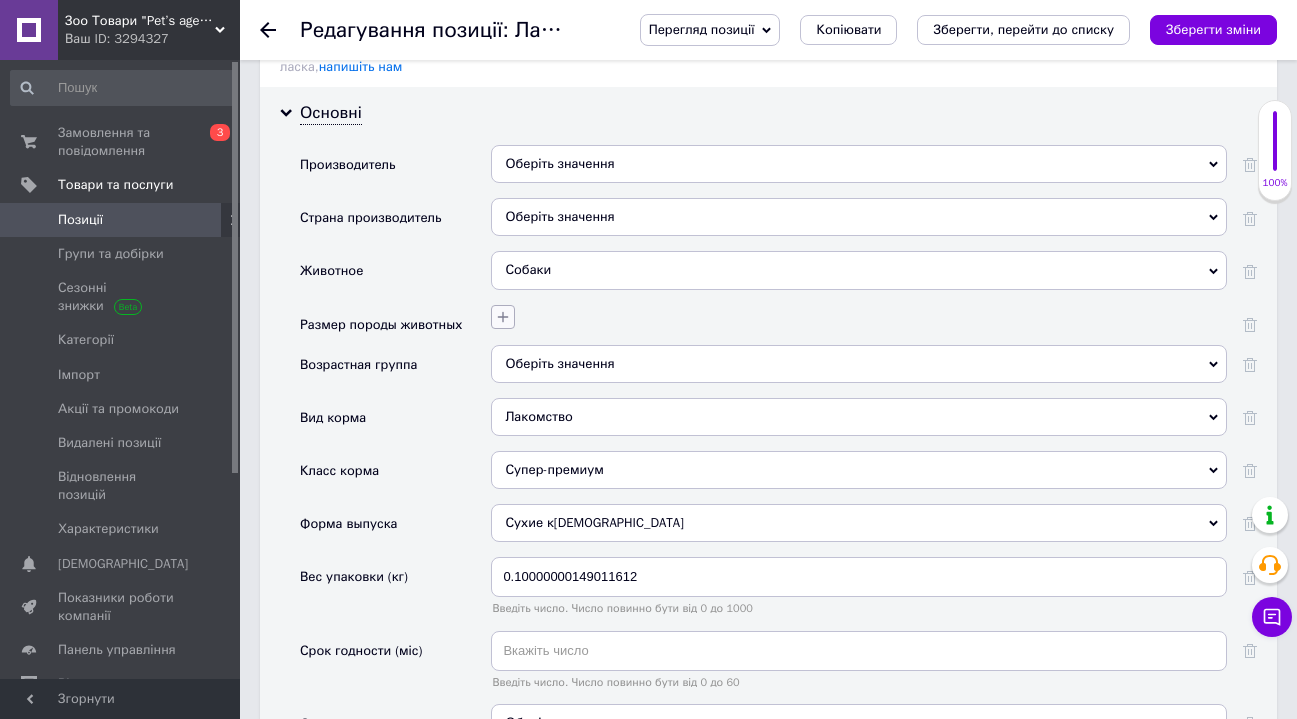 click 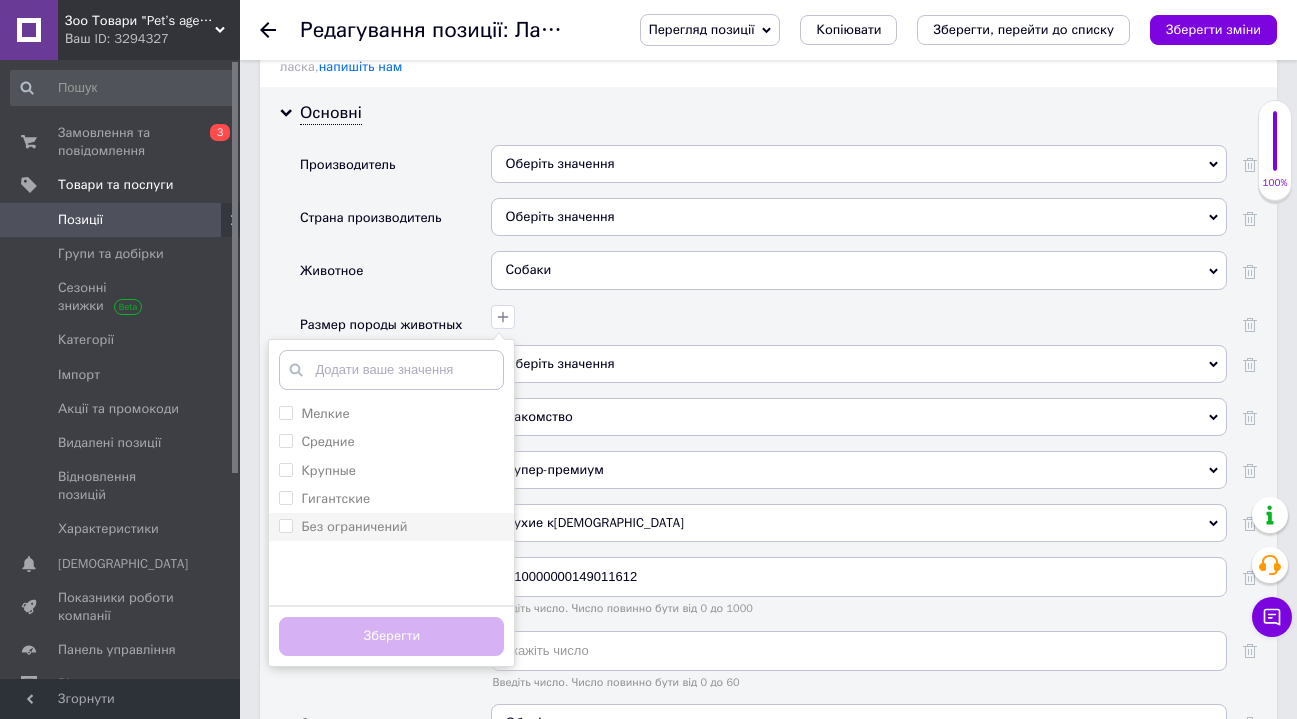 click on "Без ограничений" at bounding box center [285, 525] 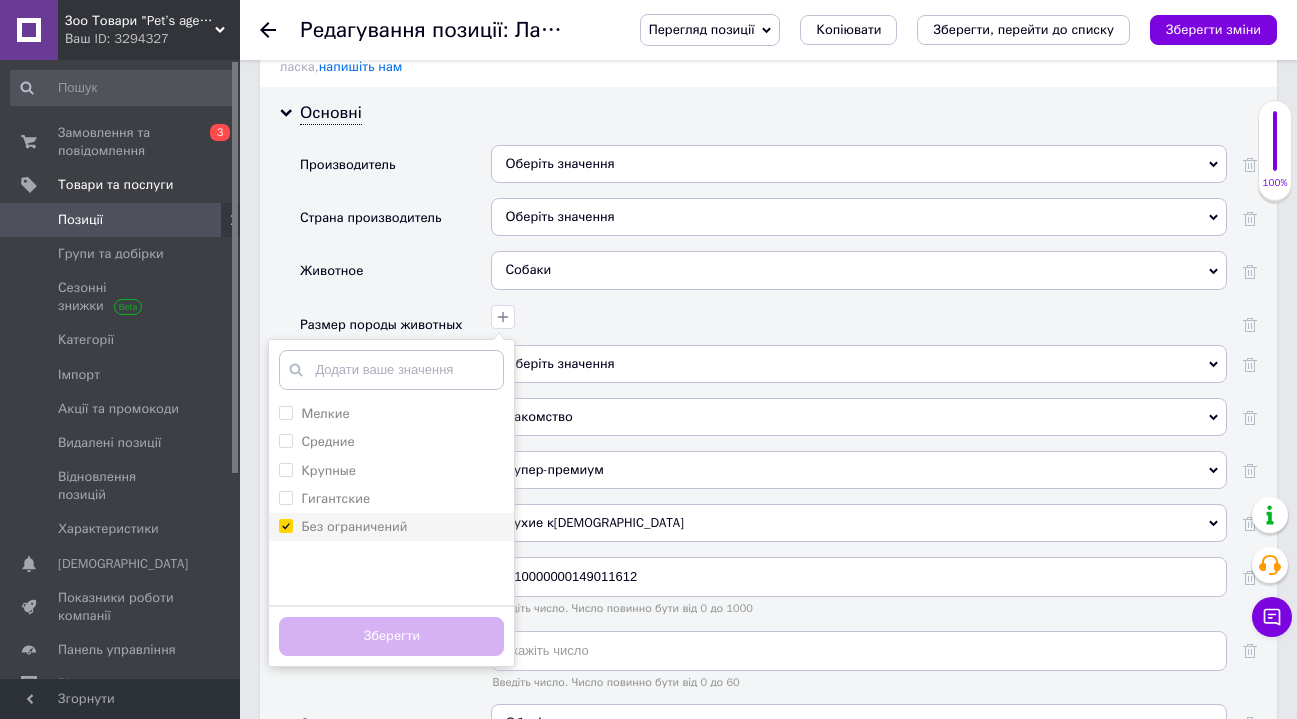 checkbox on "true" 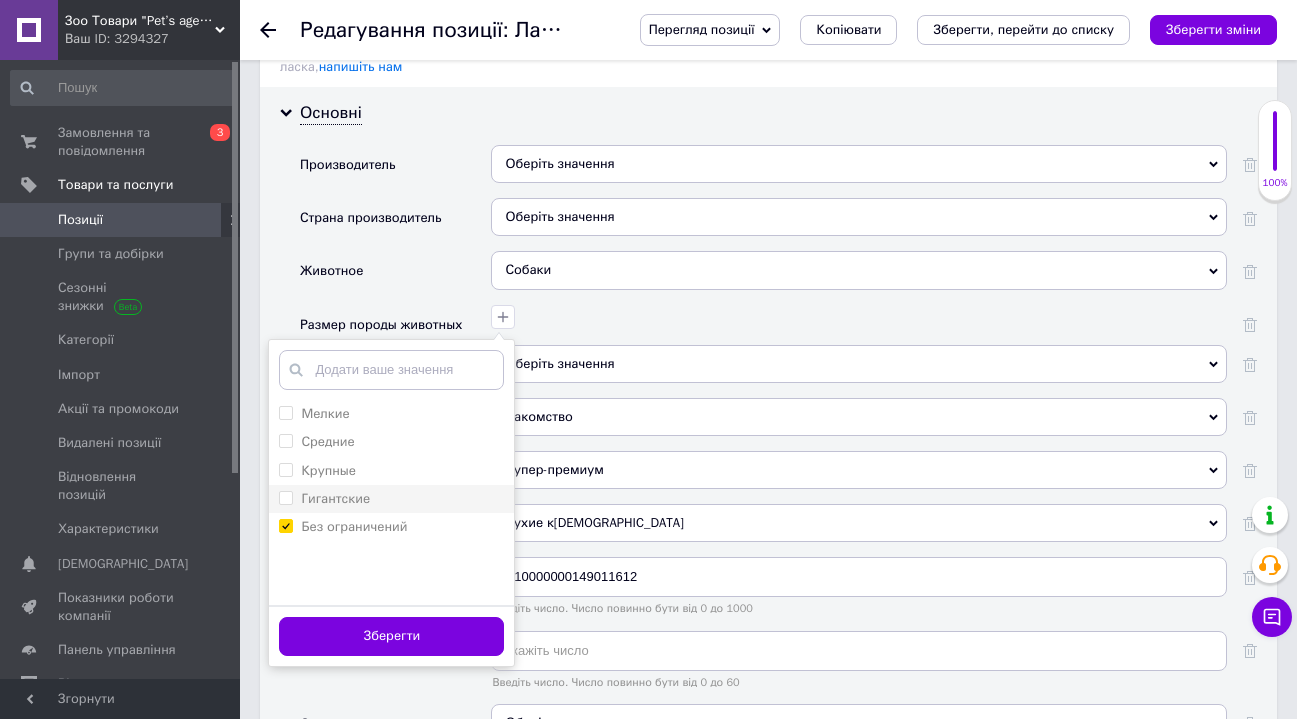 click on "Гигантские" at bounding box center [285, 497] 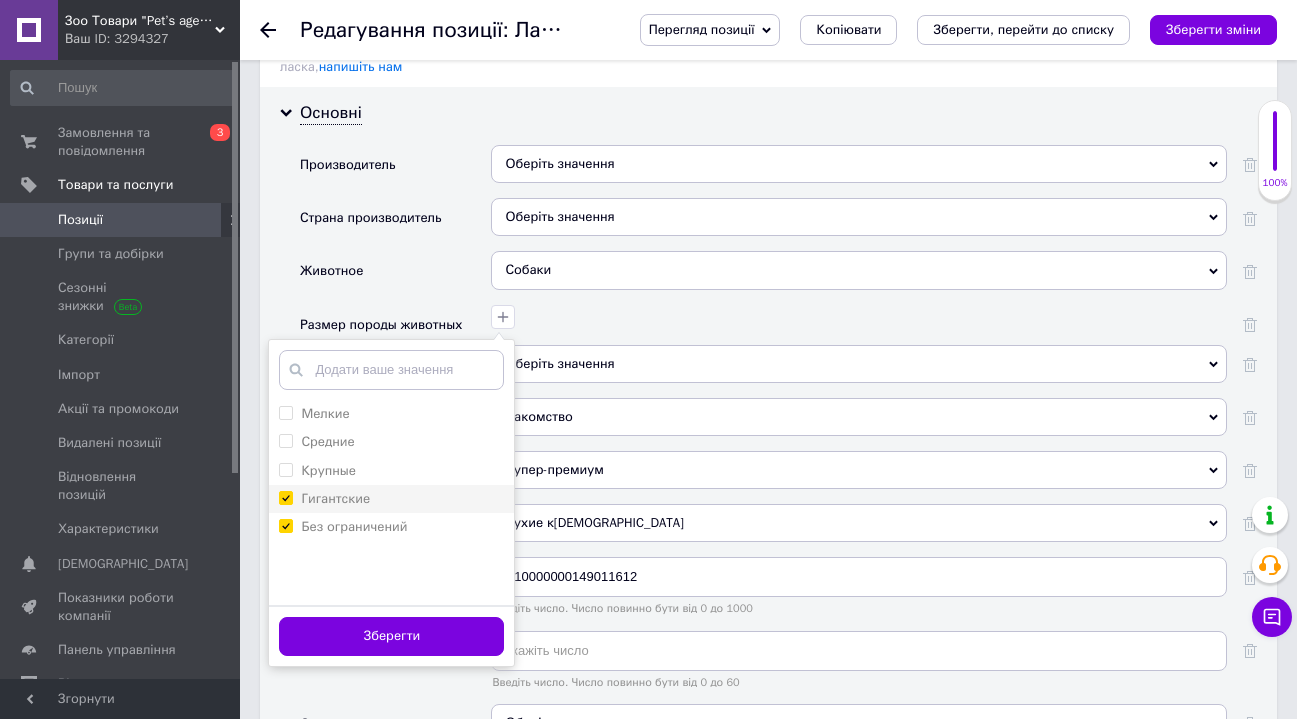 checkbox on "true" 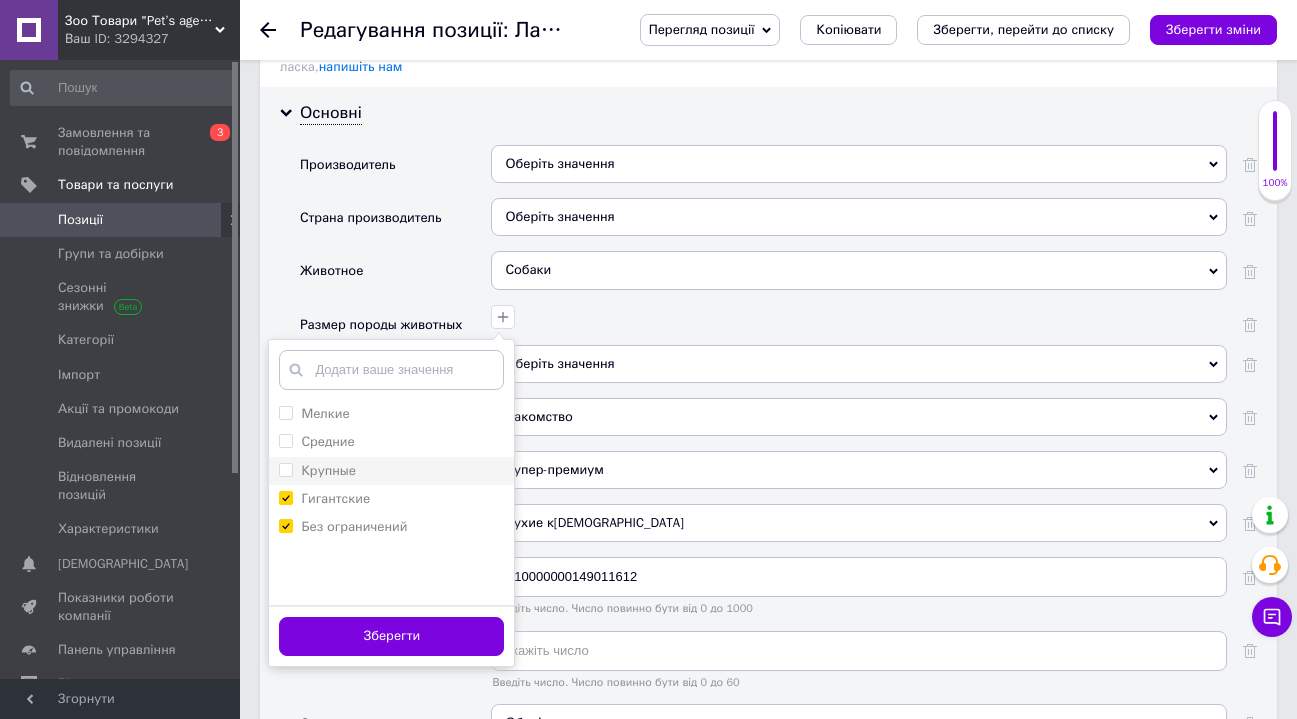 click on "Крупные" at bounding box center [285, 469] 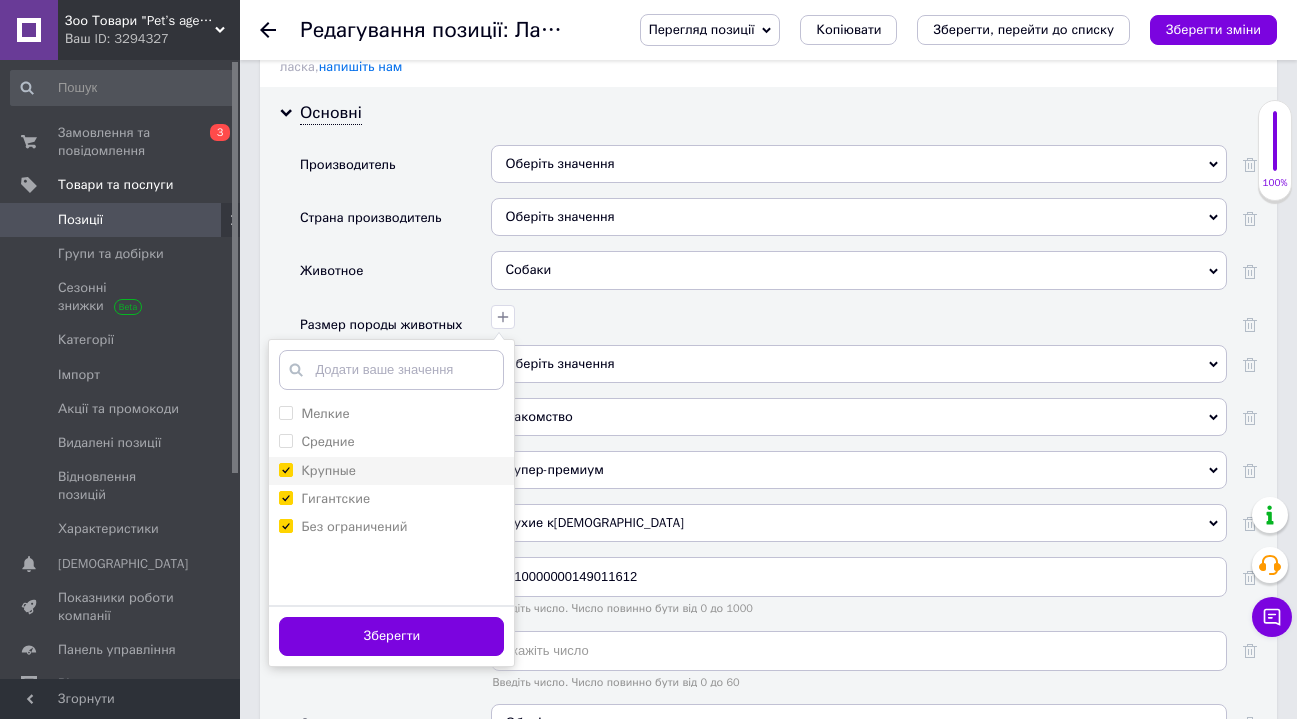 checkbox on "true" 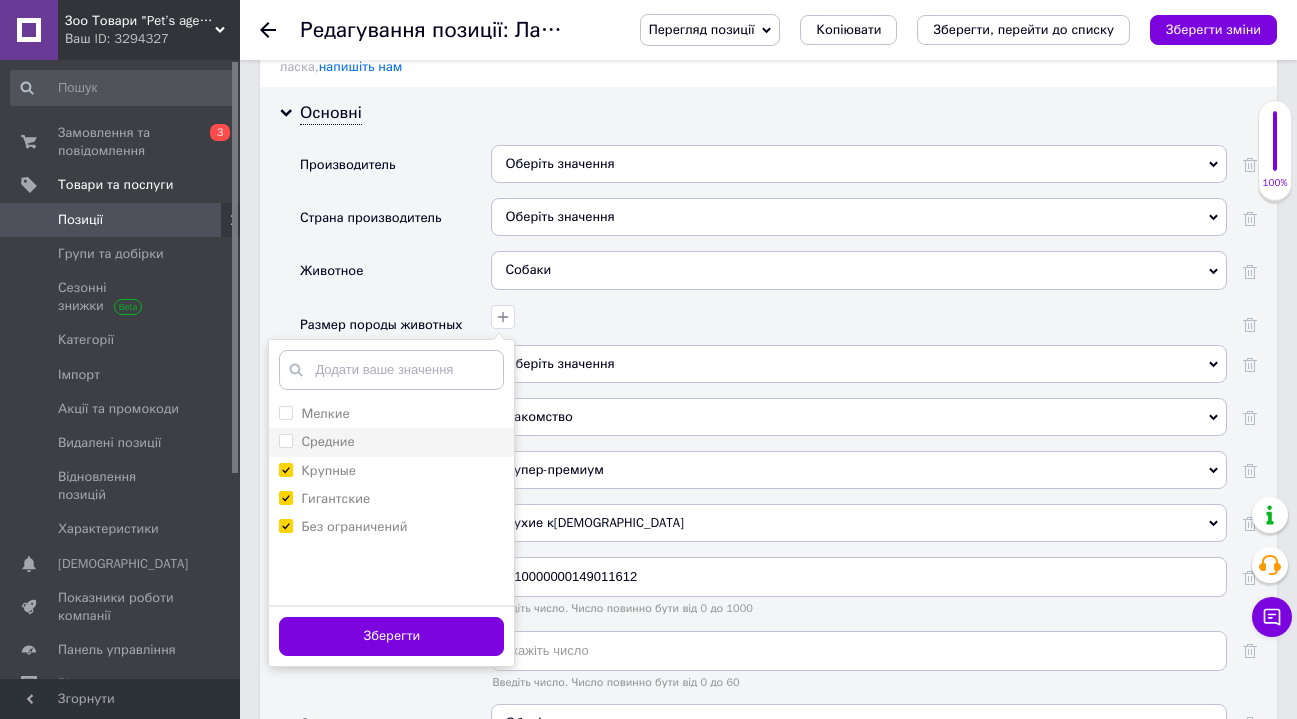 click on "Средние" at bounding box center [285, 440] 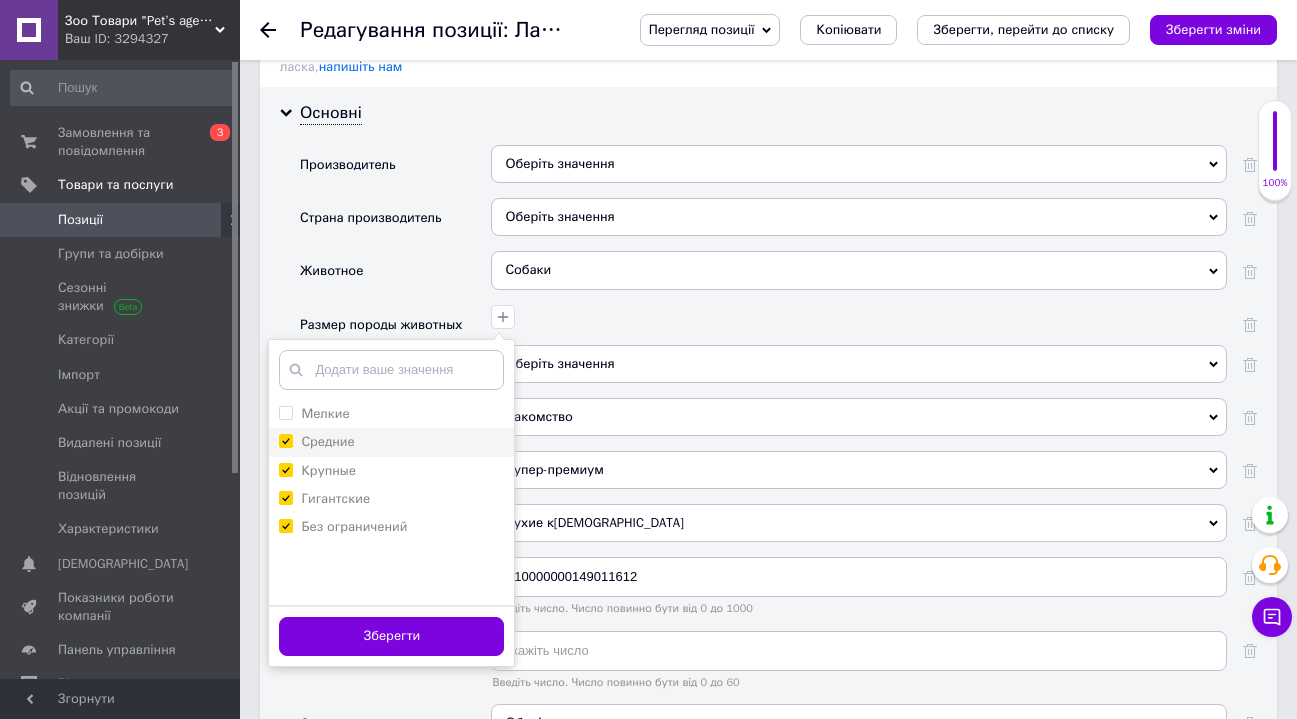 checkbox on "true" 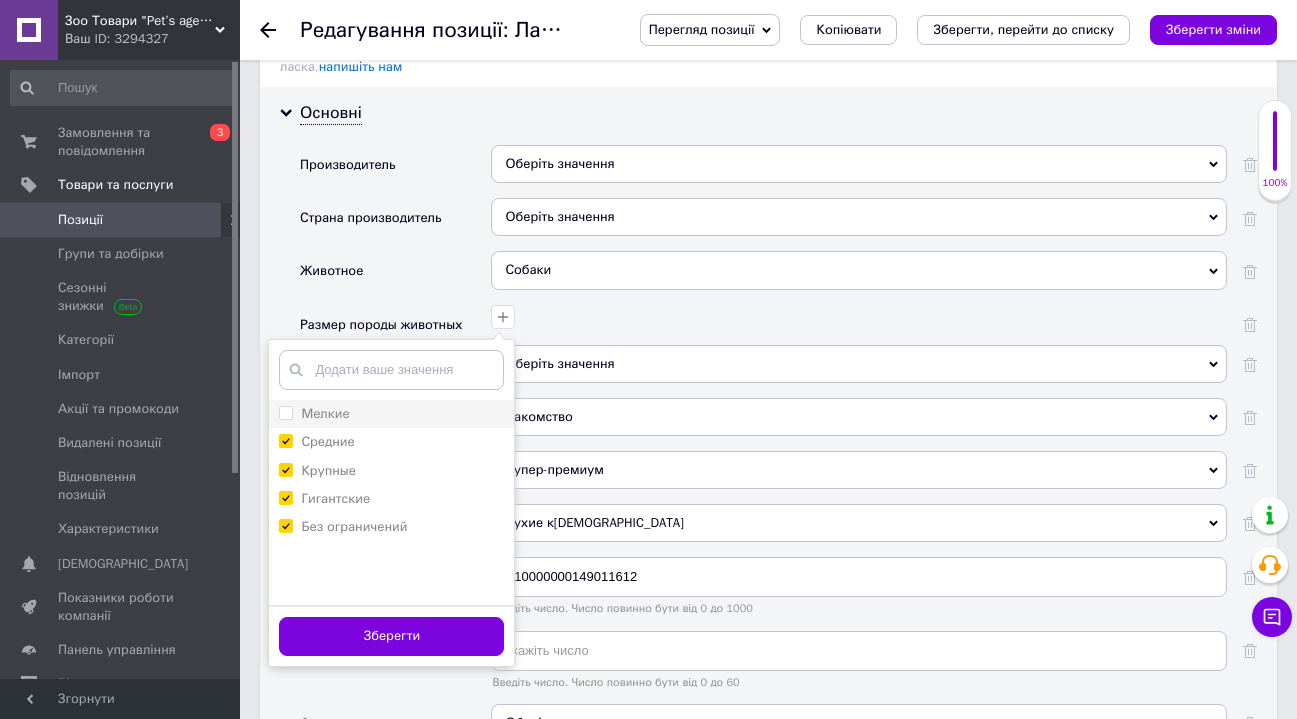 click on "Мелкие" at bounding box center [285, 412] 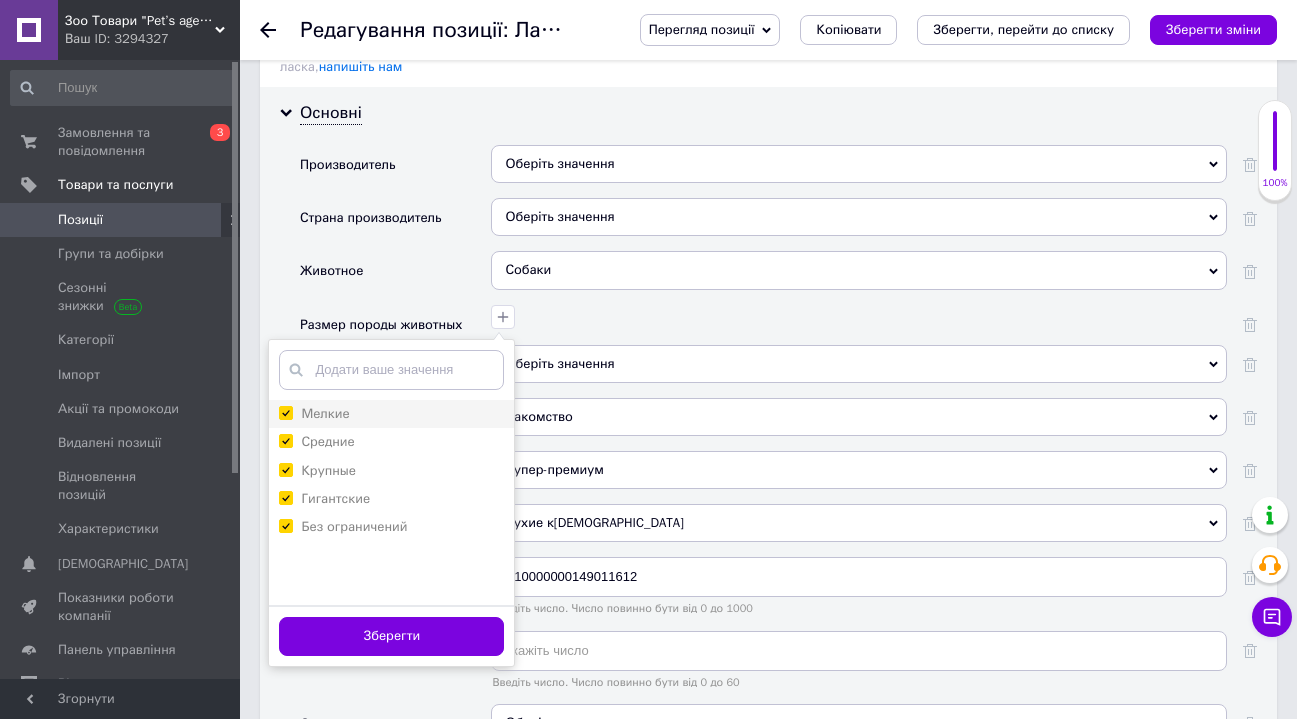 checkbox on "true" 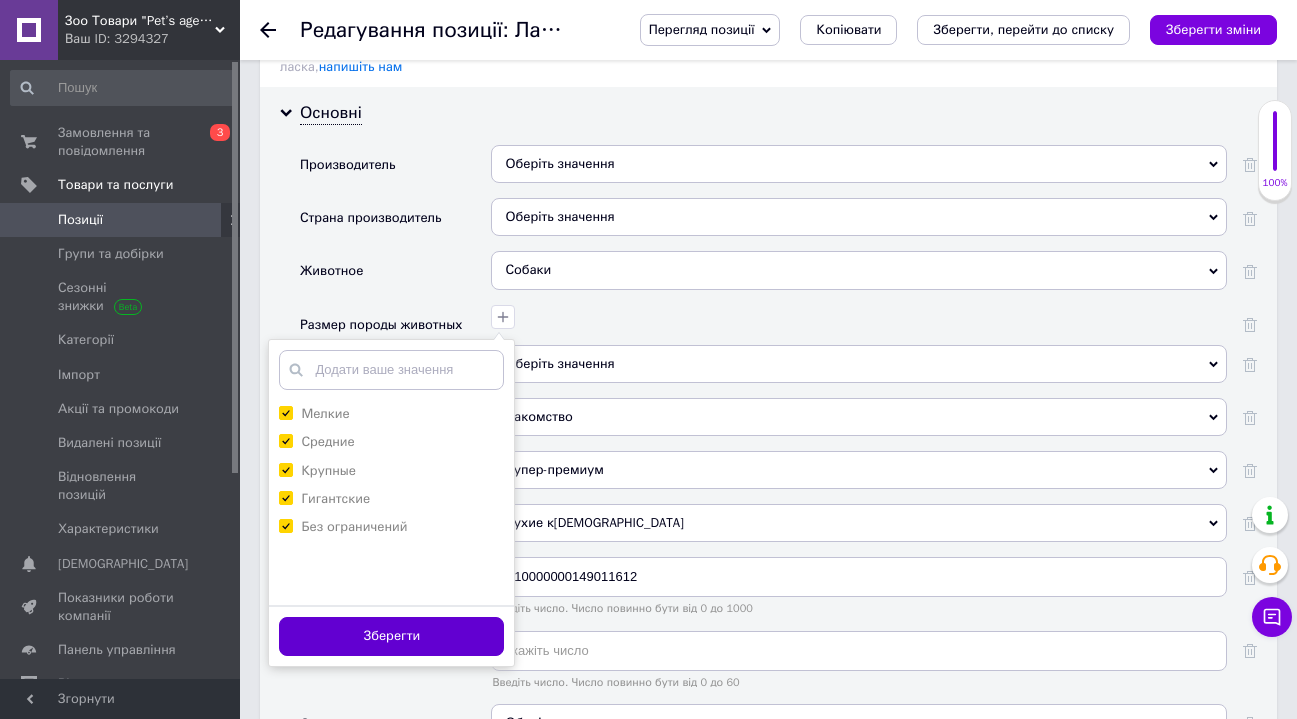 click on "Зберегти" at bounding box center (391, 636) 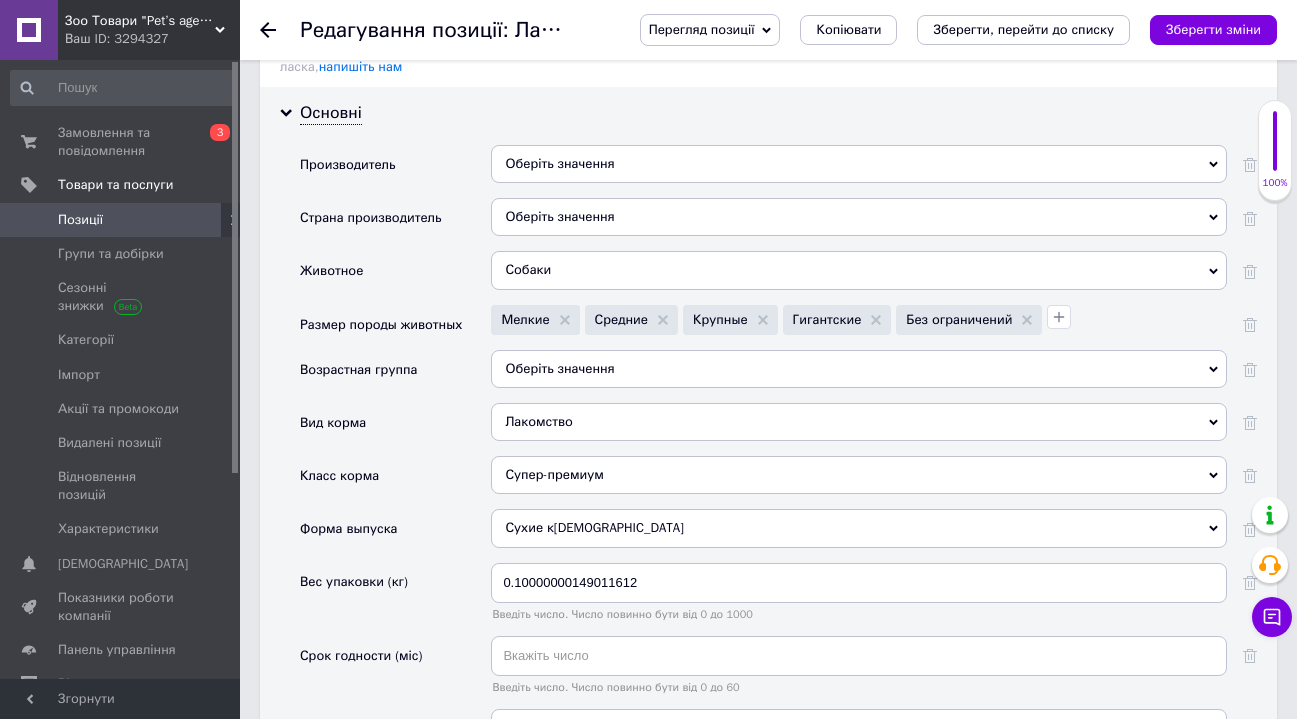 click on "Оберіть значення" at bounding box center [859, 369] 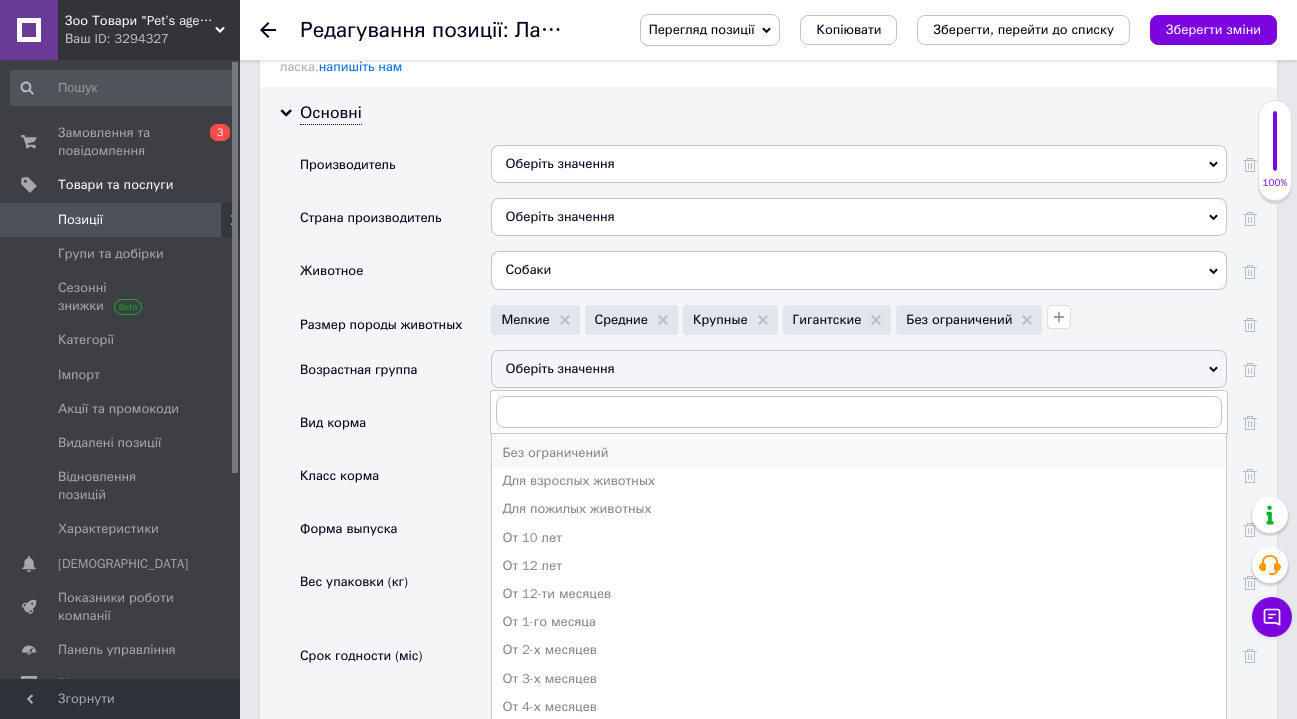 click on "Без ограничений" at bounding box center (859, 453) 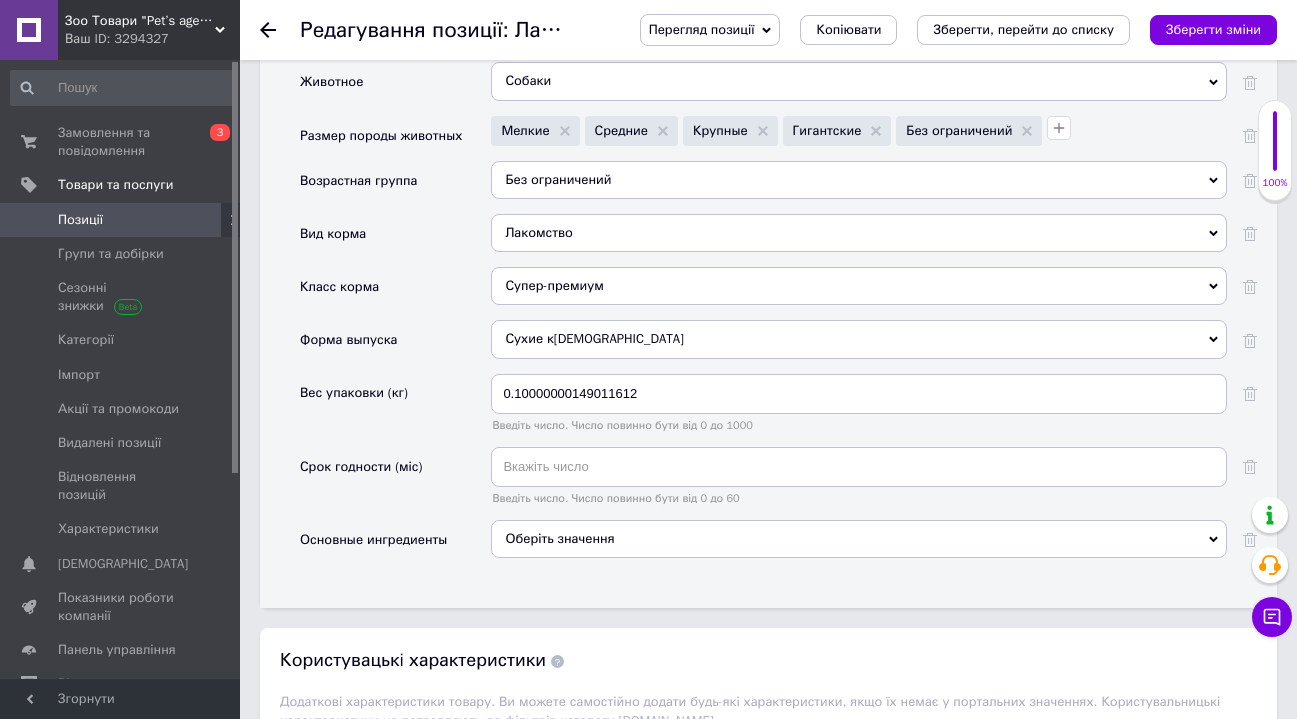 scroll, scrollTop: 2159, scrollLeft: 0, axis: vertical 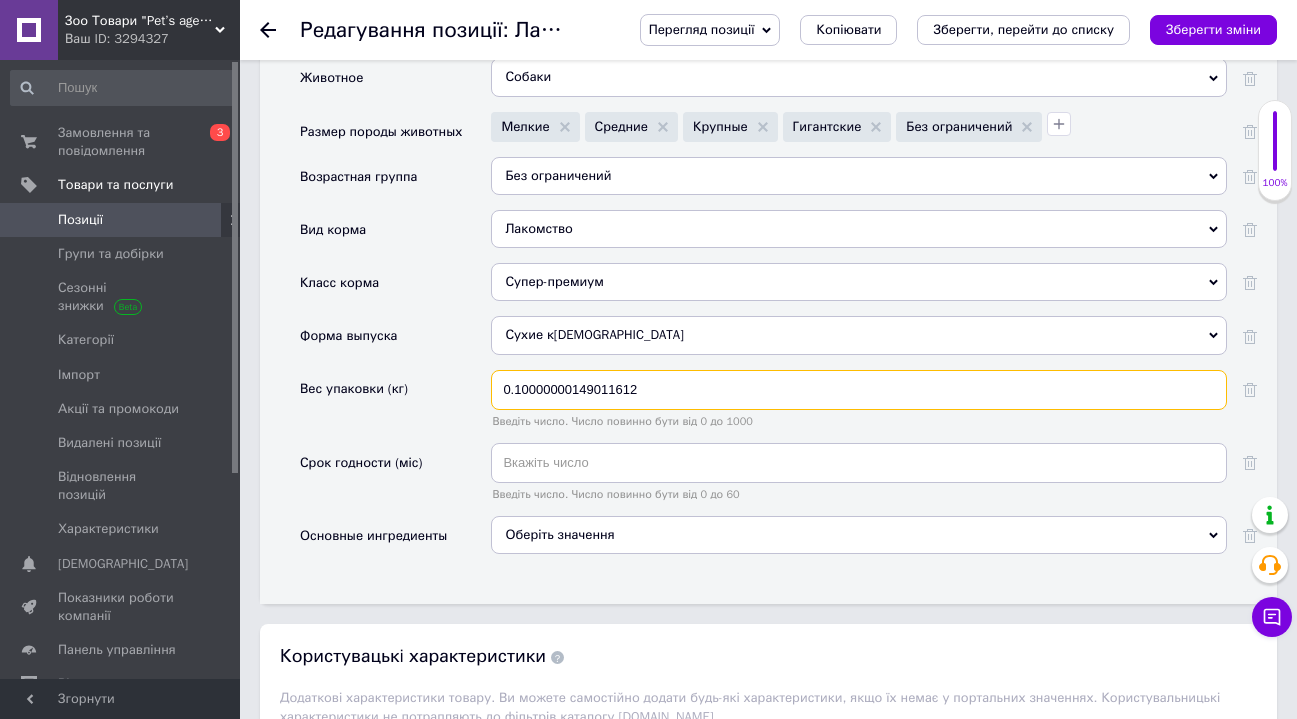 drag, startPoint x: 639, startPoint y: 377, endPoint x: 523, endPoint y: 383, distance: 116.15507 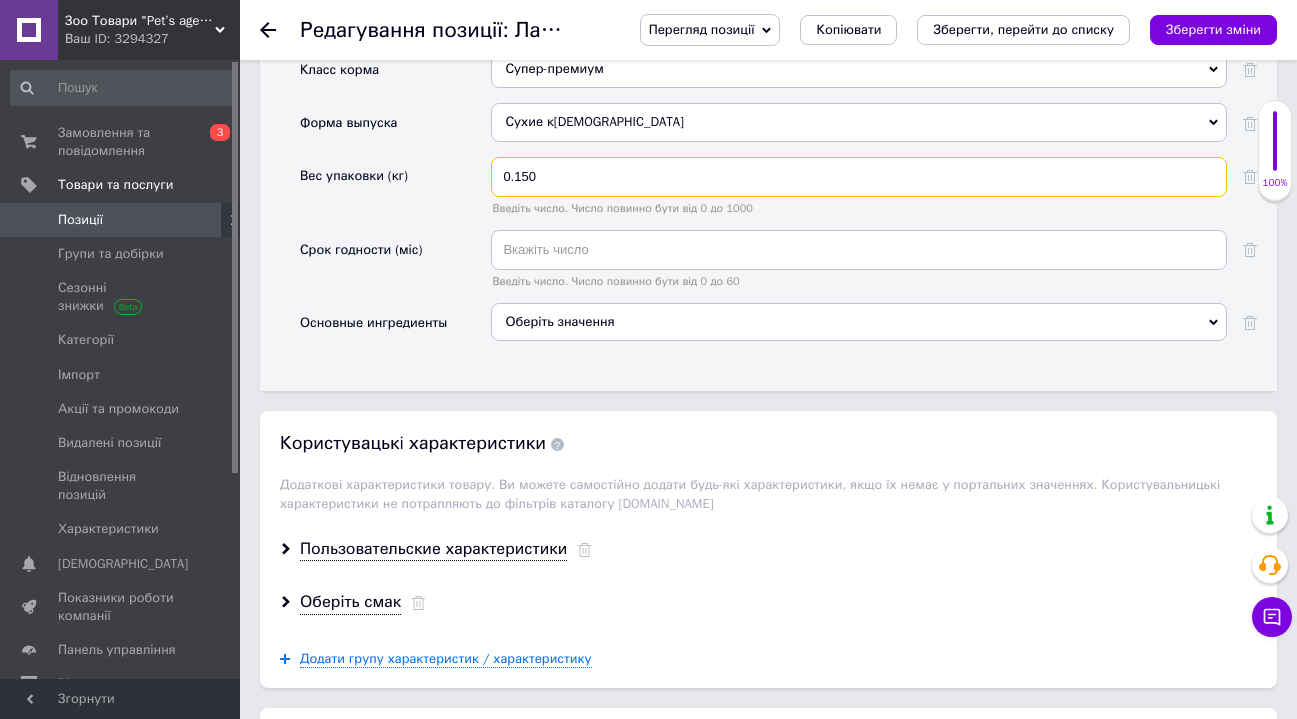 scroll, scrollTop: 2376, scrollLeft: 0, axis: vertical 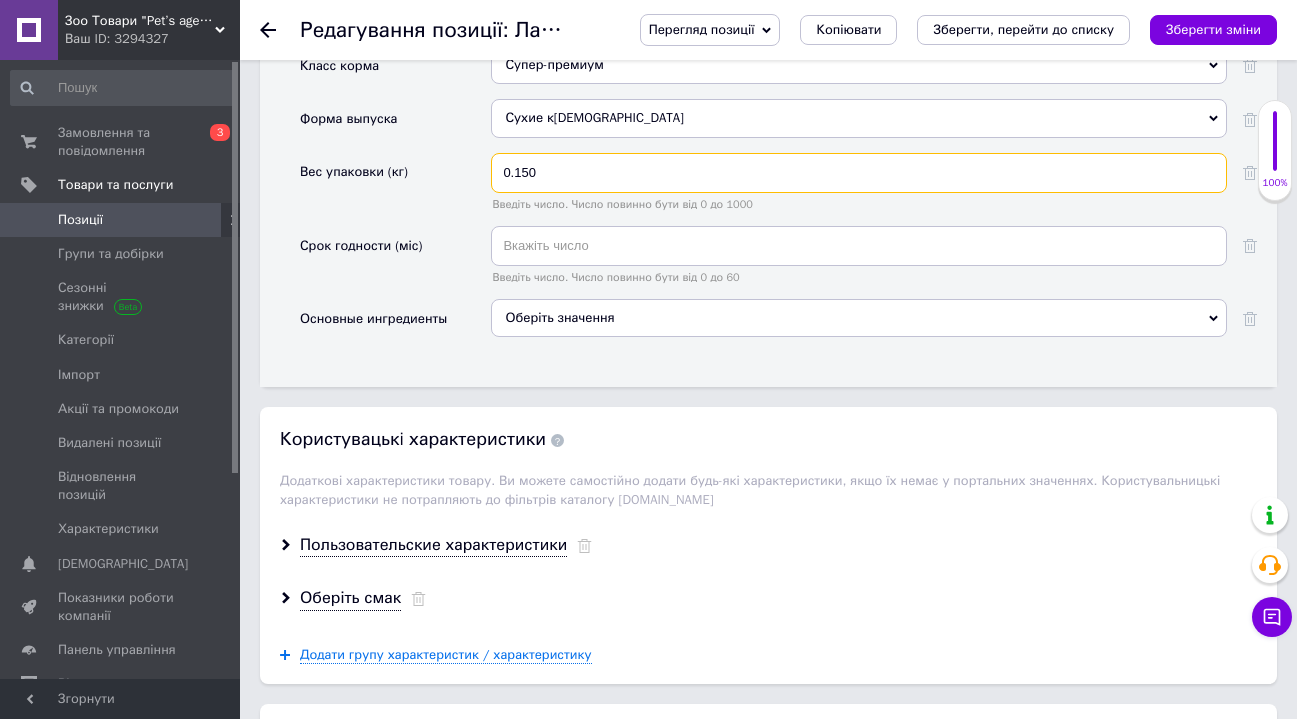 type on "0.150" 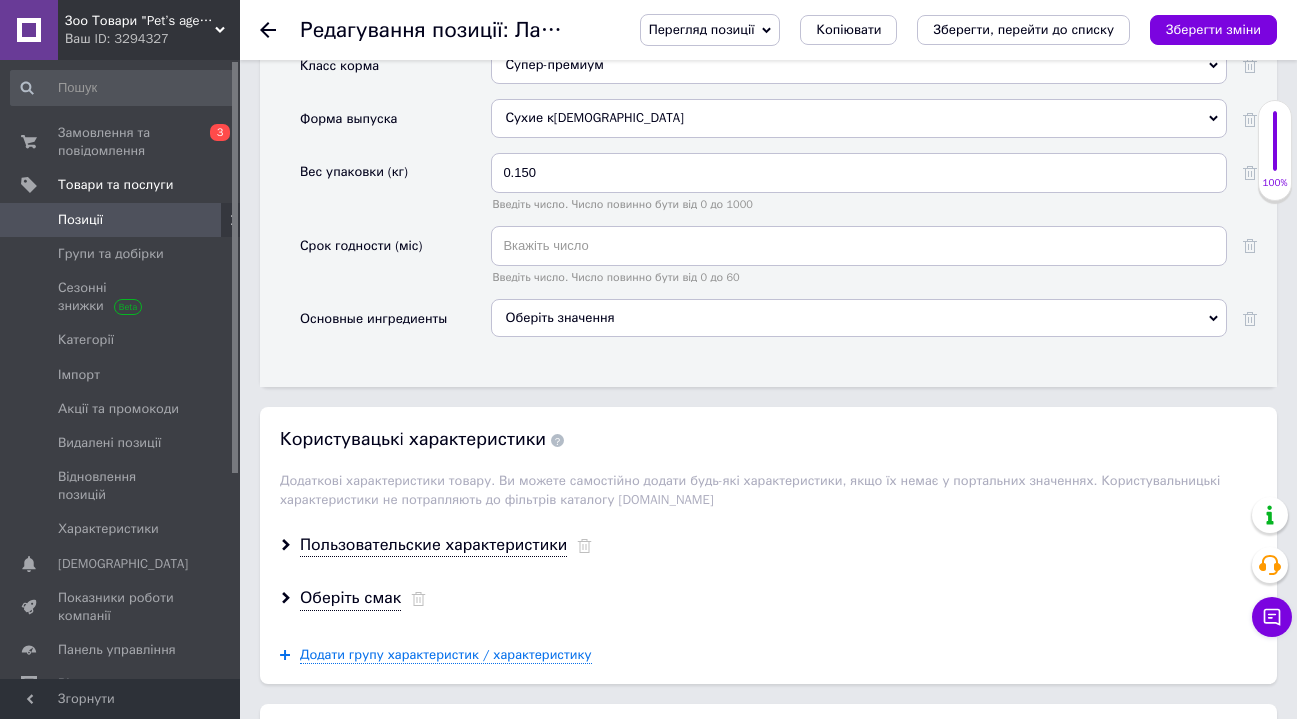 click on "Оберіть значення" at bounding box center [859, 318] 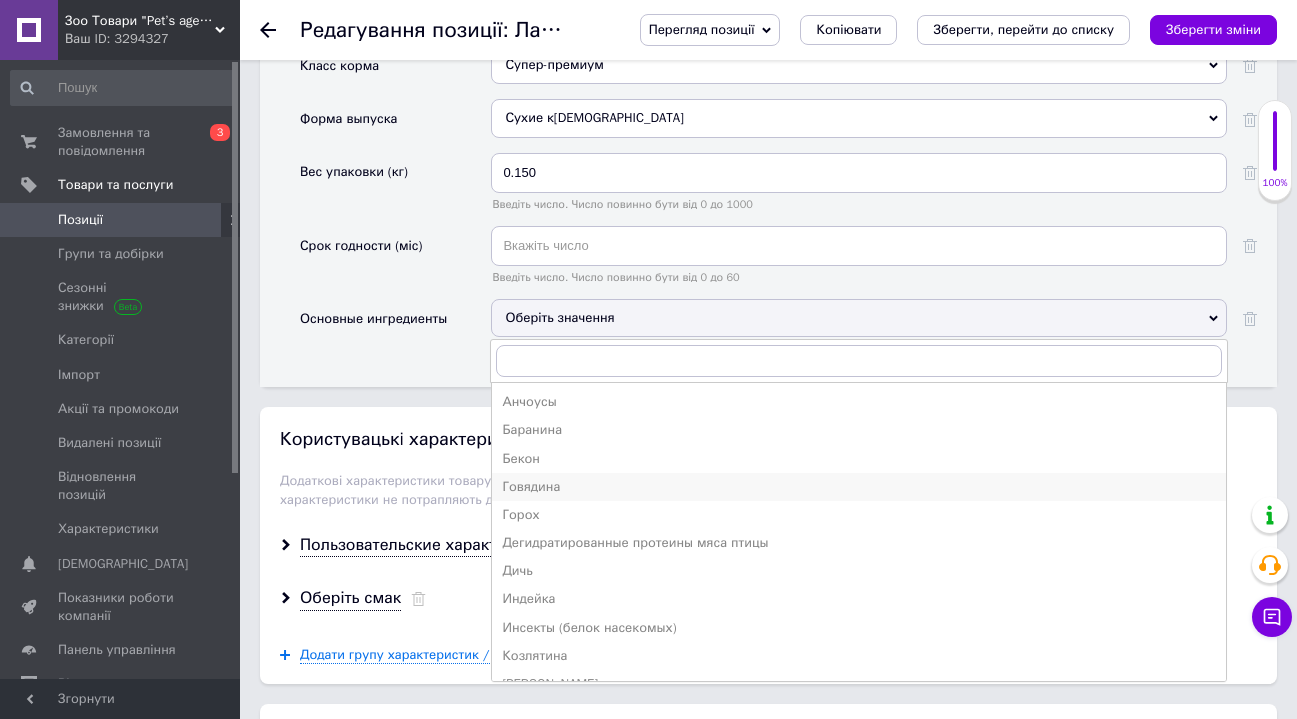 click on "Говядина" at bounding box center (859, 487) 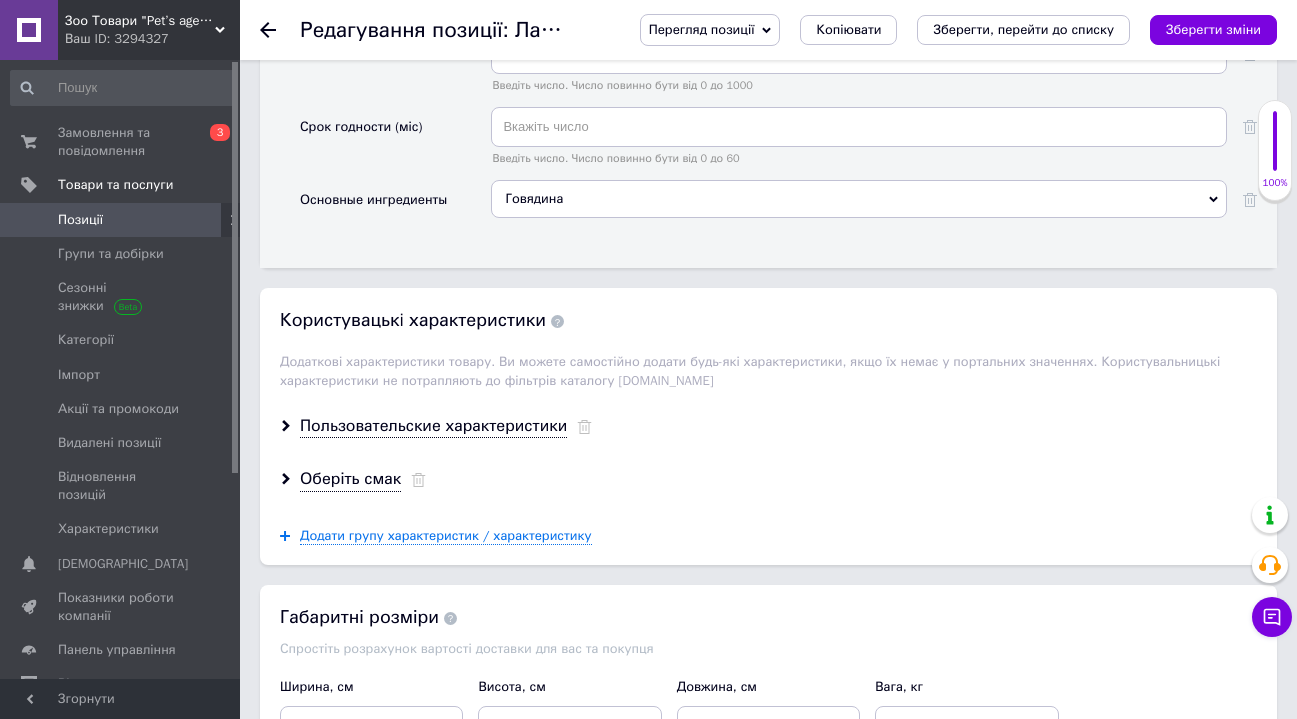scroll, scrollTop: 2499, scrollLeft: 0, axis: vertical 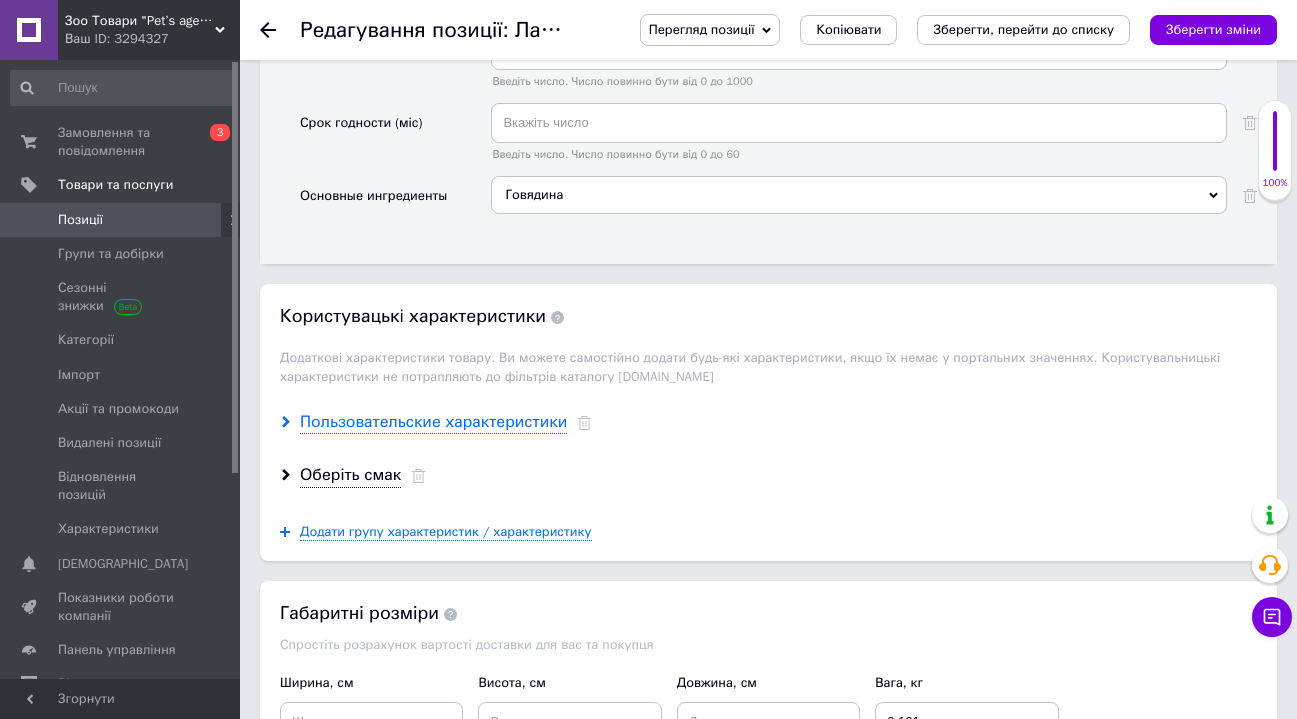 click on "Пользовательские характеристики" at bounding box center (433, 422) 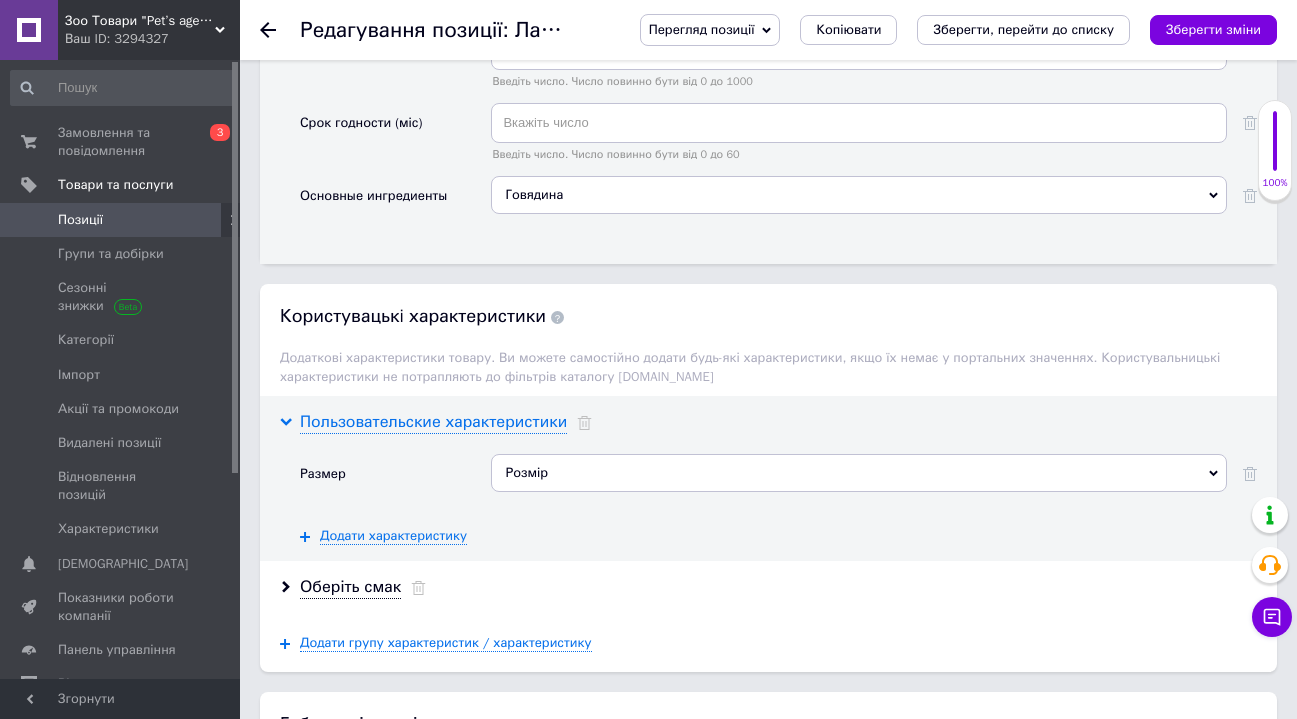 click on "Пользовательские характеристики" at bounding box center (433, 422) 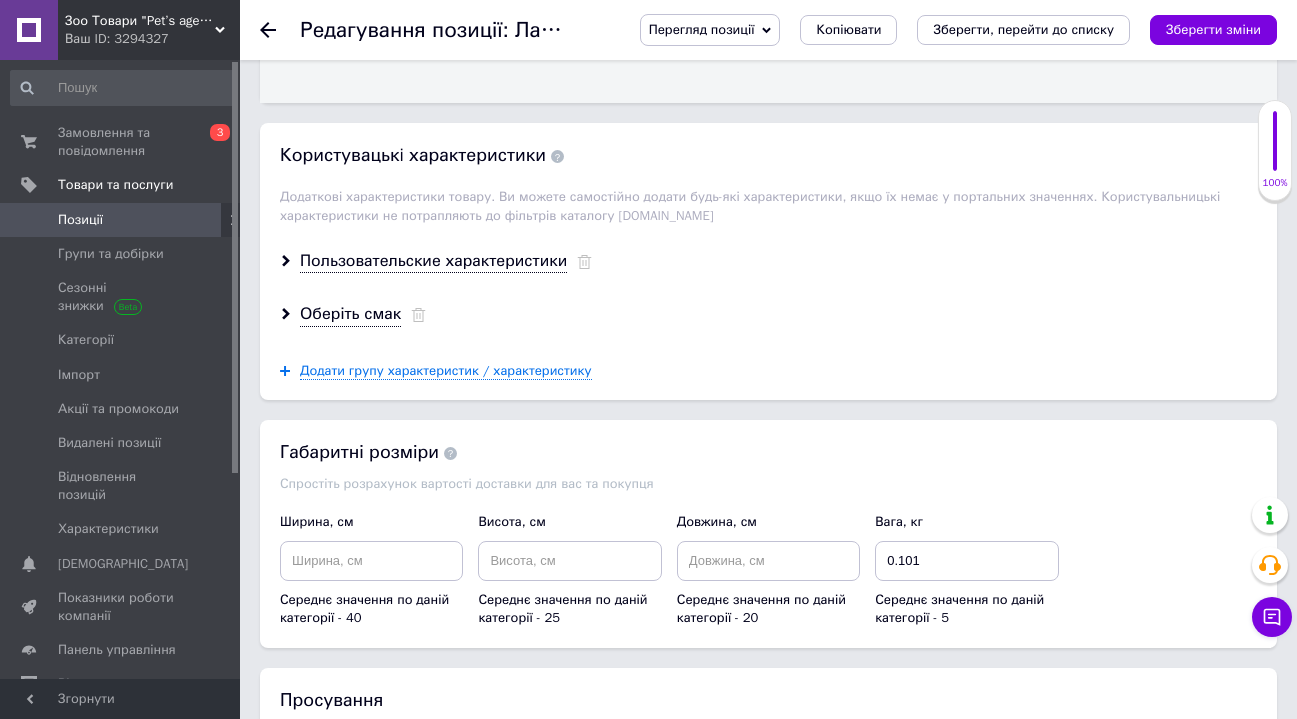 scroll, scrollTop: 2664, scrollLeft: 0, axis: vertical 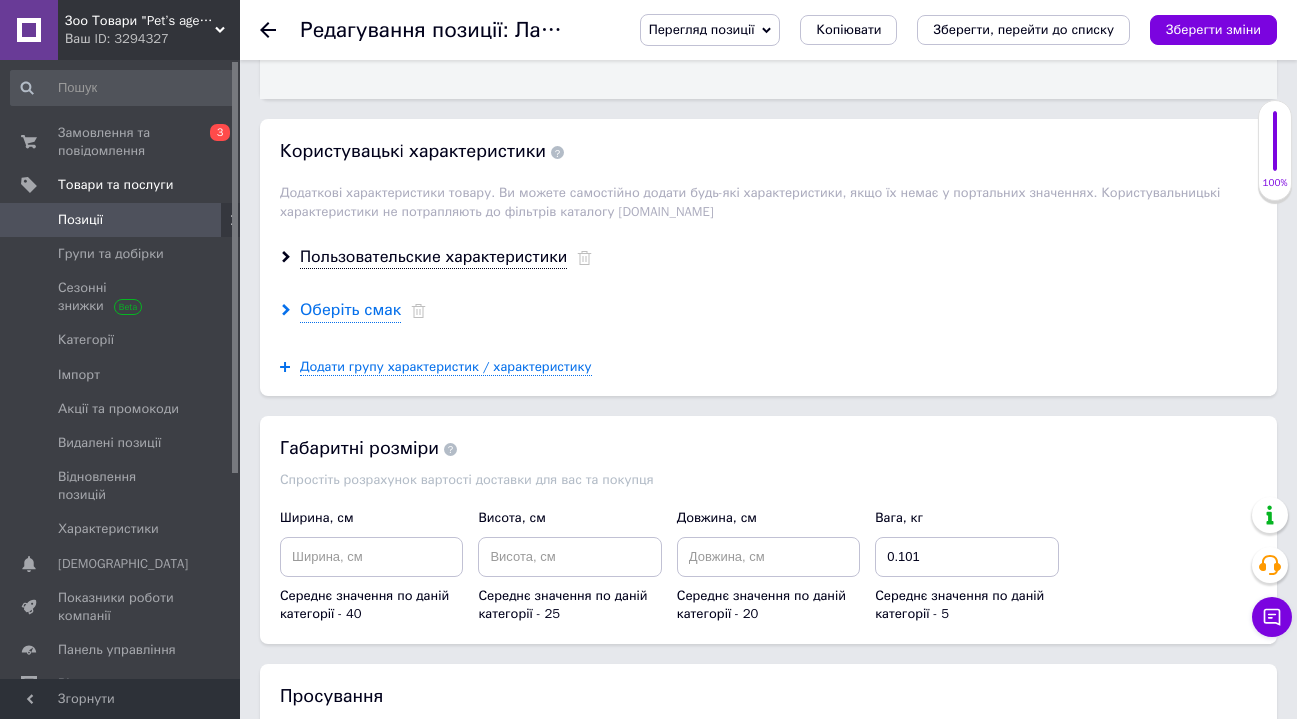 click on "Оберіть смак" at bounding box center (350, 310) 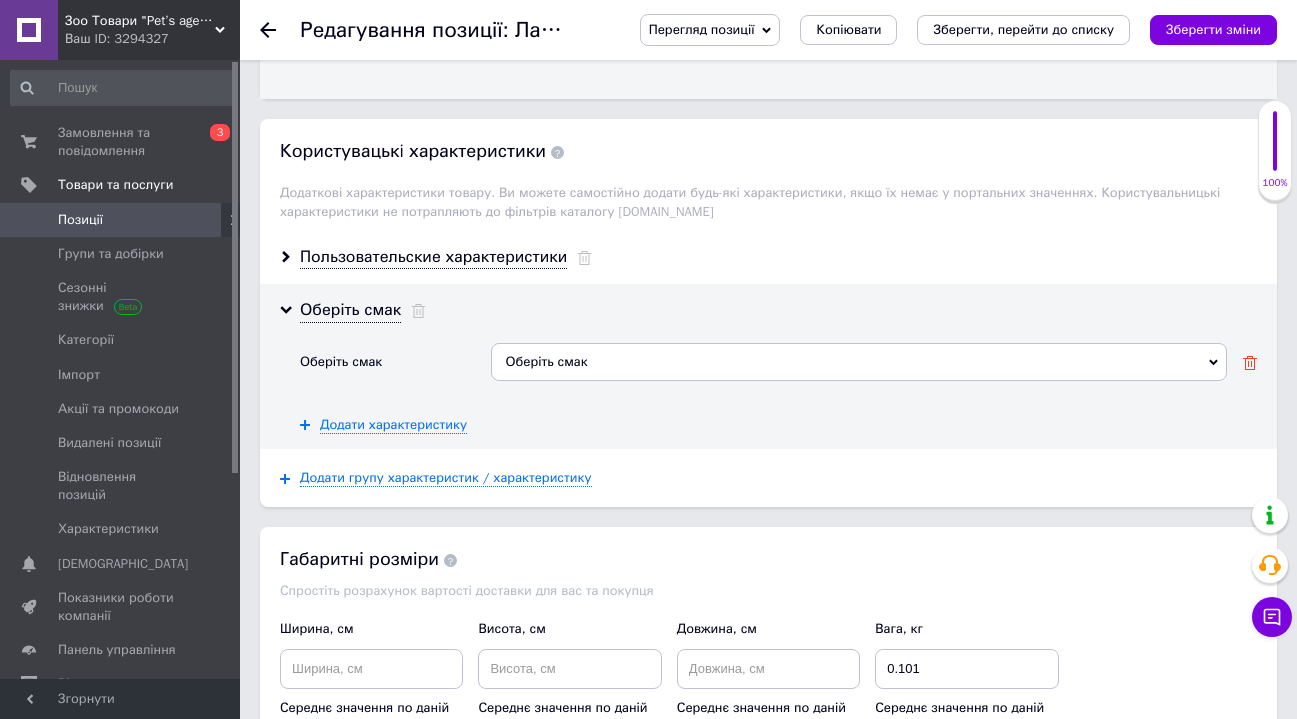 click 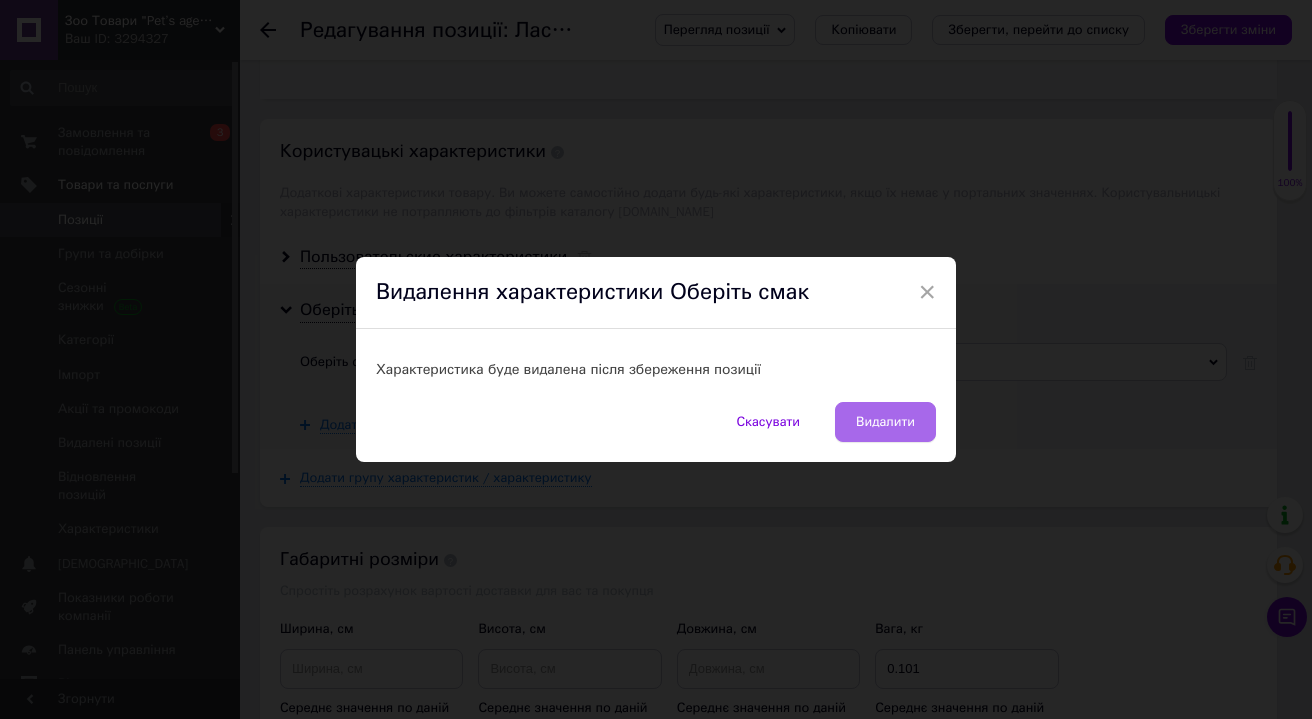 click on "Видалити" at bounding box center [885, 422] 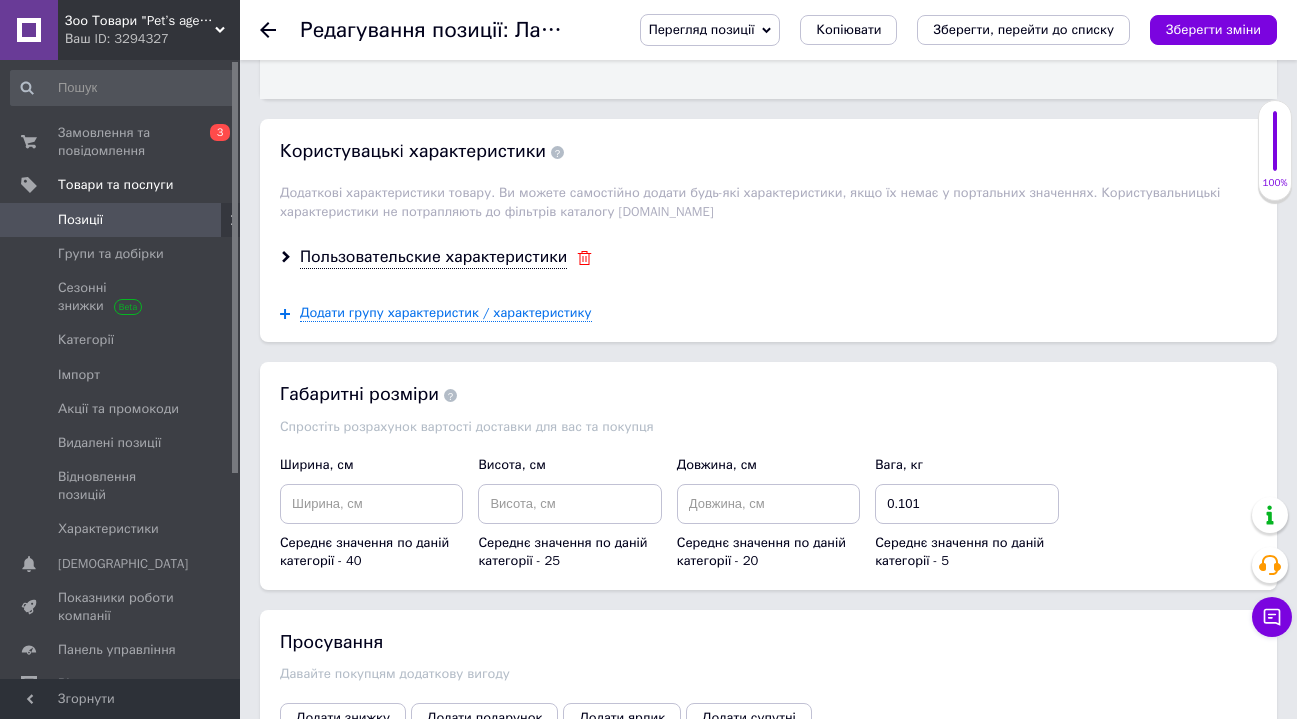 click 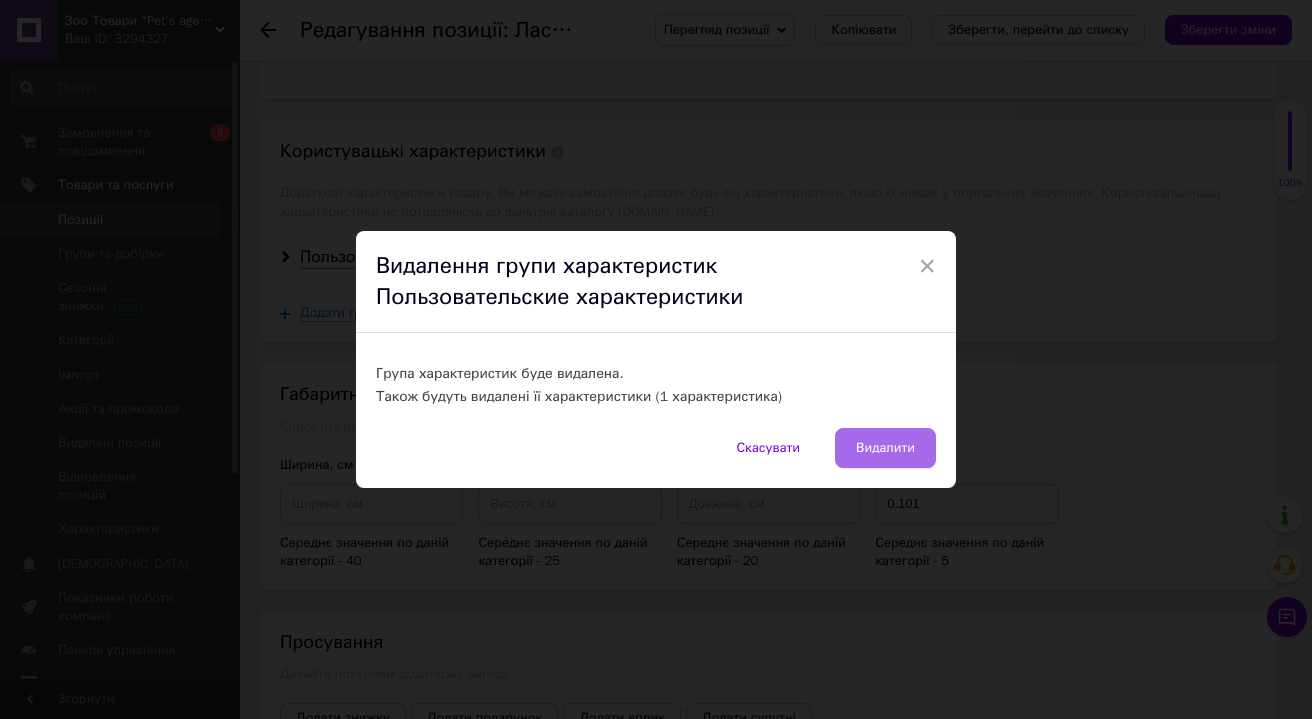 click on "Видалити" at bounding box center (885, 448) 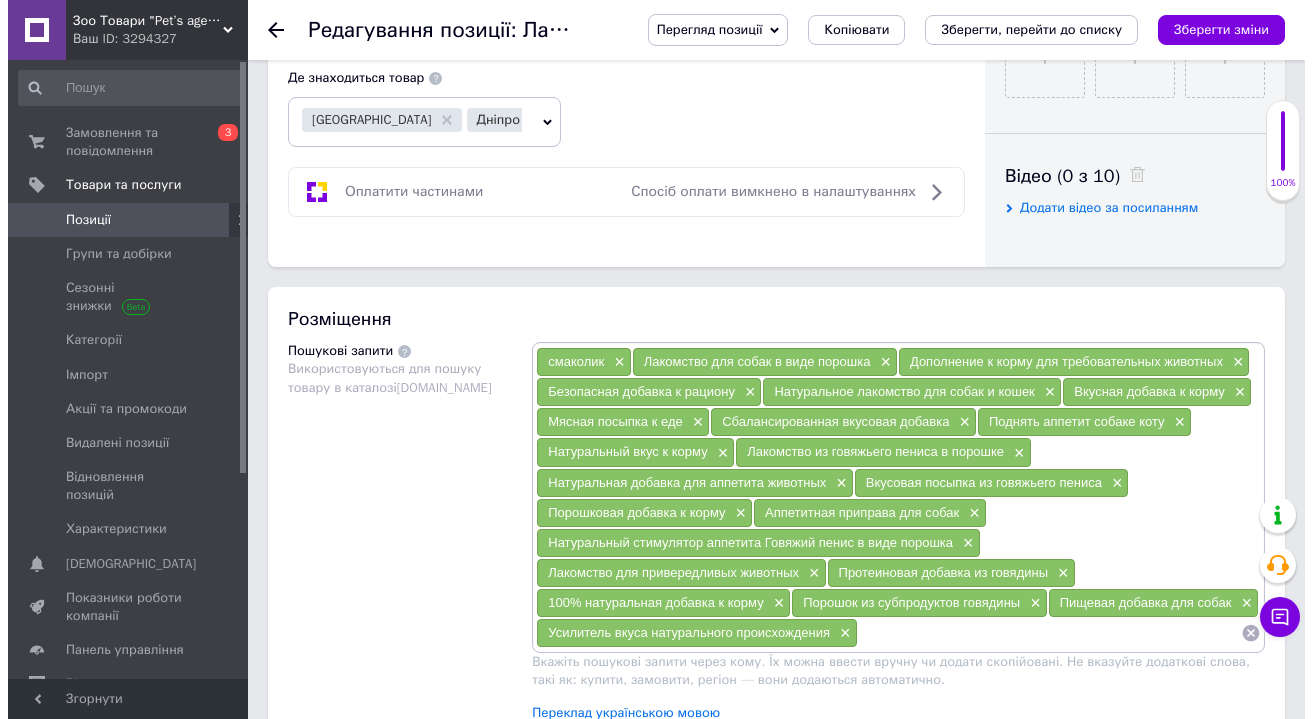 scroll, scrollTop: 0, scrollLeft: 0, axis: both 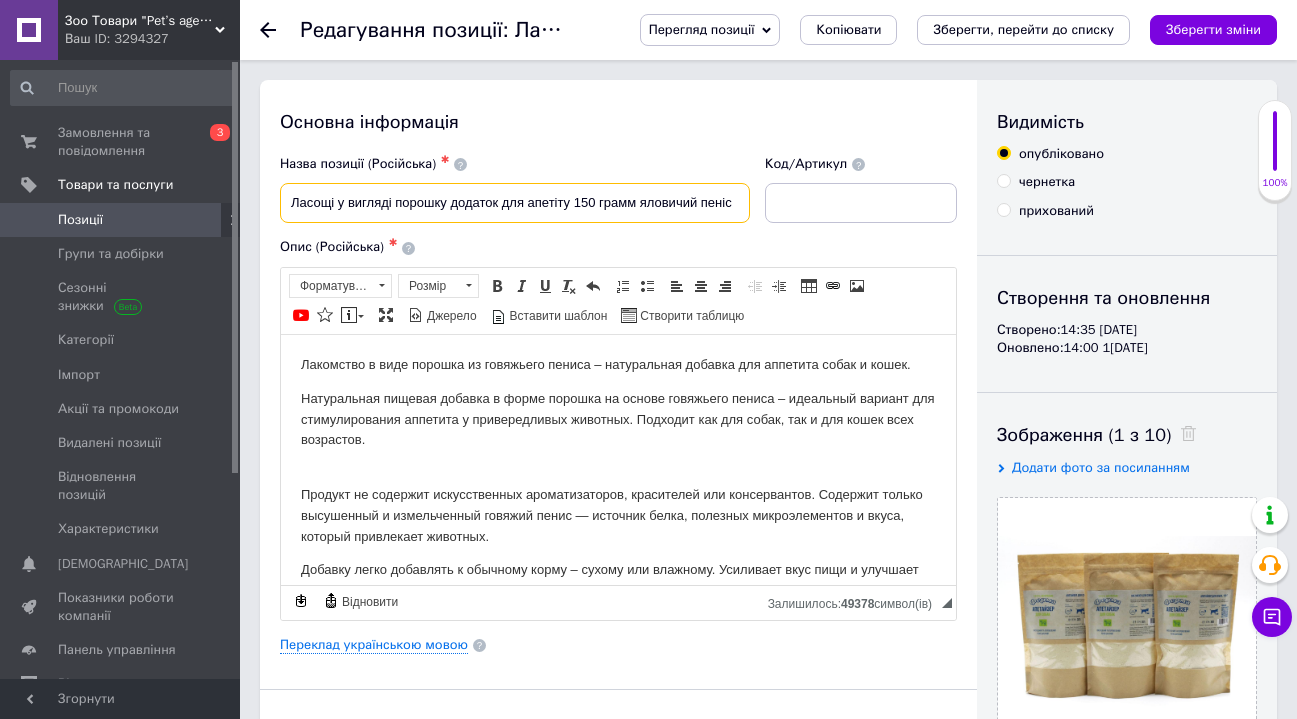 click on "Ласощі у вигляді порошку додаток для апетіту 150 грамм яловичий пеніс" at bounding box center (515, 203) 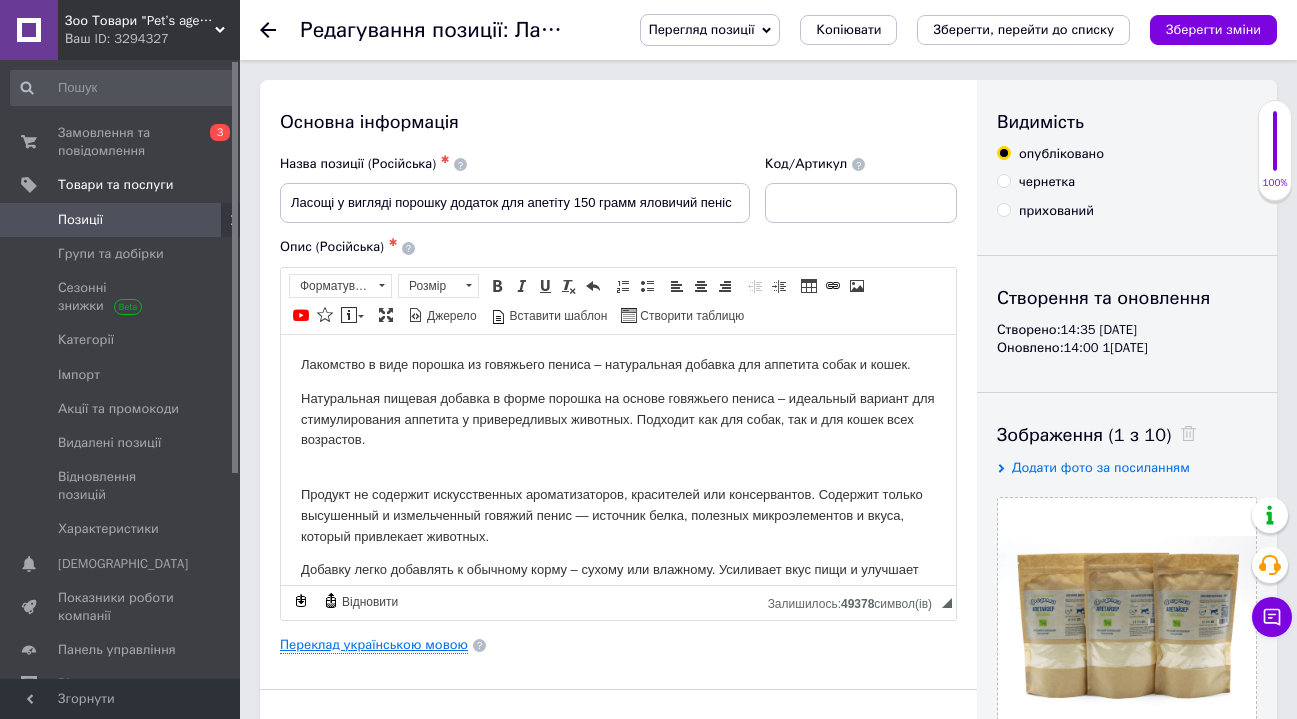 click on "Переклад українською мовою" at bounding box center [374, 645] 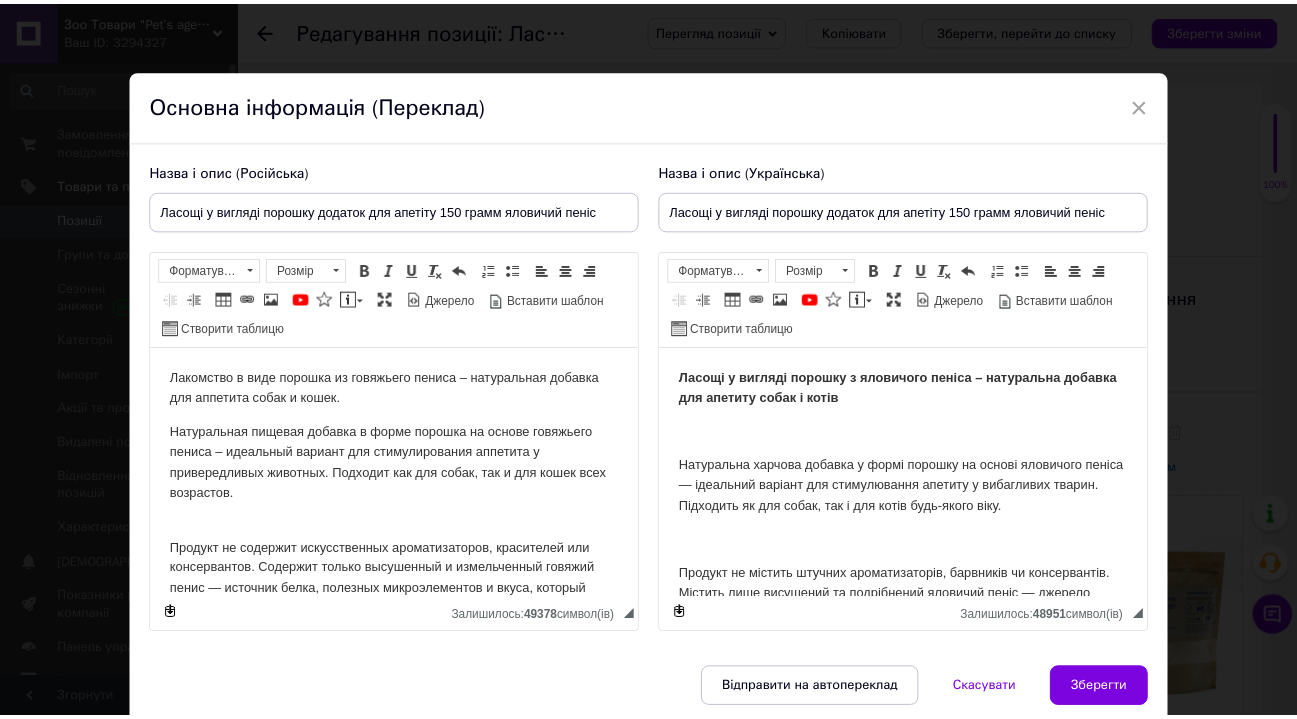 scroll, scrollTop: 0, scrollLeft: 0, axis: both 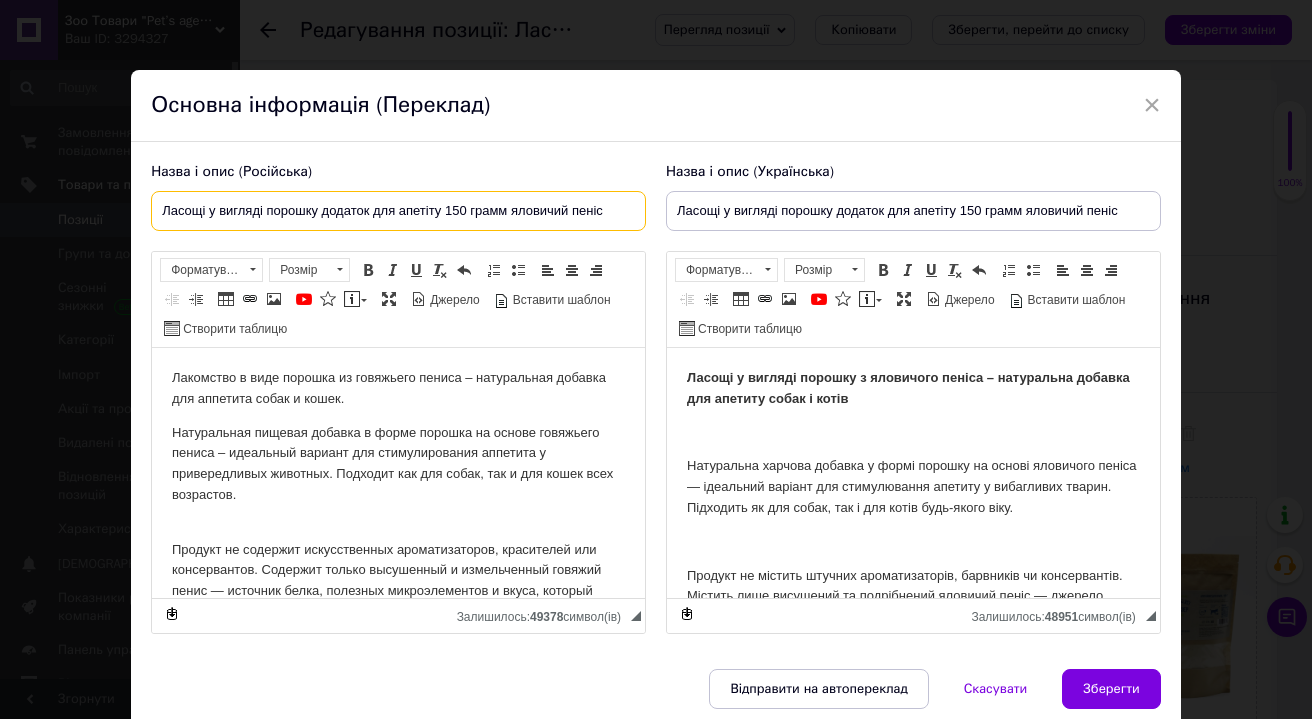 drag, startPoint x: 606, startPoint y: 208, endPoint x: 163, endPoint y: 210, distance: 443.00452 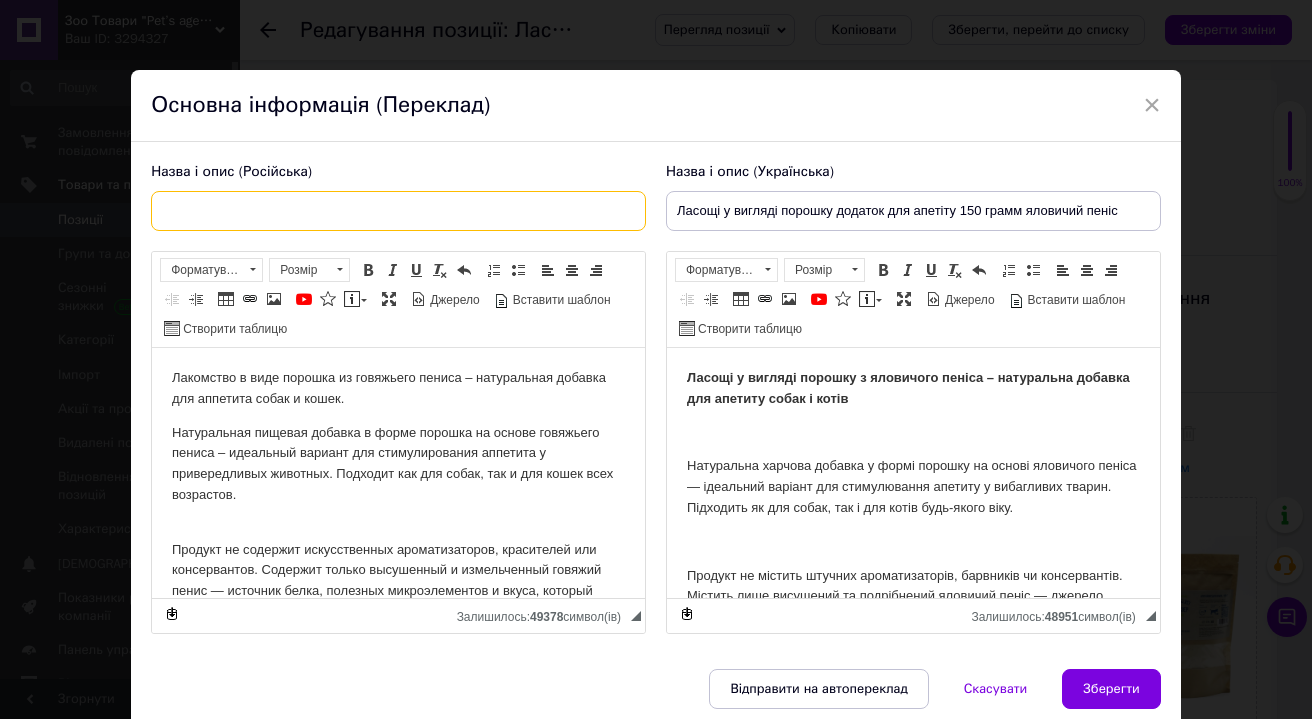 paste on "Лакомство в виде порошка приложение для аппетита 150 грамм говяжий пенис" 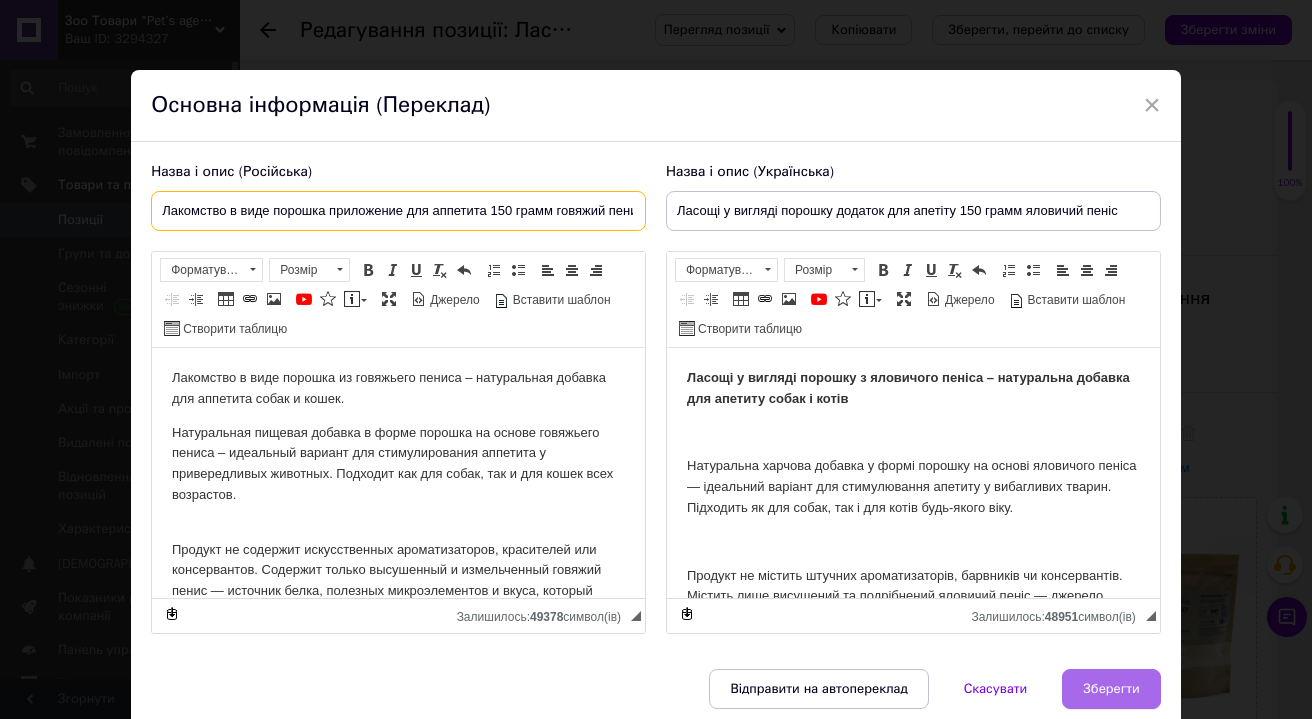 type on "Лакомство в виде порошка приложение для аппетита 150 грамм говяжий пенис" 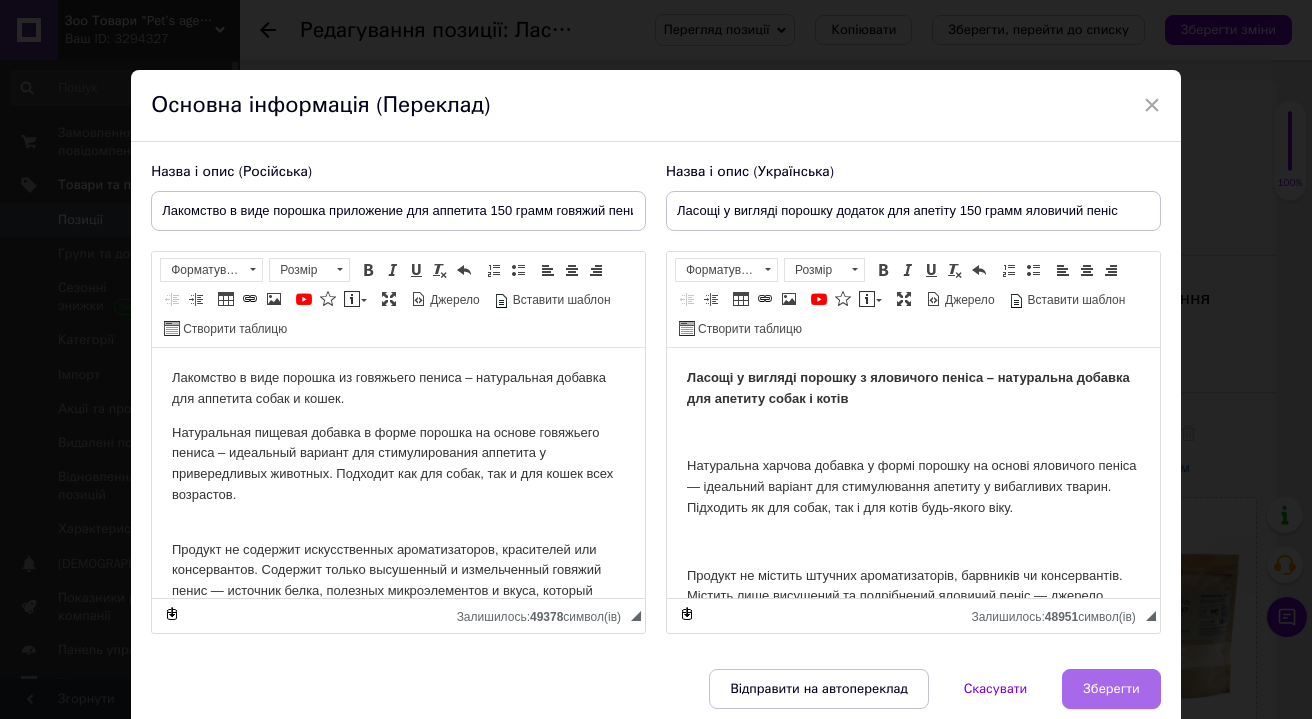 click on "Зберегти" at bounding box center (1111, 689) 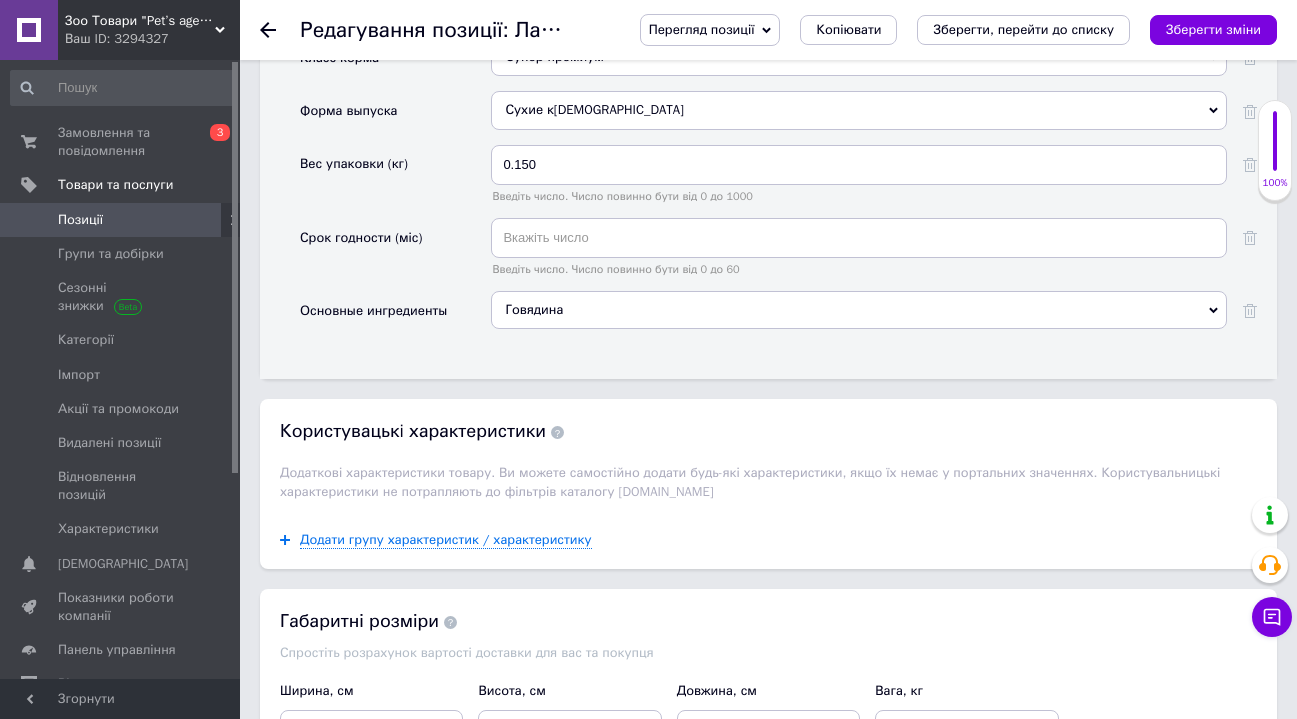scroll, scrollTop: 2879, scrollLeft: 0, axis: vertical 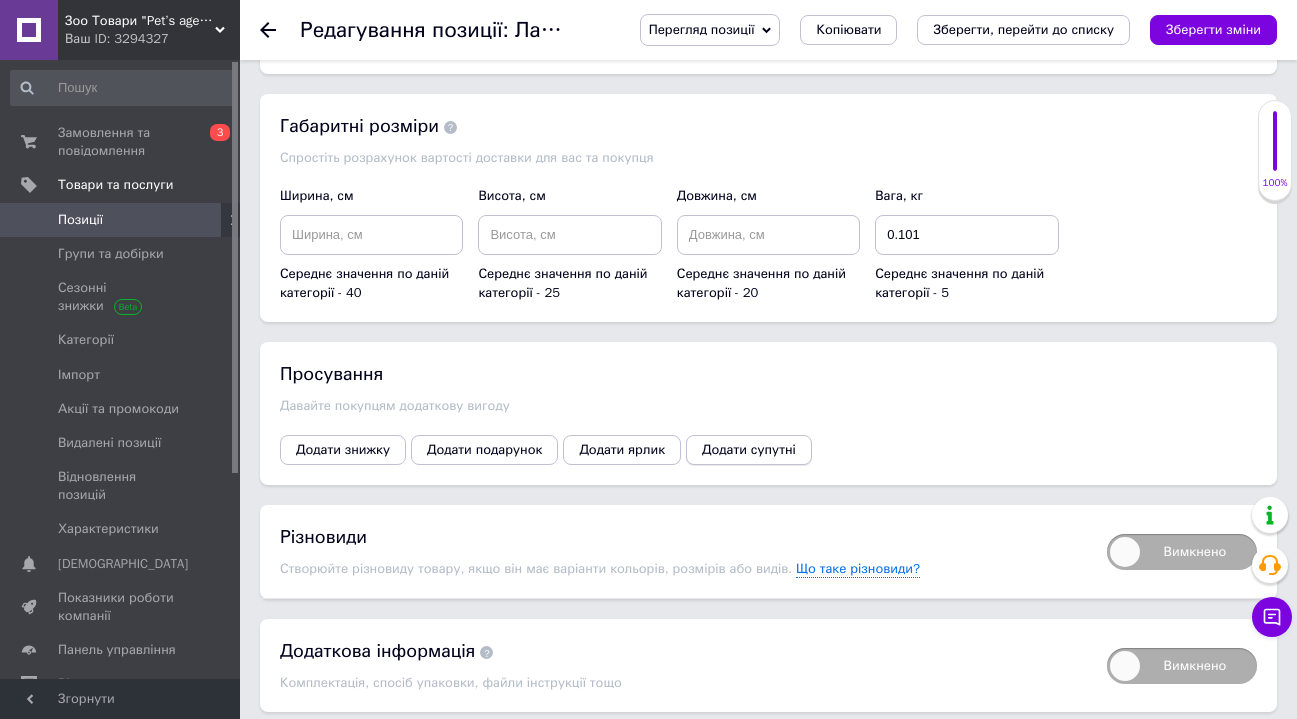 click on "Додати супутні" at bounding box center (749, 450) 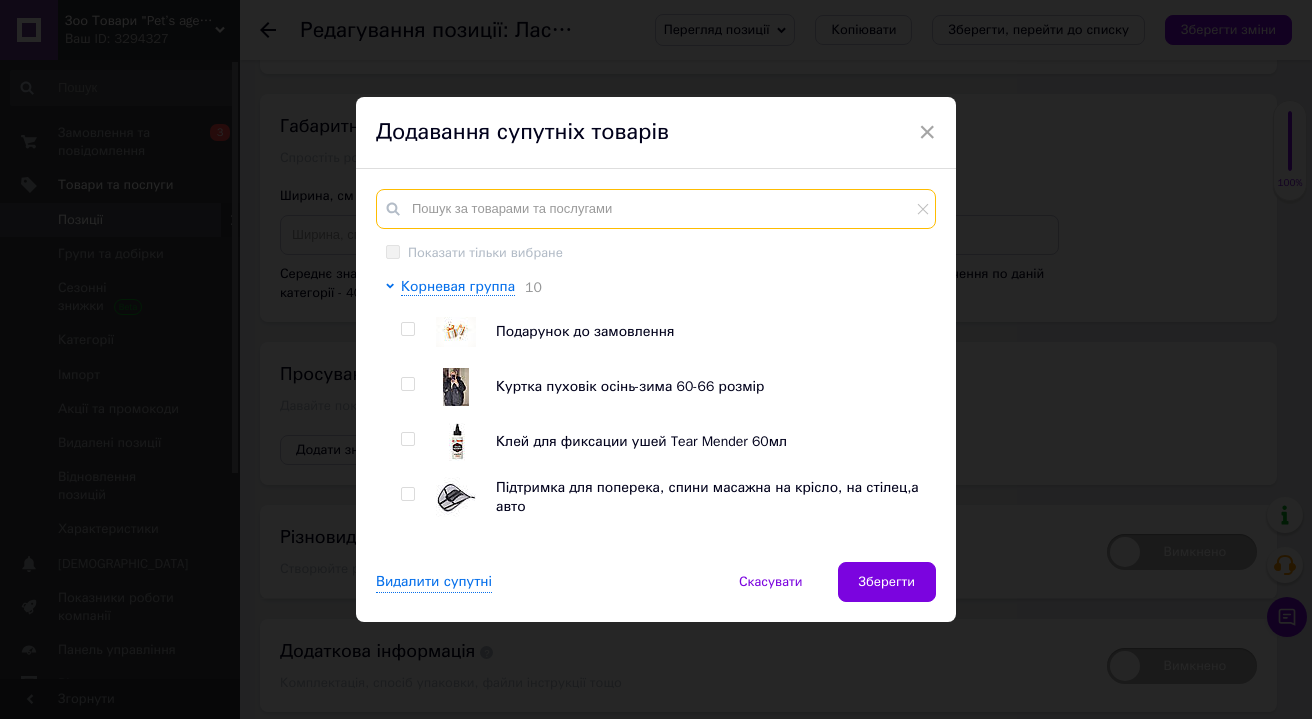 paste on "Лакомство в виде порошка приложение для аппетита 150 грамм говяжий пенис" 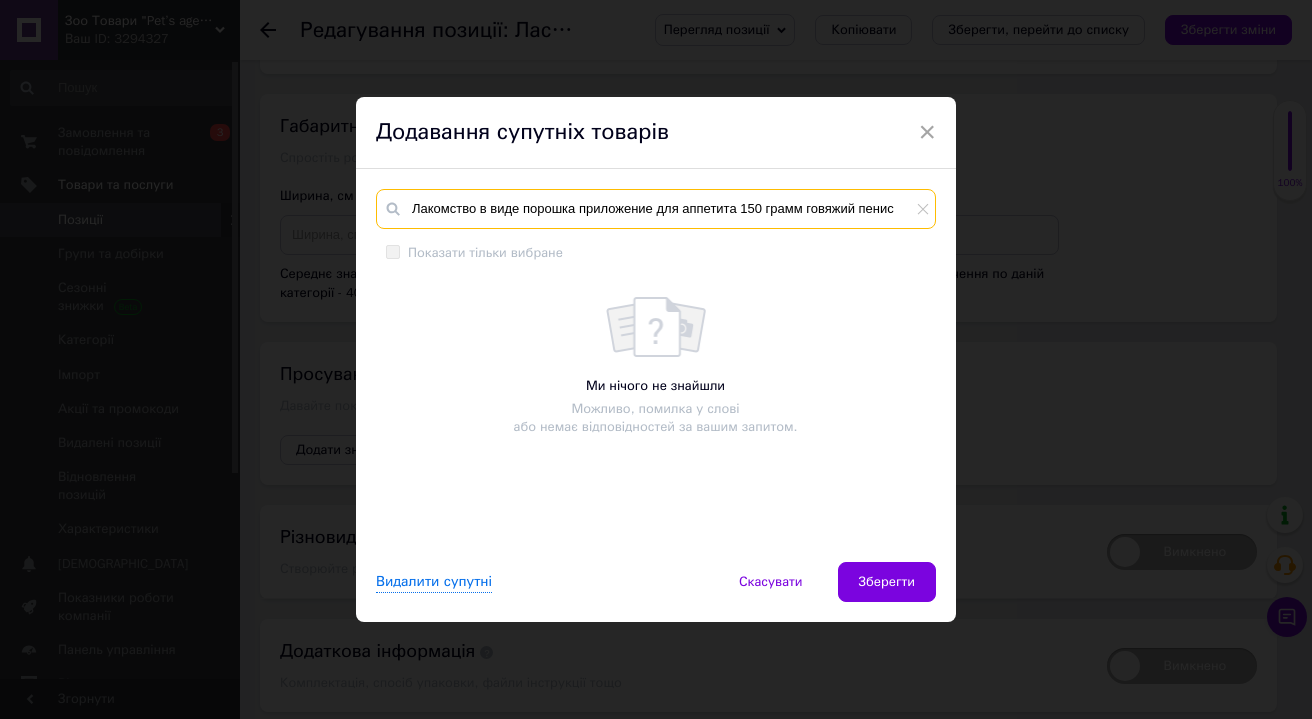 drag, startPoint x: 889, startPoint y: 205, endPoint x: 738, endPoint y: 207, distance: 151.01324 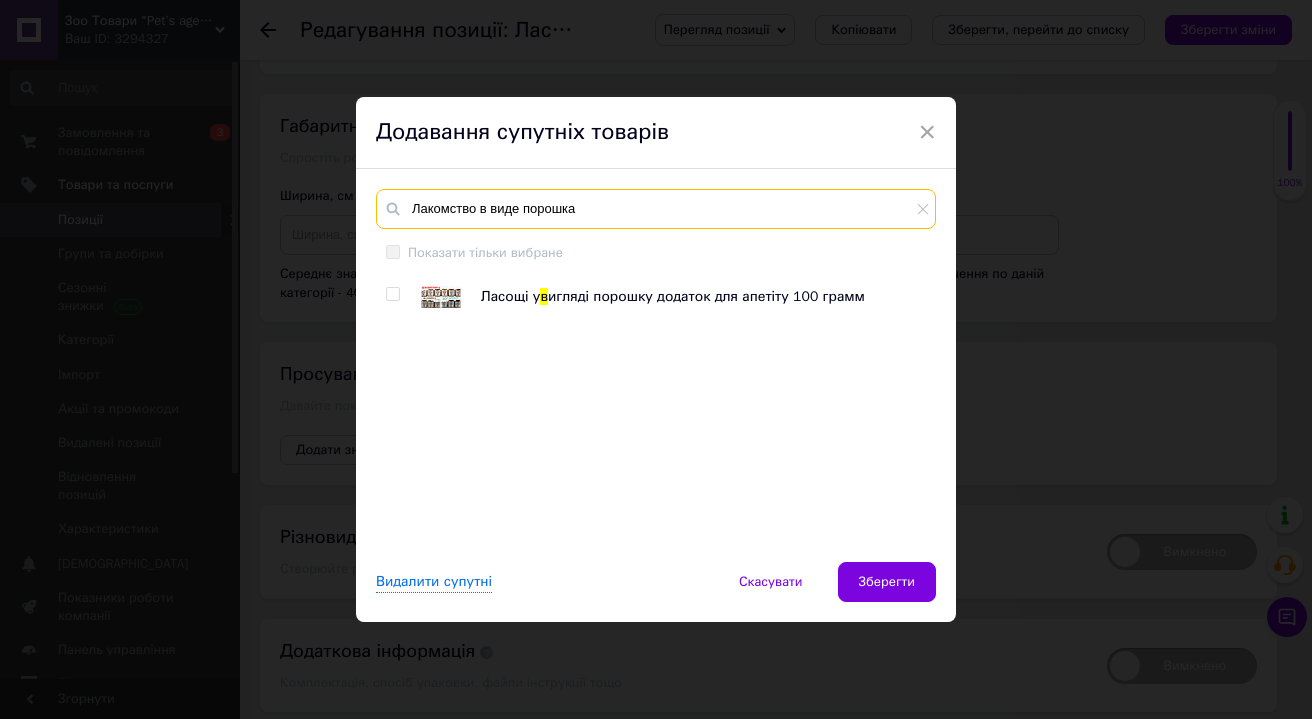 type on "Лакомство в виде порошка" 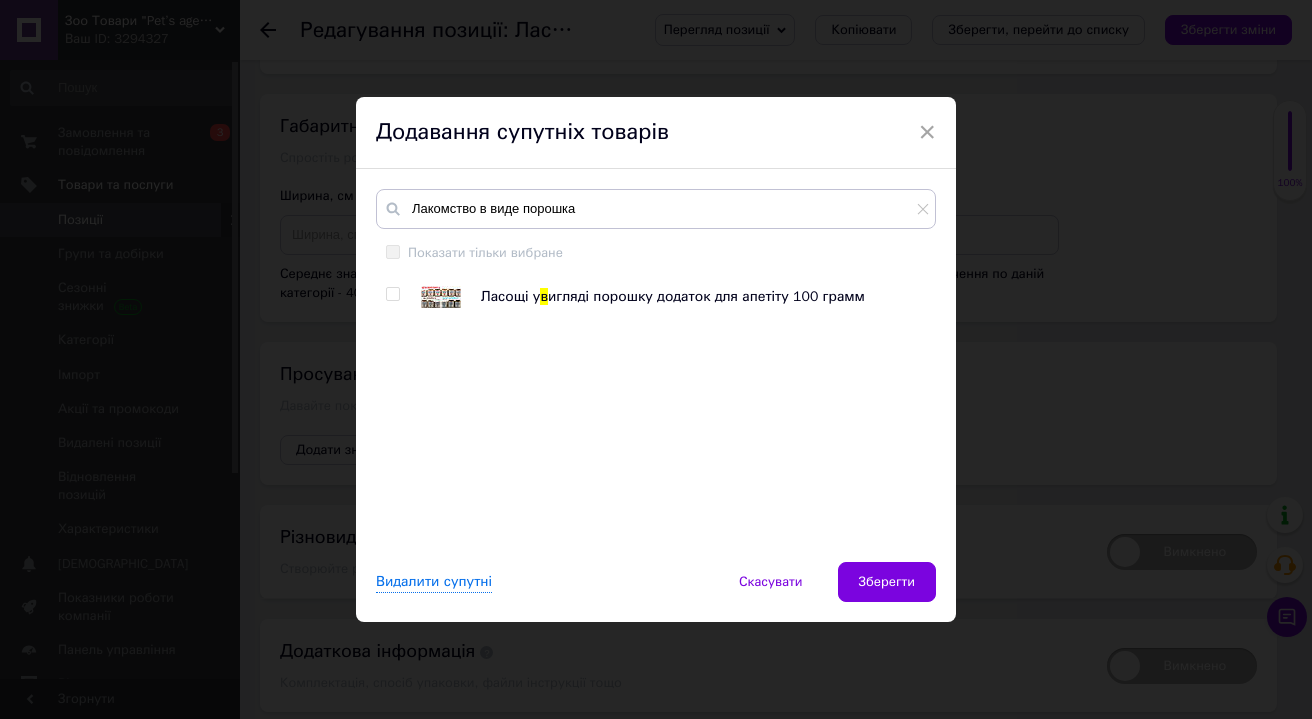 click at bounding box center (392, 294) 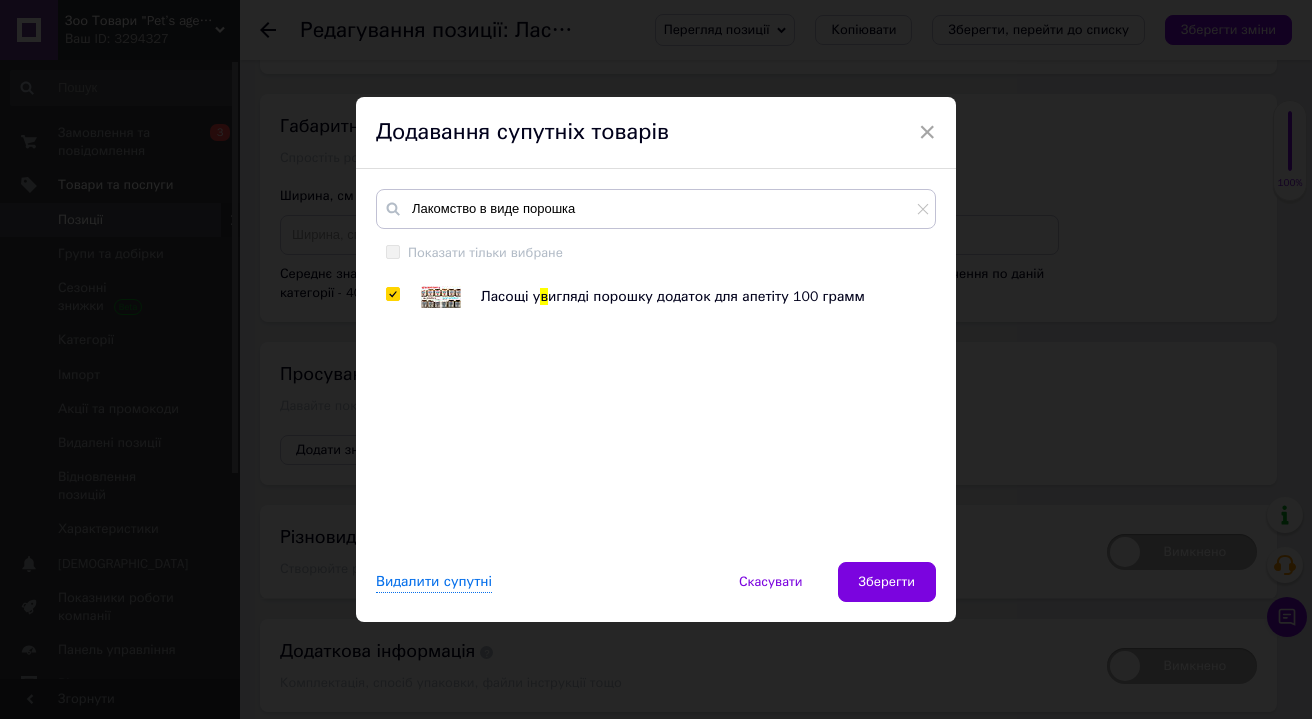 checkbox on "true" 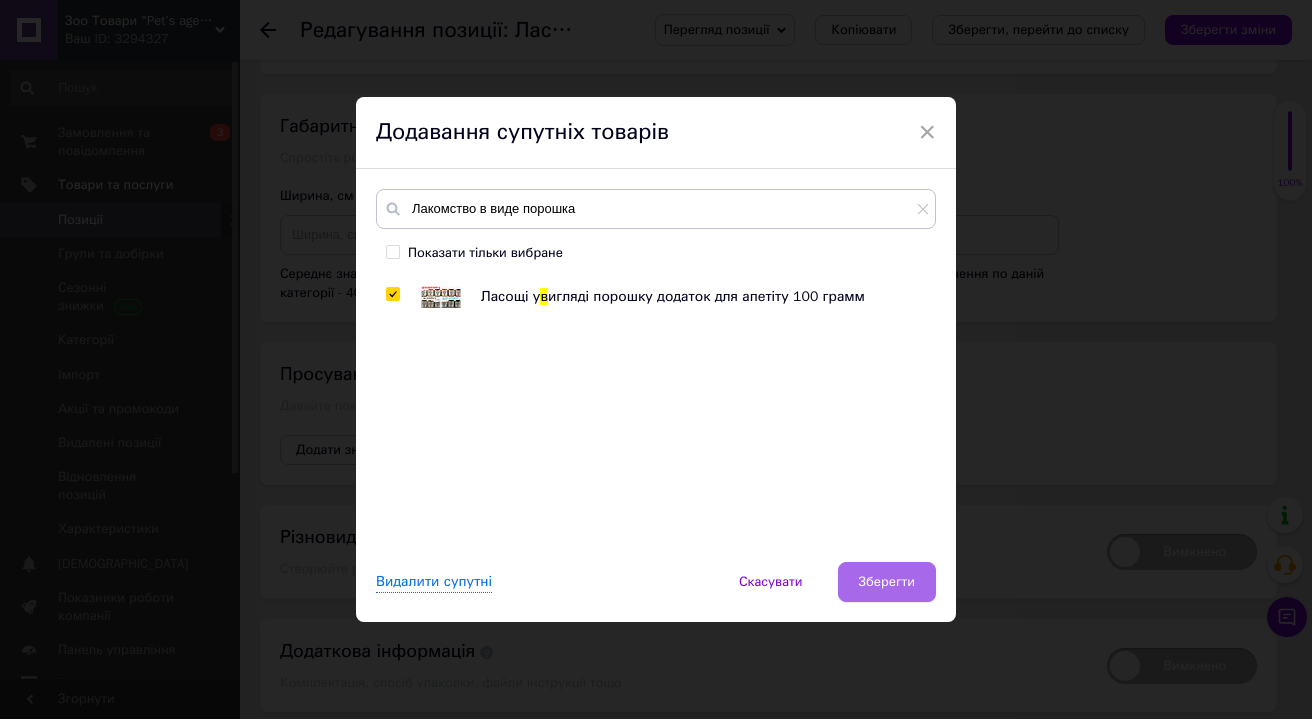 click on "Зберегти" at bounding box center [887, 582] 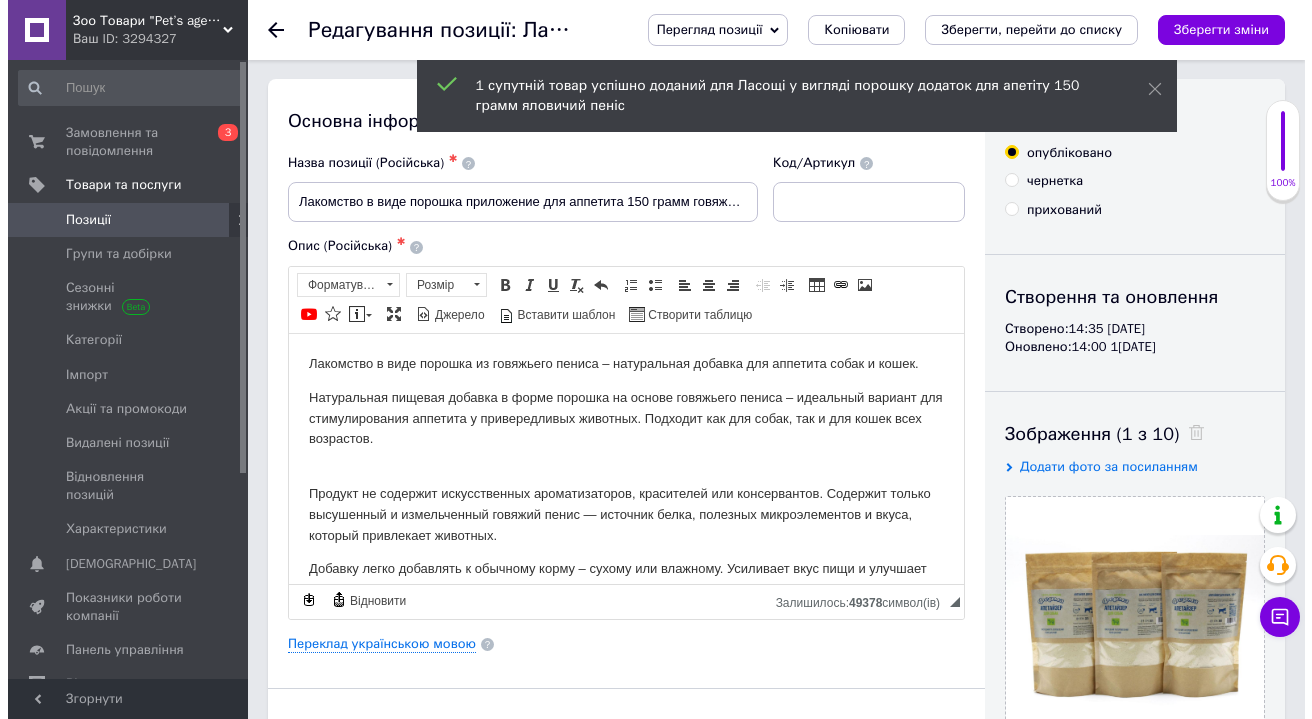 scroll, scrollTop: 0, scrollLeft: 0, axis: both 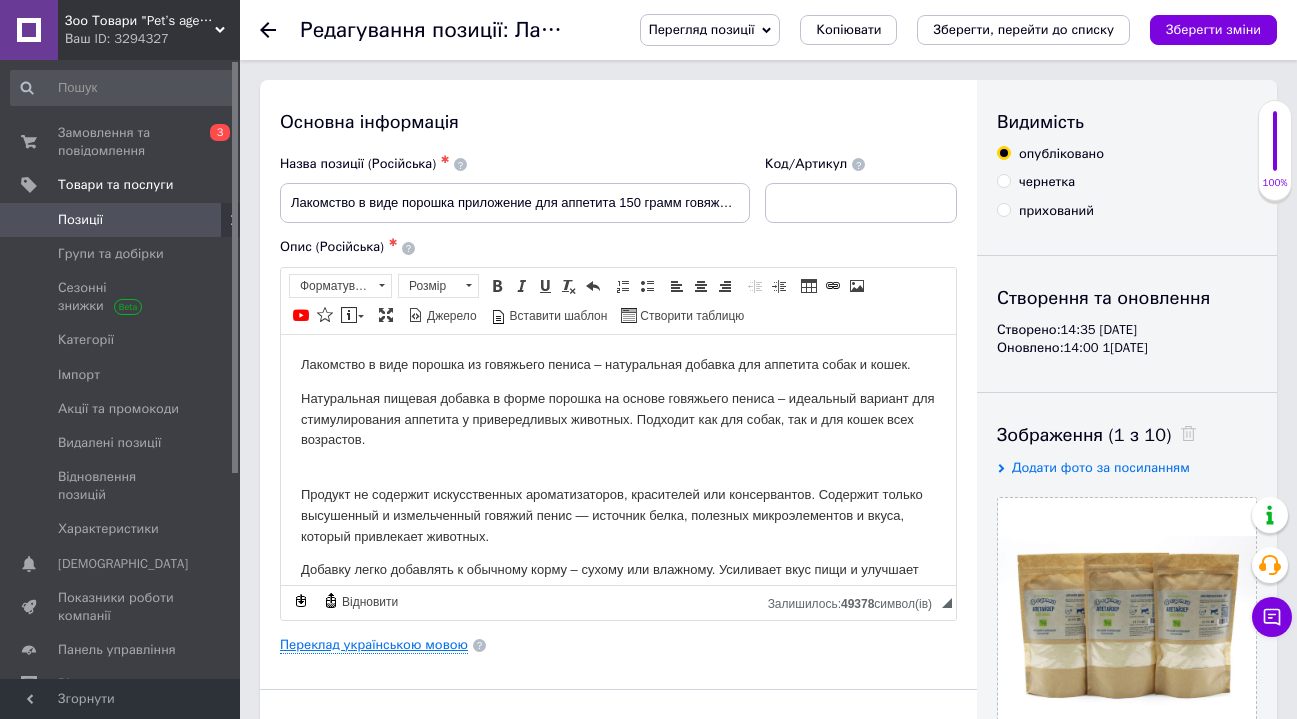 click on "Переклад українською мовою" at bounding box center [374, 645] 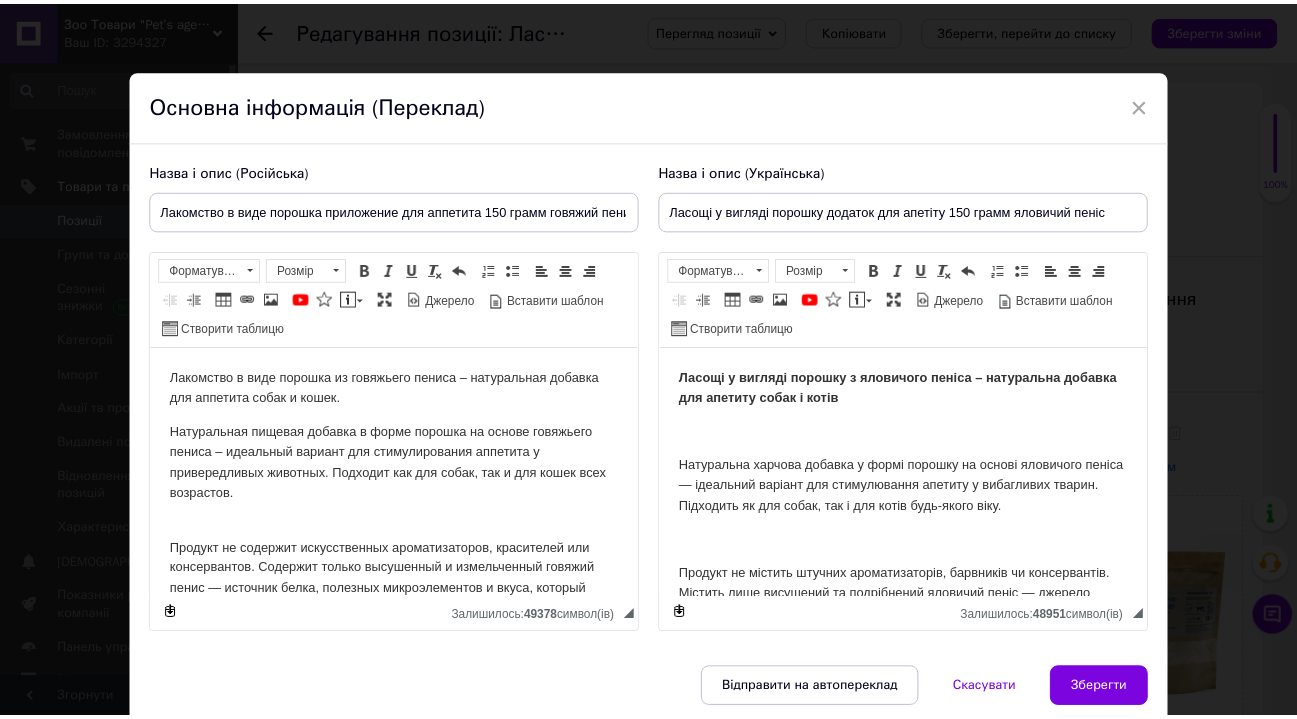 scroll, scrollTop: 0, scrollLeft: 0, axis: both 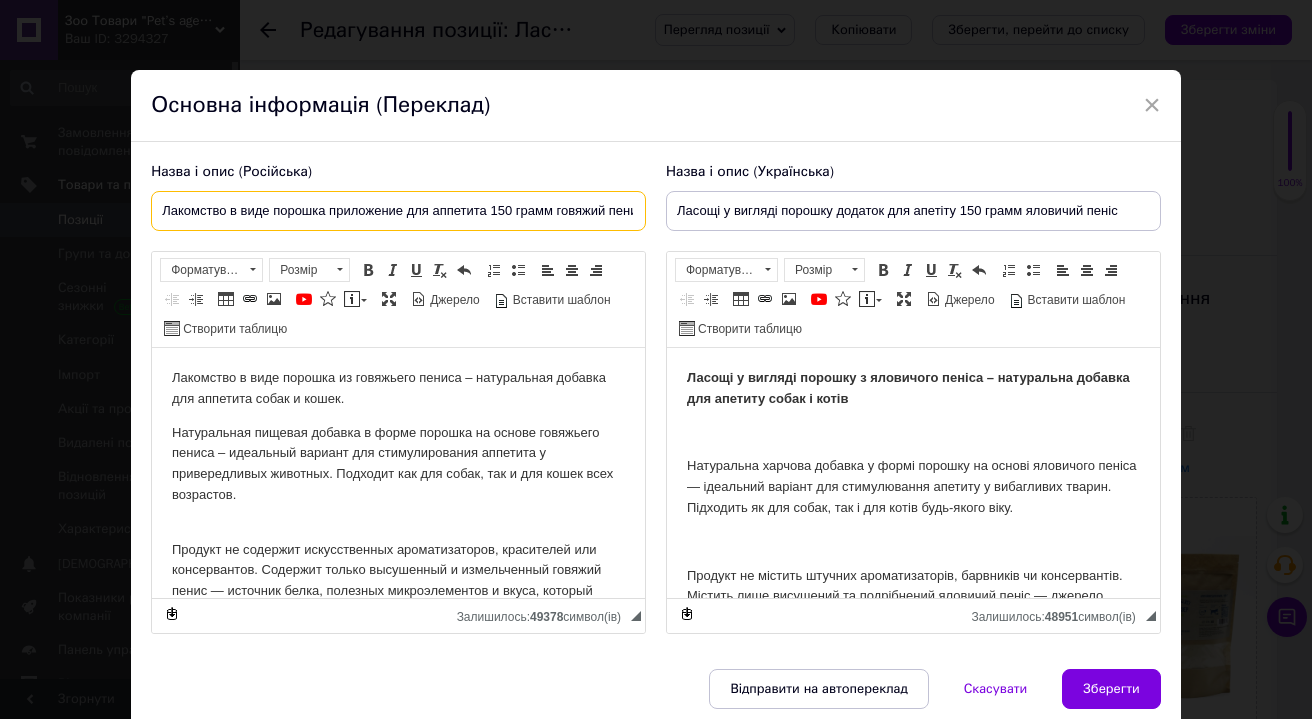drag, startPoint x: 400, startPoint y: 209, endPoint x: 330, endPoint y: 211, distance: 70.028564 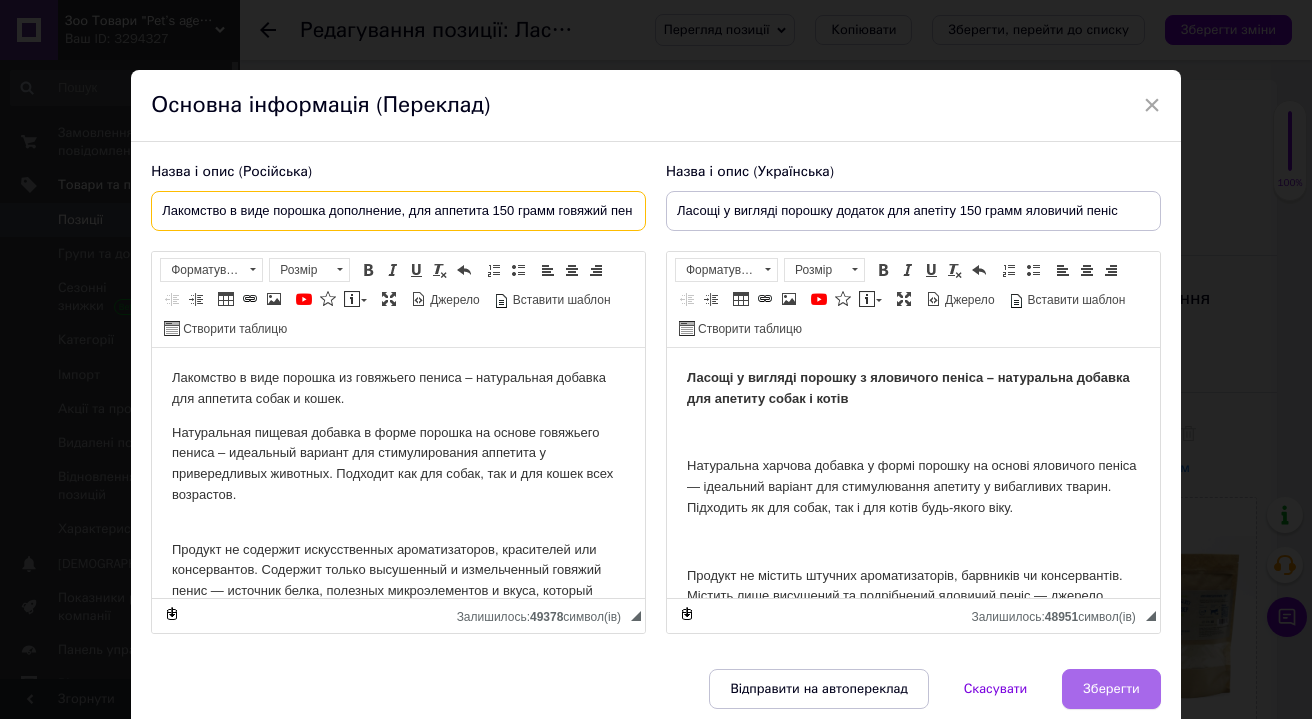 type on "Лакомство в виде порошка дополнение, для аппетита 150 грамм говяжий пенис" 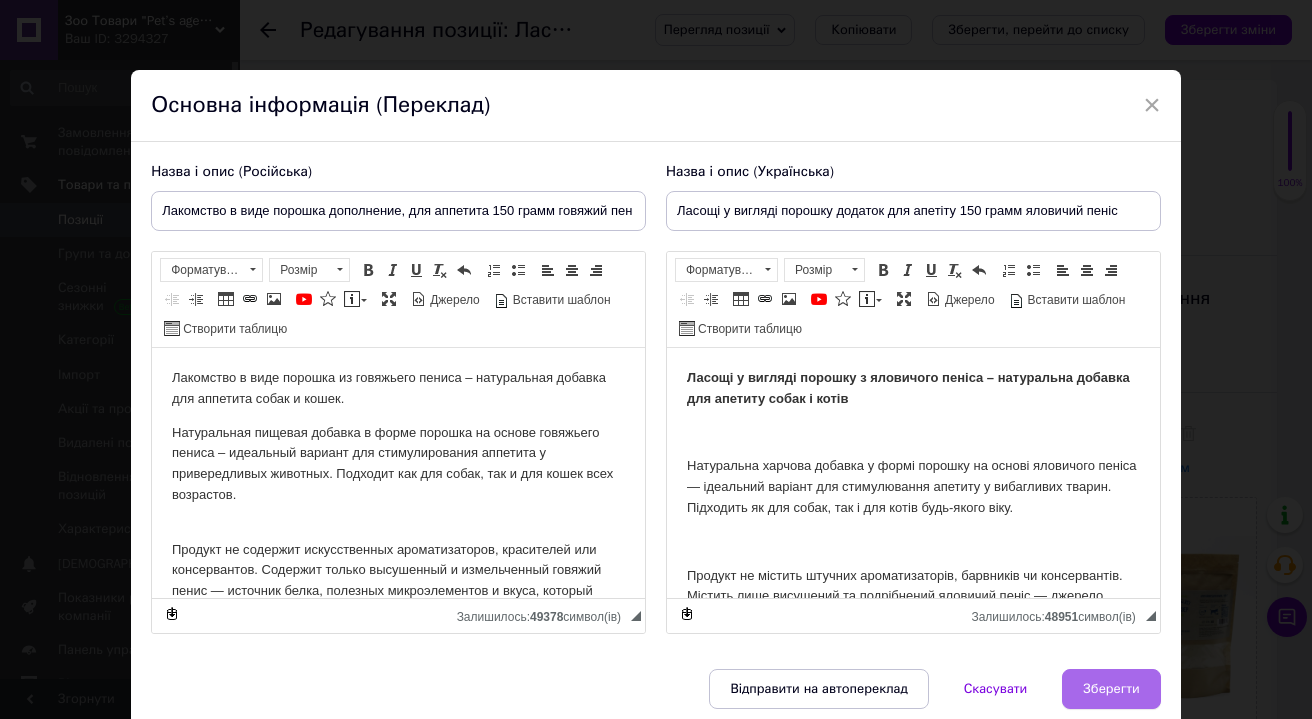 click on "Зберегти" at bounding box center [1111, 689] 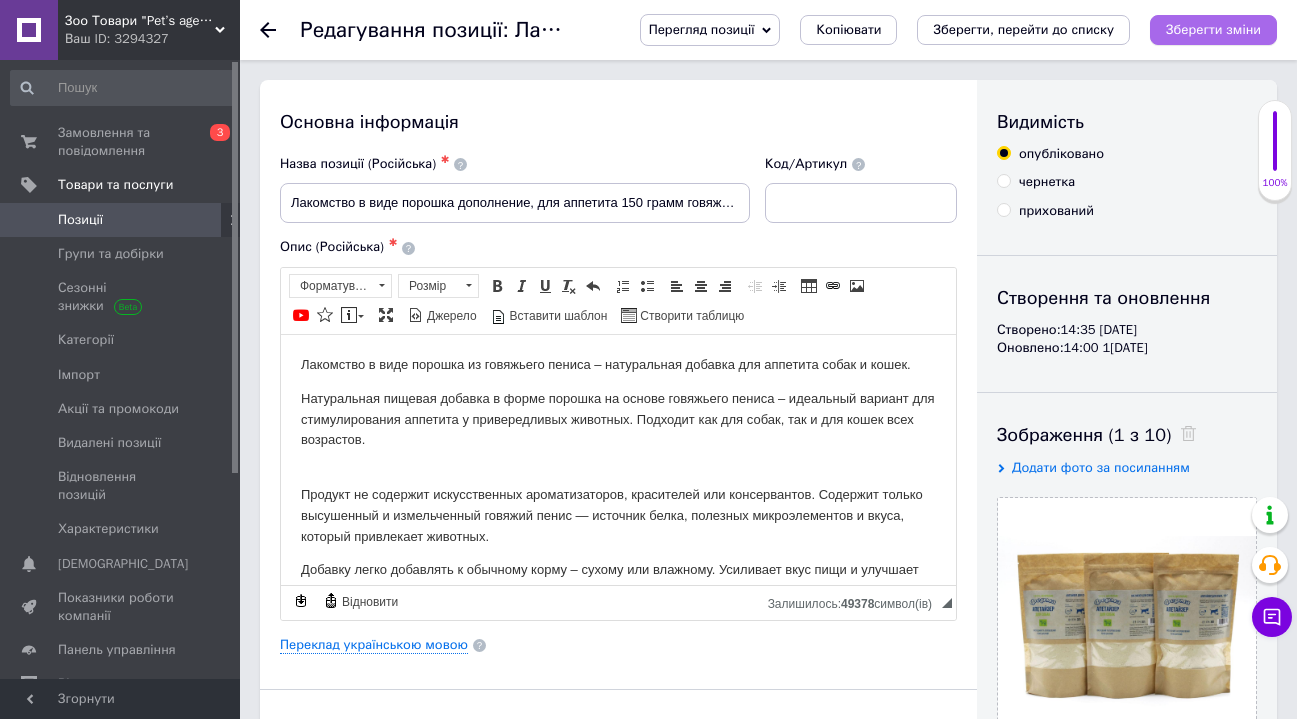 click on "Зберегти зміни" at bounding box center (1213, 29) 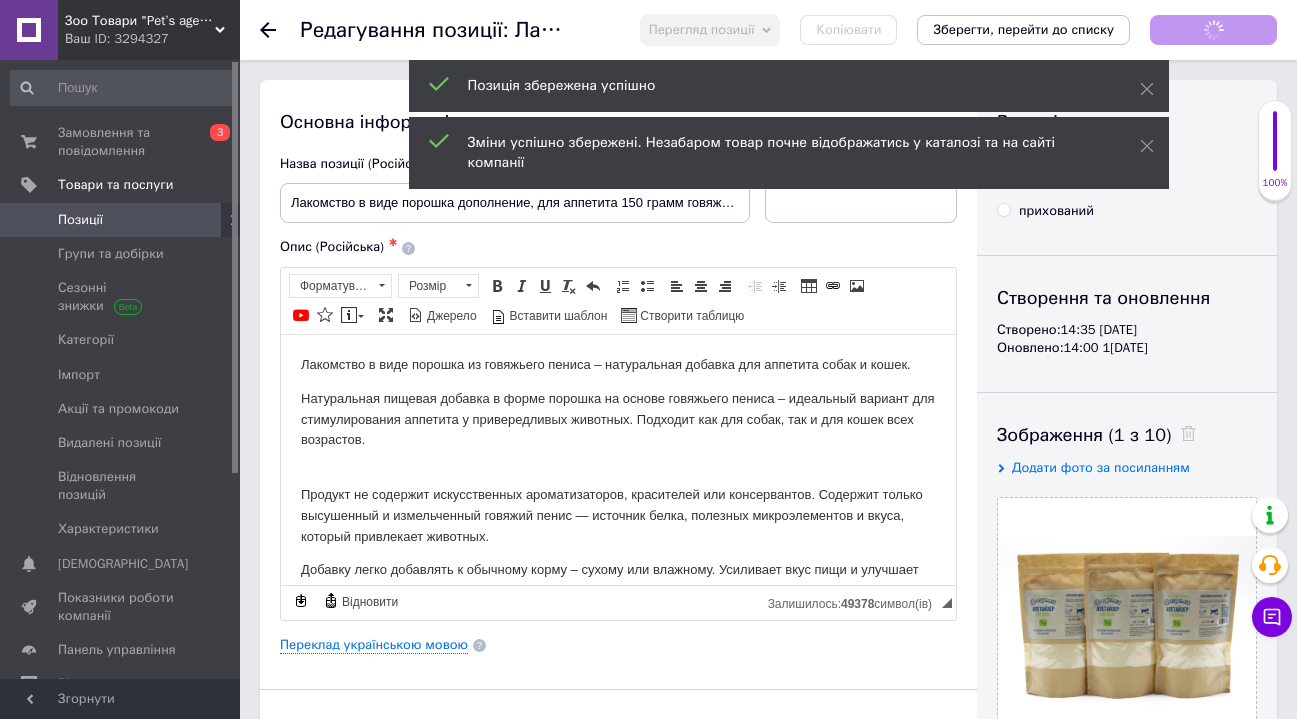 type on "0.15" 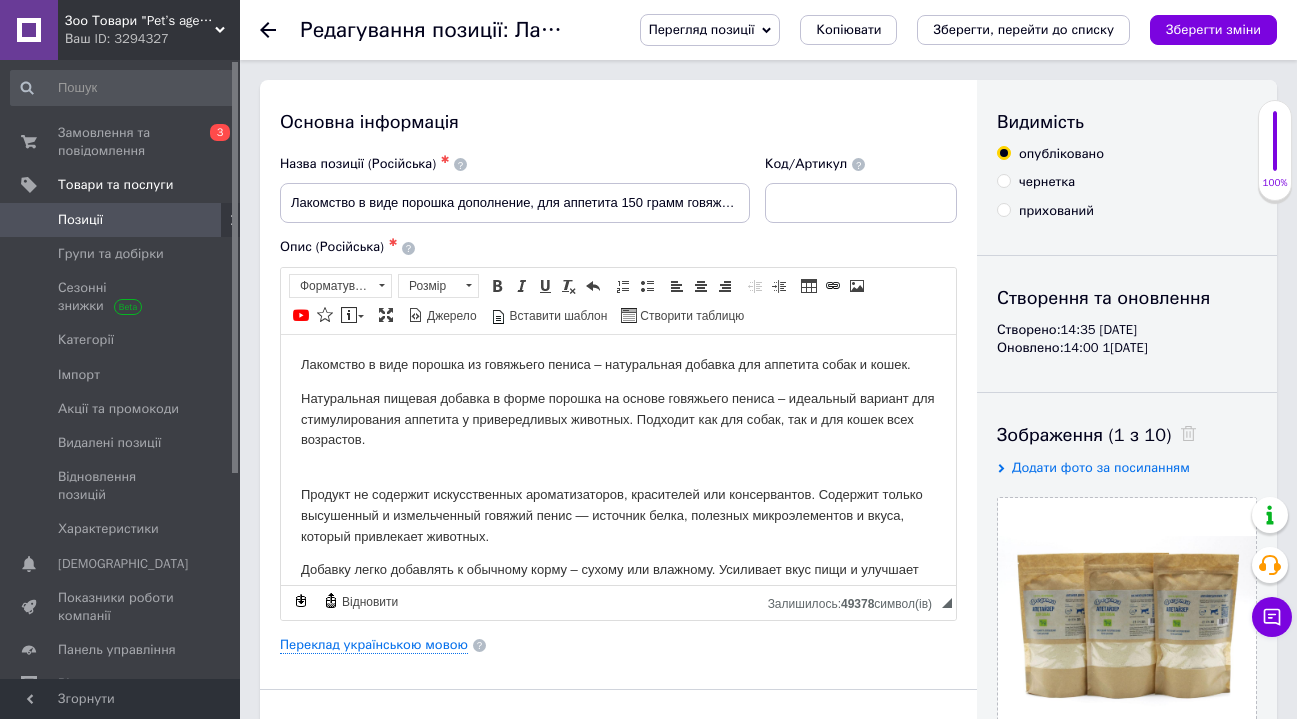 scroll, scrollTop: 49, scrollLeft: 0, axis: vertical 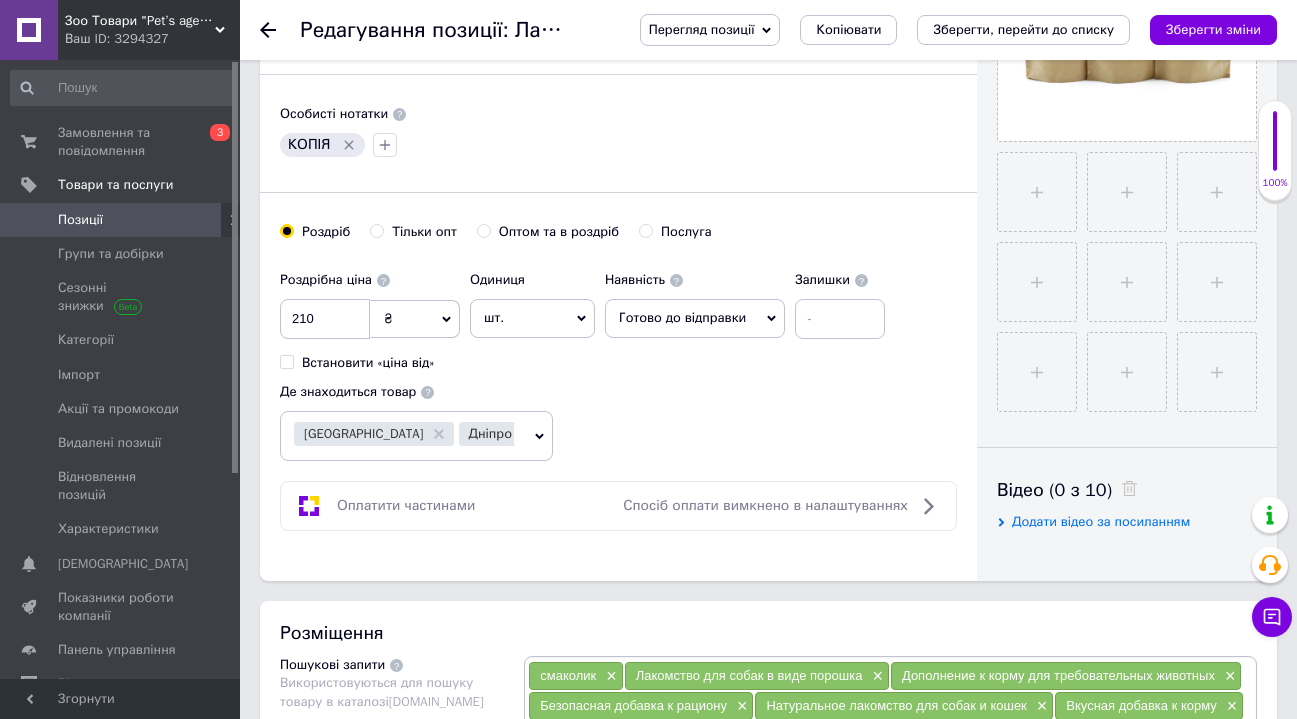 click 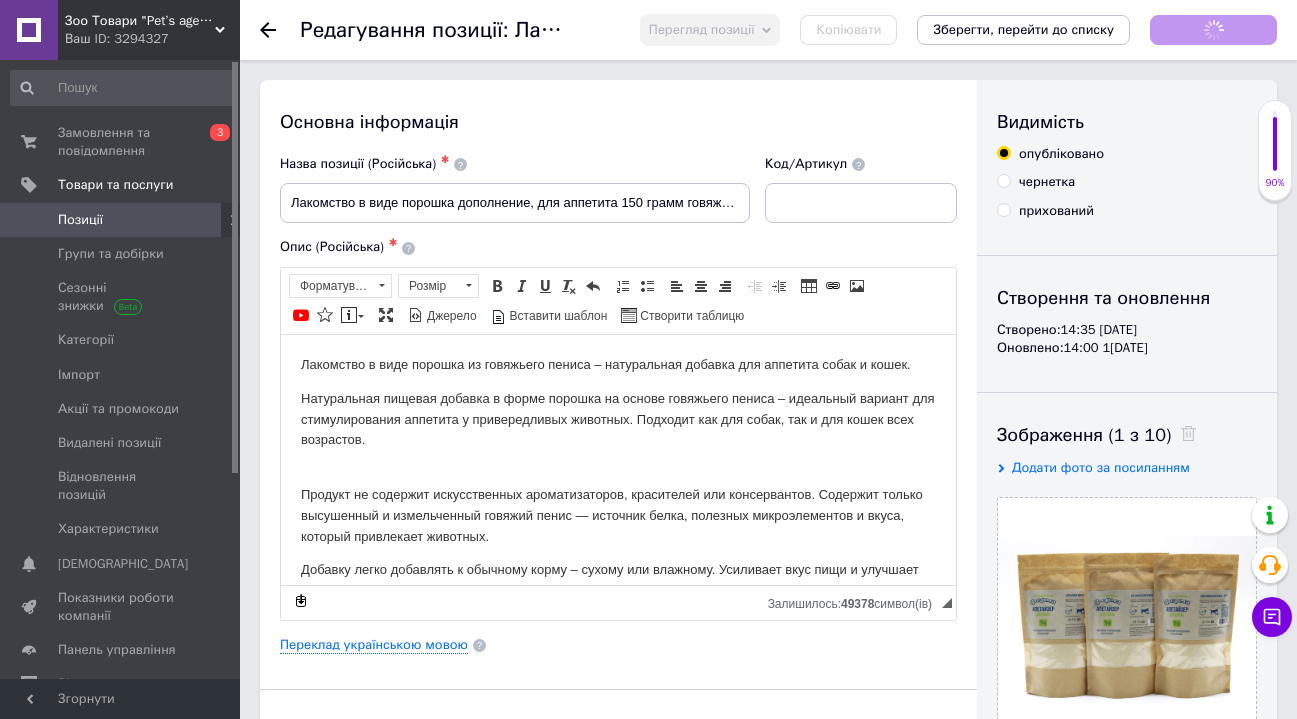 scroll, scrollTop: 0, scrollLeft: 0, axis: both 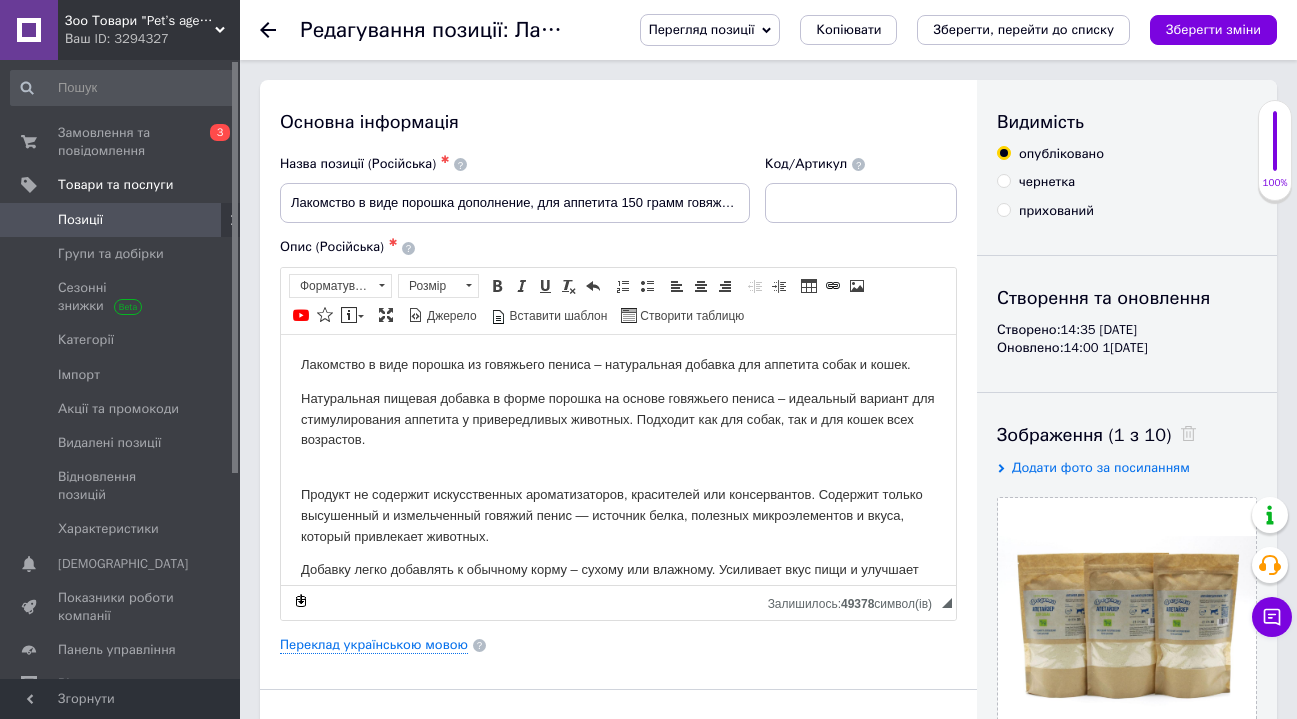 click on "Позиції" at bounding box center [121, 220] 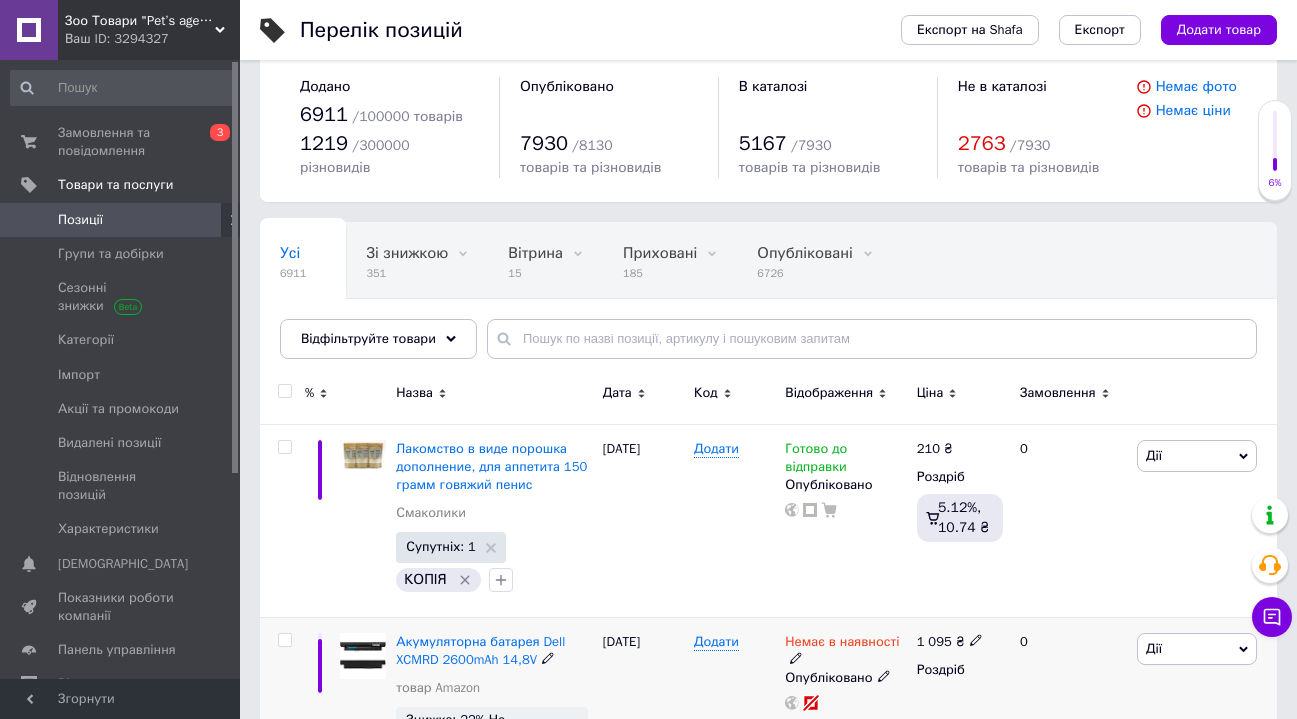 scroll, scrollTop: 59, scrollLeft: 0, axis: vertical 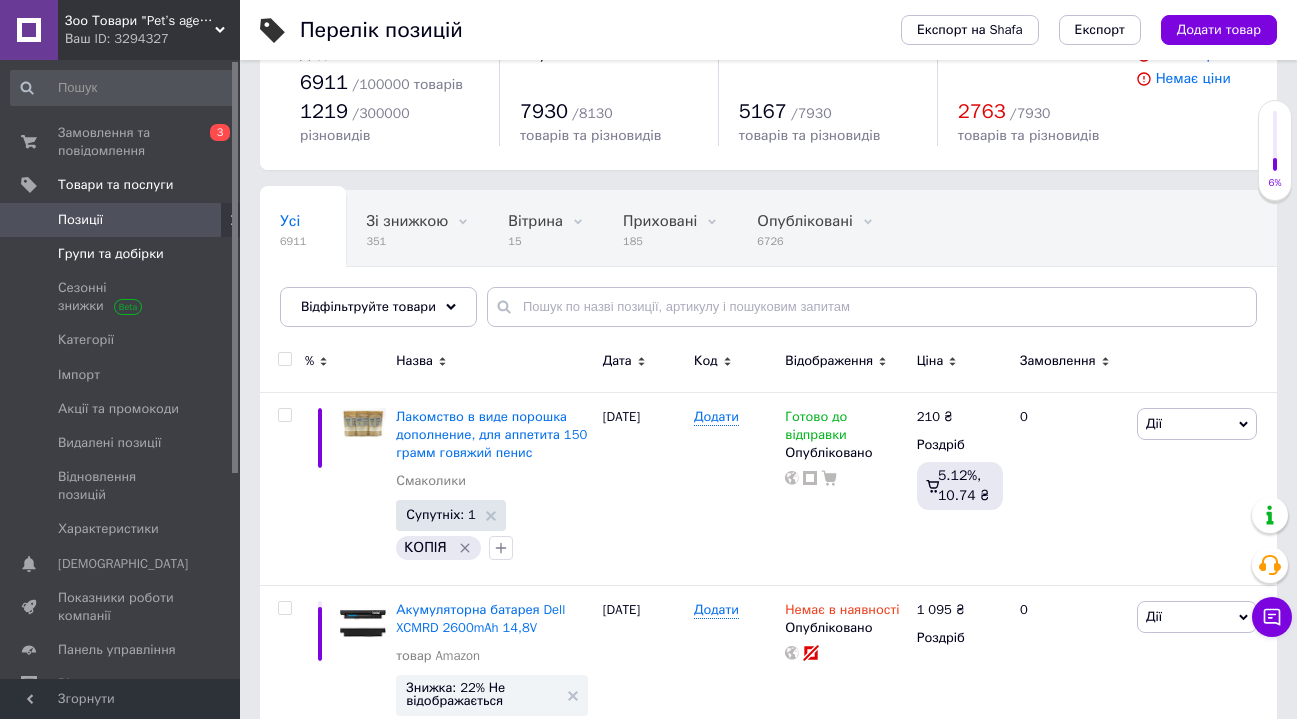 click on "Групи та добірки" at bounding box center (111, 254) 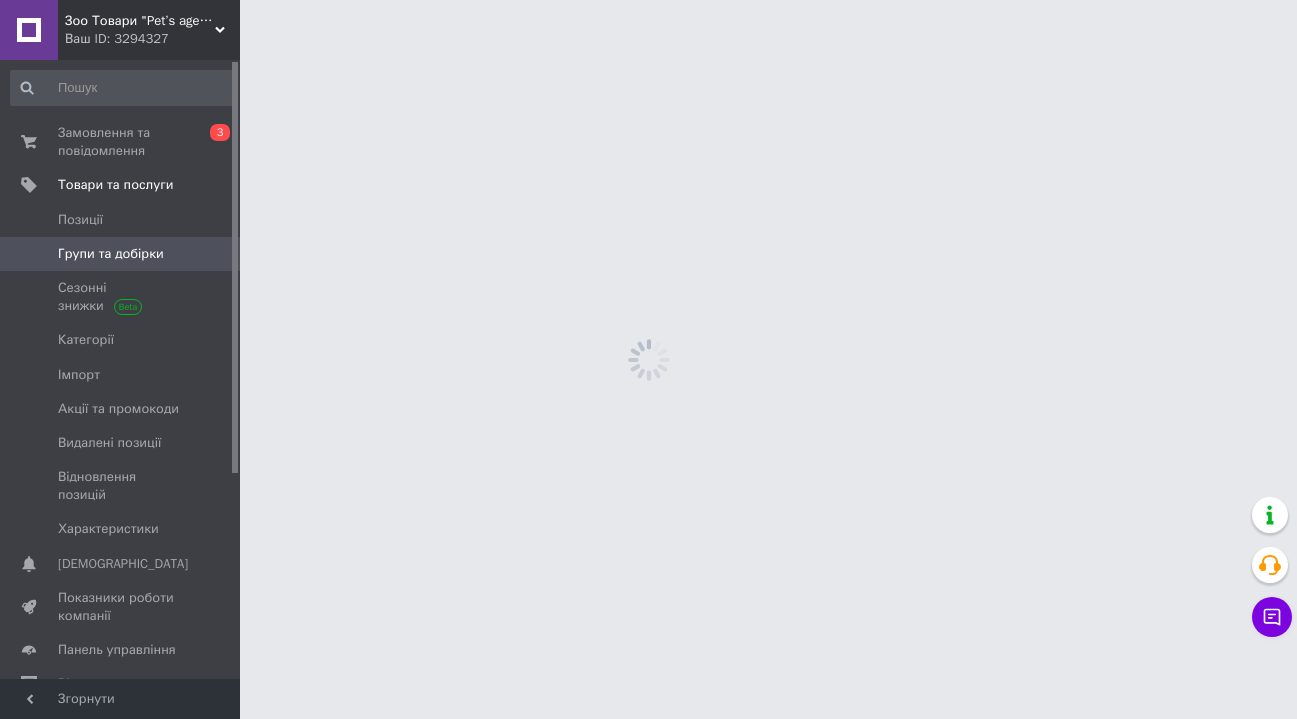 scroll, scrollTop: 0, scrollLeft: 0, axis: both 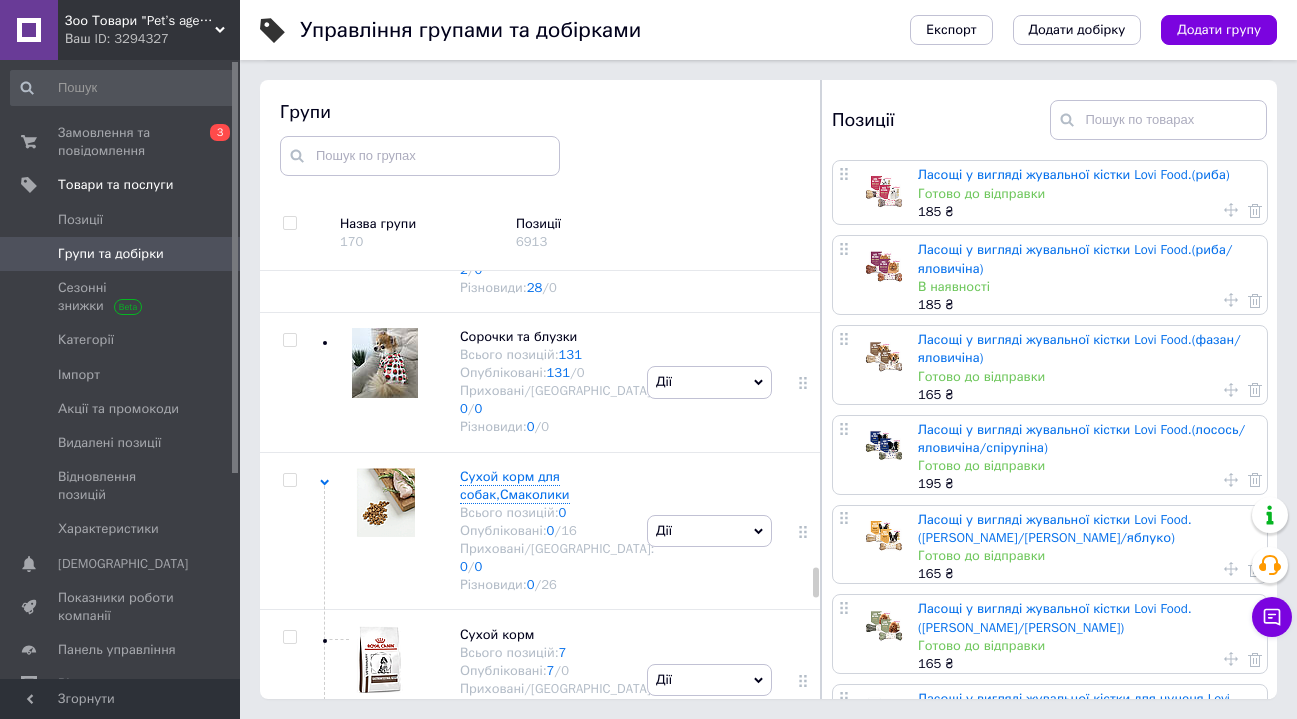 click on "9" at bounding box center [551, 811] 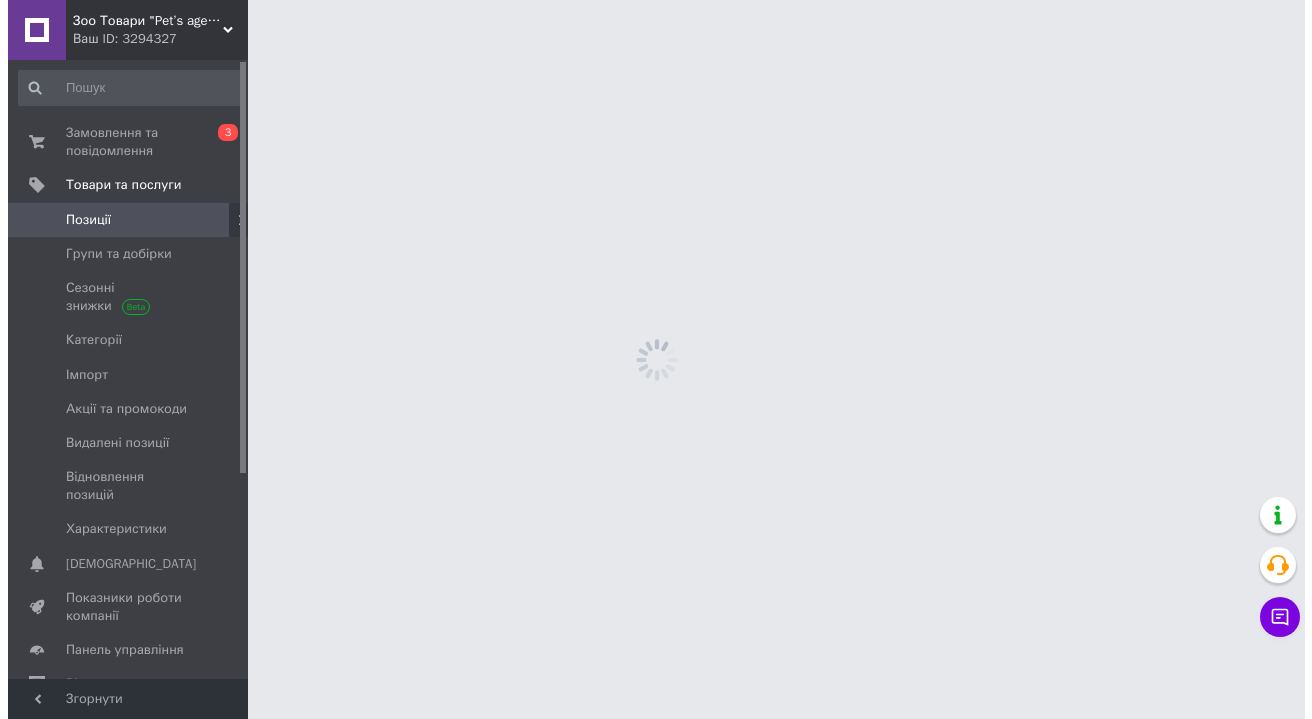 scroll, scrollTop: 0, scrollLeft: 0, axis: both 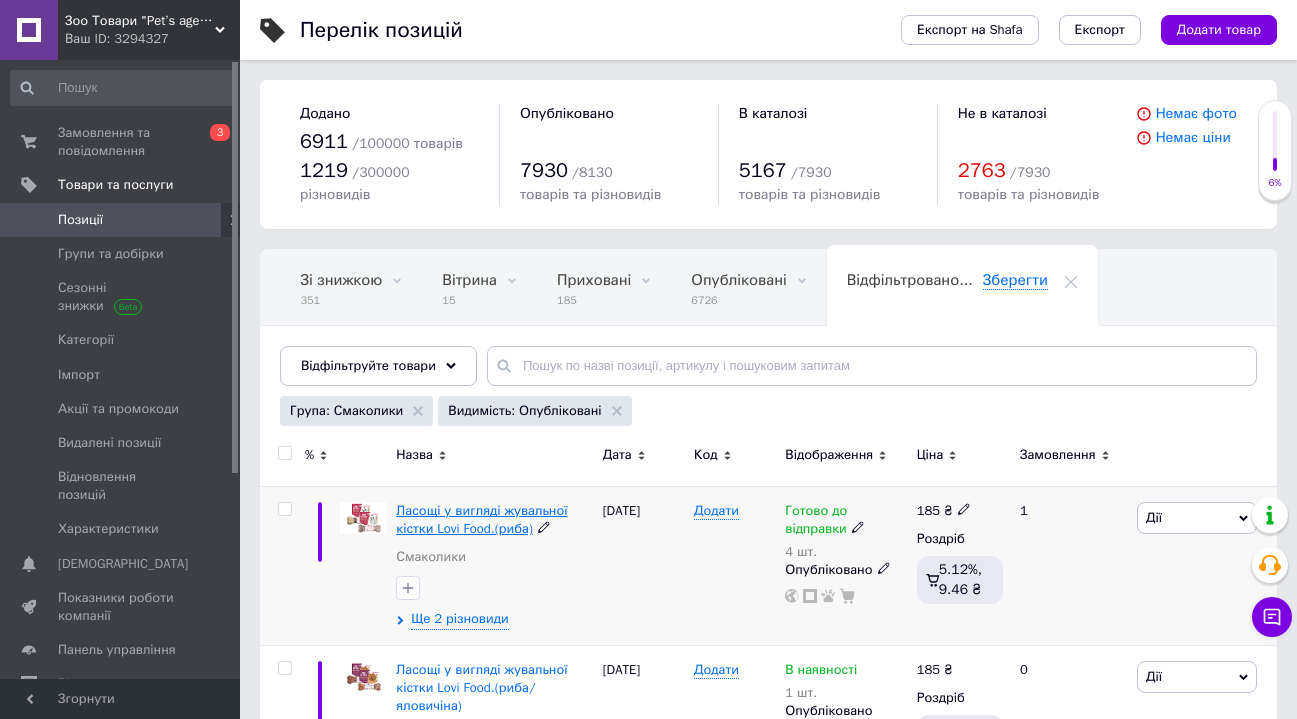 click on "Ласощі у вигляді жувальної кістки Lovi Food.(риба)" at bounding box center (481, 519) 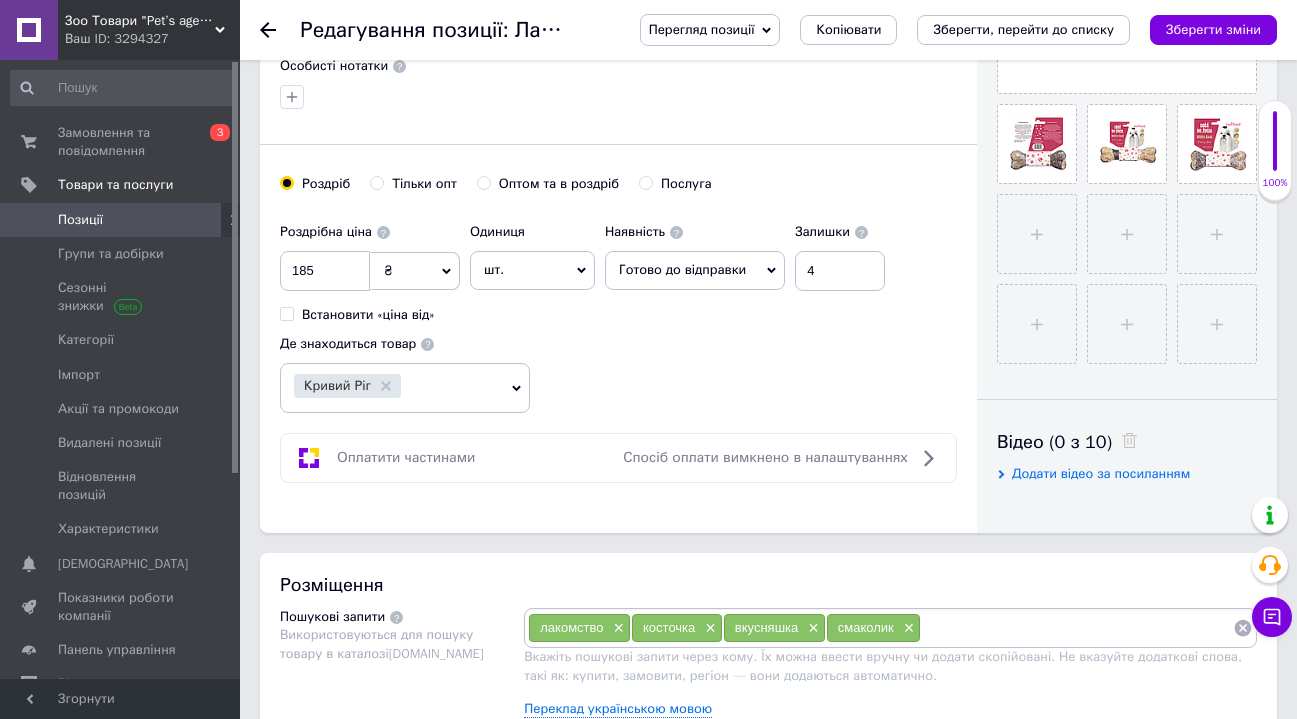 scroll, scrollTop: 727, scrollLeft: 0, axis: vertical 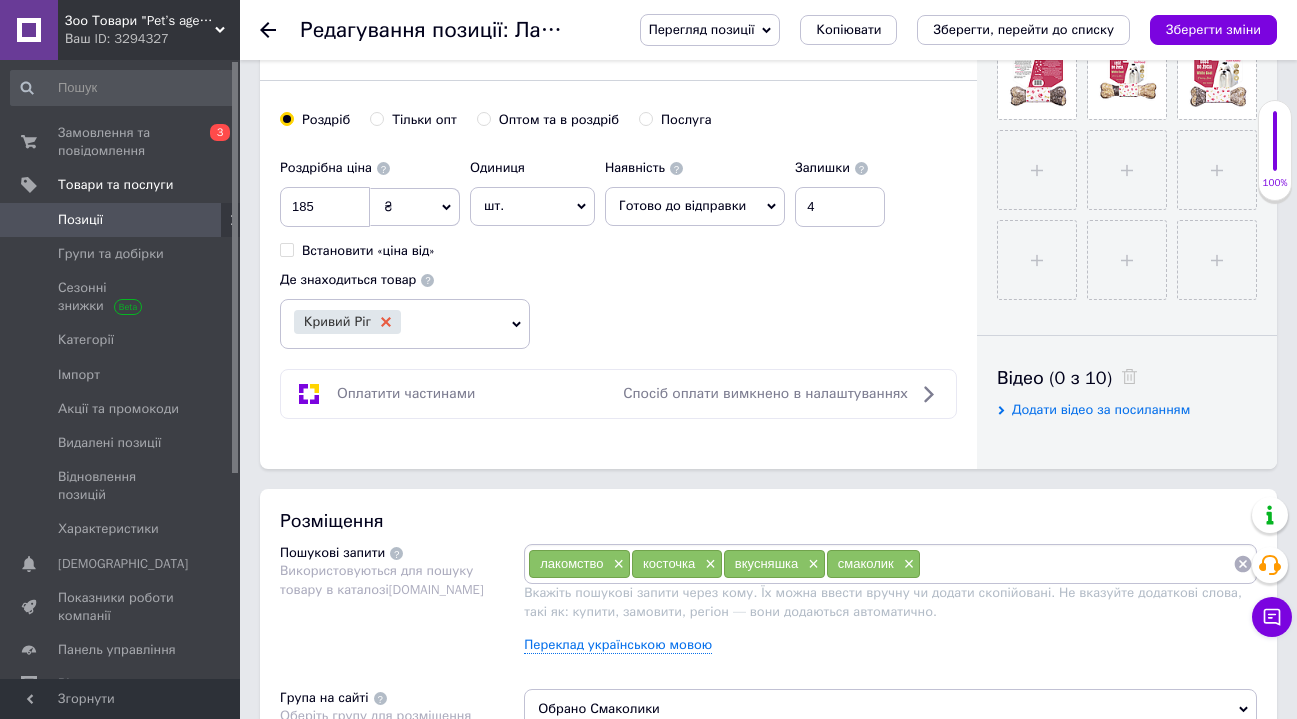 click 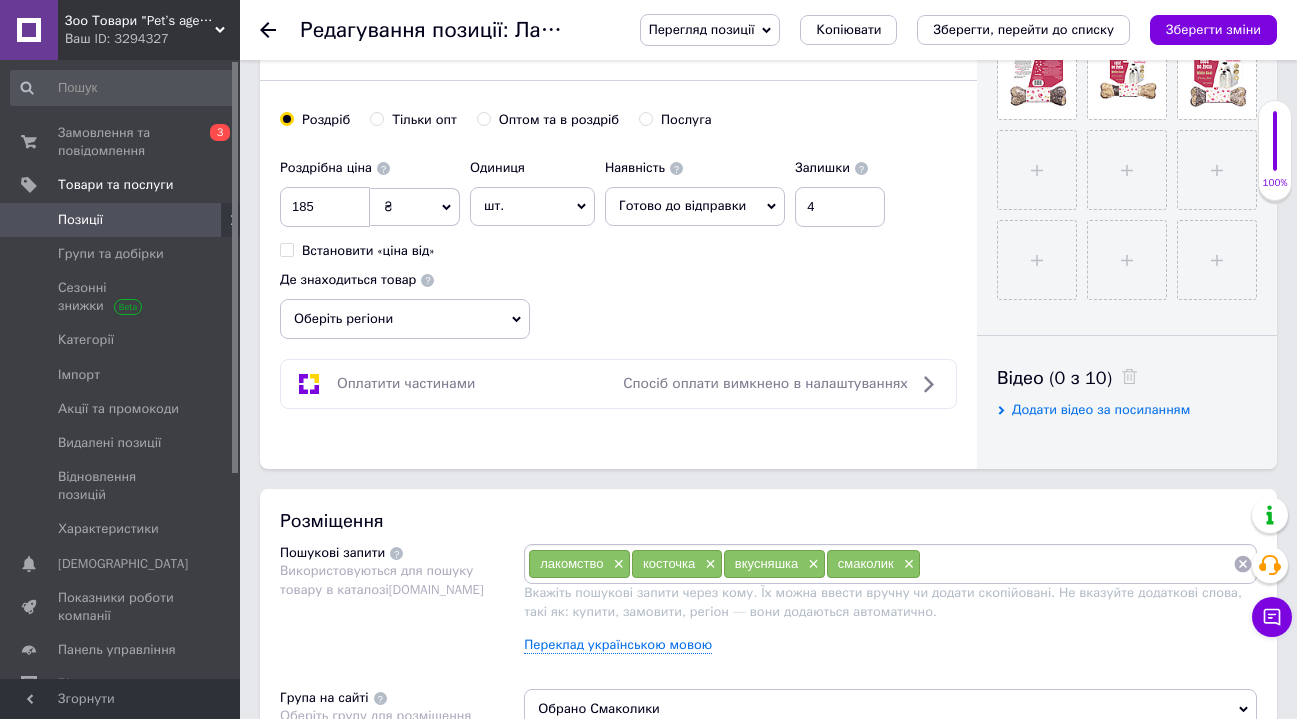 click on "Оберіть регіони" at bounding box center [405, 319] 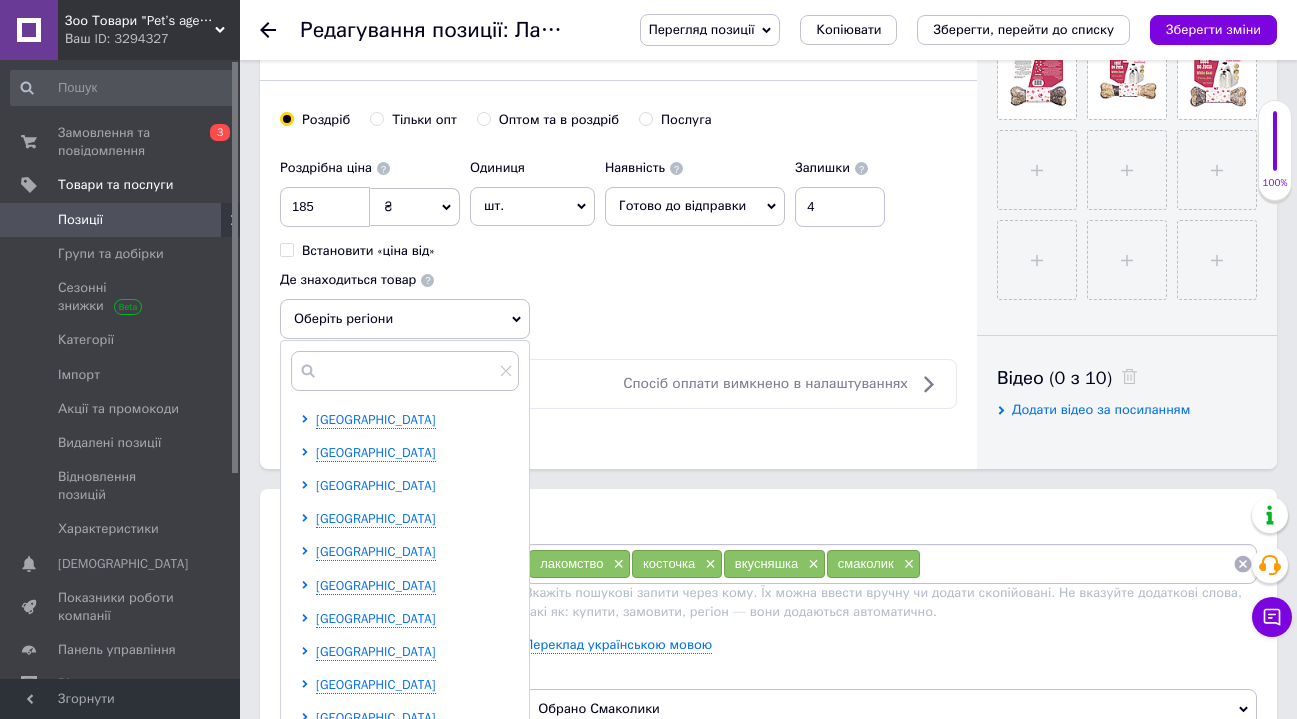 click on "[GEOGRAPHIC_DATA]" at bounding box center (376, 485) 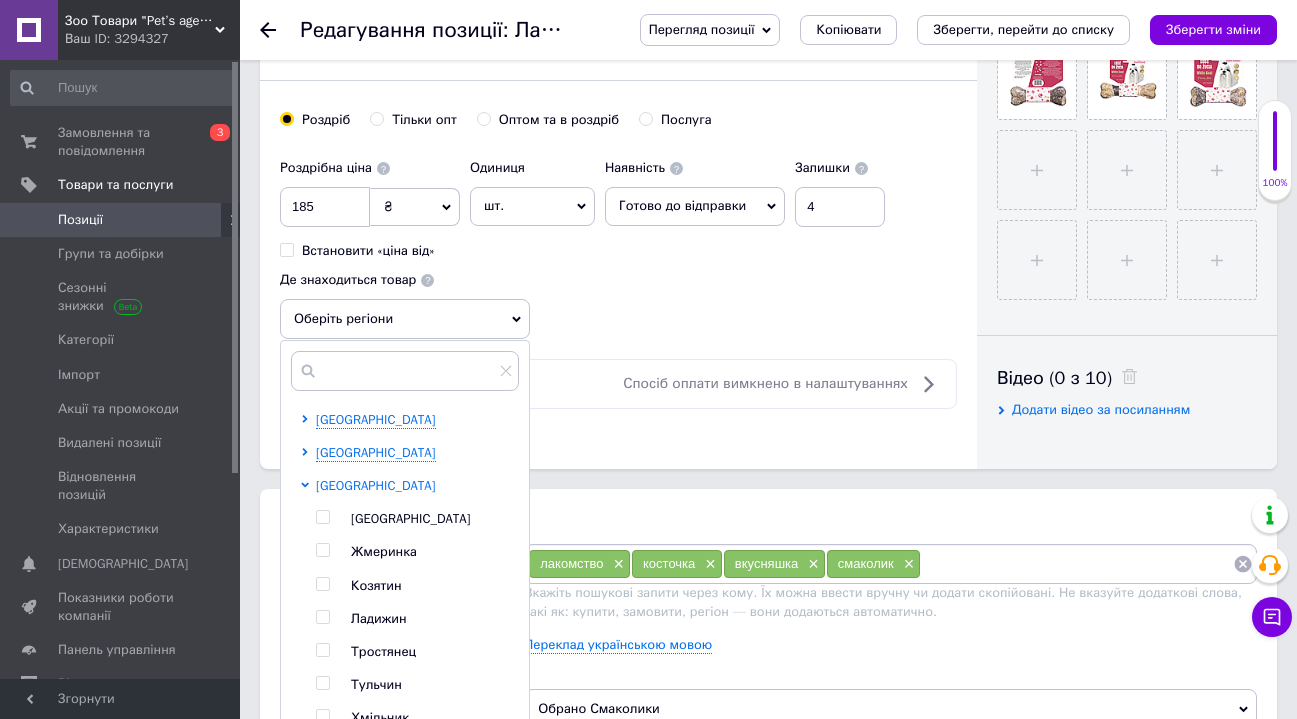 click on "[GEOGRAPHIC_DATA]" at bounding box center [376, 485] 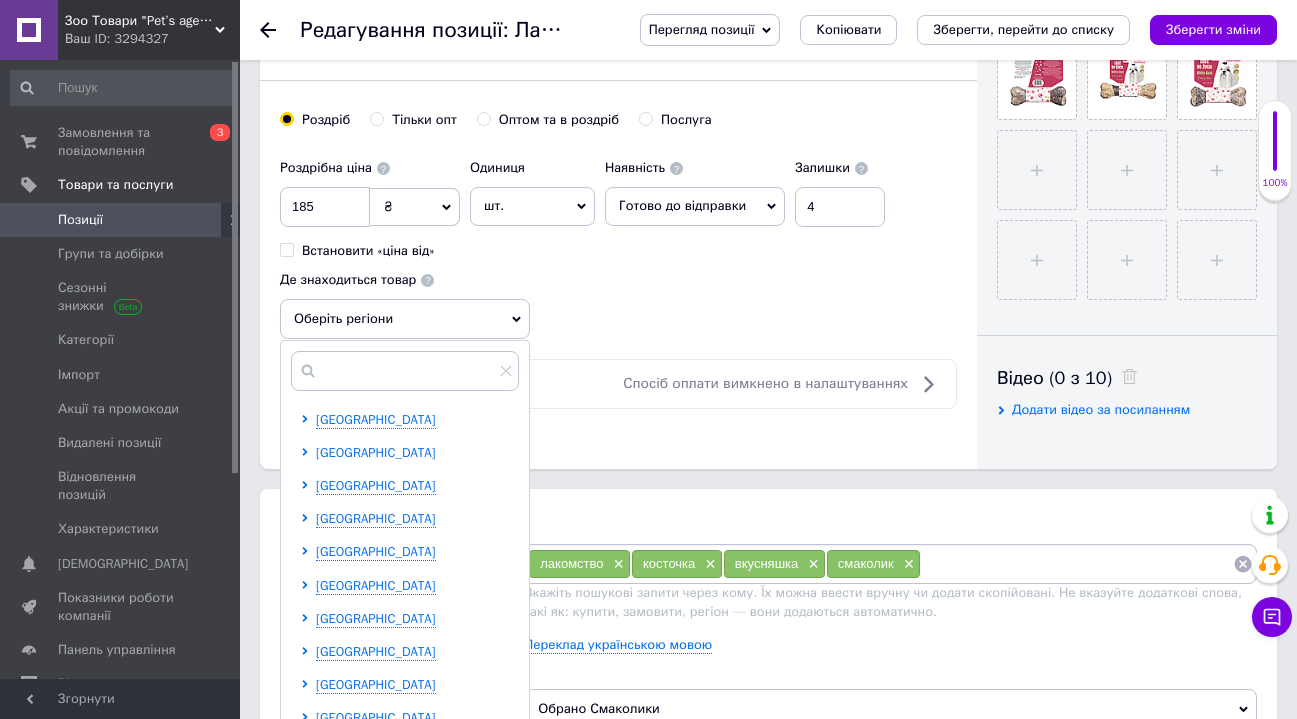 click on "[GEOGRAPHIC_DATA]" at bounding box center [376, 452] 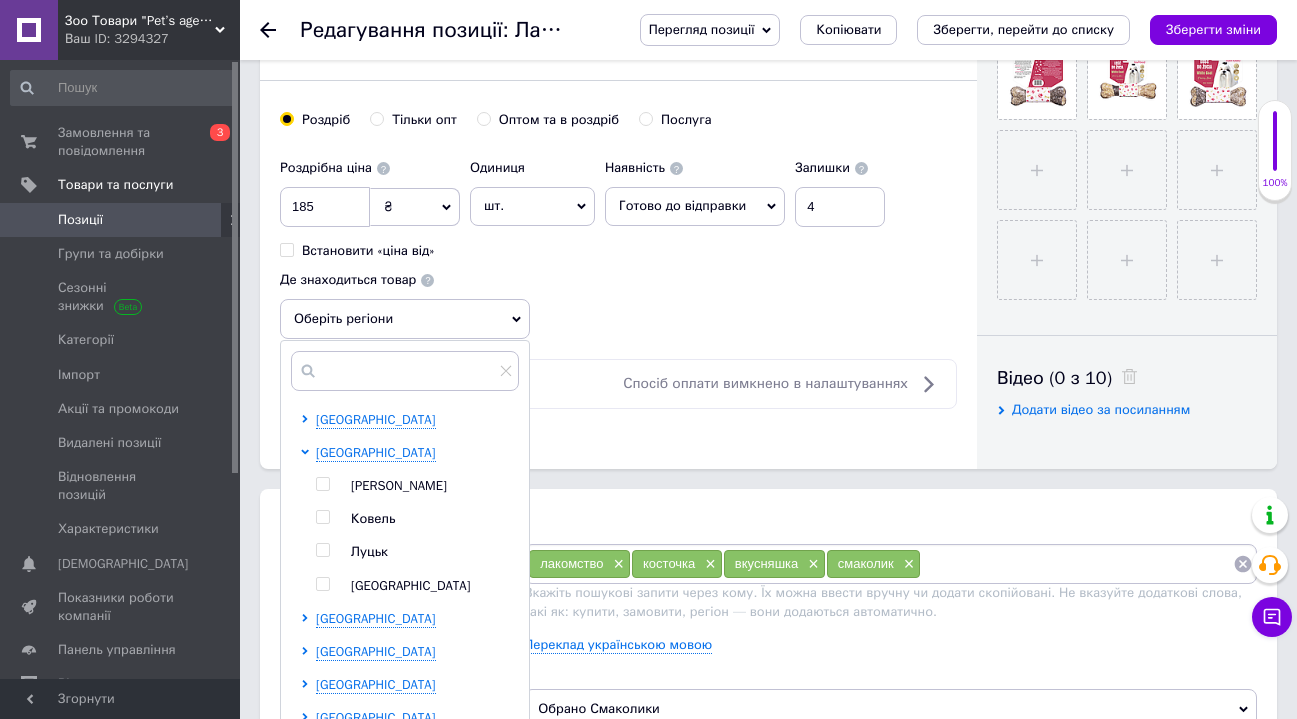 click at bounding box center (322, 550) 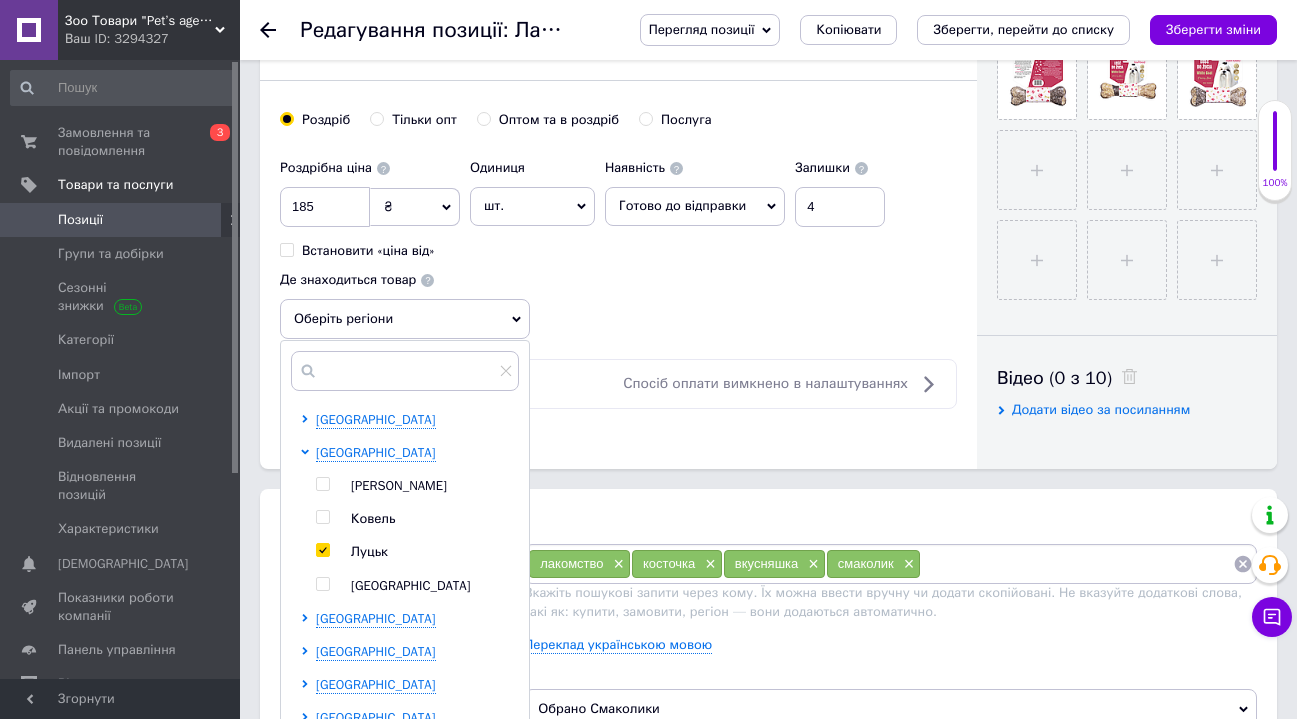 checkbox on "true" 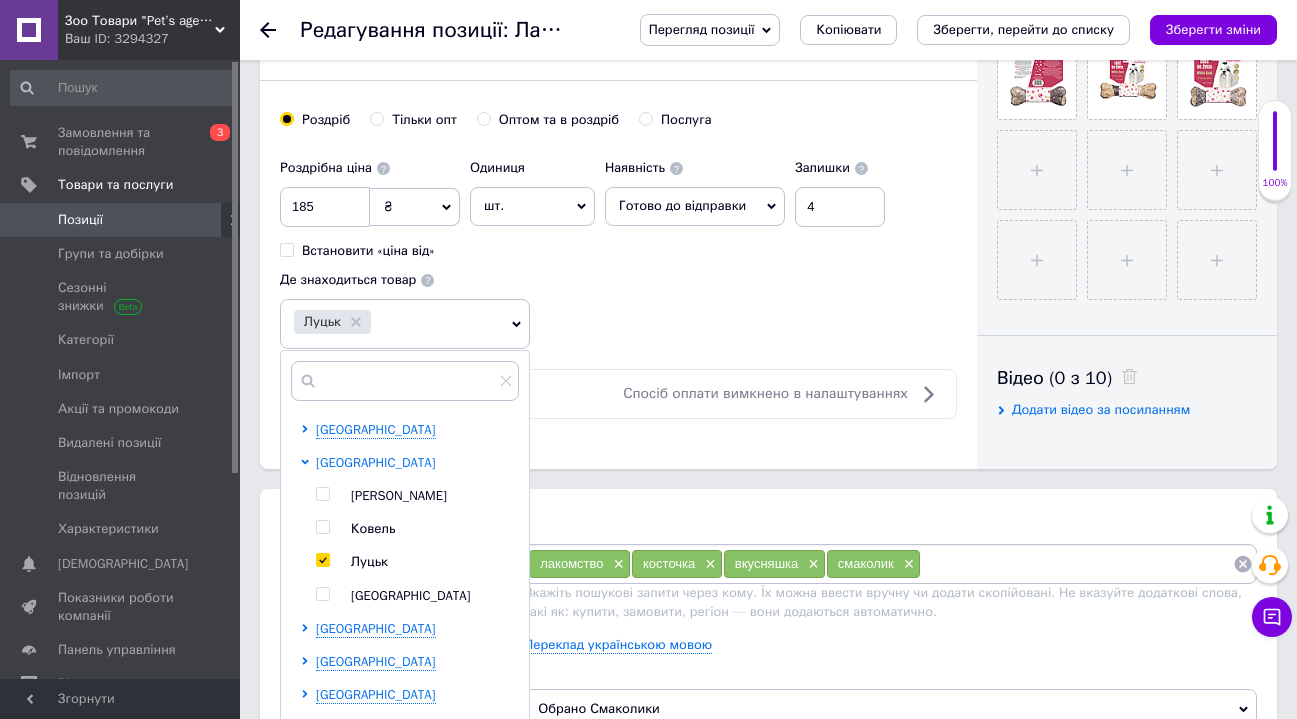 click on "[GEOGRAPHIC_DATA]" at bounding box center [376, 462] 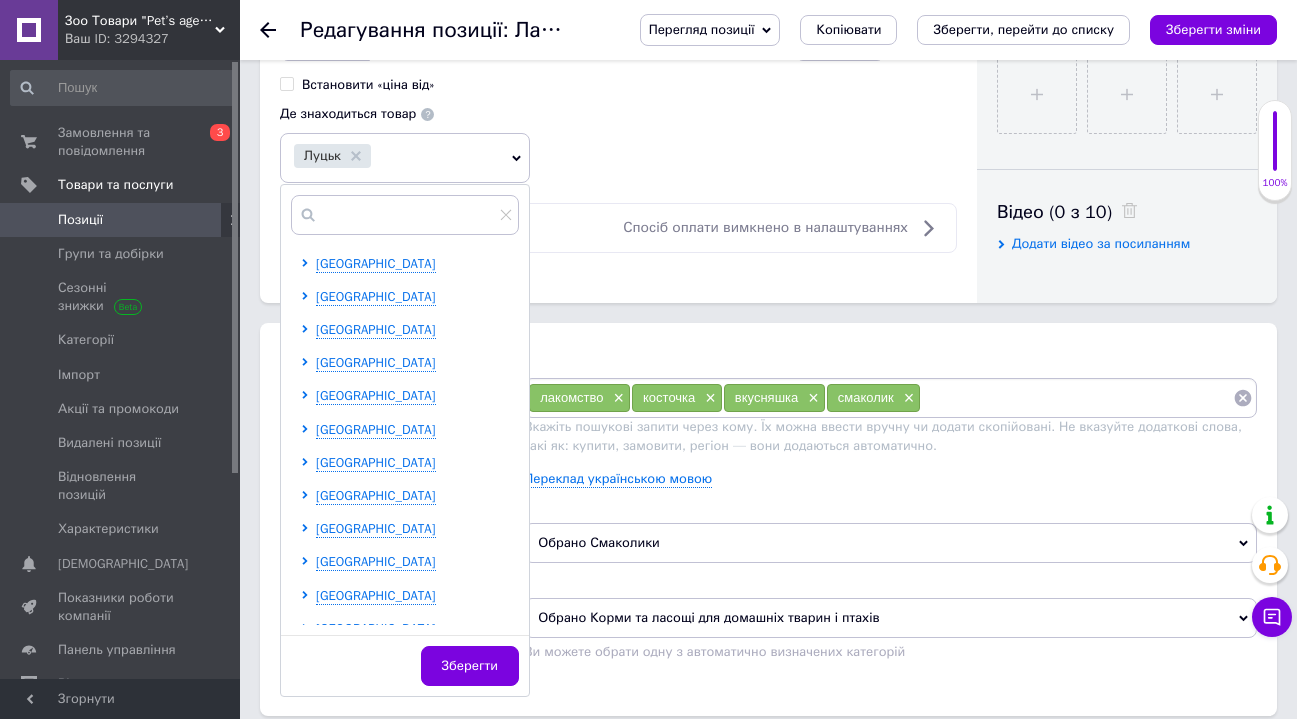 scroll, scrollTop: 1008, scrollLeft: 0, axis: vertical 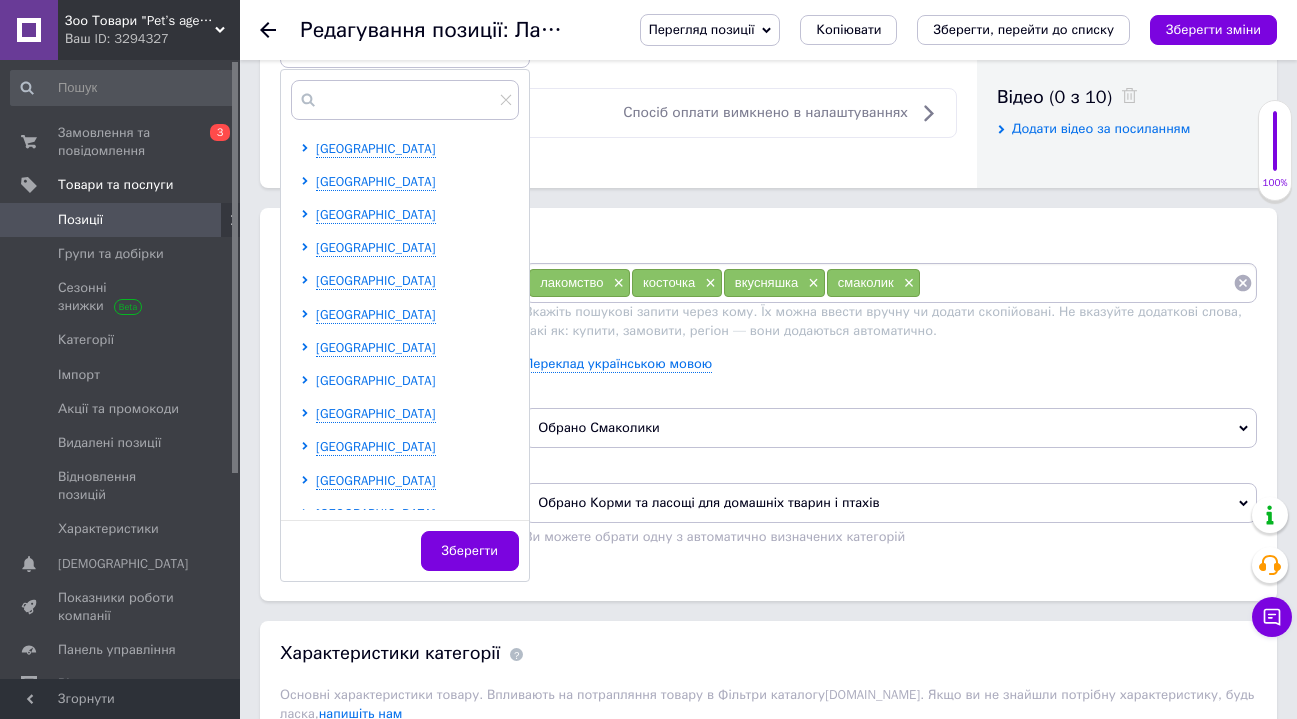click on "[GEOGRAPHIC_DATA]" at bounding box center [376, 380] 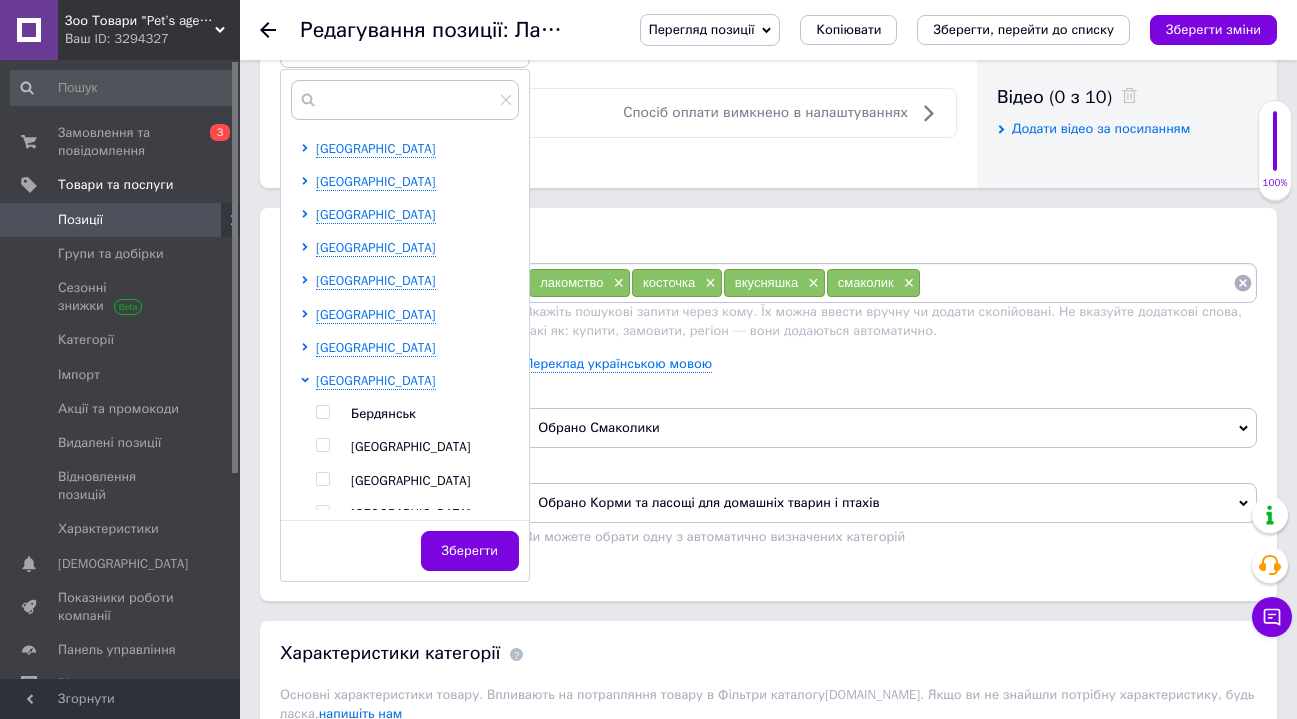 click at bounding box center (322, 479) 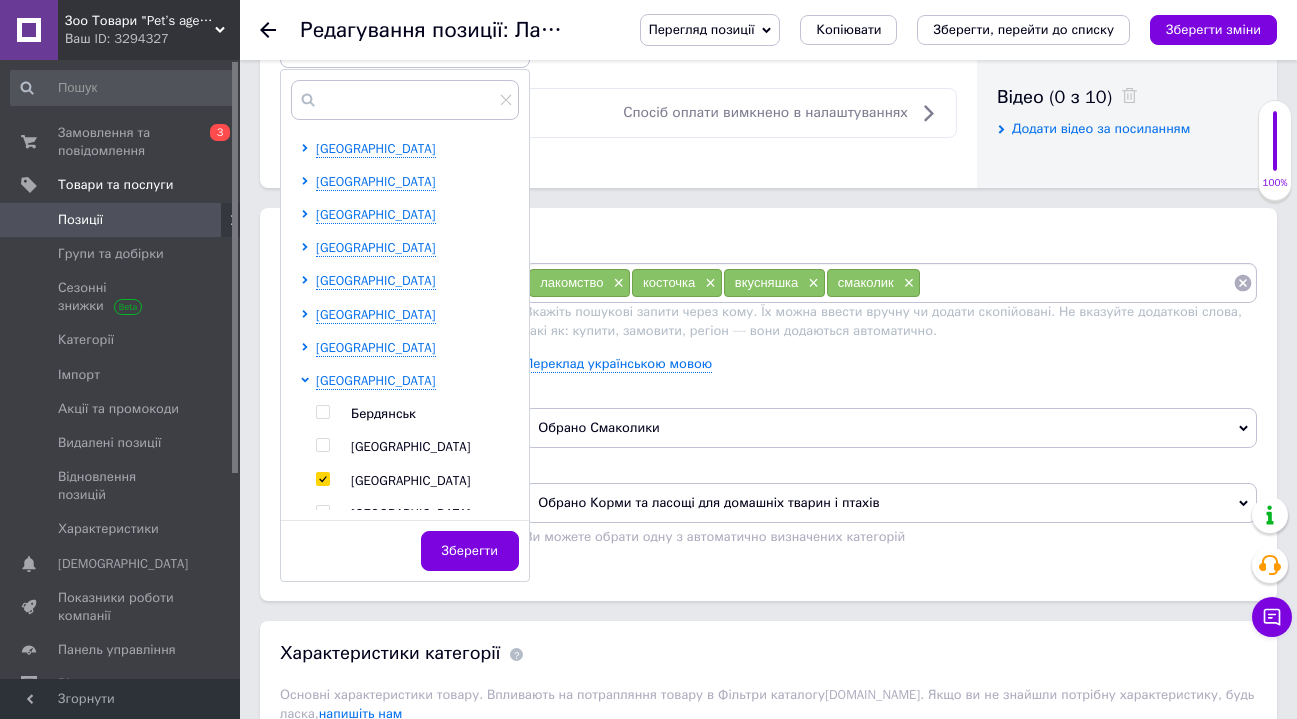 checkbox on "true" 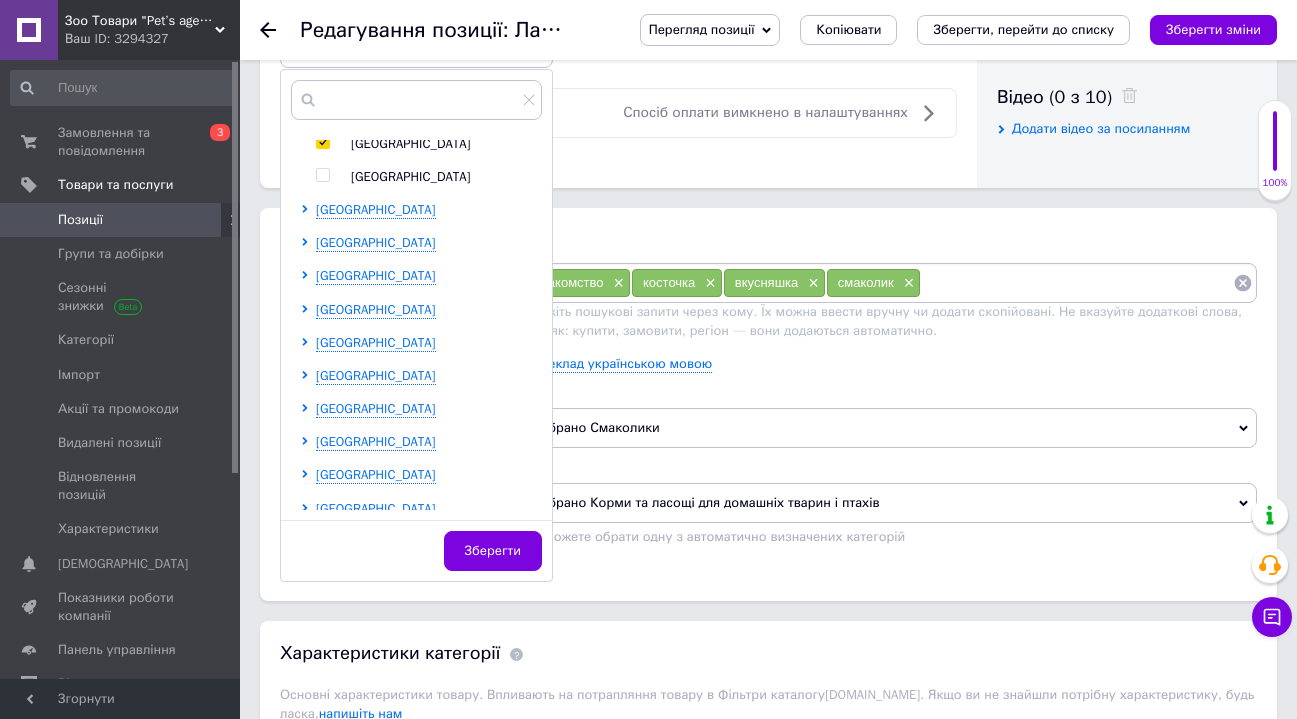 scroll, scrollTop: 490, scrollLeft: 0, axis: vertical 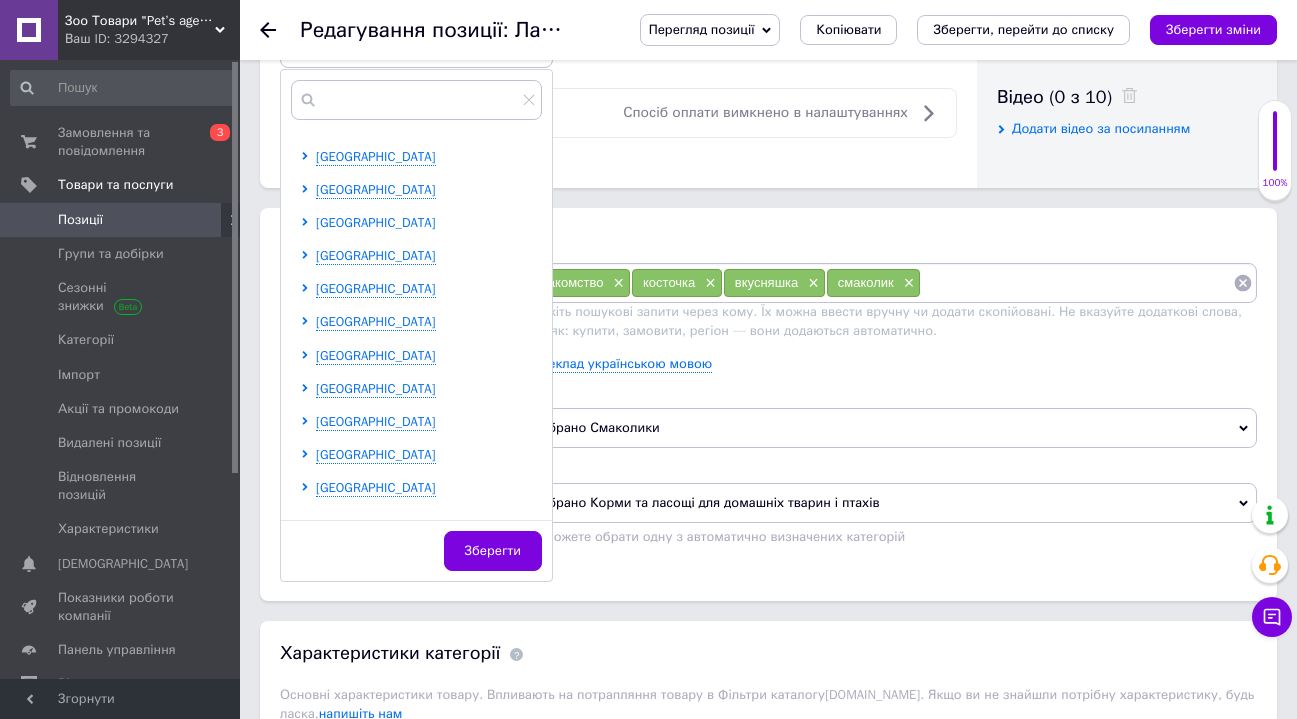 click on "[GEOGRAPHIC_DATA]" at bounding box center (376, 222) 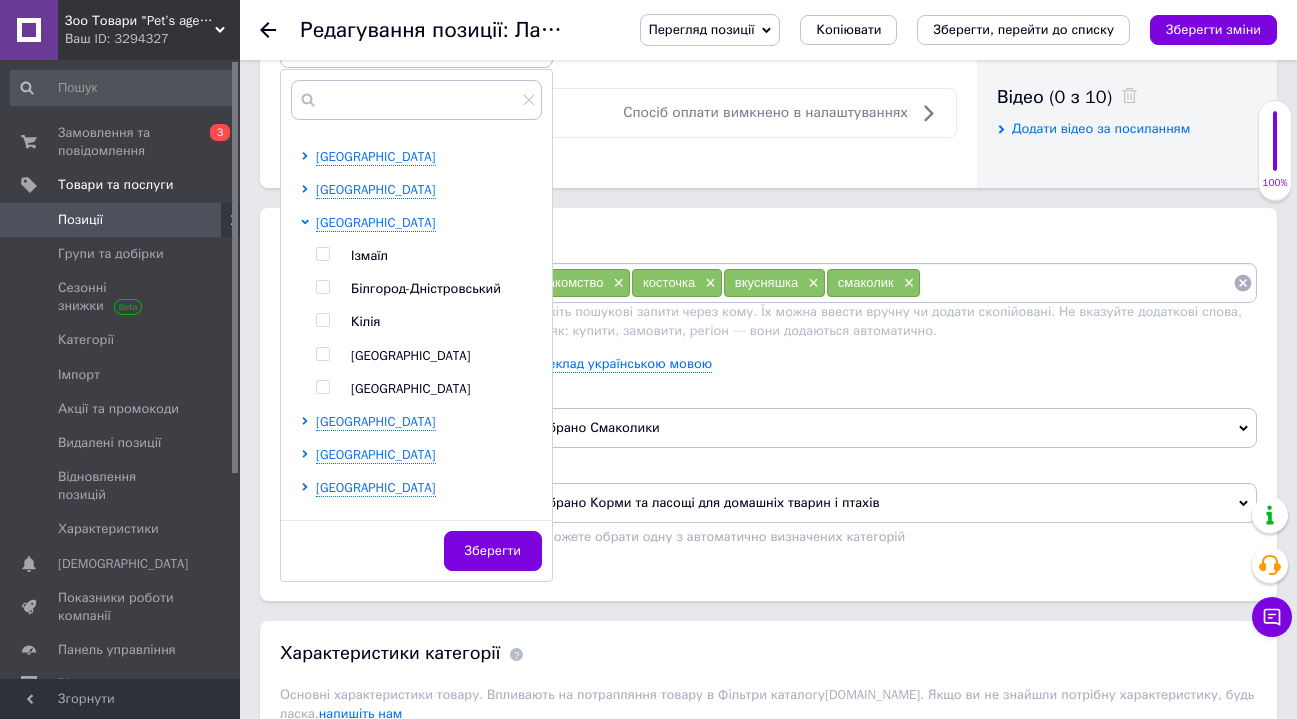 click at bounding box center [322, 354] 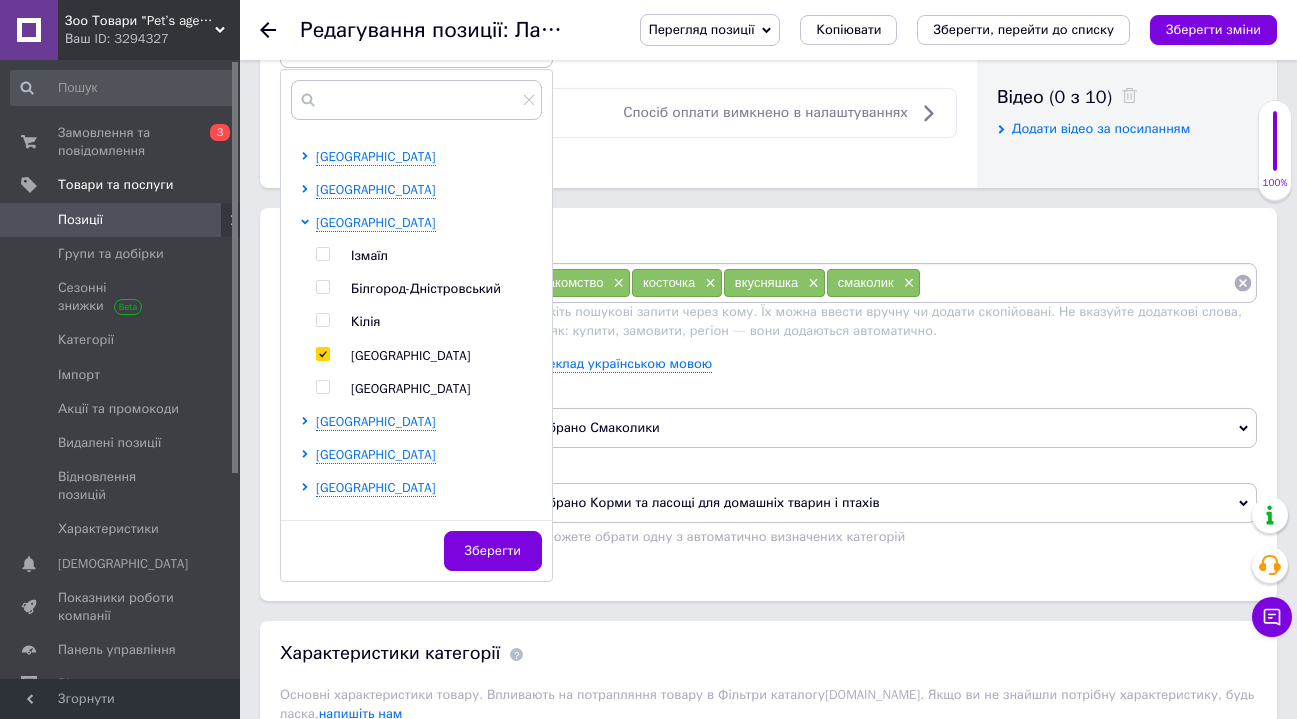 checkbox on "true" 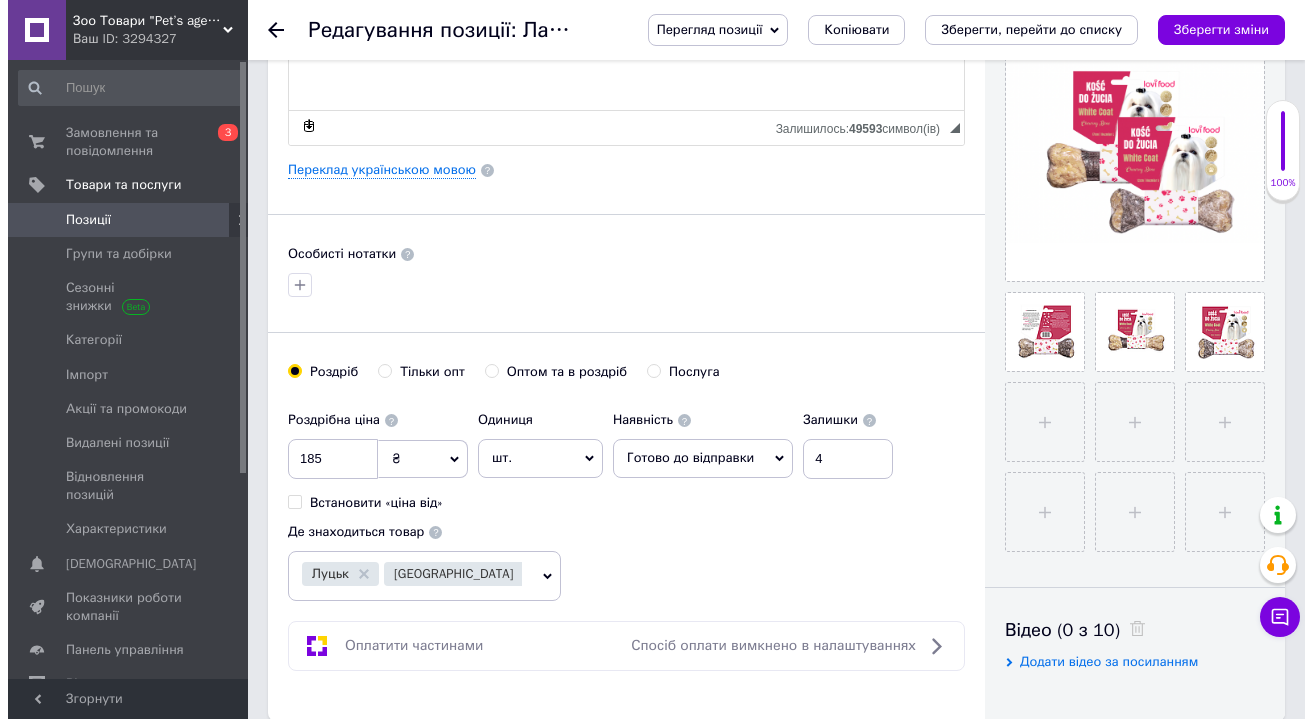 scroll, scrollTop: 196, scrollLeft: 0, axis: vertical 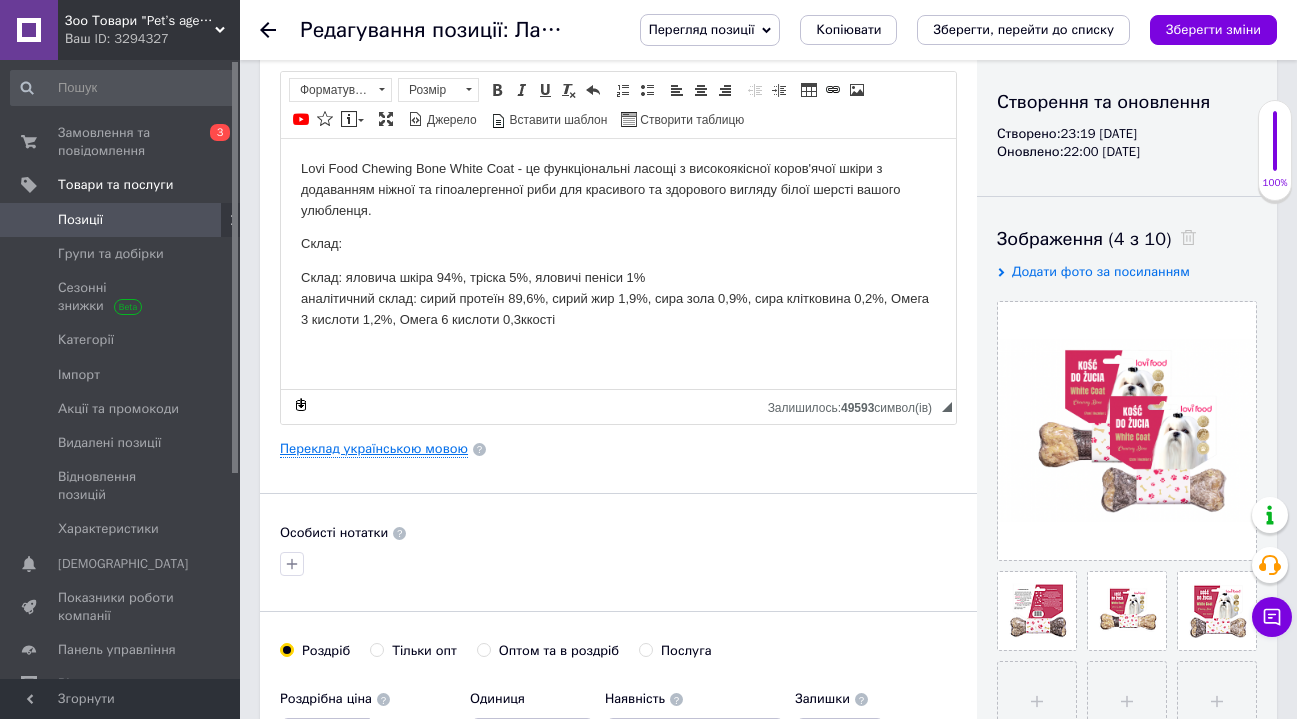 click on "Переклад українською мовою" at bounding box center [374, 449] 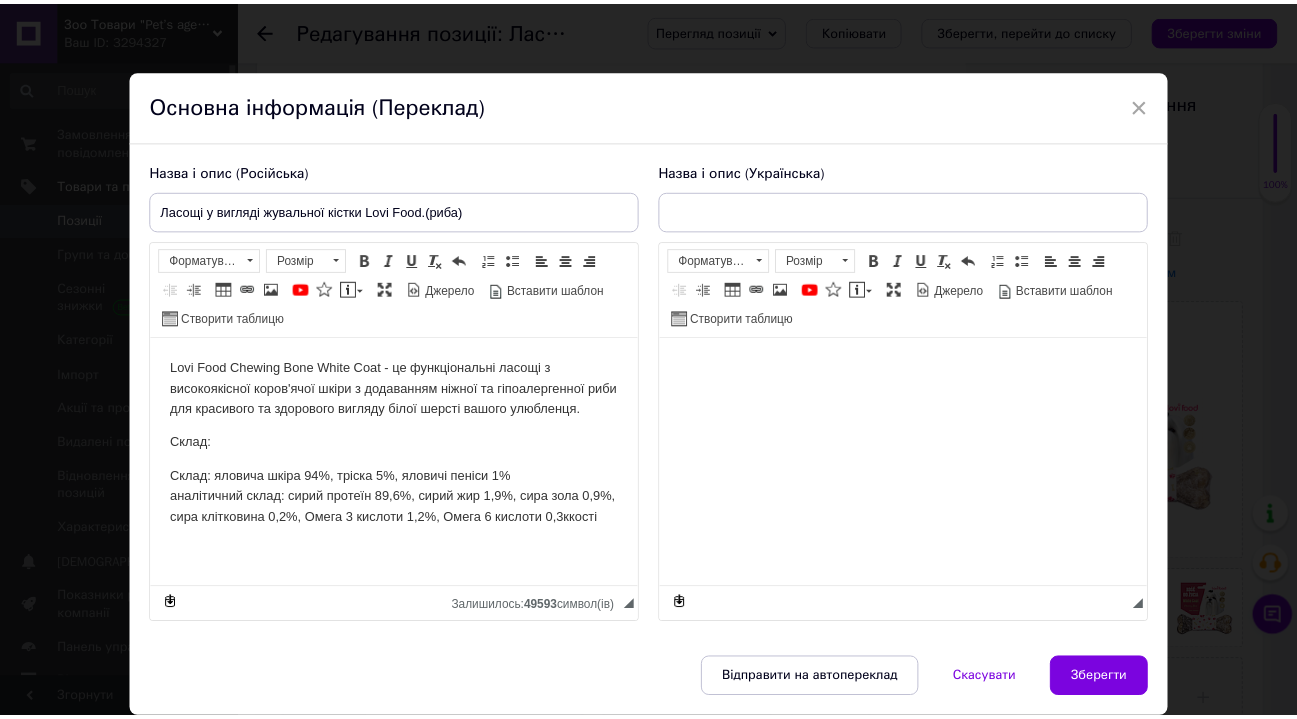 scroll, scrollTop: 0, scrollLeft: 0, axis: both 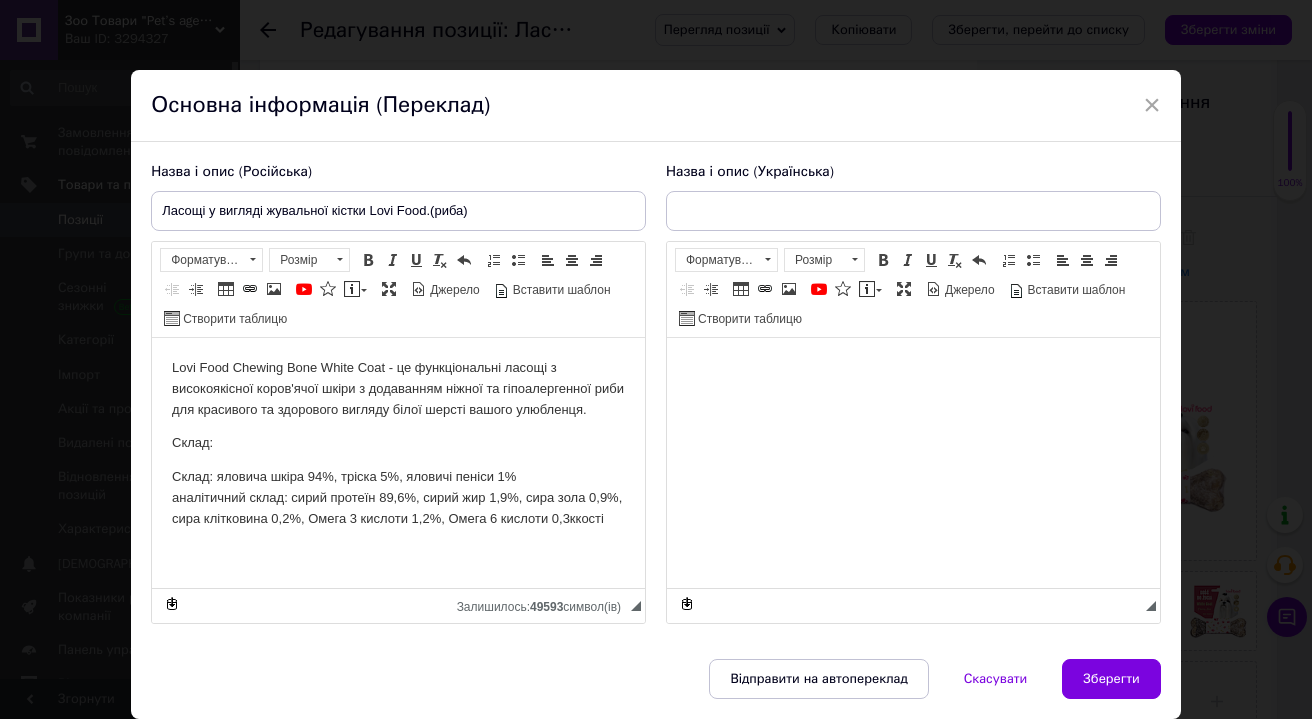 type on "Ласощі у вигляді жувальної кістки Lovi Food.(риба)" 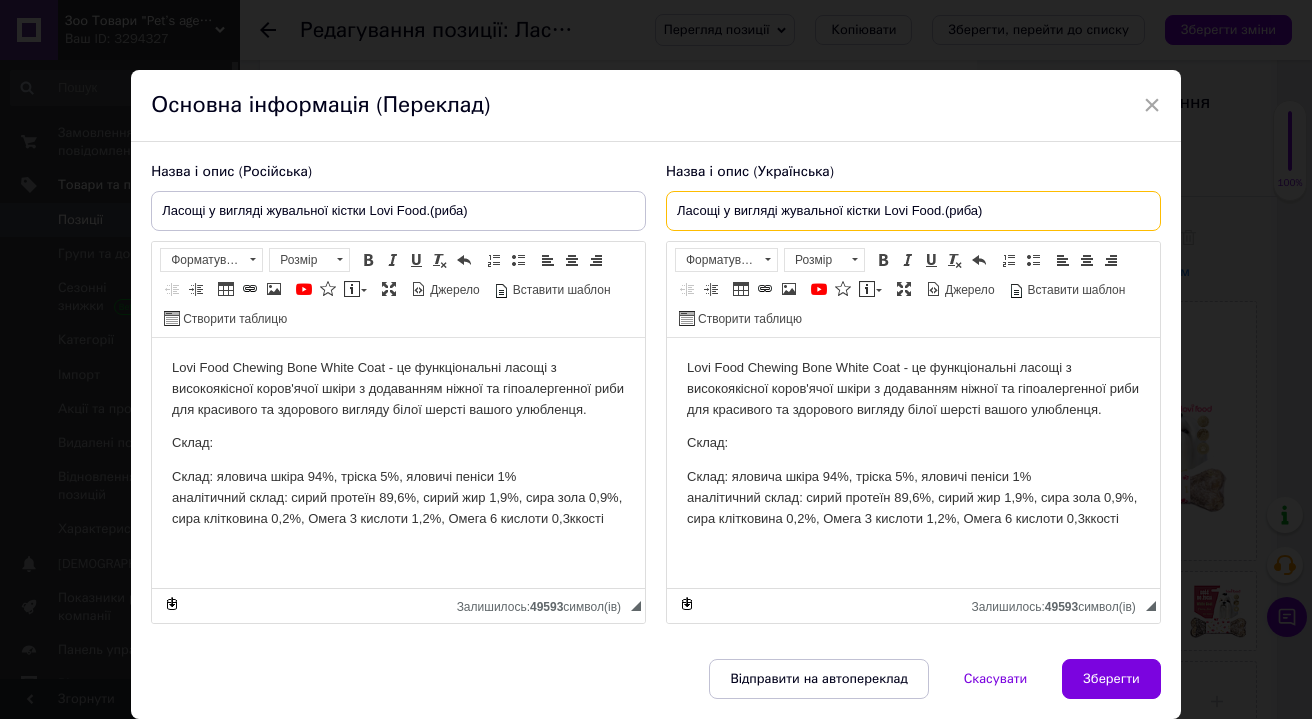 drag, startPoint x: 984, startPoint y: 209, endPoint x: 674, endPoint y: 211, distance: 310.00644 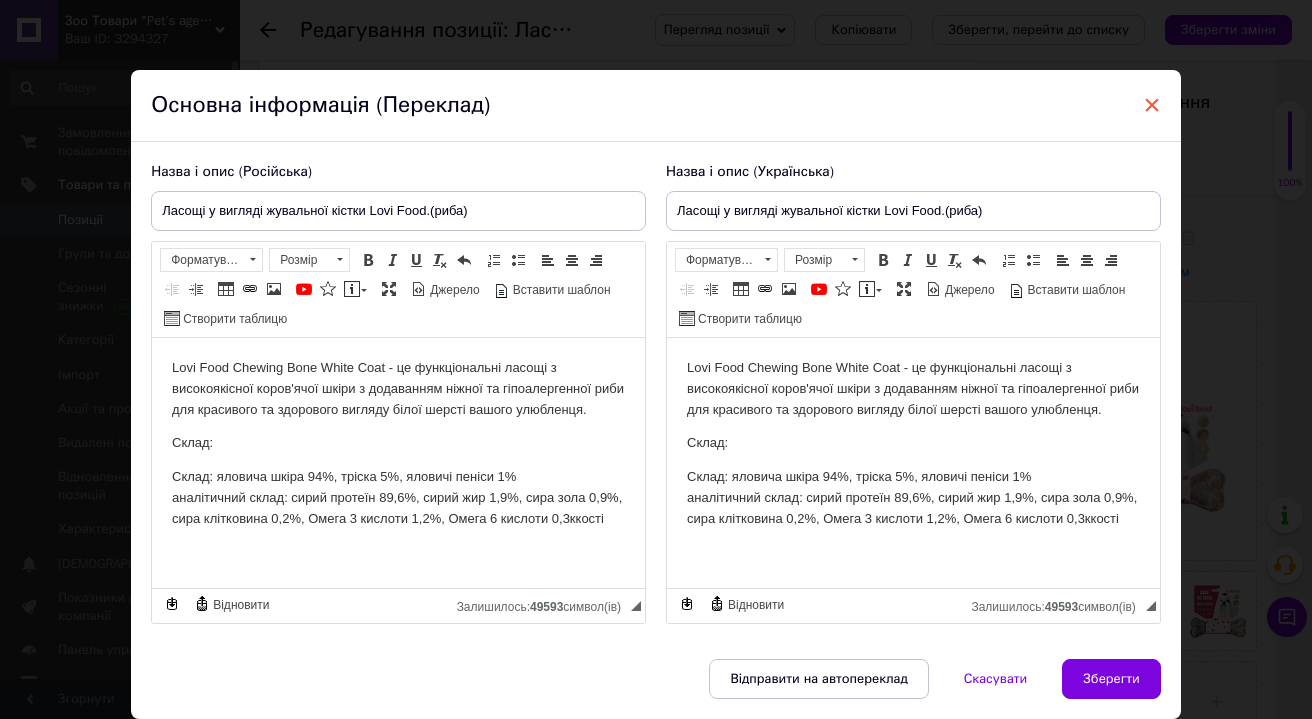 click on "×" at bounding box center (1152, 105) 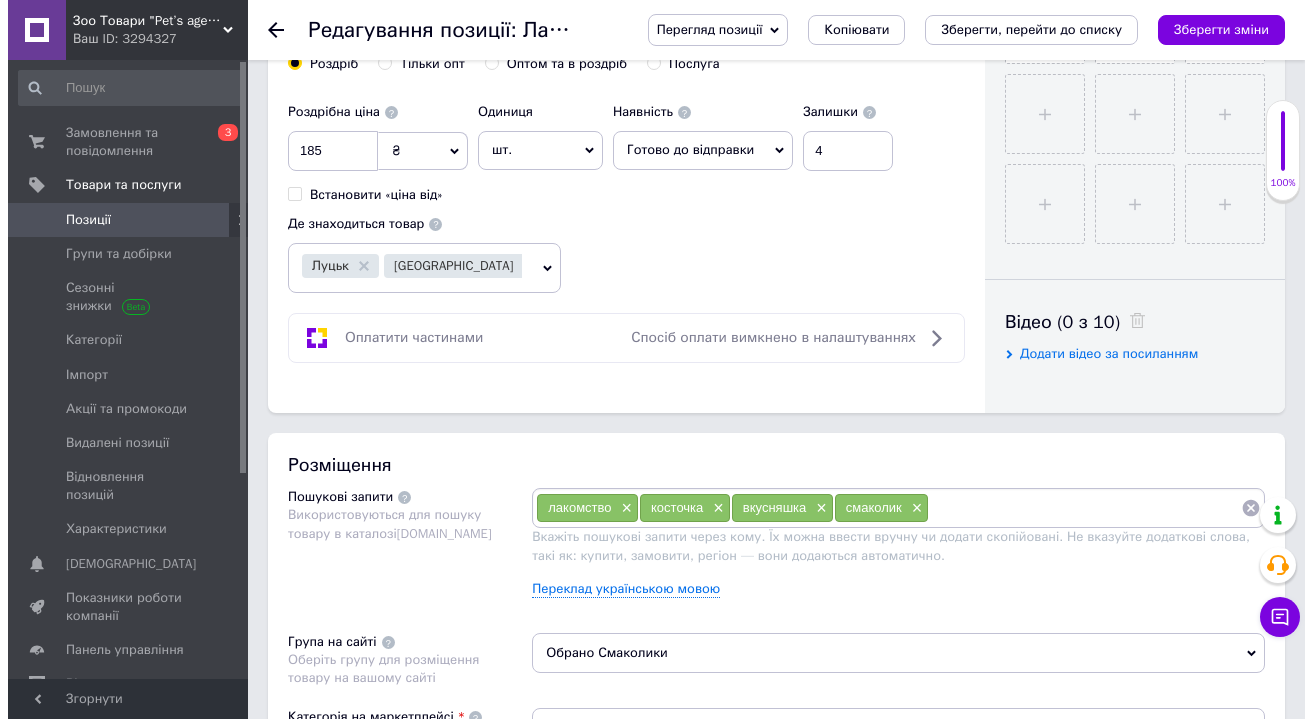 scroll, scrollTop: 968, scrollLeft: 0, axis: vertical 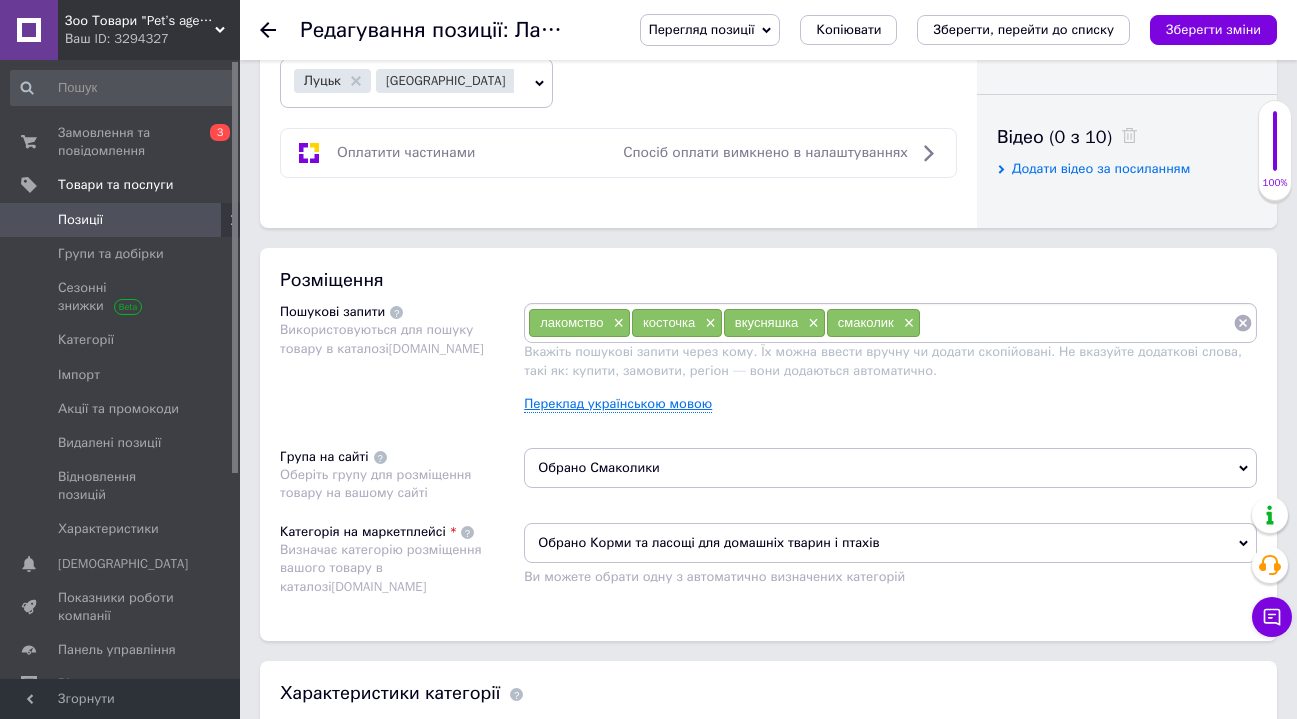 click on "Переклад українською мовою" at bounding box center [618, 404] 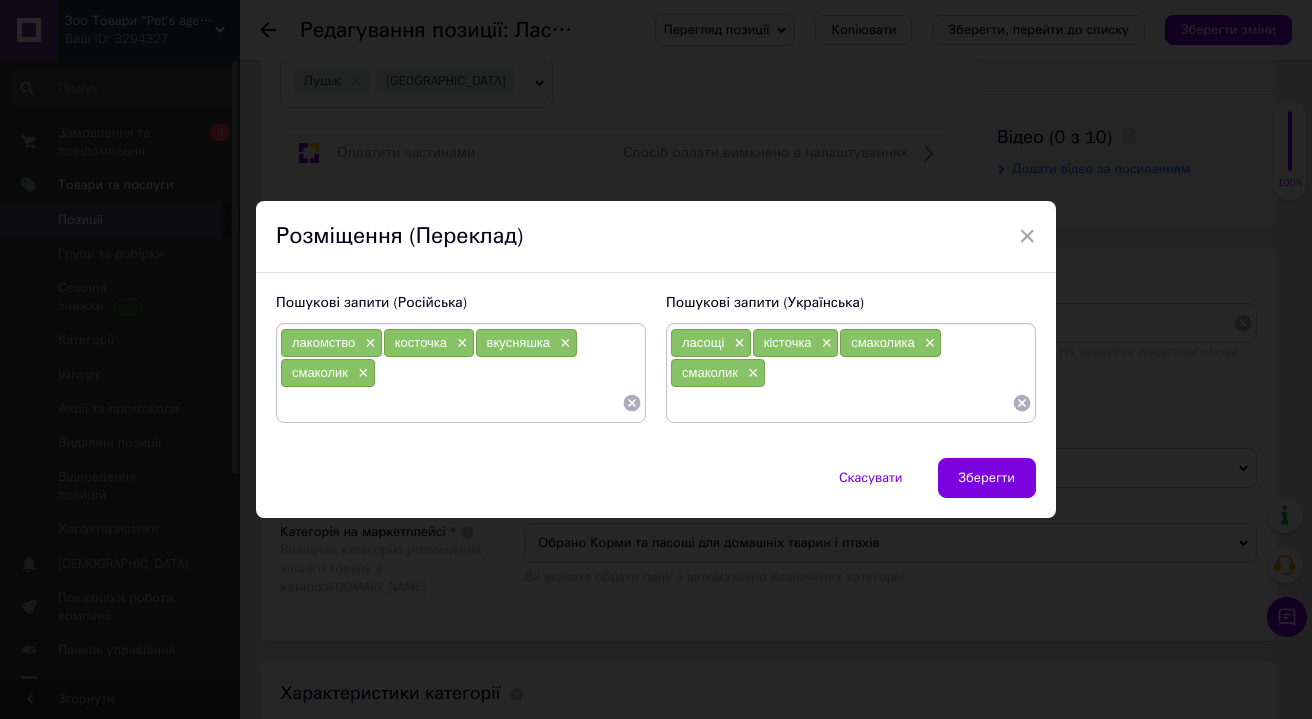 click at bounding box center (841, 403) 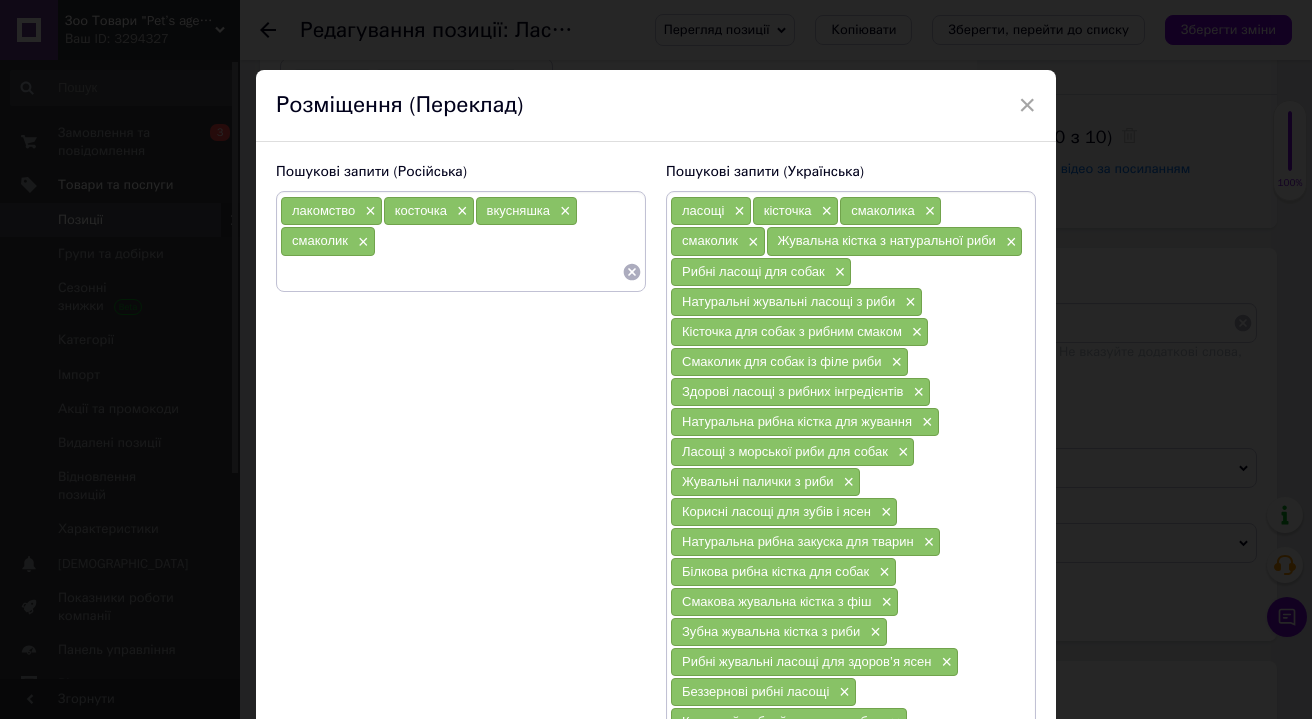 click at bounding box center [451, 272] 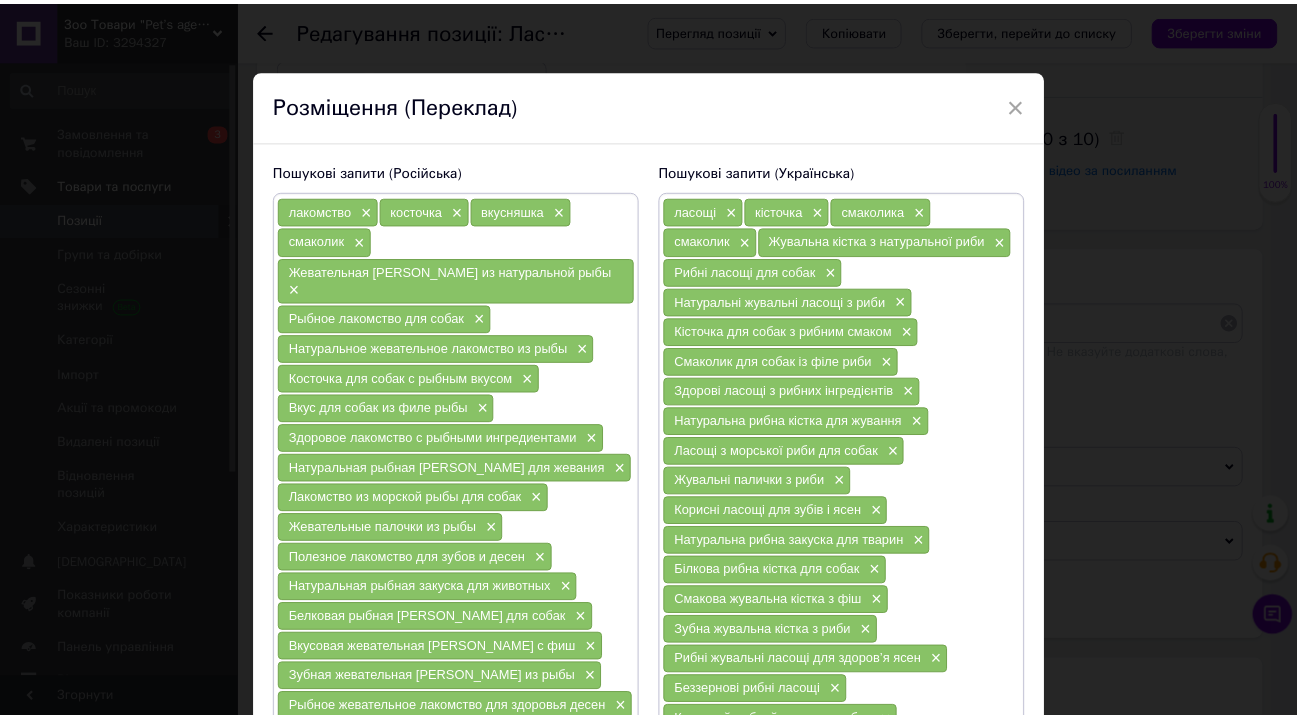 scroll, scrollTop: 353, scrollLeft: 0, axis: vertical 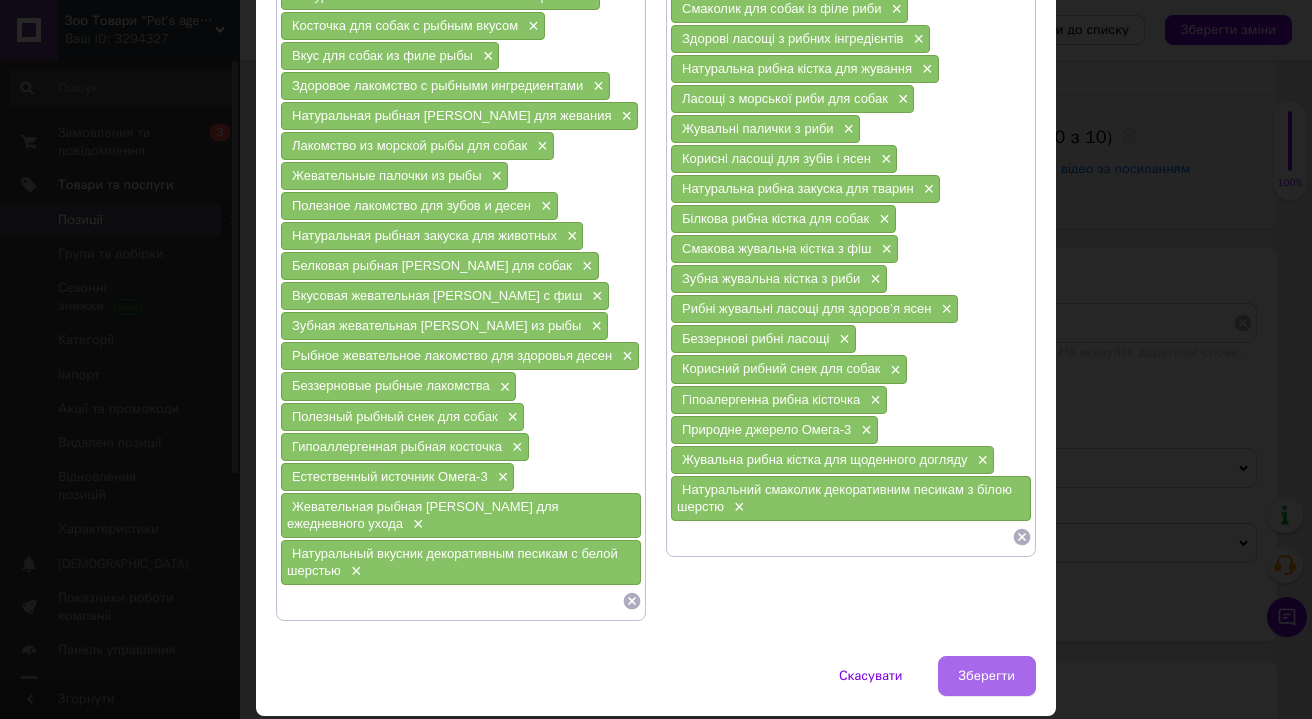 click on "Зберегти" at bounding box center [987, 676] 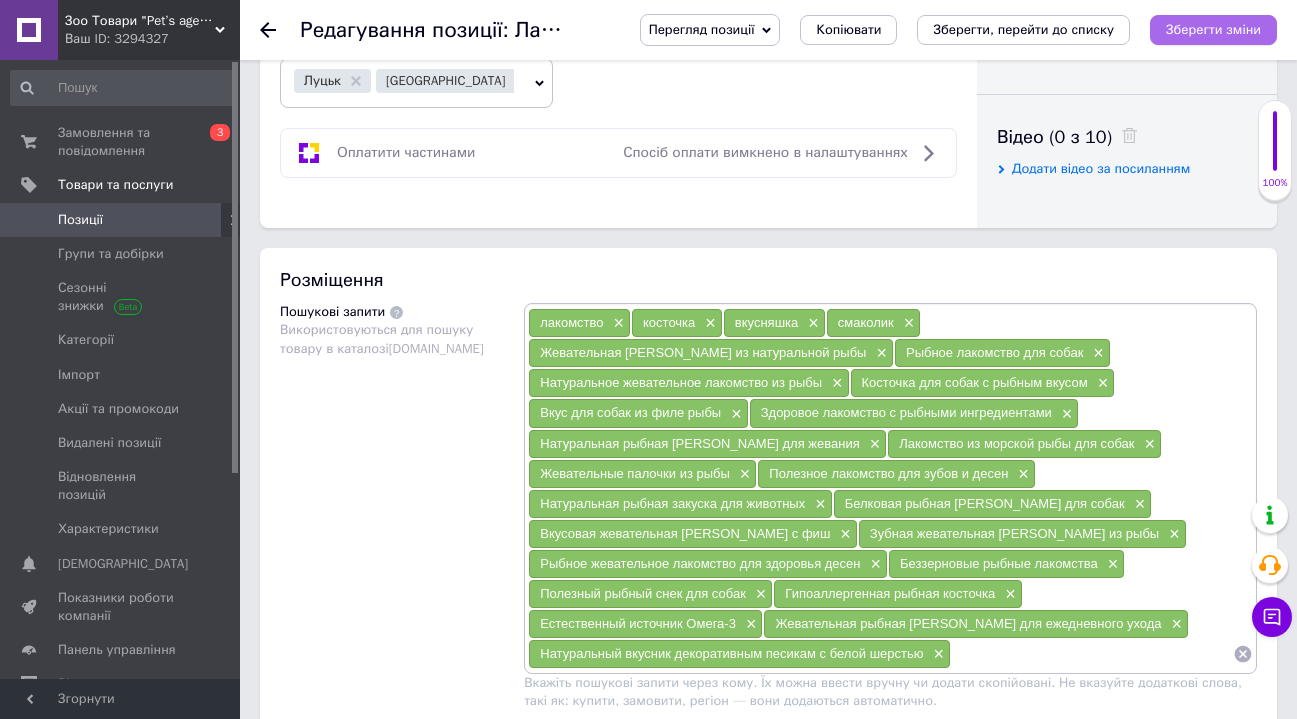 click on "Зберегти зміни" at bounding box center [1213, 29] 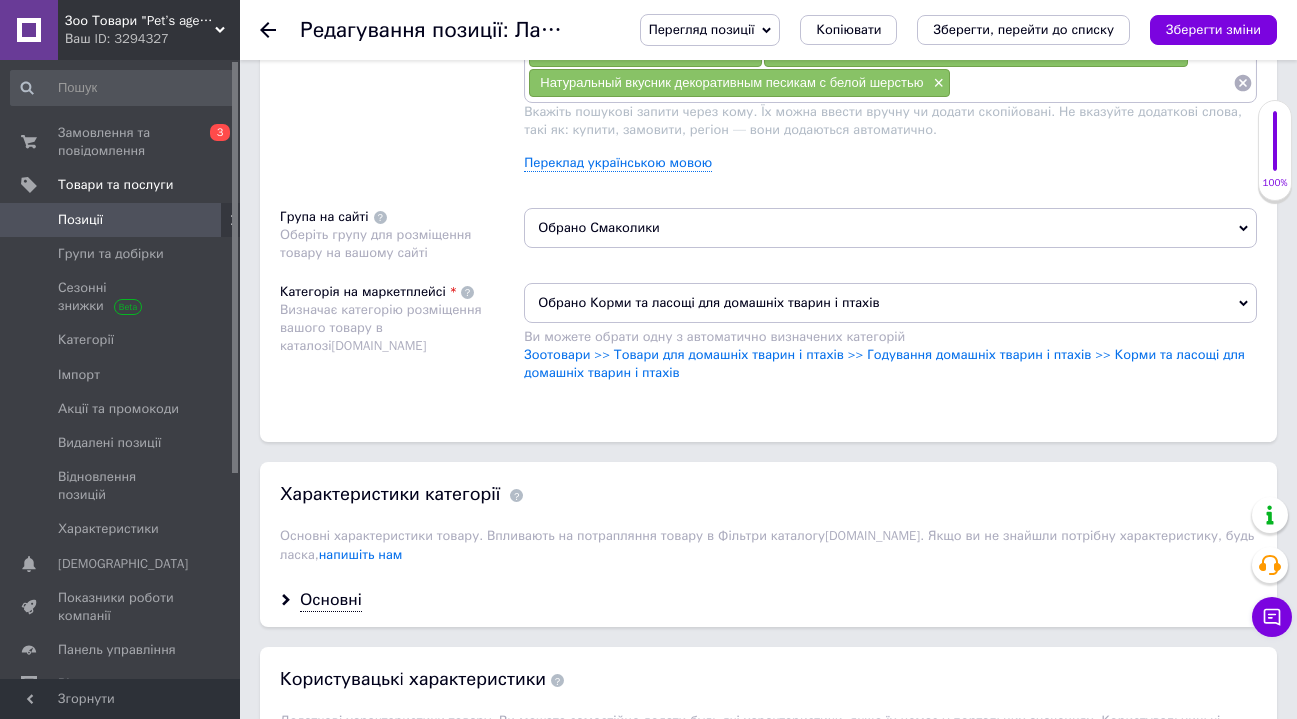 scroll, scrollTop: 1543, scrollLeft: 0, axis: vertical 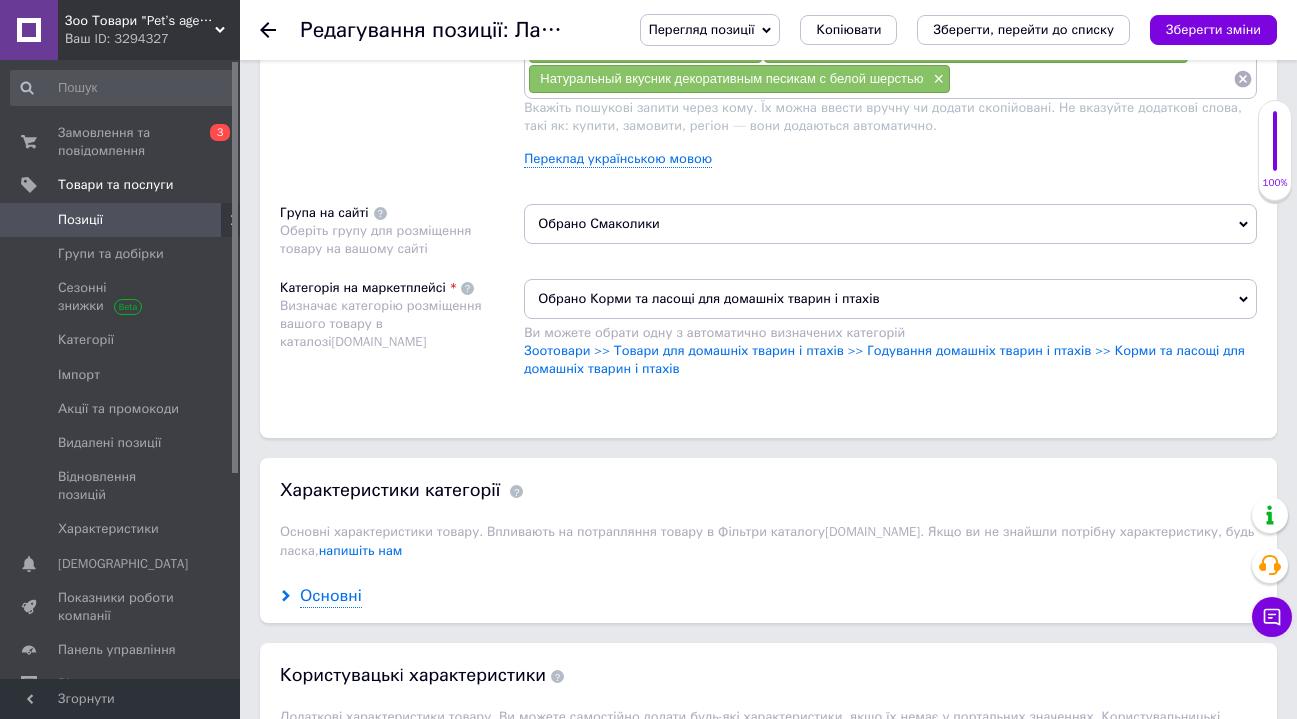 click on "Основні" at bounding box center (331, 596) 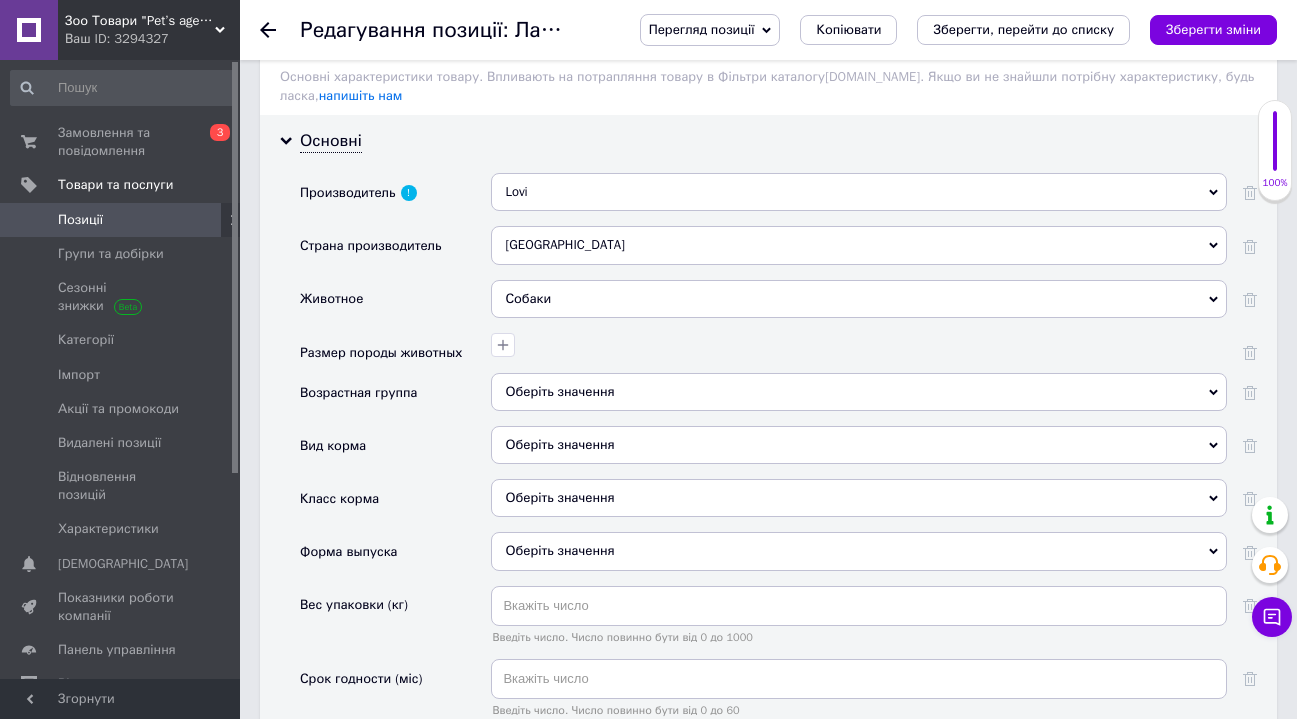 scroll, scrollTop: 2040, scrollLeft: 0, axis: vertical 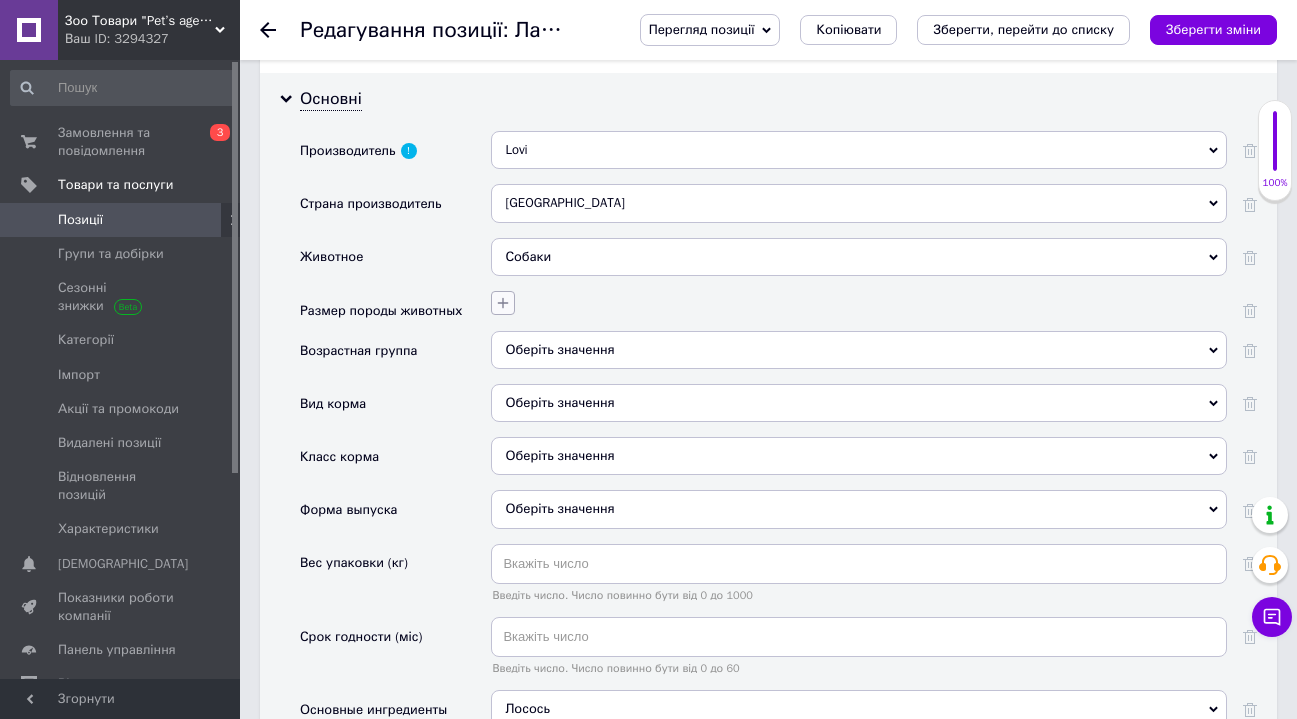 click 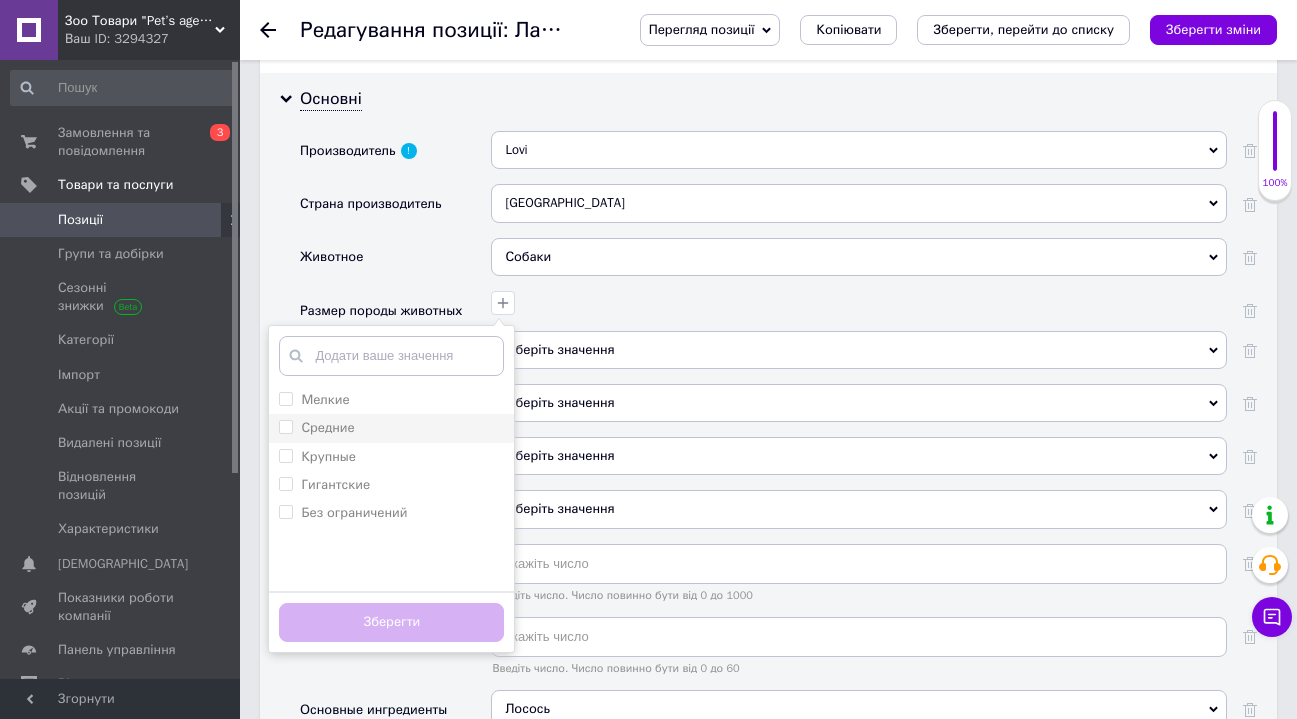 click on "Средние" at bounding box center [285, 426] 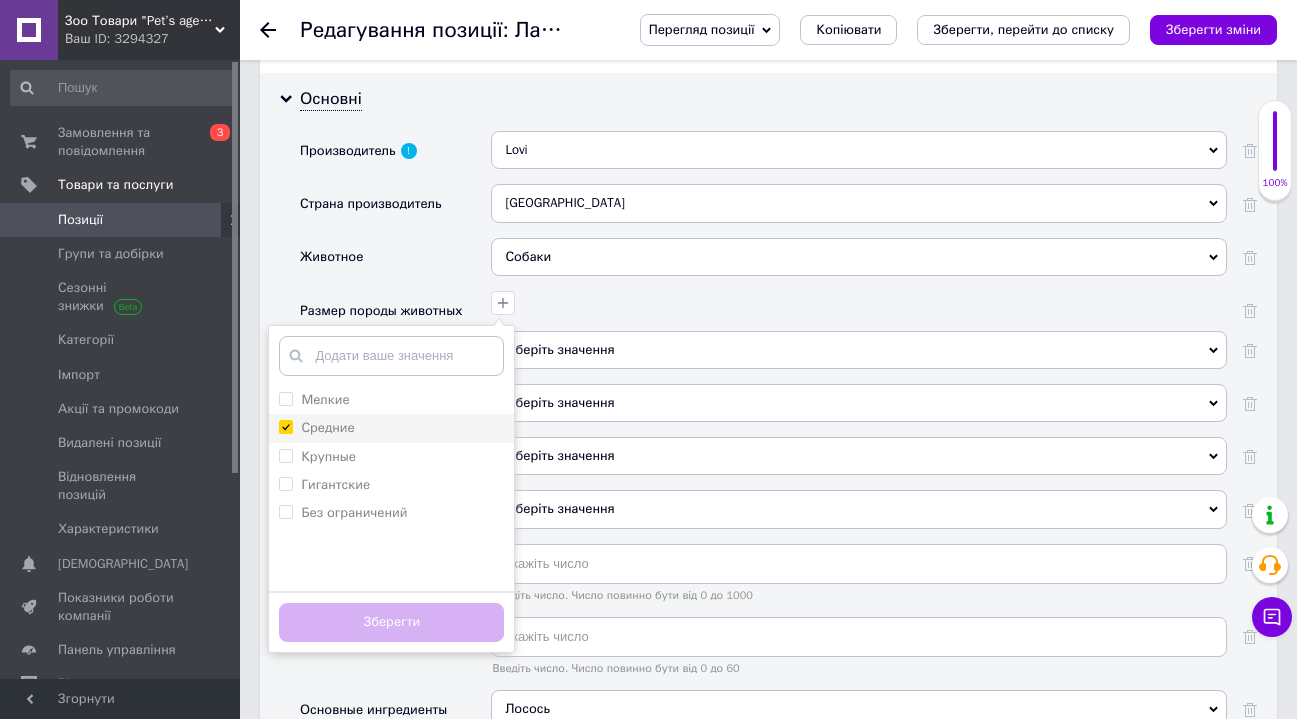 checkbox on "true" 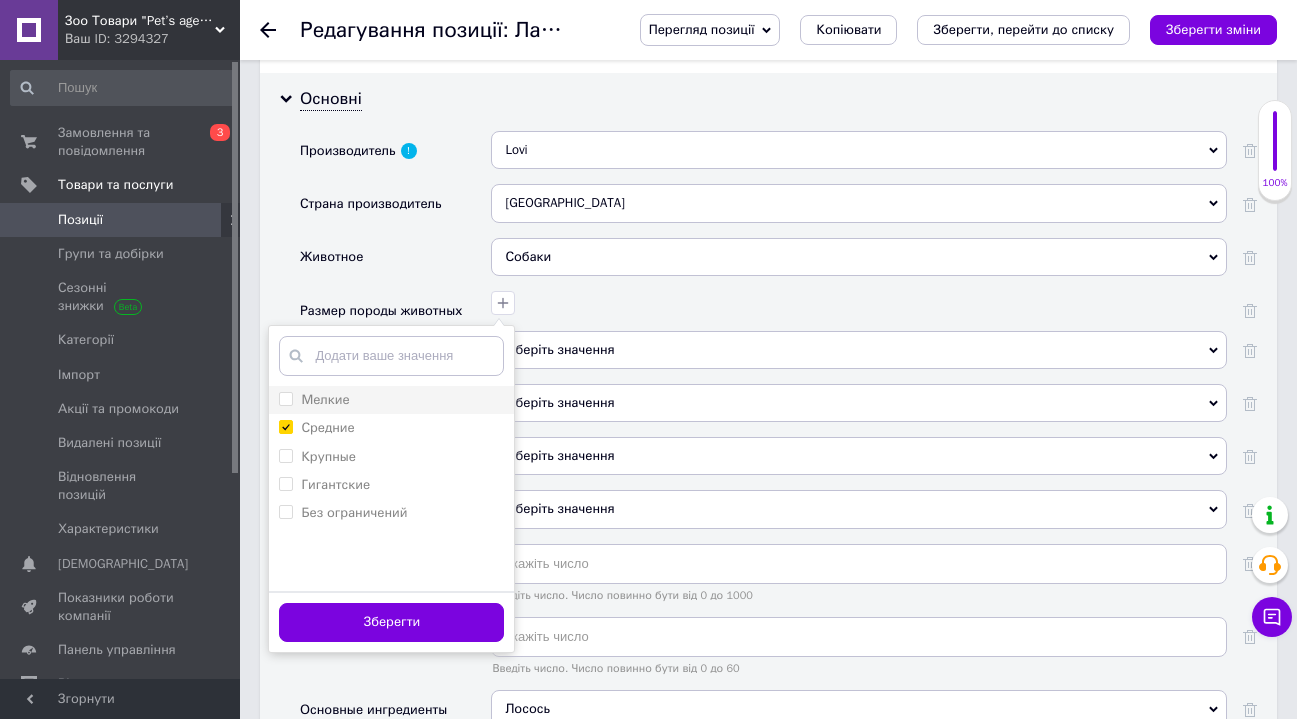 click on "Мелкие" at bounding box center (285, 398) 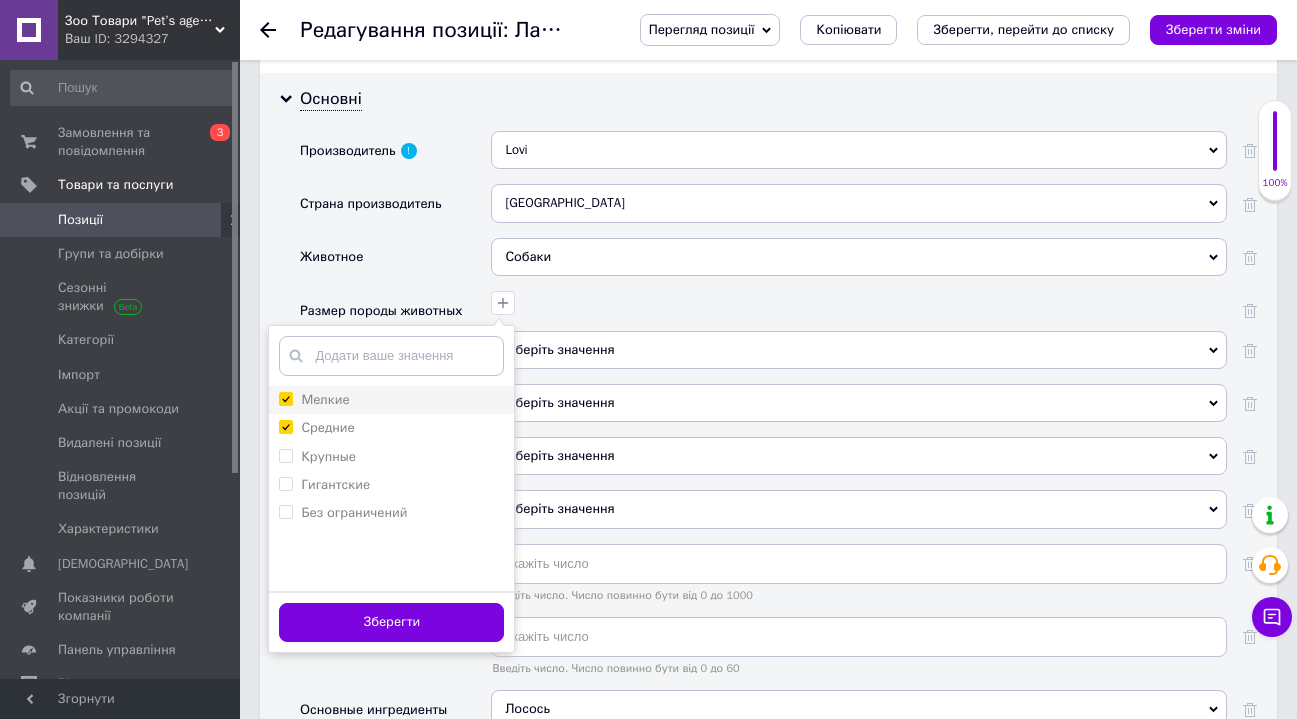 checkbox on "true" 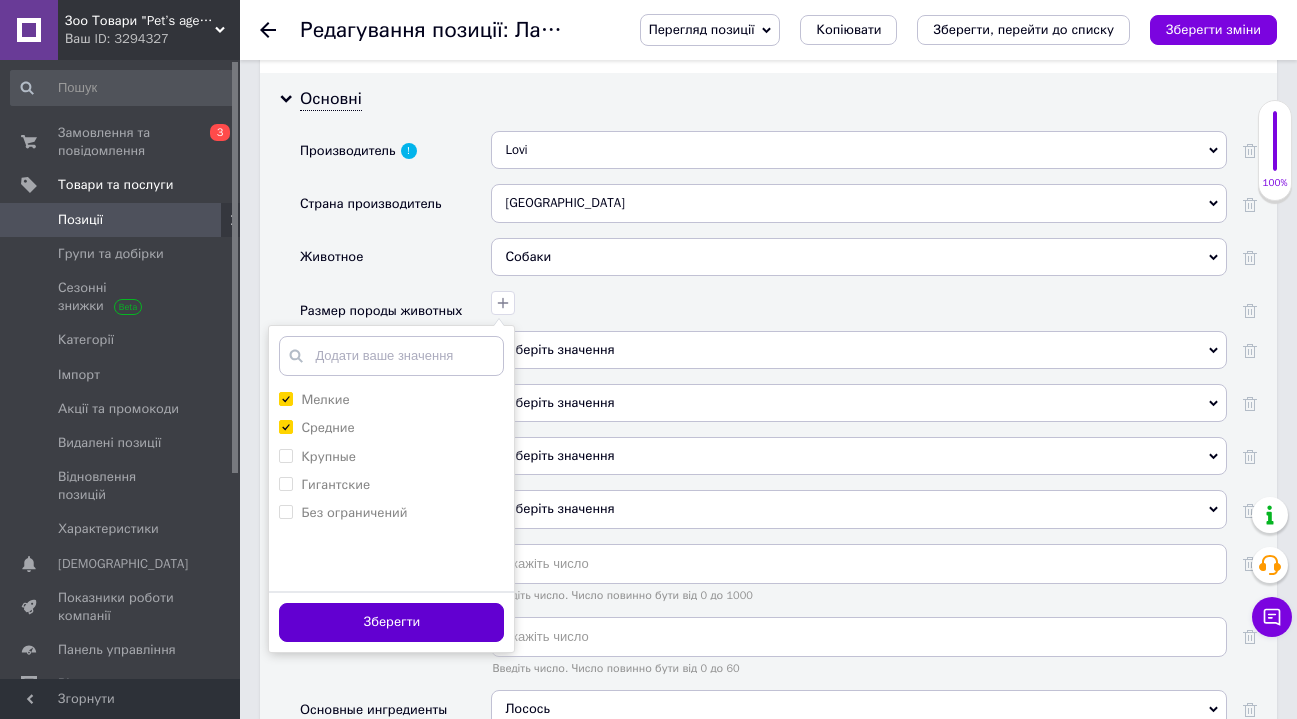 click on "Зберегти" at bounding box center [391, 622] 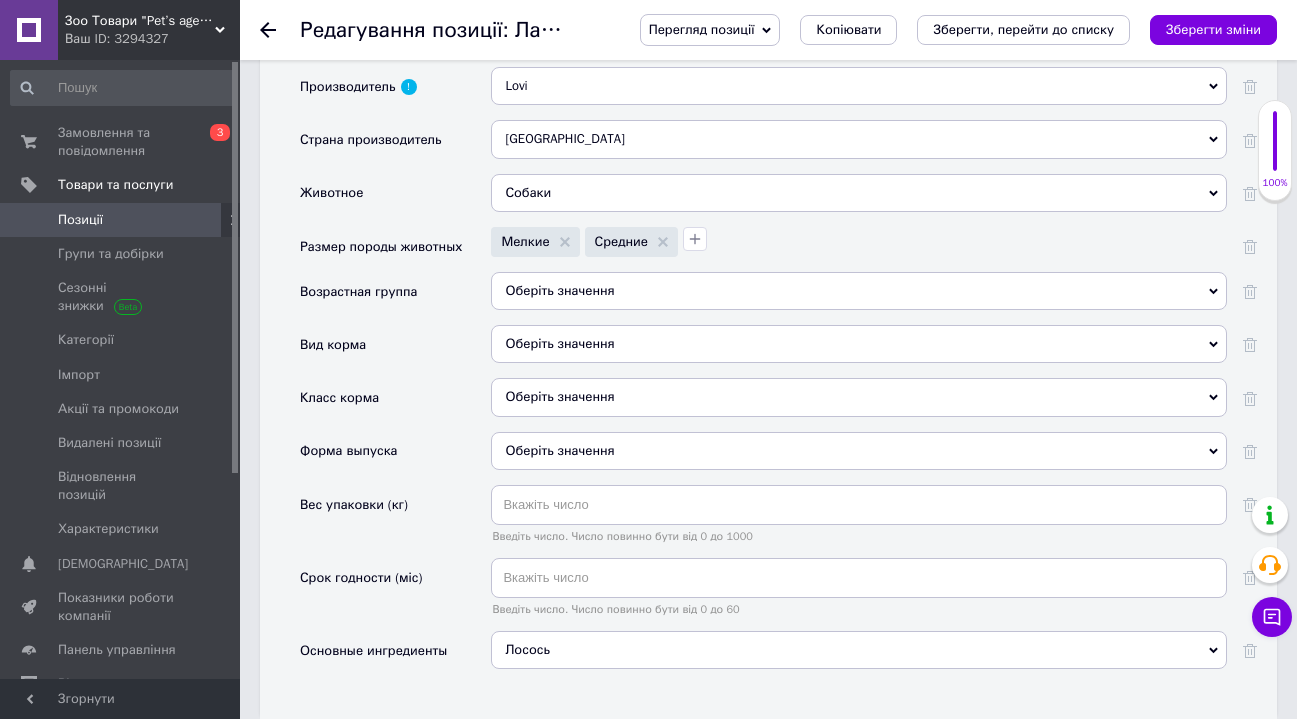 scroll, scrollTop: 2129, scrollLeft: 0, axis: vertical 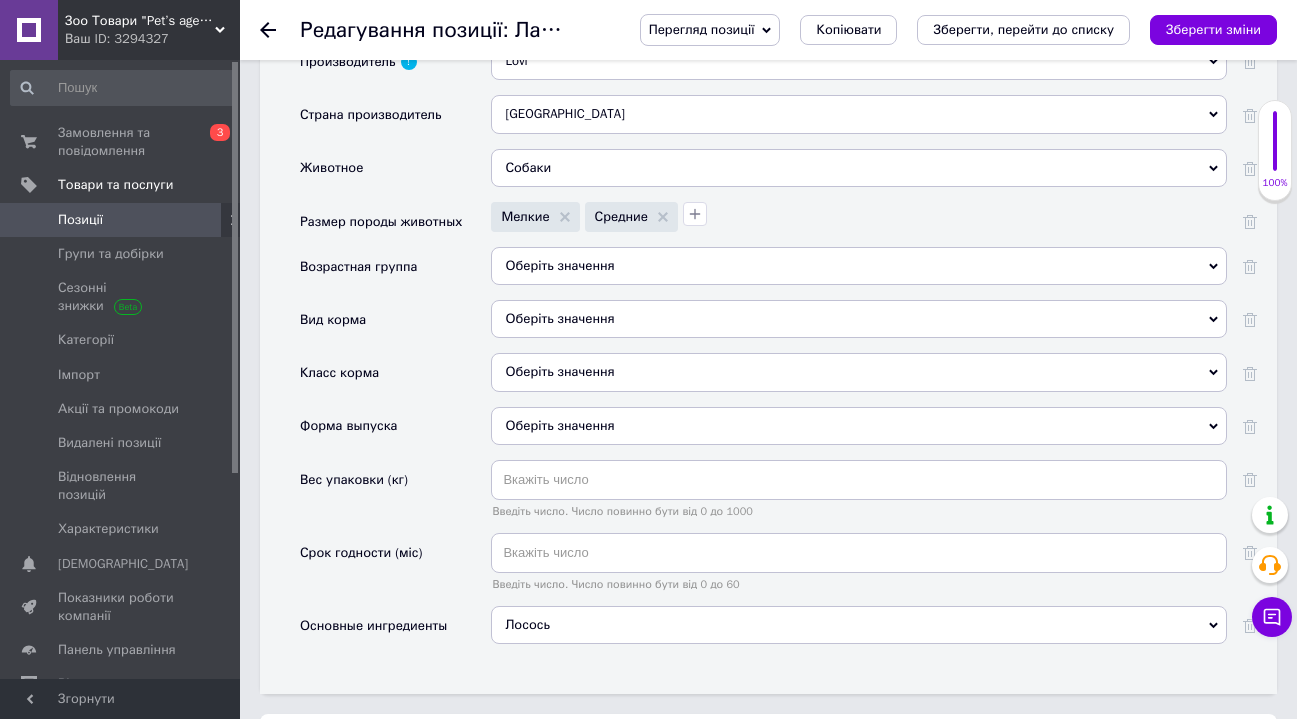 click on "Оберіть значення" at bounding box center (859, 319) 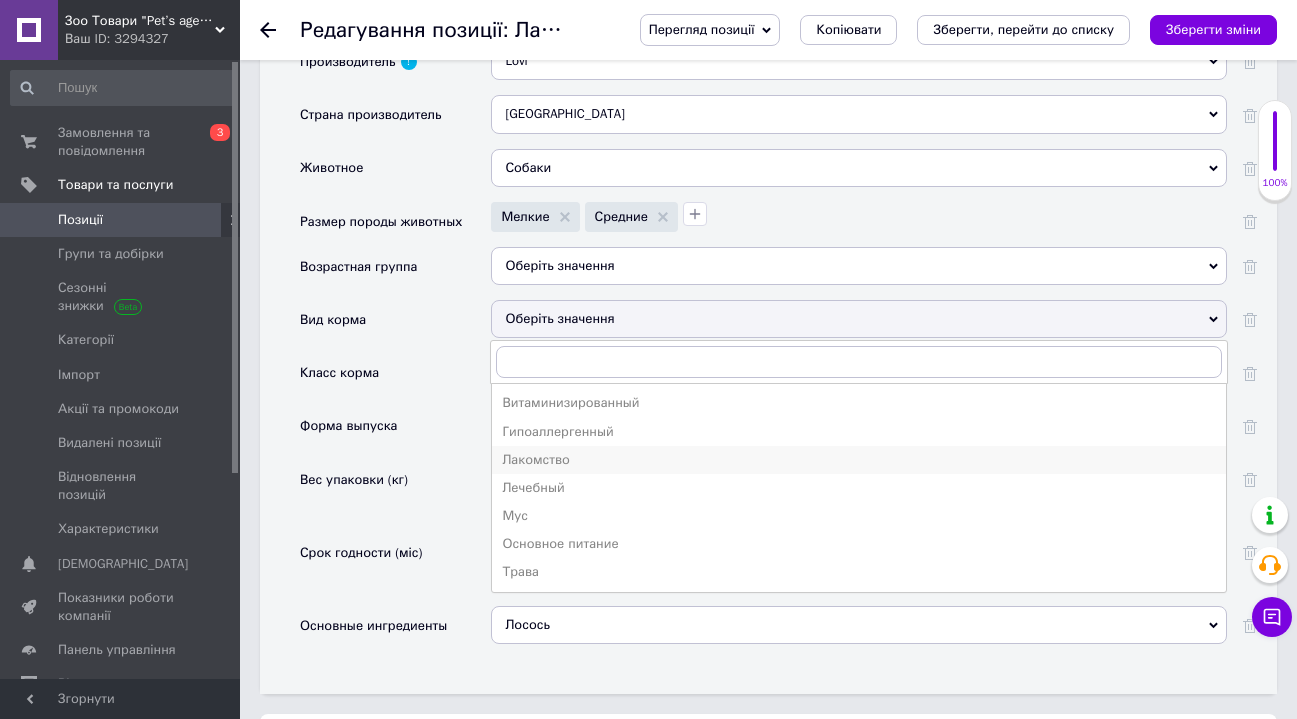click on "Лакомство" at bounding box center [859, 460] 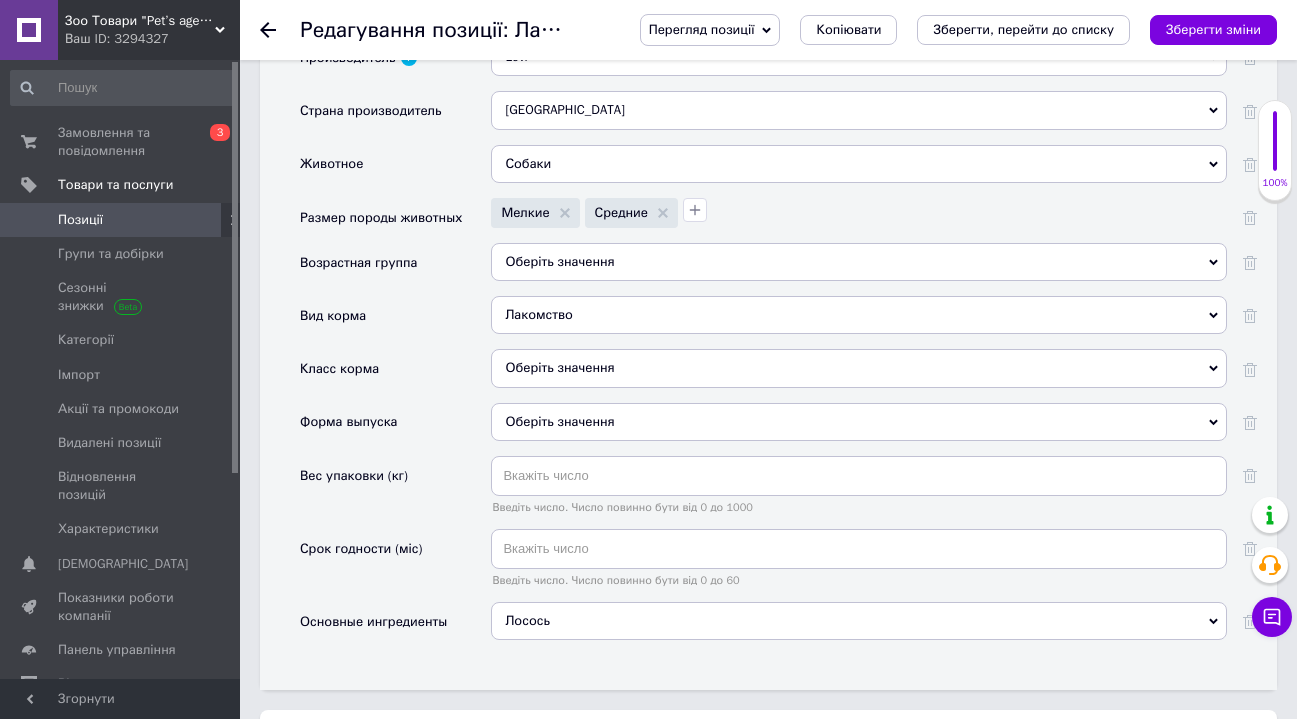 scroll, scrollTop: 2137, scrollLeft: 0, axis: vertical 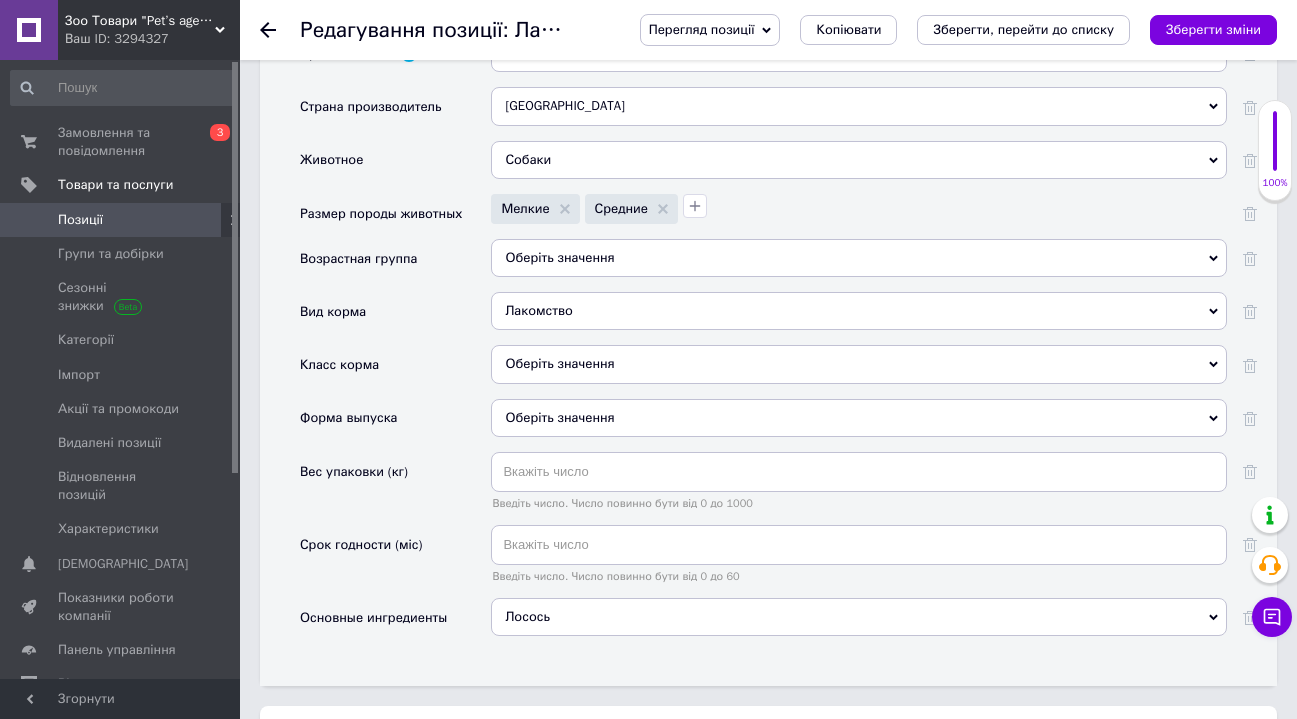 click on "Оберіть значення" at bounding box center [859, 418] 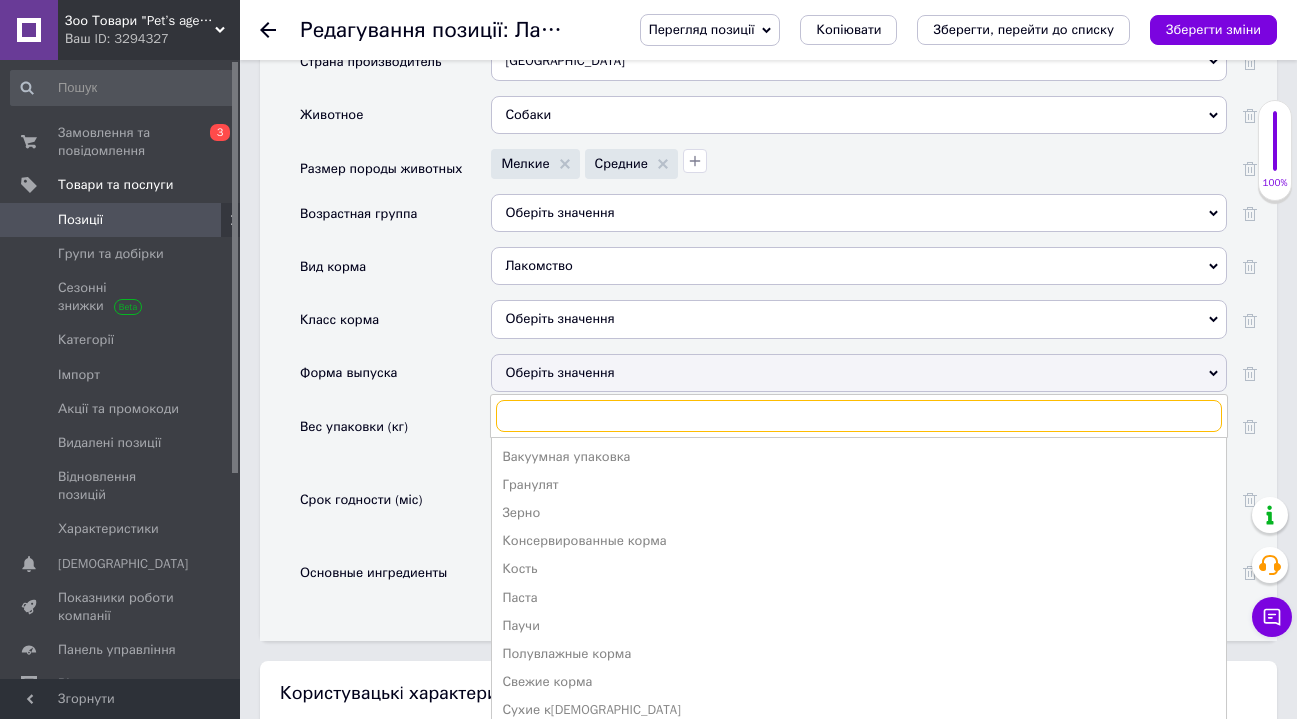 scroll, scrollTop: 2228, scrollLeft: 0, axis: vertical 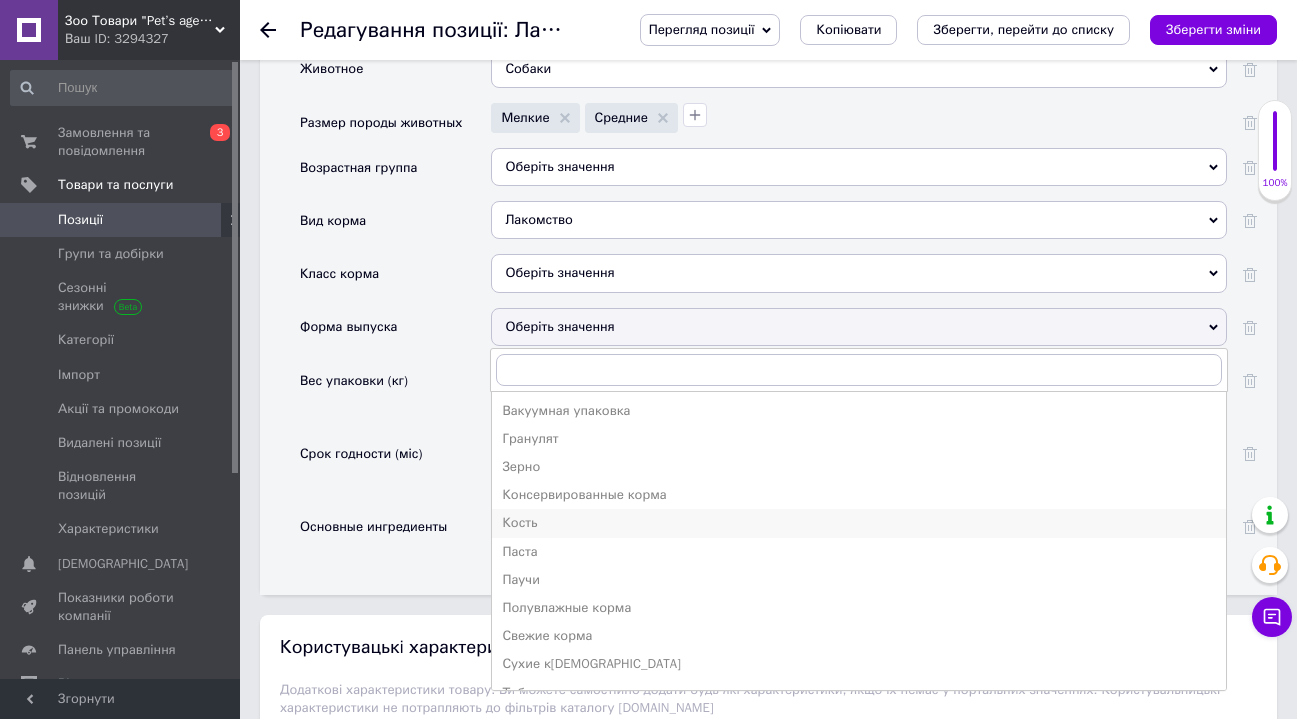 click on "Кость" at bounding box center (859, 523) 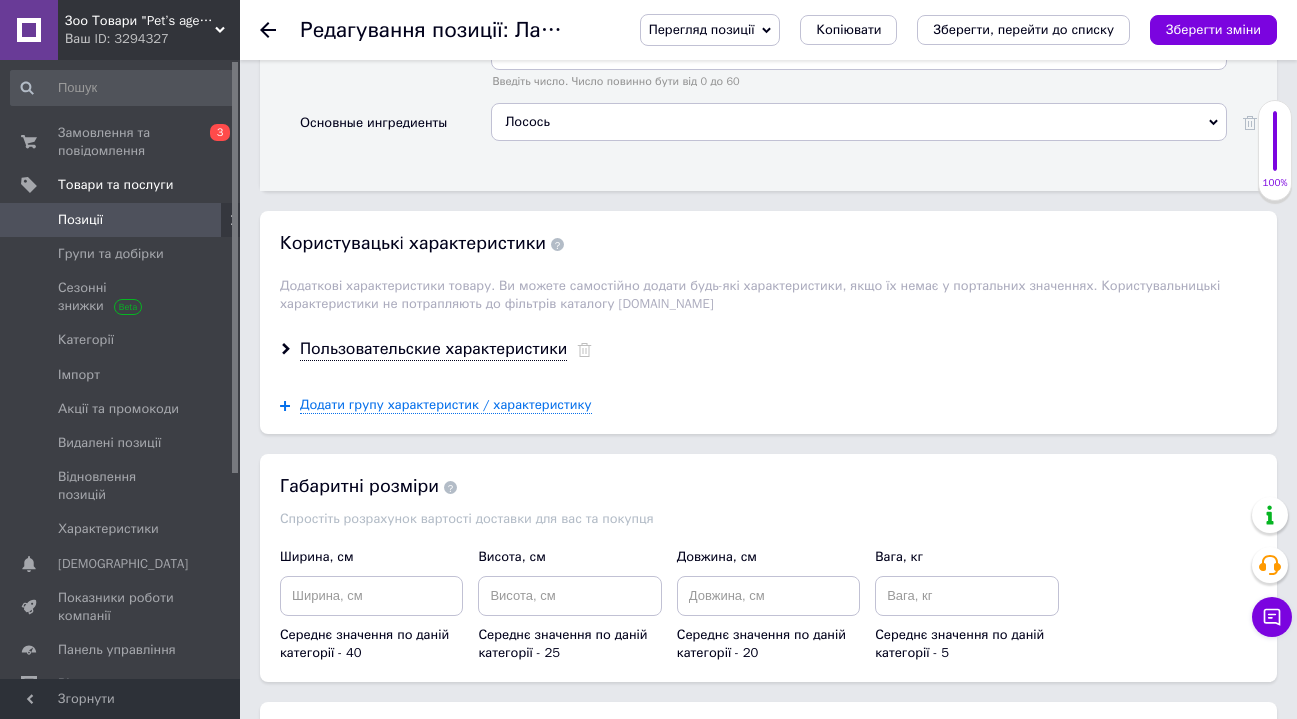 scroll, scrollTop: 2636, scrollLeft: 0, axis: vertical 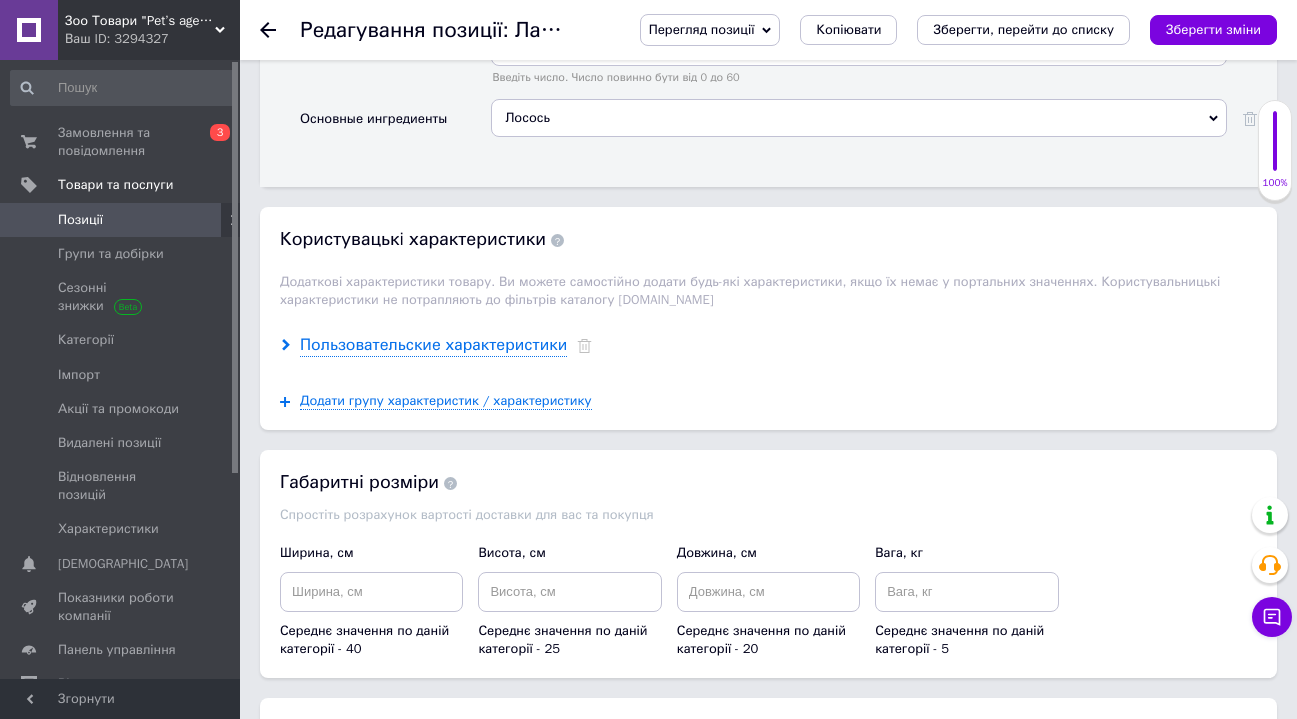 click on "Пользовательские характеристики" at bounding box center [433, 345] 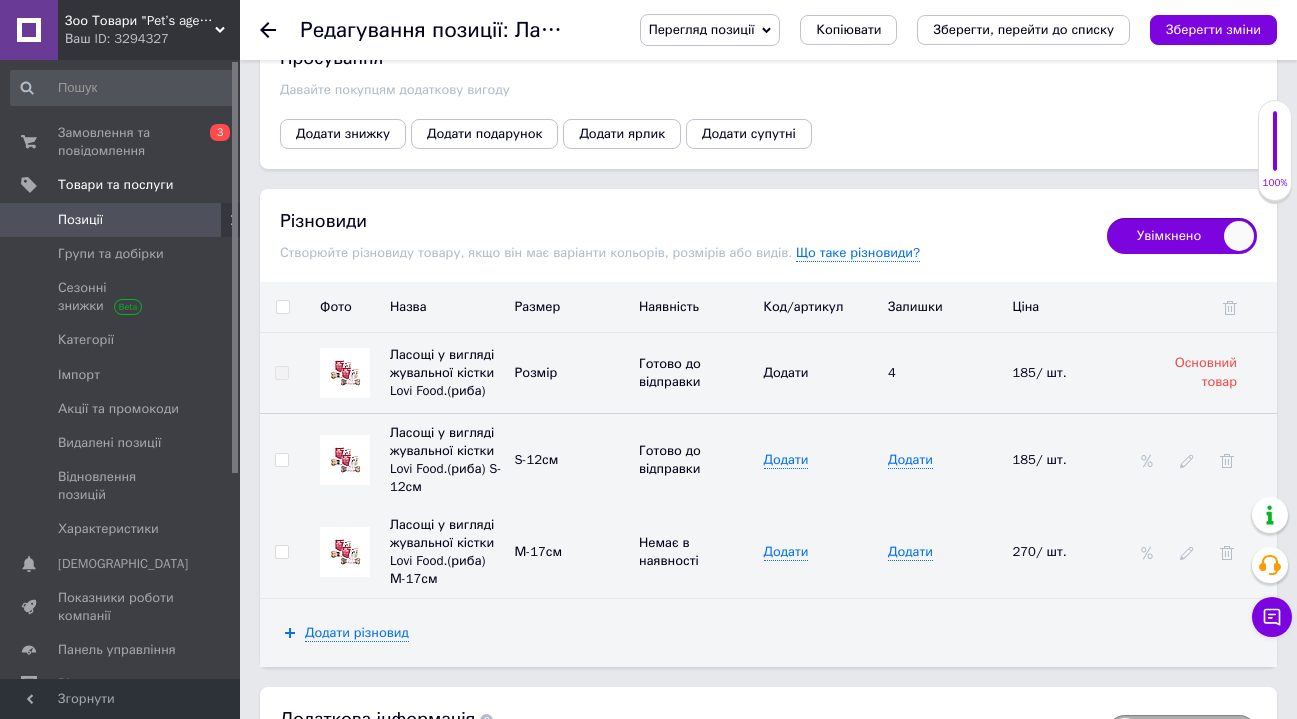 scroll, scrollTop: 3484, scrollLeft: 0, axis: vertical 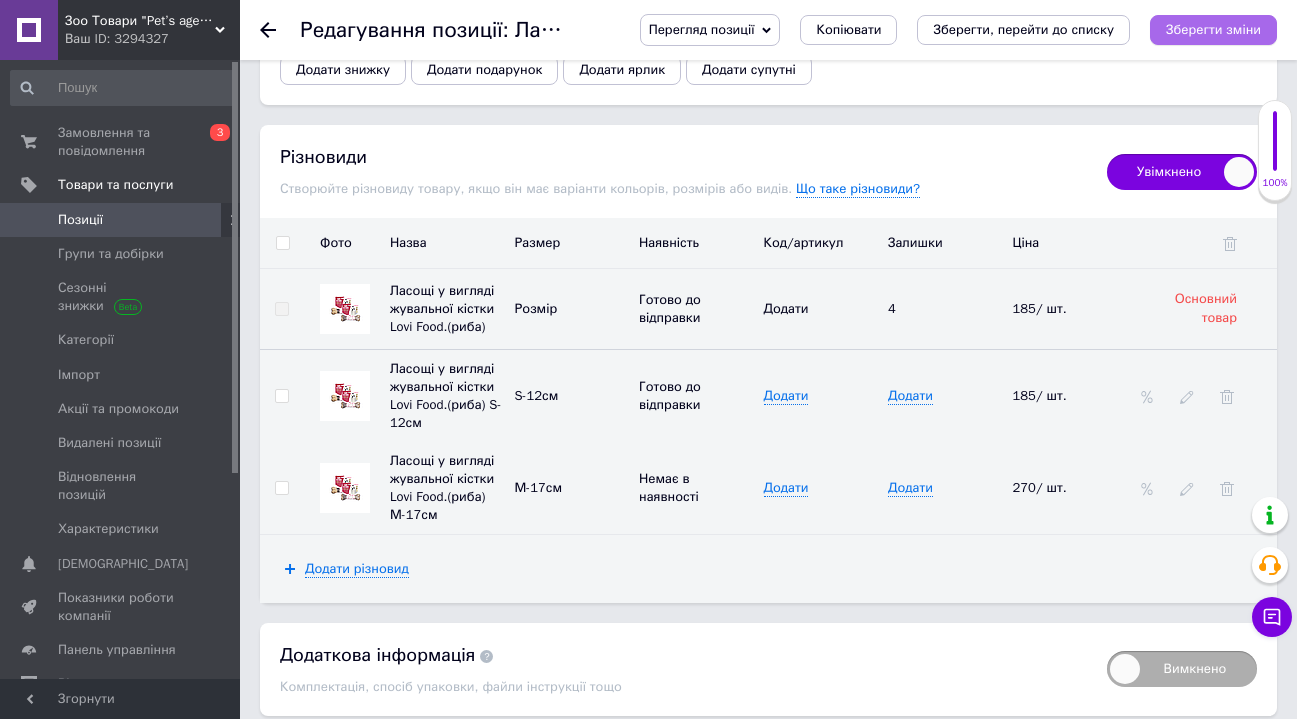 click on "Зберегти зміни" at bounding box center (1213, 29) 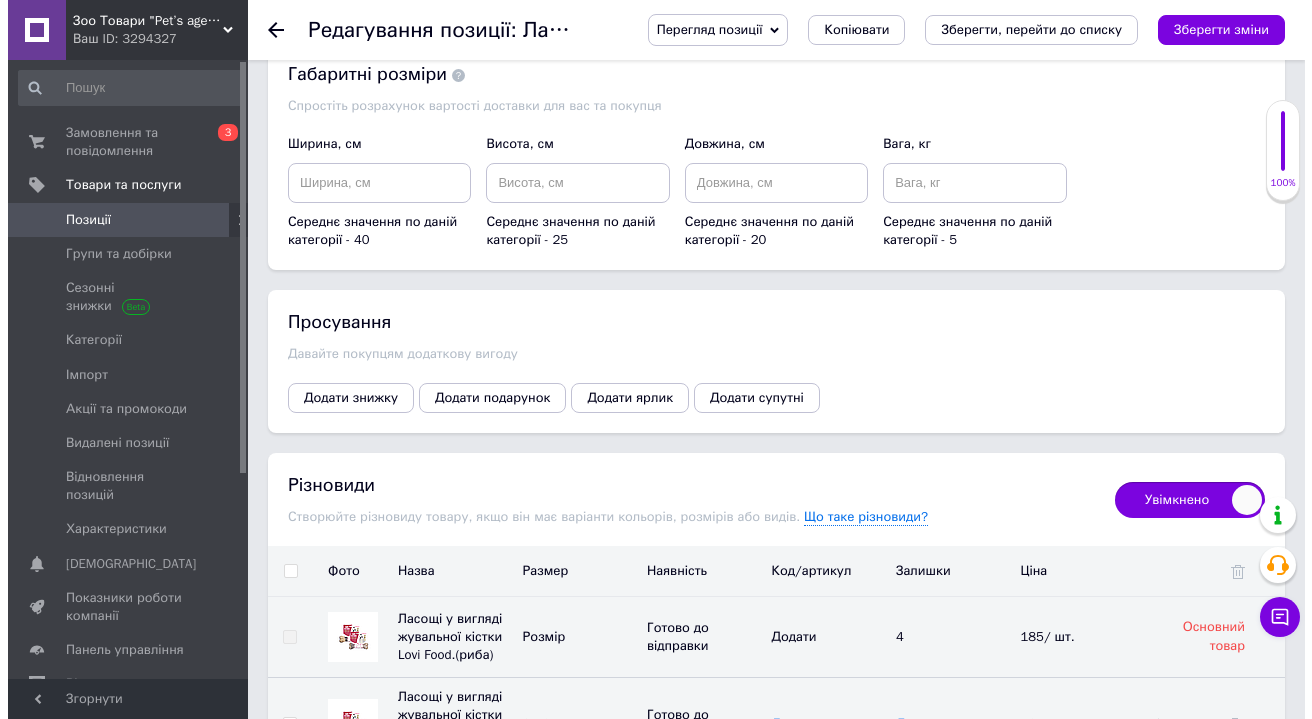 scroll, scrollTop: 3152, scrollLeft: 0, axis: vertical 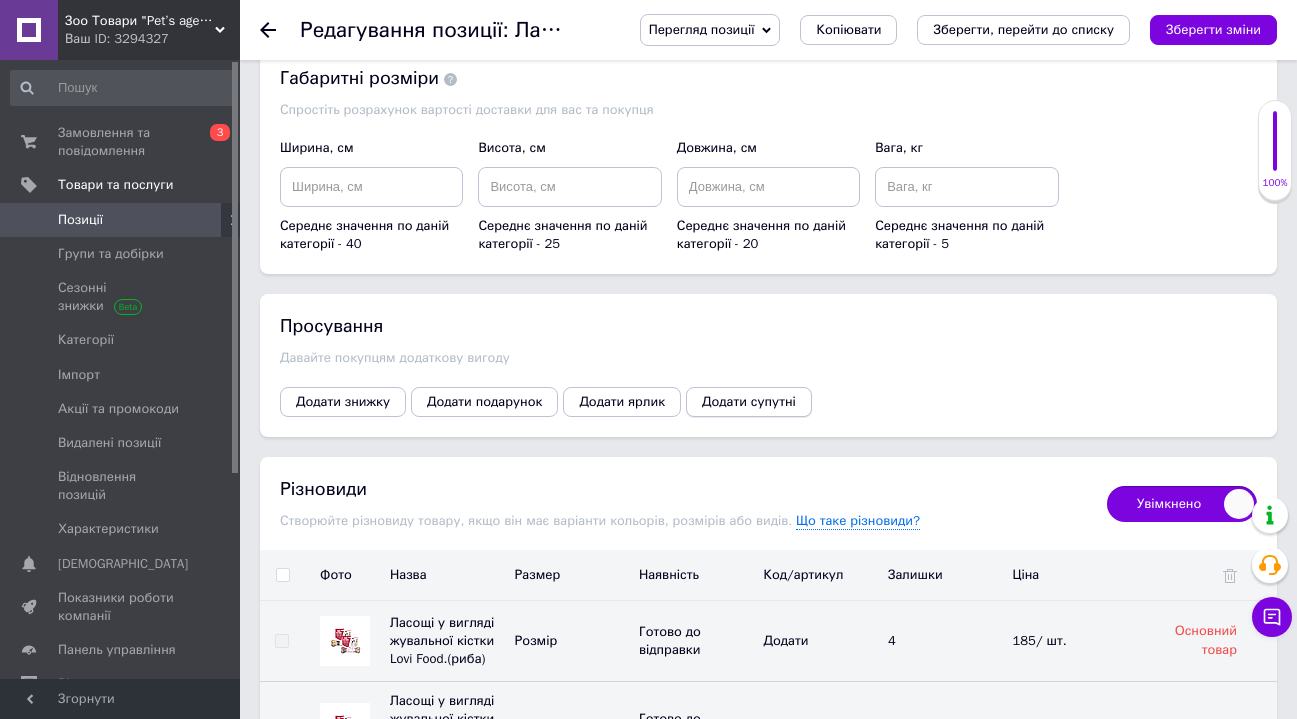 click on "Додати супутні" at bounding box center [749, 402] 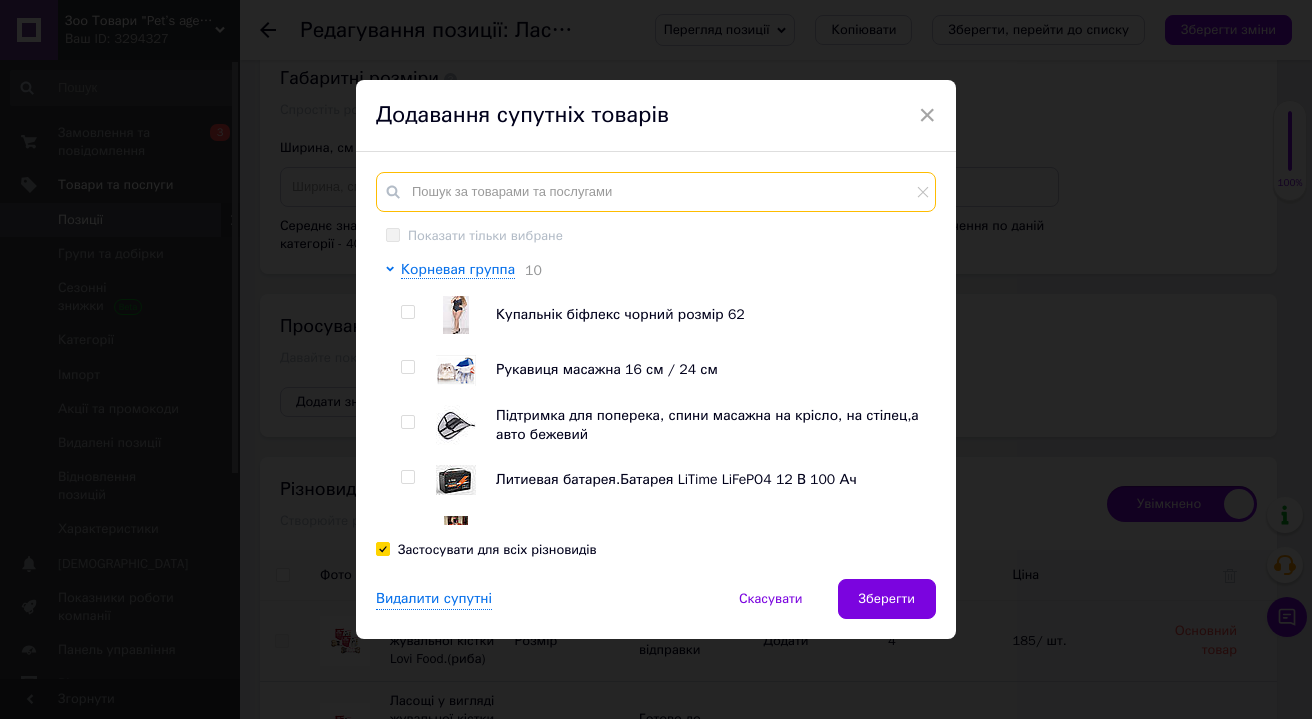 click at bounding box center [656, 192] 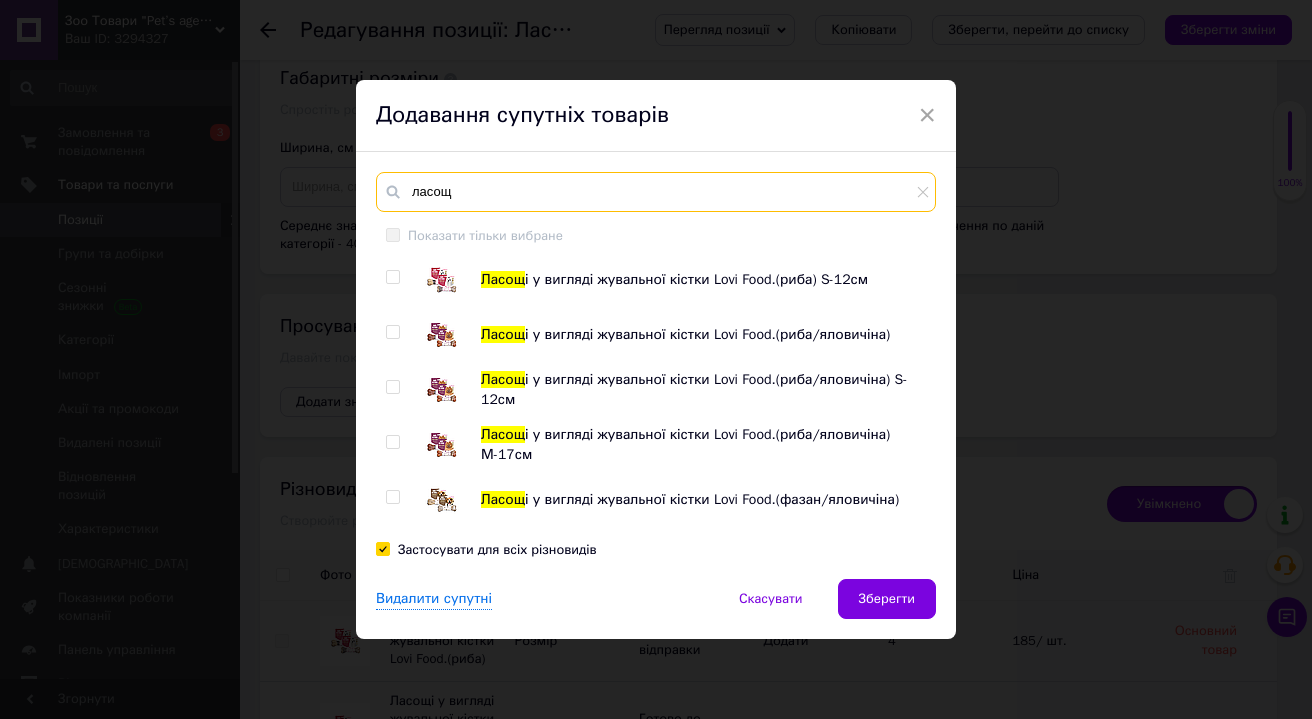 type on "ласощ" 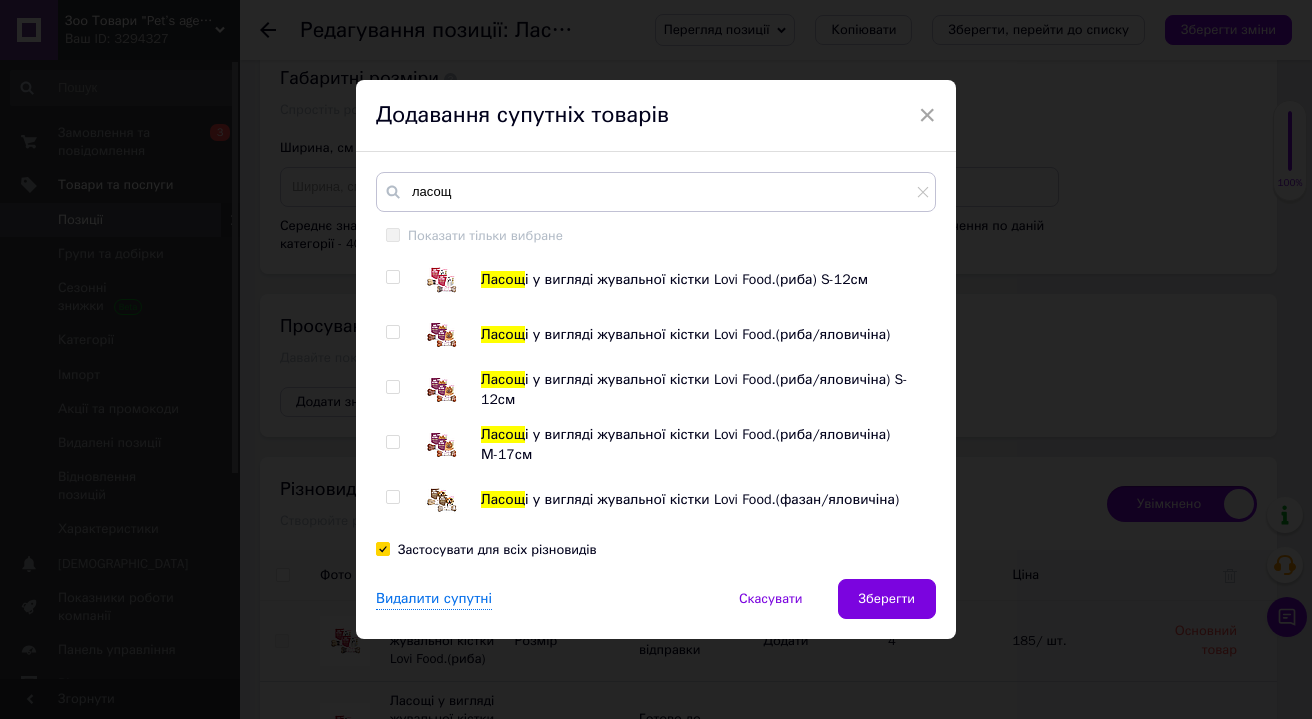 click at bounding box center [392, 277] 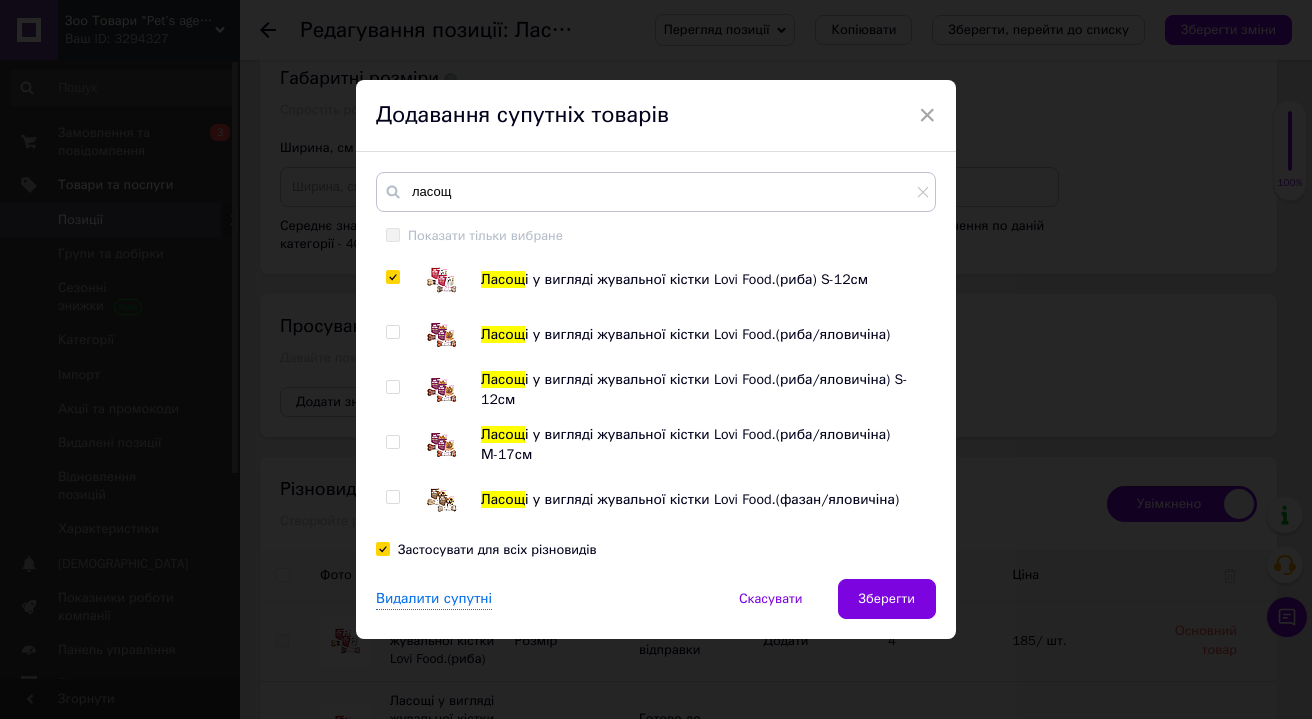 checkbox on "true" 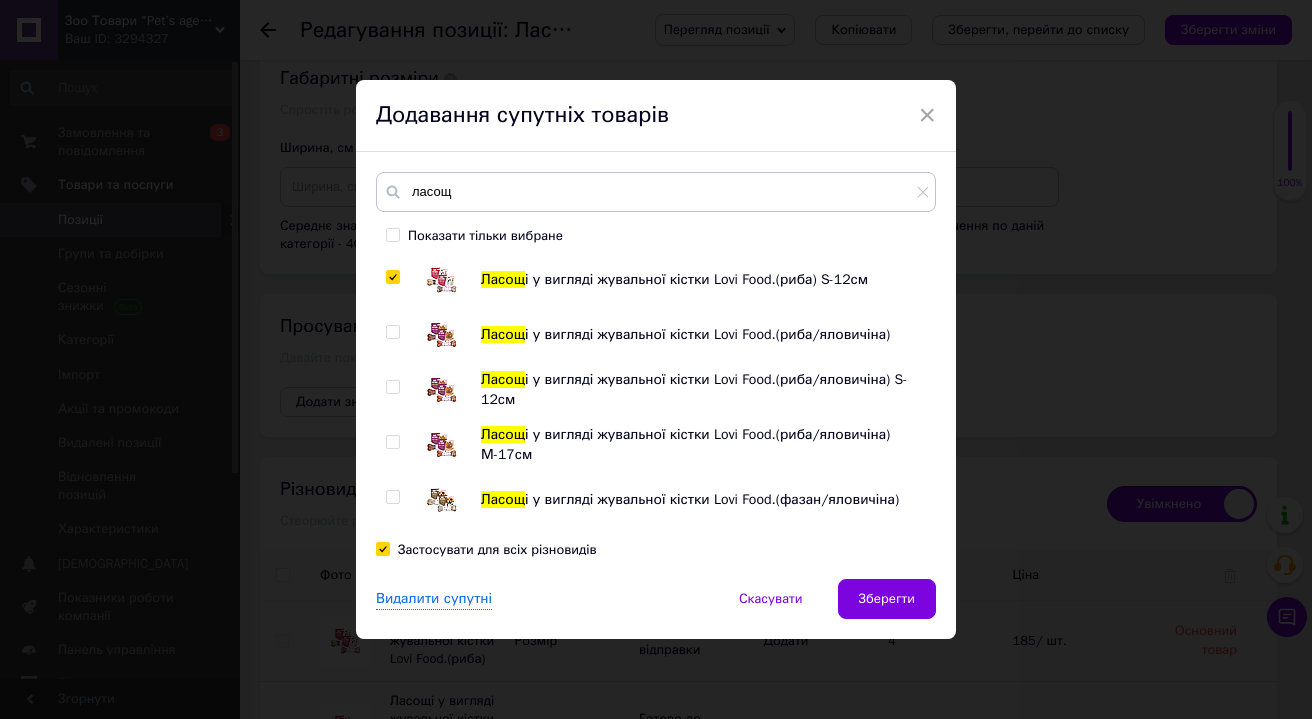 click at bounding box center (392, 332) 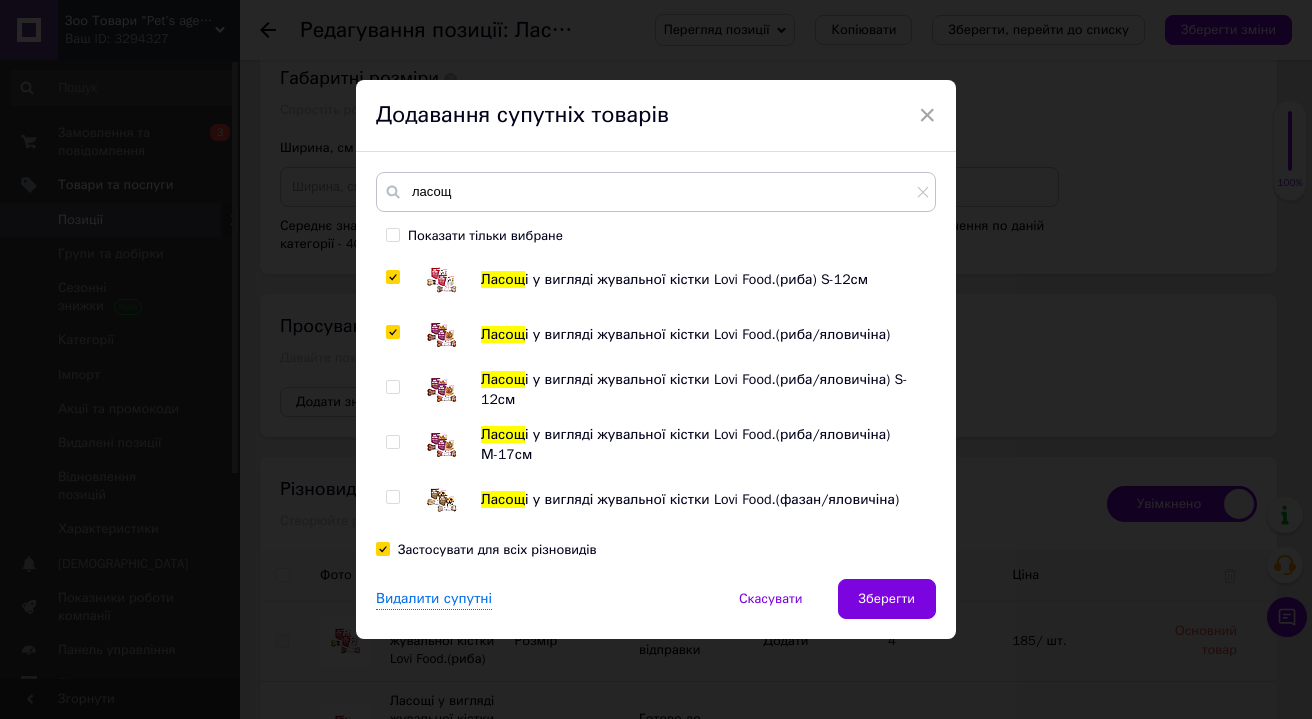 checkbox on "true" 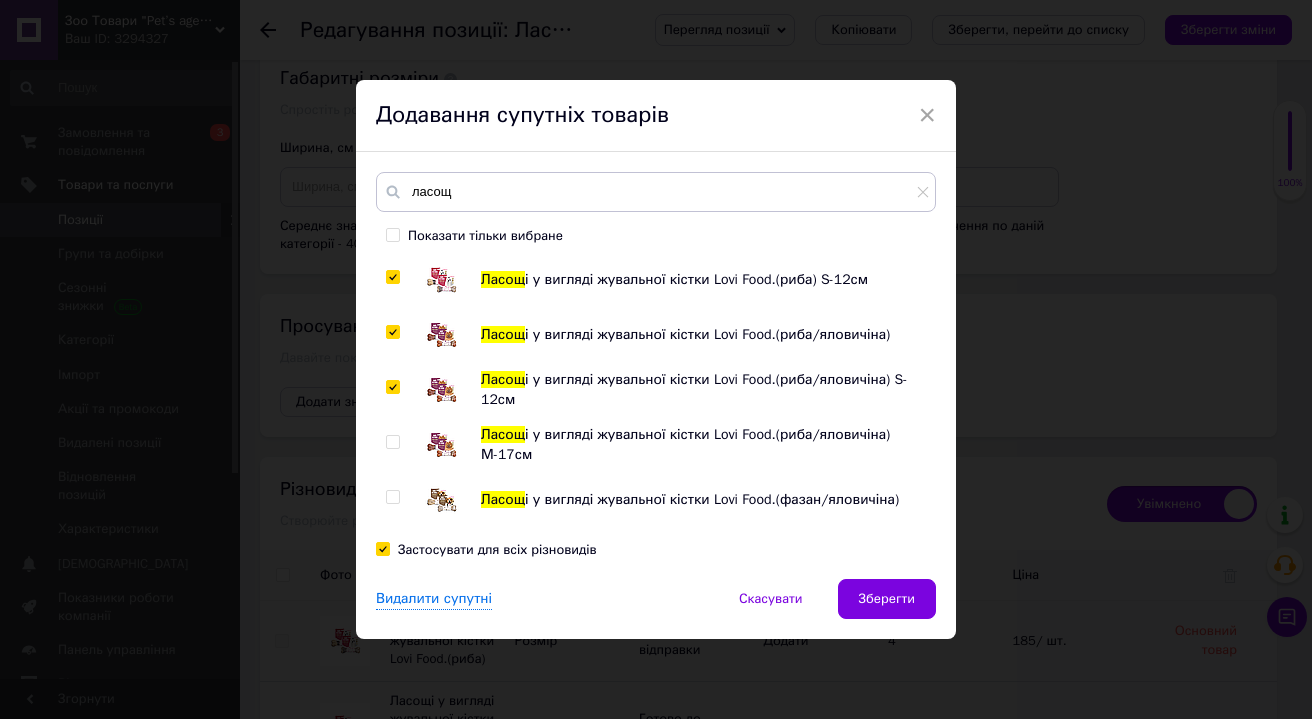 checkbox on "true" 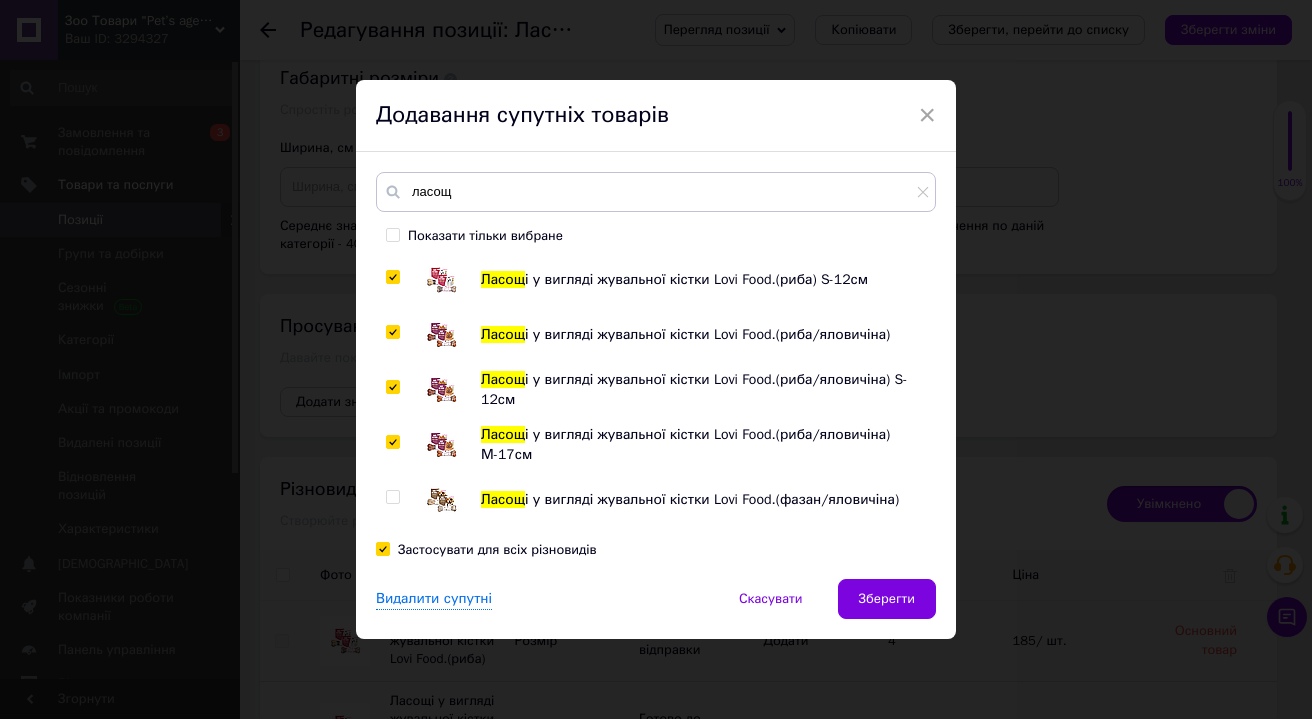 checkbox on "true" 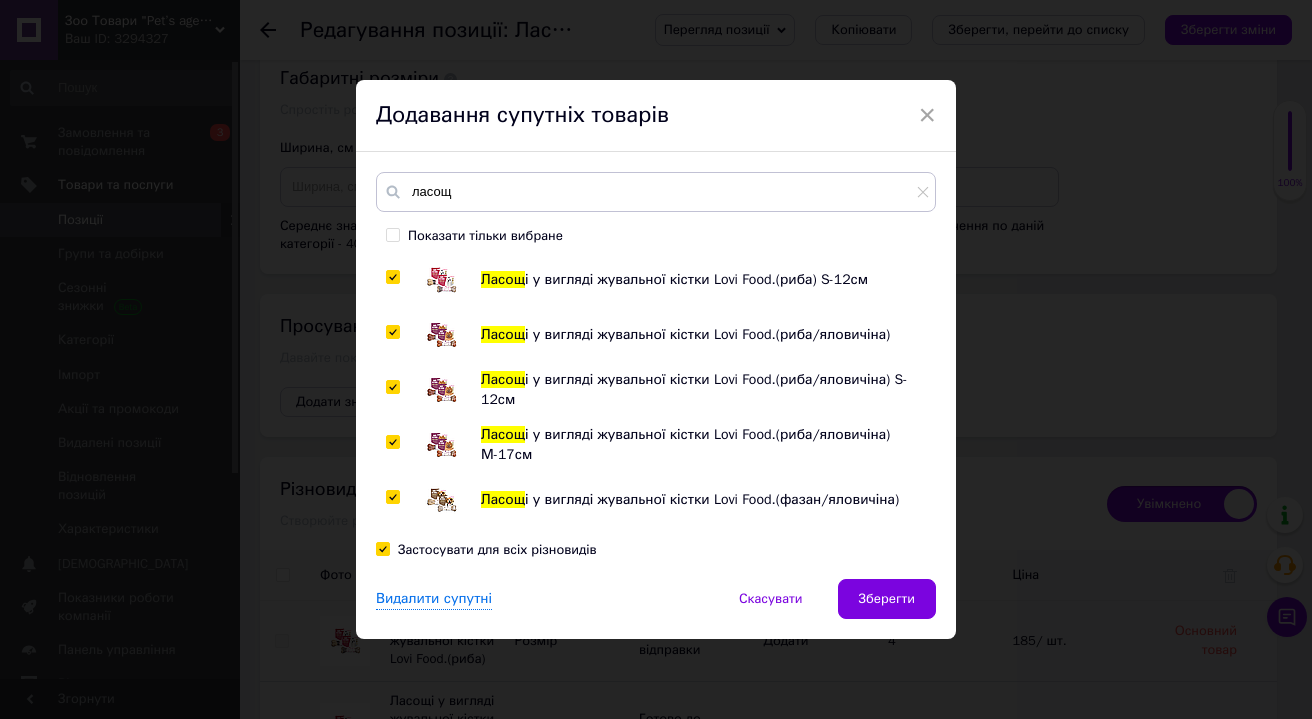 checkbox on "true" 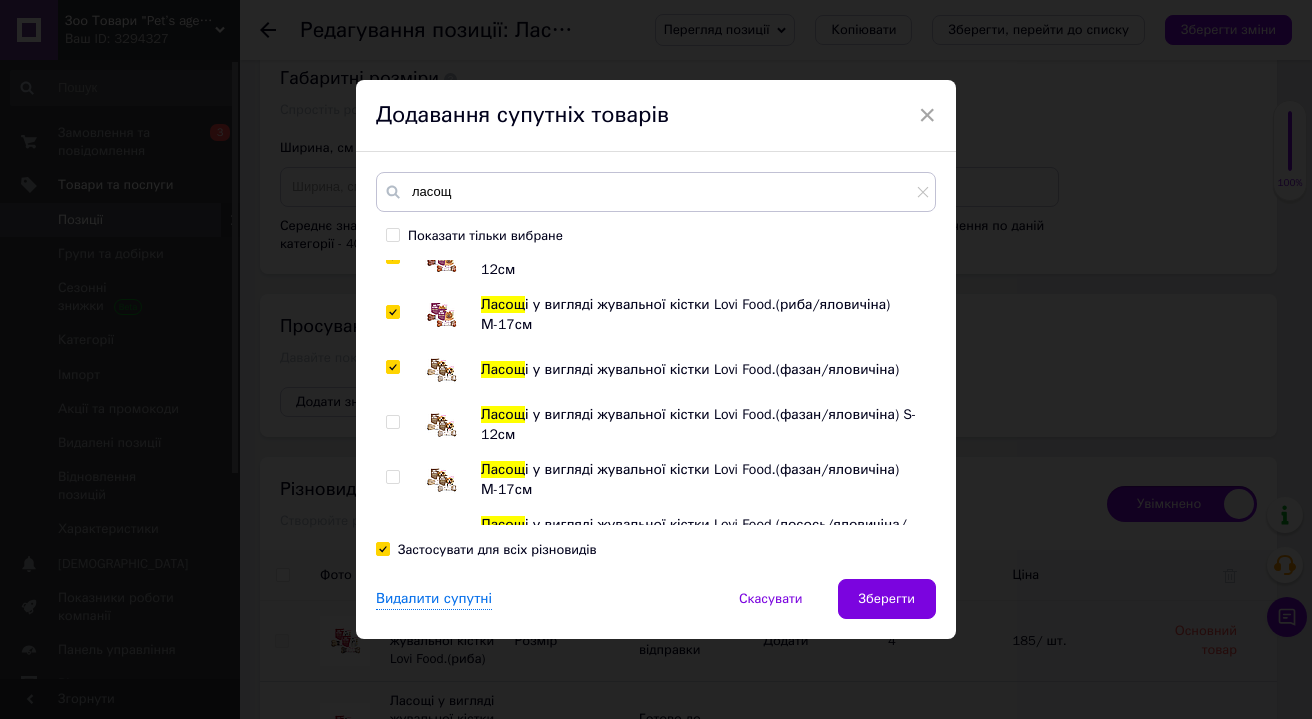 scroll, scrollTop: 145, scrollLeft: 0, axis: vertical 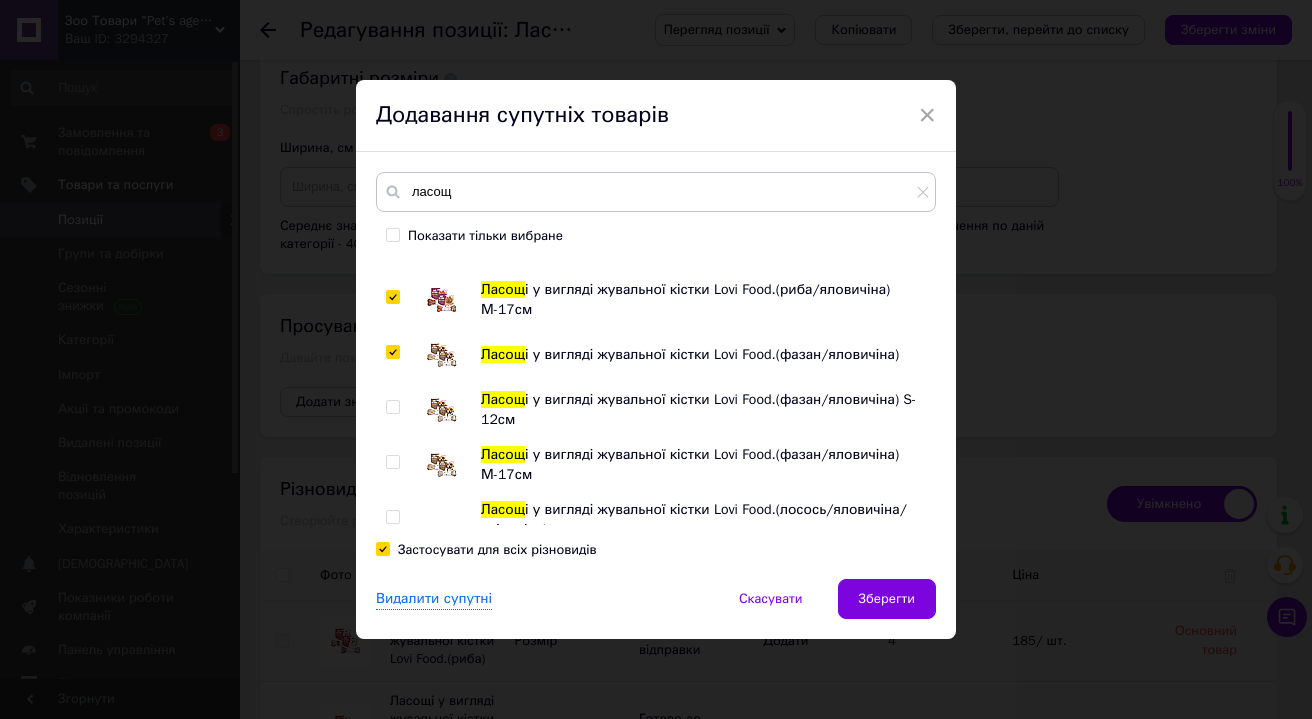 click at bounding box center (392, 462) 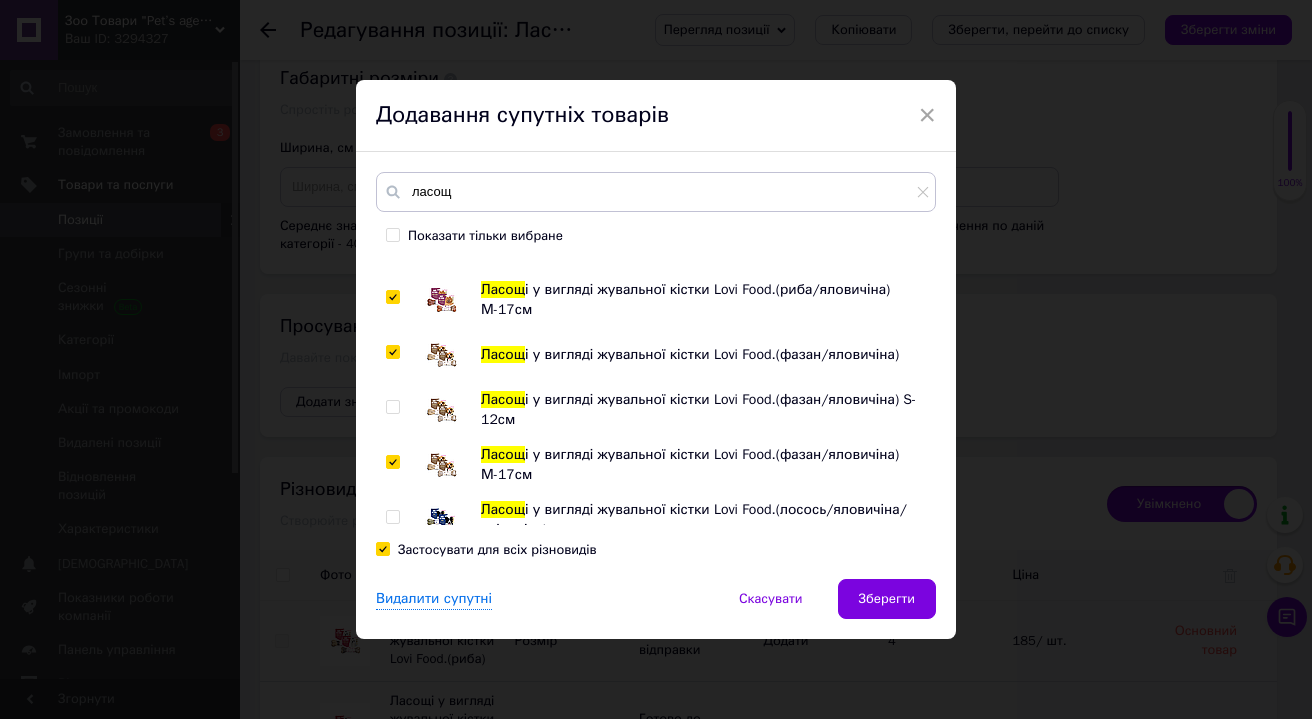 checkbox on "true" 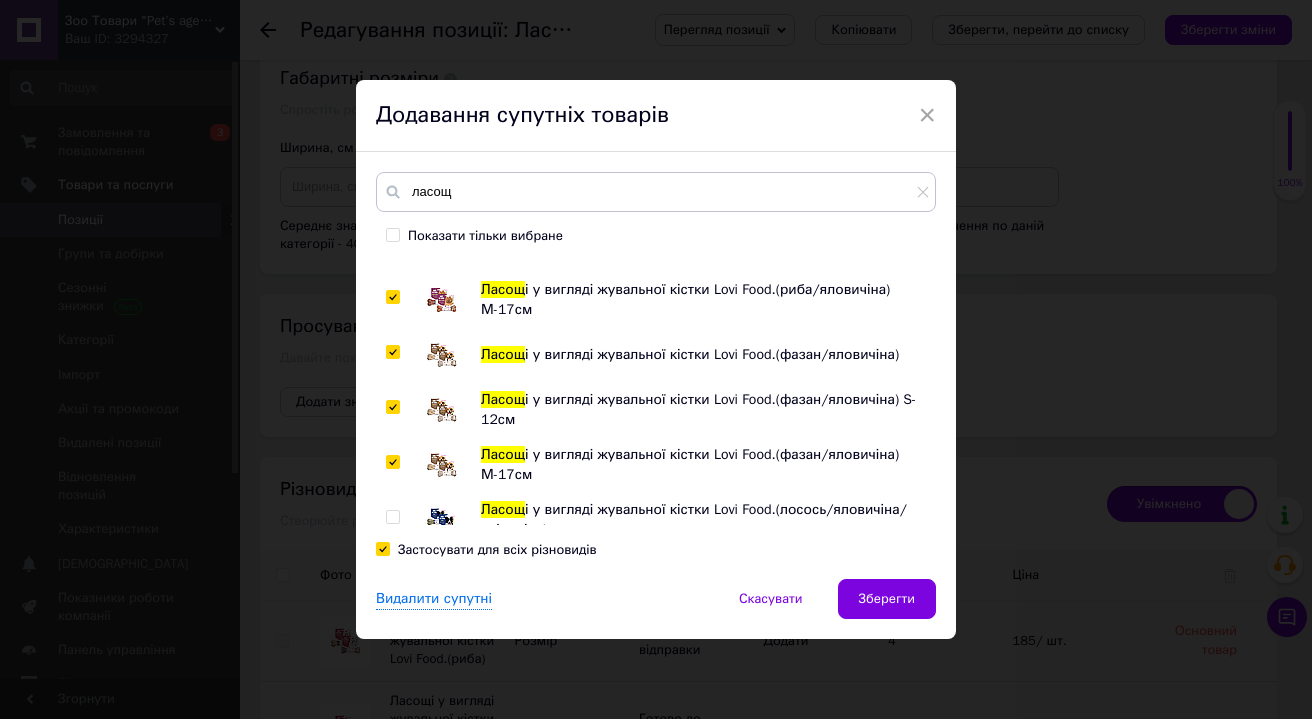 checkbox on "true" 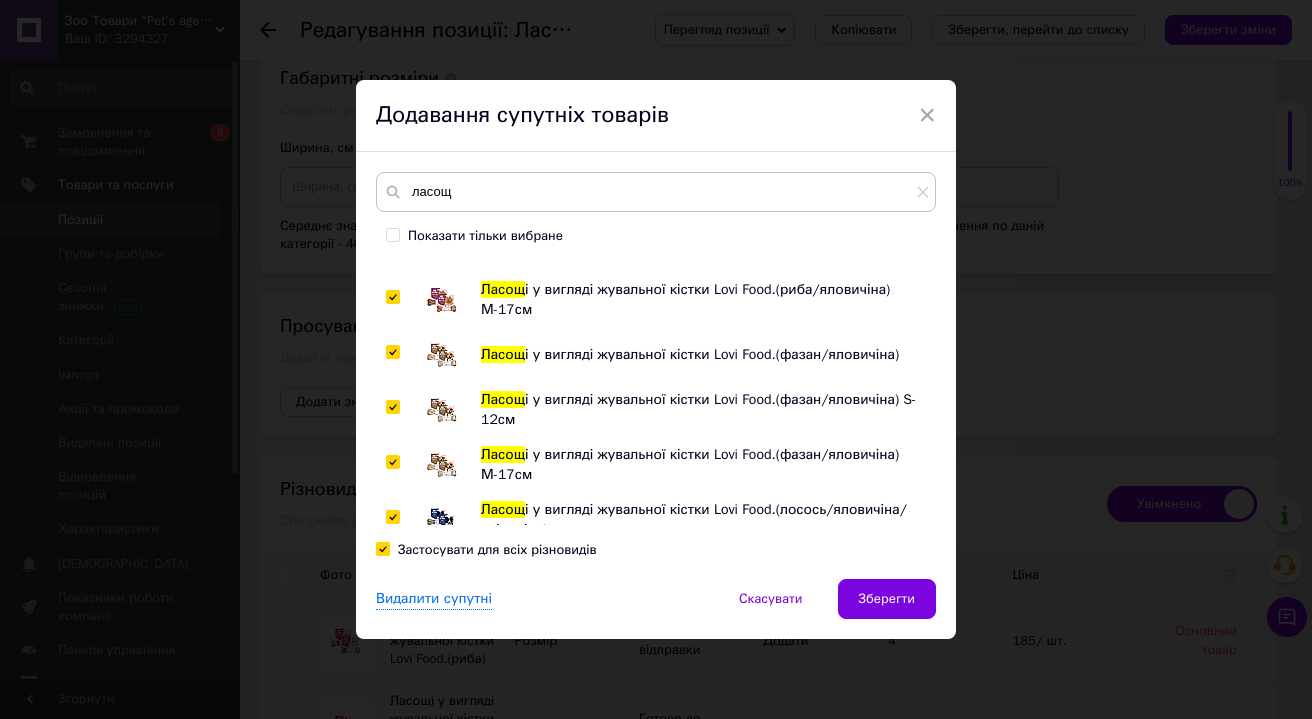 checkbox on "true" 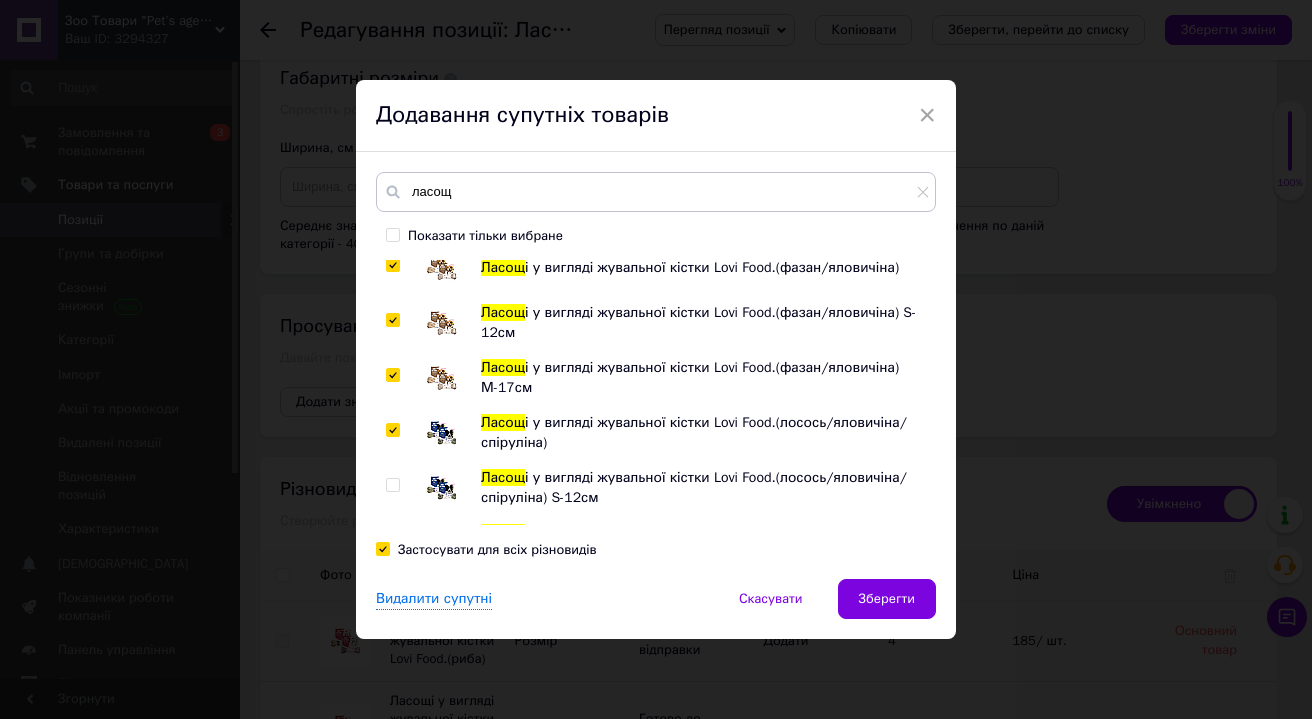 scroll, scrollTop: 277, scrollLeft: 0, axis: vertical 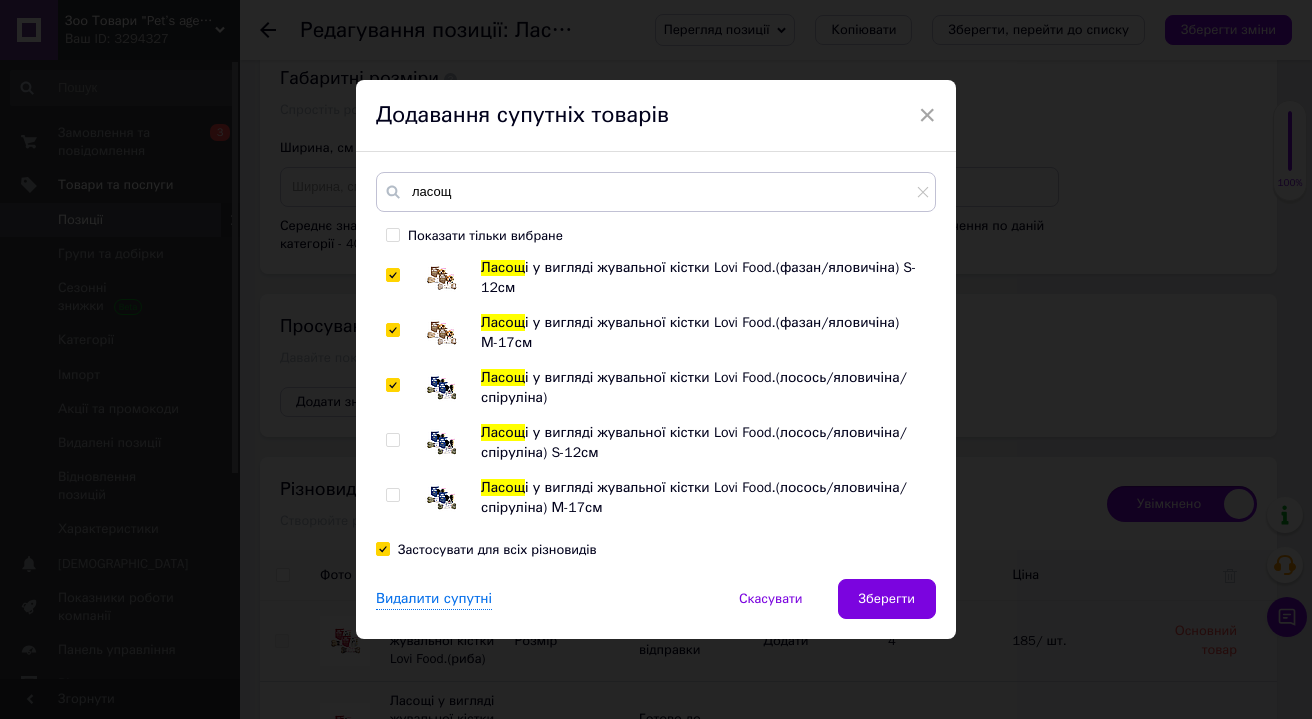 click at bounding box center (396, 498) 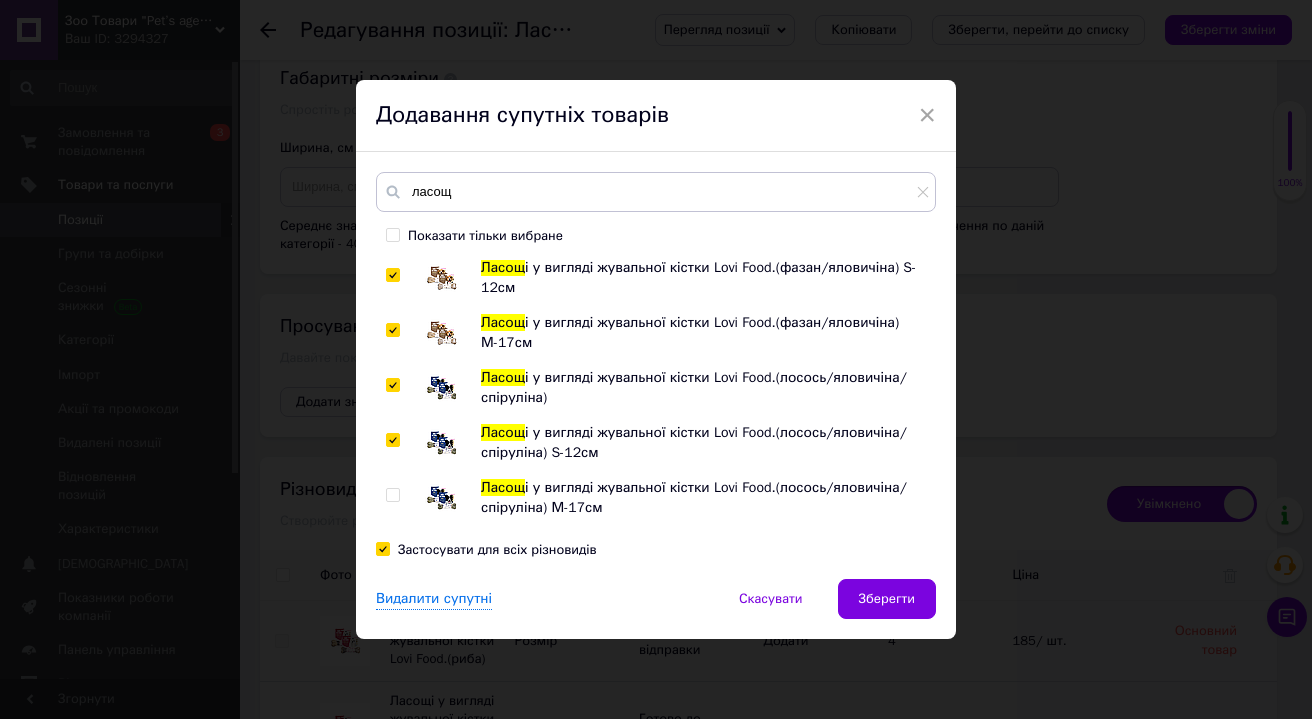 checkbox on "true" 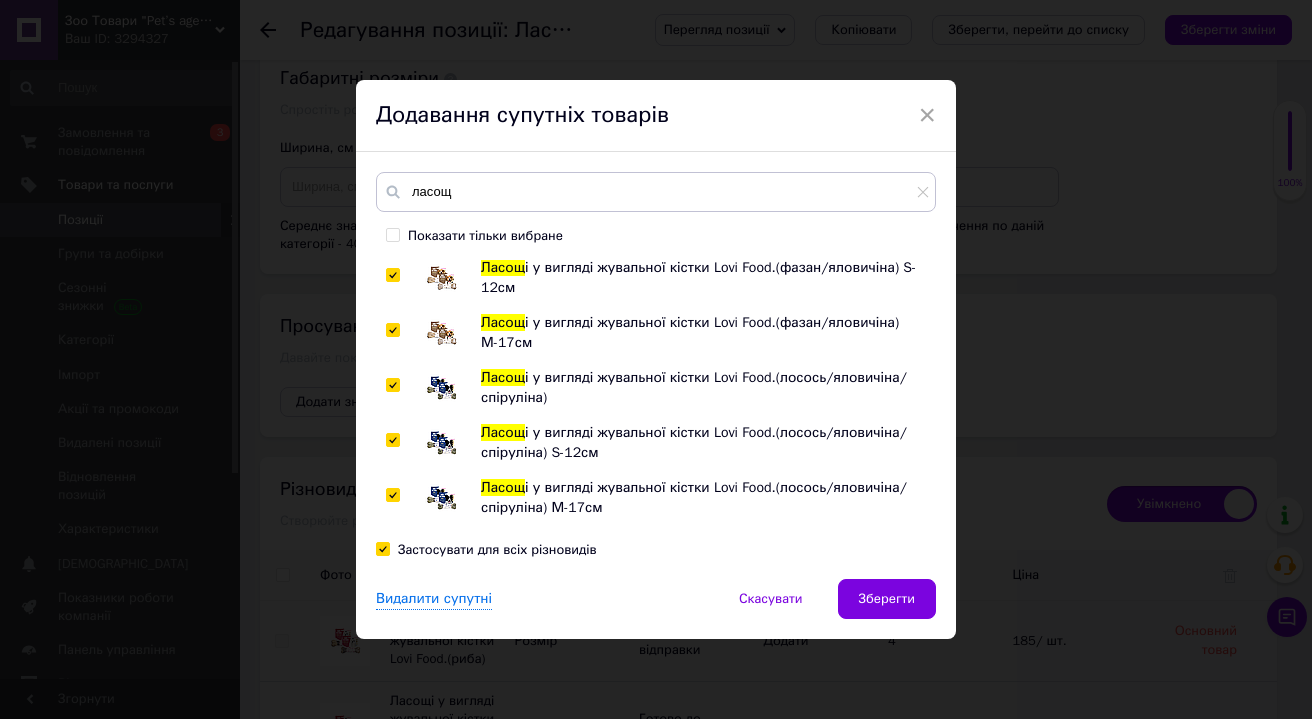 checkbox on "true" 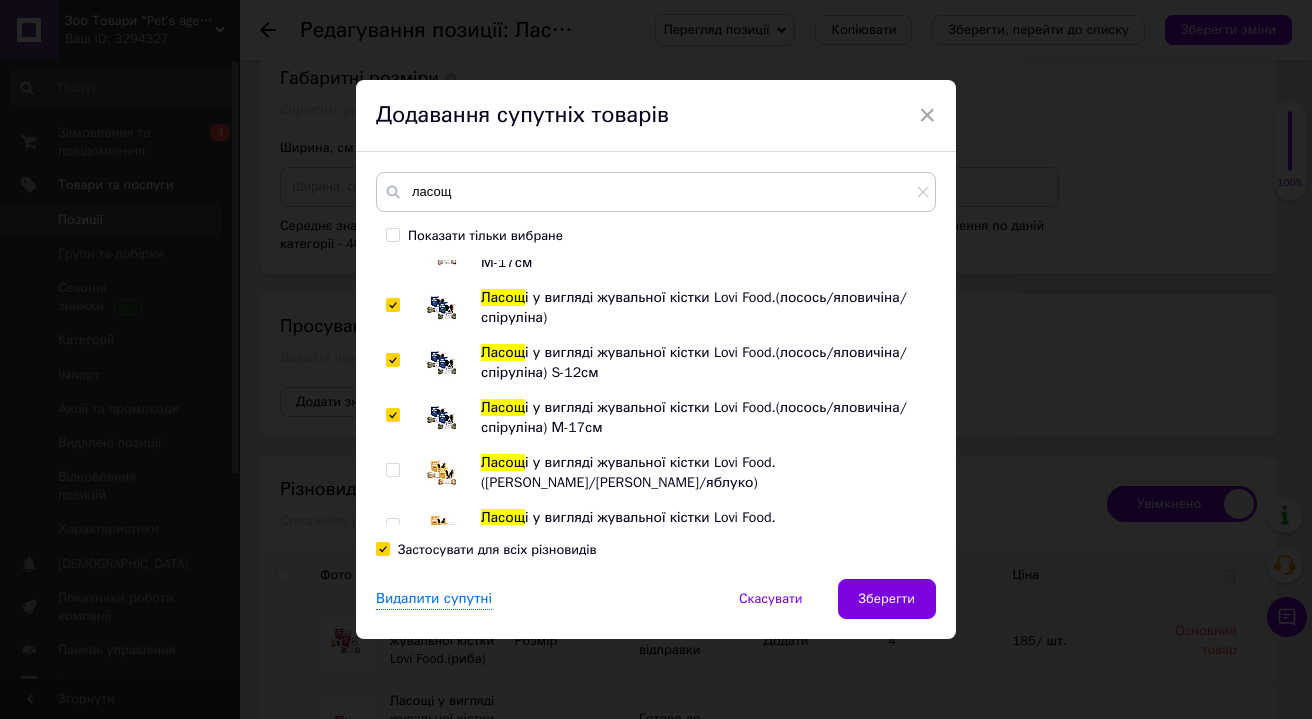 scroll, scrollTop: 566, scrollLeft: 0, axis: vertical 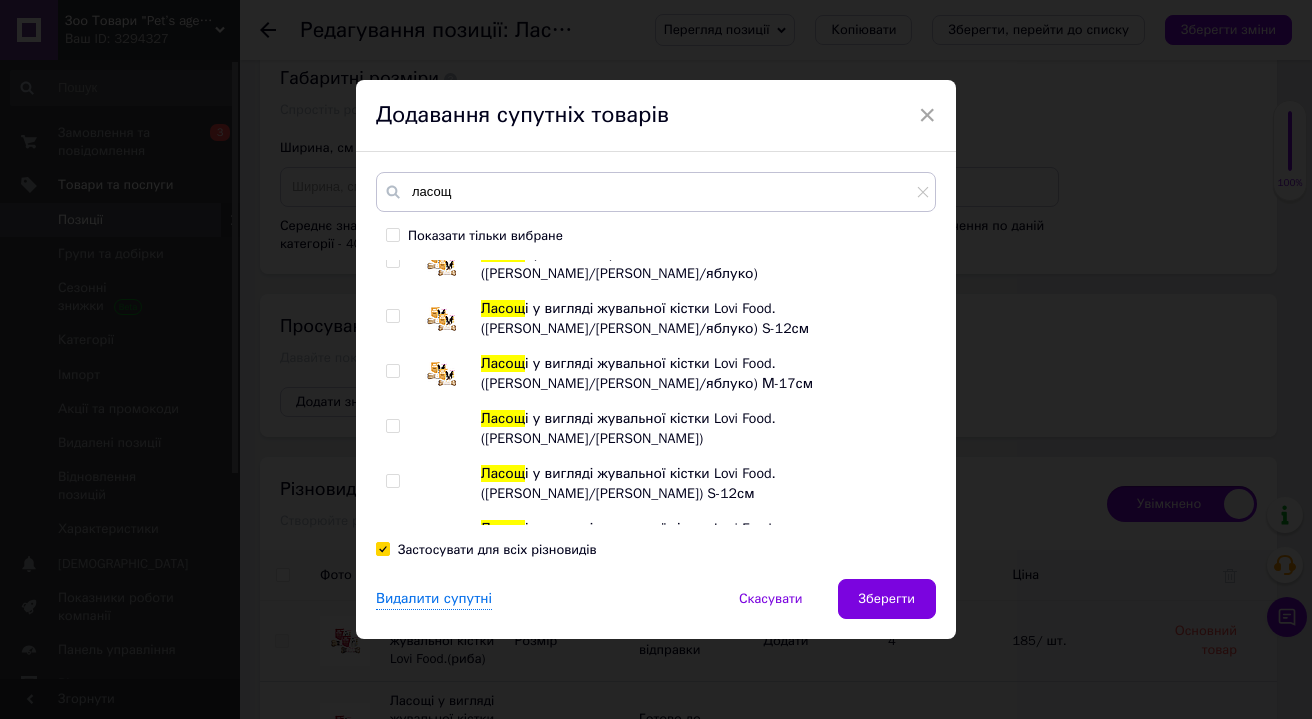 click on "Застосувати для всіх різновидів" at bounding box center [382, 548] 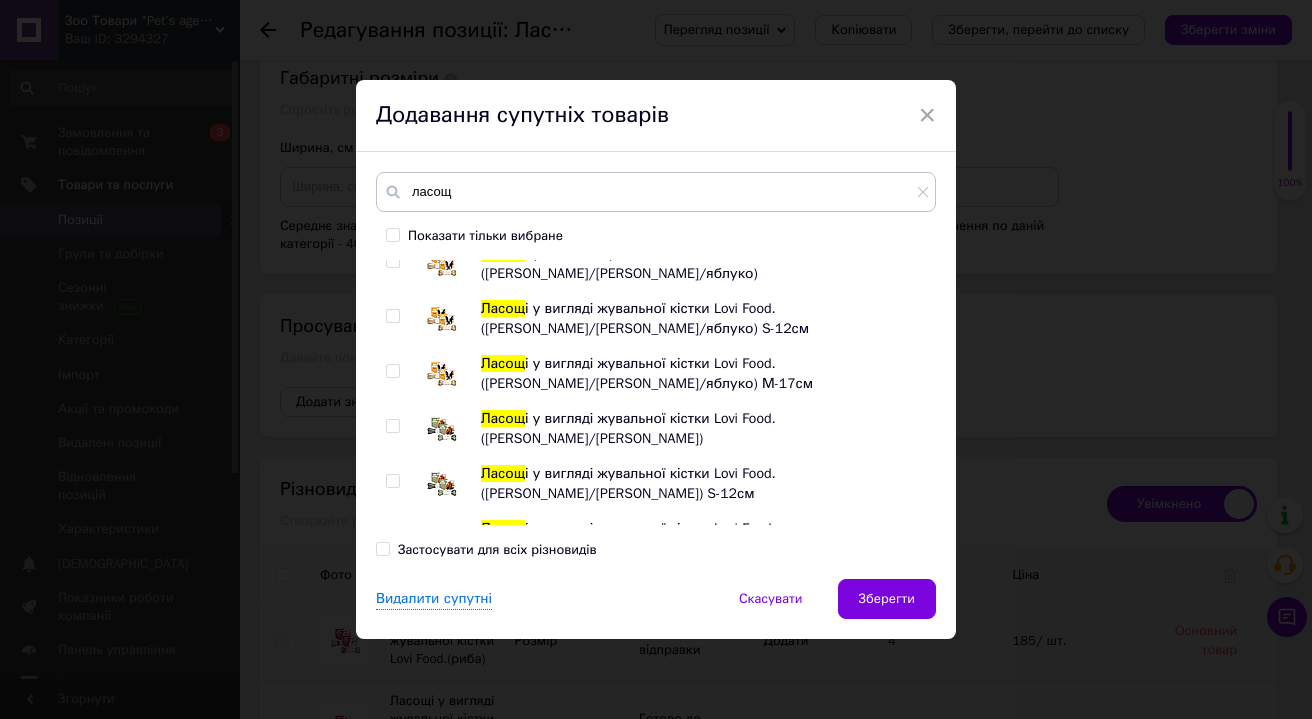 click on "Застосувати для всіх різновидів" at bounding box center [382, 548] 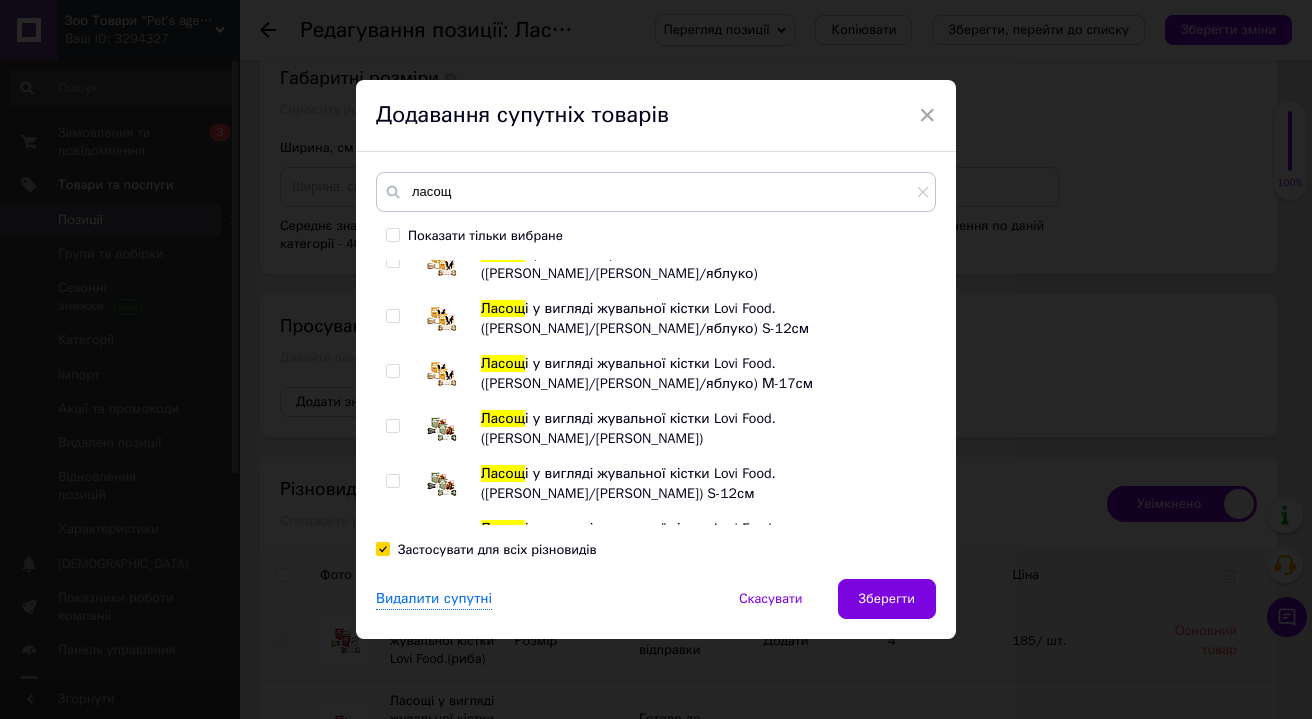 checkbox on "true" 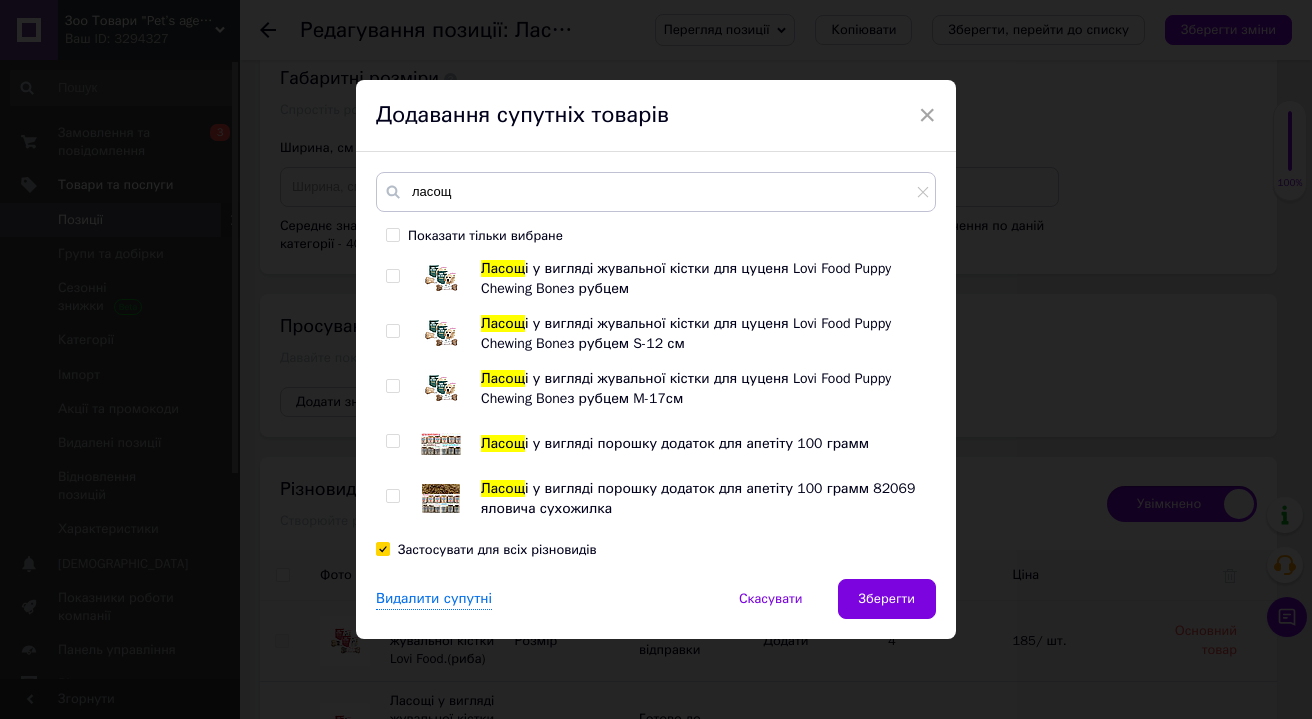 scroll, scrollTop: 841, scrollLeft: 0, axis: vertical 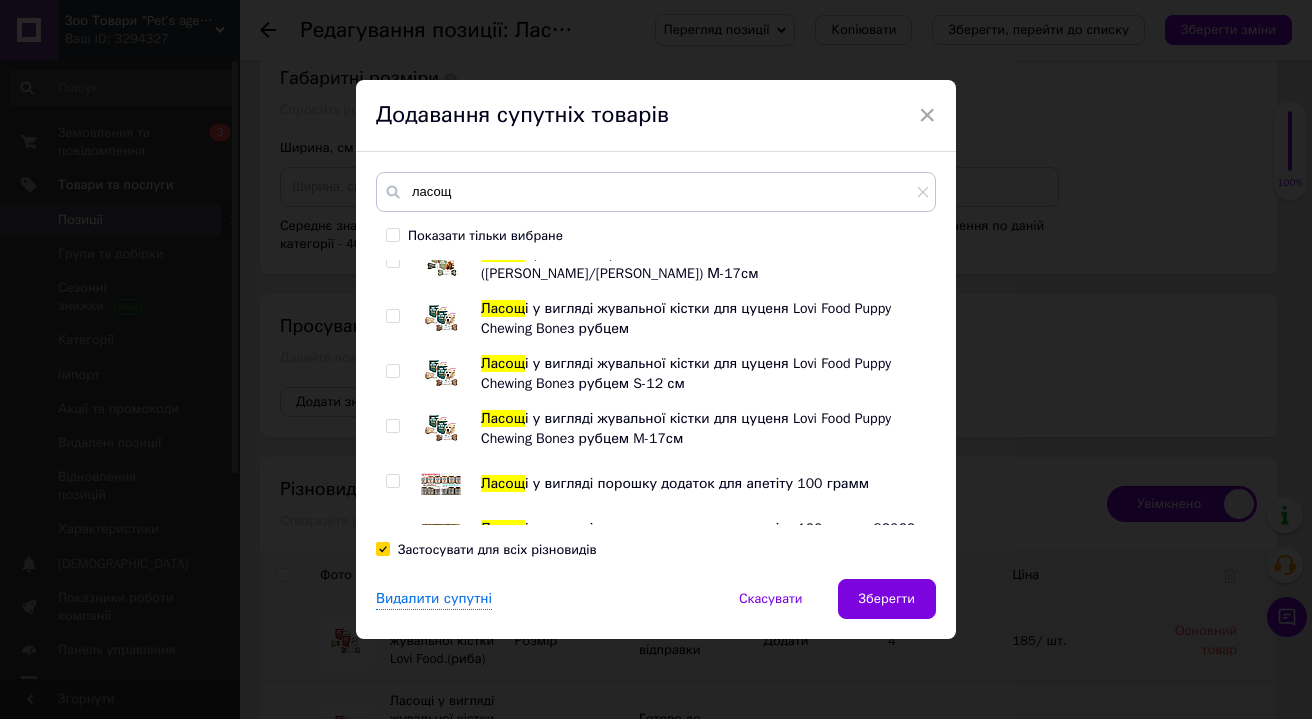 click at bounding box center (392, 426) 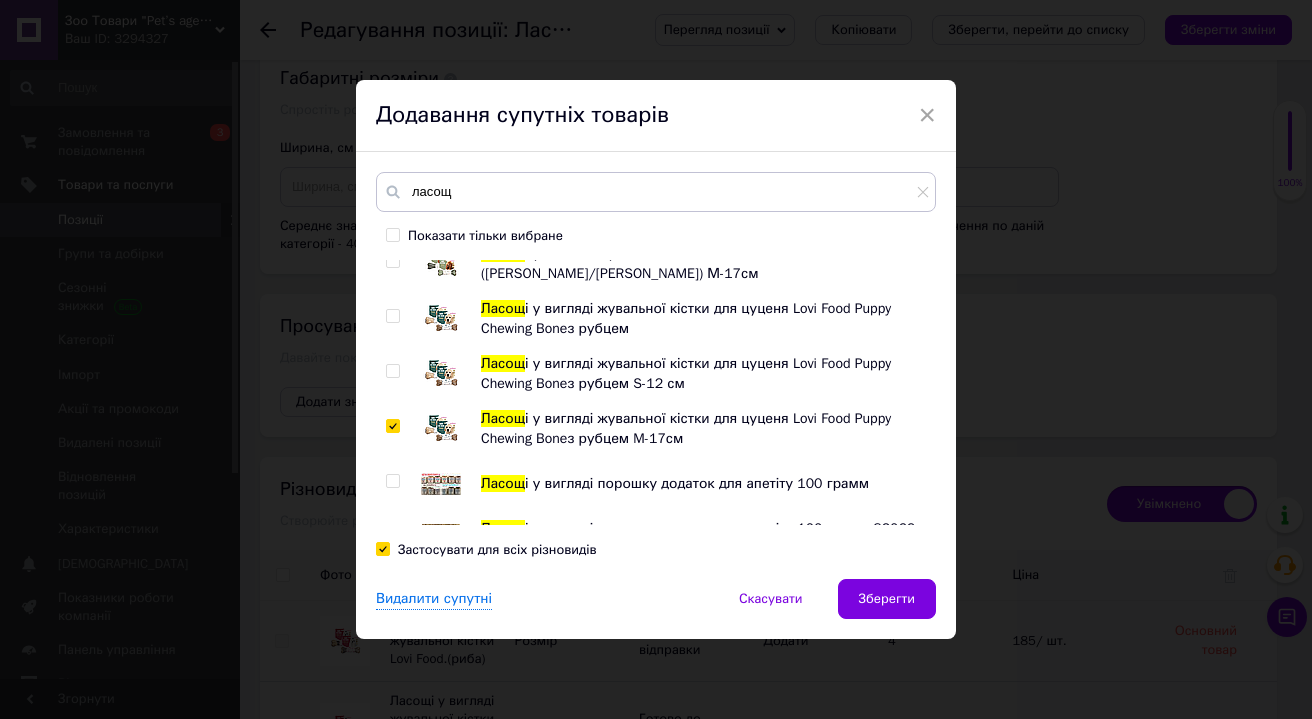 checkbox on "true" 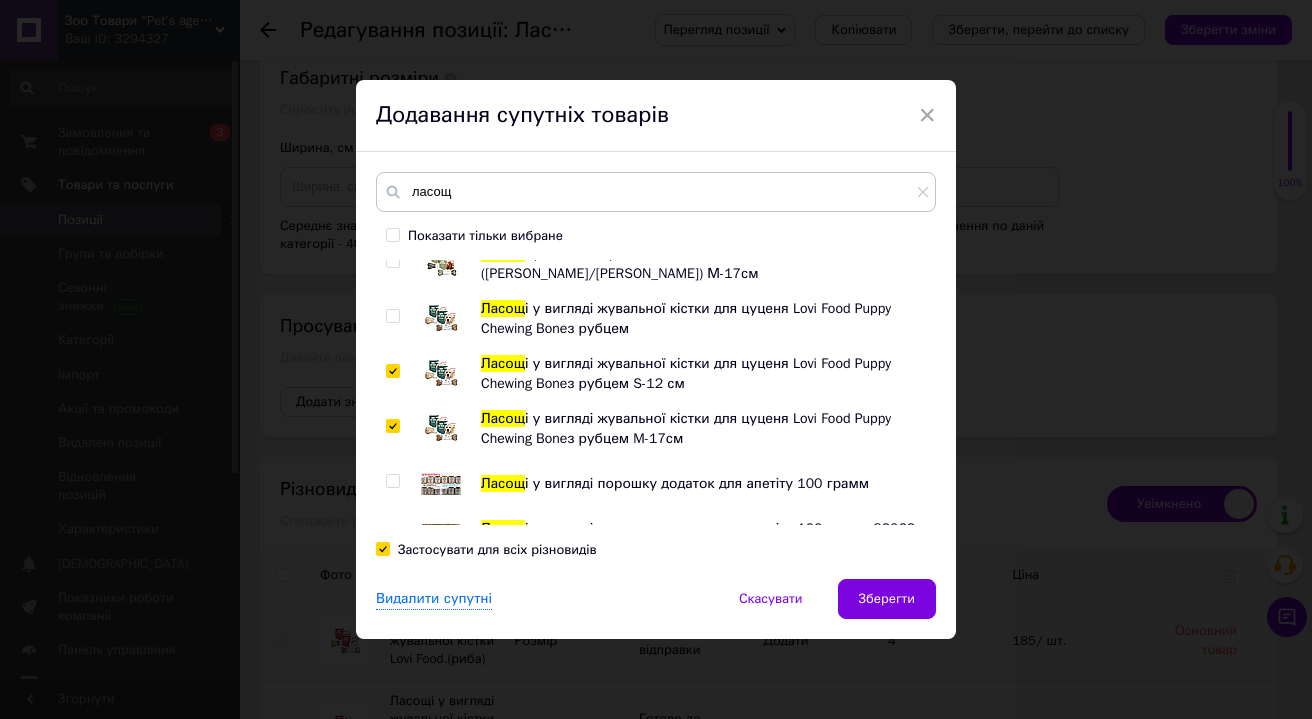 checkbox on "true" 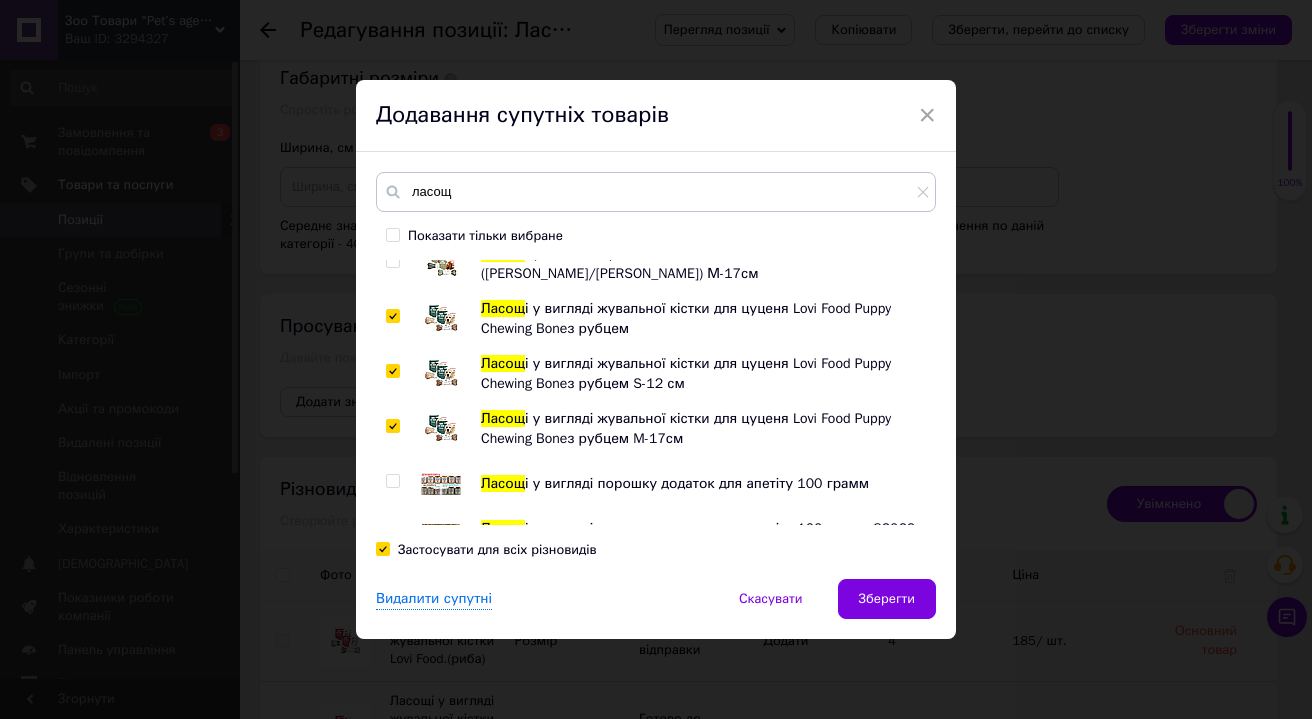 checkbox on "true" 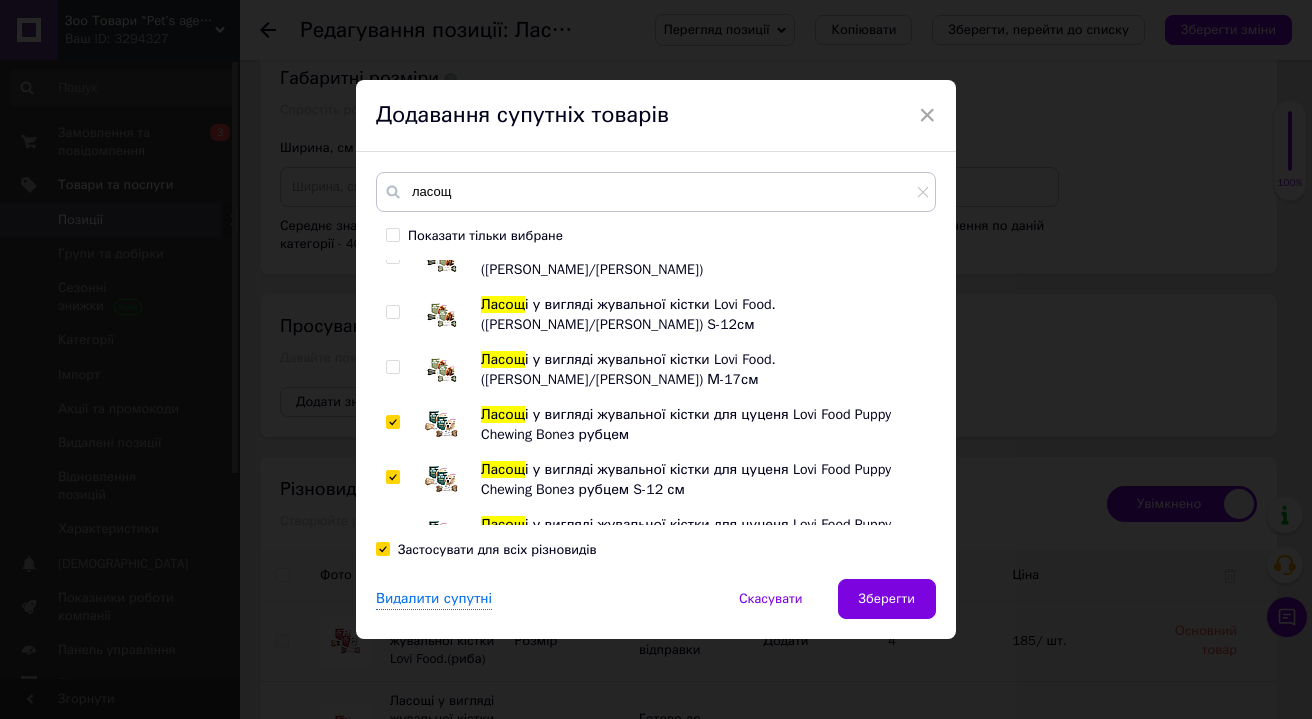scroll, scrollTop: 719, scrollLeft: 0, axis: vertical 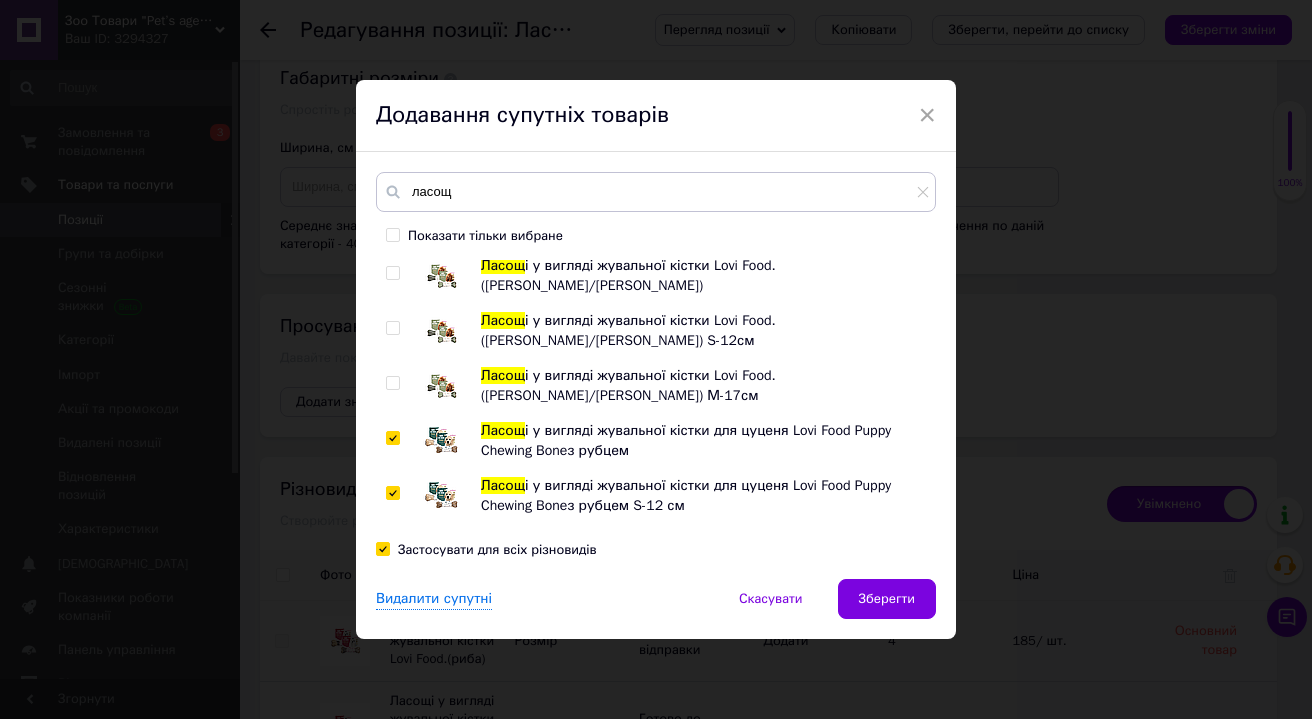 click at bounding box center (392, 383) 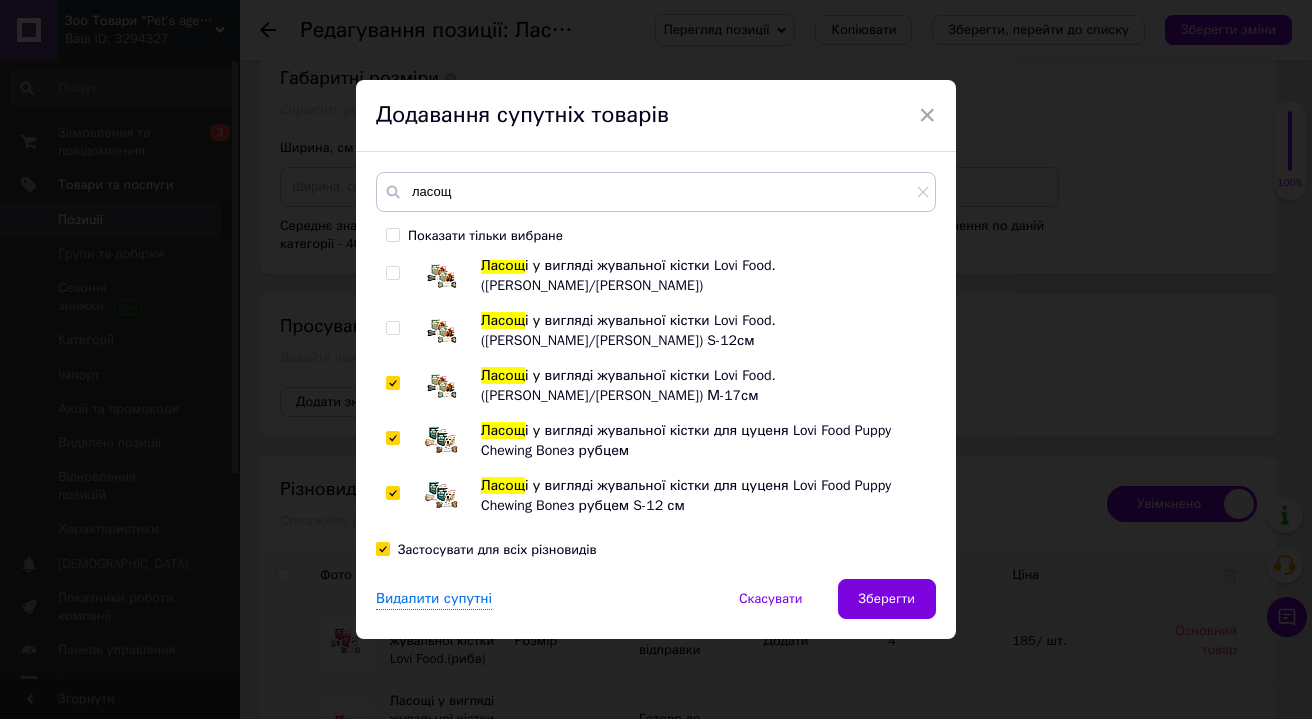 checkbox on "true" 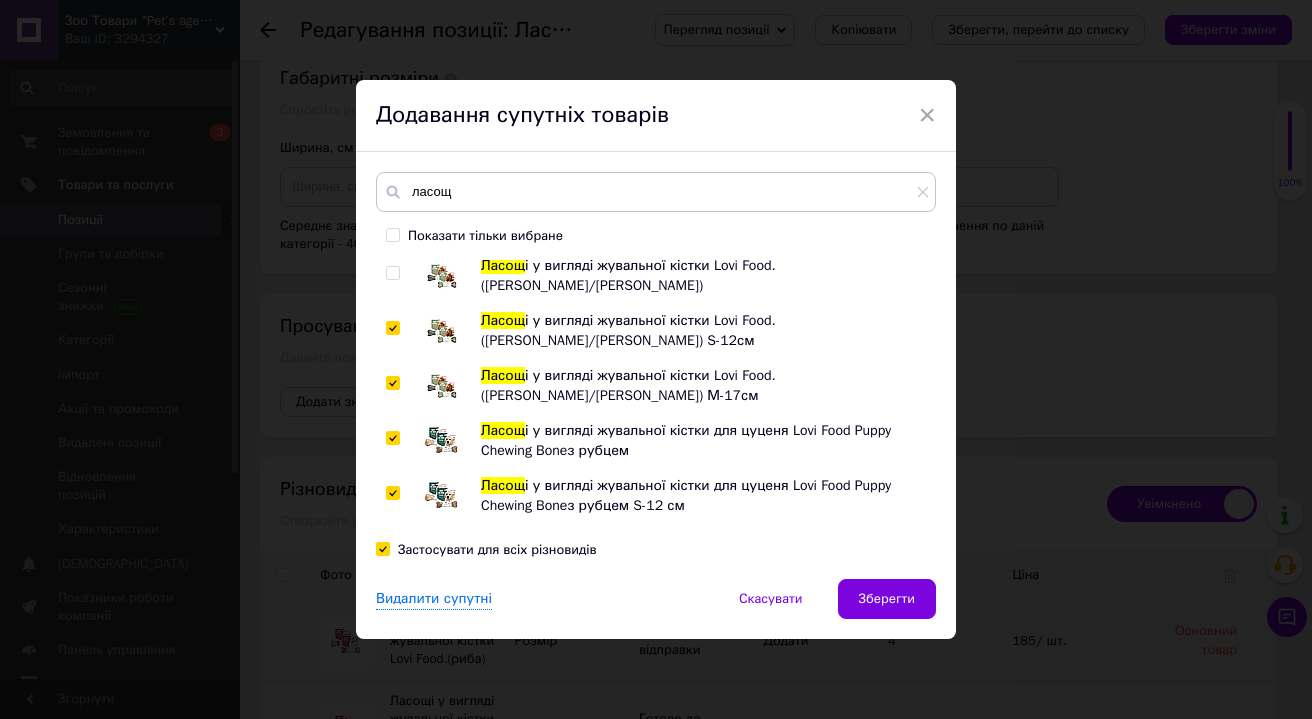 checkbox on "true" 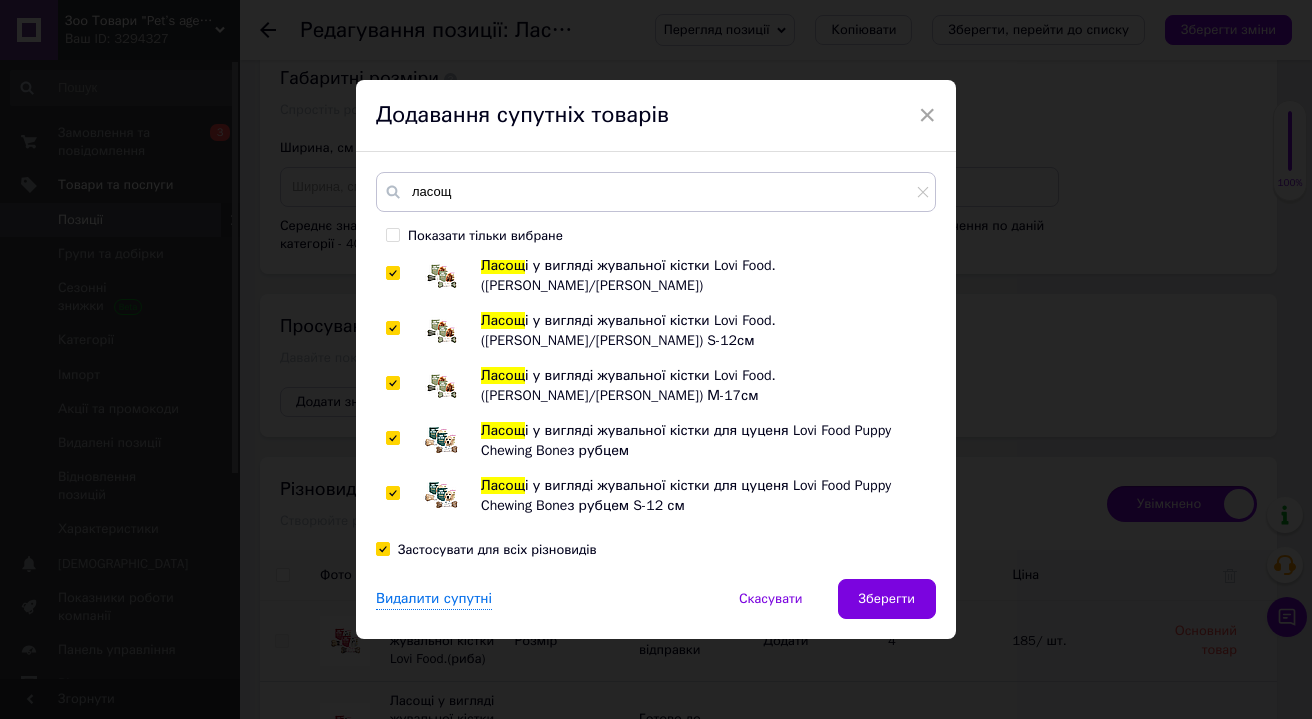 checkbox on "true" 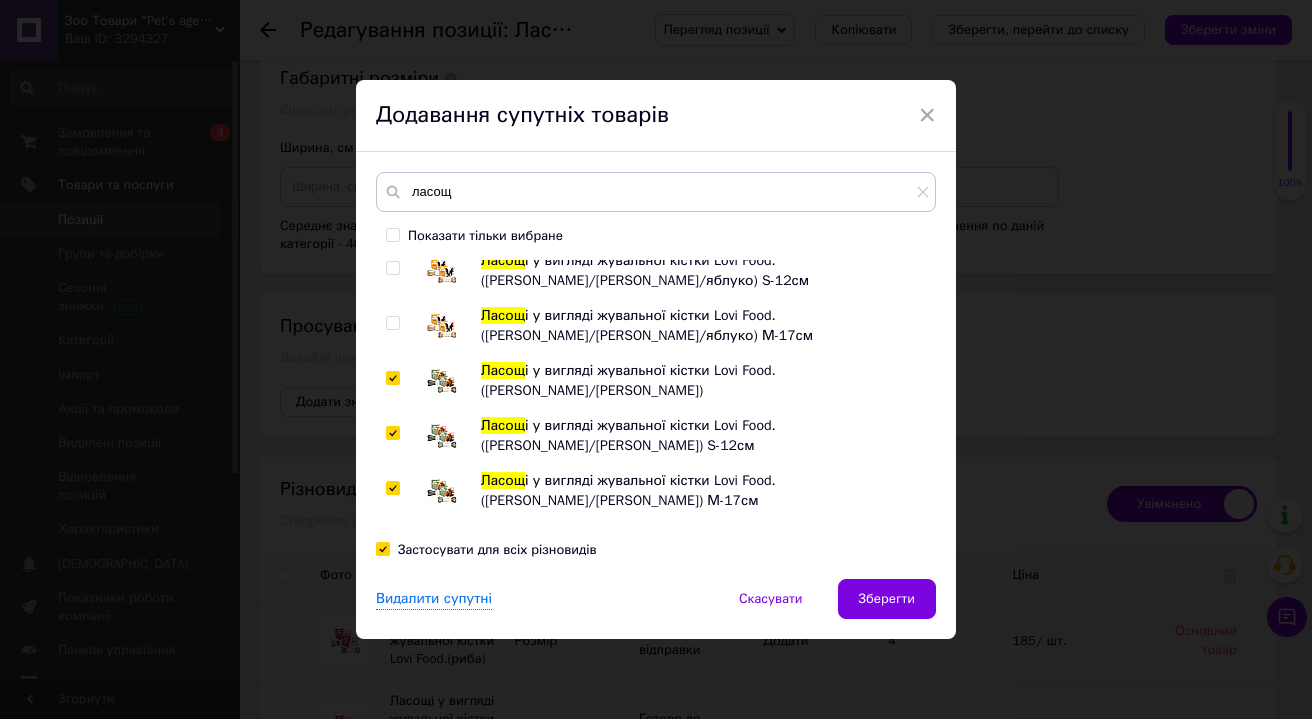 scroll, scrollTop: 610, scrollLeft: 0, axis: vertical 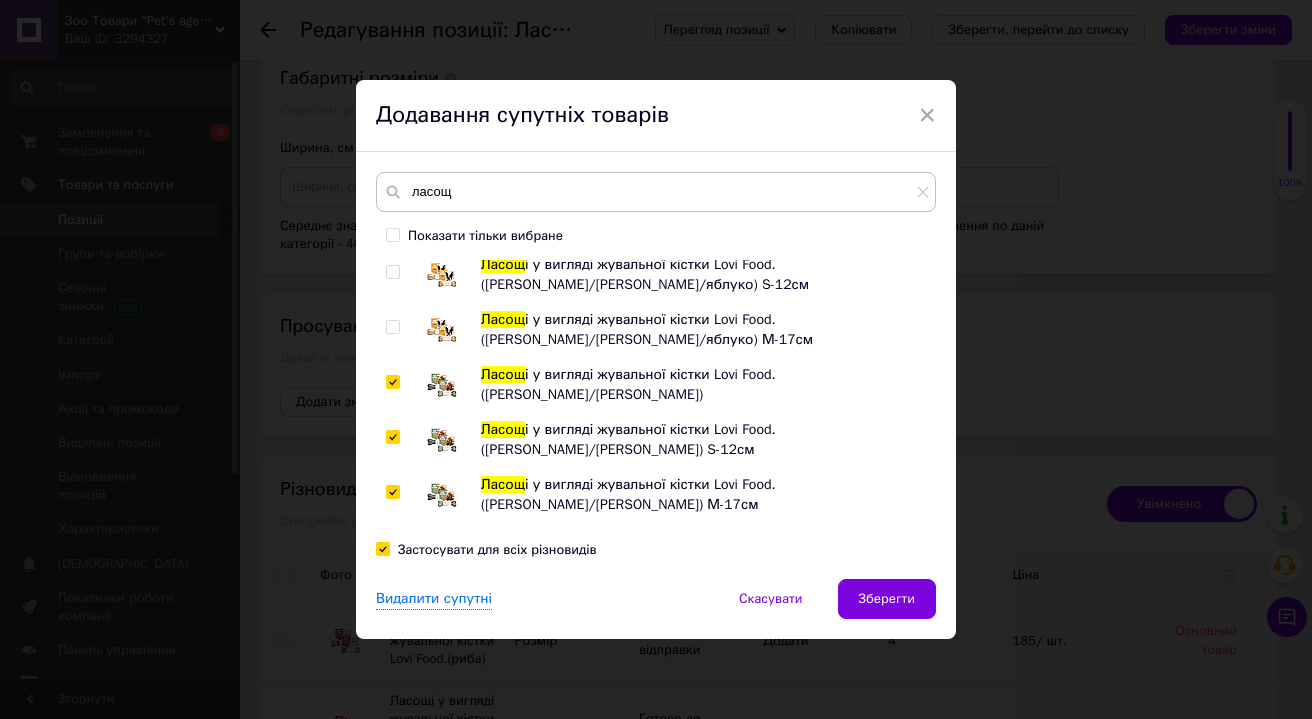 click at bounding box center [392, 327] 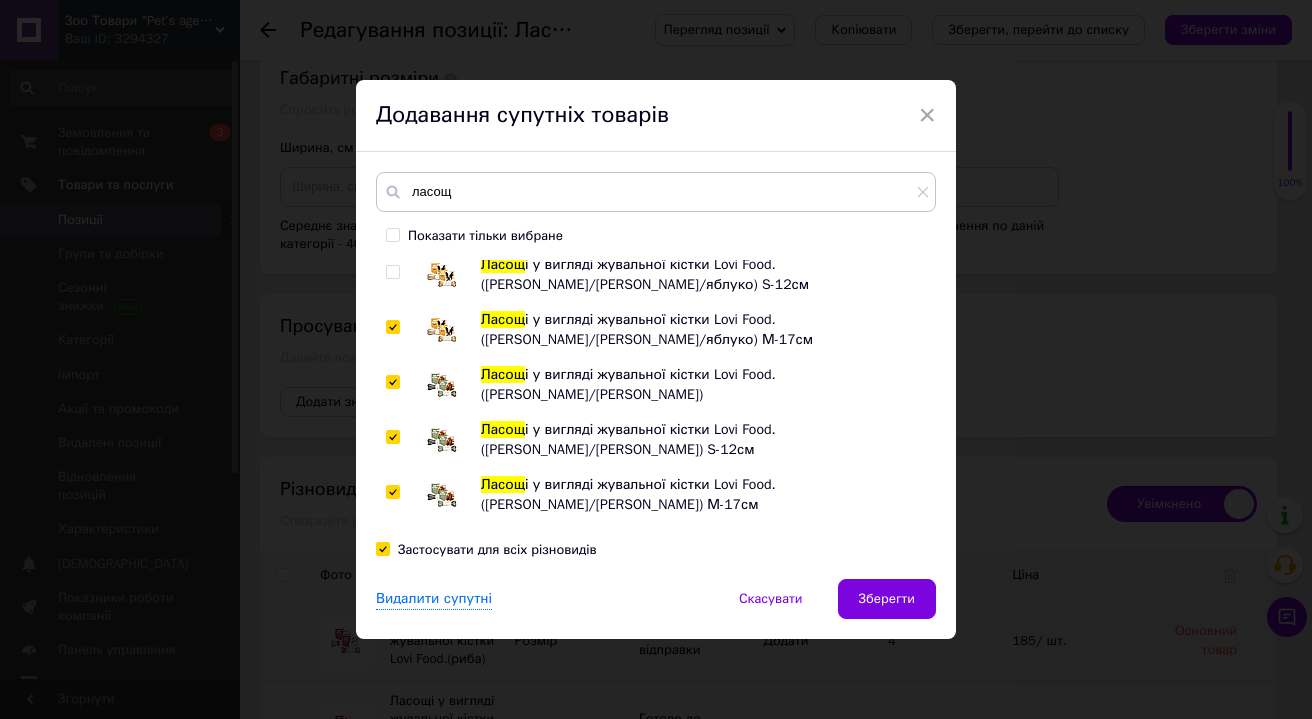 checkbox on "true" 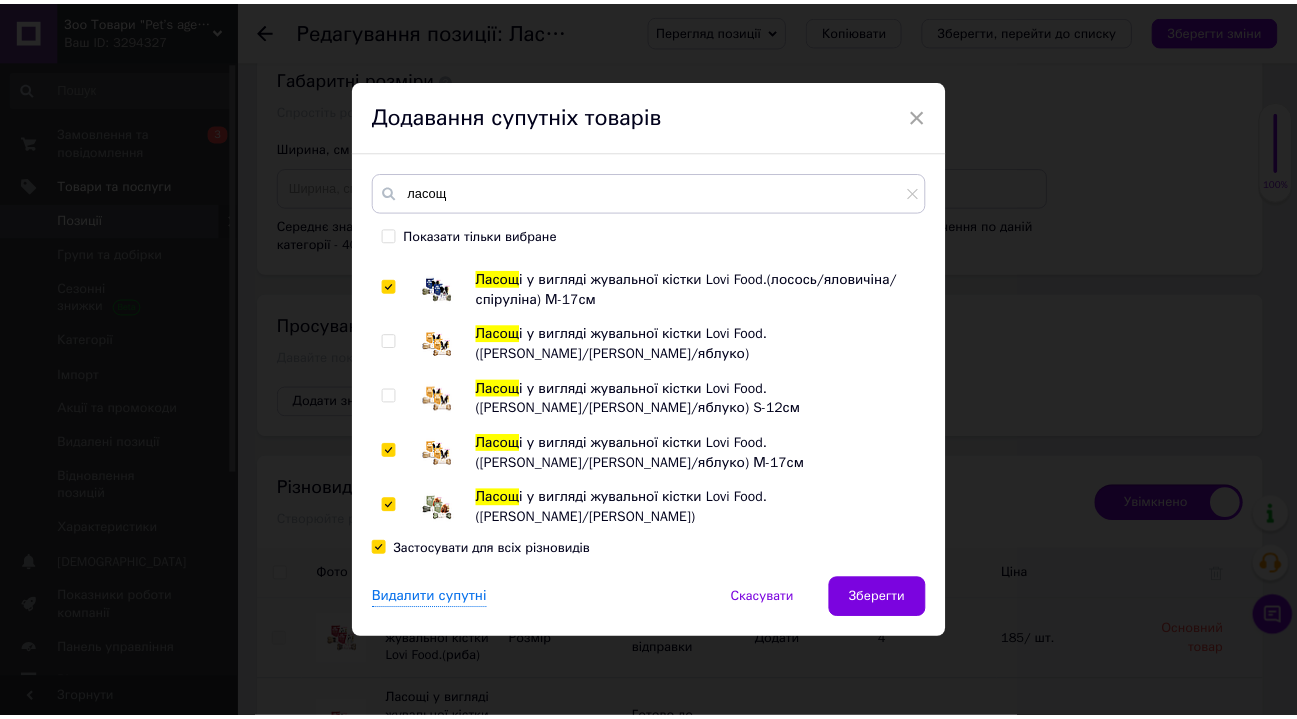 scroll, scrollTop: 431, scrollLeft: 0, axis: vertical 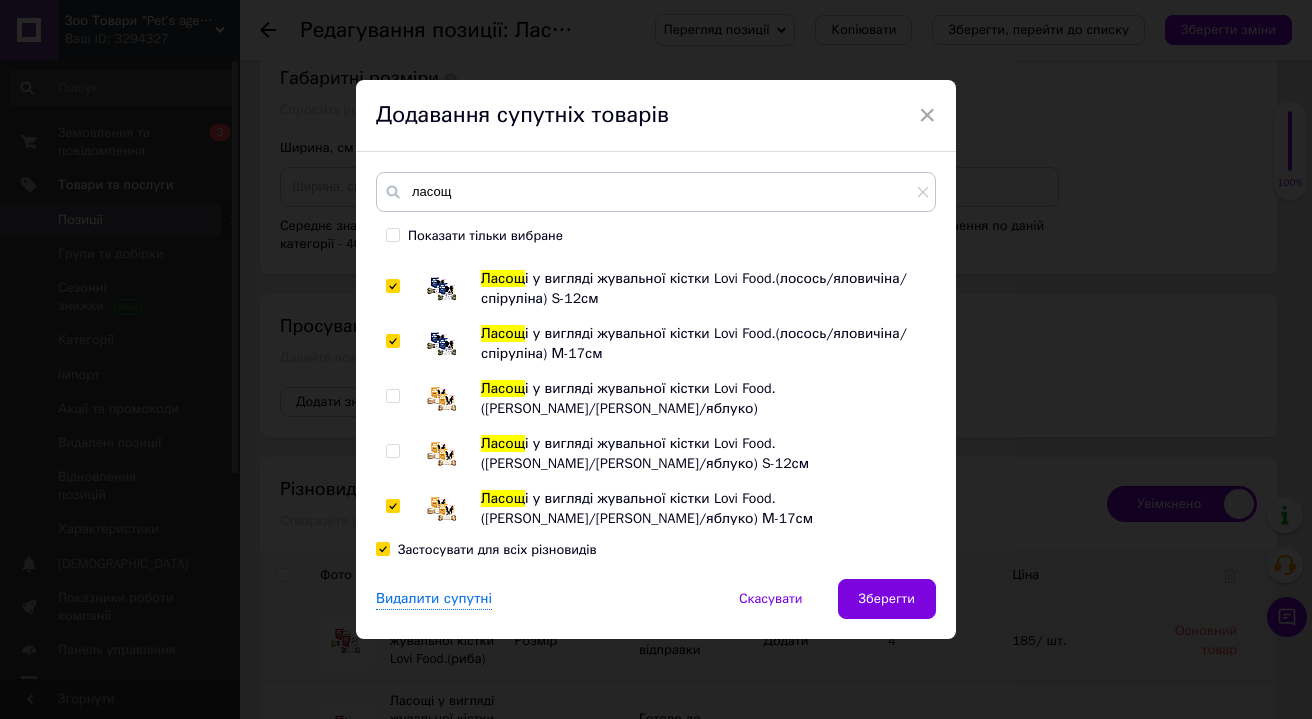 click at bounding box center [392, 451] 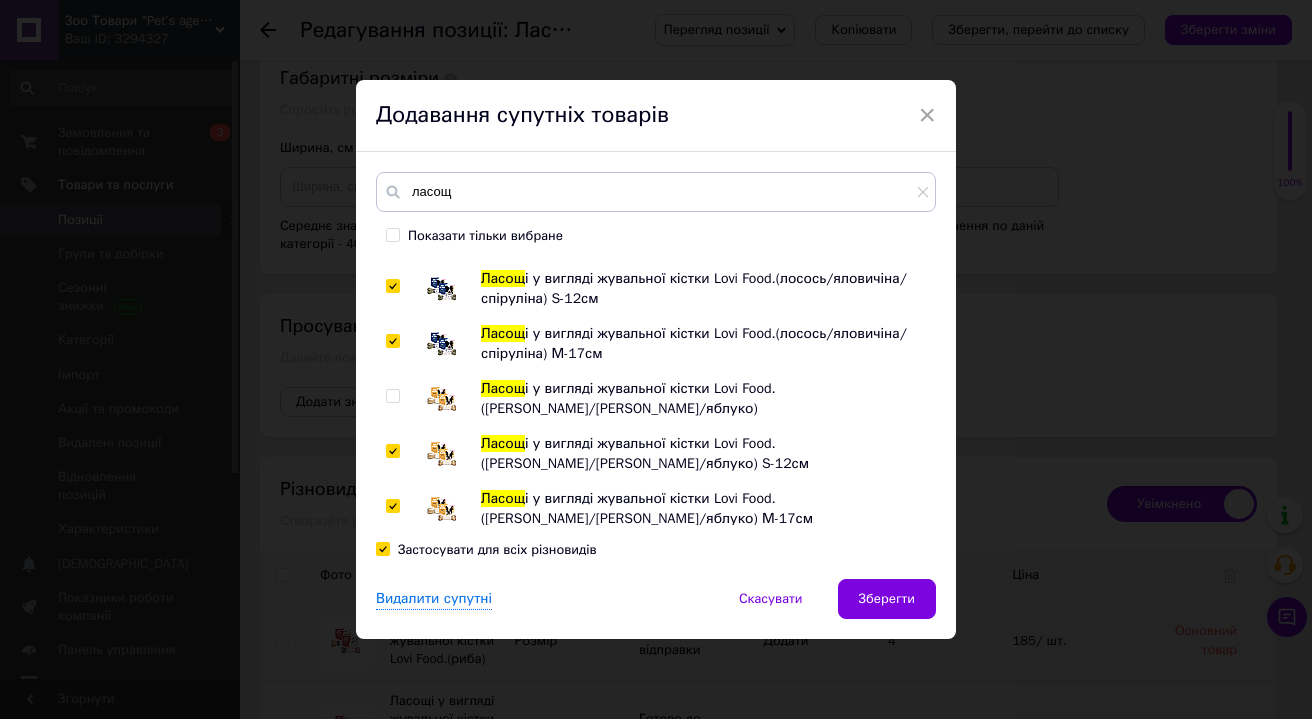 checkbox on "true" 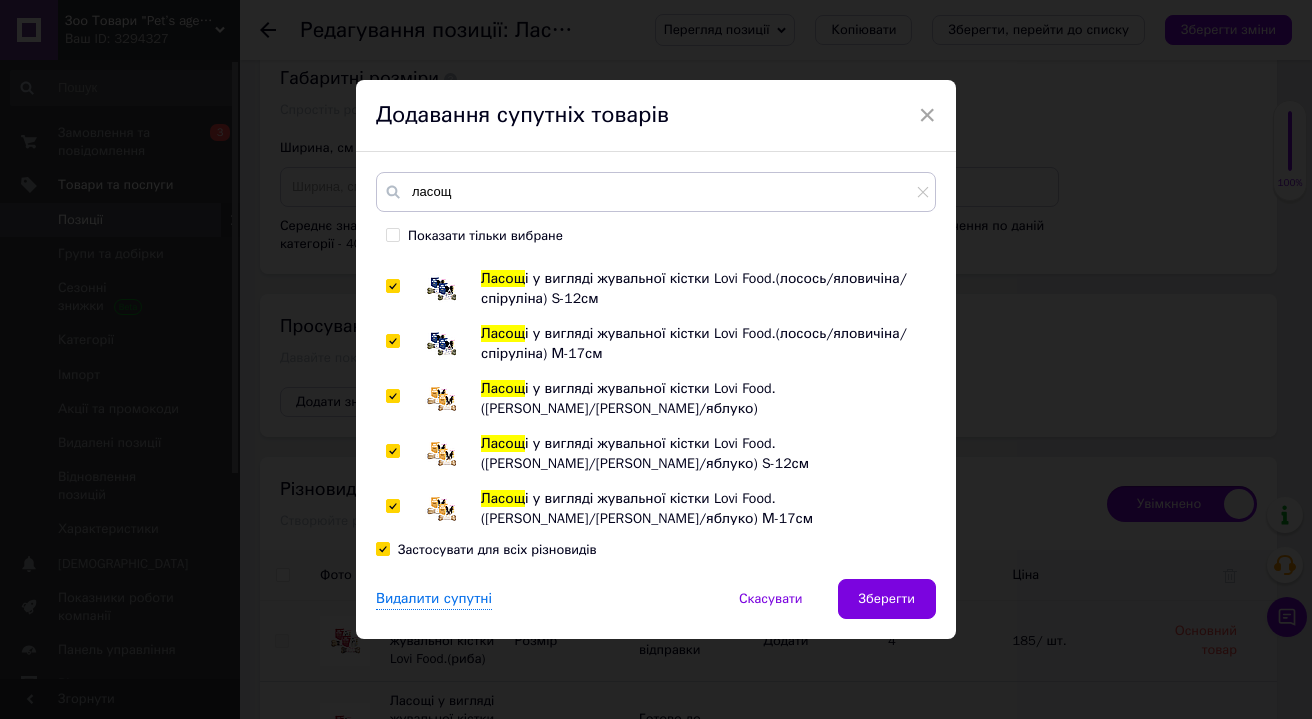 checkbox on "true" 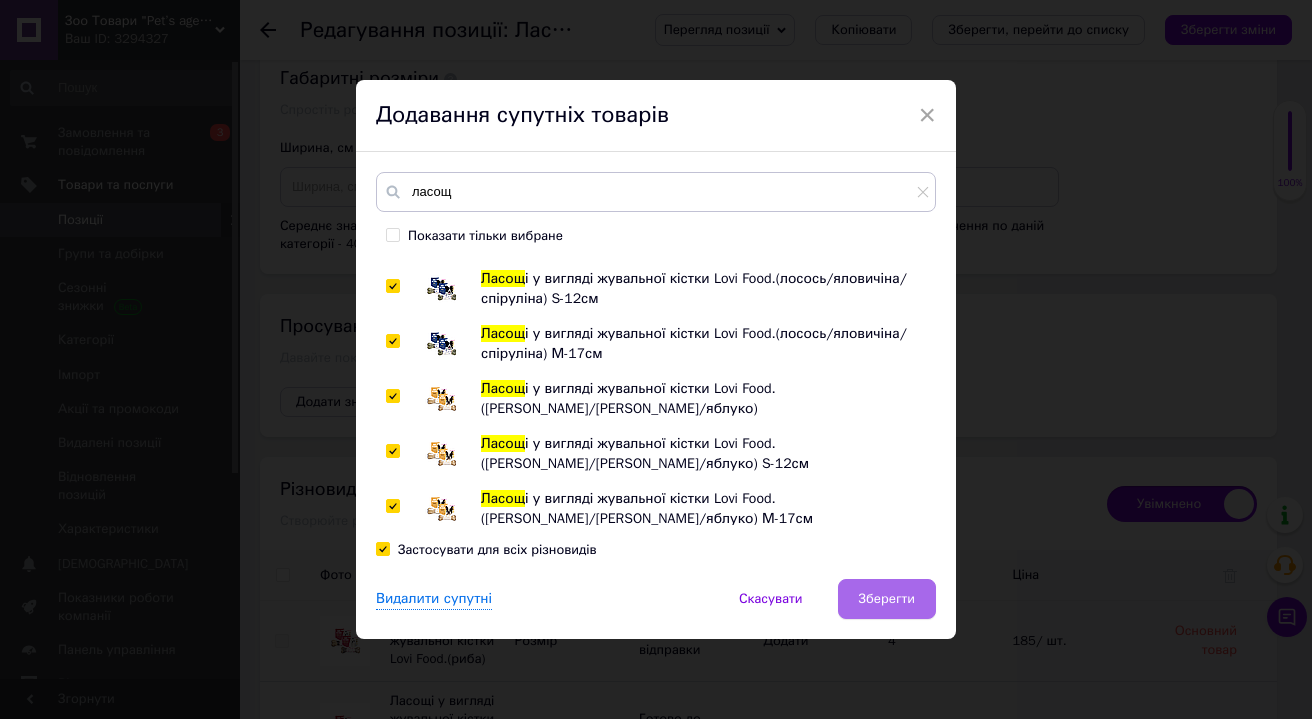 click on "Зберегти" at bounding box center [887, 599] 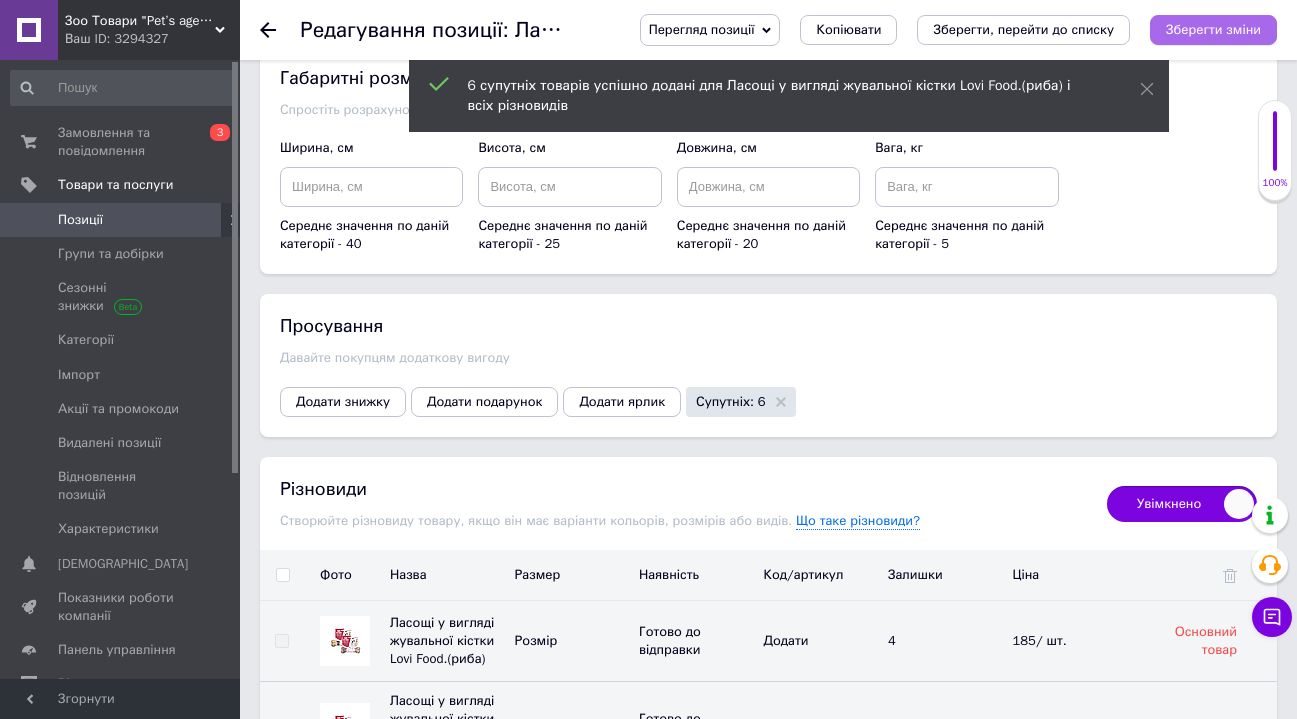 click on "Зберегти зміни" at bounding box center (1213, 29) 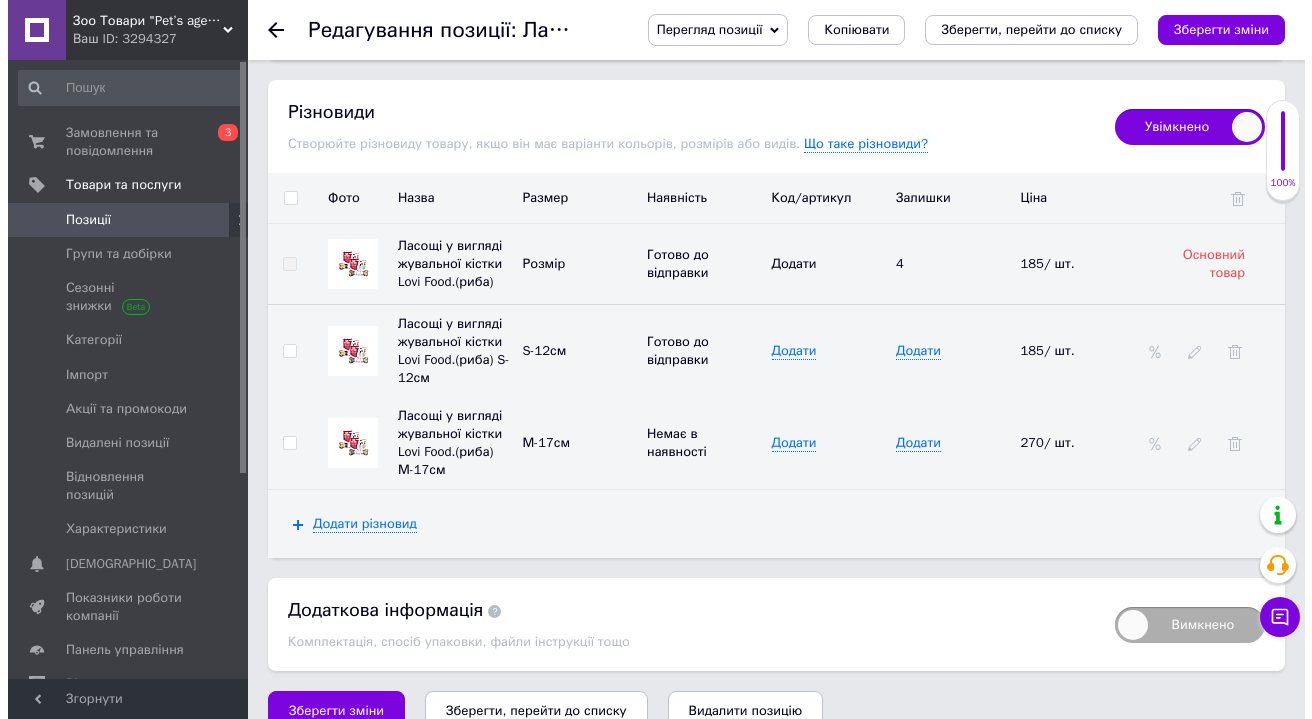 scroll, scrollTop: 3184, scrollLeft: 0, axis: vertical 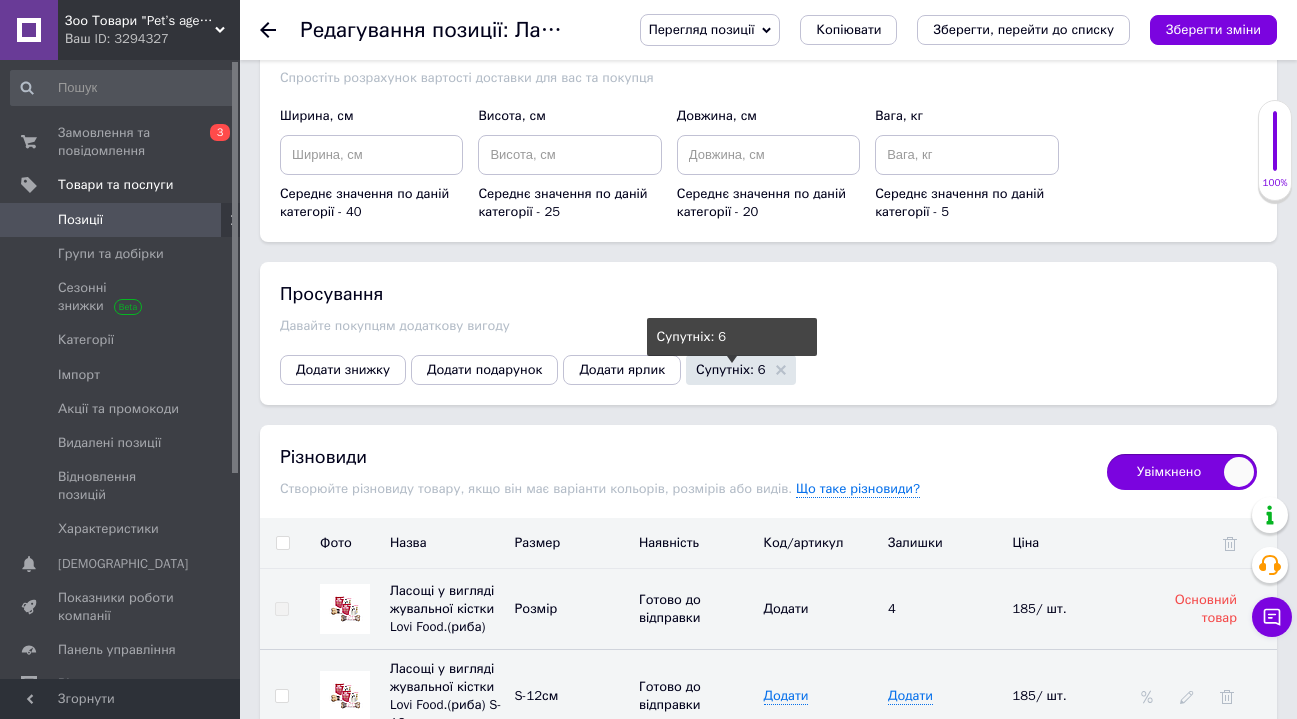 click on "Супутніх: 6" at bounding box center (731, 369) 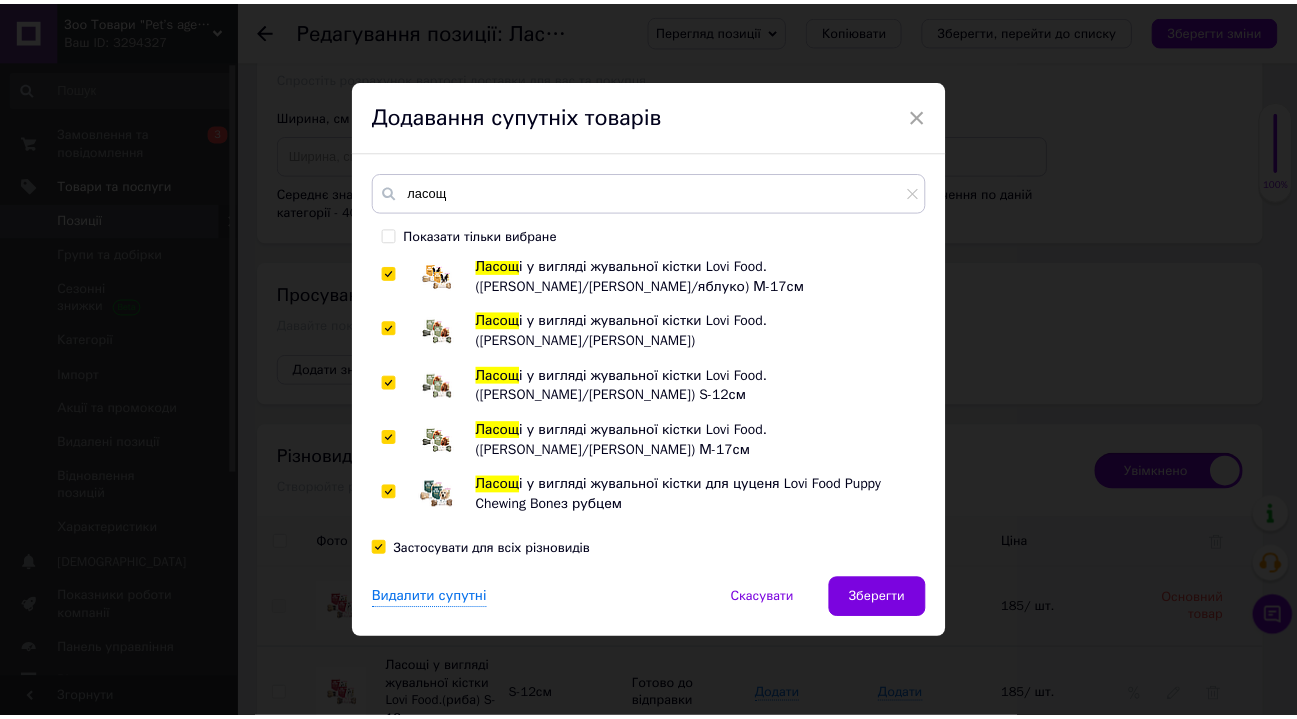 scroll, scrollTop: 1060, scrollLeft: 0, axis: vertical 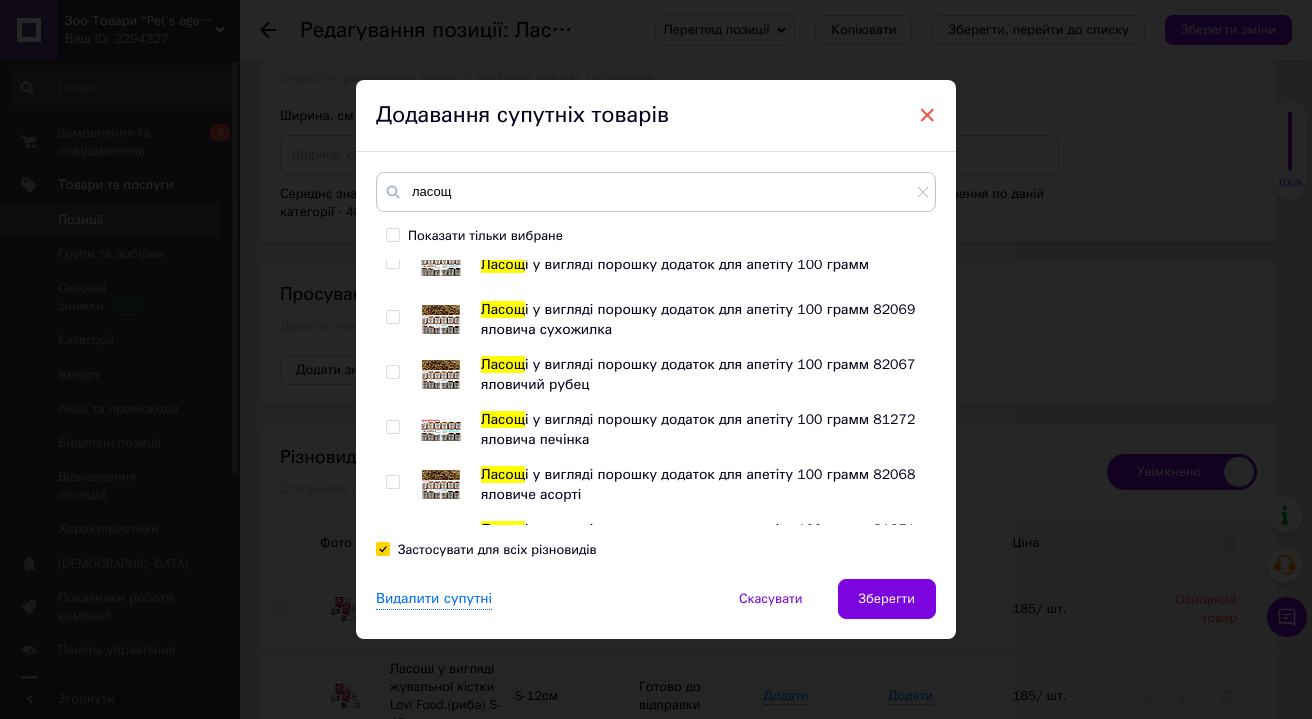 click on "×" at bounding box center [927, 115] 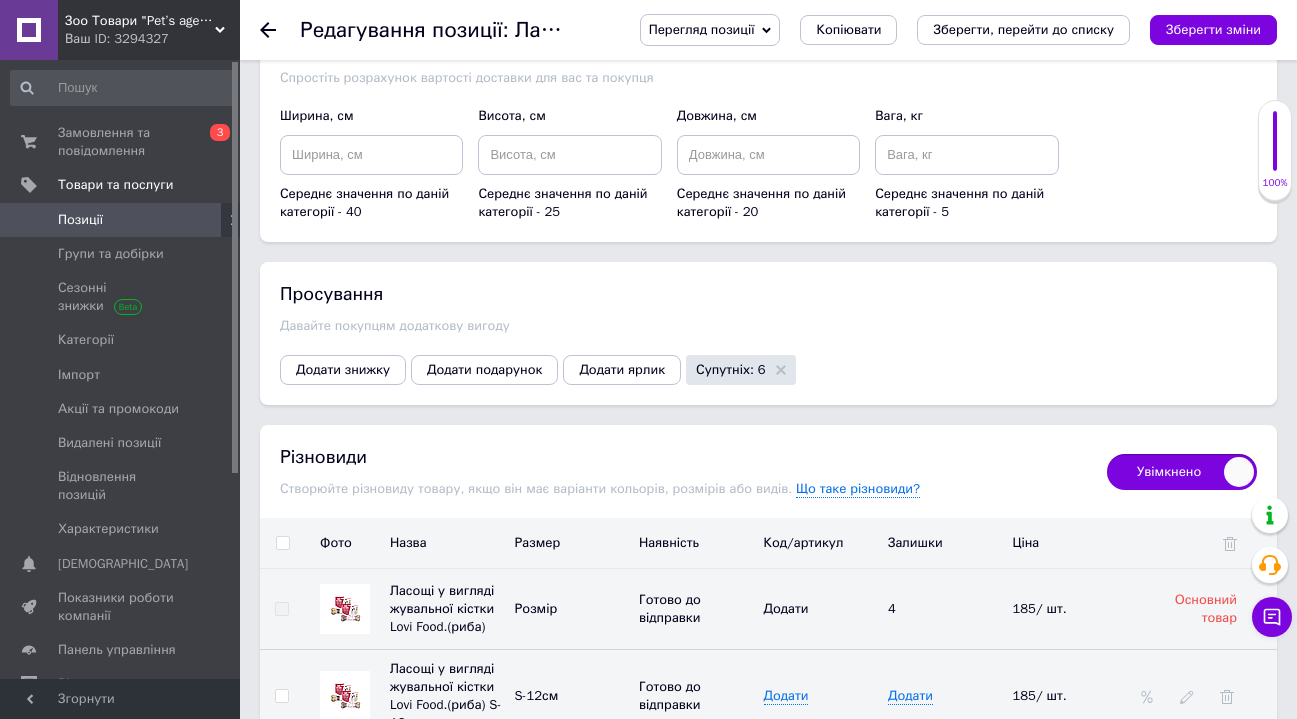 click 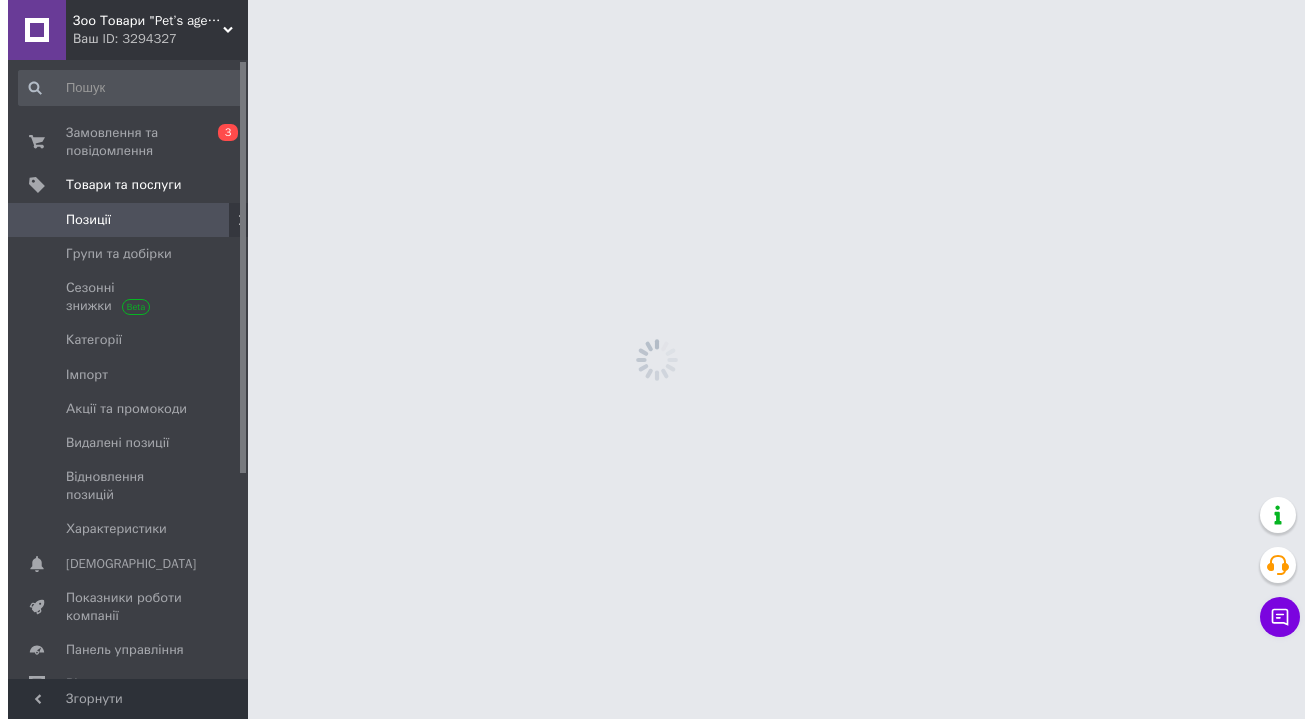 scroll, scrollTop: 0, scrollLeft: 0, axis: both 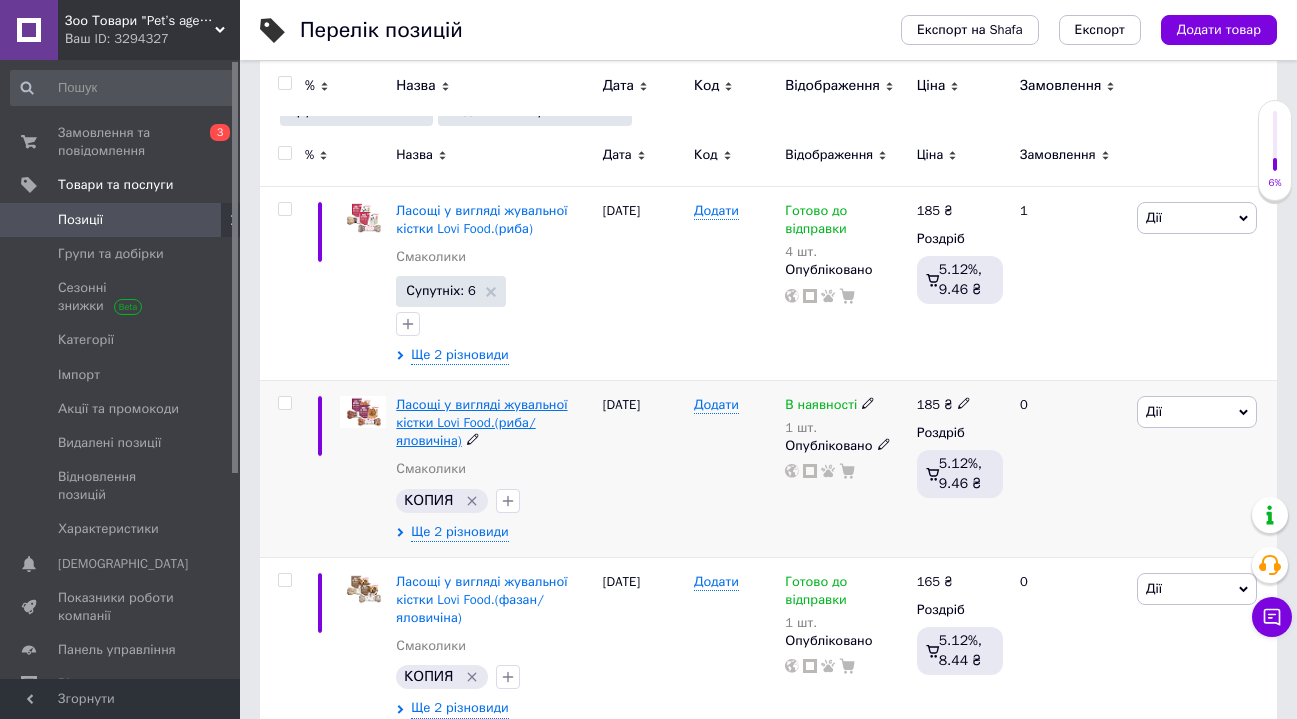 click on "Ласощі у вигляді жувальної кістки Lovi Food.(риба/яловичіна)" at bounding box center (481, 422) 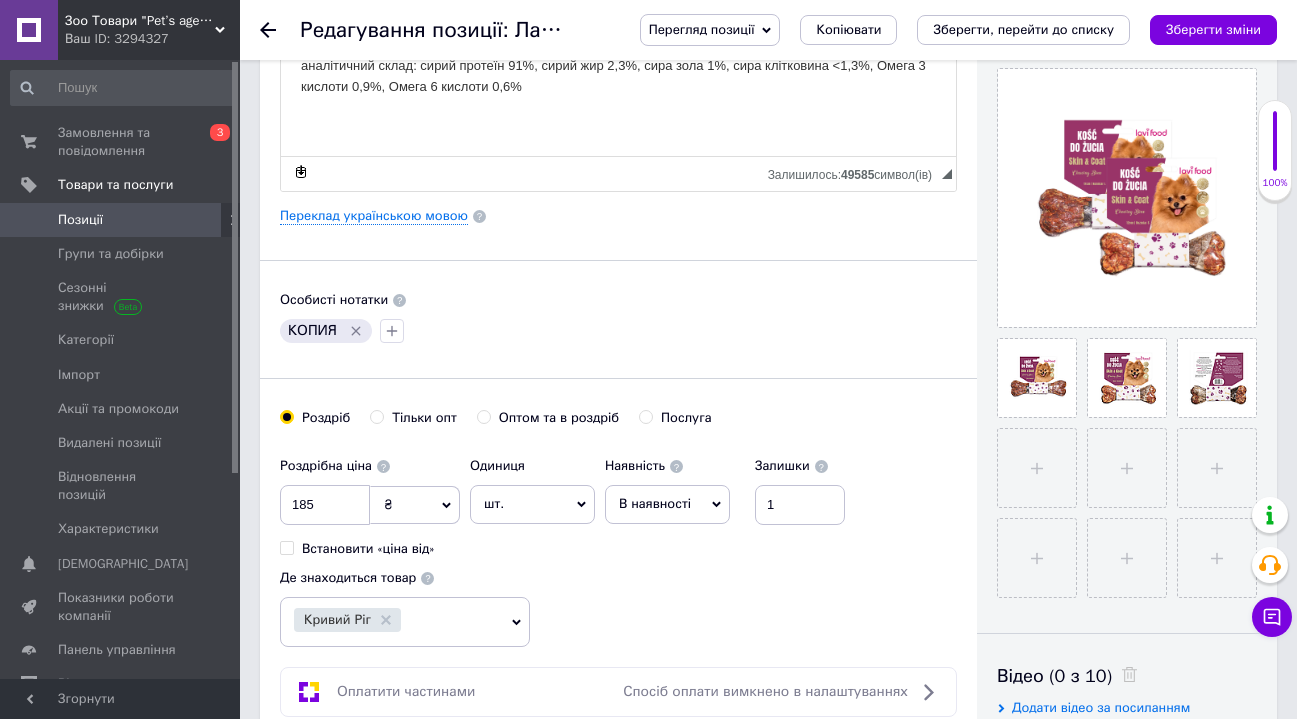 scroll, scrollTop: 520, scrollLeft: 0, axis: vertical 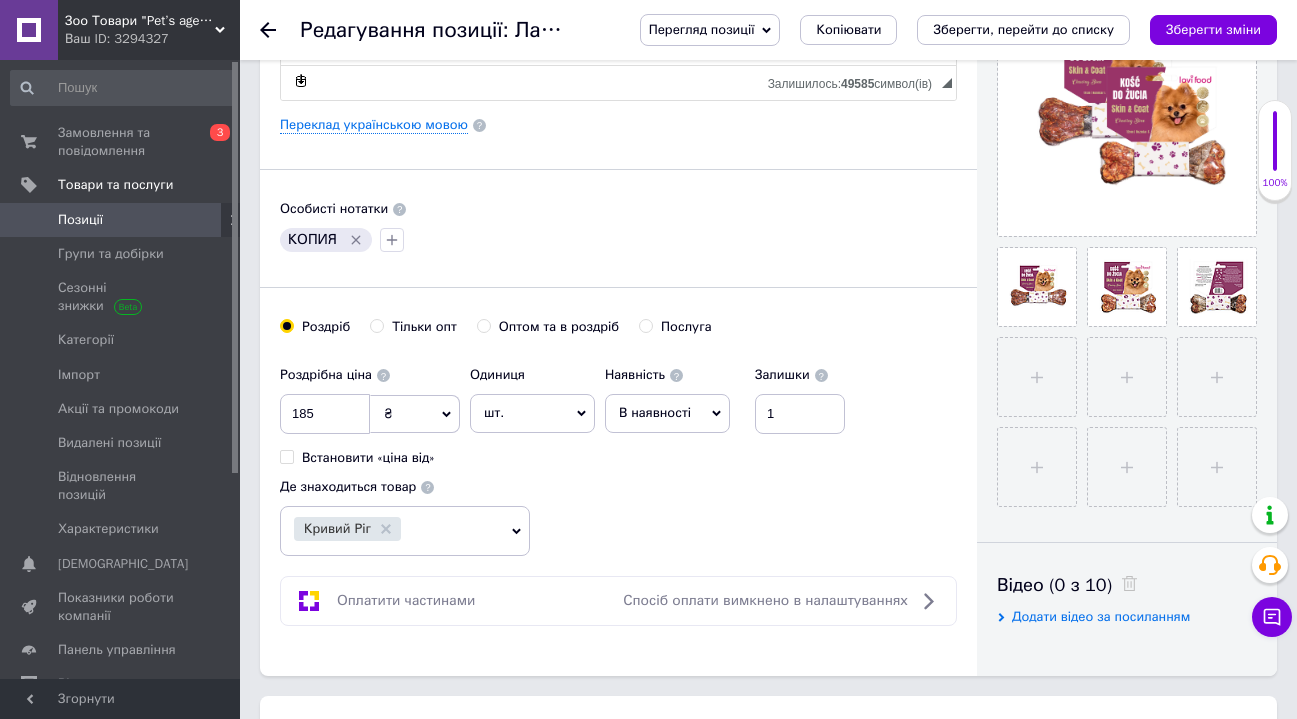 click on "В наявності" at bounding box center [655, 412] 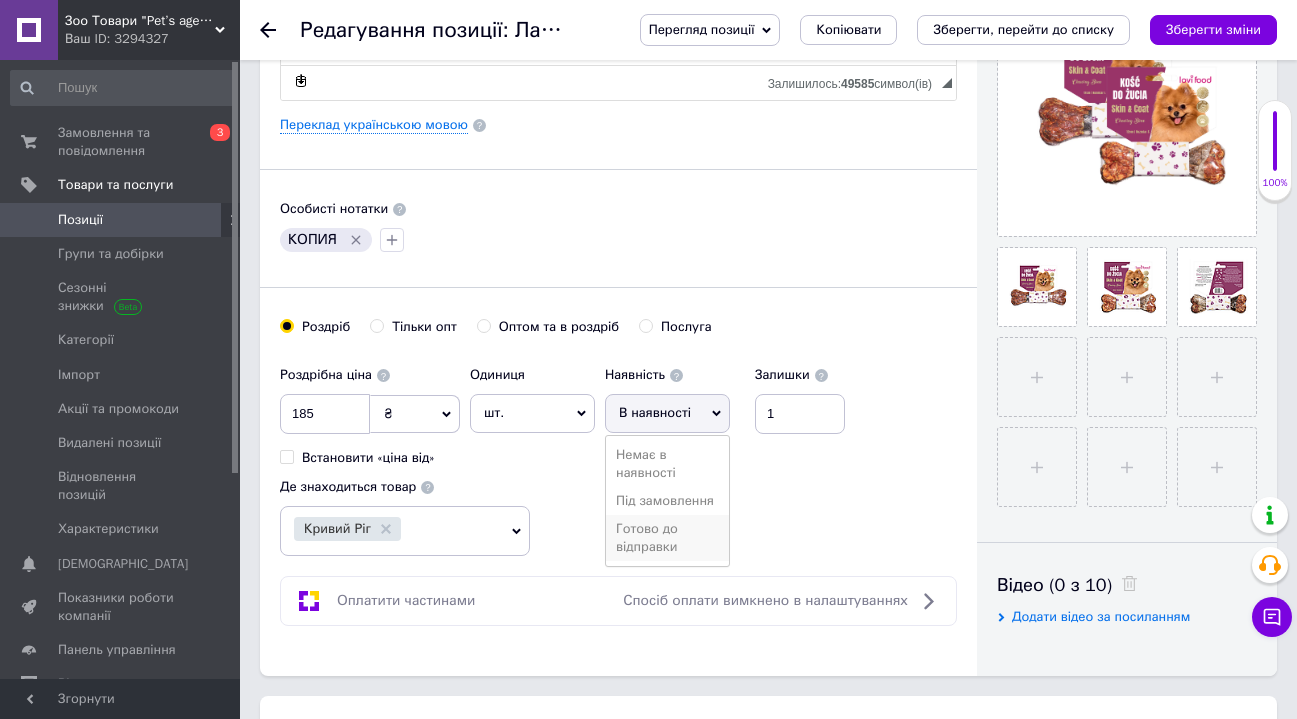 click on "Готово до відправки" at bounding box center (667, 538) 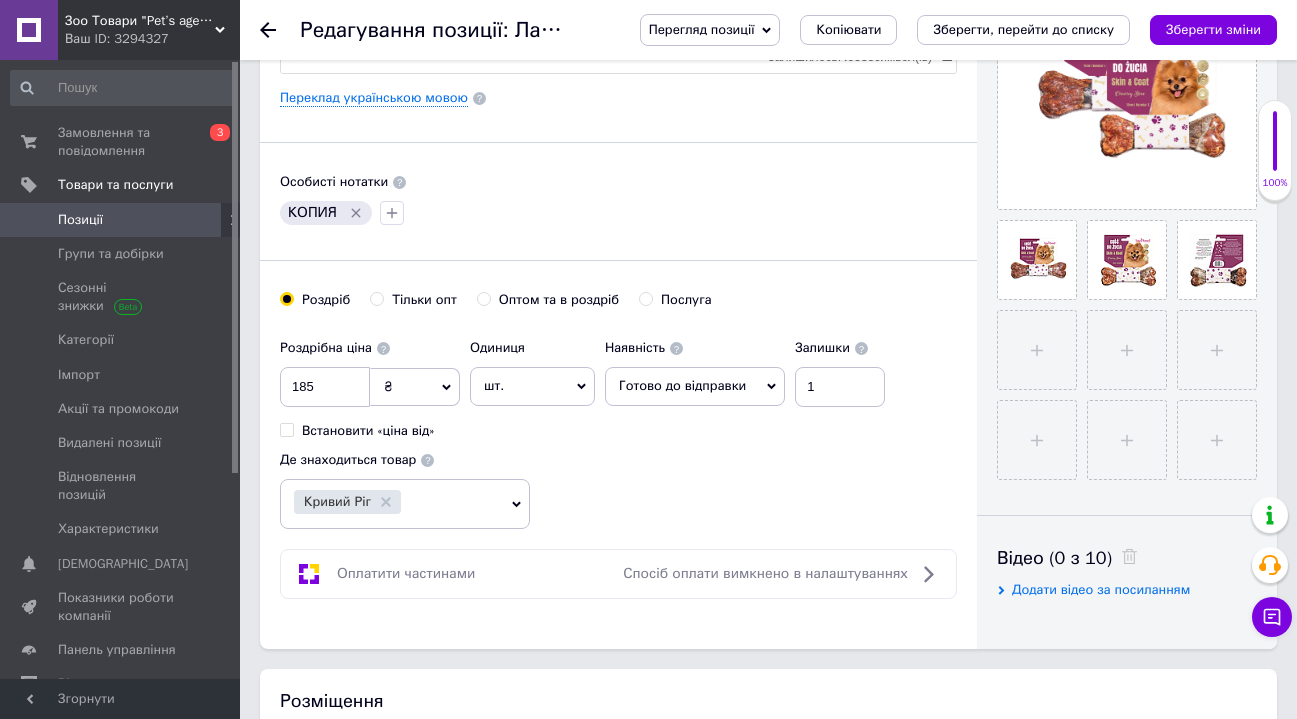 scroll, scrollTop: 684, scrollLeft: 0, axis: vertical 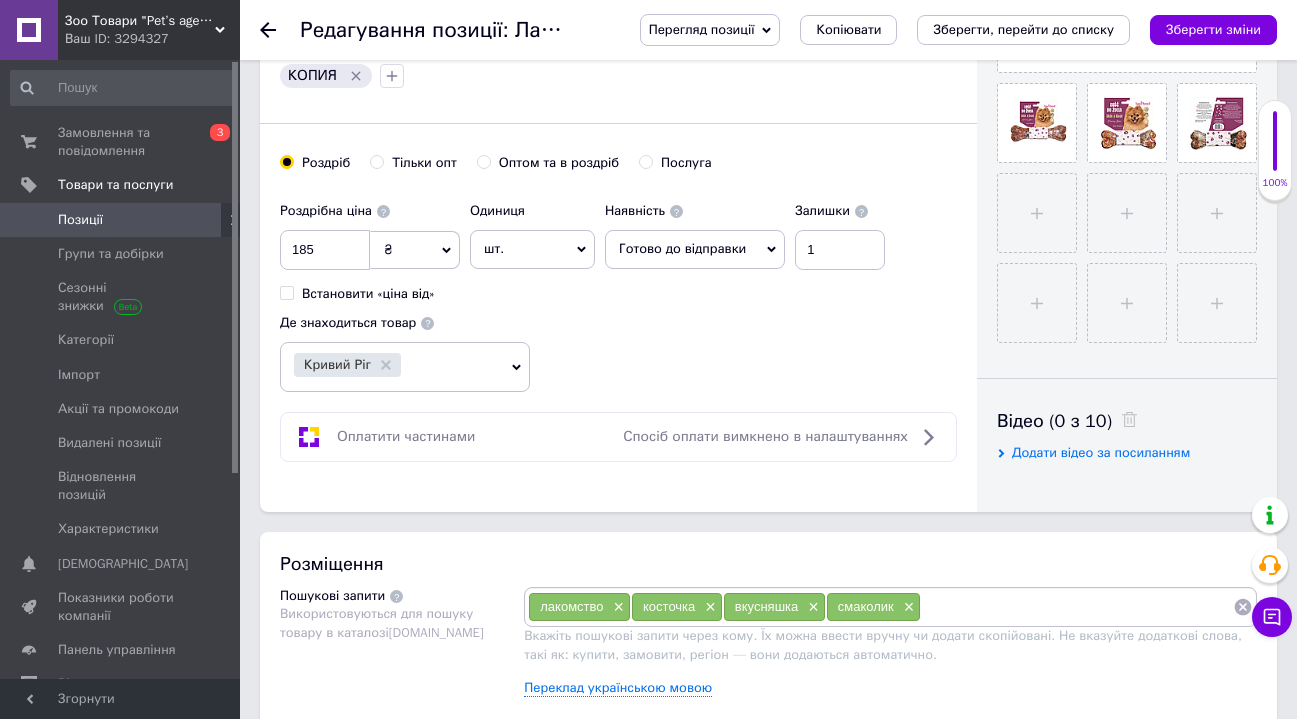 click on "Кривий Ріг" at bounding box center [347, 365] 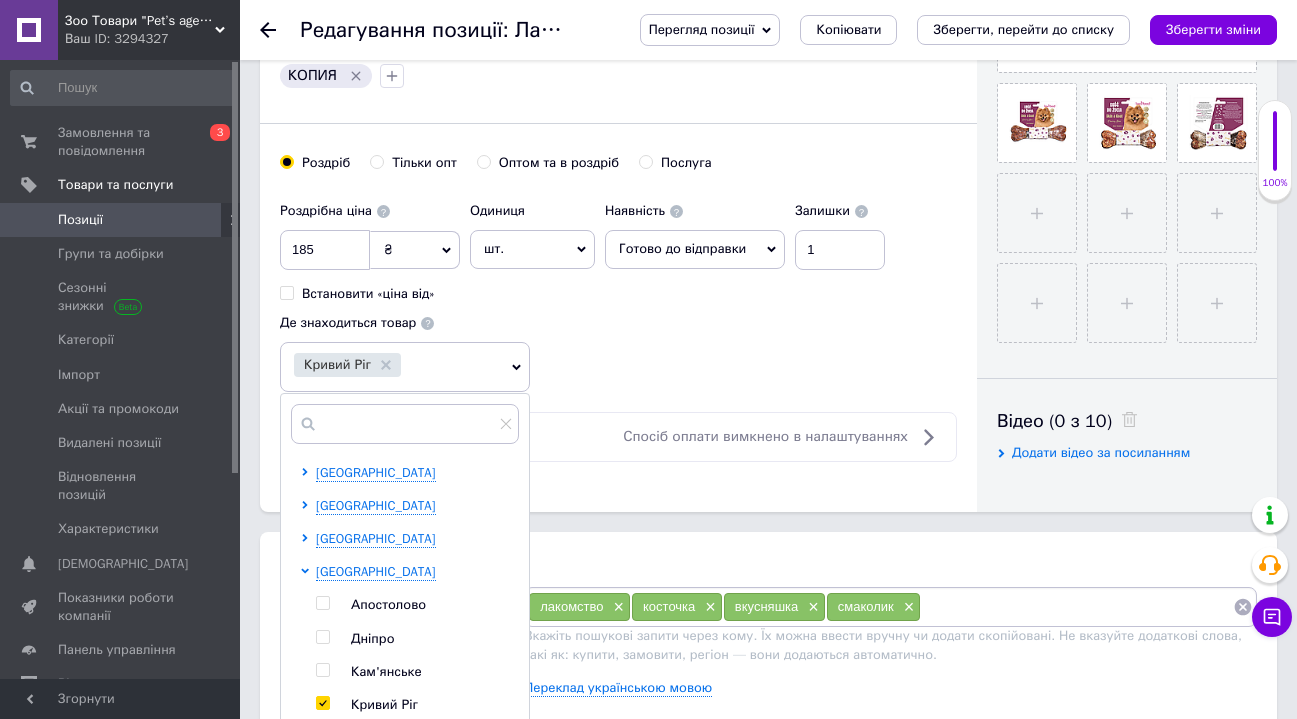 scroll, scrollTop: 53, scrollLeft: 0, axis: vertical 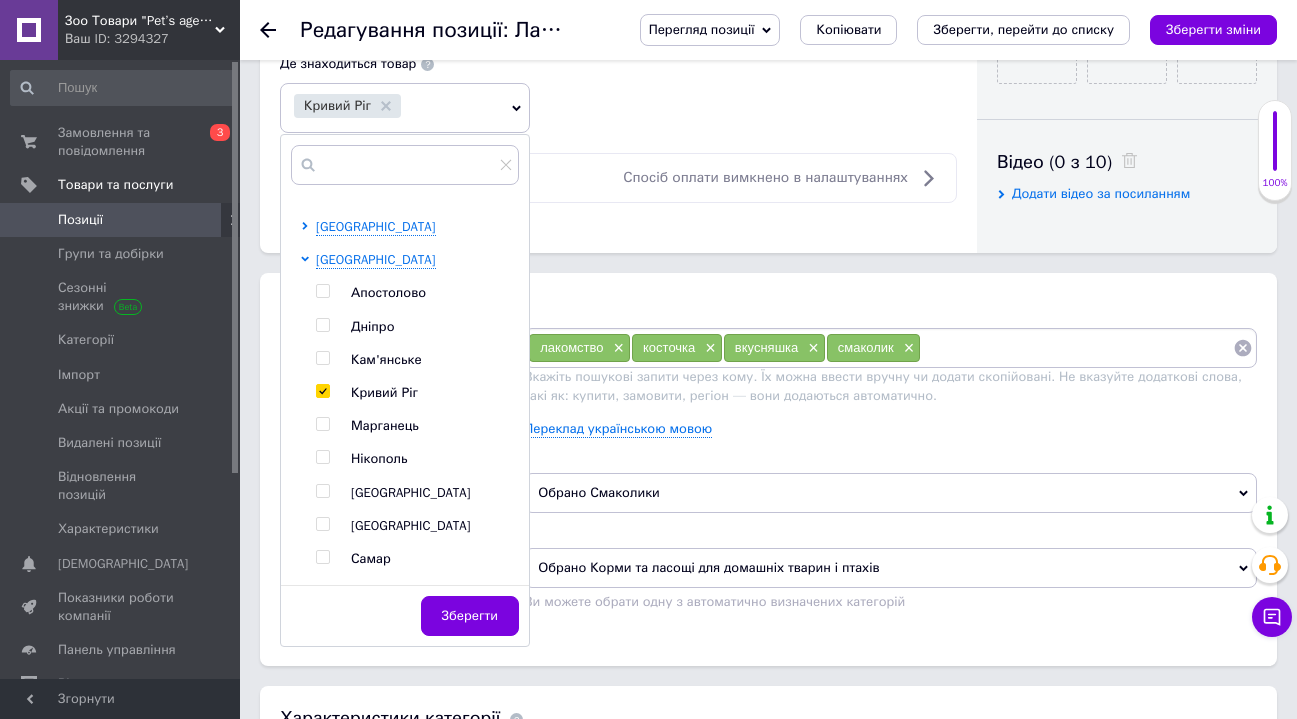 click at bounding box center [322, 391] 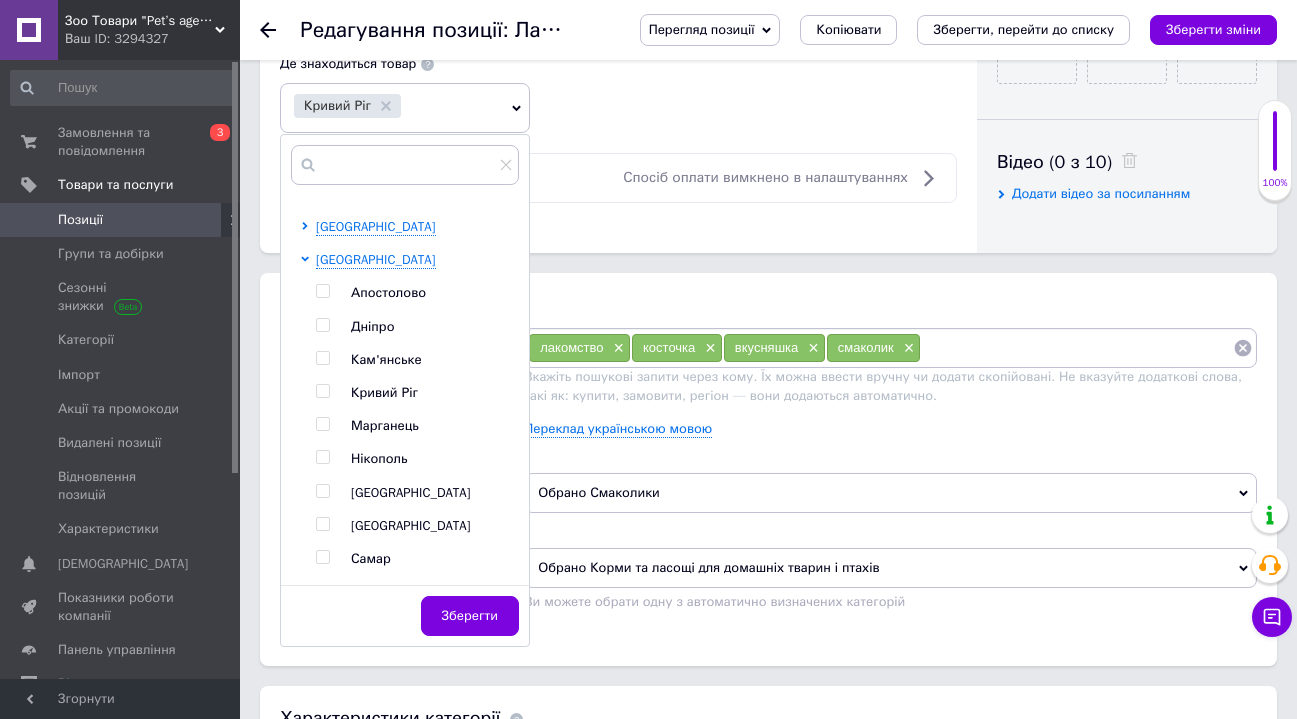 checkbox on "false" 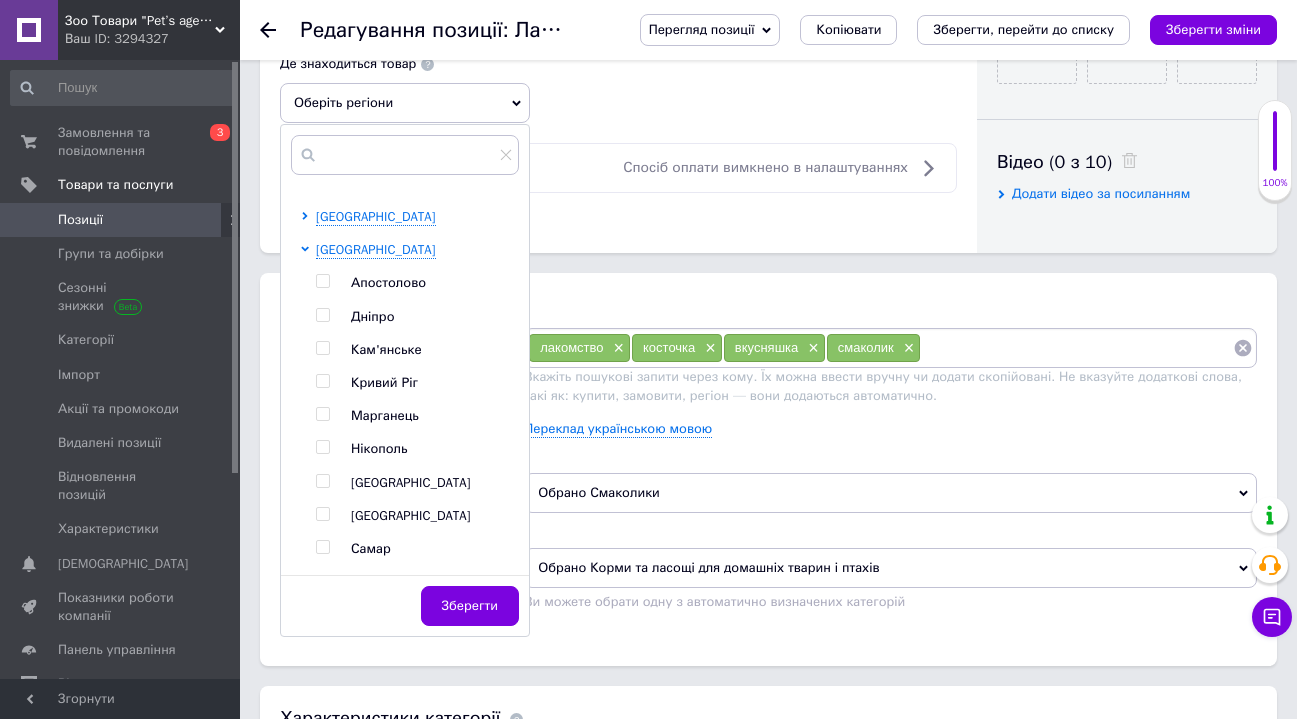 click at bounding box center [322, 315] 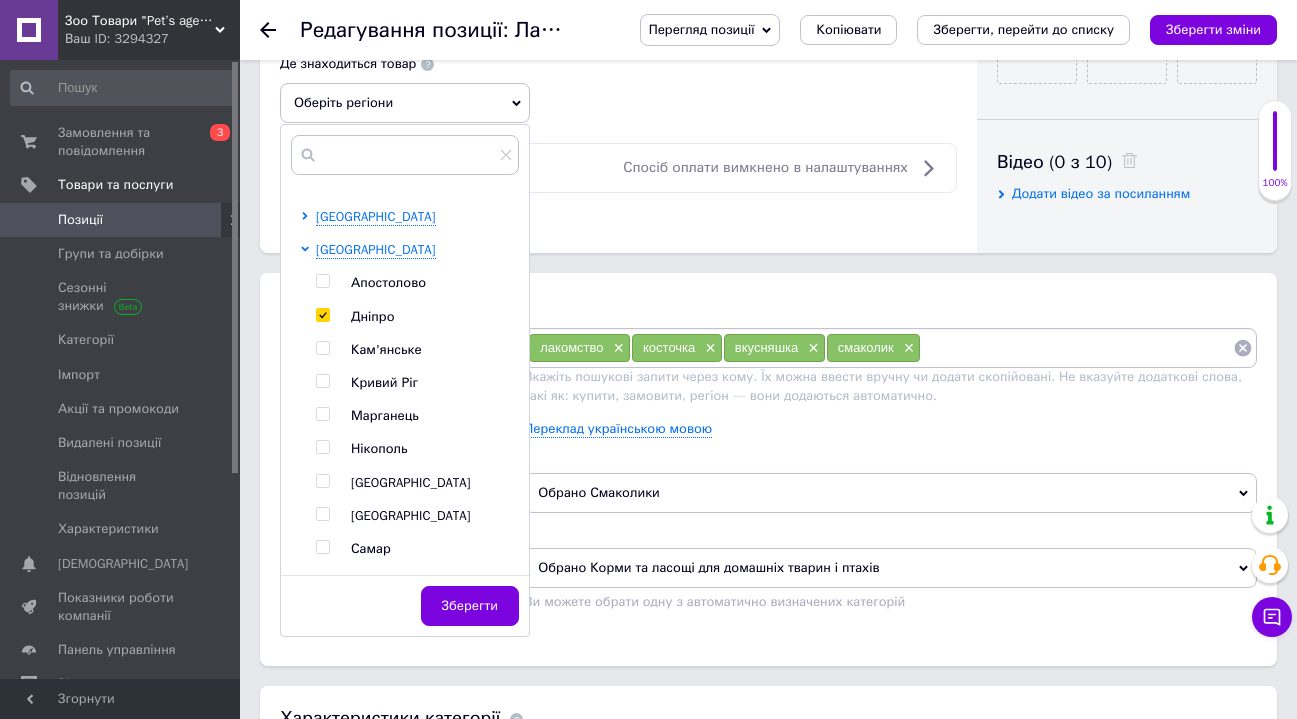 checkbox on "true" 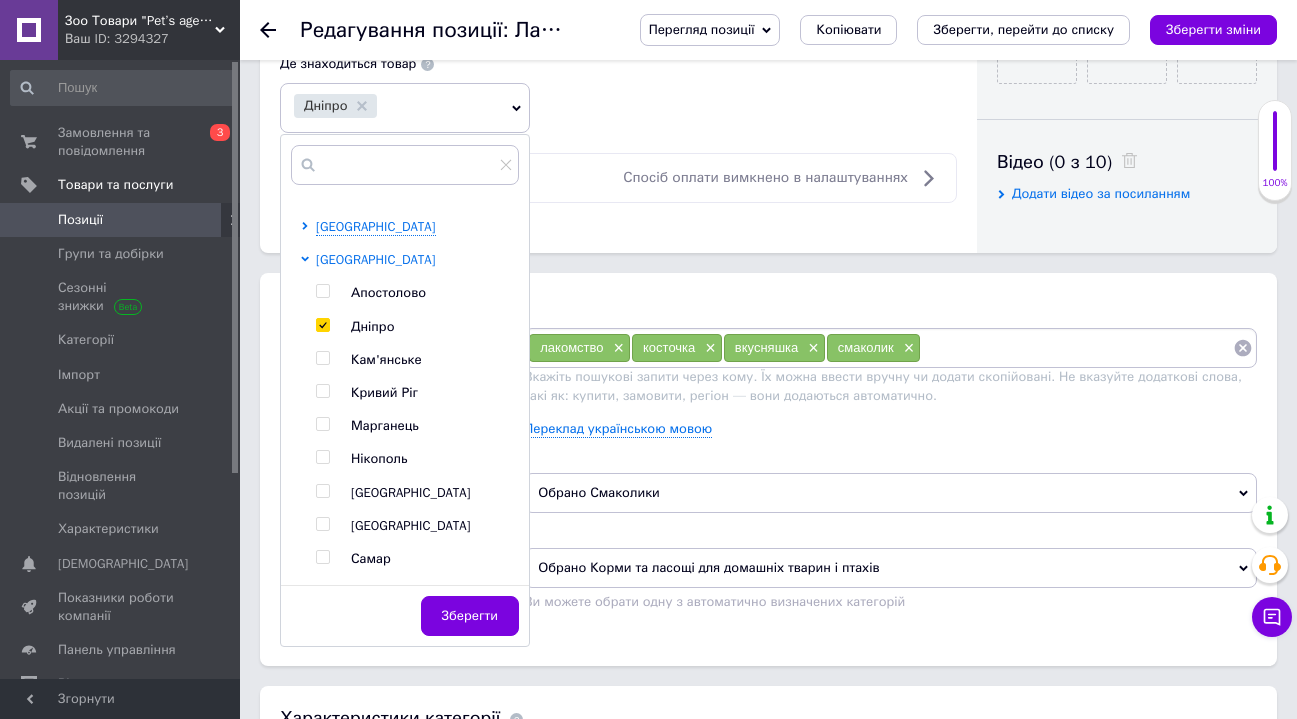 click on "[GEOGRAPHIC_DATA]" at bounding box center [376, 259] 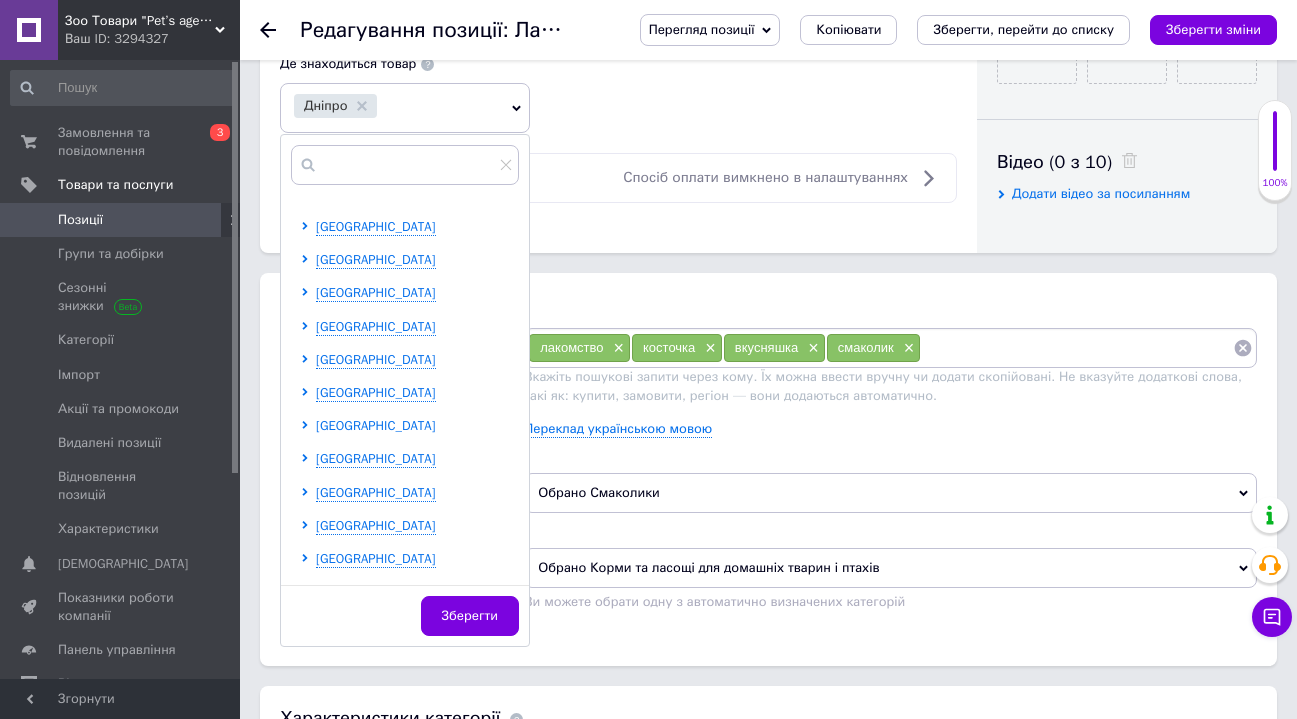 click on "[GEOGRAPHIC_DATA]" at bounding box center (376, 425) 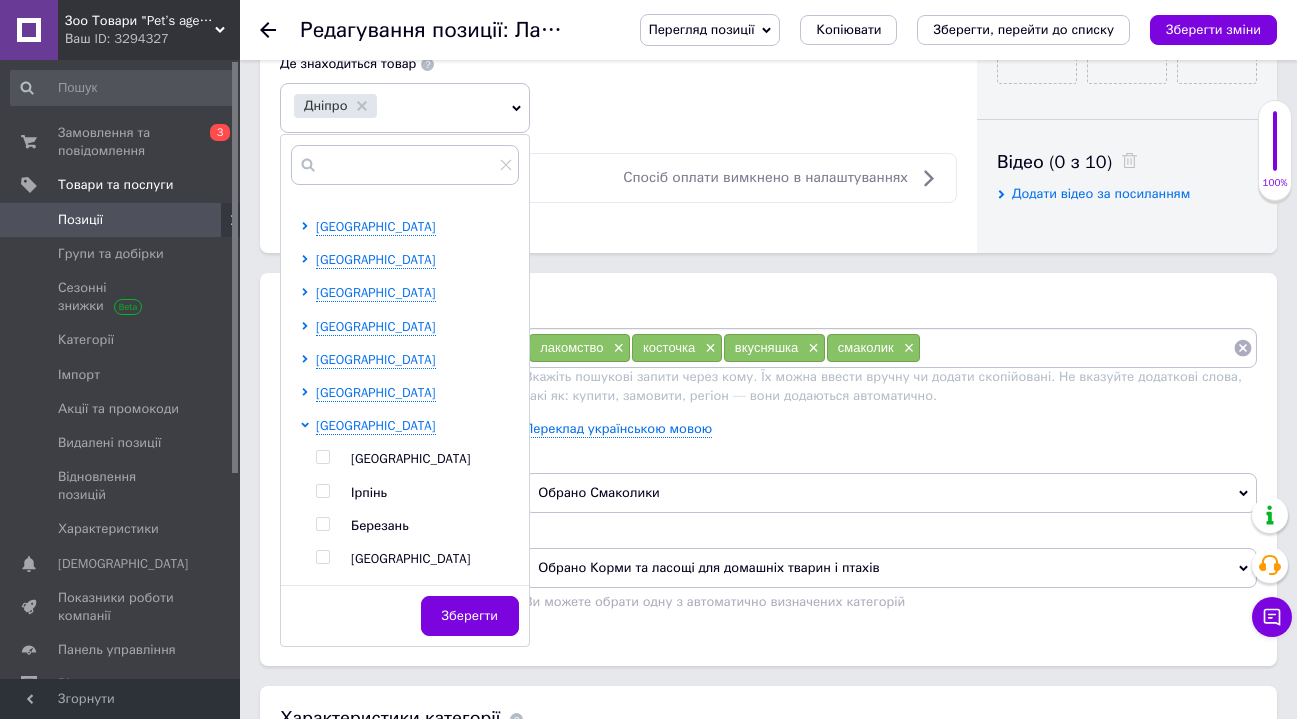 click at bounding box center (322, 457) 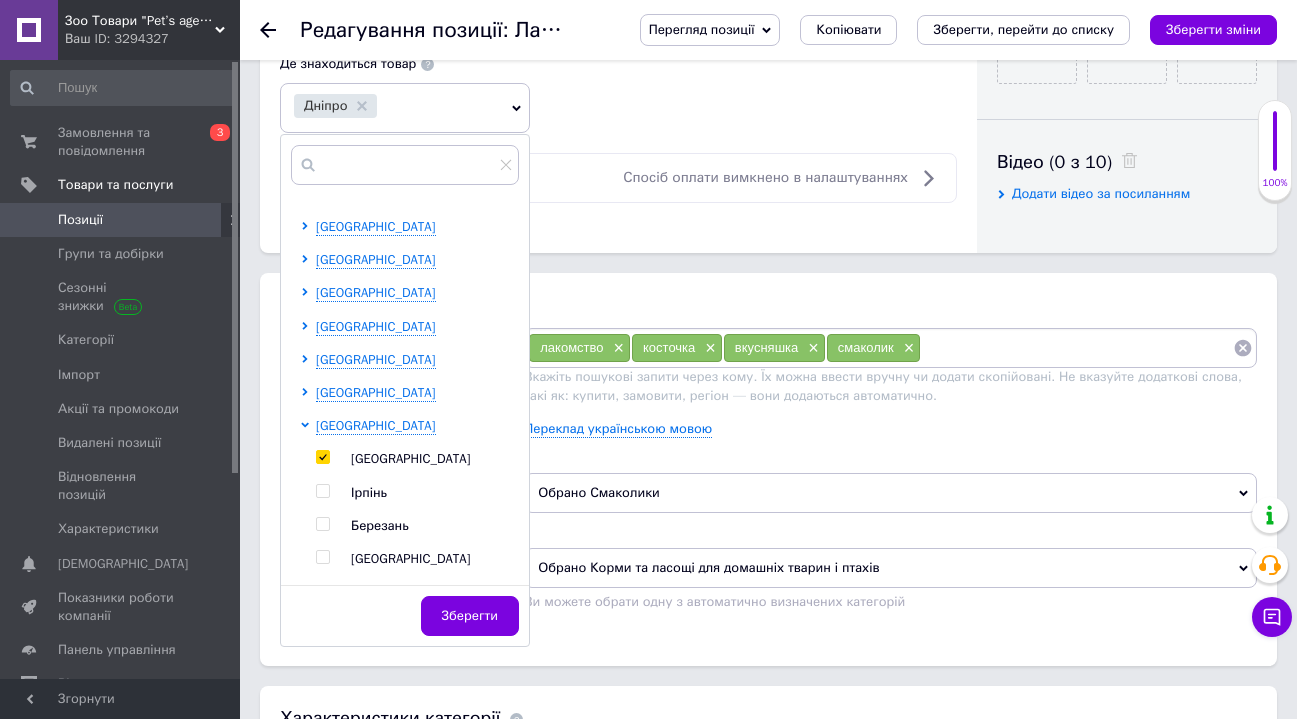 checkbox on "true" 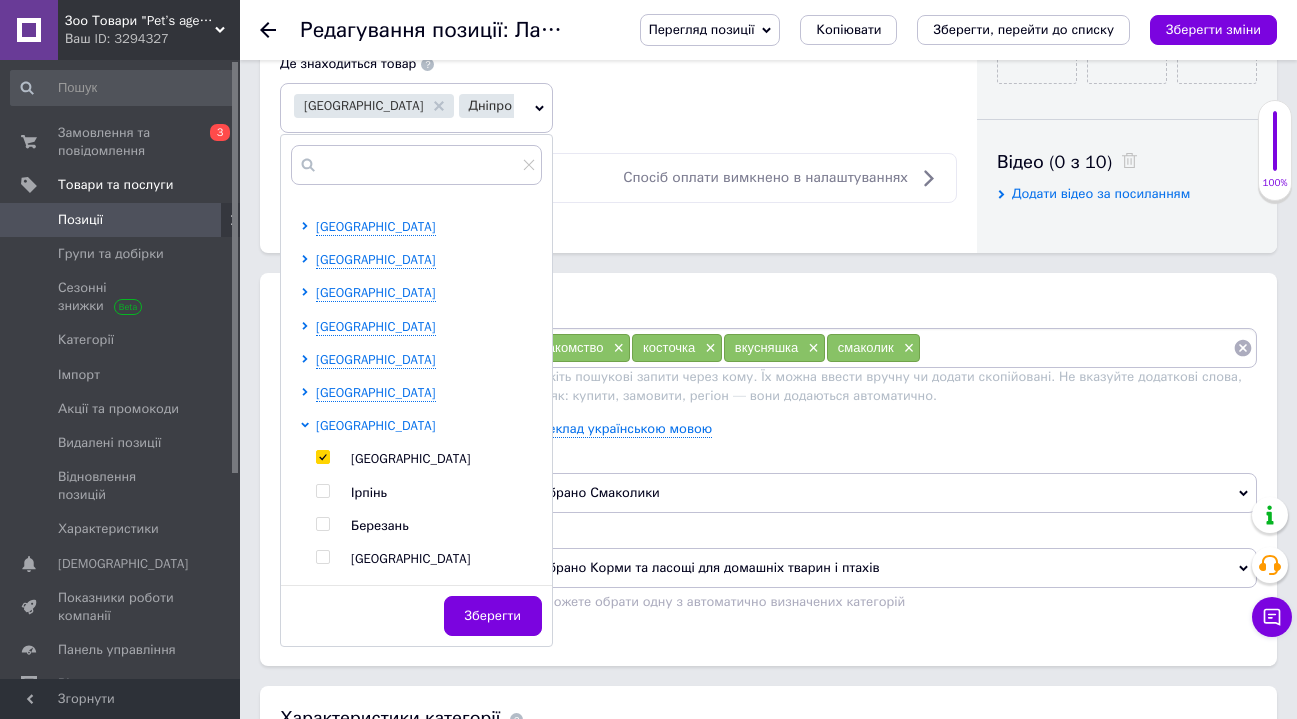 click on "[GEOGRAPHIC_DATA]" at bounding box center (376, 425) 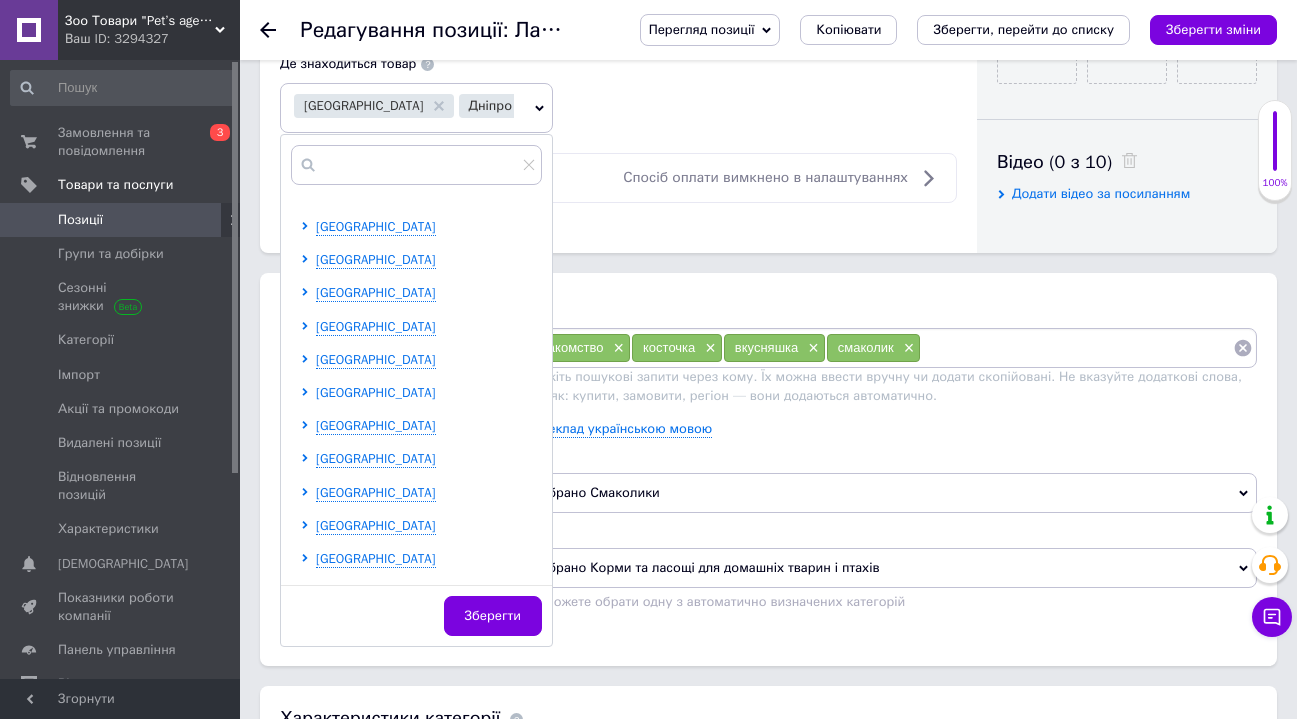 click on "[GEOGRAPHIC_DATA]" at bounding box center [376, 392] 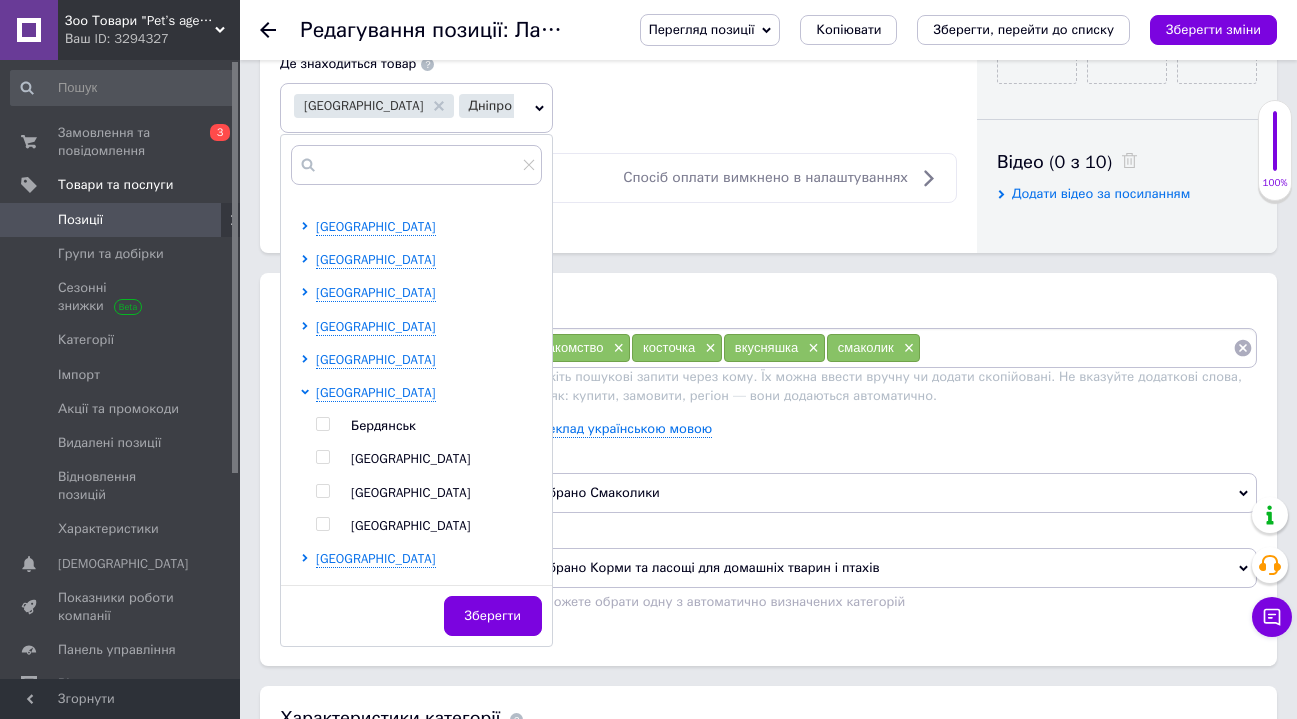click at bounding box center [322, 491] 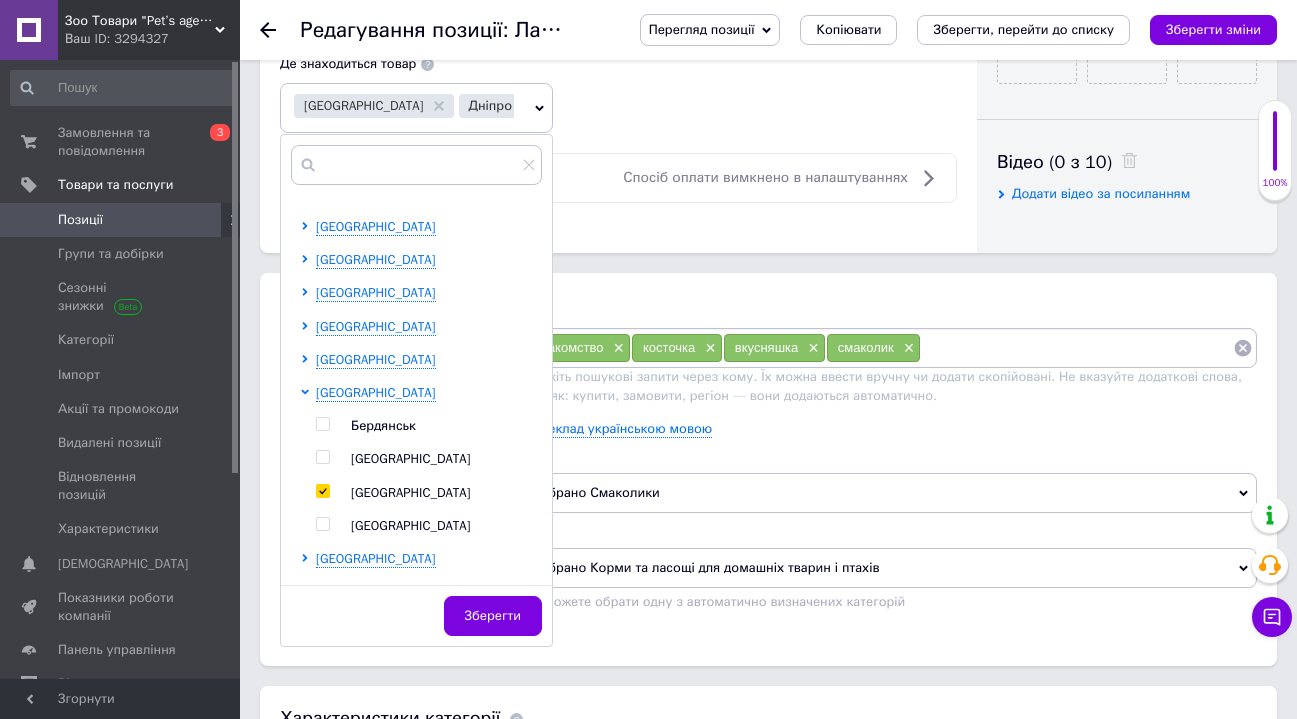 checkbox on "true" 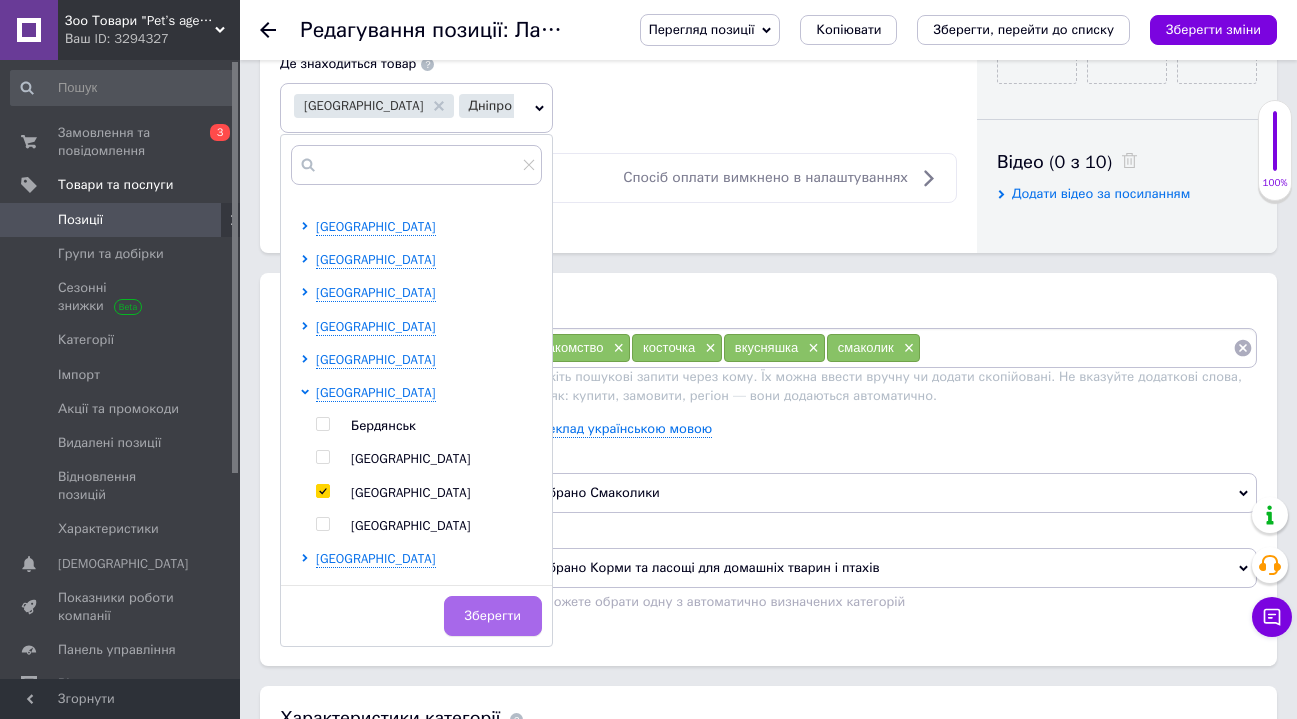 click on "Зберегти" at bounding box center [493, 616] 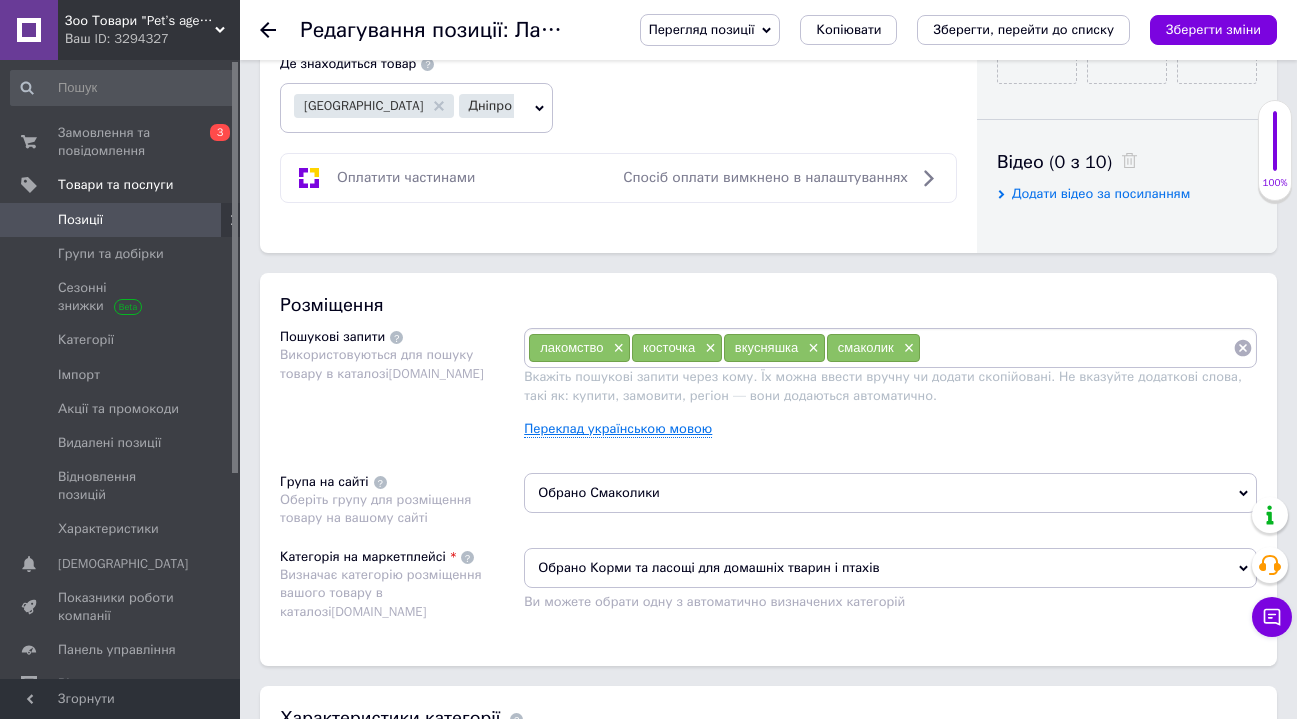 click on "Переклад українською мовою" at bounding box center (618, 429) 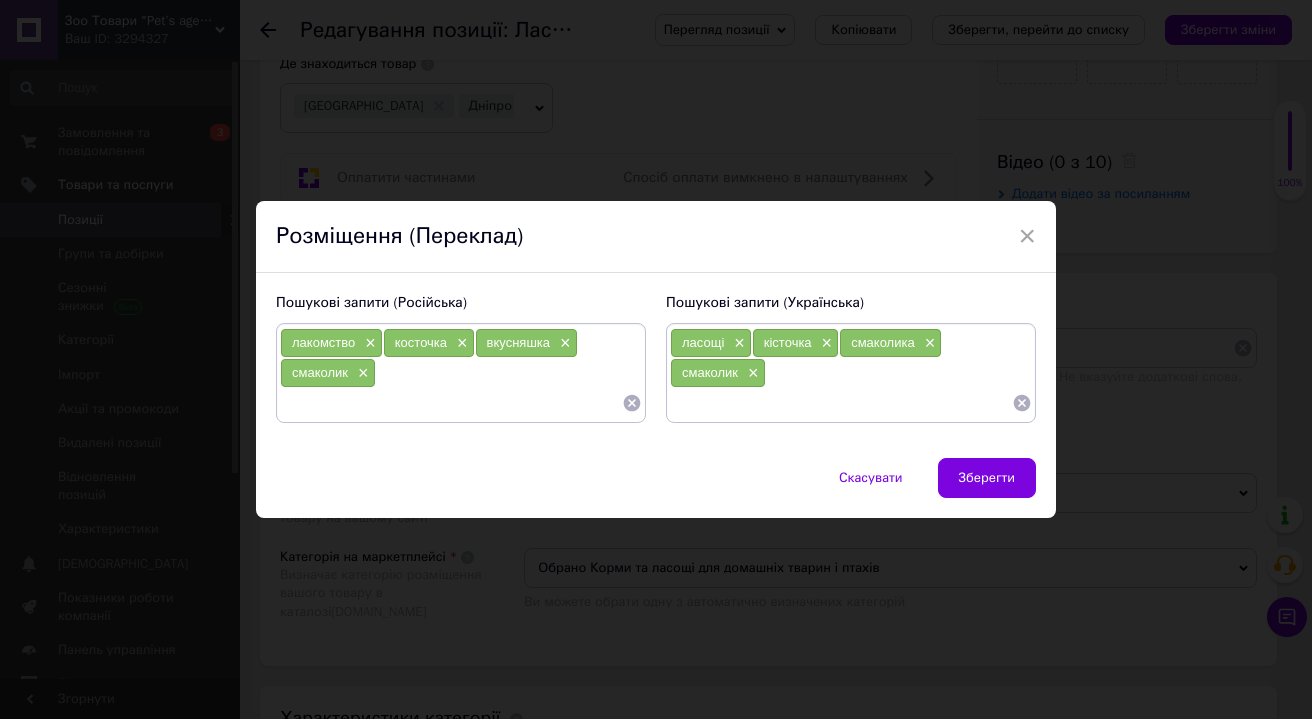 click at bounding box center [841, 403] 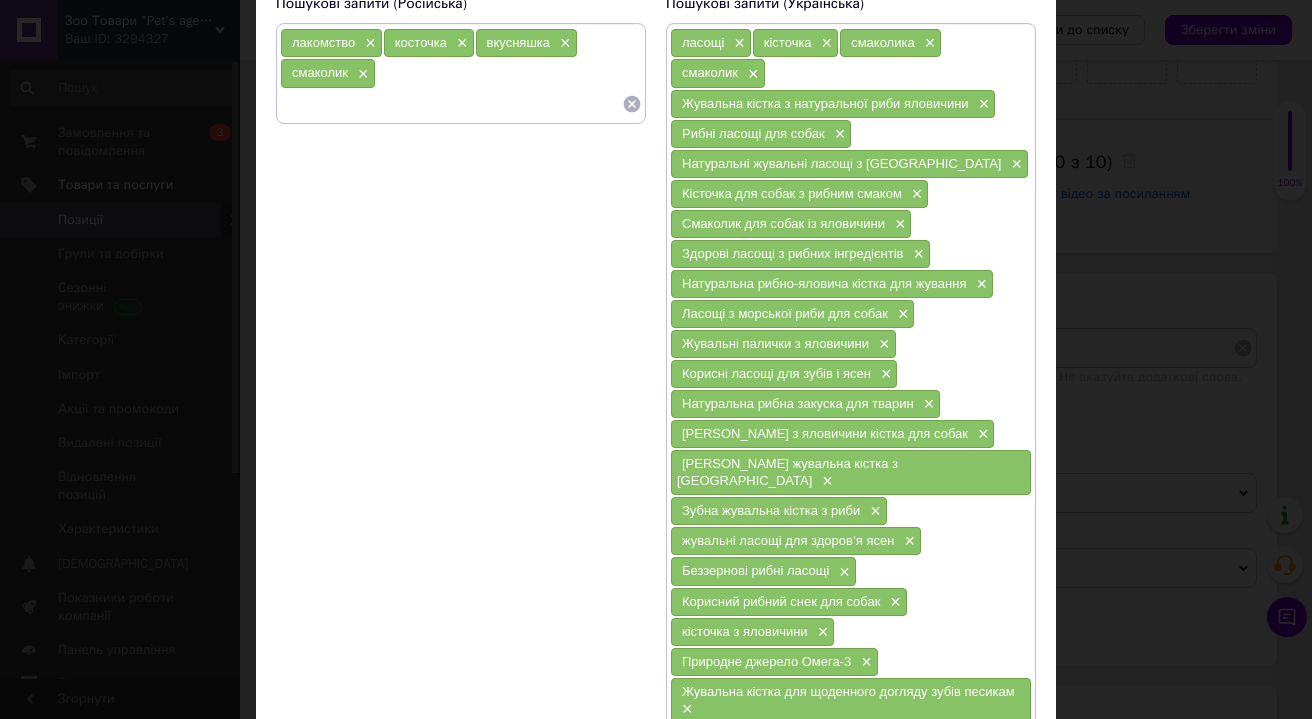scroll, scrollTop: 400, scrollLeft: 0, axis: vertical 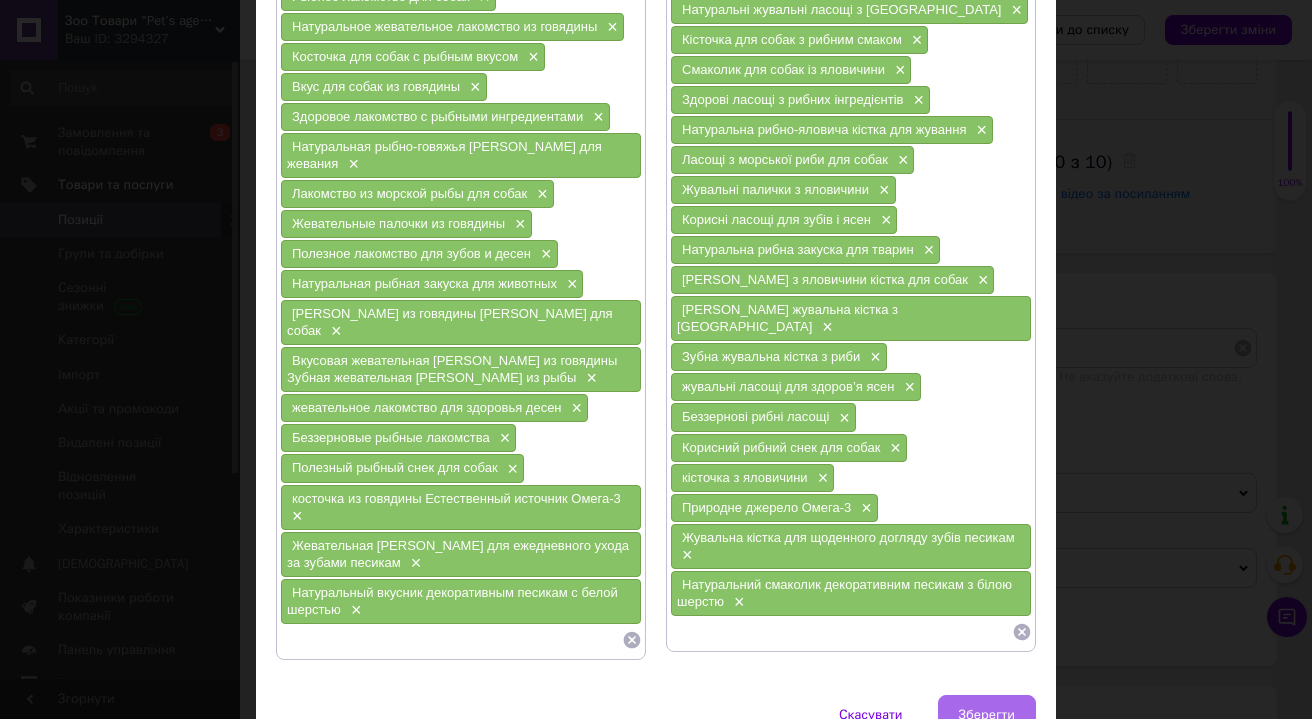 click on "Зберегти" at bounding box center [987, 715] 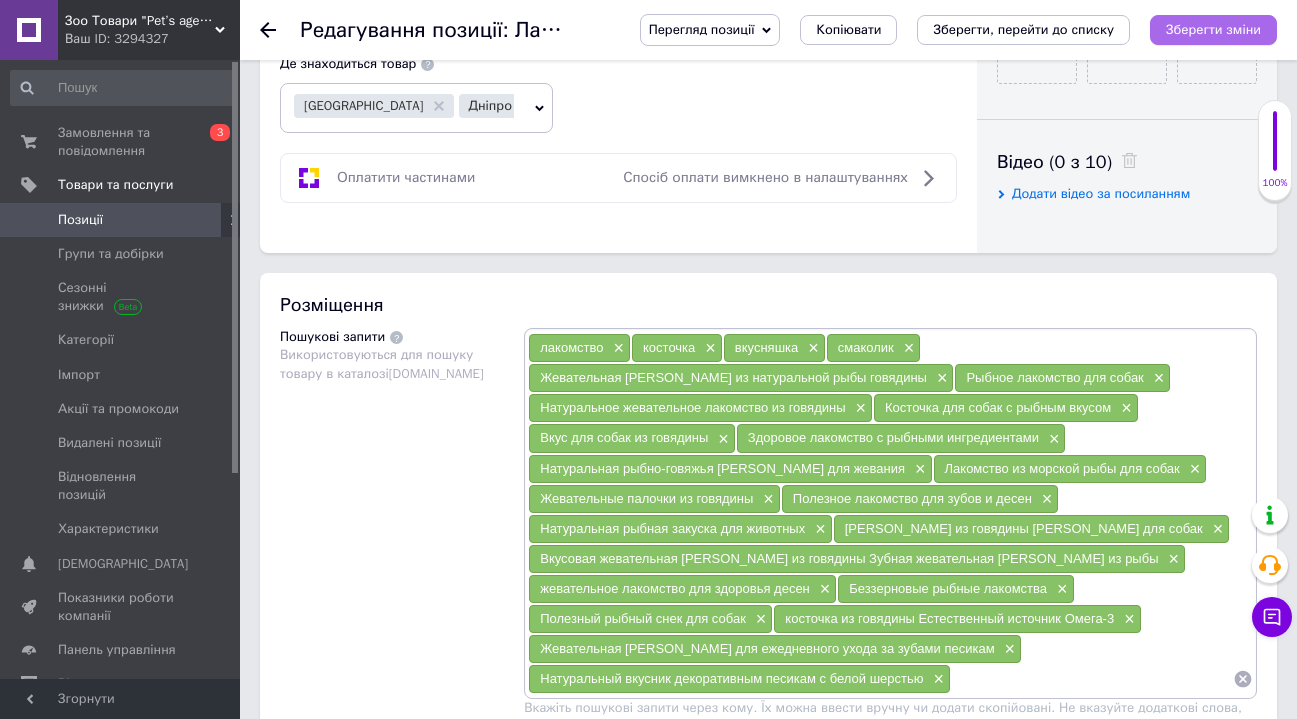 click on "Зберегти зміни" at bounding box center (1213, 29) 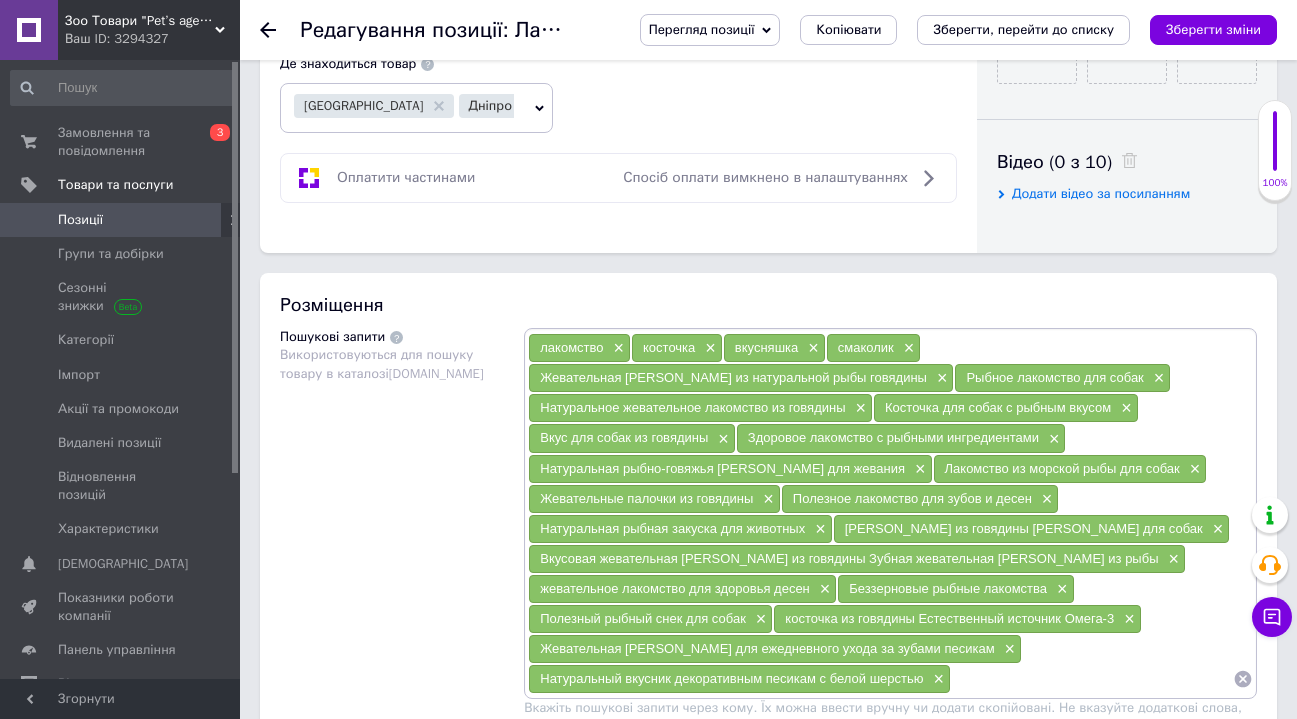 click 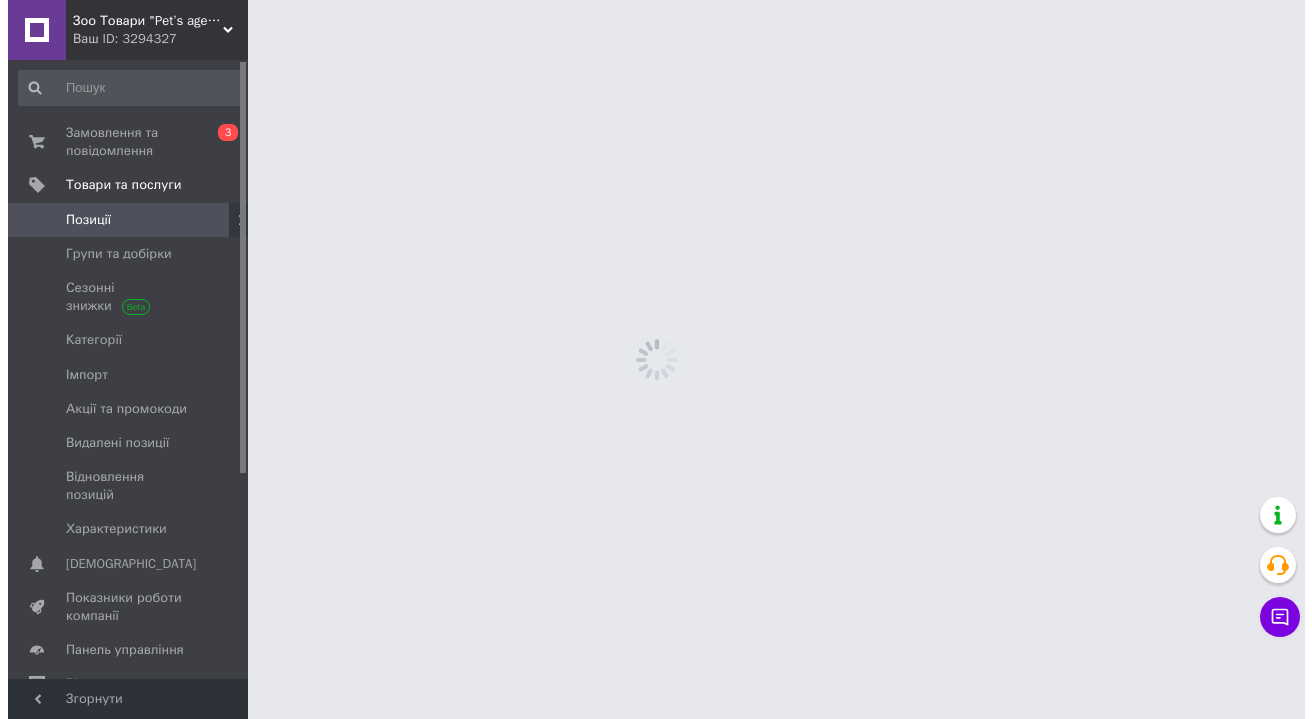 scroll, scrollTop: 0, scrollLeft: 0, axis: both 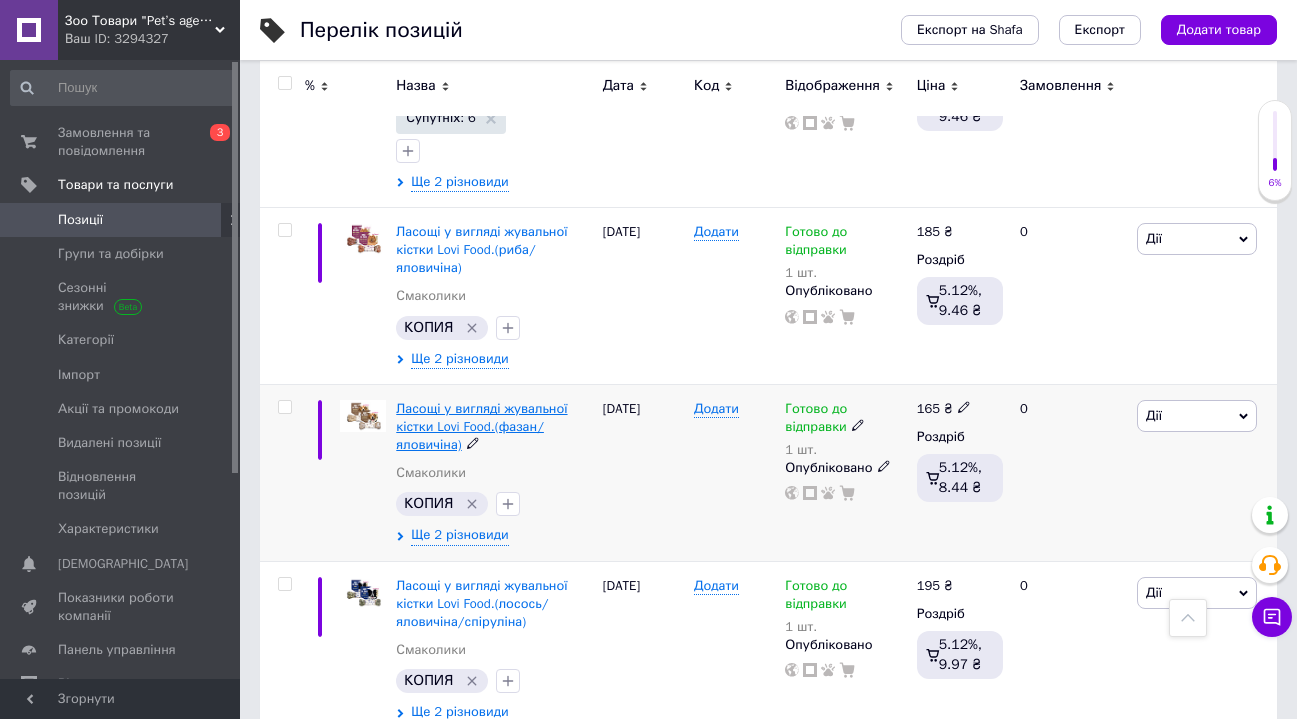 click on "Ласощі у вигляді жувальної кістки Lovi Food.(фазан/яловичіна)" at bounding box center [481, 426] 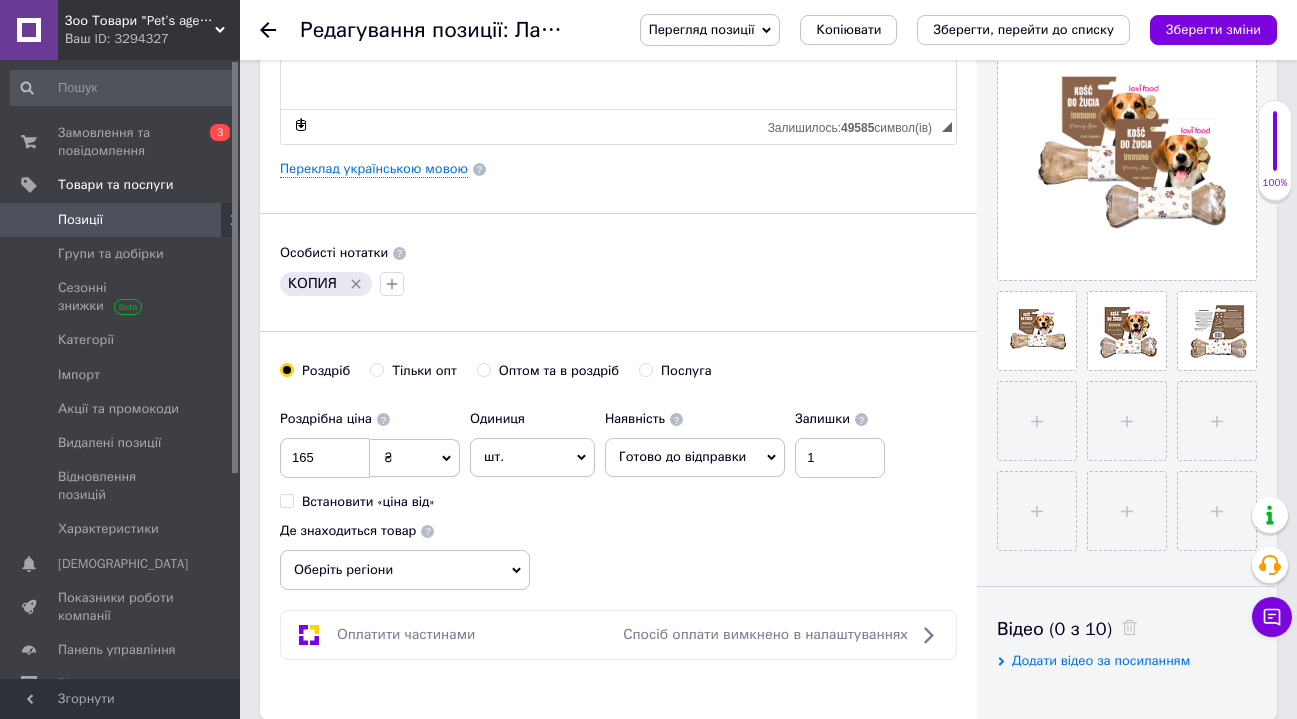 scroll, scrollTop: 597, scrollLeft: 0, axis: vertical 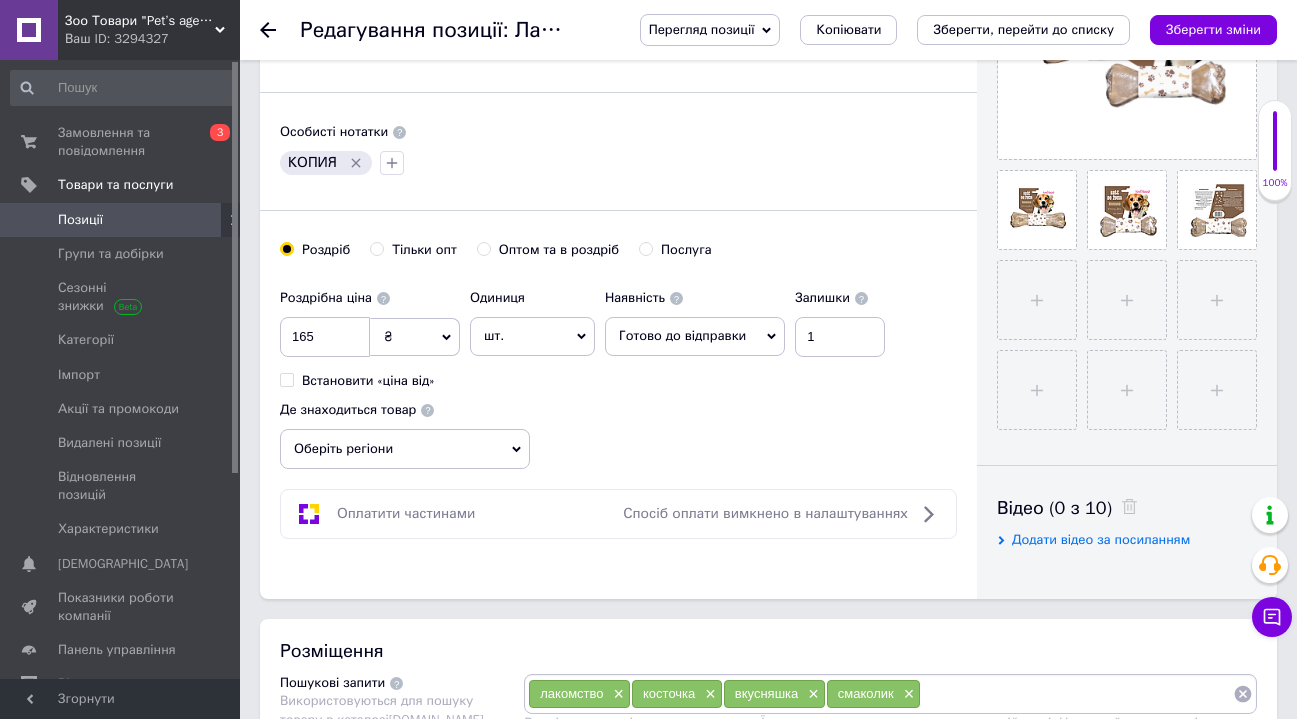 click on "Оберіть регіони" at bounding box center [405, 449] 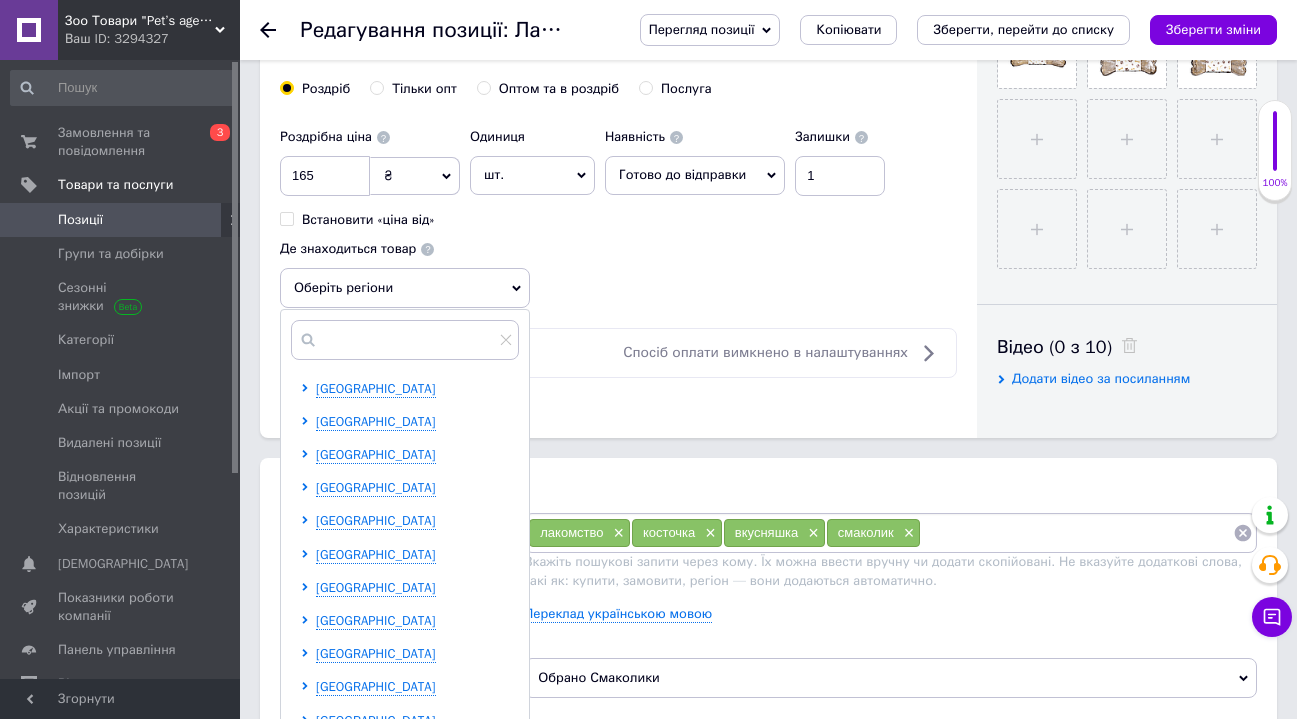 scroll, scrollTop: 901, scrollLeft: 0, axis: vertical 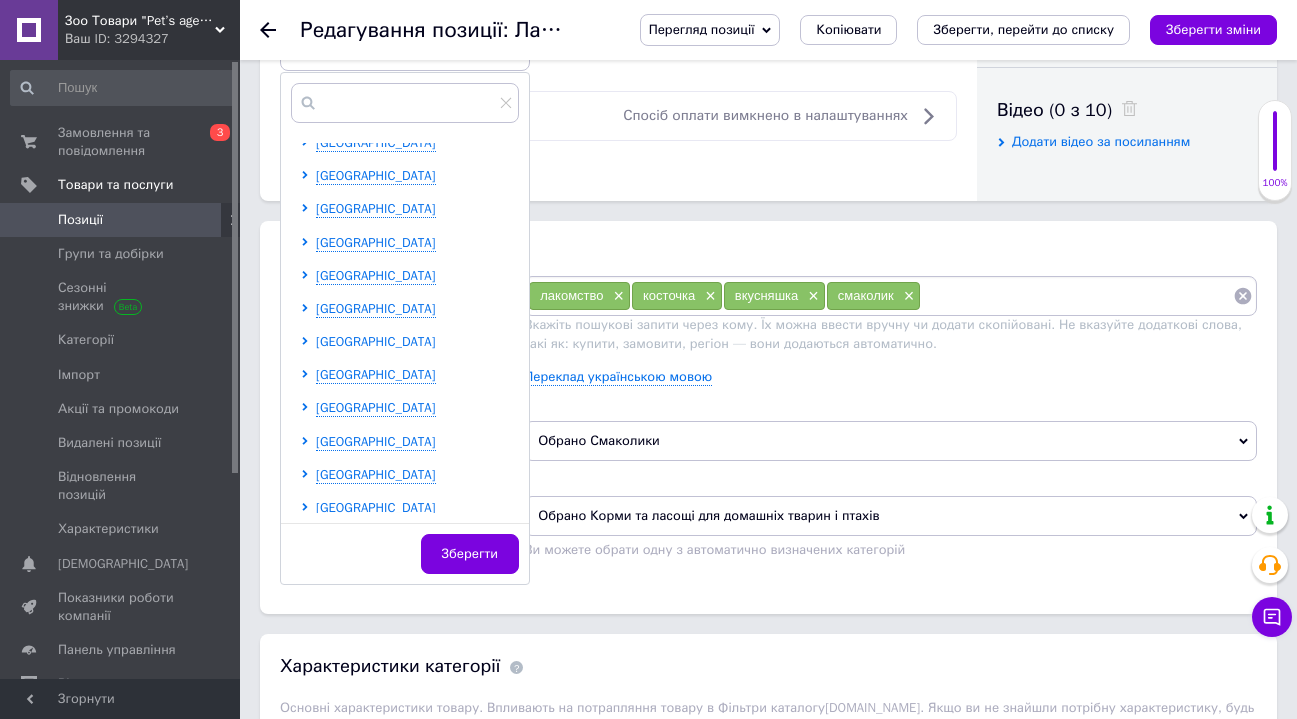 click on "[GEOGRAPHIC_DATA]" at bounding box center (376, 341) 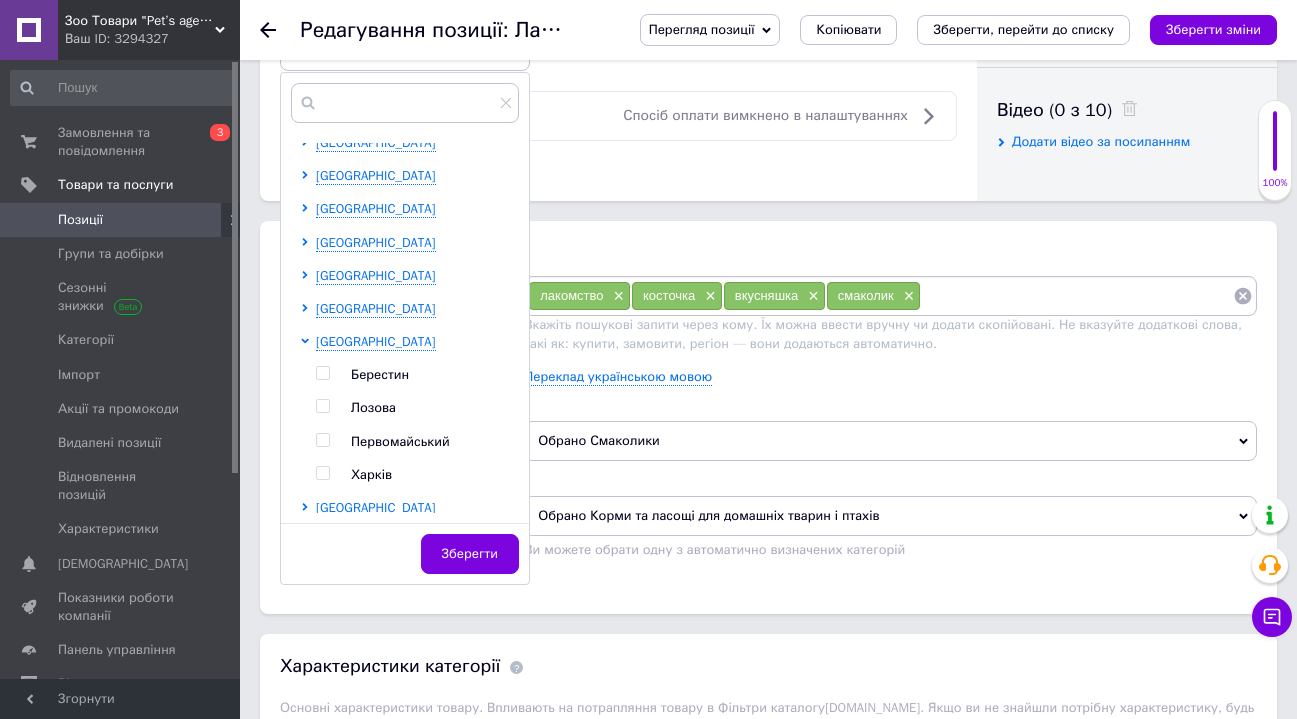 click at bounding box center [322, 473] 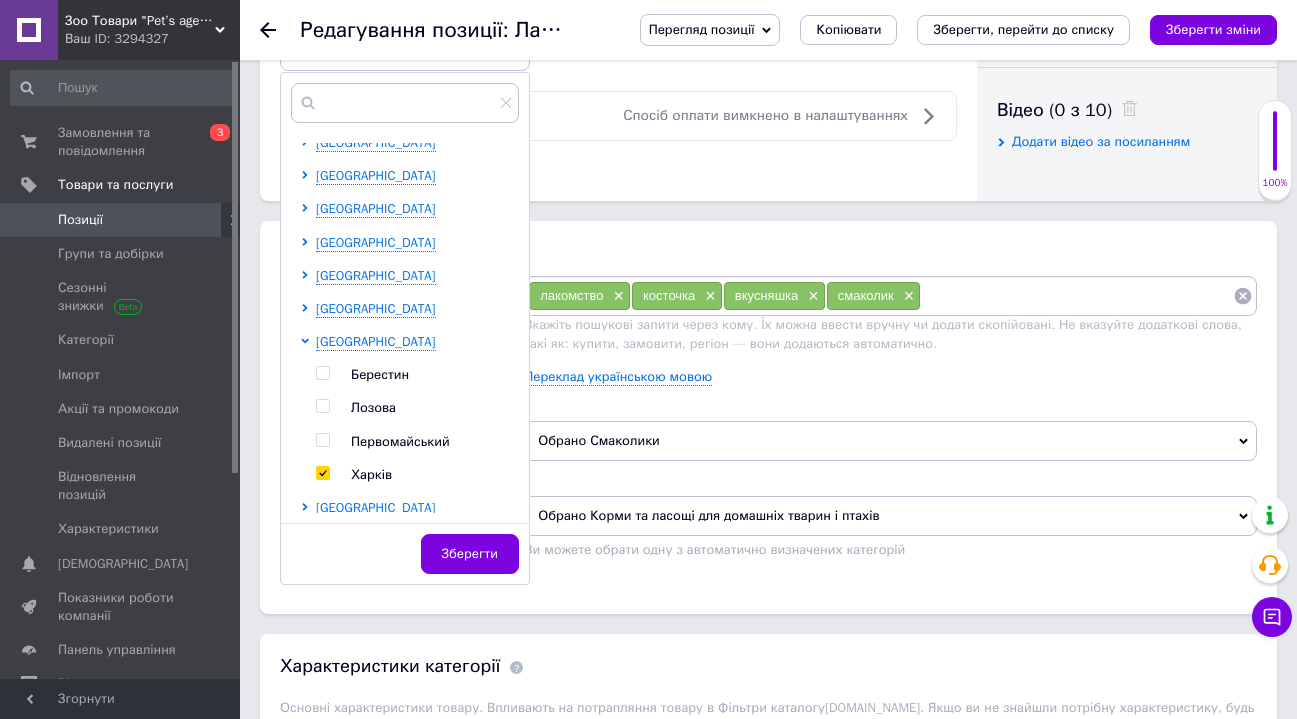checkbox on "true" 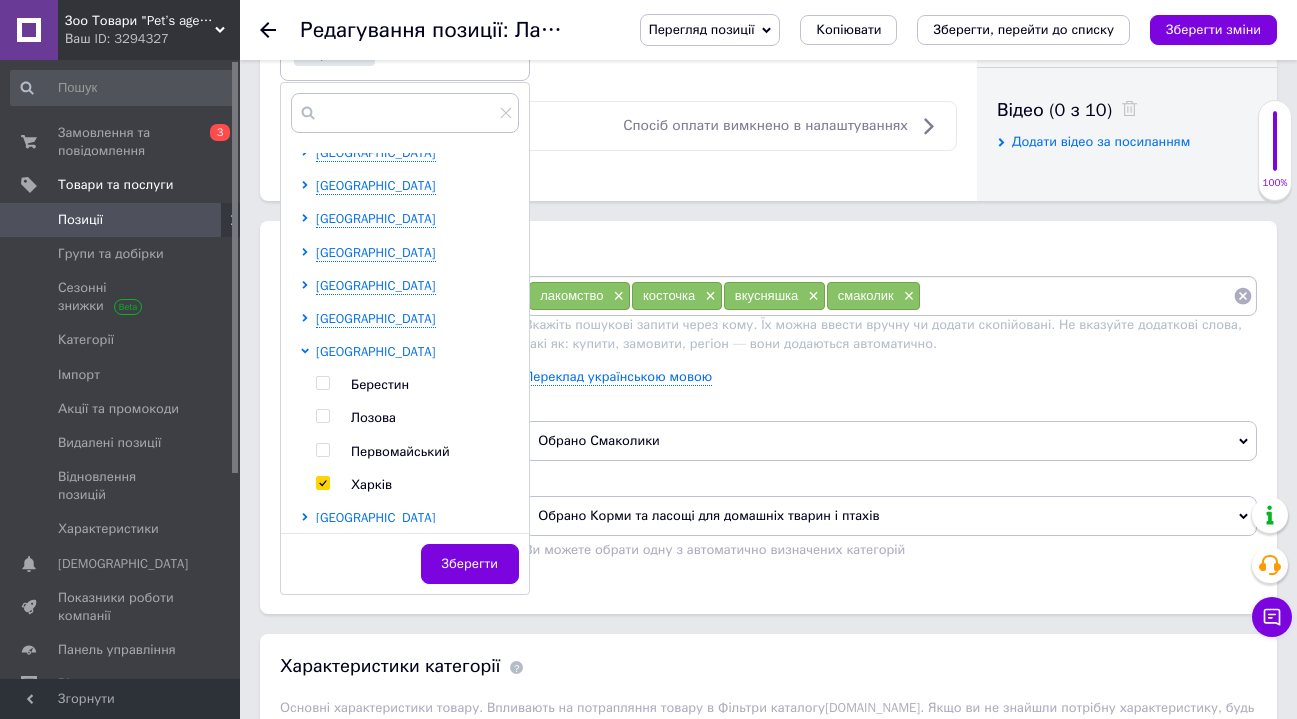 click on "[GEOGRAPHIC_DATA]" at bounding box center (376, 351) 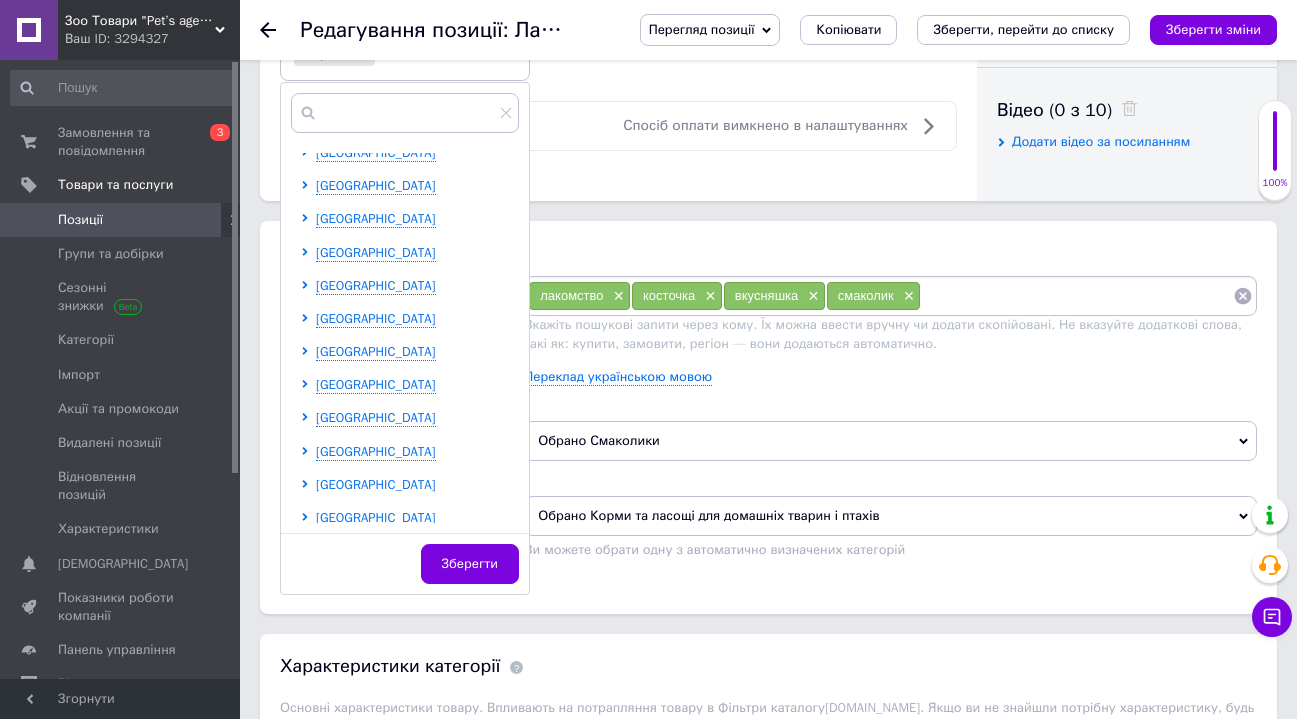 click on "[GEOGRAPHIC_DATA]" at bounding box center (376, 484) 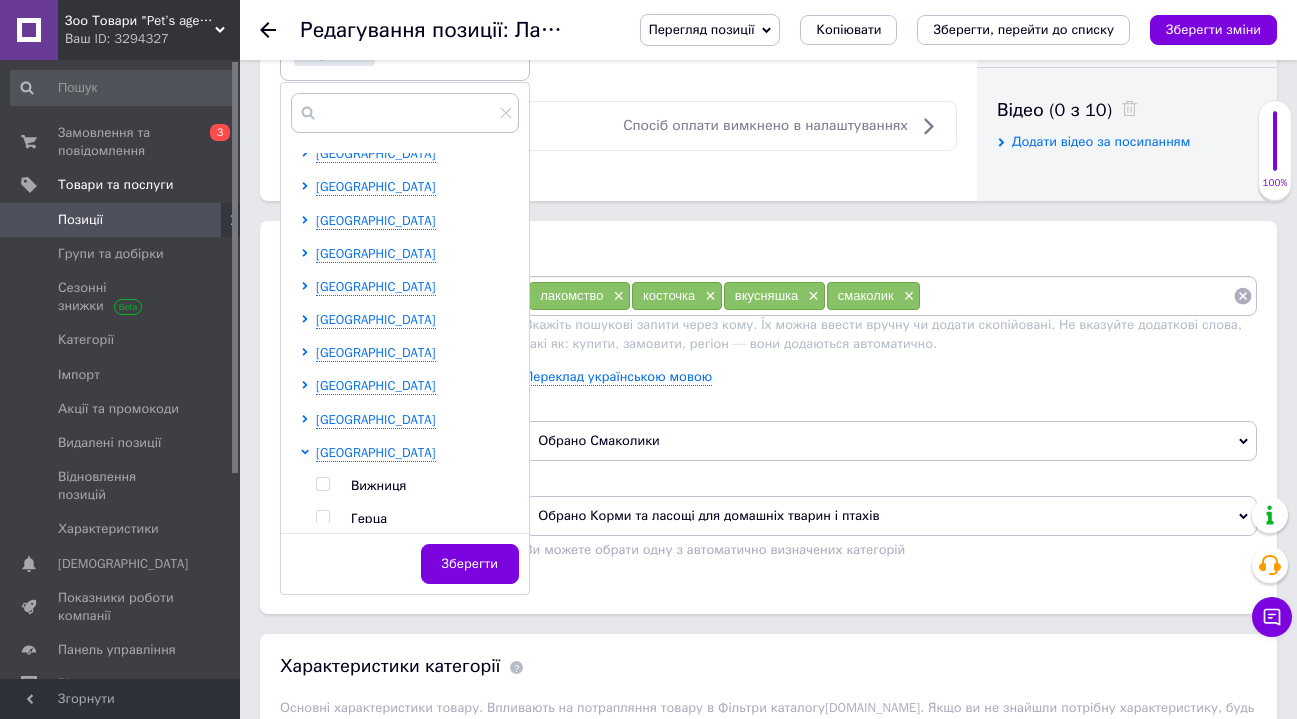 scroll, scrollTop: 572, scrollLeft: 0, axis: vertical 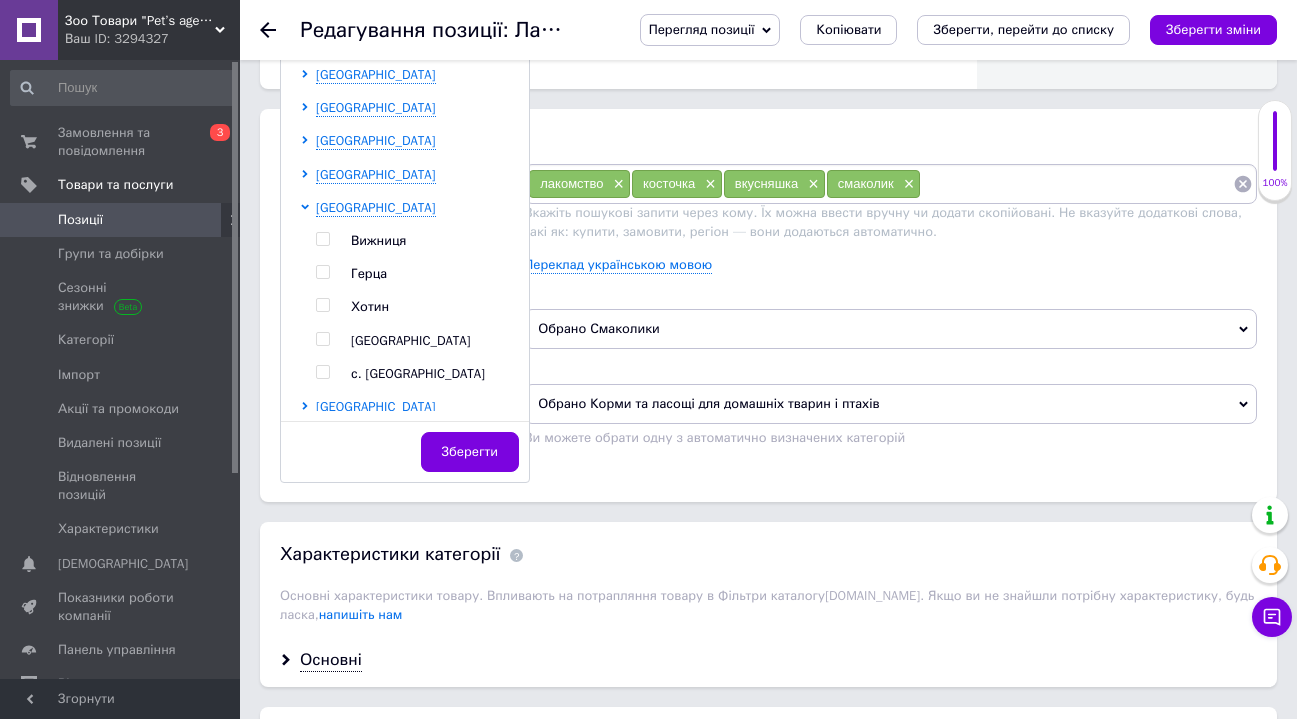 click at bounding box center (322, 339) 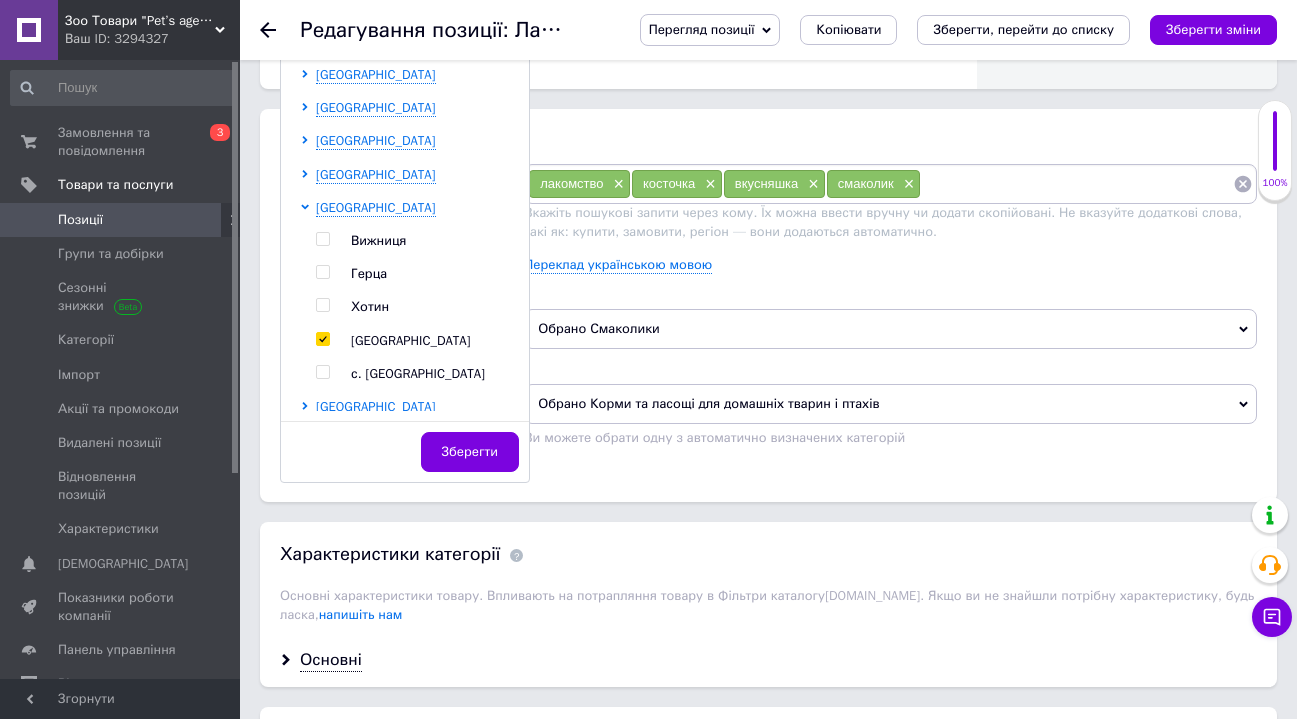 checkbox on "true" 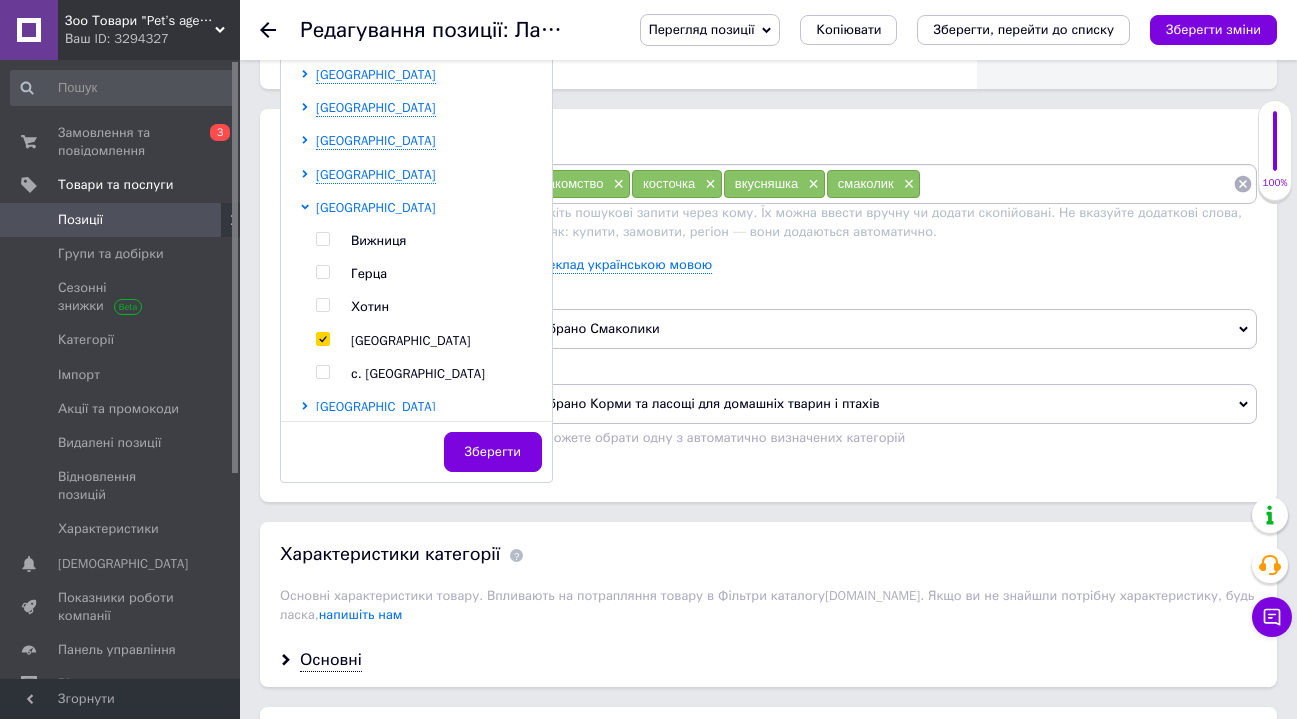 click on "[GEOGRAPHIC_DATA]" at bounding box center (376, 207) 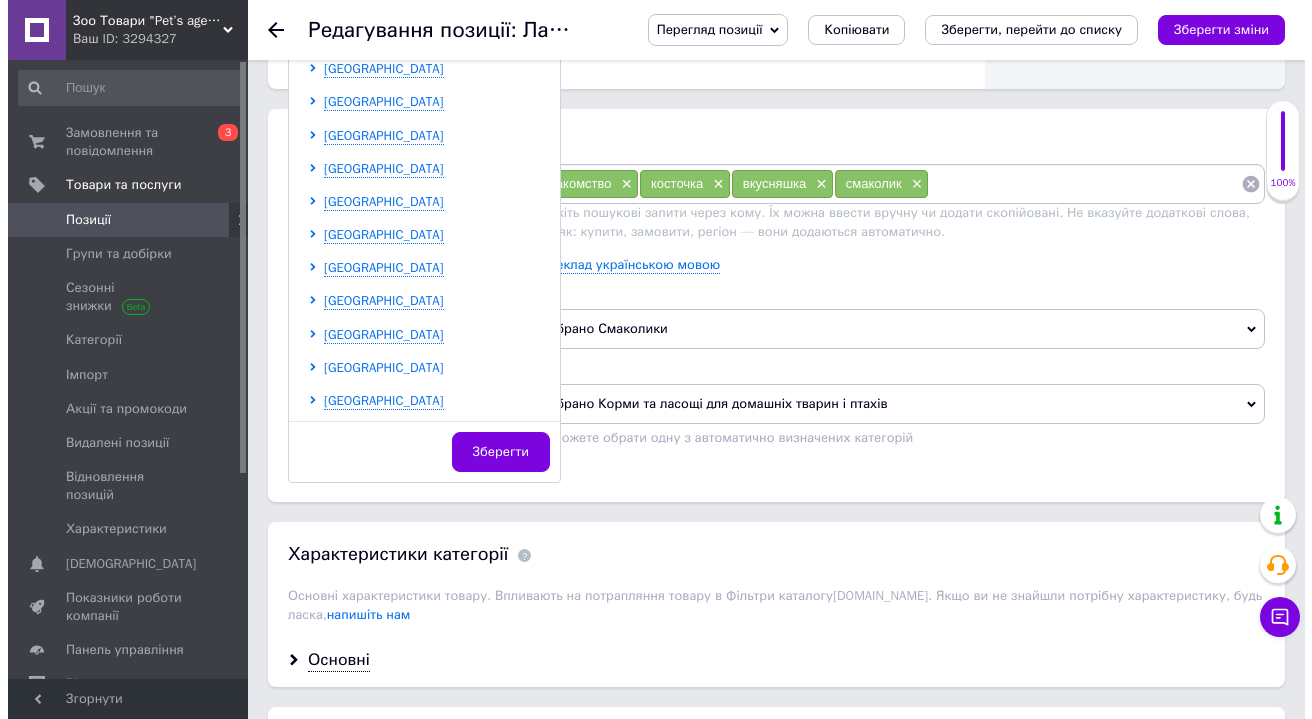scroll, scrollTop: 407, scrollLeft: 0, axis: vertical 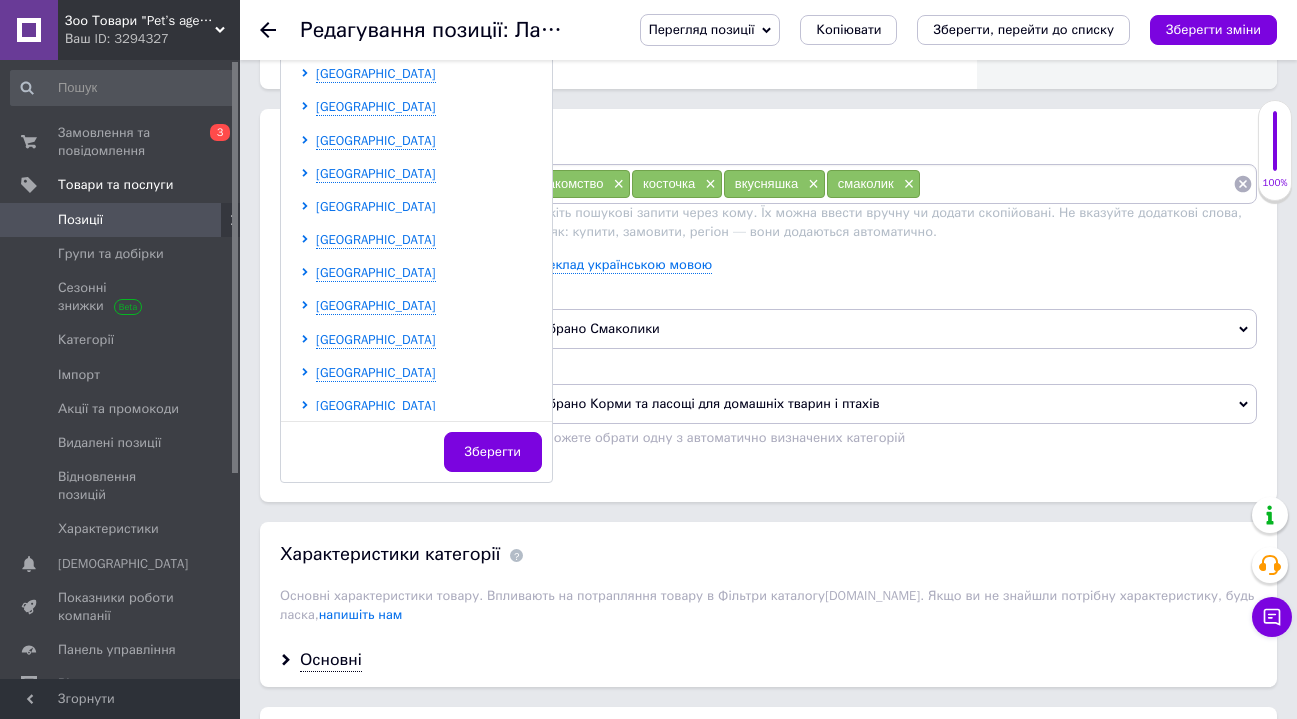 click on "[GEOGRAPHIC_DATA]" at bounding box center [376, 206] 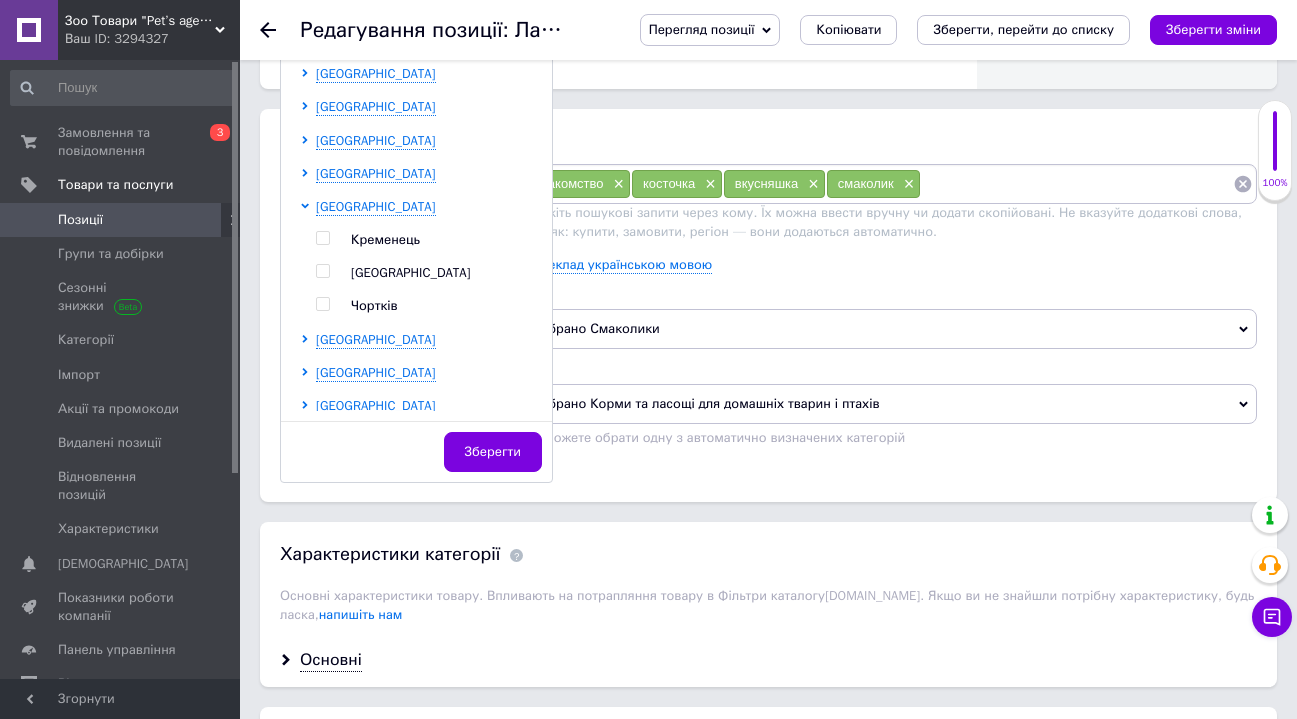 click at bounding box center (322, 271) 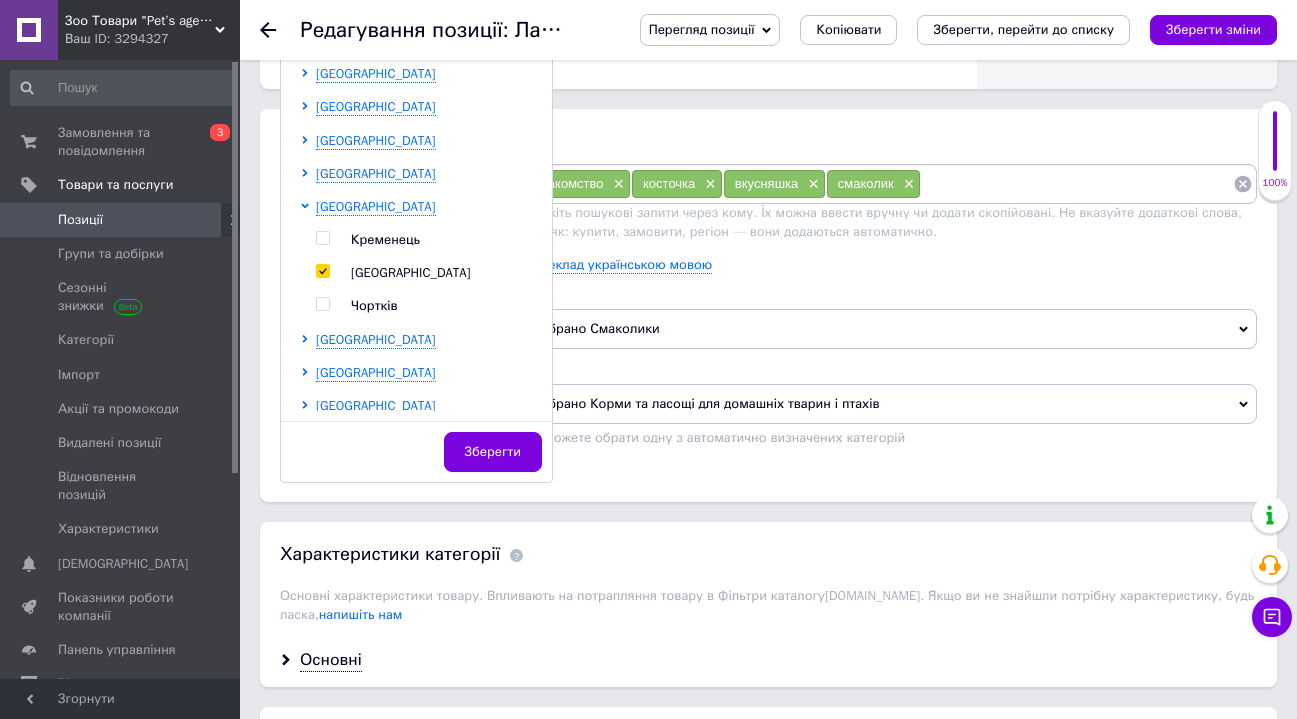 checkbox on "true" 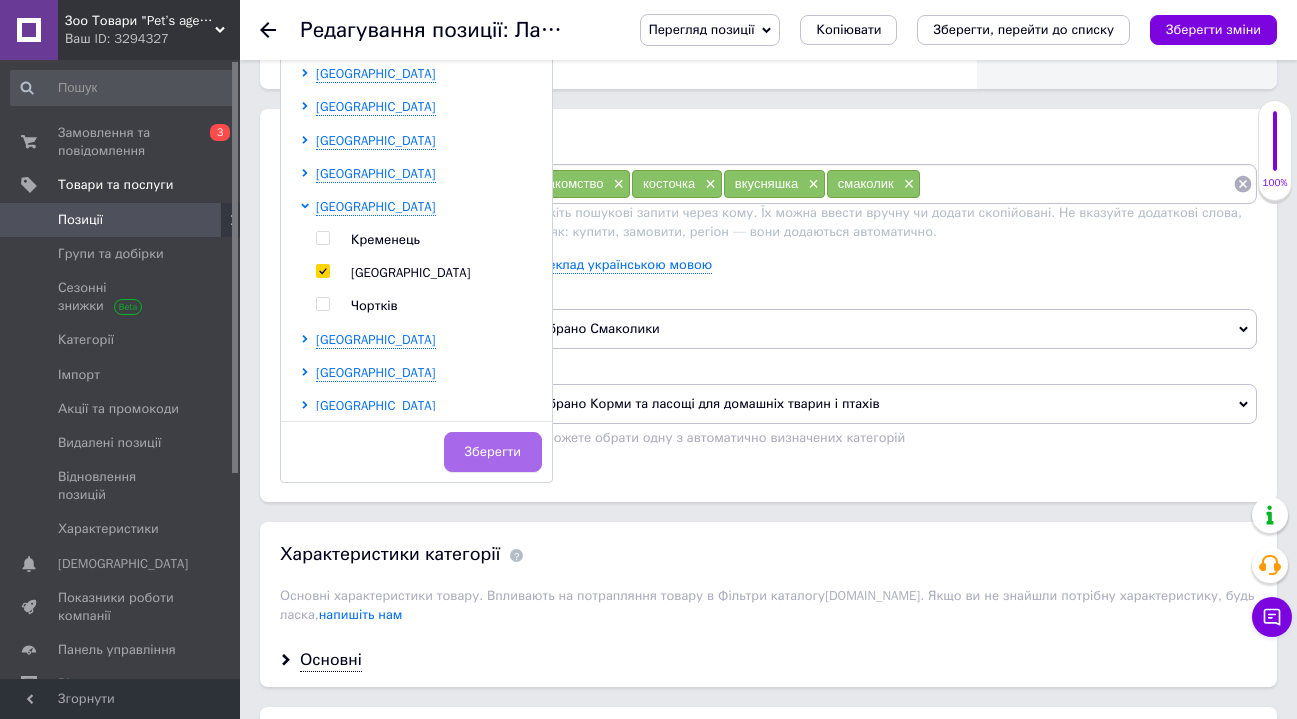 click on "Зберегти" at bounding box center [493, 452] 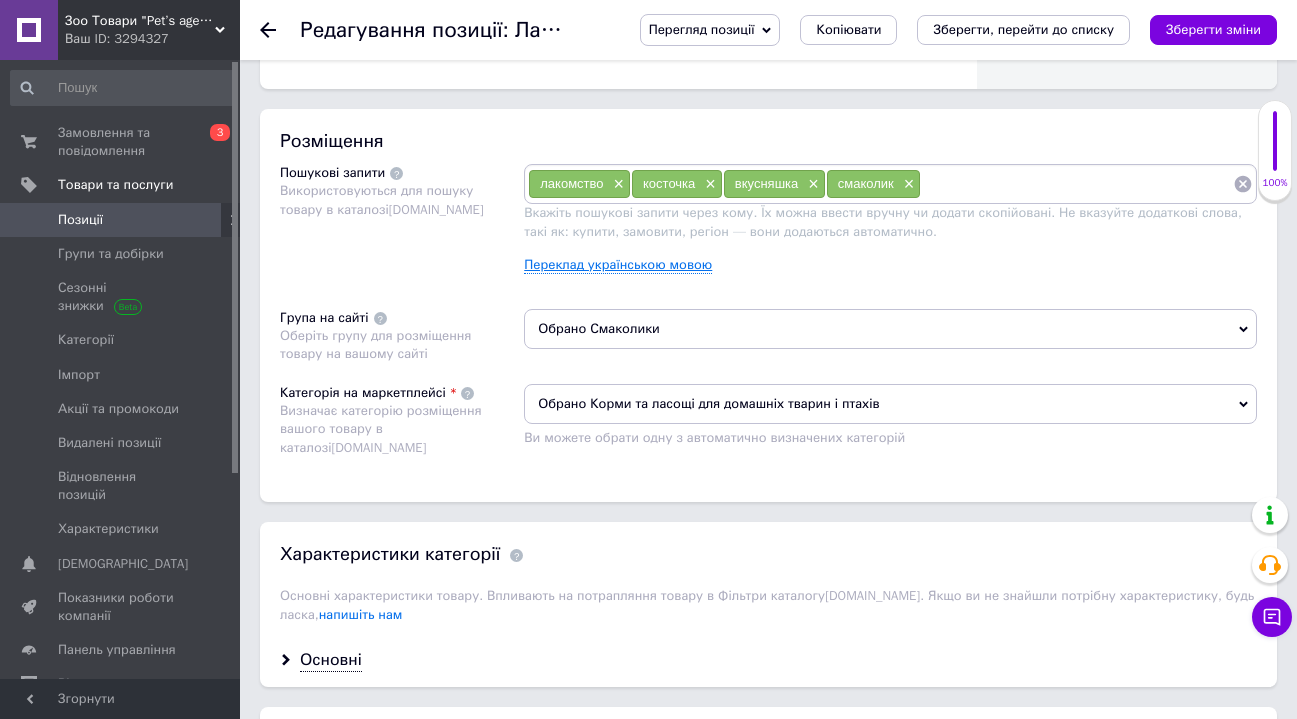 click on "Переклад українською мовою" at bounding box center (618, 265) 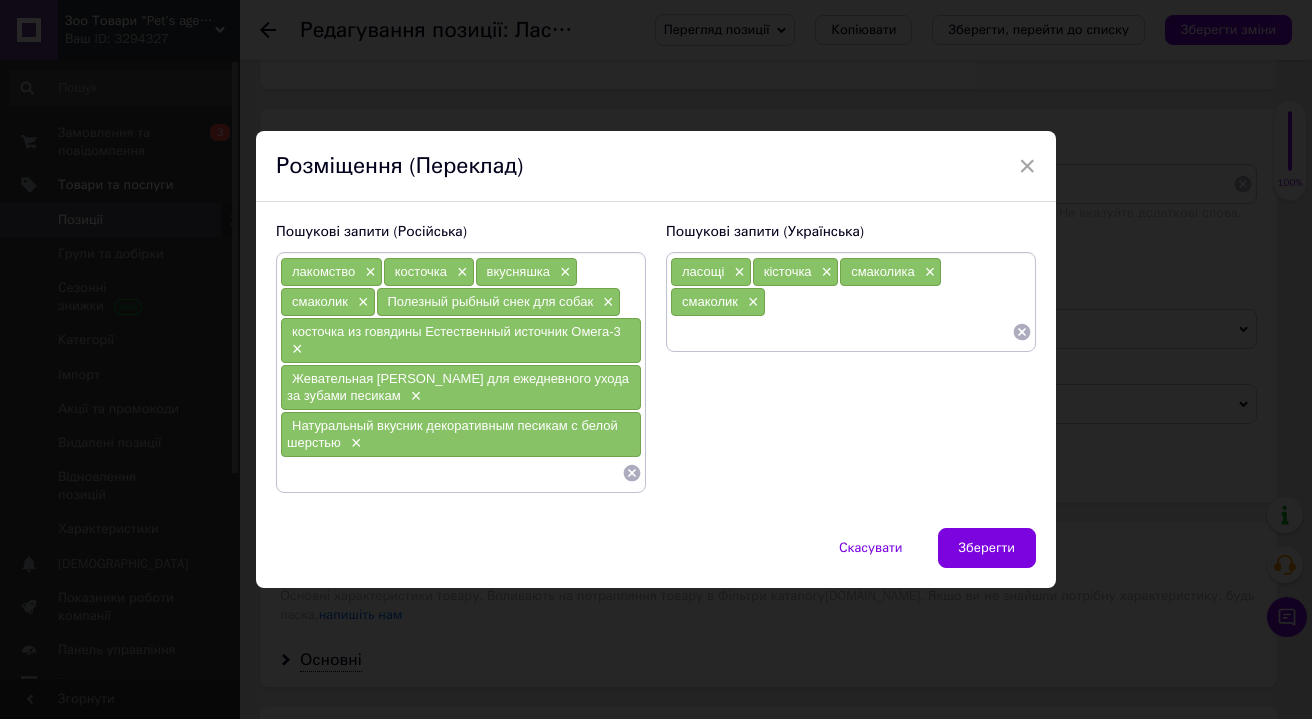 click at bounding box center [841, 332] 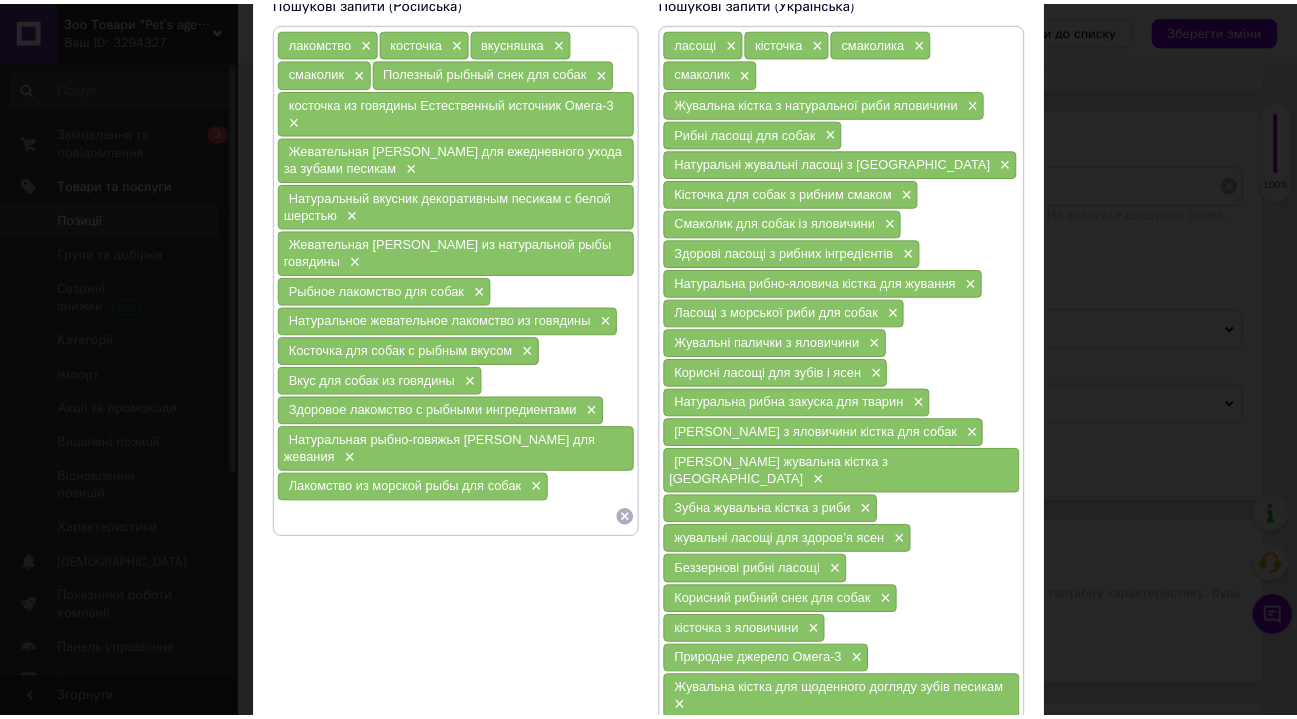 scroll, scrollTop: 400, scrollLeft: 0, axis: vertical 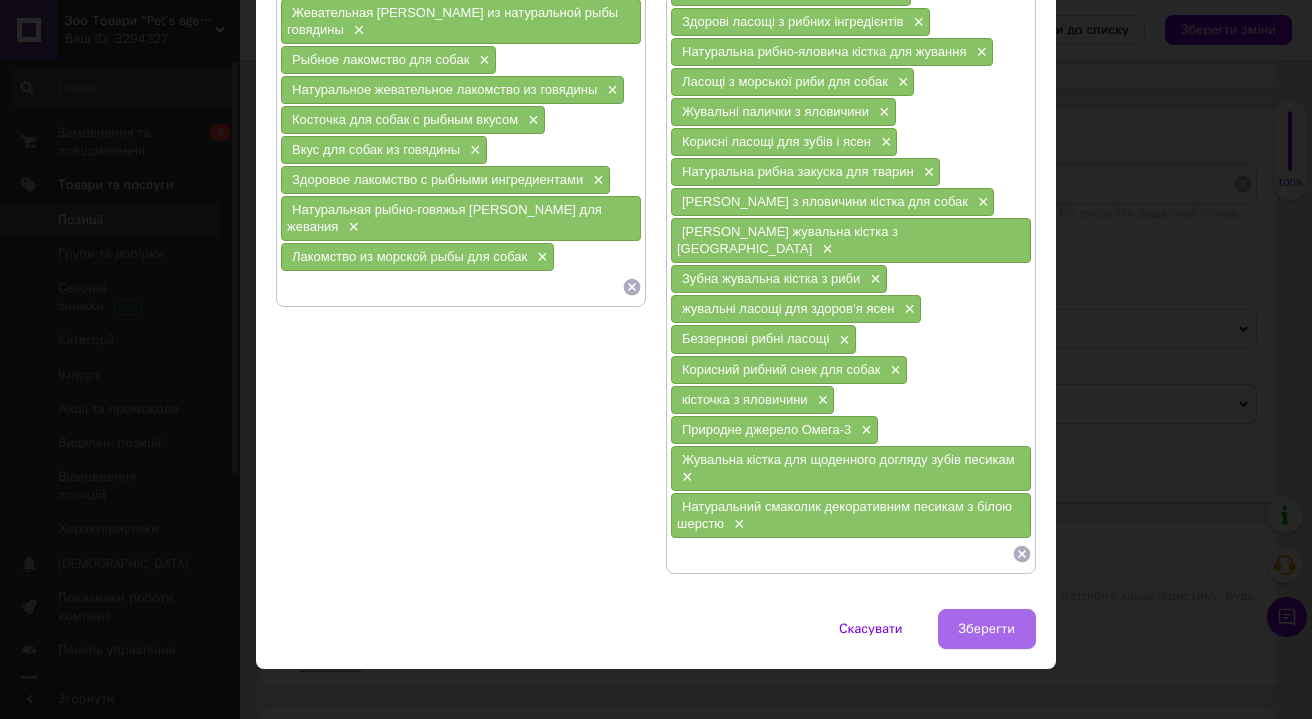 click on "Зберегти" at bounding box center (987, 629) 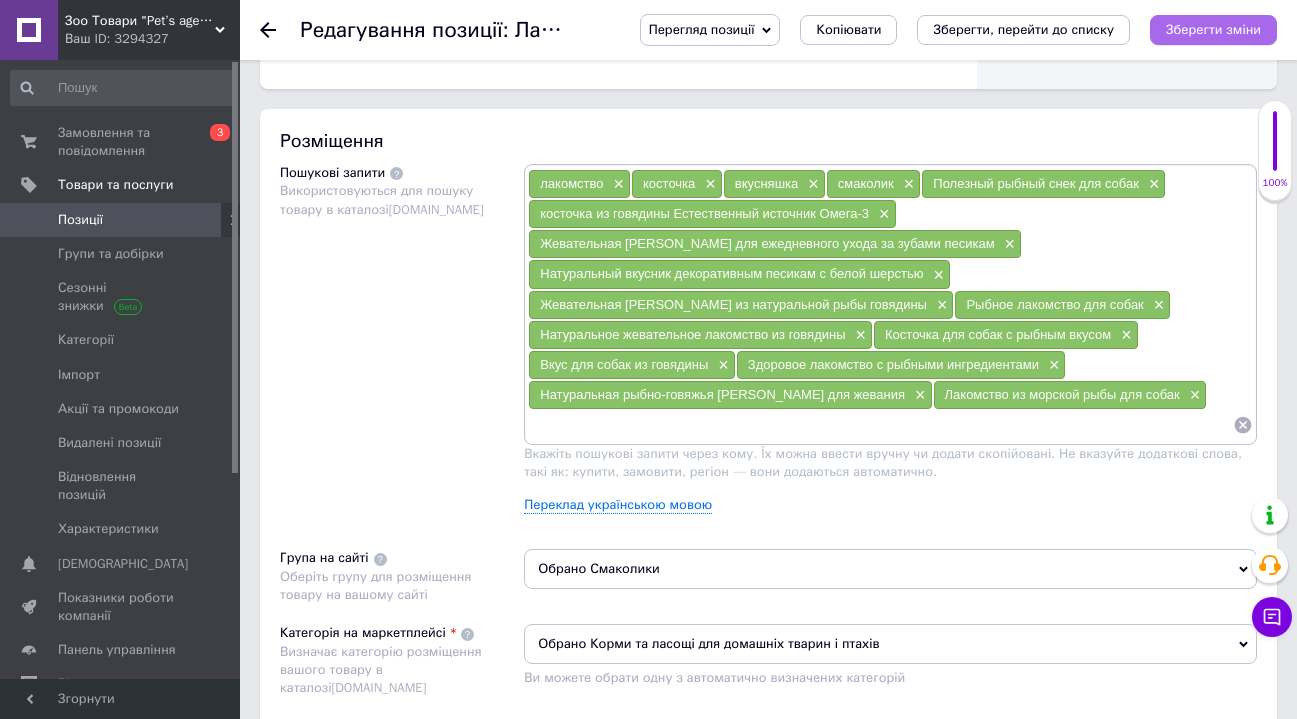 click on "Зберегти зміни" at bounding box center [1213, 29] 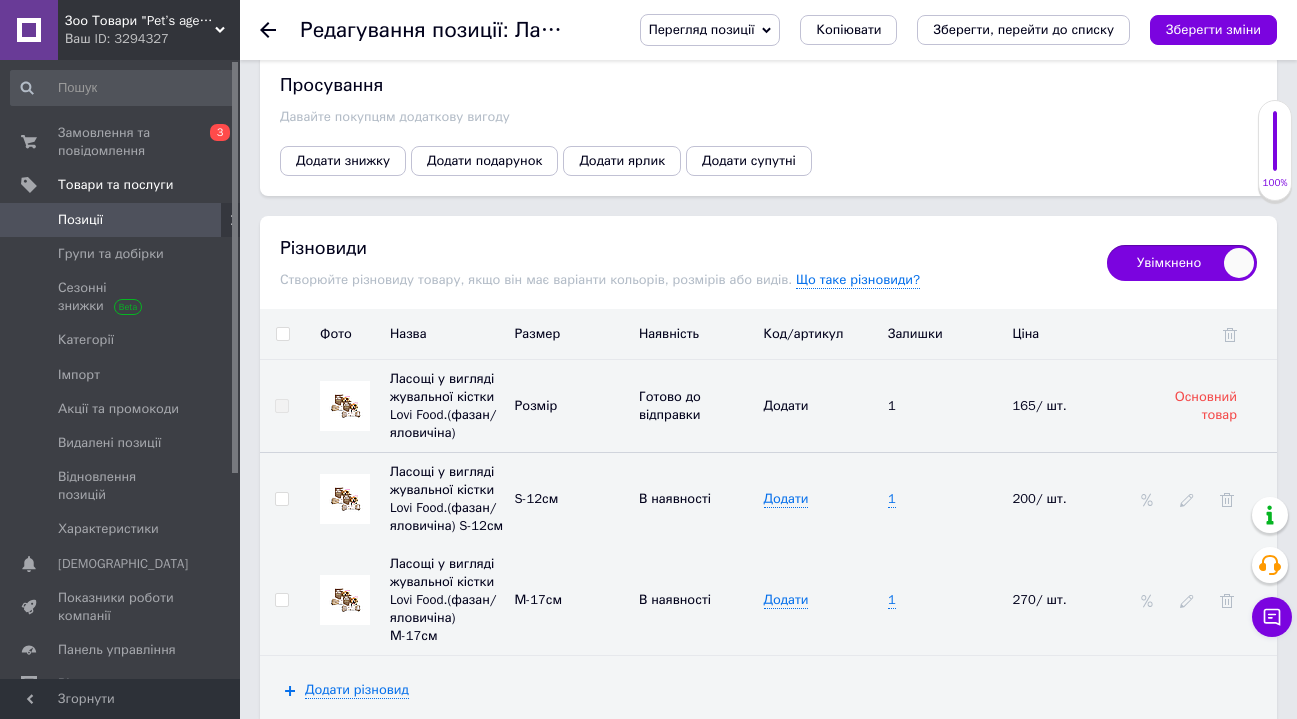scroll, scrollTop: 2657, scrollLeft: 0, axis: vertical 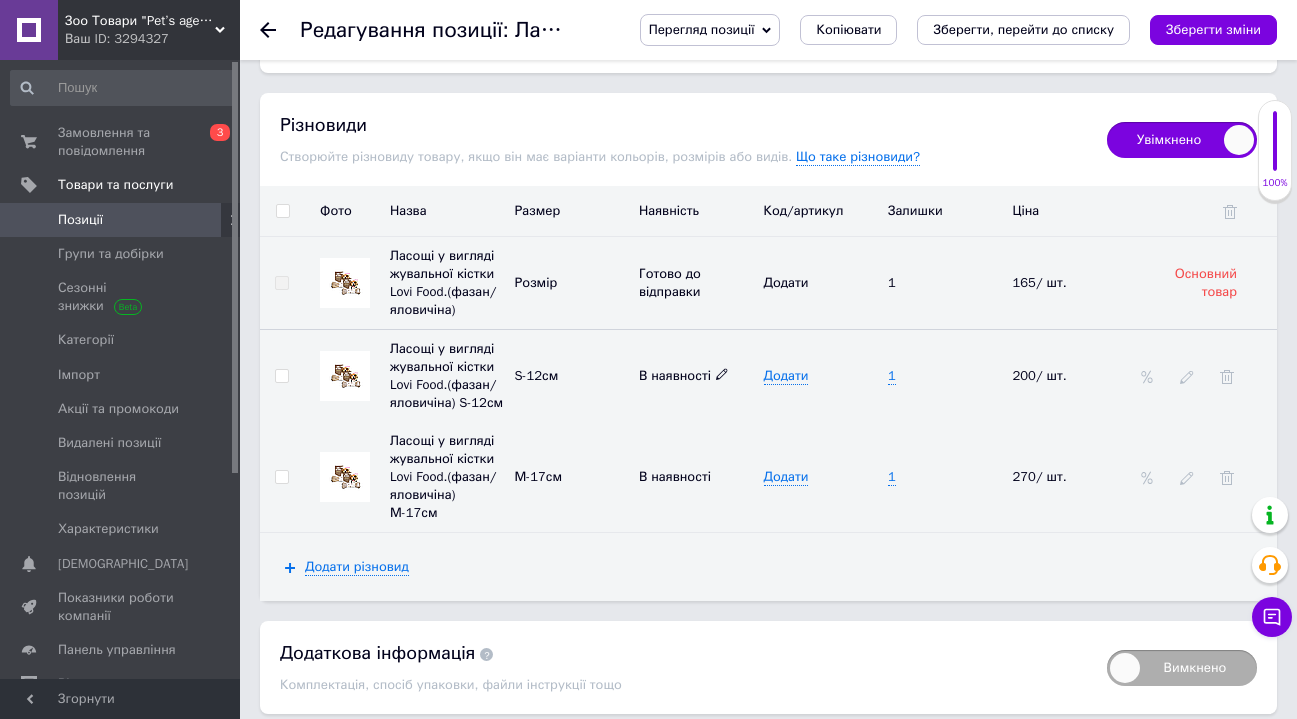 click 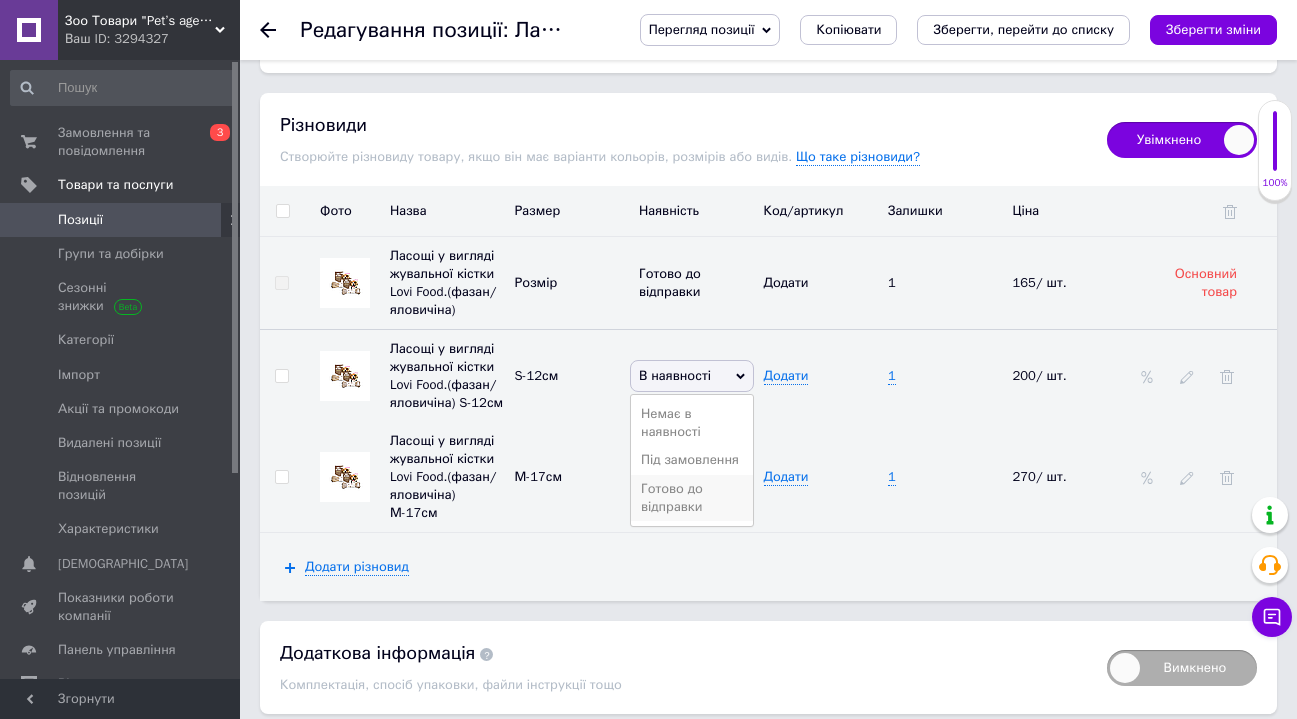 click on "Готово до відправки" at bounding box center [692, 498] 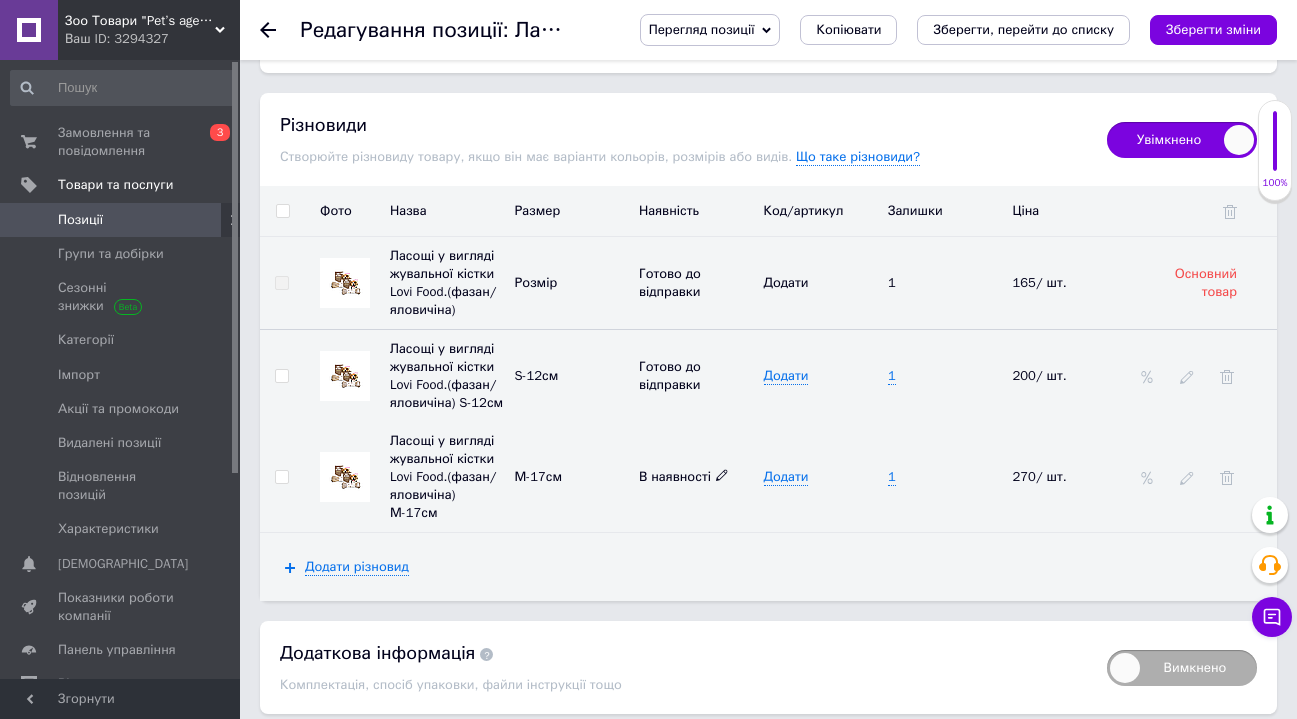 click 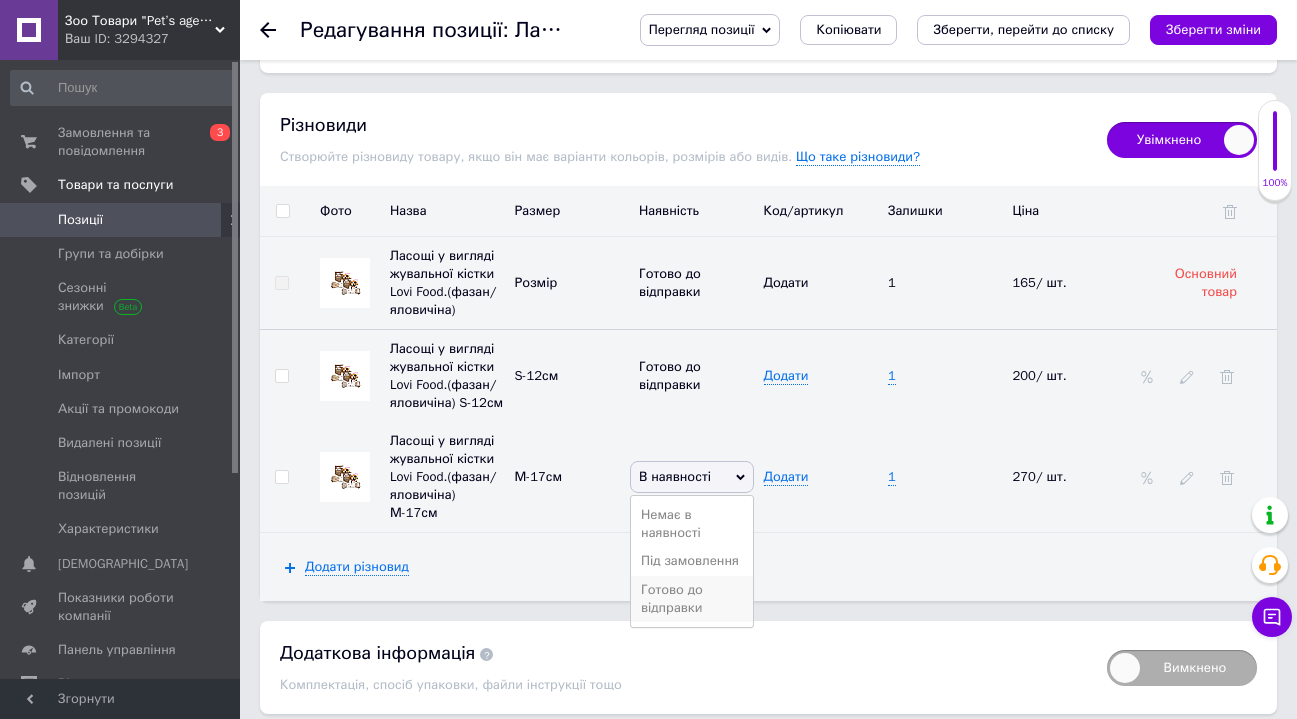 click on "Готово до відправки" at bounding box center [692, 599] 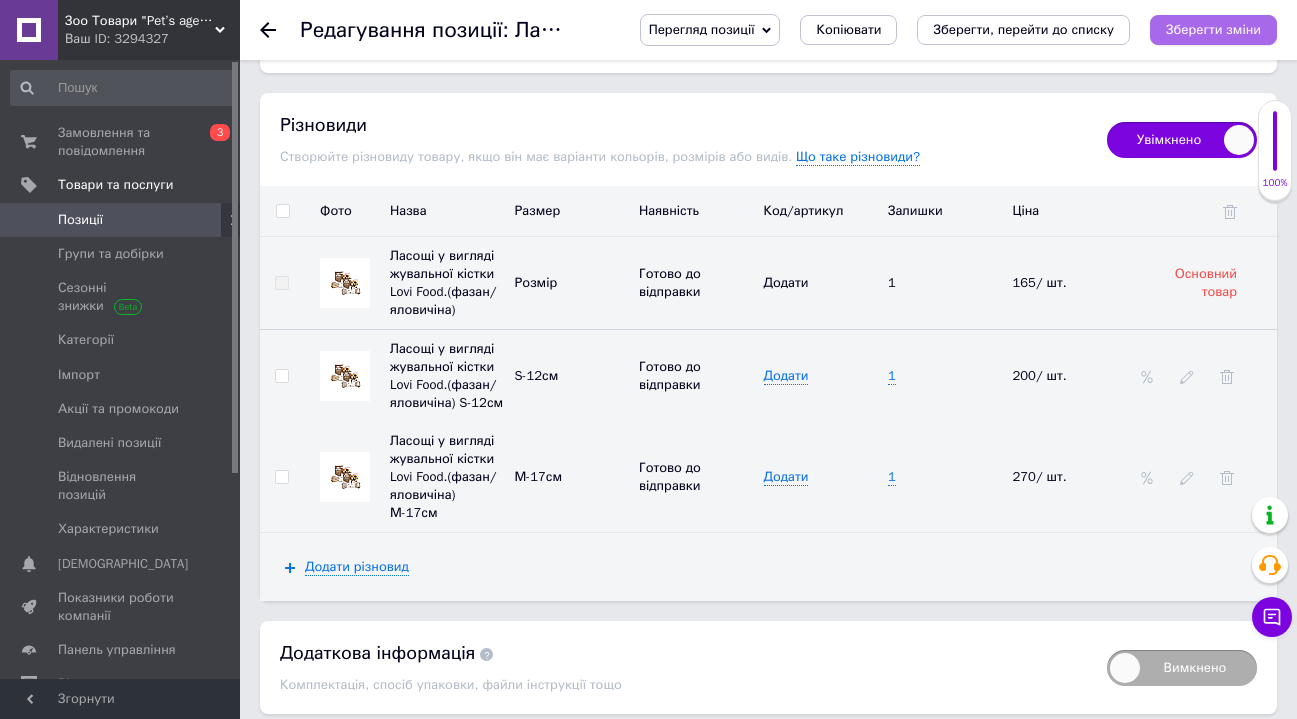 click on "Зберегти зміни" at bounding box center (1213, 29) 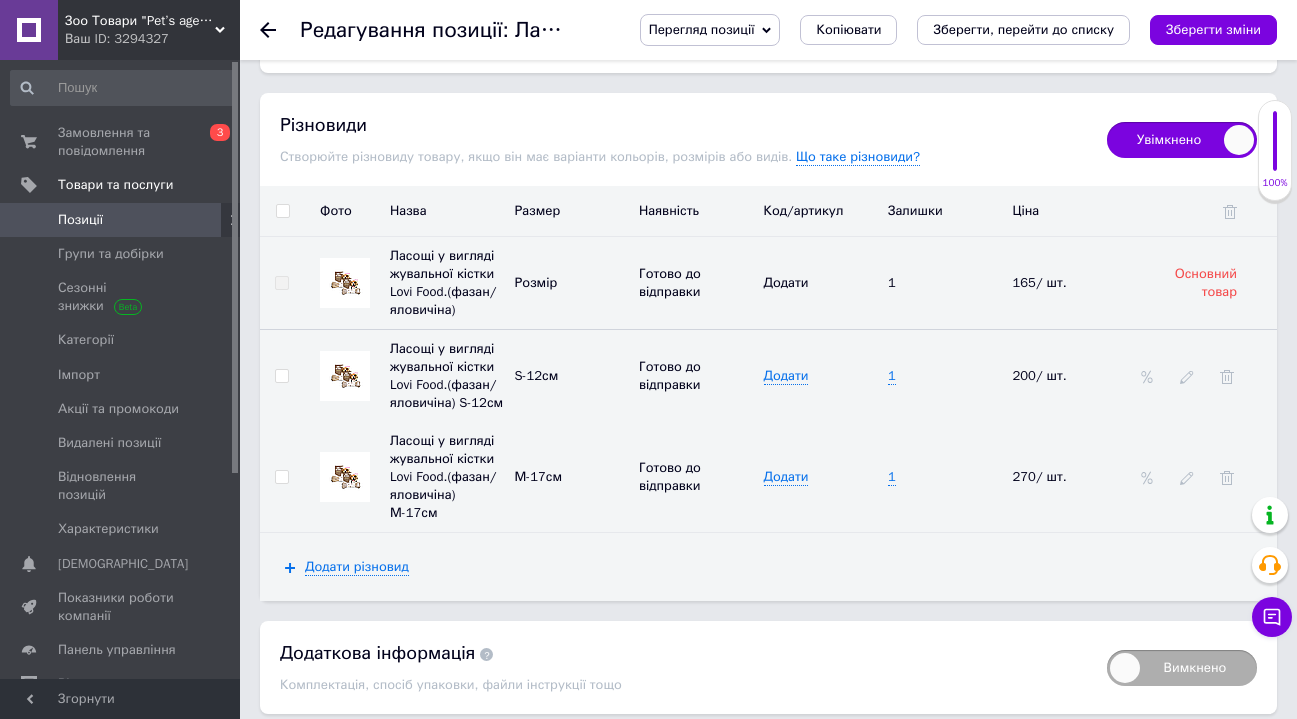 click 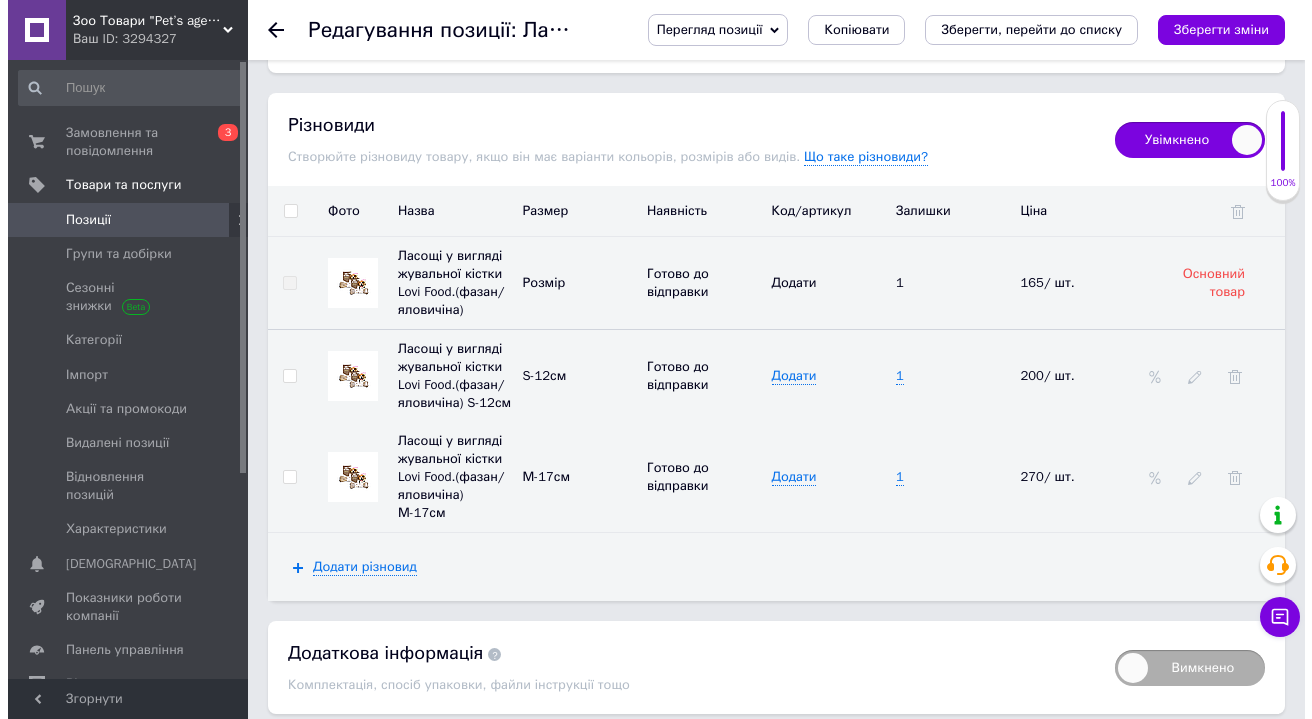 scroll, scrollTop: 0, scrollLeft: 0, axis: both 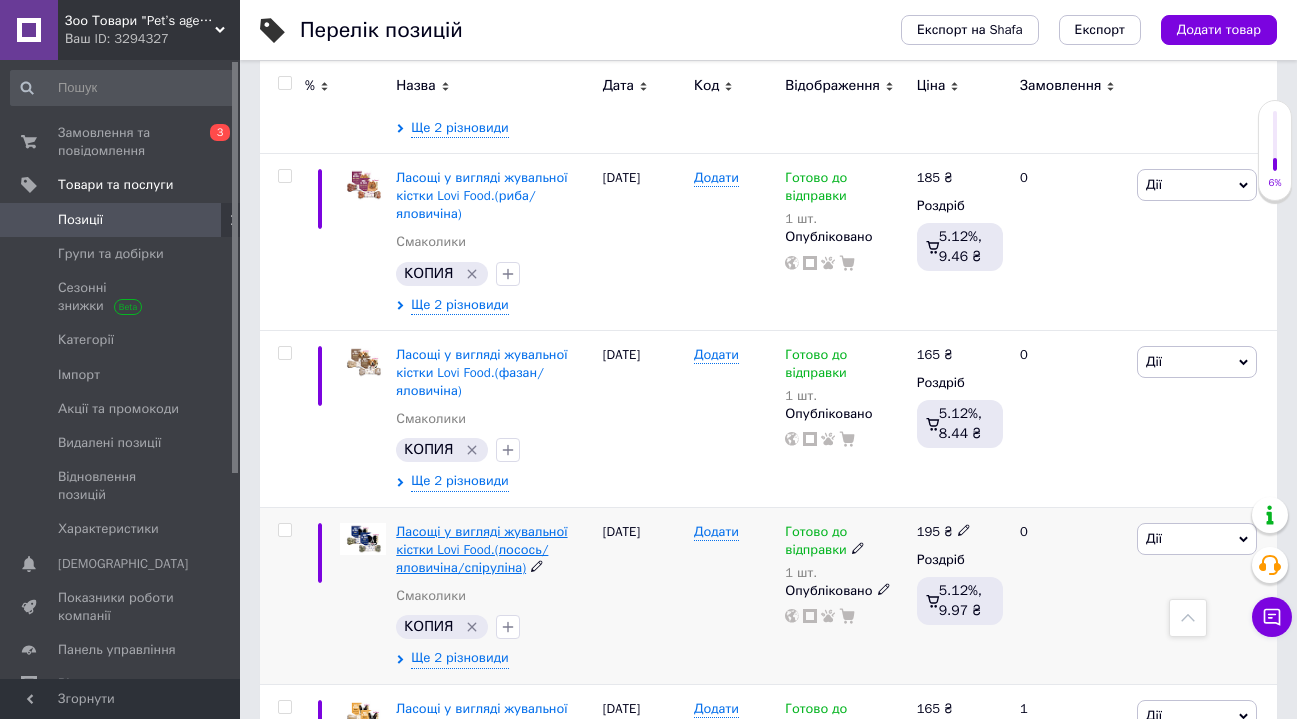 click on "Ласощі у вигляді жувальної кістки Lovi Food.(лосось/яловичіна/спіруліна)" at bounding box center (481, 549) 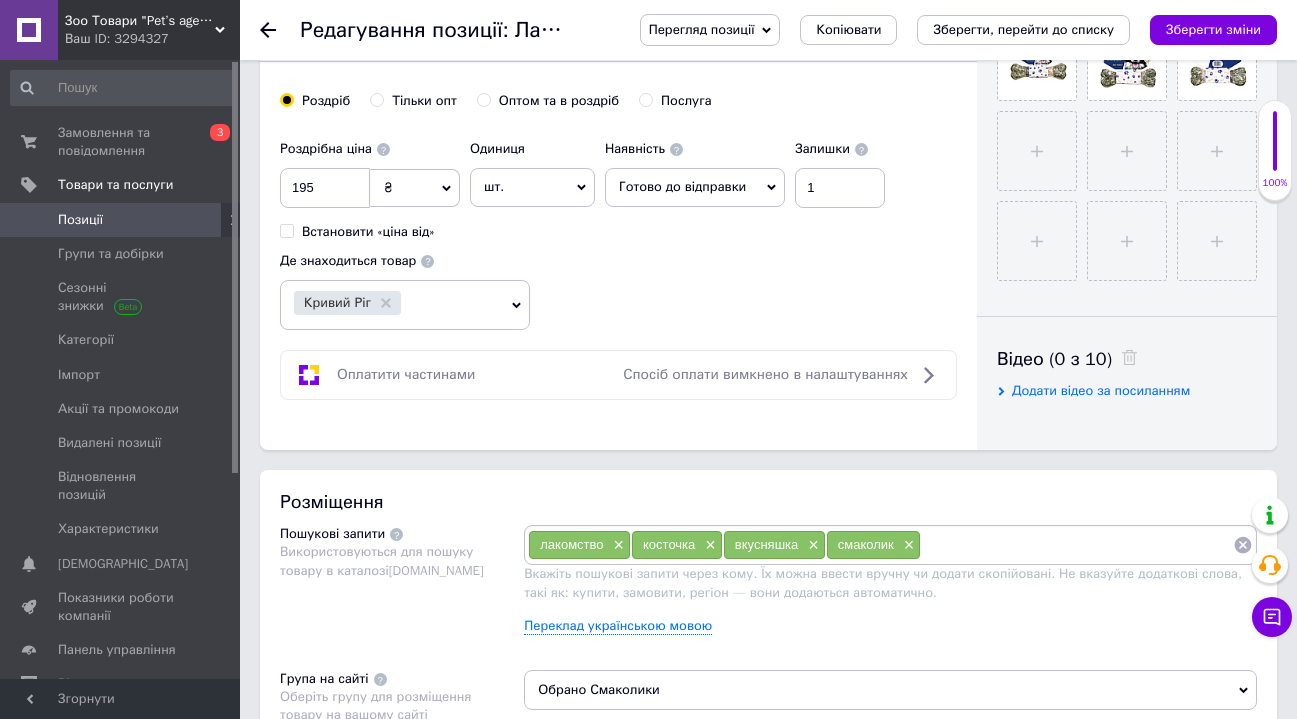 scroll, scrollTop: 910, scrollLeft: 0, axis: vertical 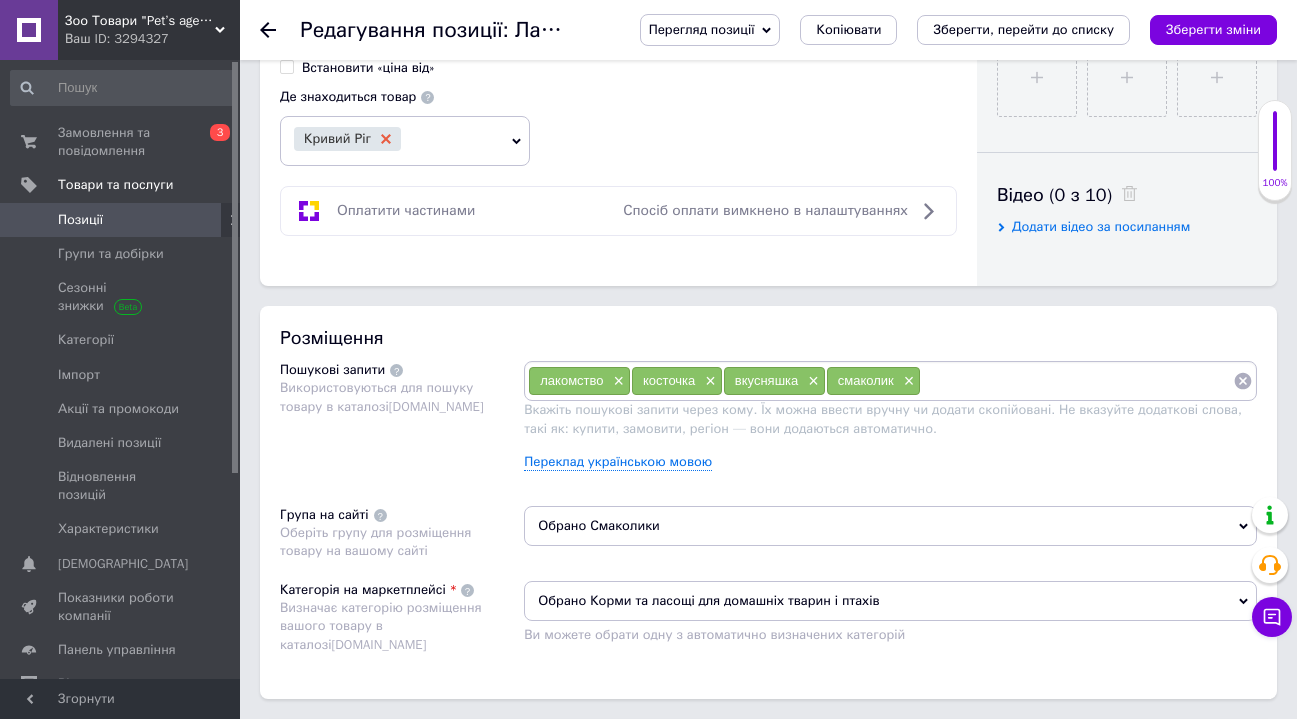 click 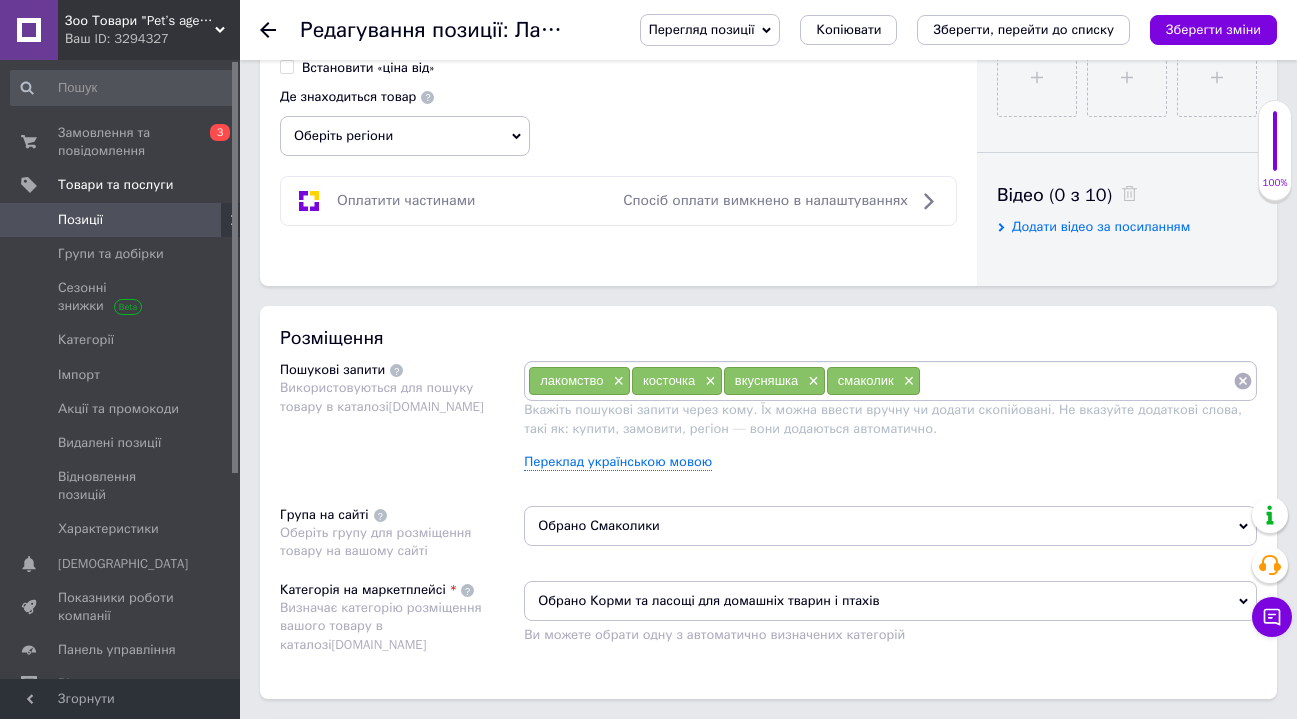 click on "Оберіть регіони" at bounding box center (405, 136) 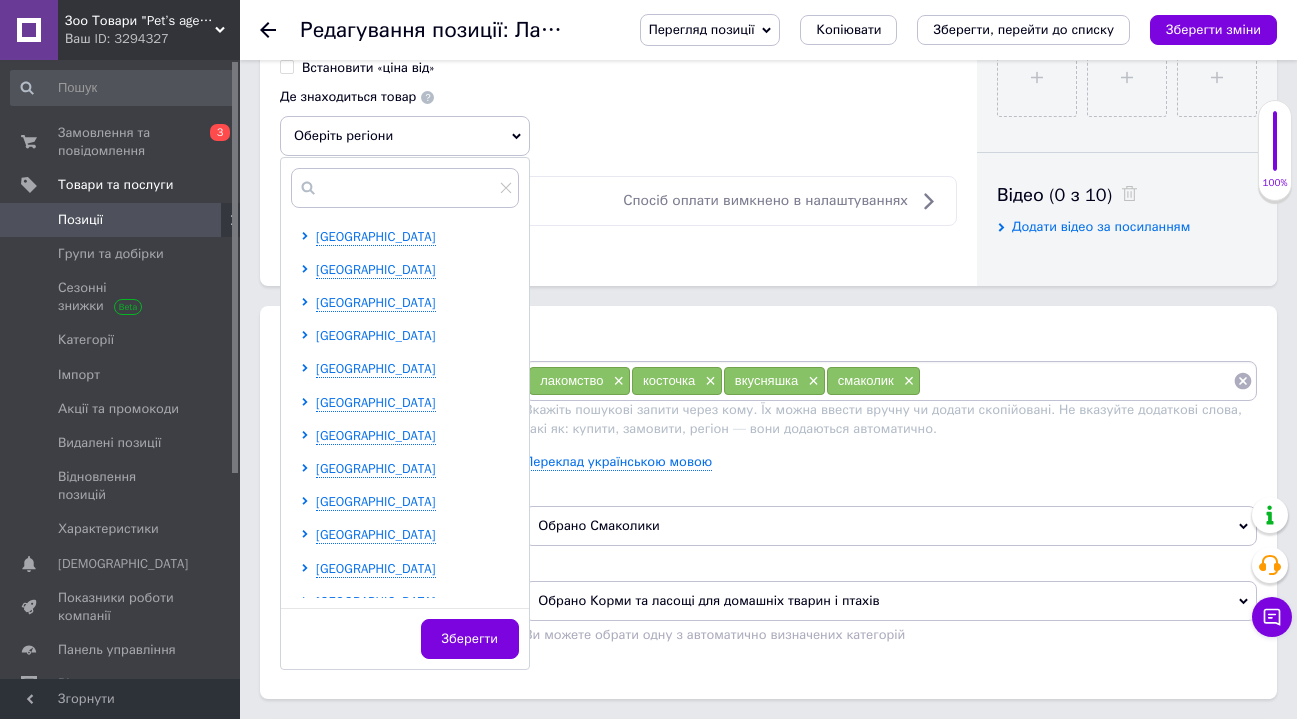 click on "[GEOGRAPHIC_DATA]" at bounding box center (376, 335) 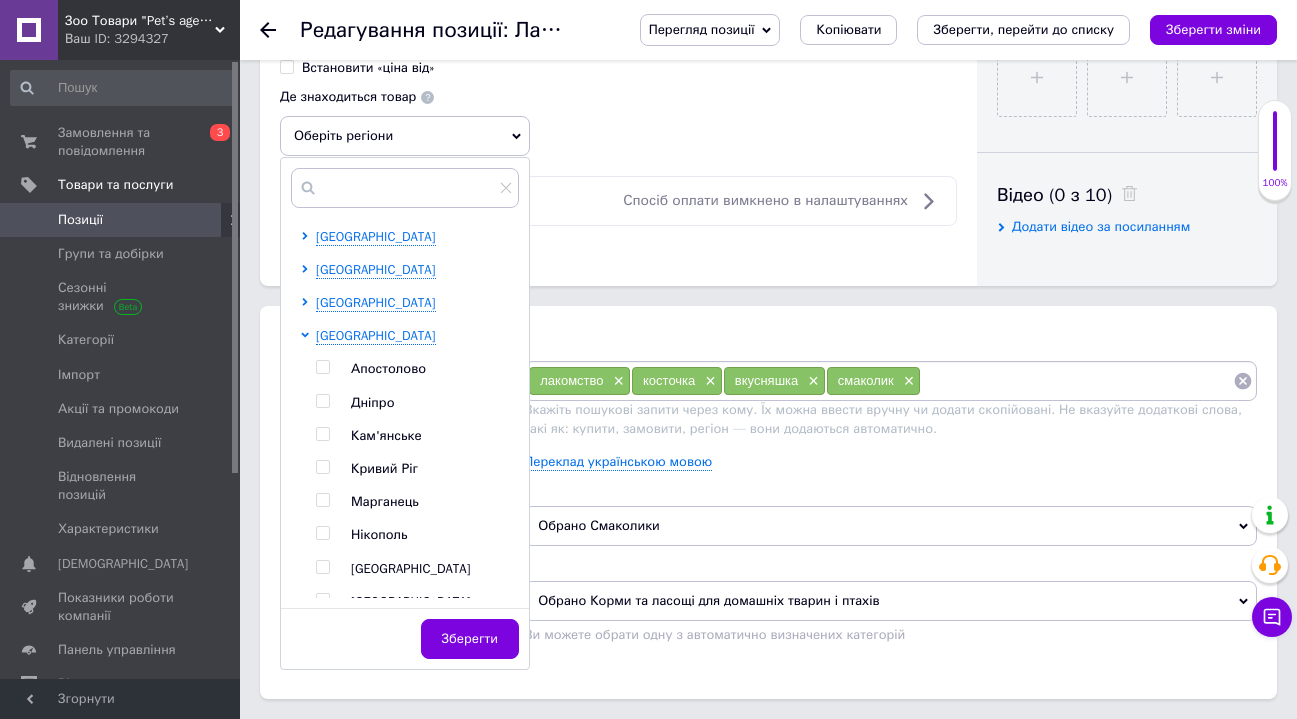 click at bounding box center (322, 401) 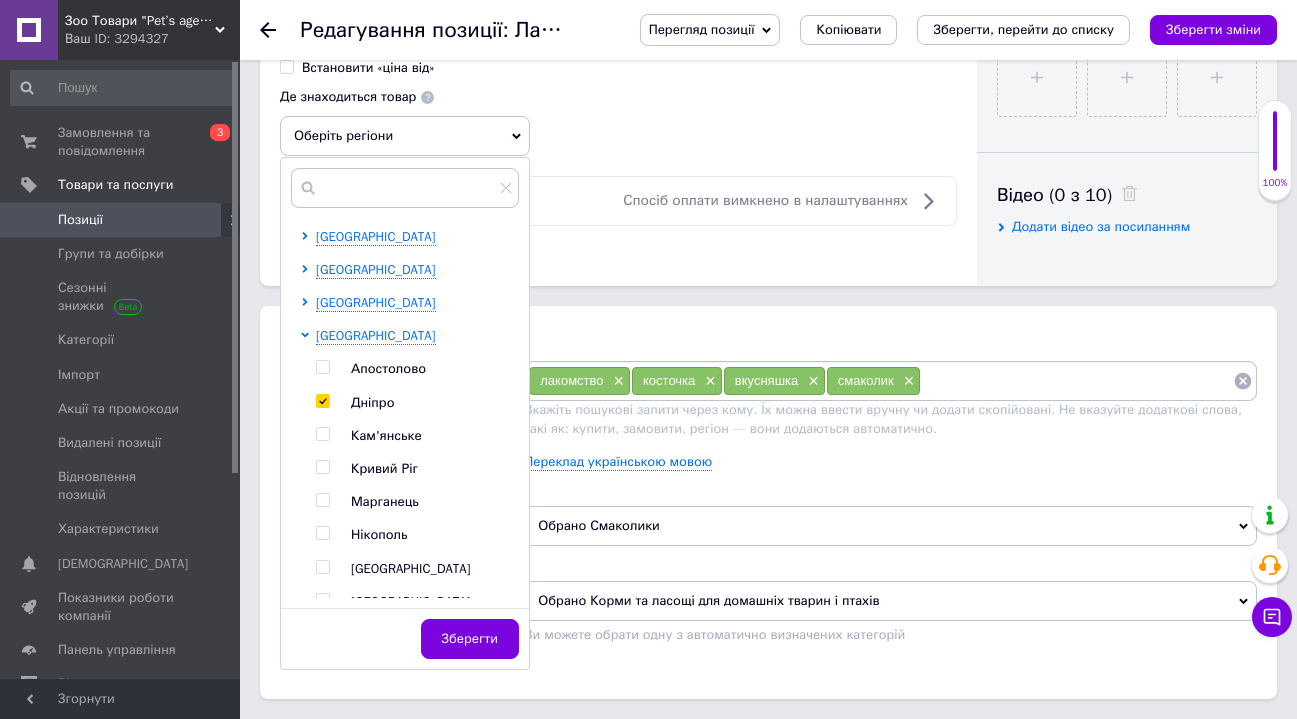 checkbox on "true" 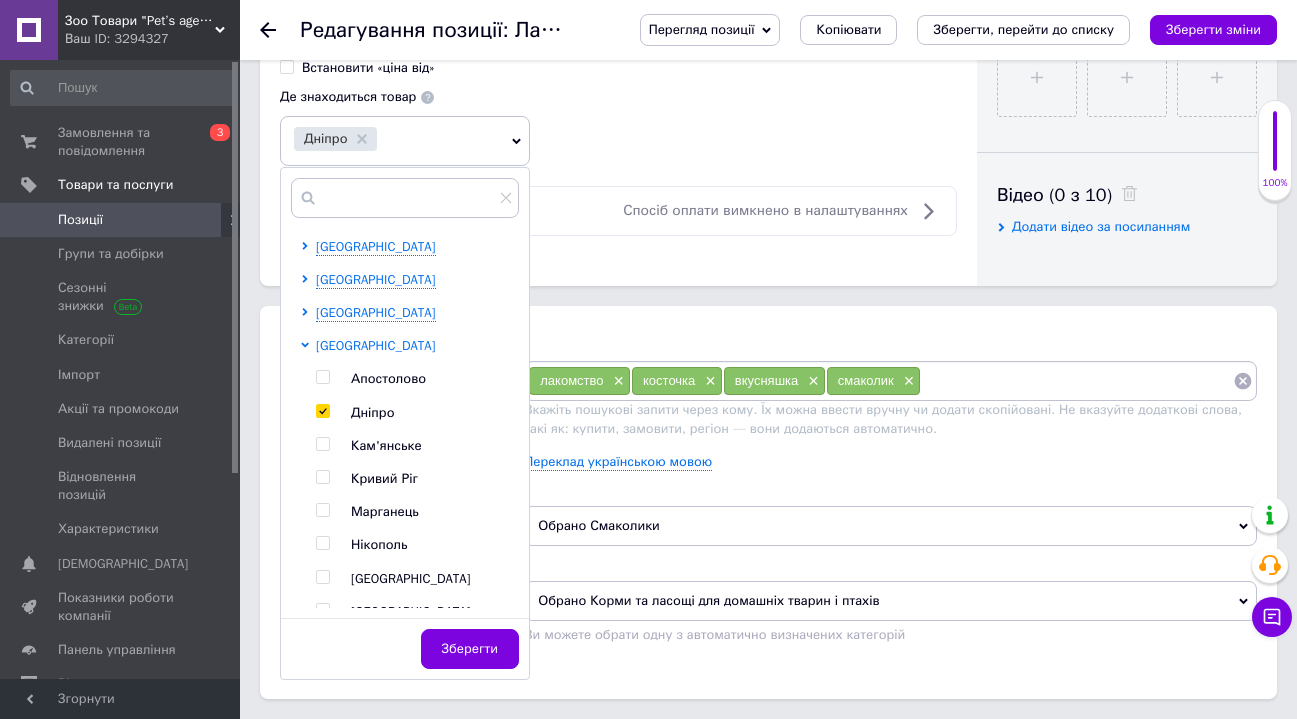 click on "[GEOGRAPHIC_DATA]" at bounding box center [376, 345] 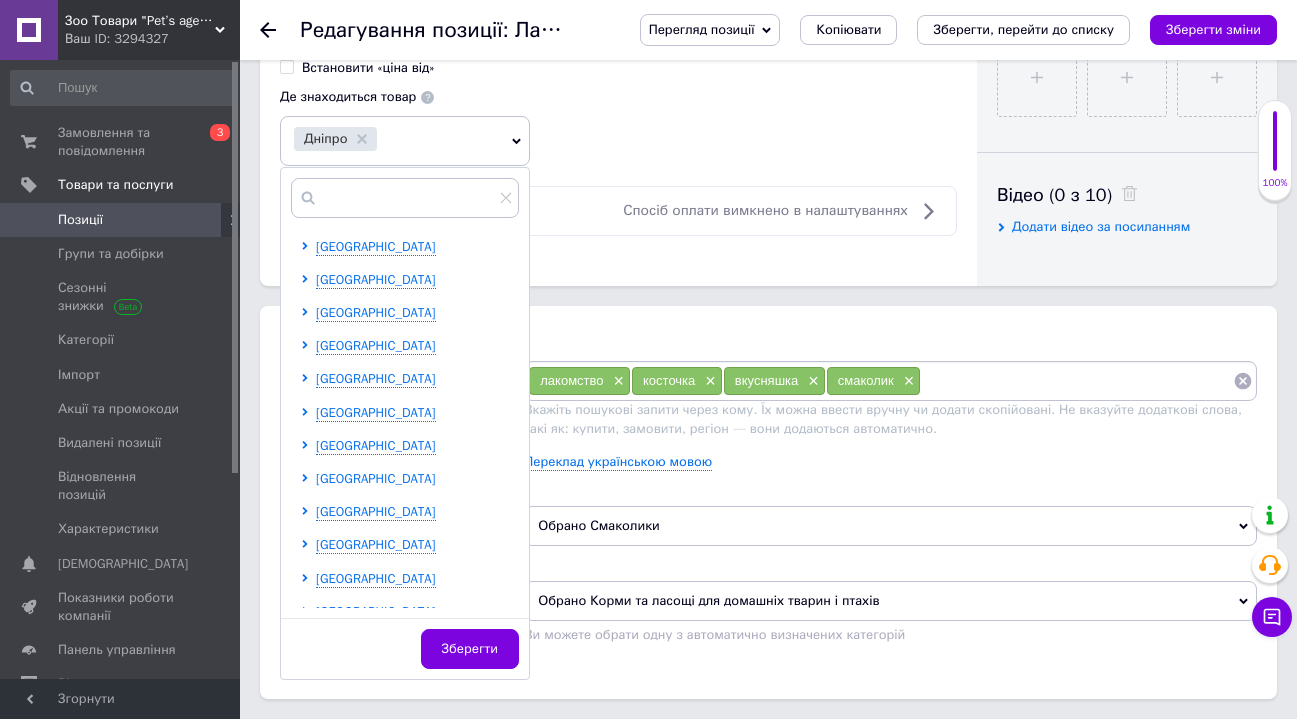 click on "[GEOGRAPHIC_DATA]" at bounding box center (376, 478) 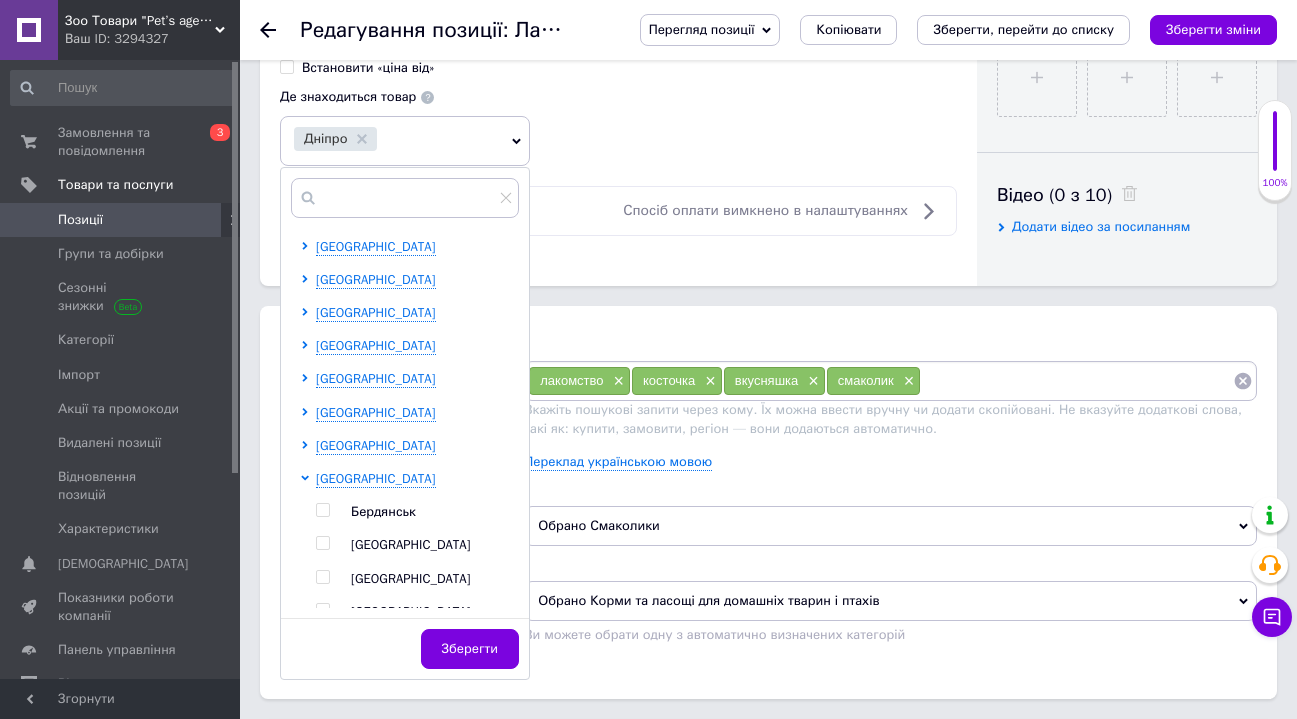 click at bounding box center [322, 577] 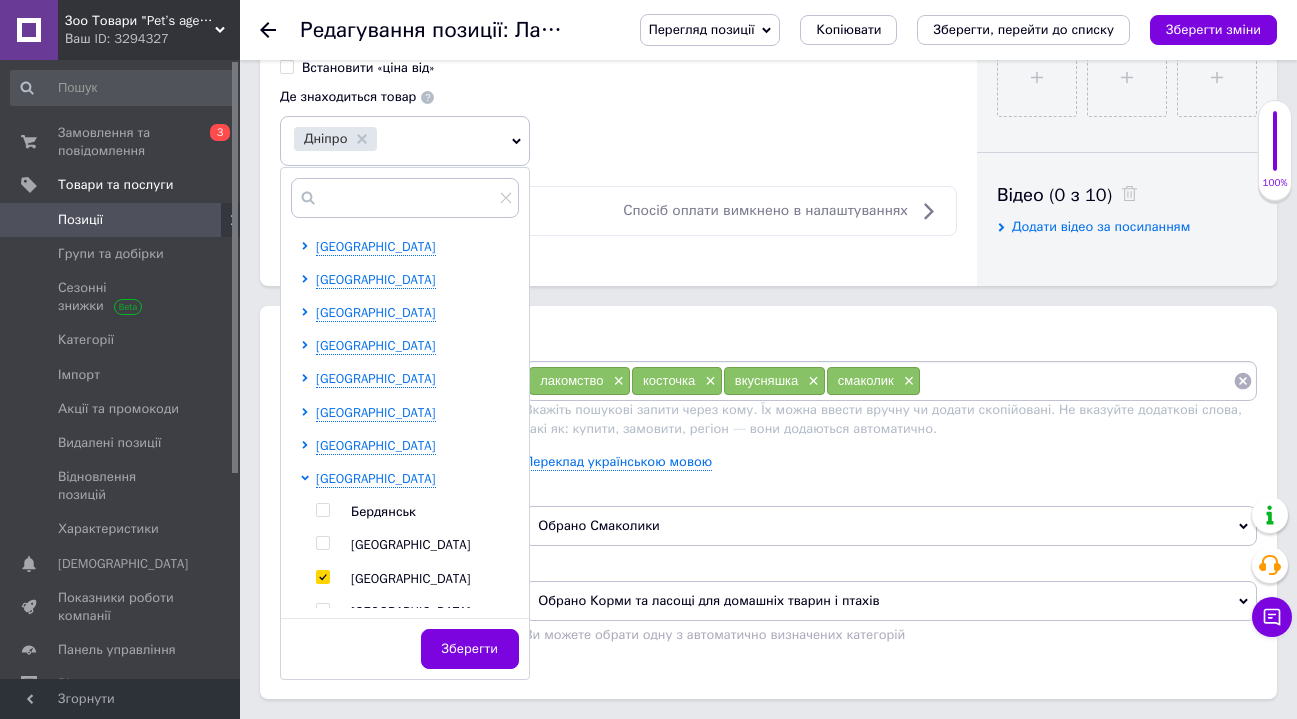 checkbox on "true" 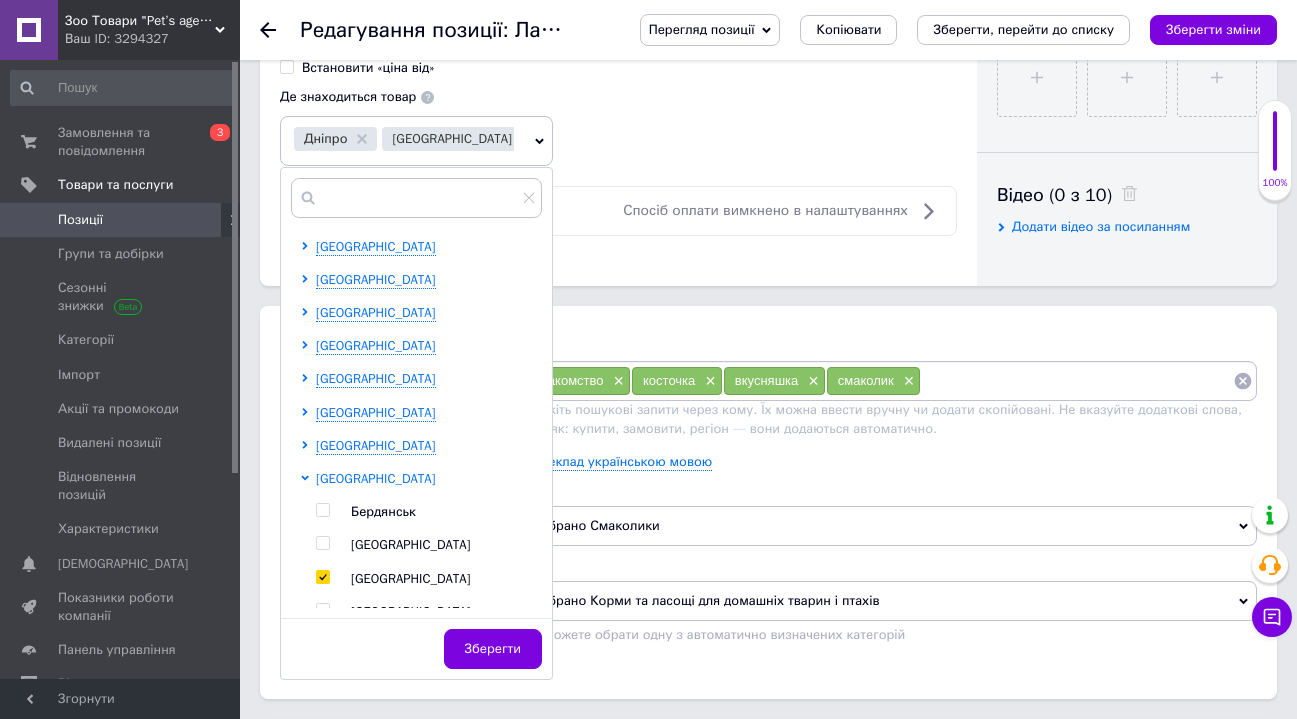 click on "[GEOGRAPHIC_DATA]" at bounding box center (376, 478) 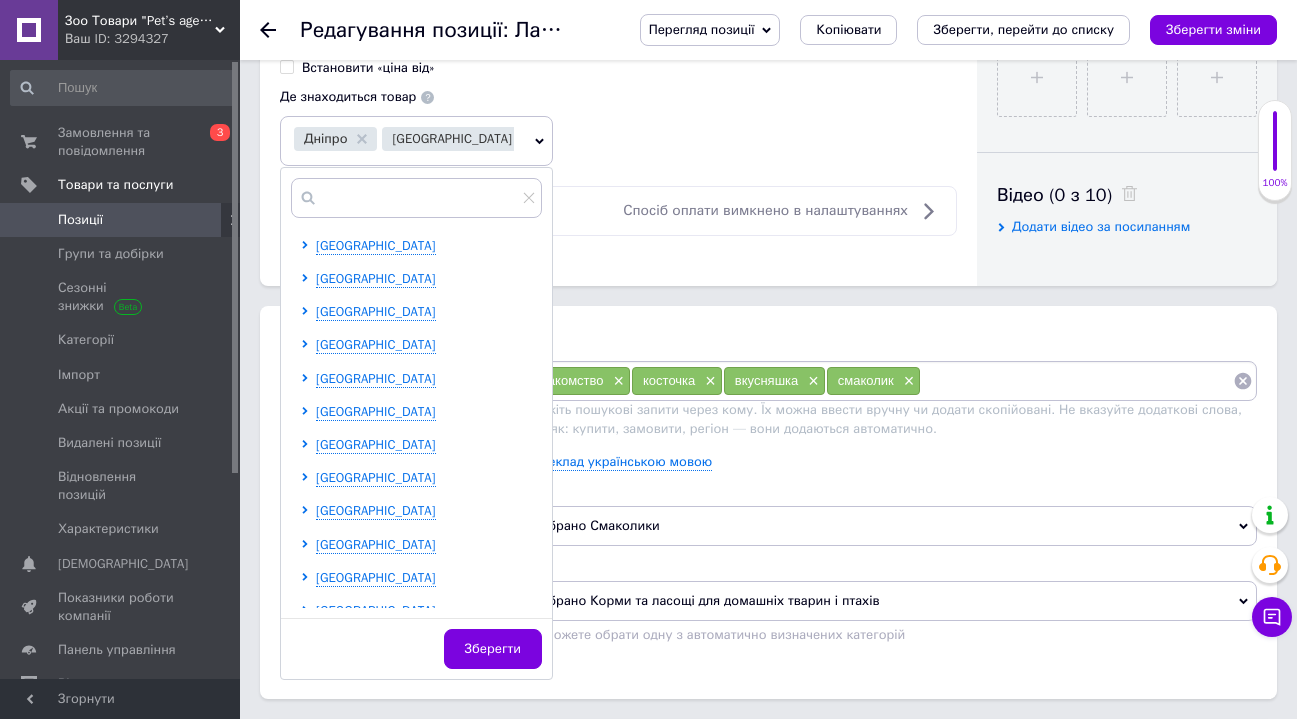 scroll, scrollTop: 41, scrollLeft: 0, axis: vertical 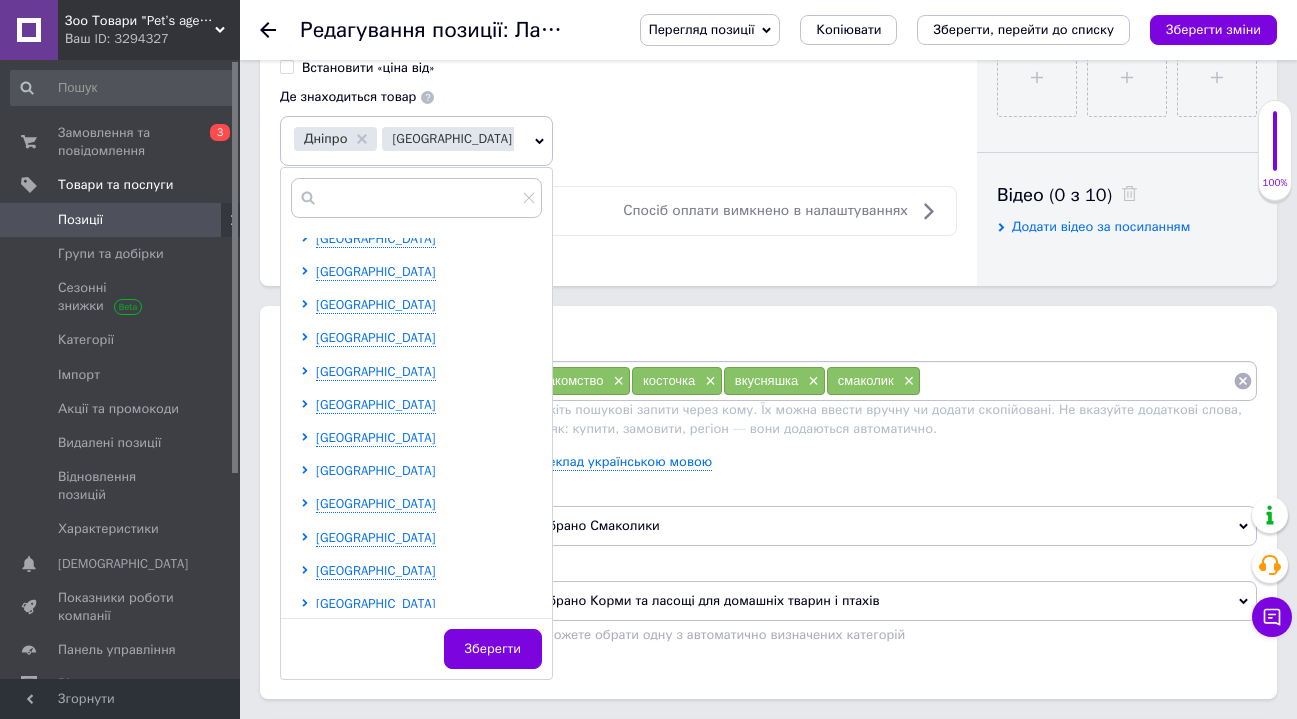 click on "[GEOGRAPHIC_DATA]" at bounding box center [376, 470] 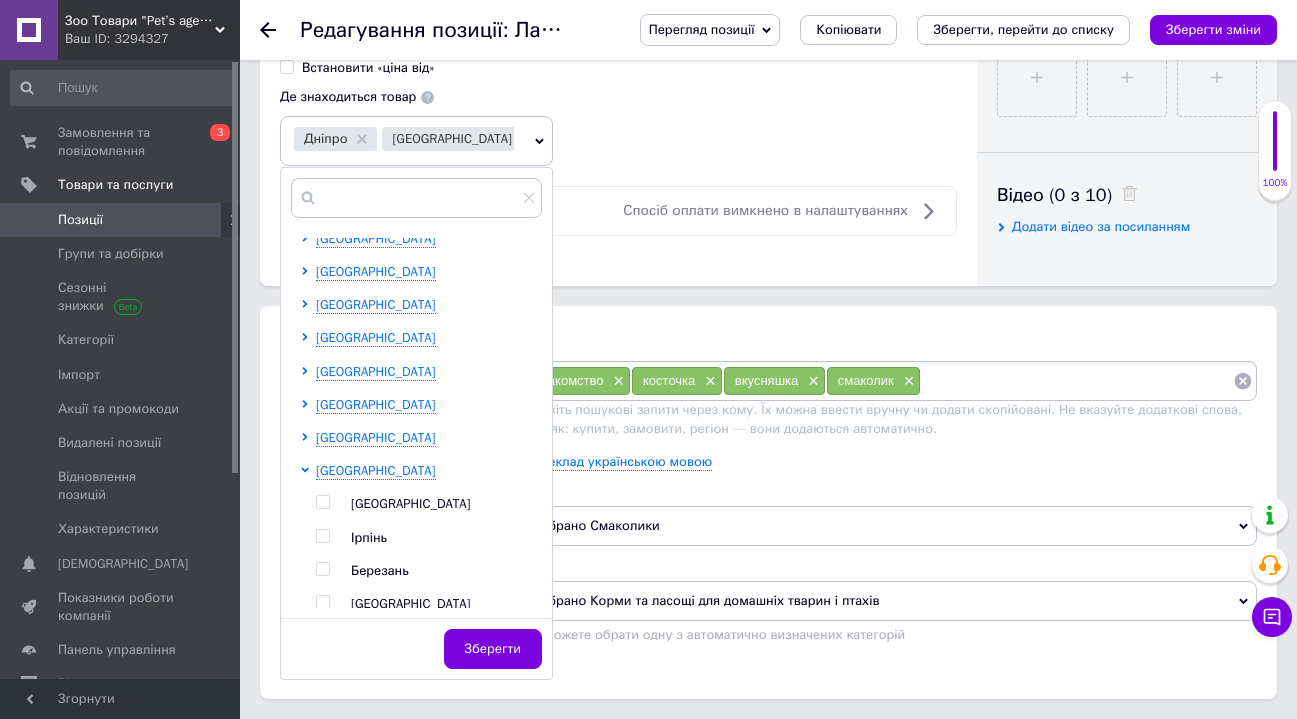 drag, startPoint x: 321, startPoint y: 499, endPoint x: 382, endPoint y: 560, distance: 86.26703 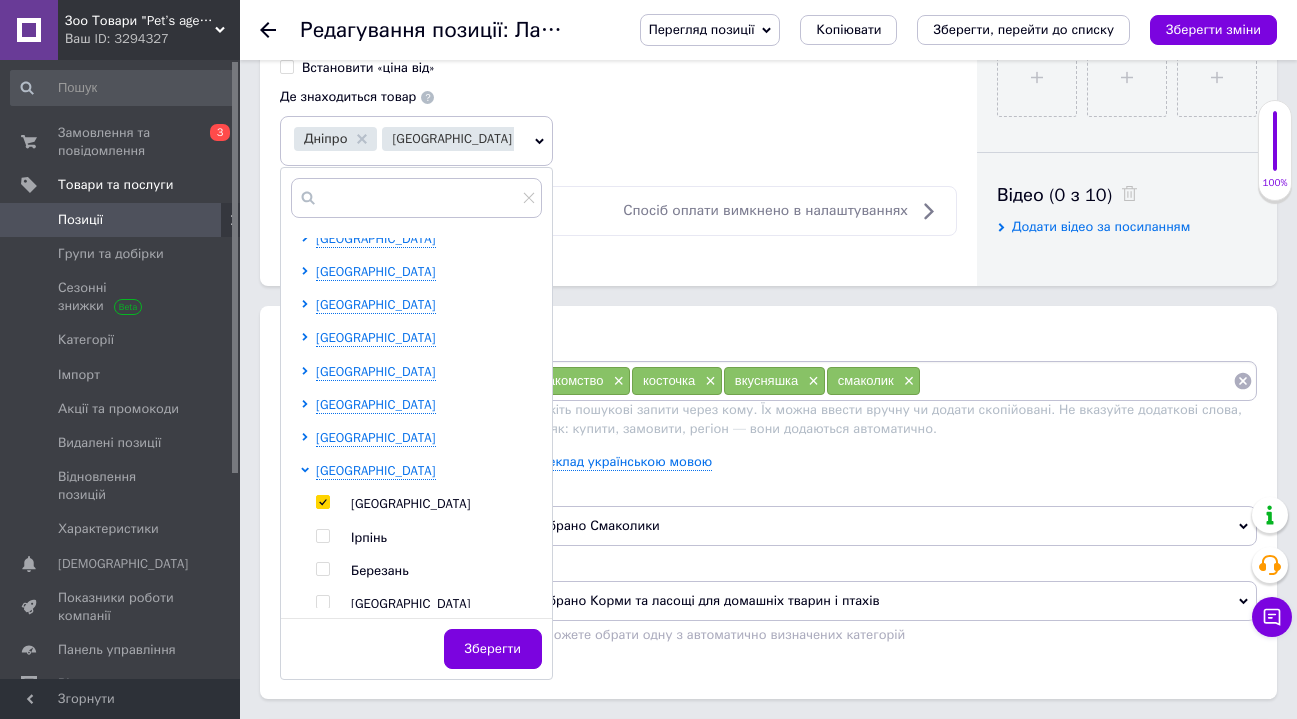 checkbox on "true" 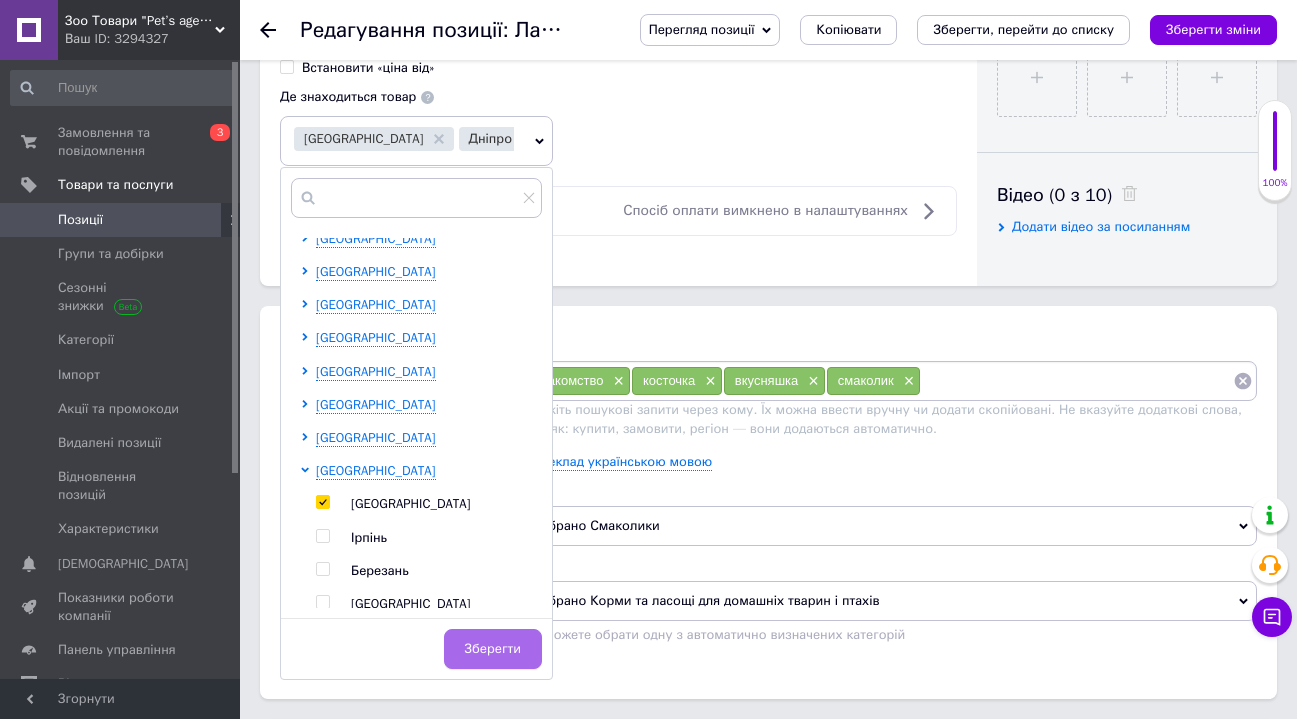 click on "Зберегти" at bounding box center [493, 649] 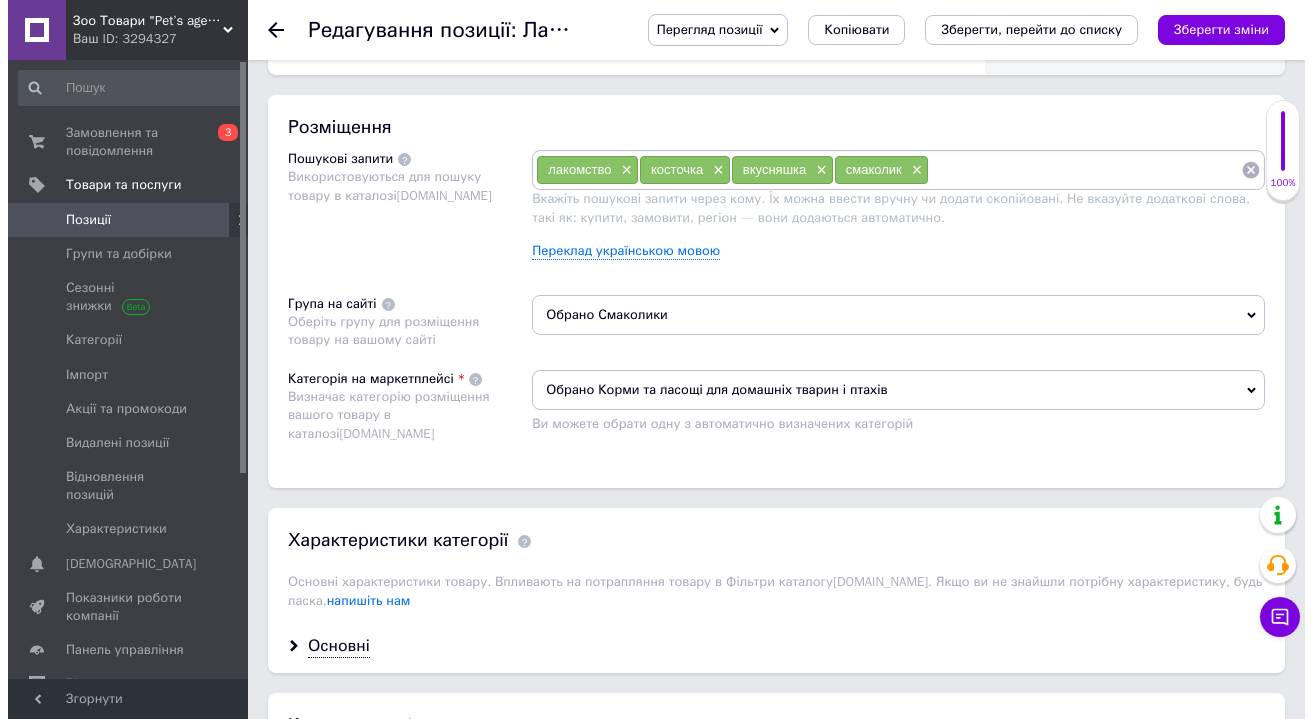 scroll, scrollTop: 956, scrollLeft: 0, axis: vertical 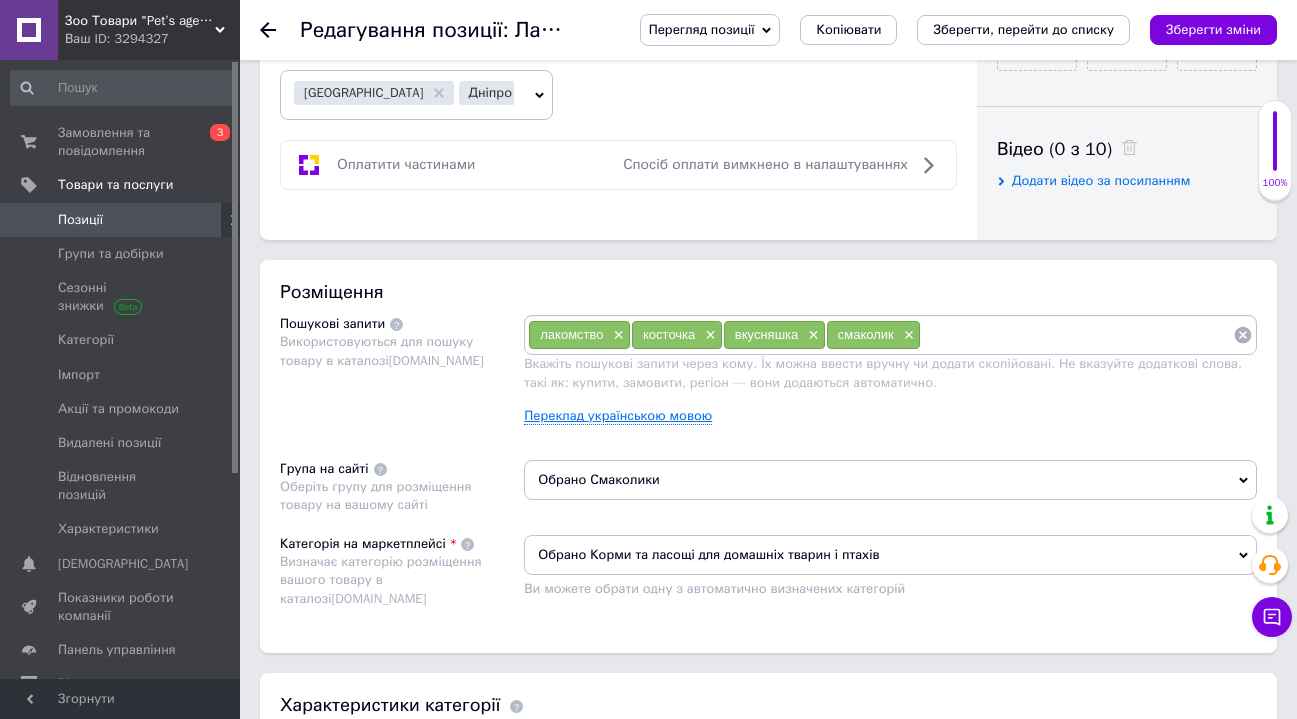 click on "Переклад українською мовою" at bounding box center (618, 416) 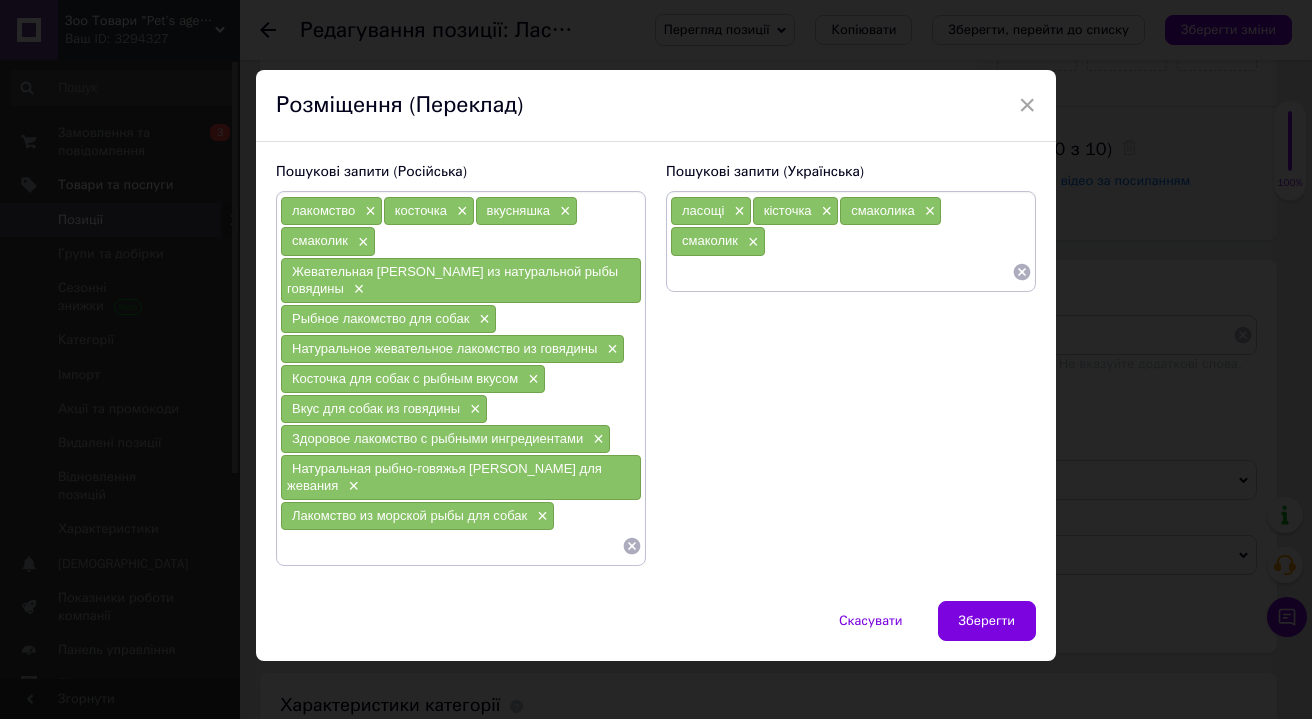 click at bounding box center [841, 272] 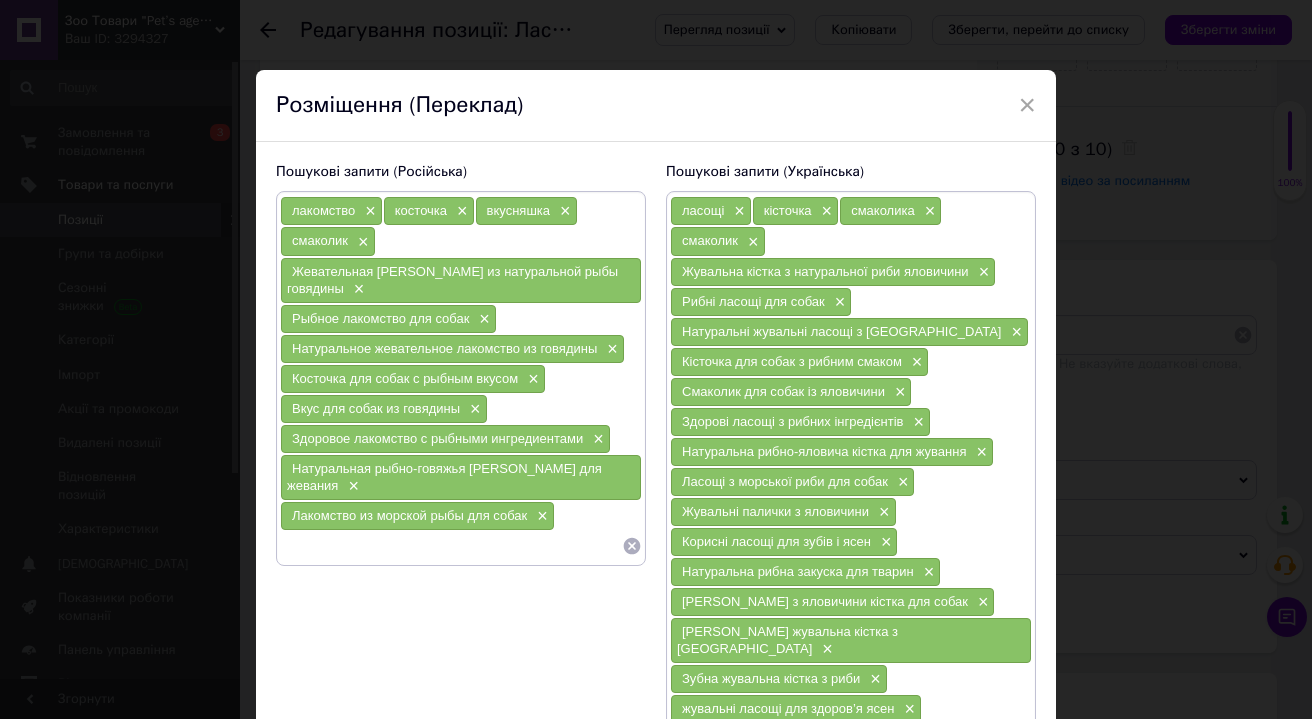 scroll, scrollTop: 384, scrollLeft: 0, axis: vertical 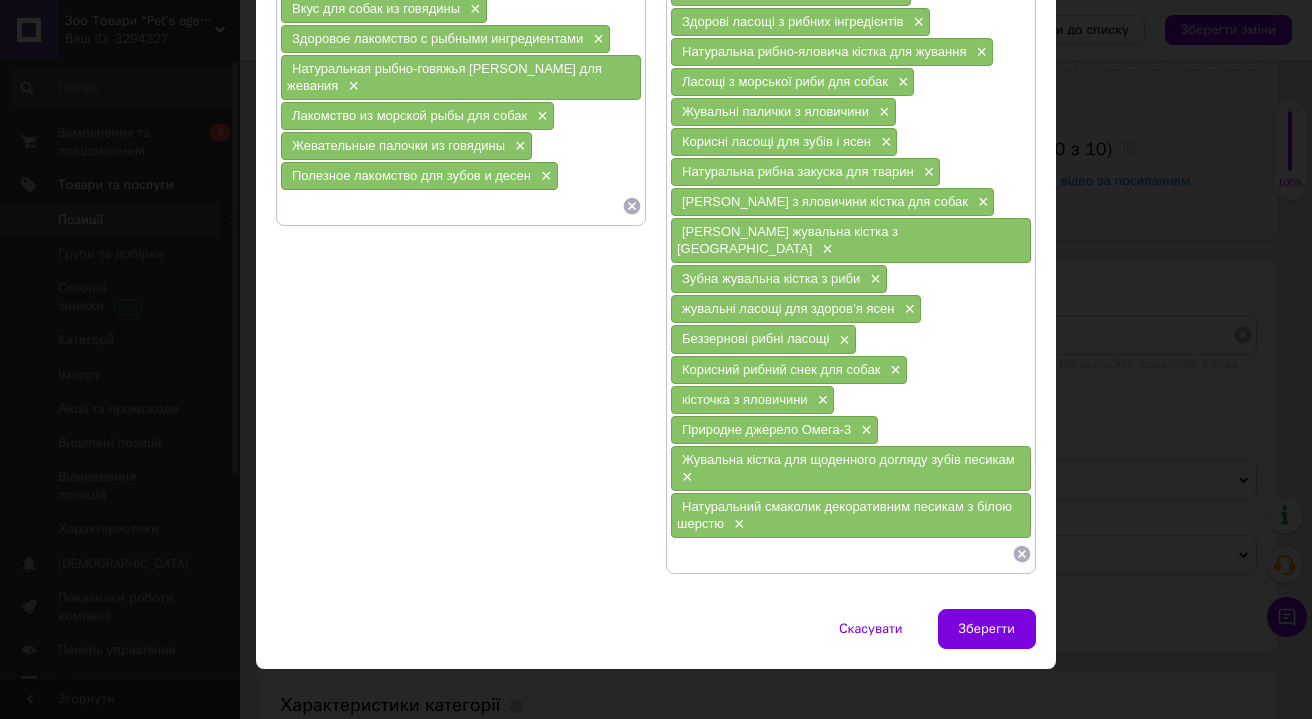 click at bounding box center [841, 554] 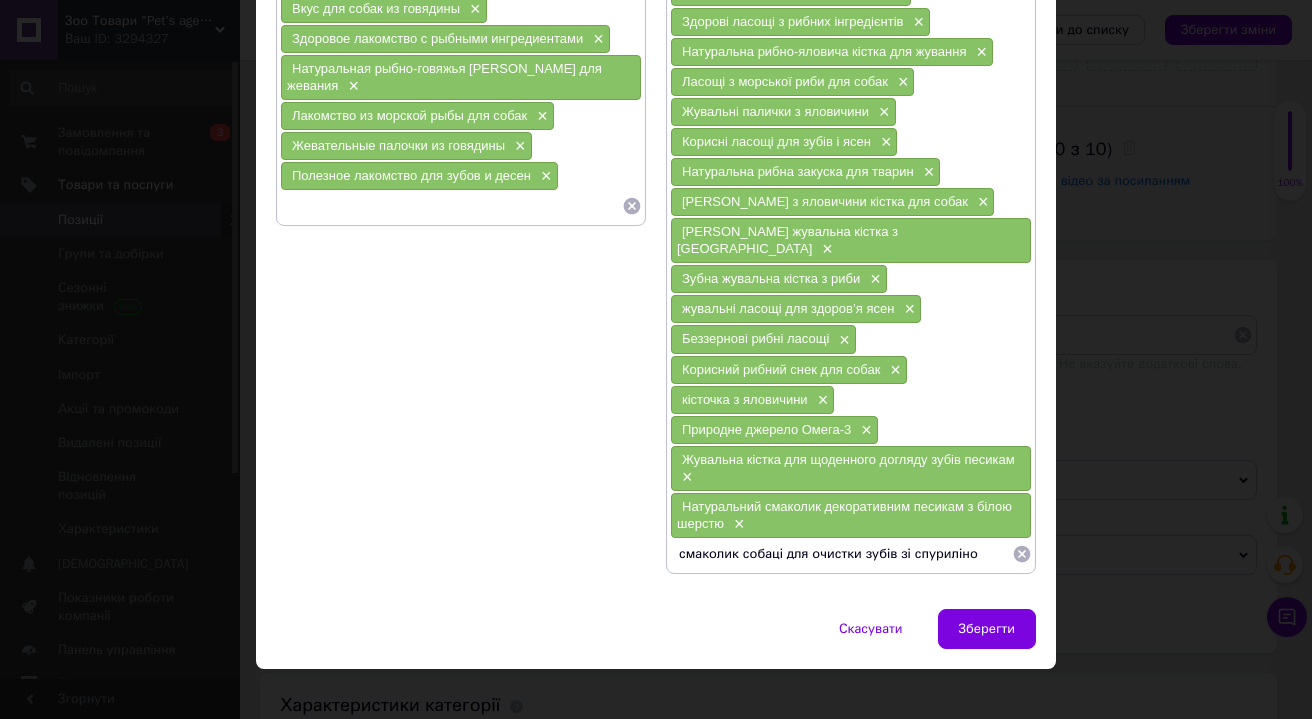 type on "смаколик собаці для очистки зубів зі спуриліною" 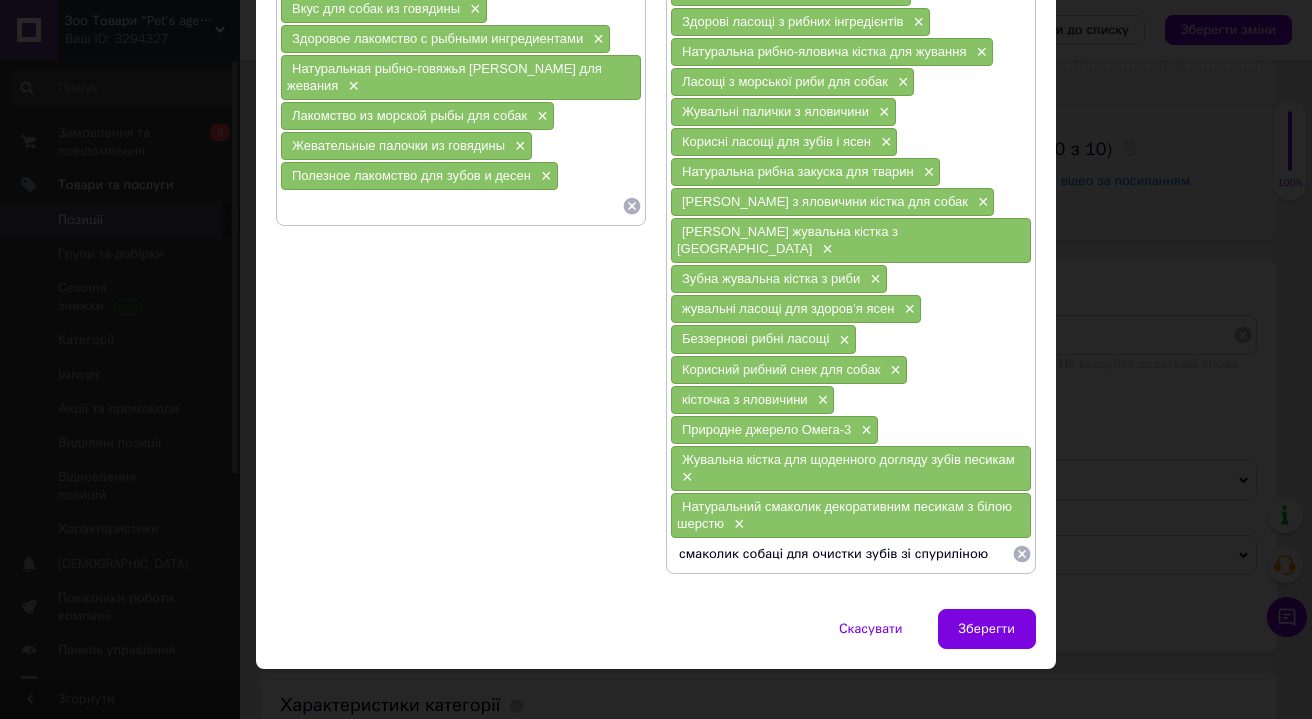type 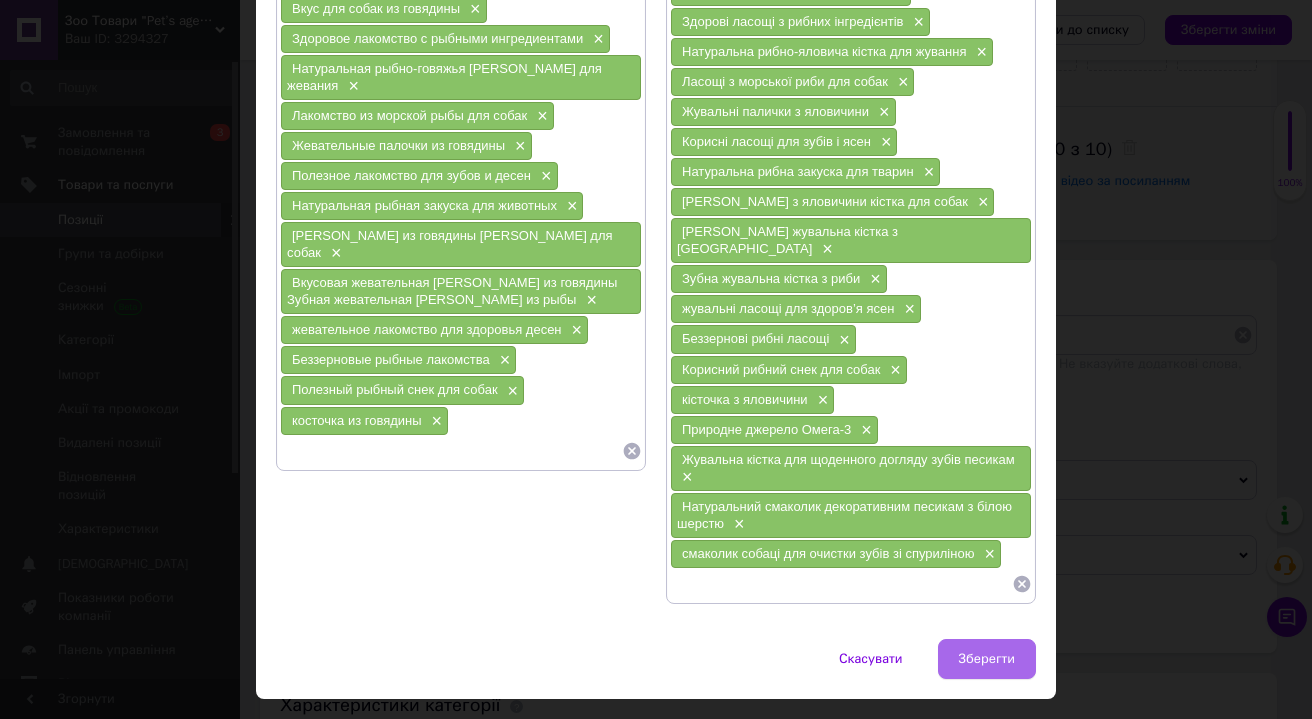 click on "Зберегти" at bounding box center [987, 659] 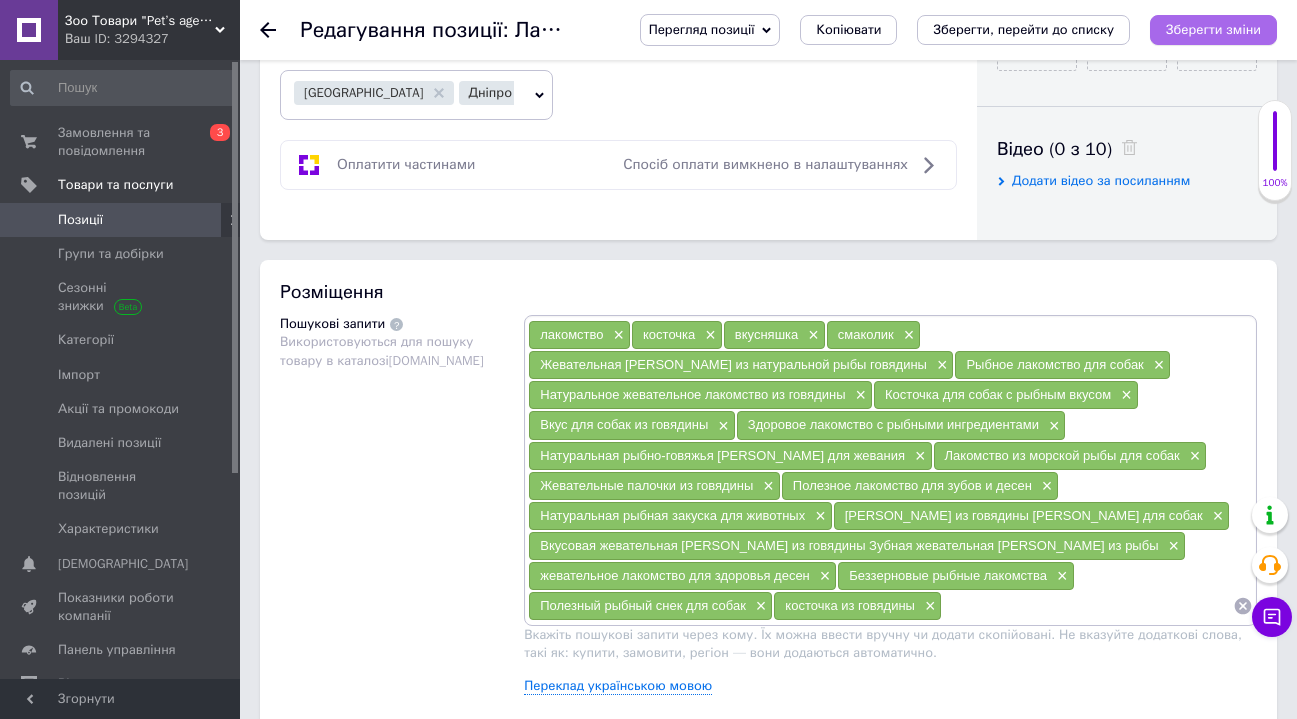 click on "Зберегти зміни" at bounding box center (1213, 29) 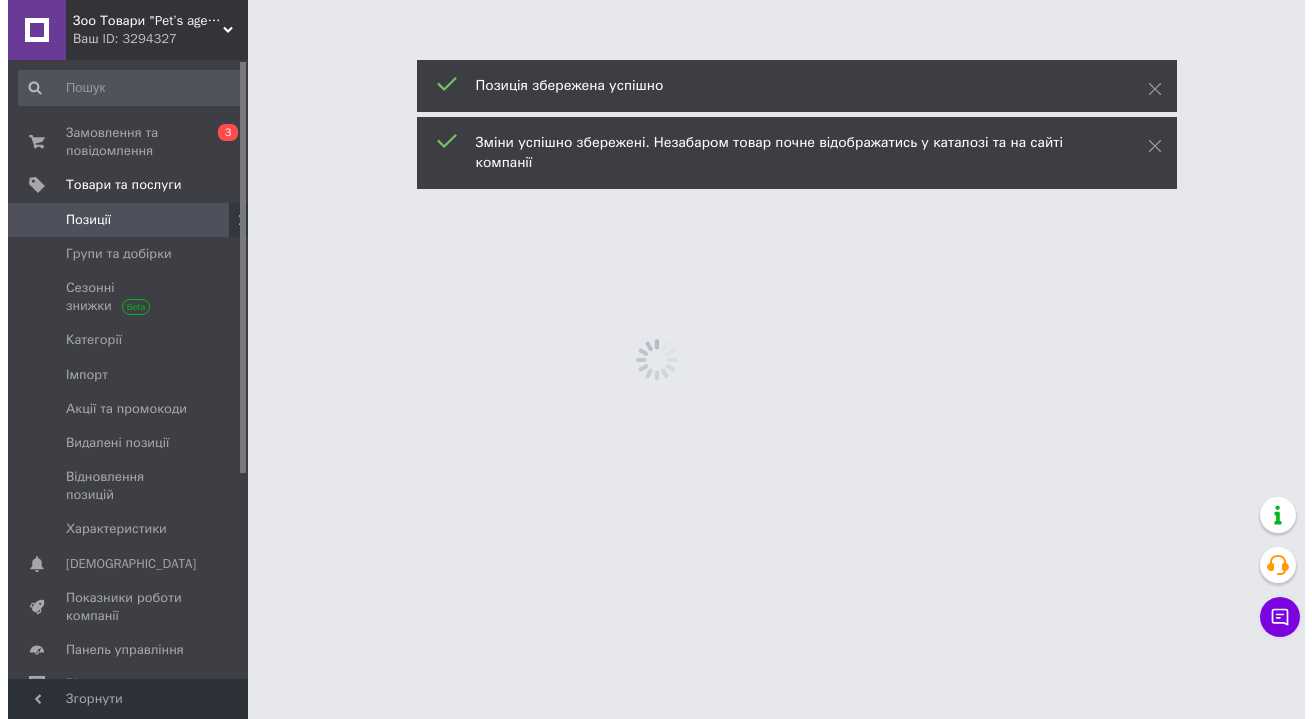 scroll, scrollTop: 0, scrollLeft: 0, axis: both 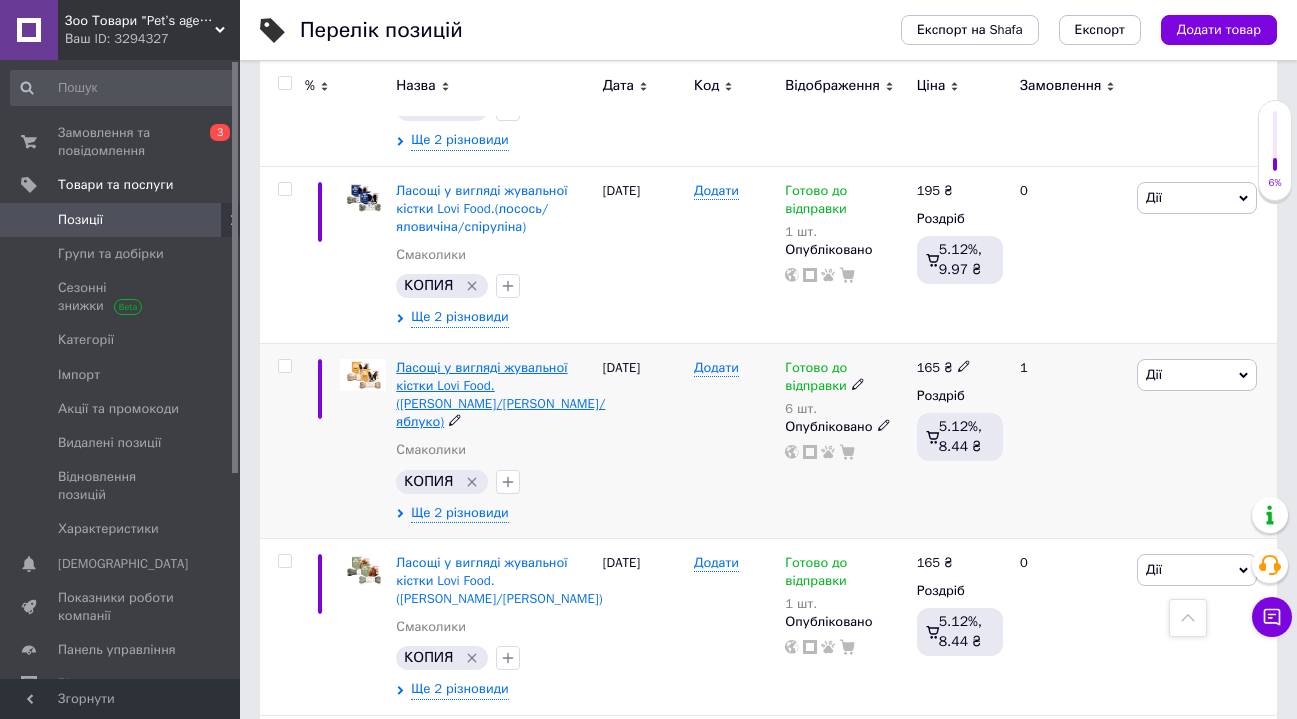 click on "Ласощі у вигляді жувальної кістки Lovi Food.([PERSON_NAME]/[PERSON_NAME]/яблуко)" at bounding box center [500, 395] 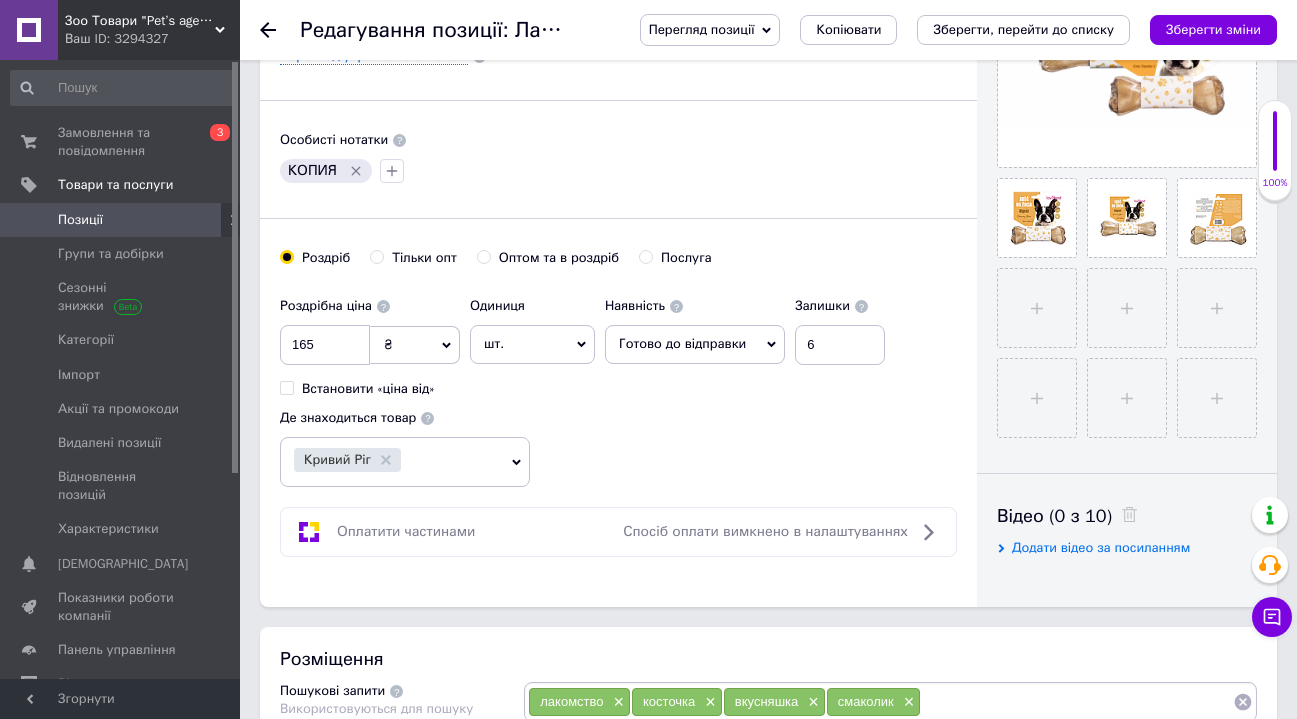 scroll, scrollTop: 617, scrollLeft: 0, axis: vertical 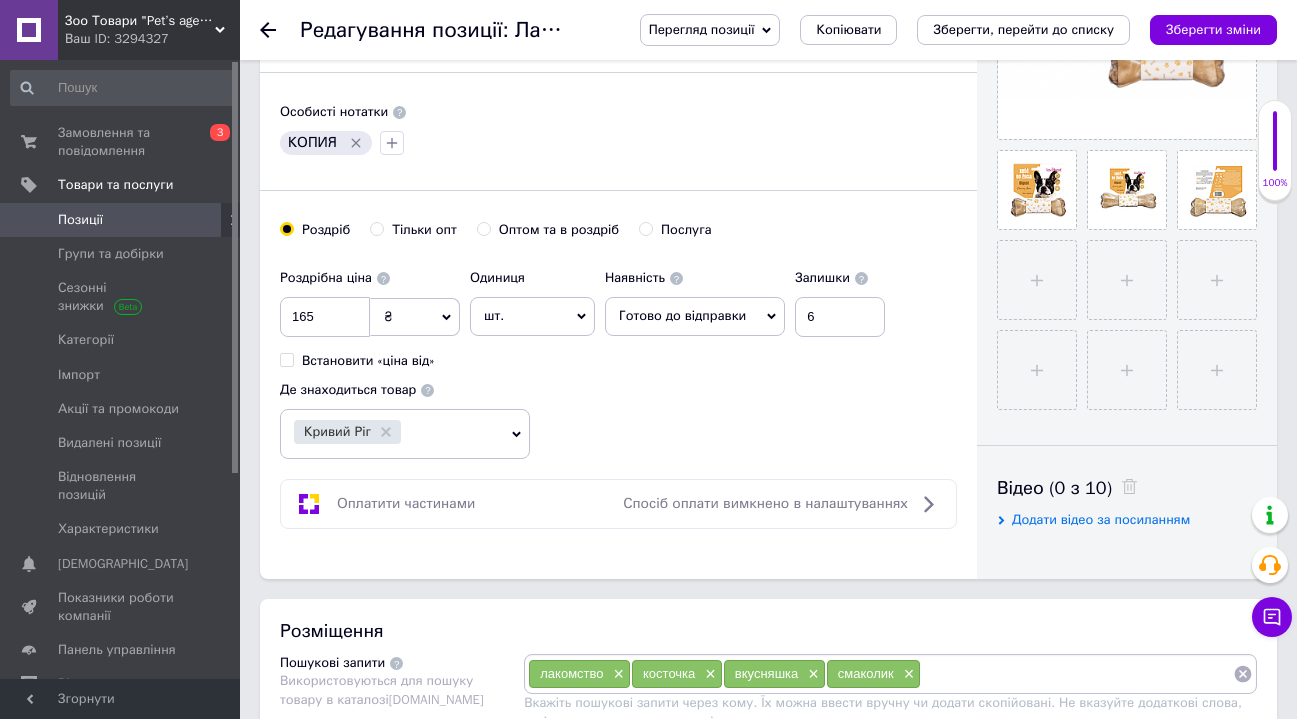 click on "Кривий Ріг" at bounding box center (347, 432) 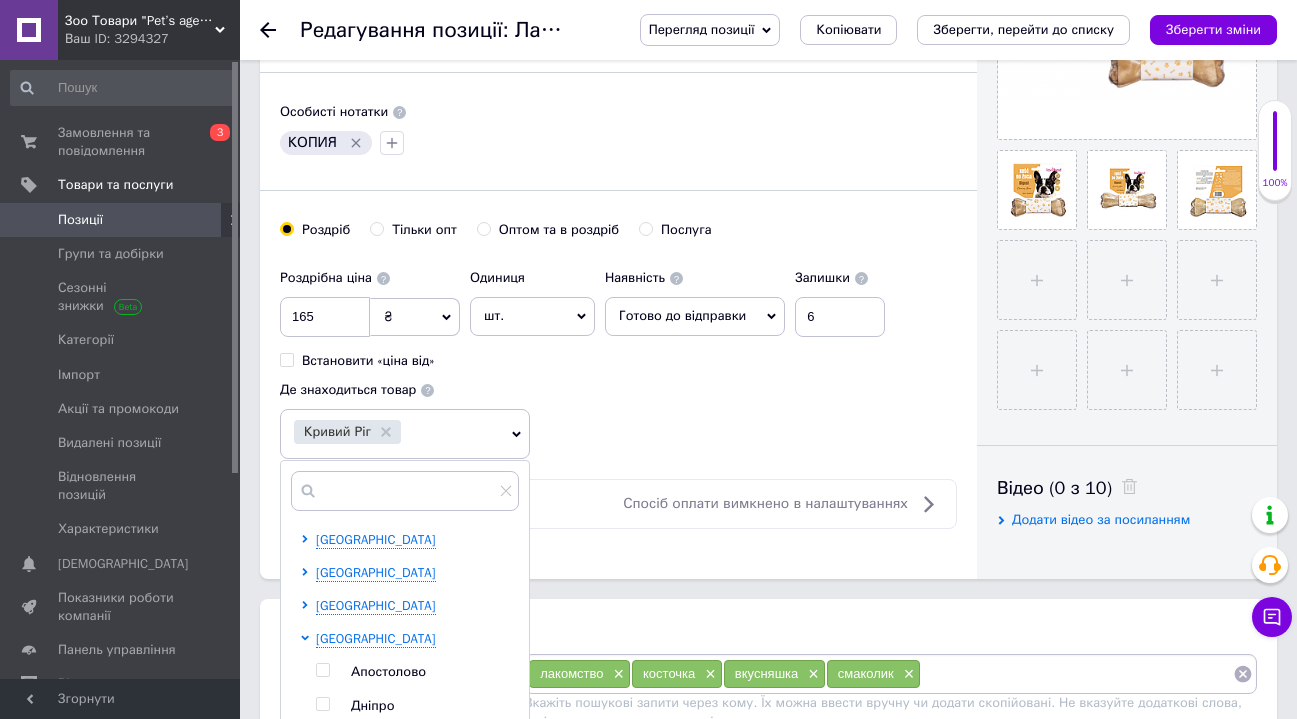 scroll, scrollTop: 53, scrollLeft: 0, axis: vertical 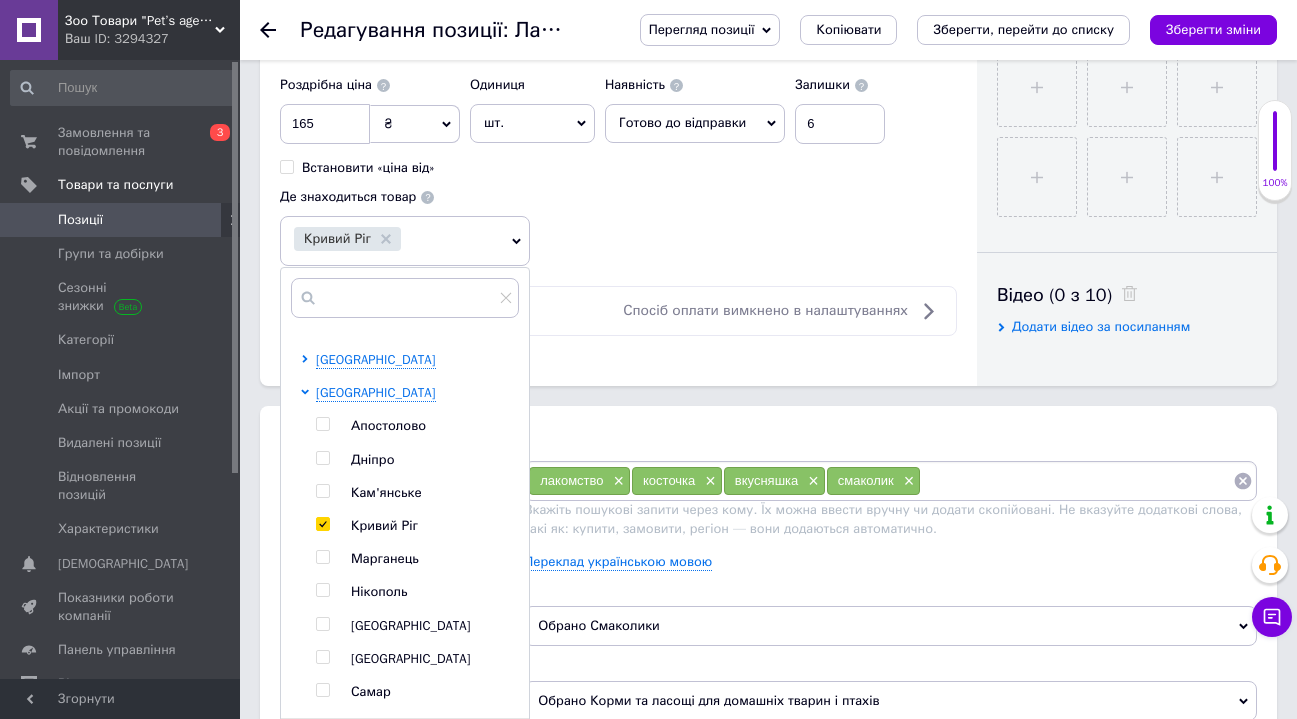 click at bounding box center [322, 524] 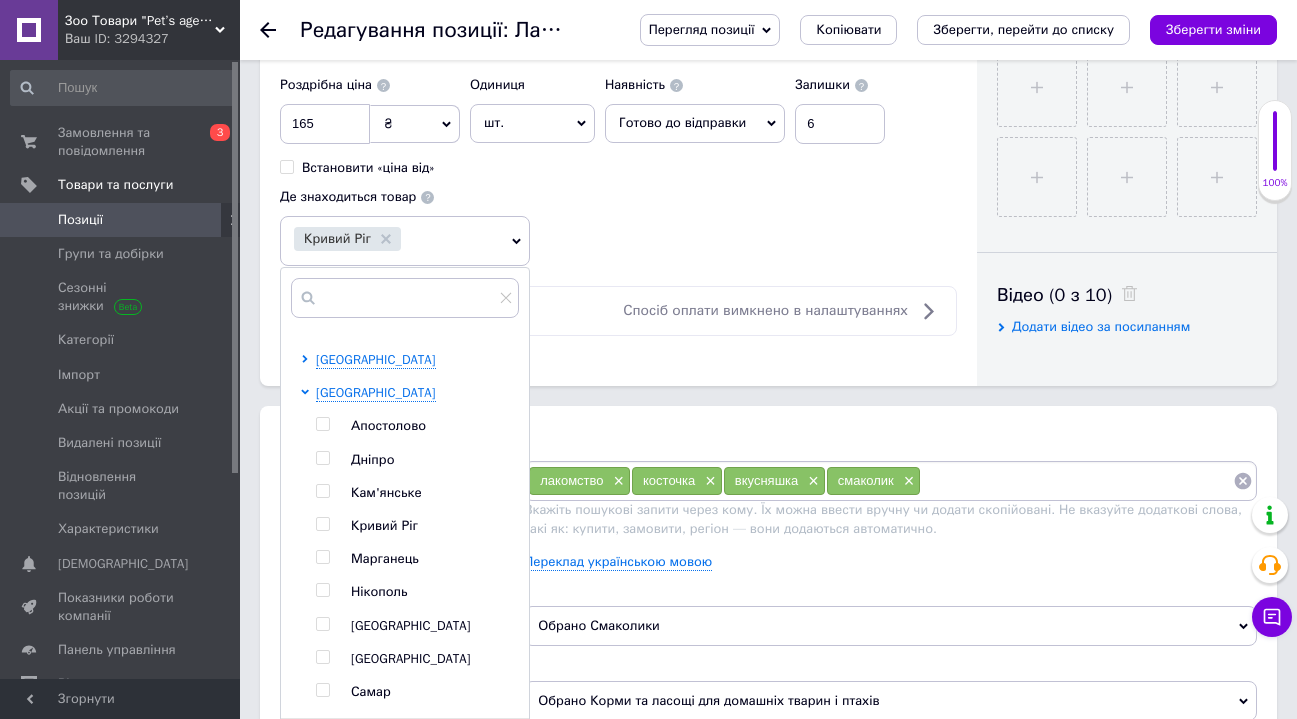 checkbox on "false" 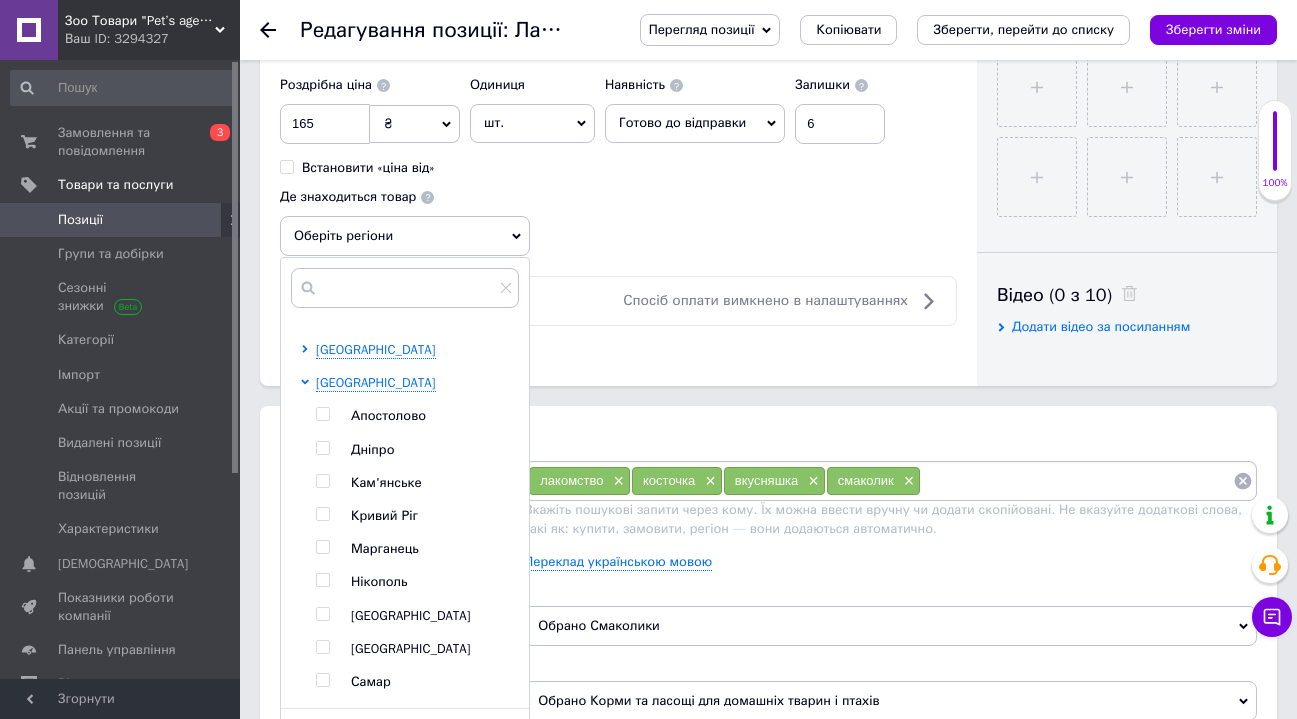 click at bounding box center [322, 448] 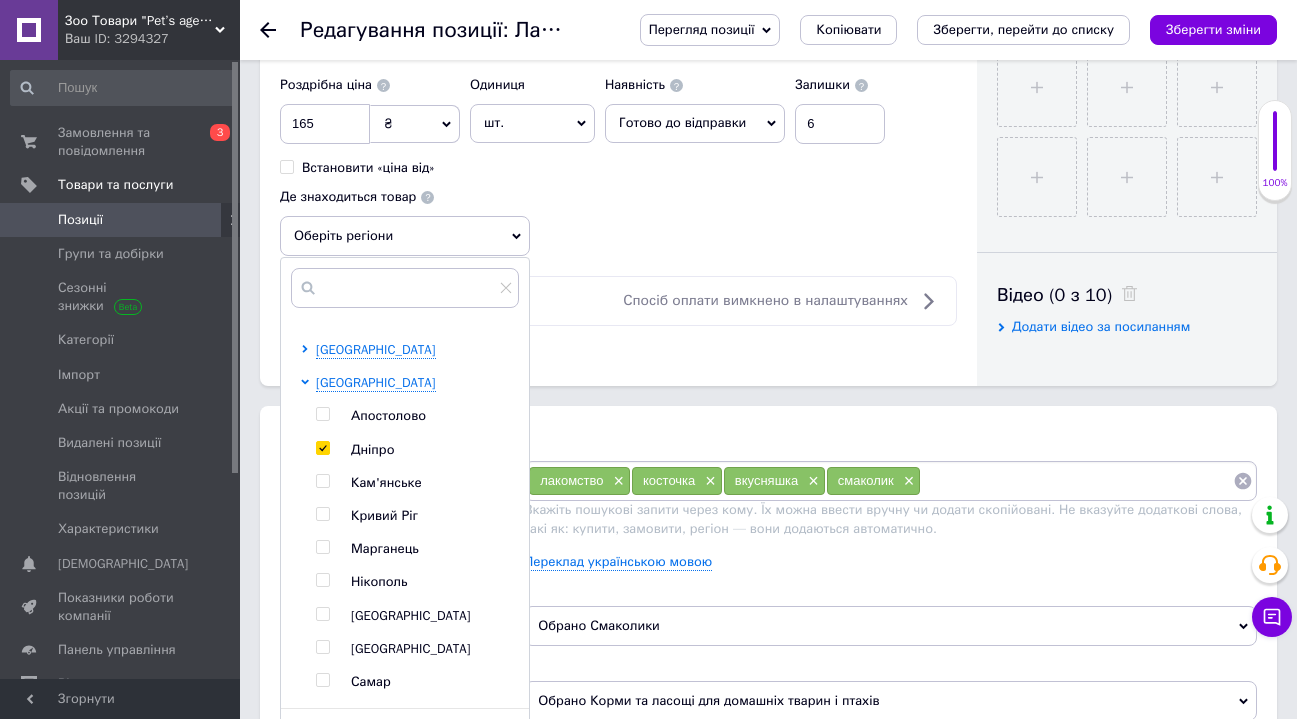 checkbox on "true" 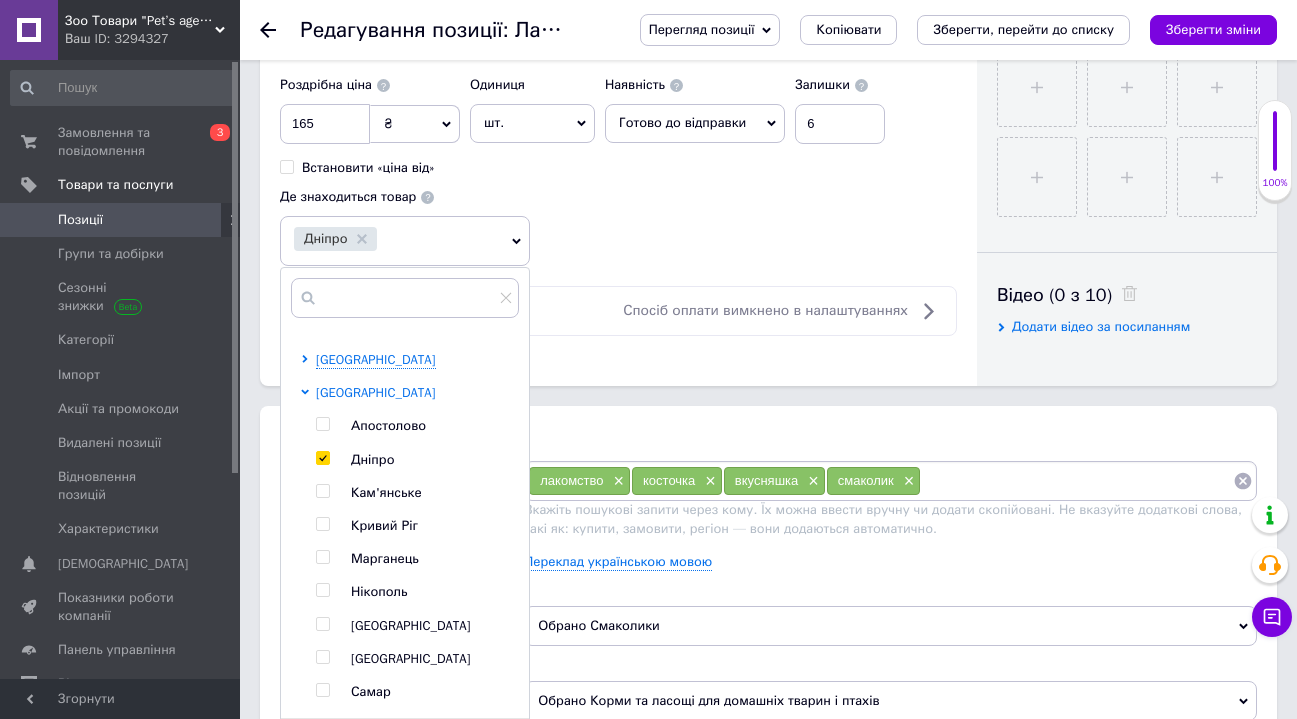 click on "[GEOGRAPHIC_DATA]" at bounding box center [376, 392] 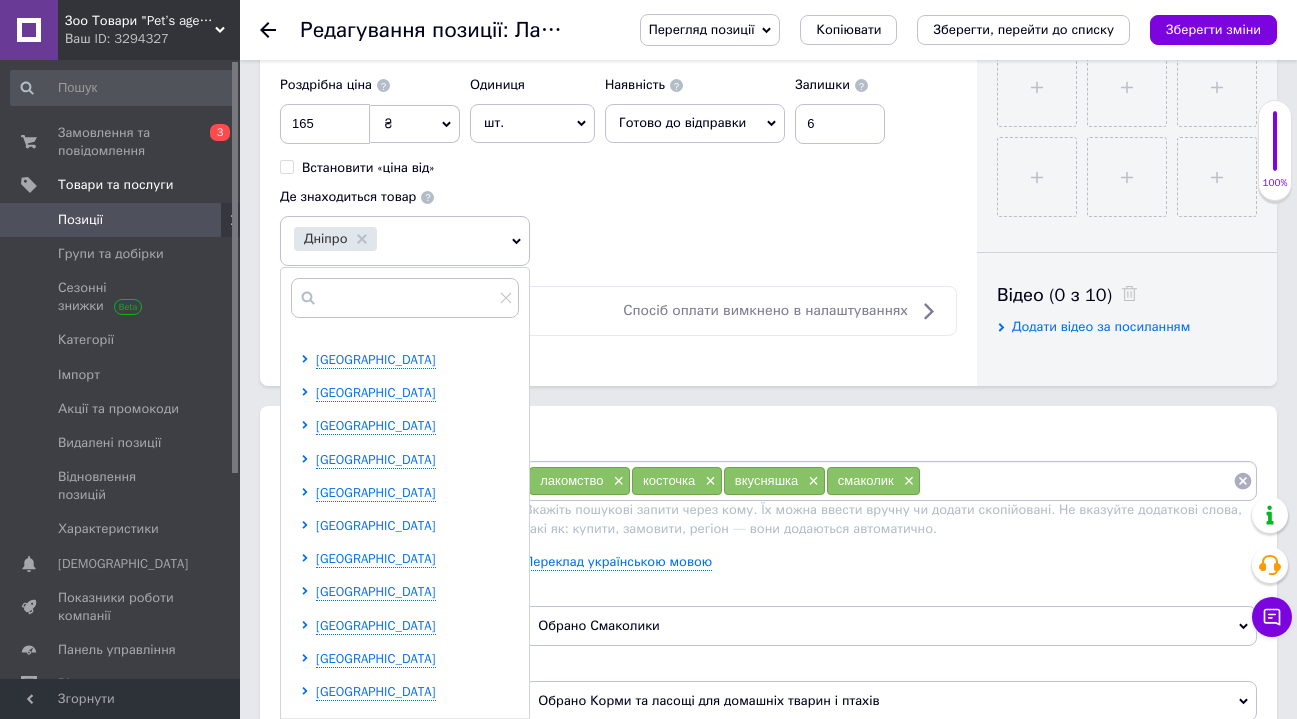 click on "[GEOGRAPHIC_DATA]" at bounding box center [376, 525] 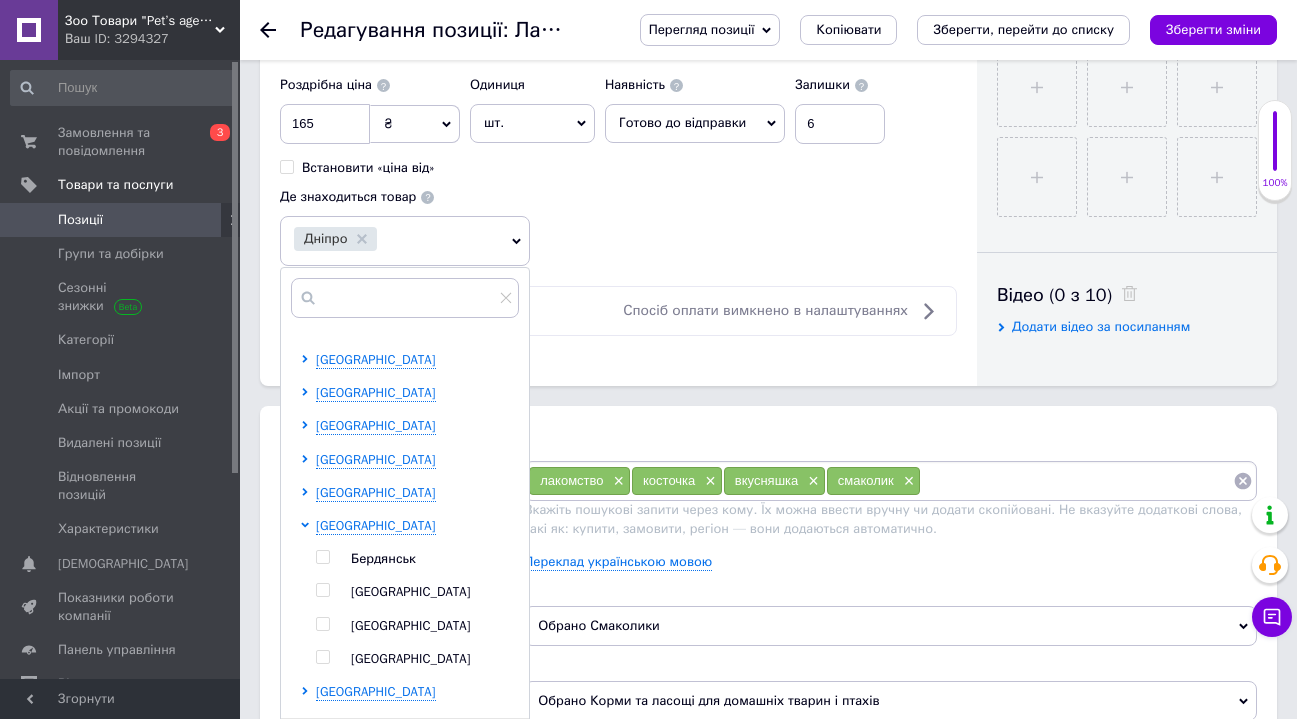 click at bounding box center (322, 624) 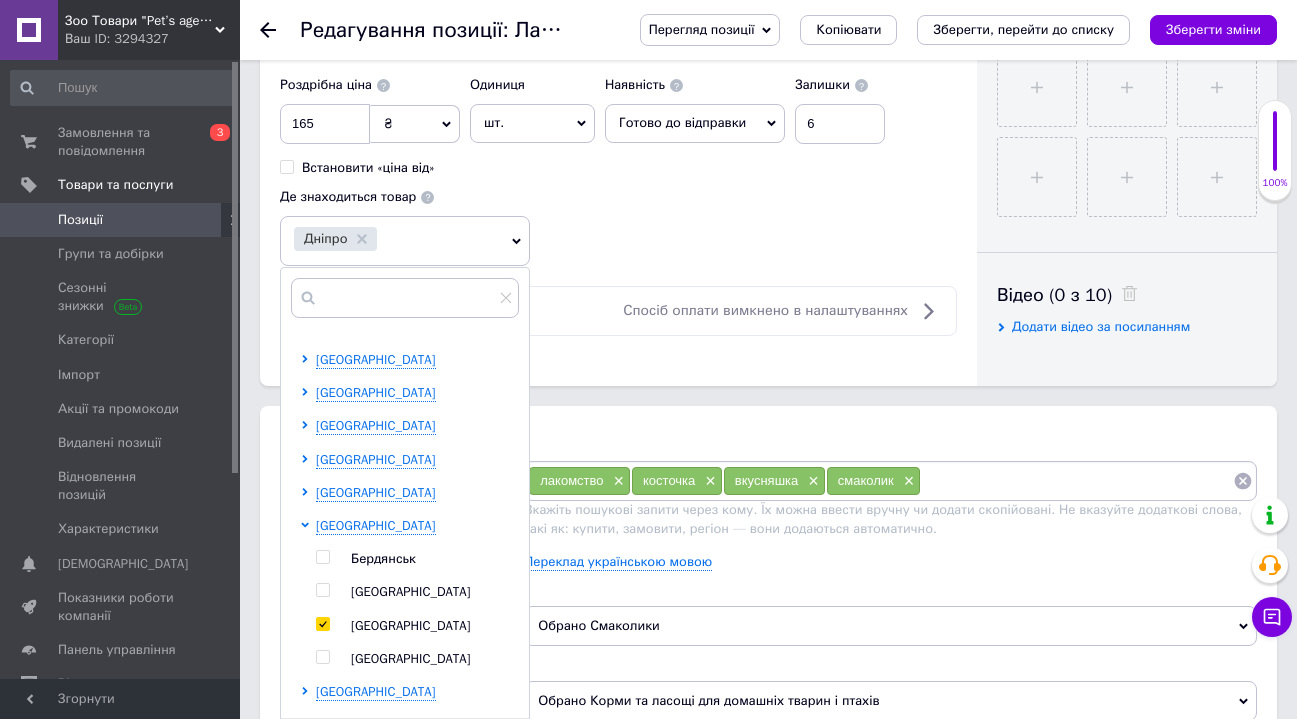 checkbox on "true" 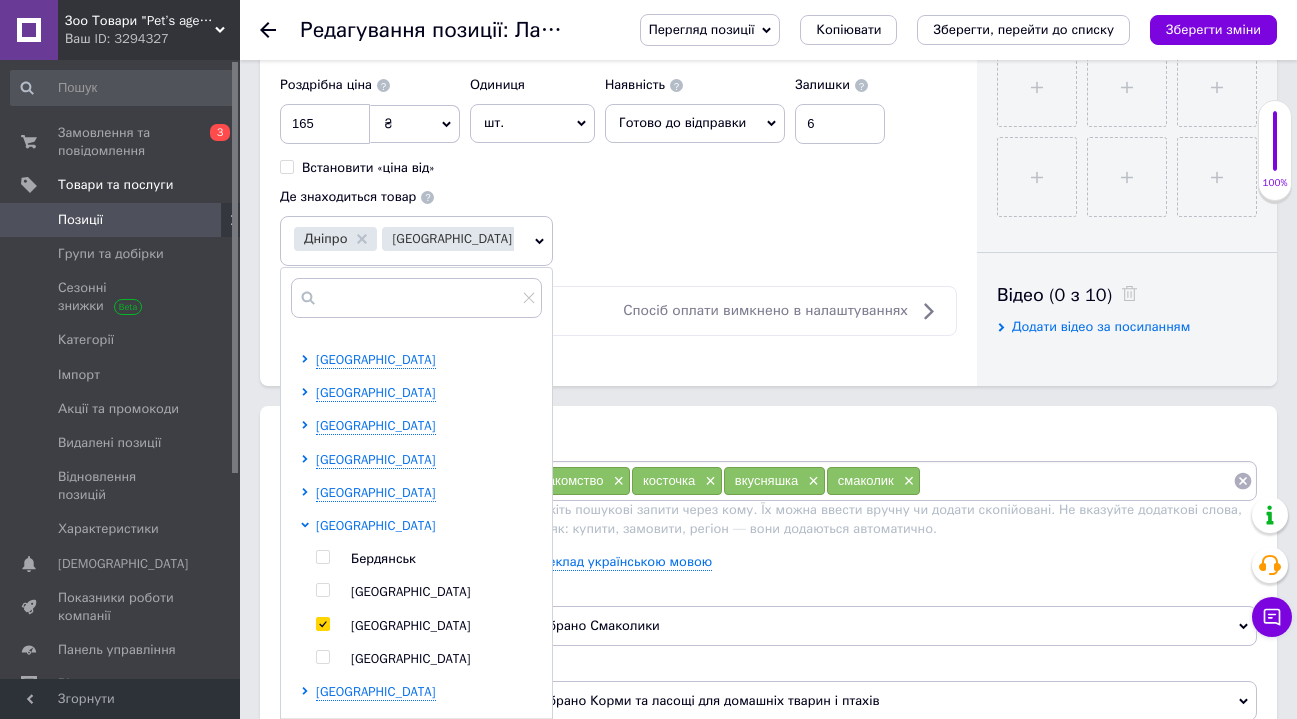 click on "[GEOGRAPHIC_DATA]" at bounding box center [376, 525] 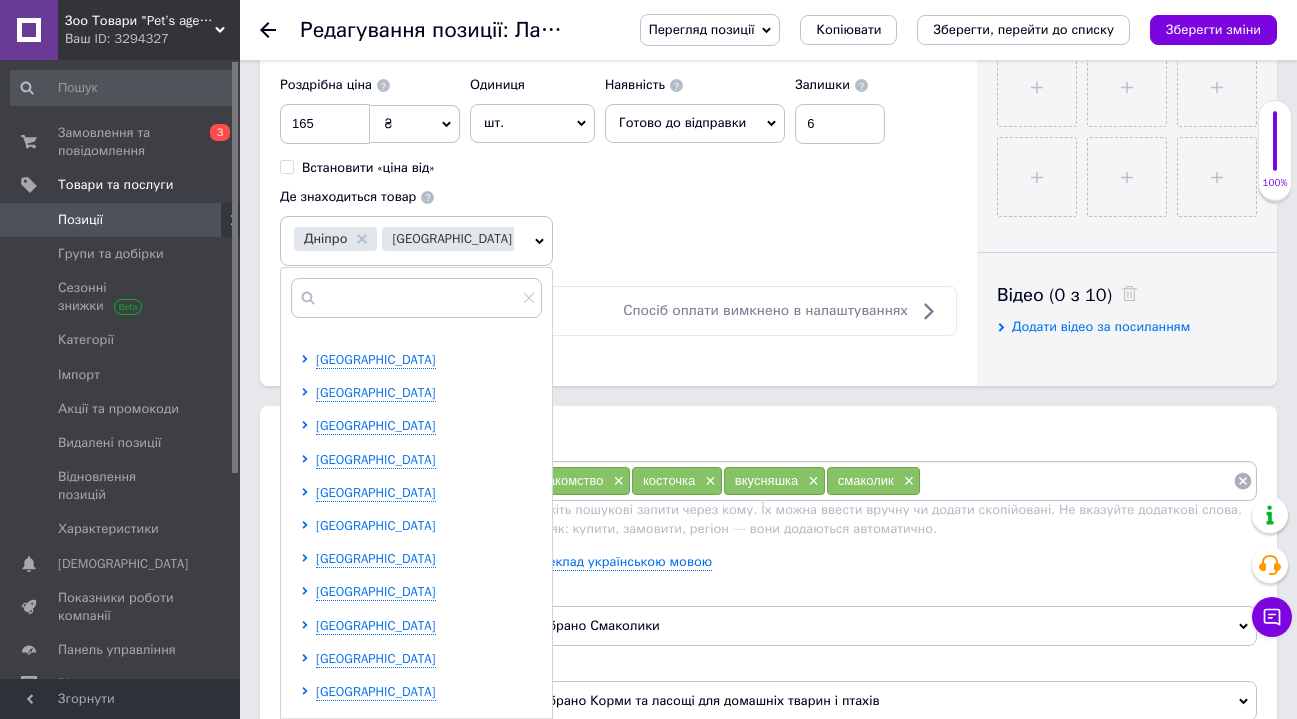 scroll, scrollTop: 213, scrollLeft: 0, axis: vertical 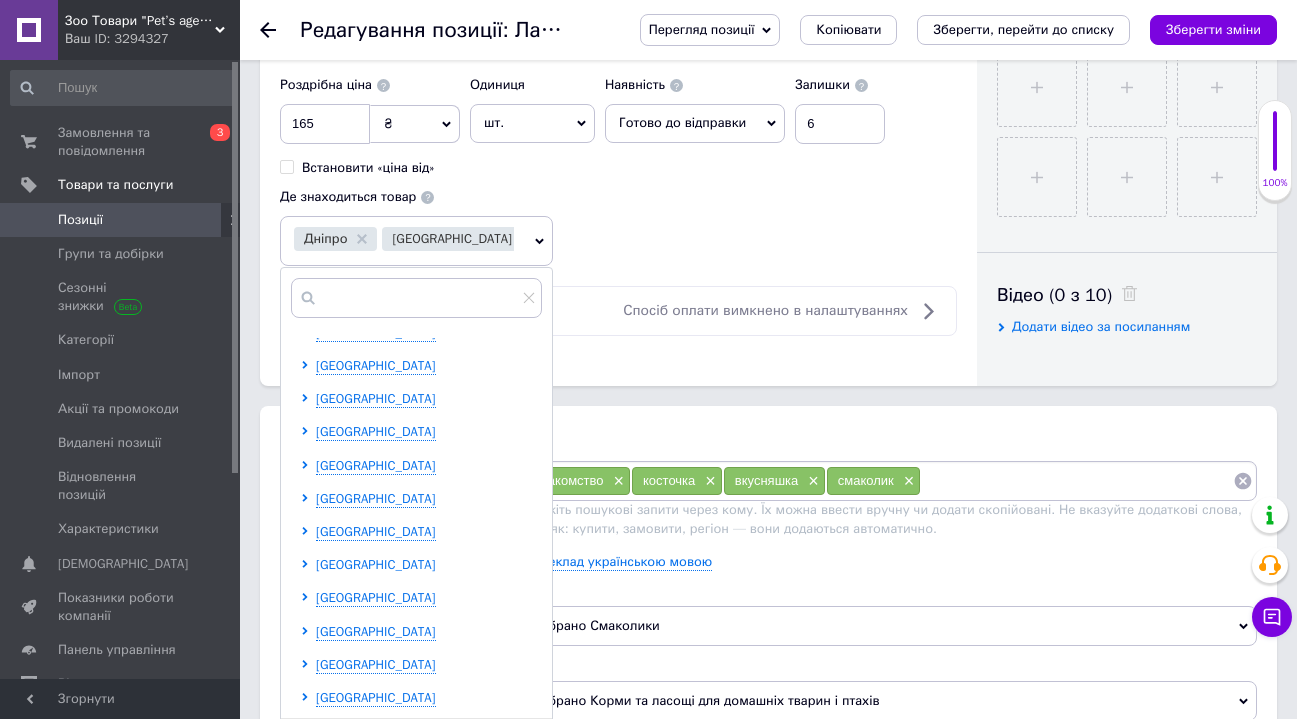 click on "[GEOGRAPHIC_DATA]" at bounding box center (376, 564) 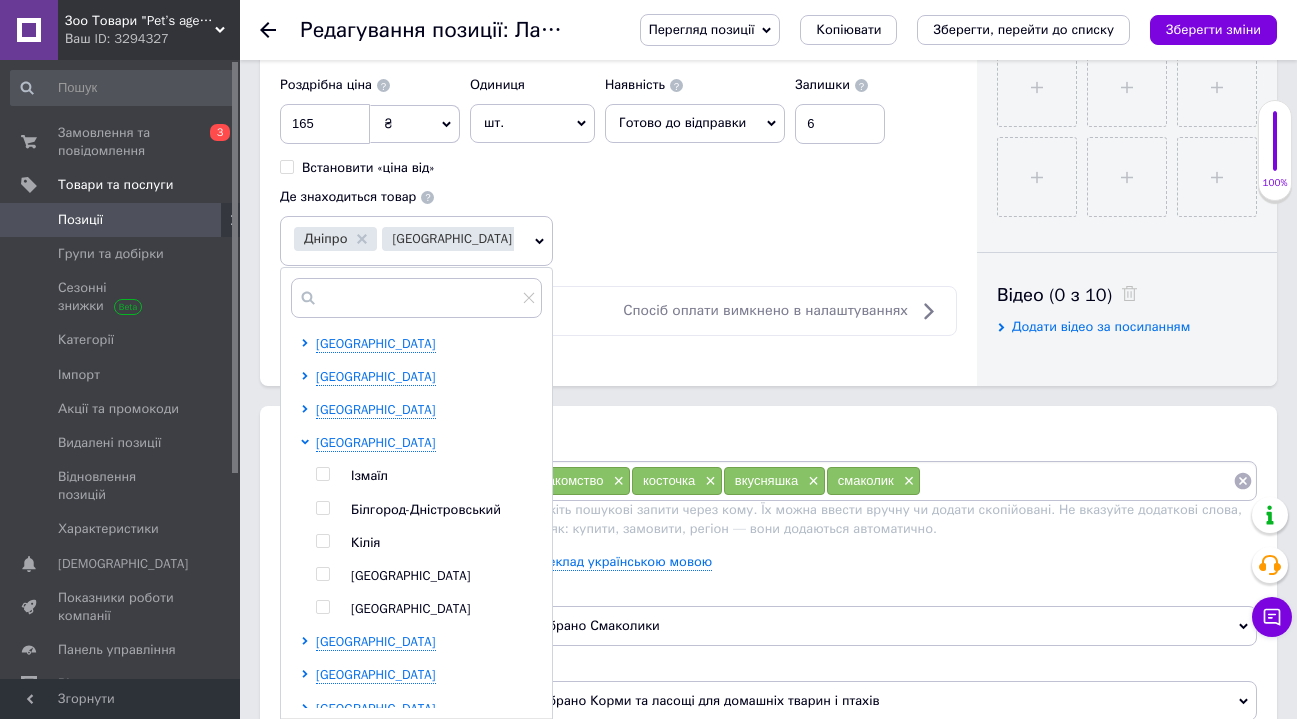 scroll, scrollTop: 457, scrollLeft: 0, axis: vertical 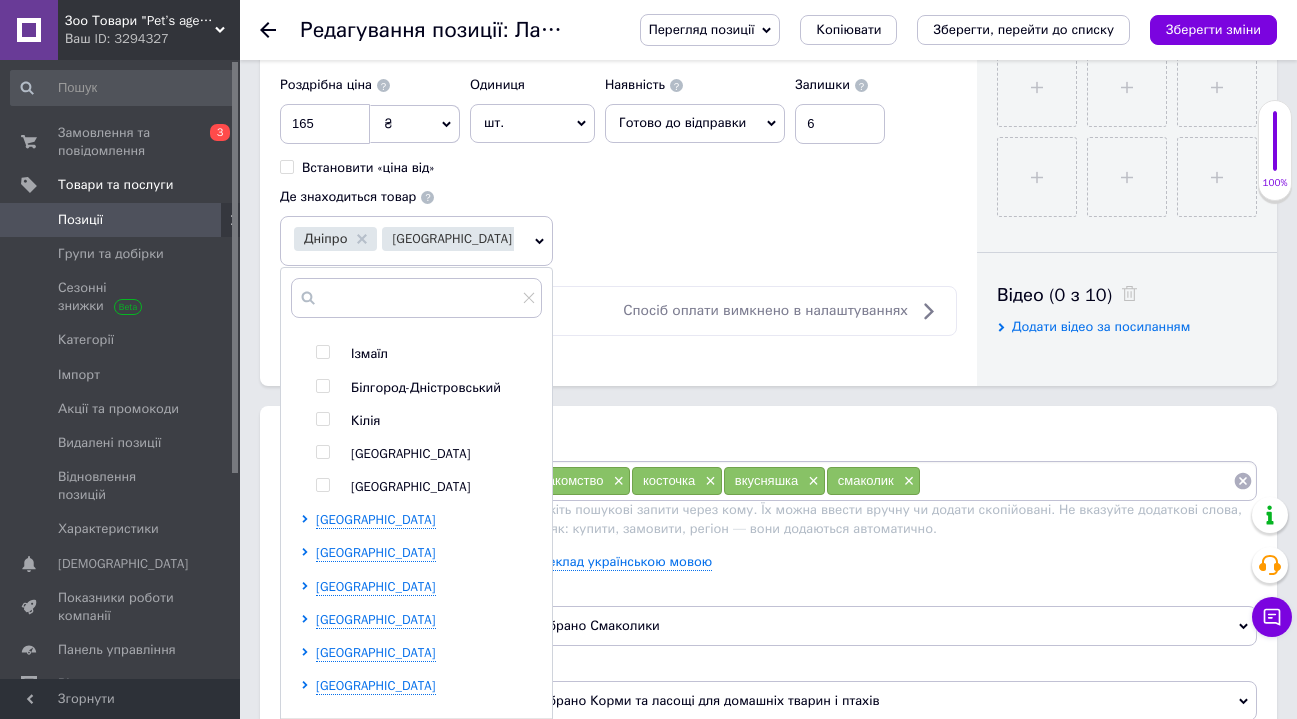click at bounding box center (322, 452) 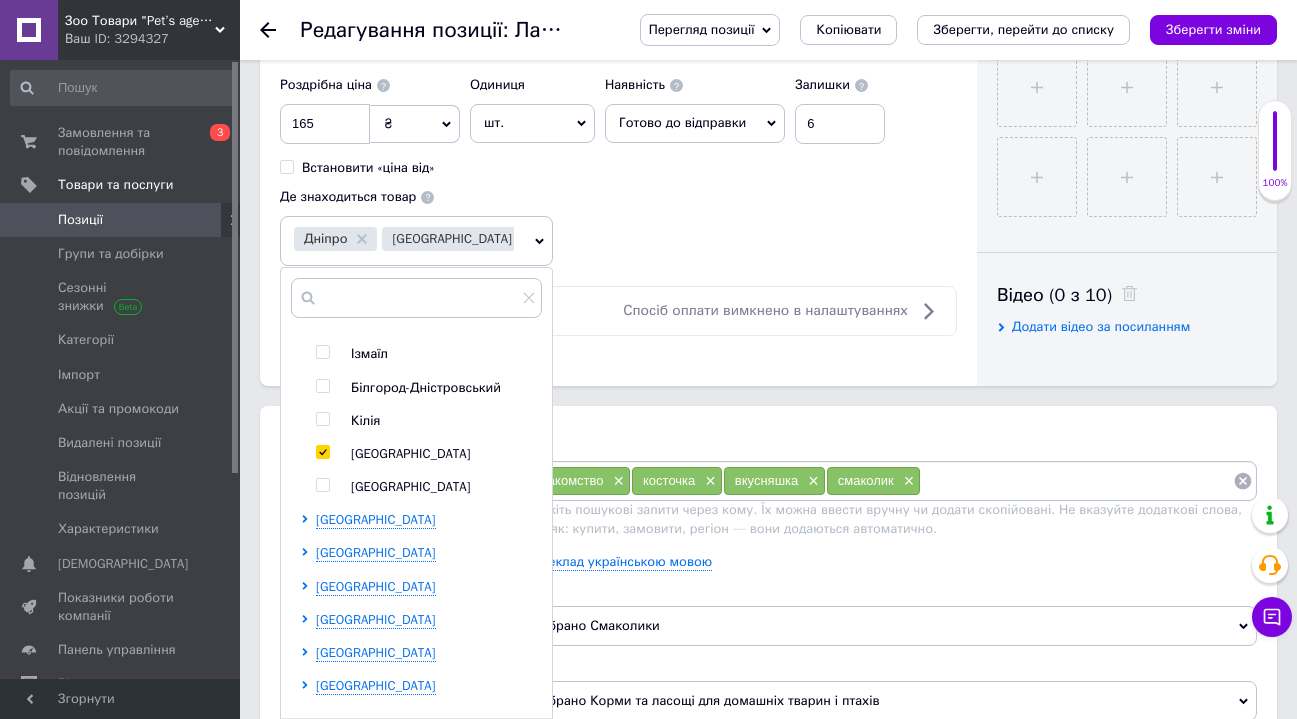 checkbox on "true" 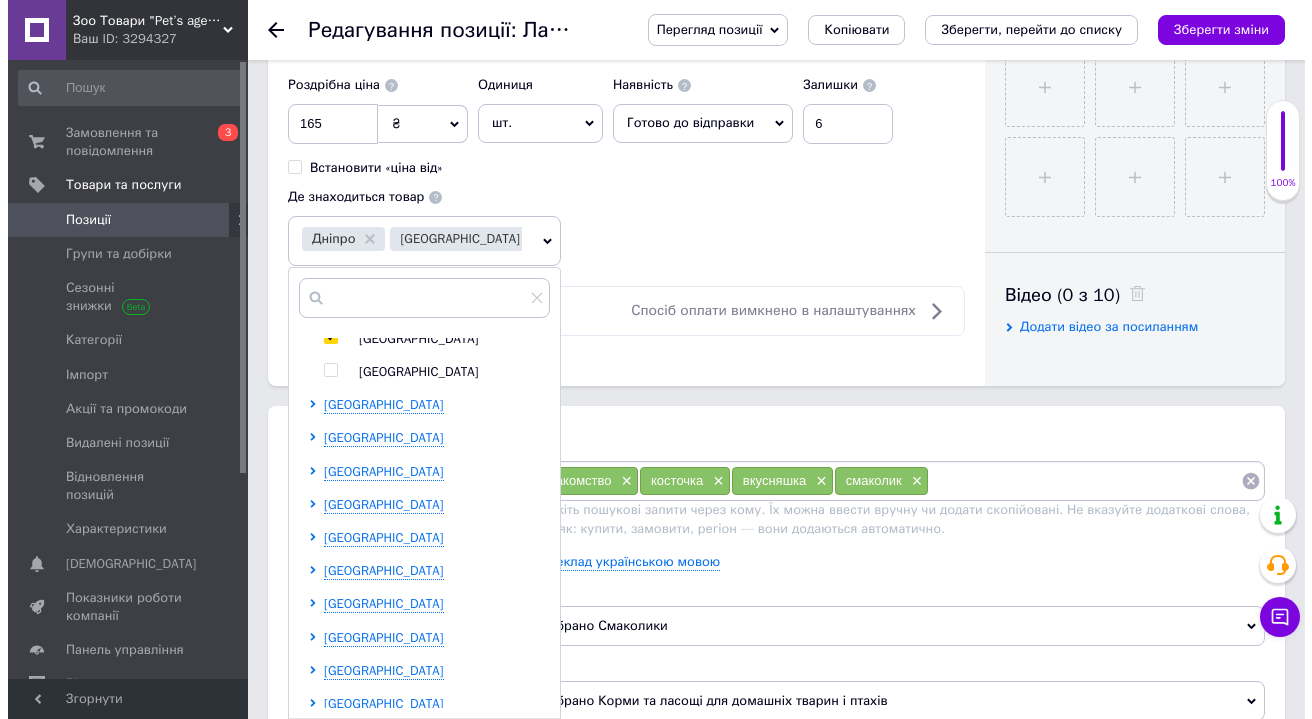 scroll, scrollTop: 926, scrollLeft: 0, axis: vertical 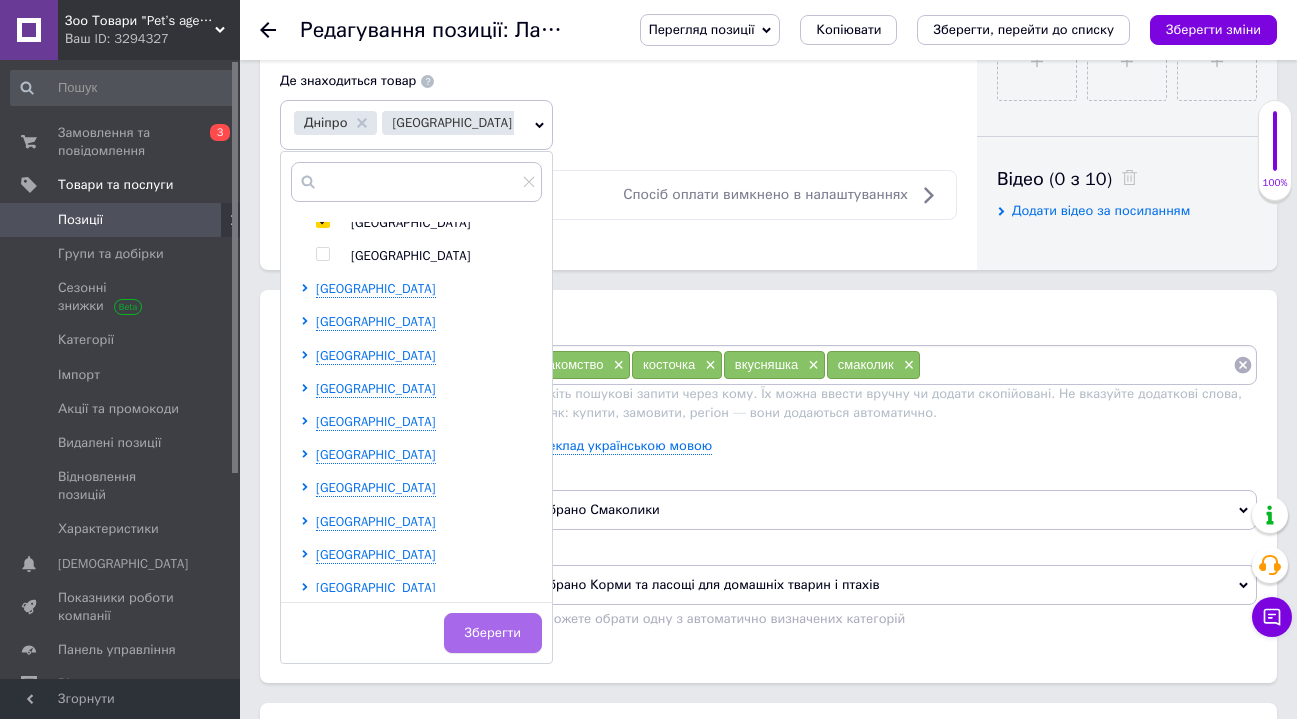 click on "Зберегти" at bounding box center [493, 633] 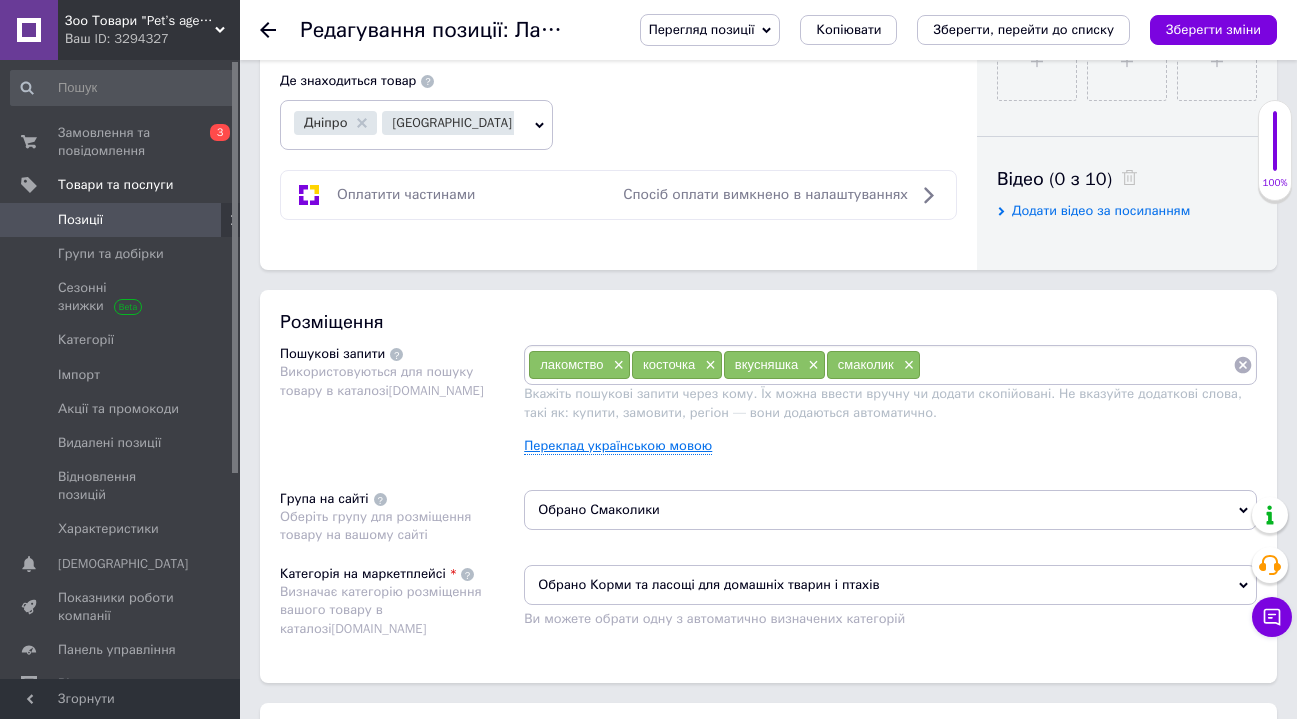 click on "Переклад українською мовою" at bounding box center (618, 446) 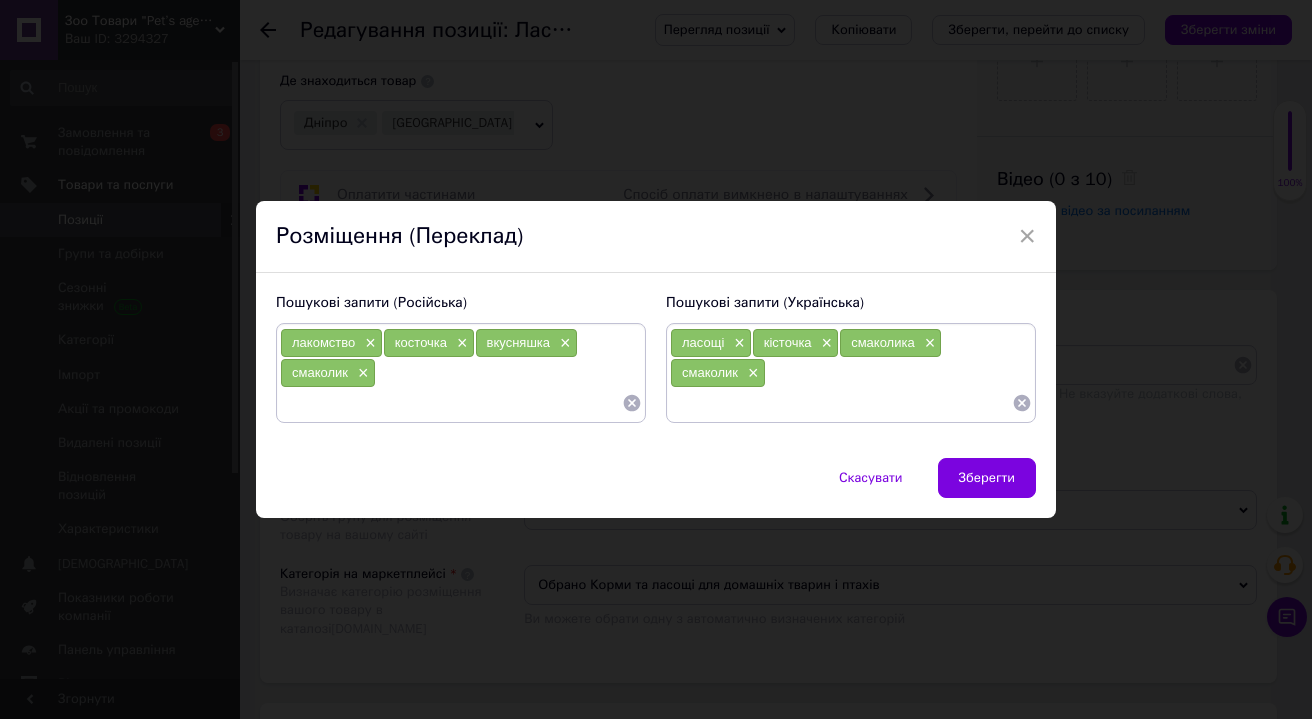 click at bounding box center [841, 403] 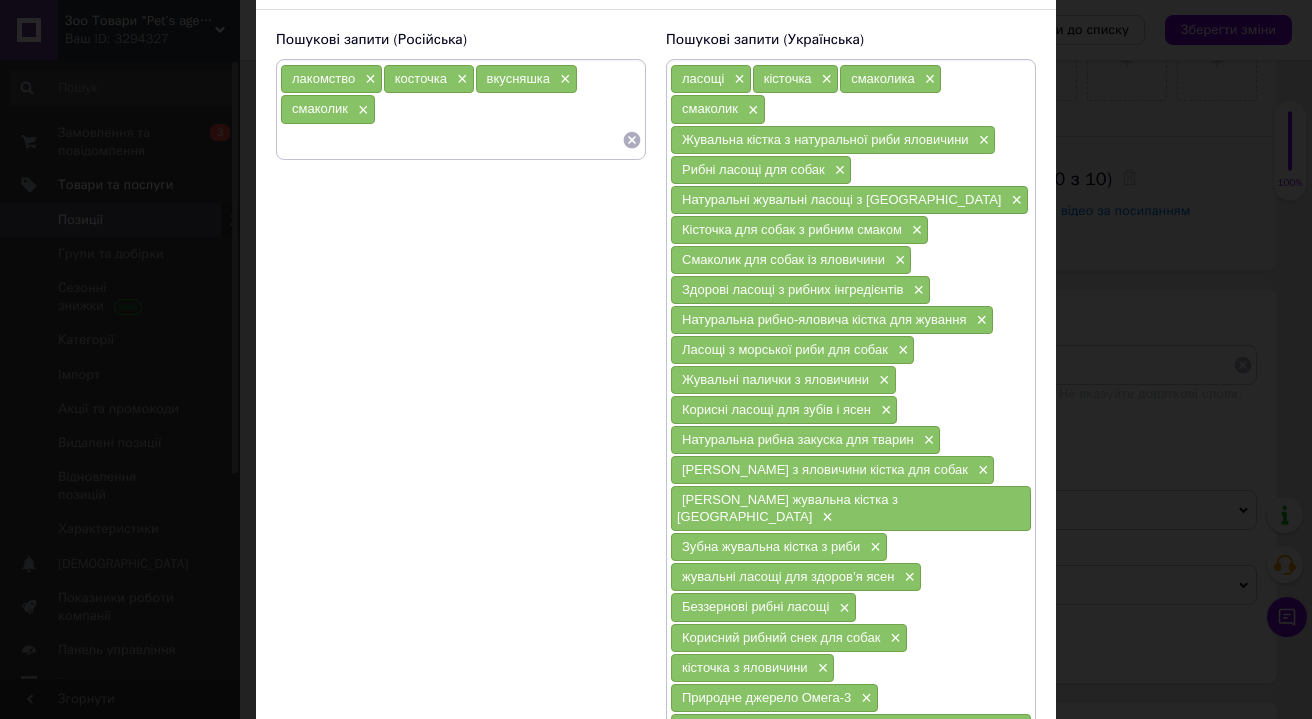 scroll, scrollTop: 276, scrollLeft: 0, axis: vertical 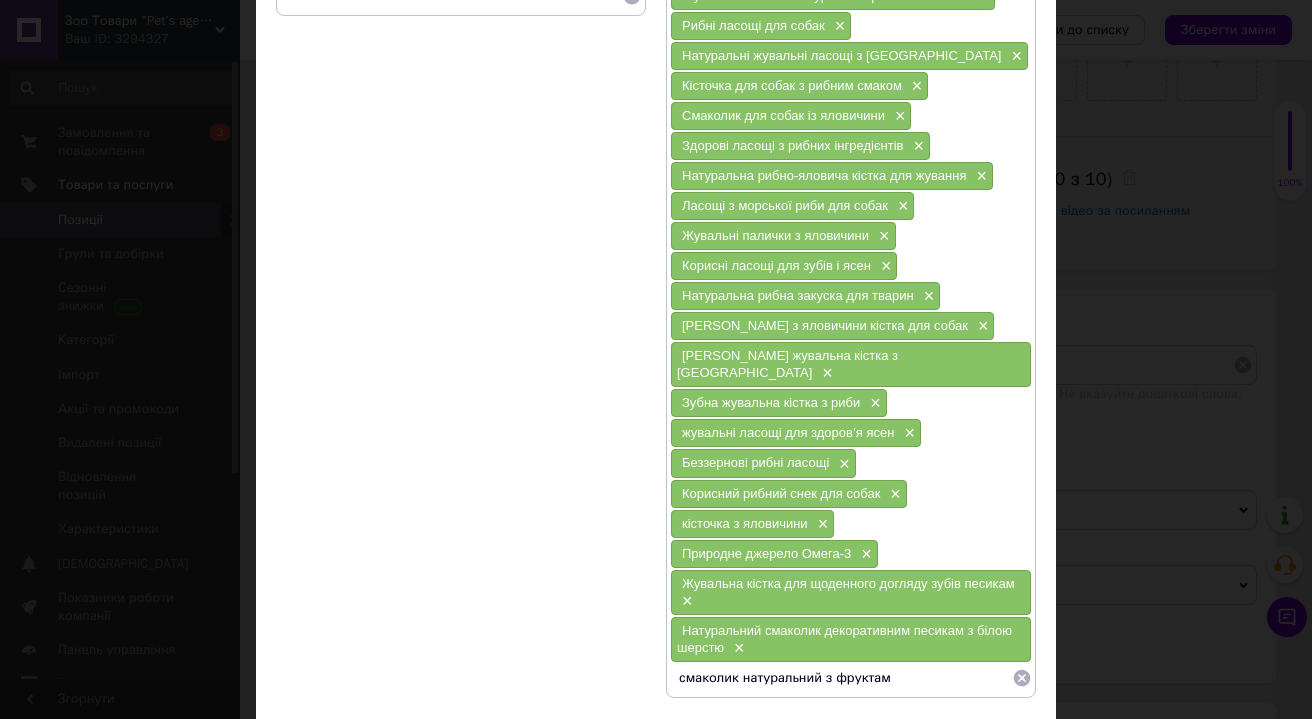 type on "смаколик натуральний з фруктами" 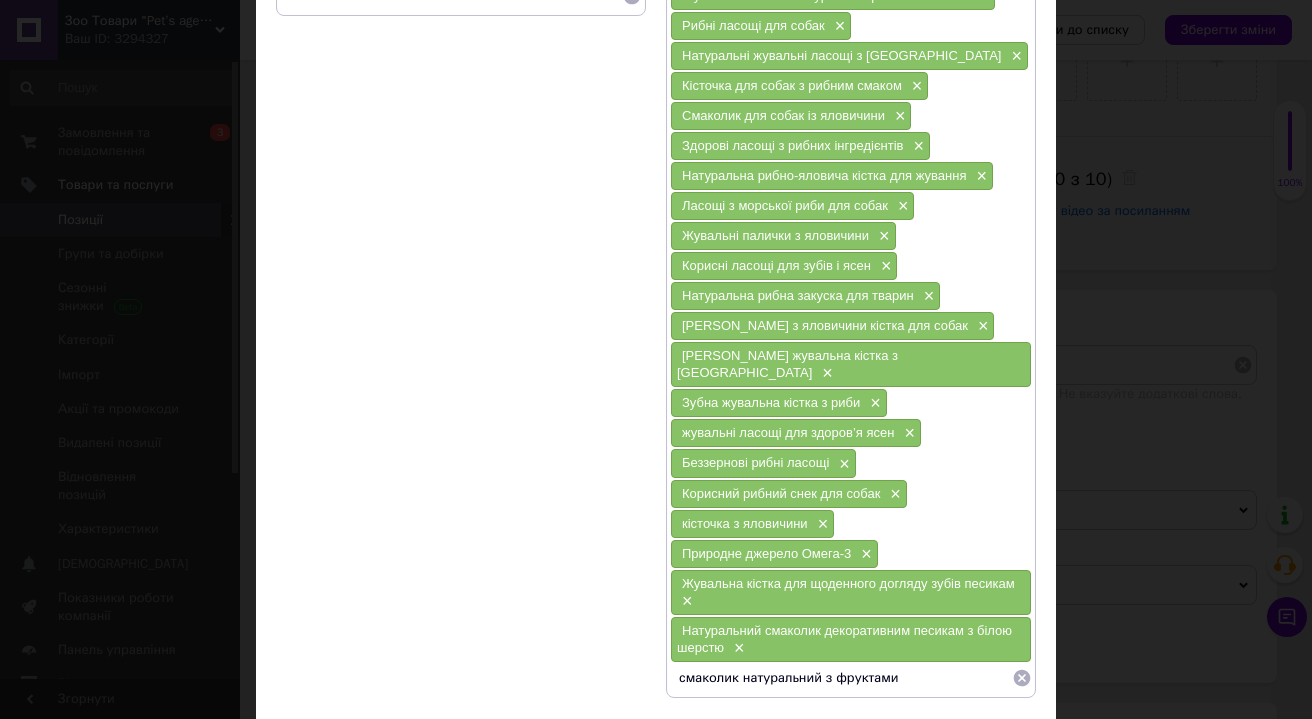type 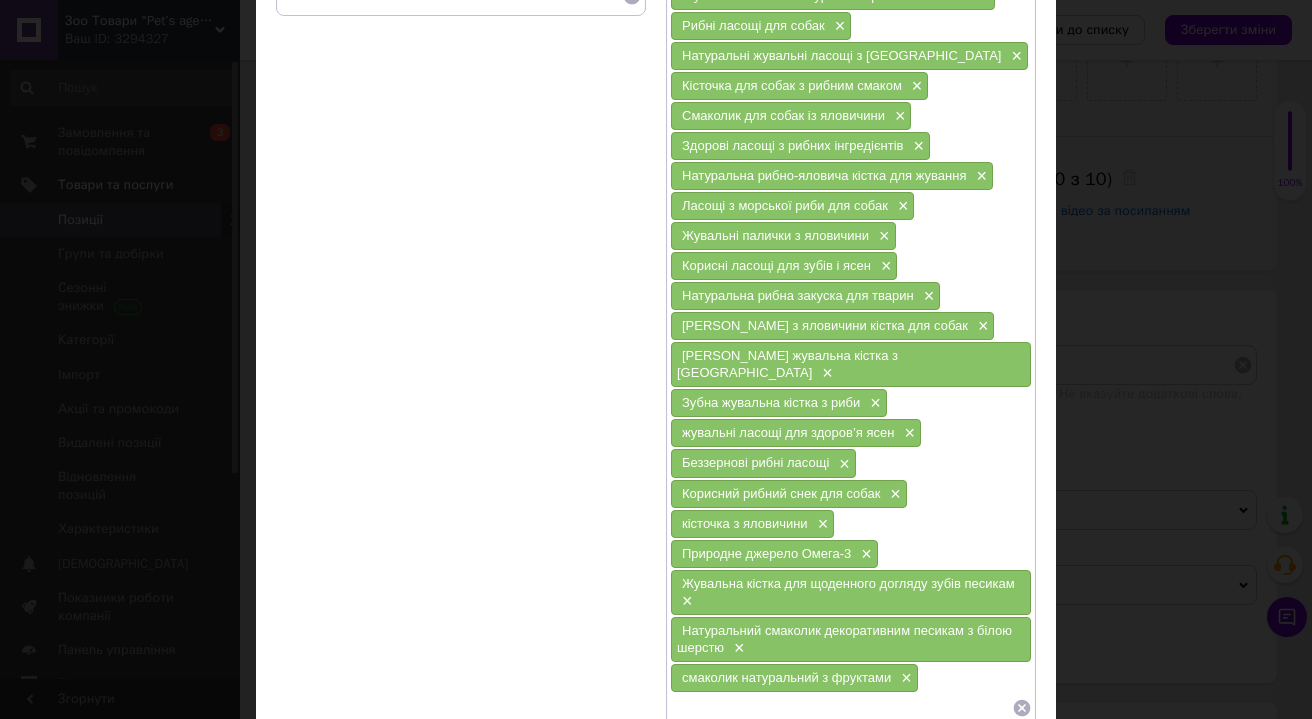 scroll, scrollTop: 0, scrollLeft: 0, axis: both 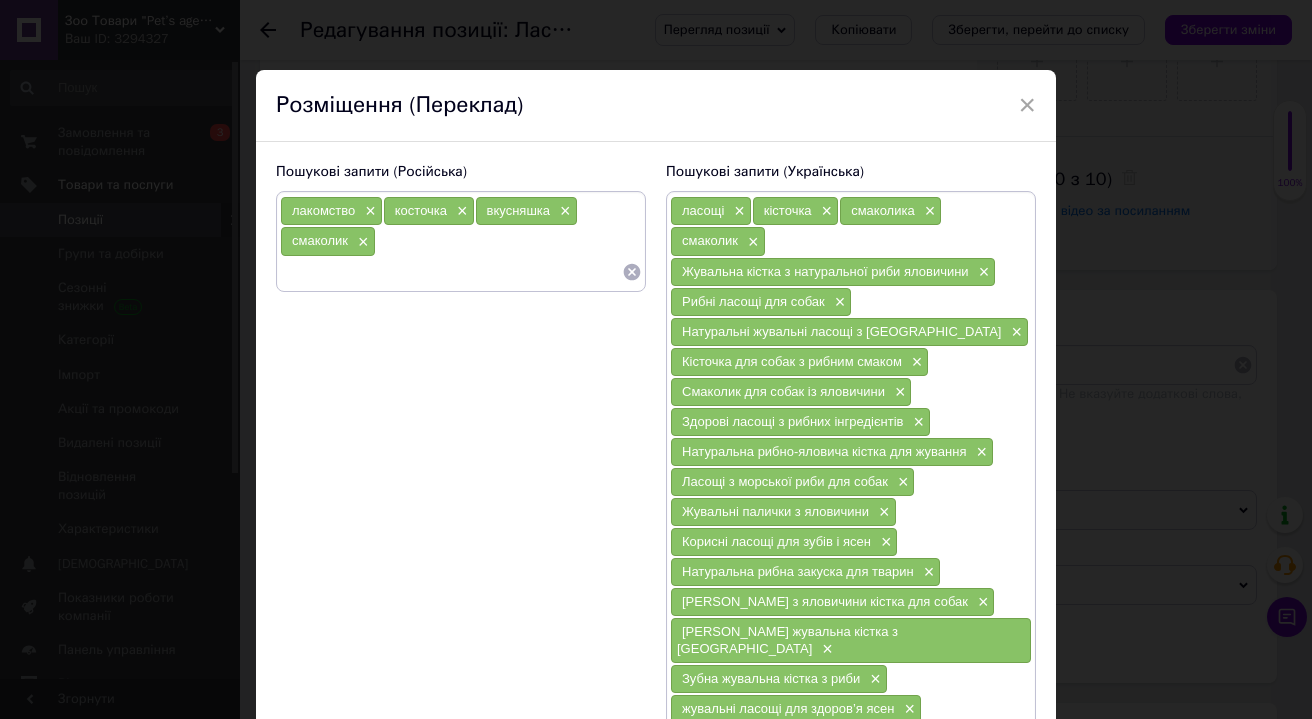 paste on "в" 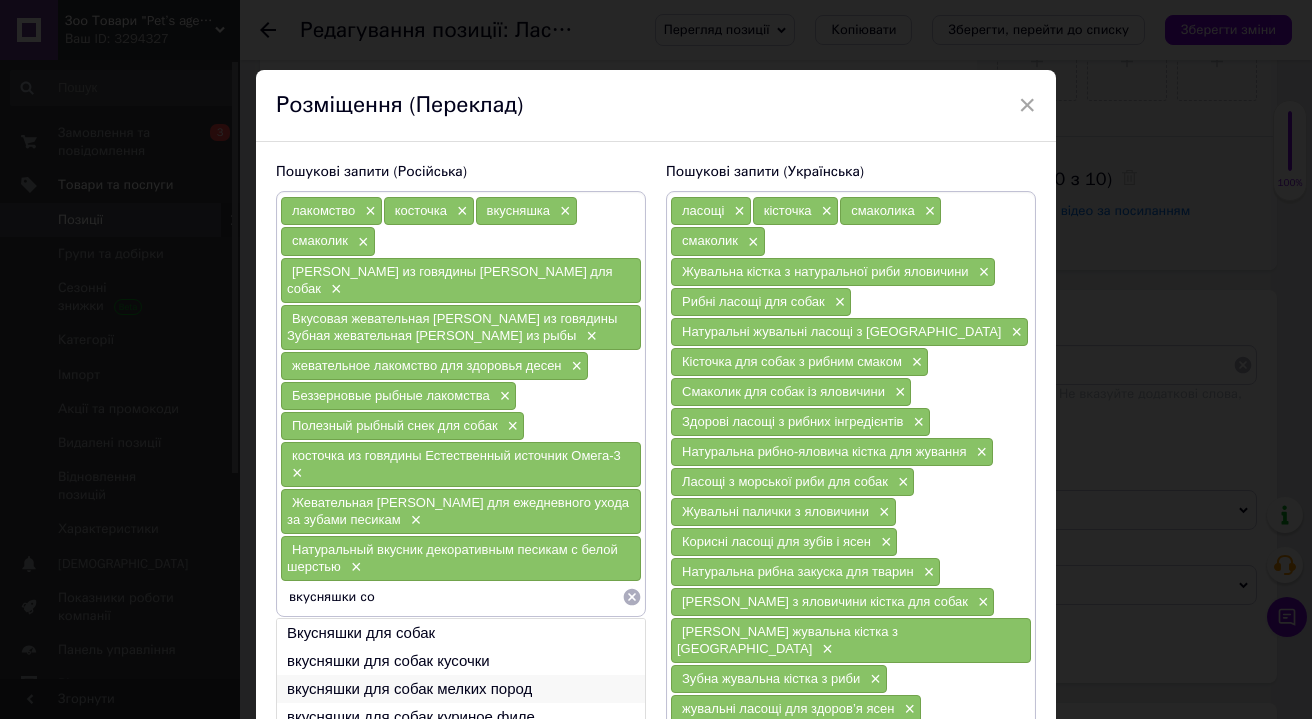 type on "вкусняшки со" 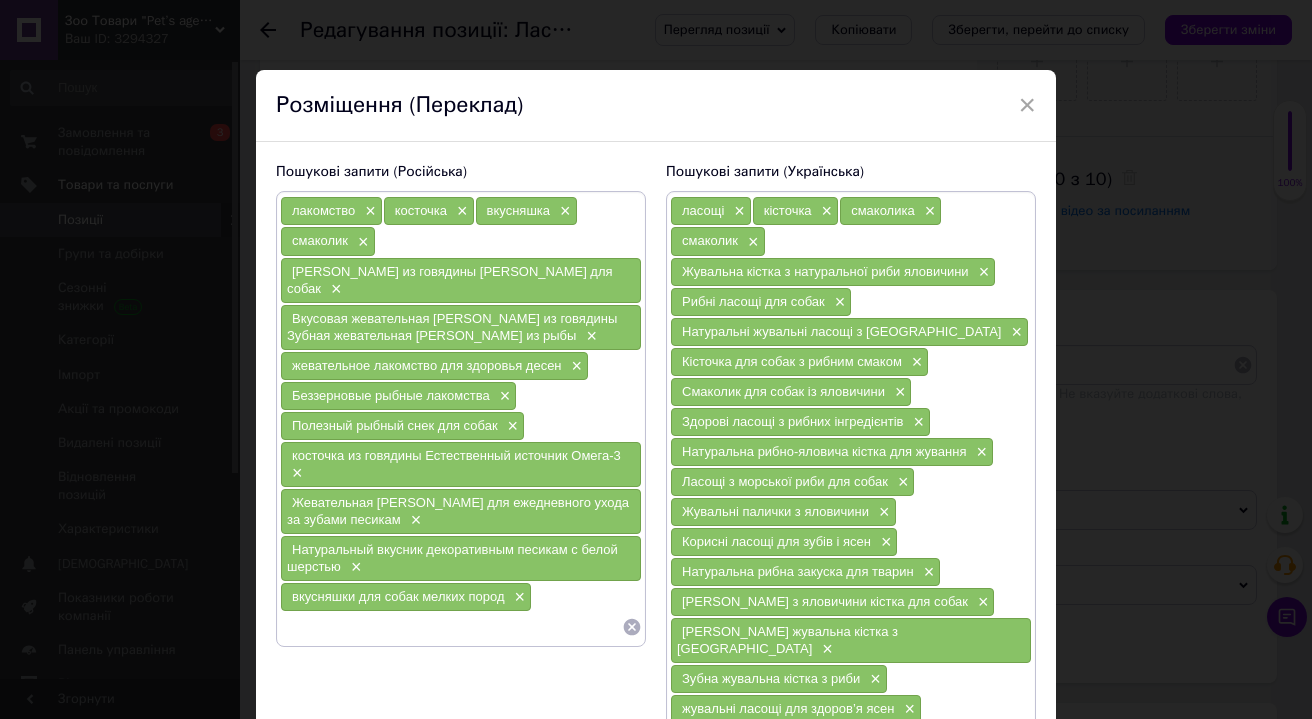 click at bounding box center (451, 627) 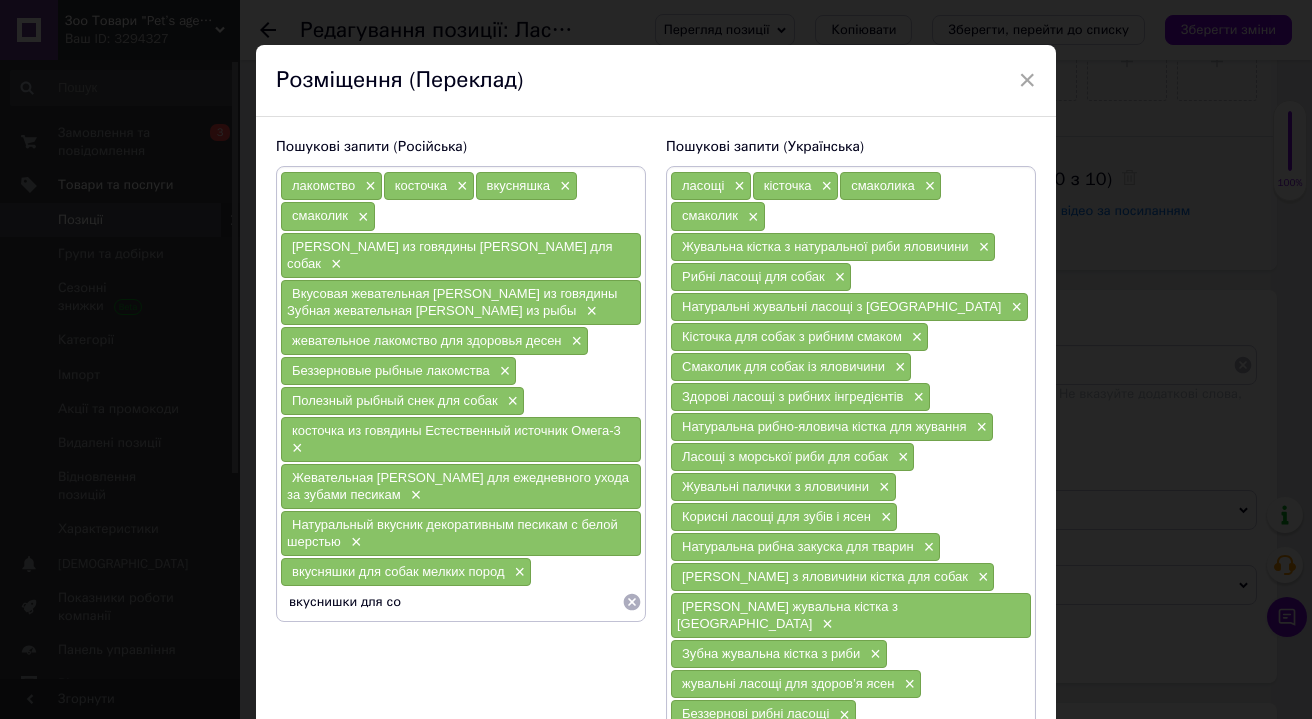 scroll, scrollTop: 122, scrollLeft: 0, axis: vertical 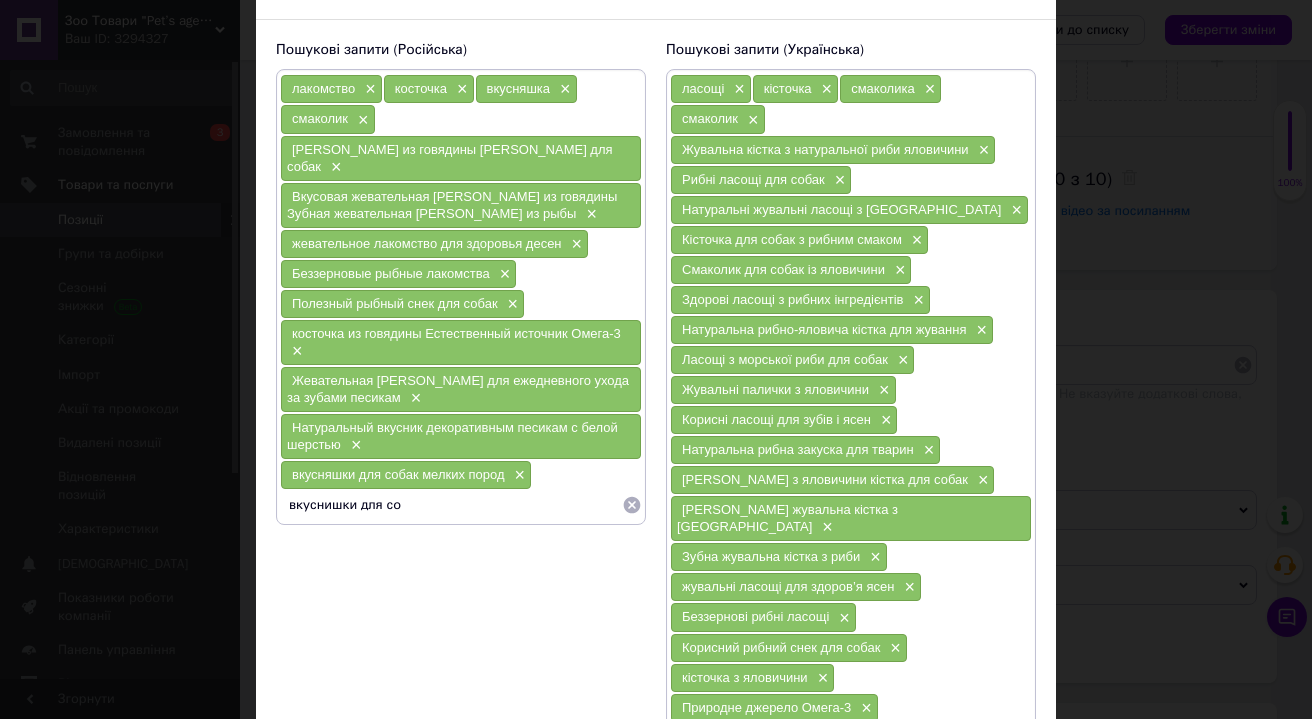 click on "вкуснишки для со" at bounding box center [451, 505] 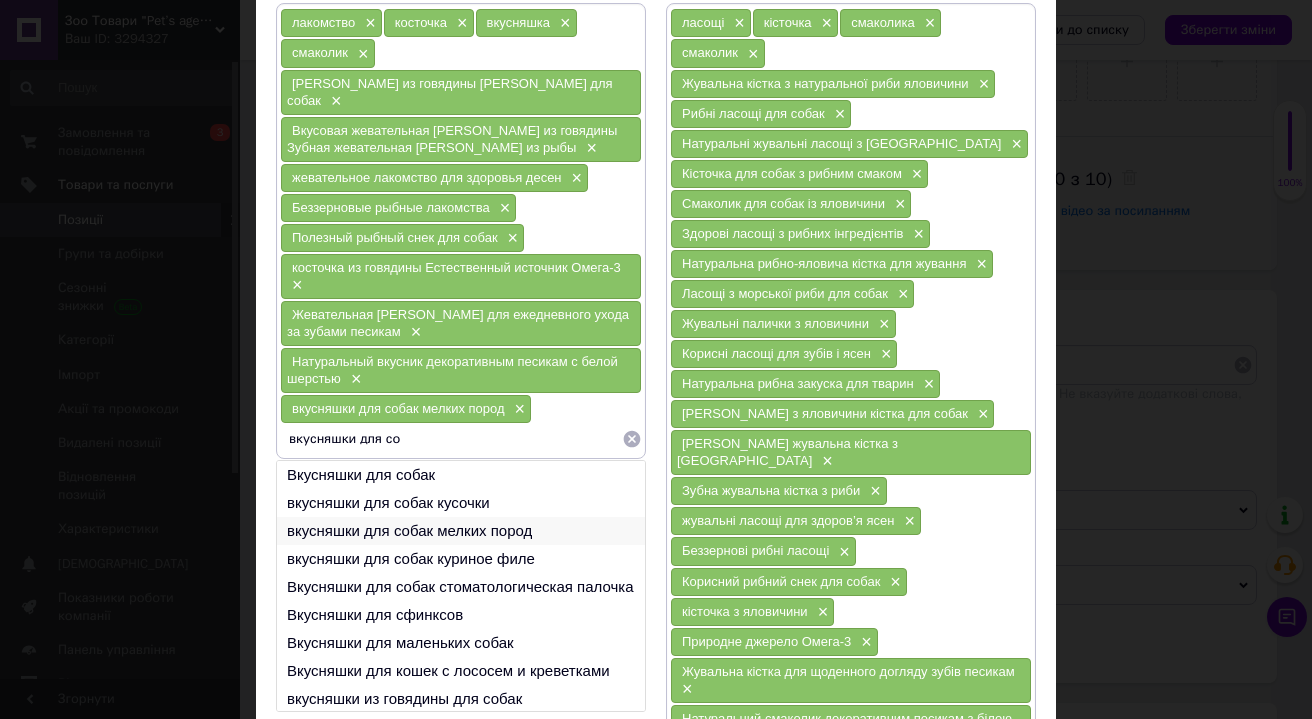 scroll, scrollTop: 192, scrollLeft: 0, axis: vertical 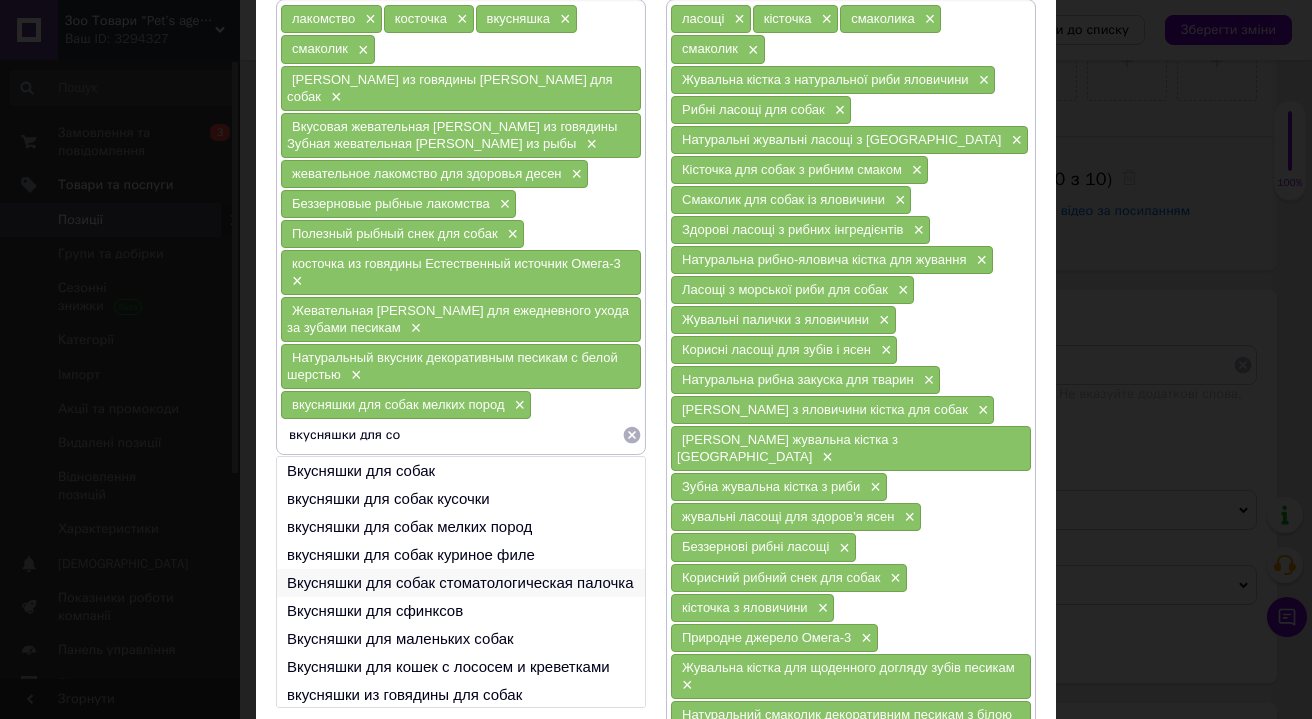type on "вкусняшки для со" 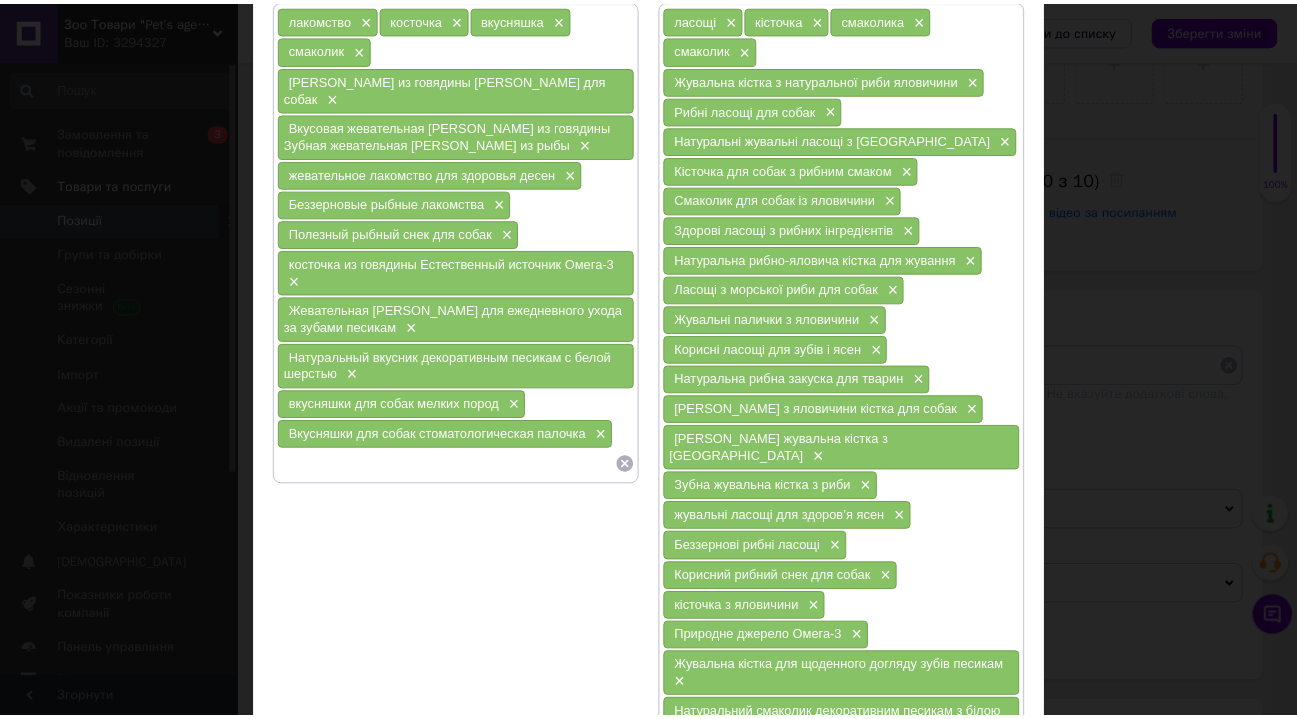 scroll, scrollTop: 430, scrollLeft: 0, axis: vertical 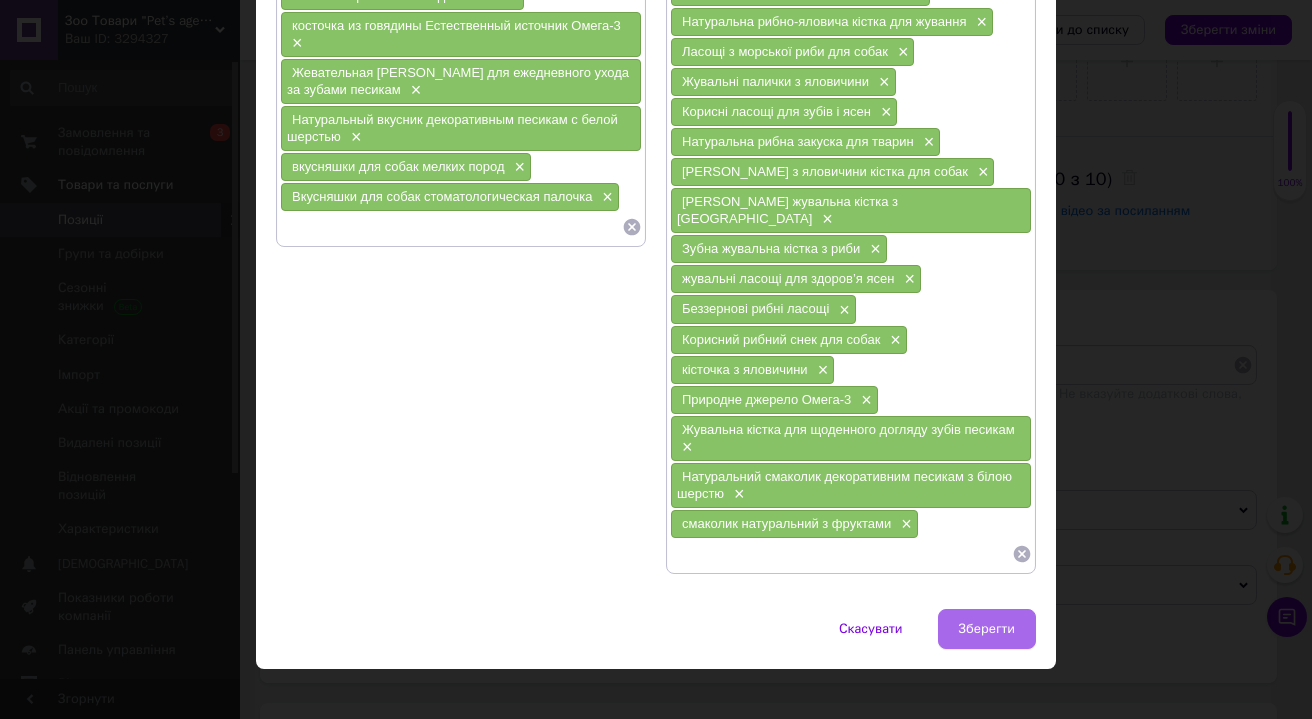 click on "Зберегти" at bounding box center (987, 629) 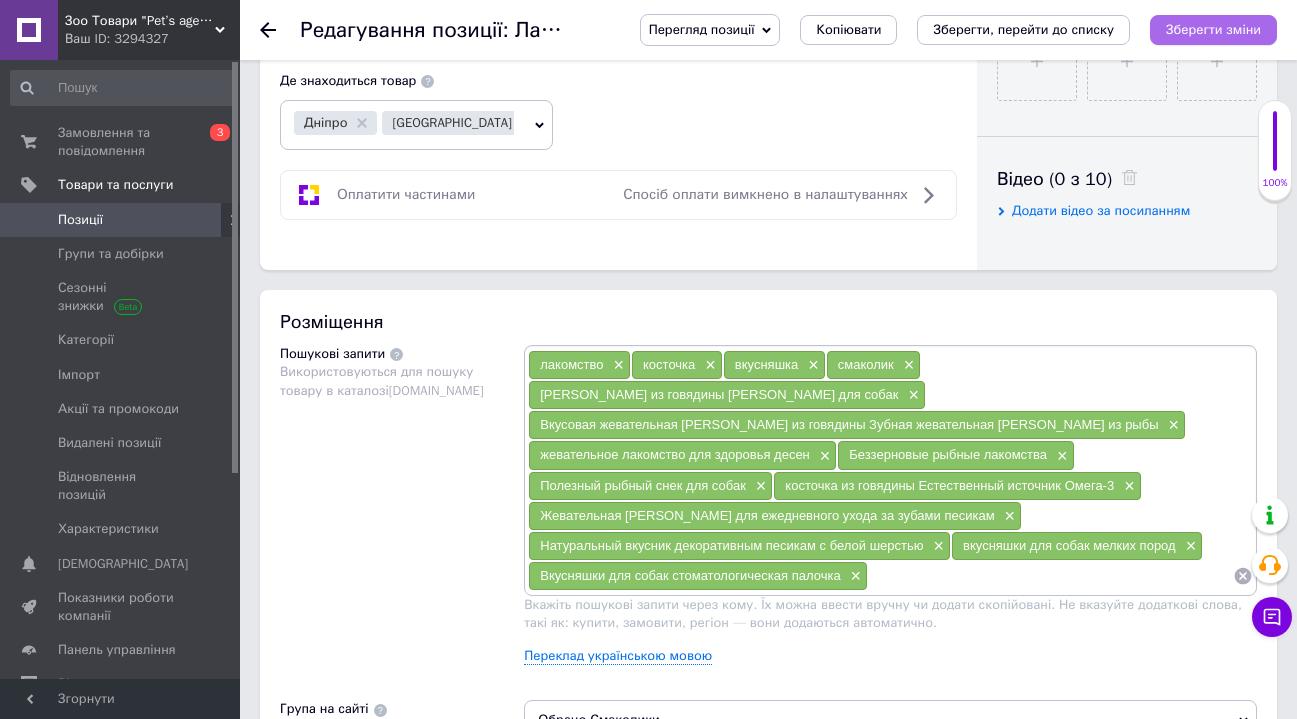 click on "Зберегти зміни" at bounding box center [1213, 29] 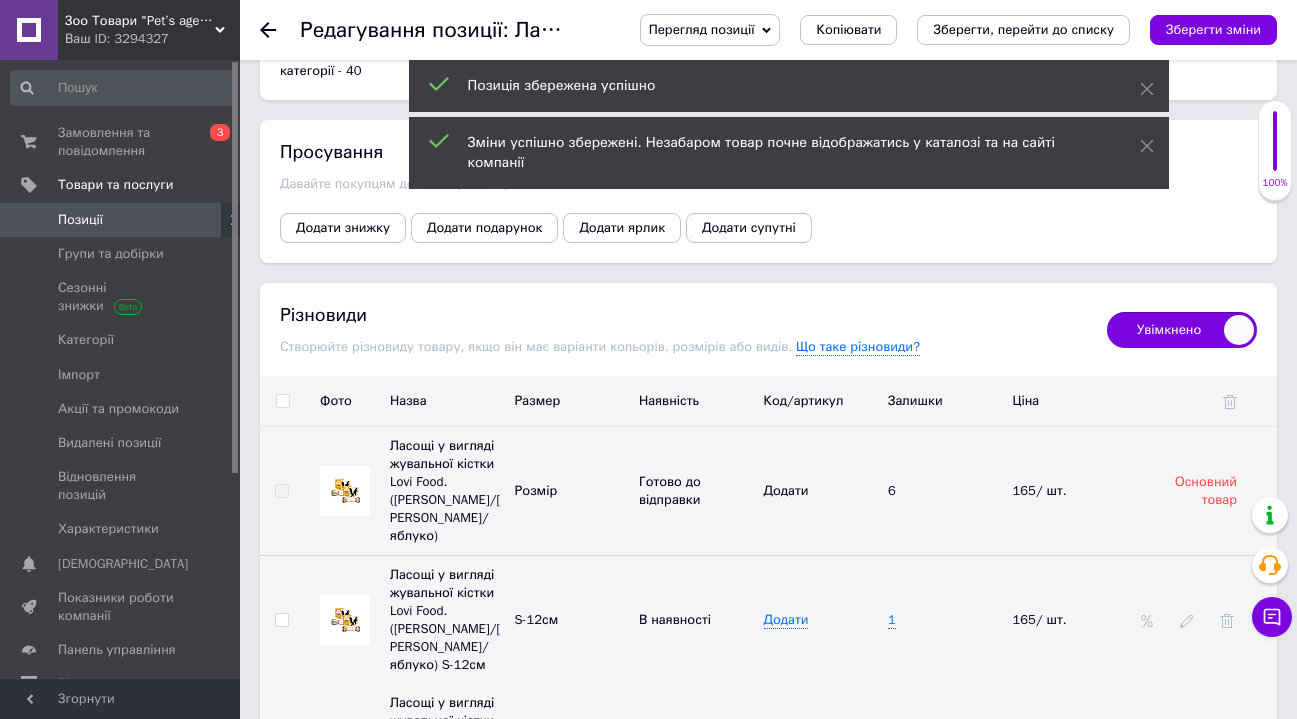 scroll, scrollTop: 2665, scrollLeft: 0, axis: vertical 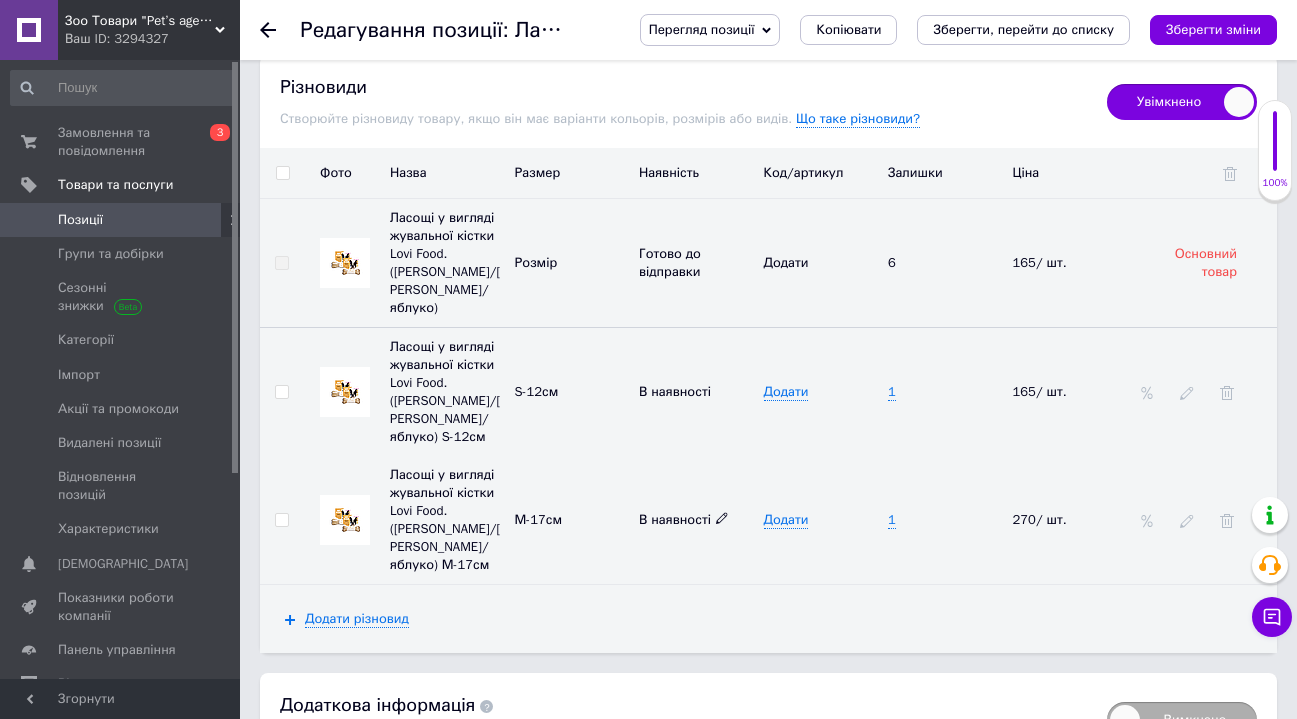 click 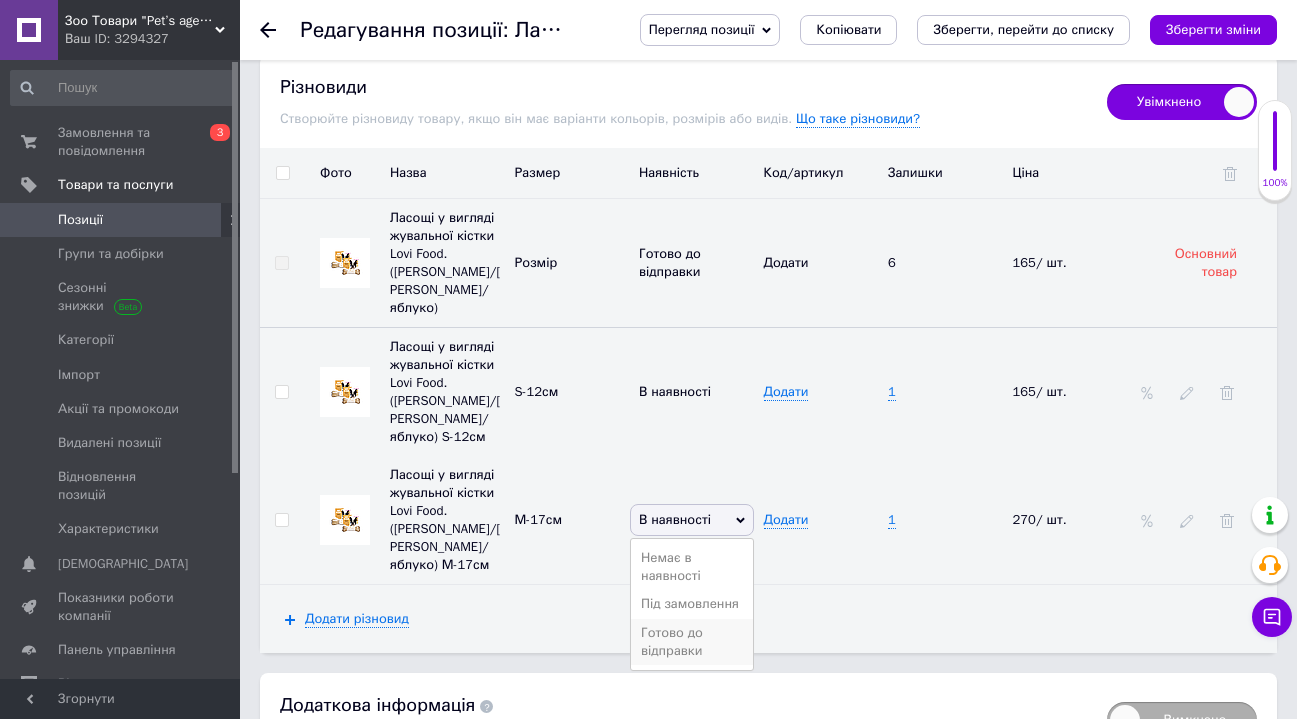 click on "Готово до відправки" at bounding box center [692, 642] 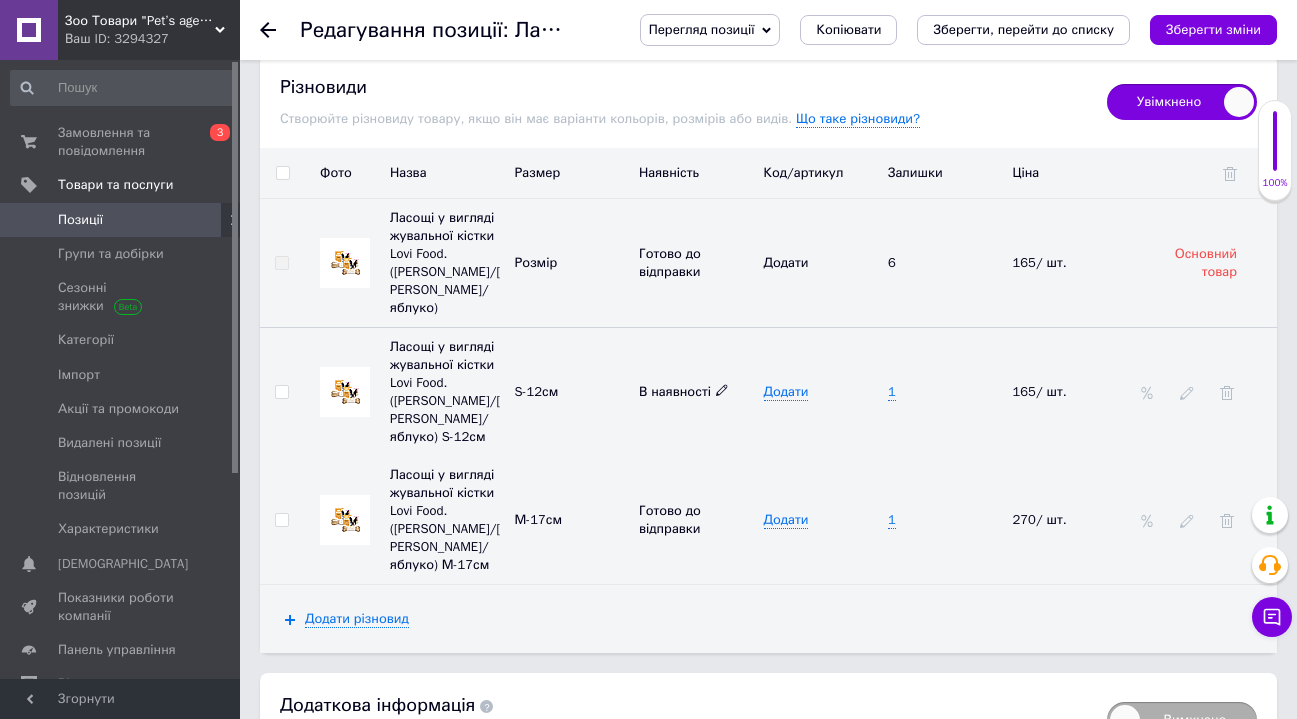 click 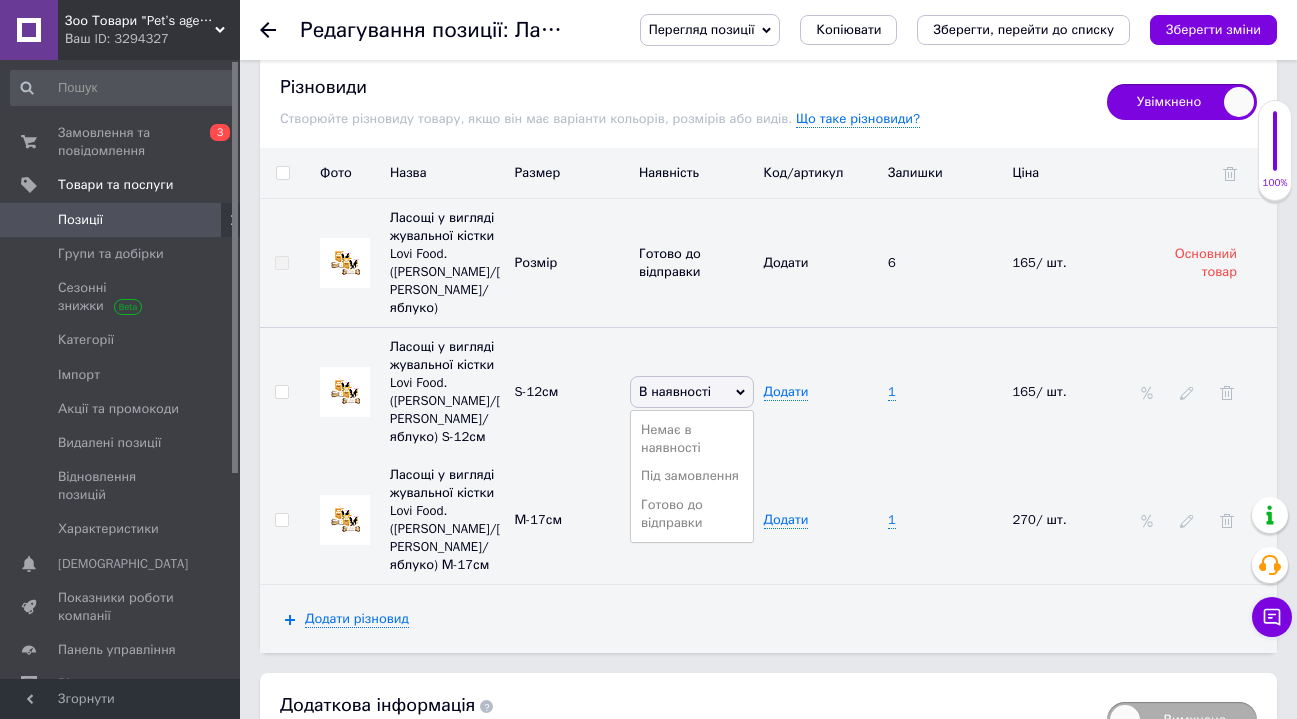 click on "Готово до відправки" at bounding box center (692, 514) 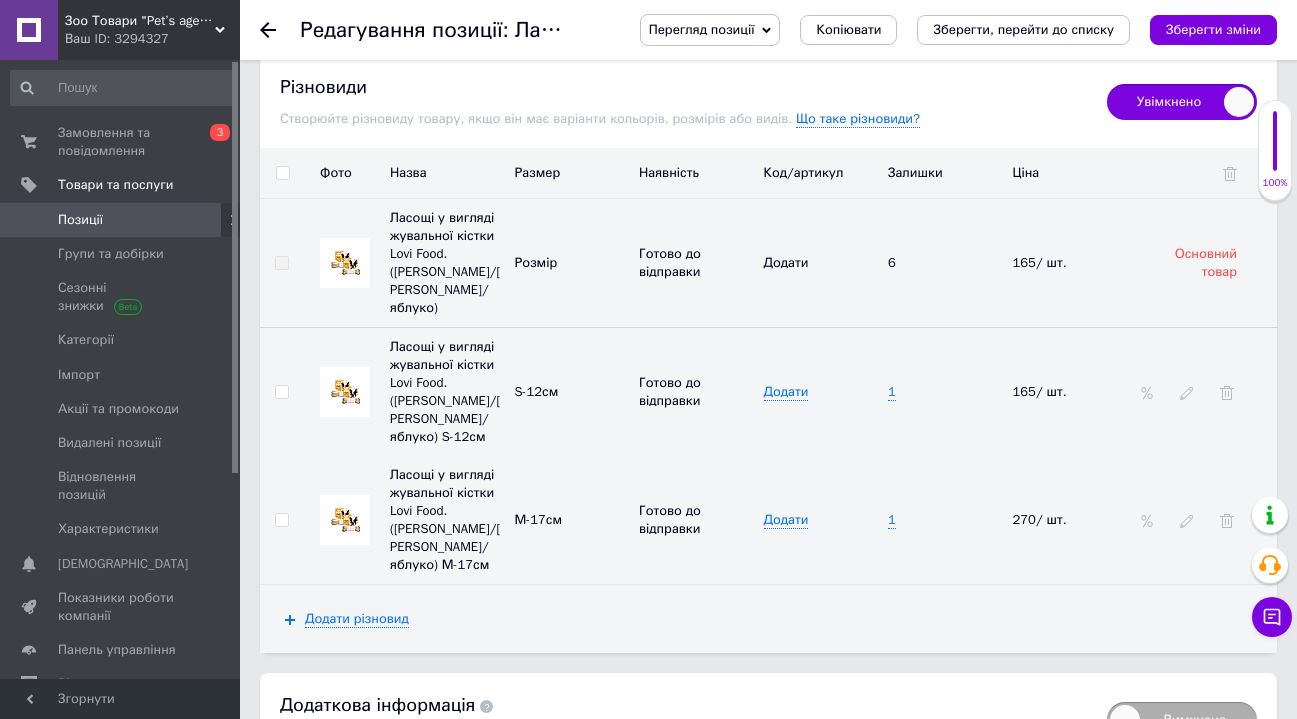 click 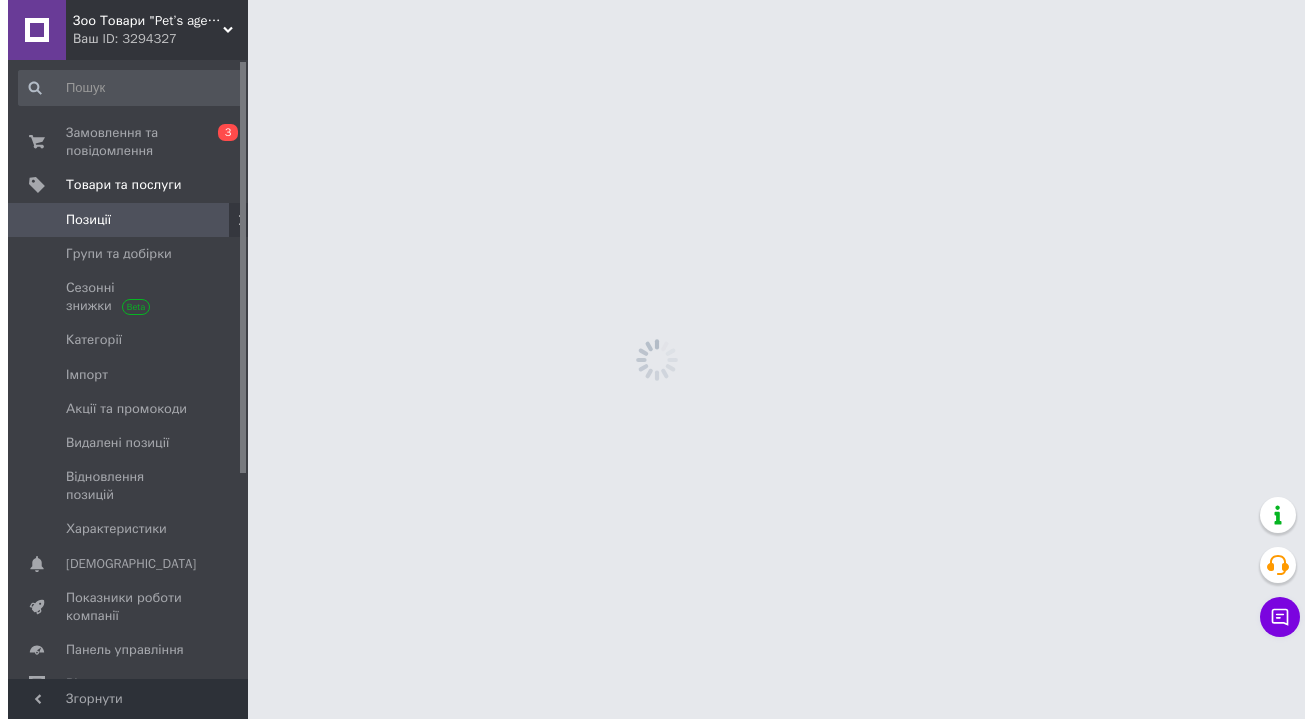 scroll, scrollTop: 0, scrollLeft: 0, axis: both 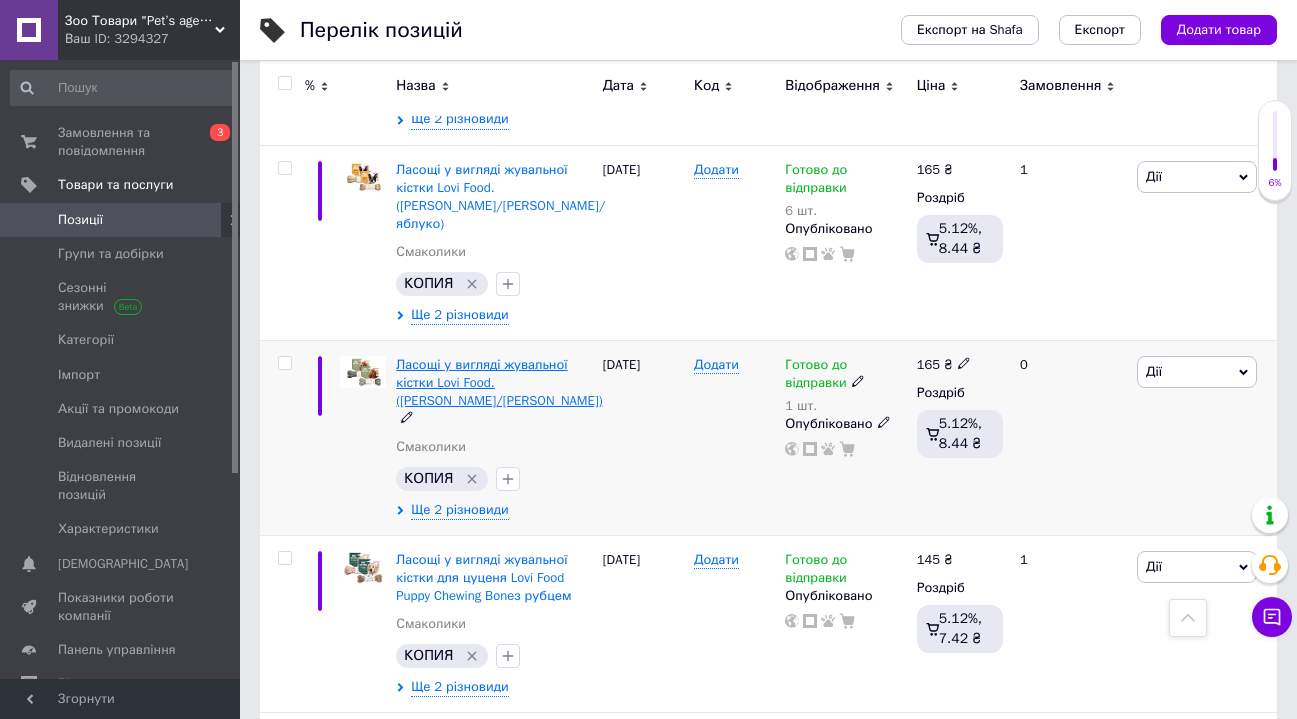 click on "Ласощі у вигляді жувальної кістки Lovi Food.([PERSON_NAME]/[PERSON_NAME])" at bounding box center [499, 382] 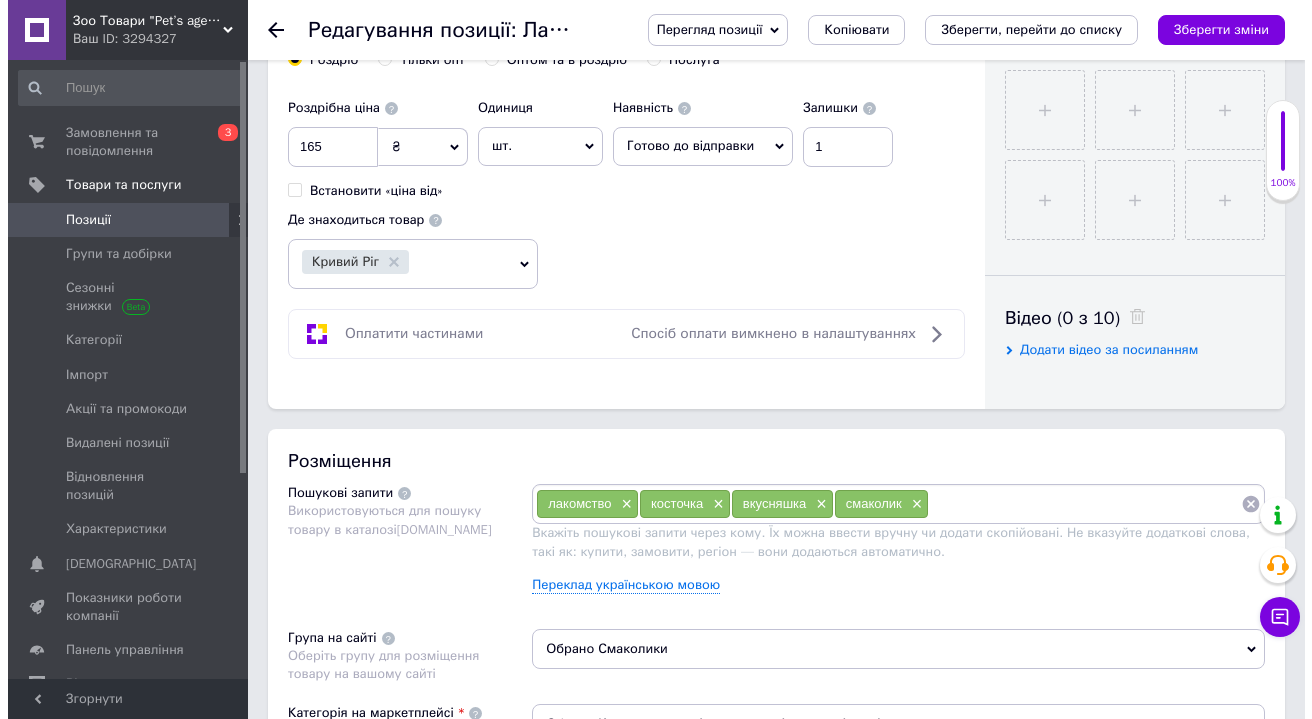 scroll, scrollTop: 952, scrollLeft: 0, axis: vertical 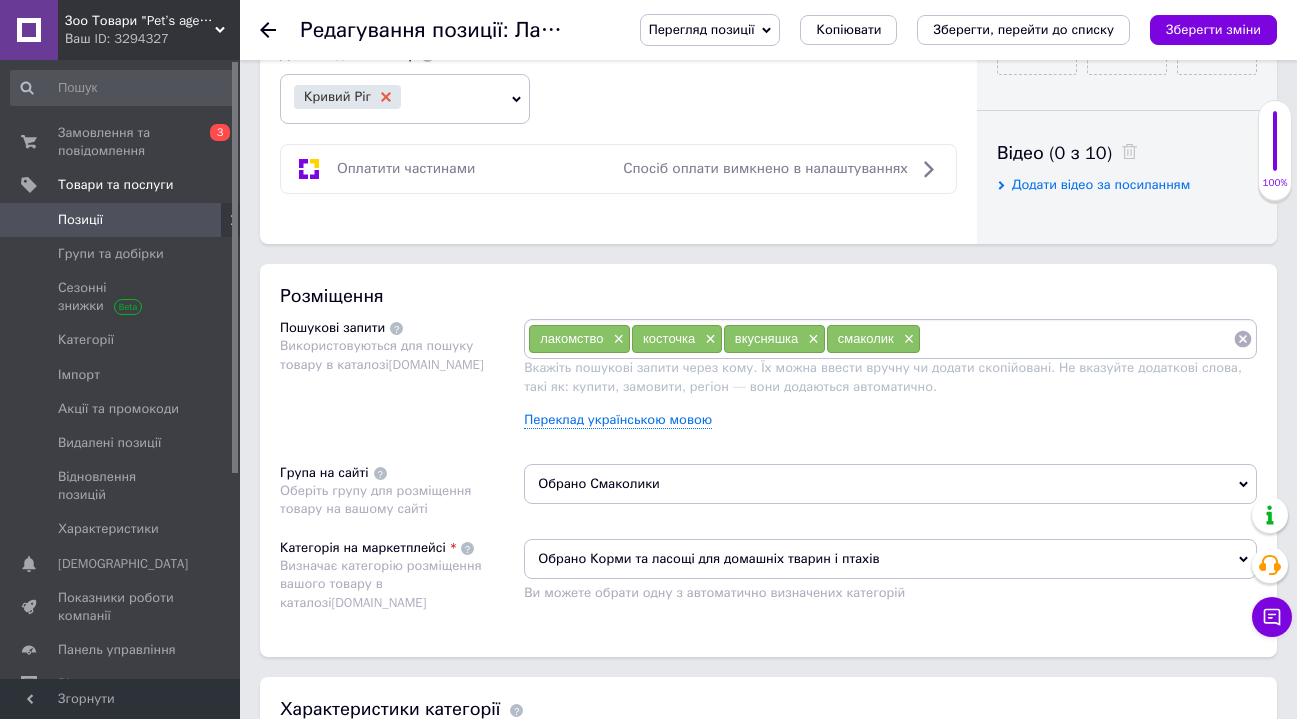 click 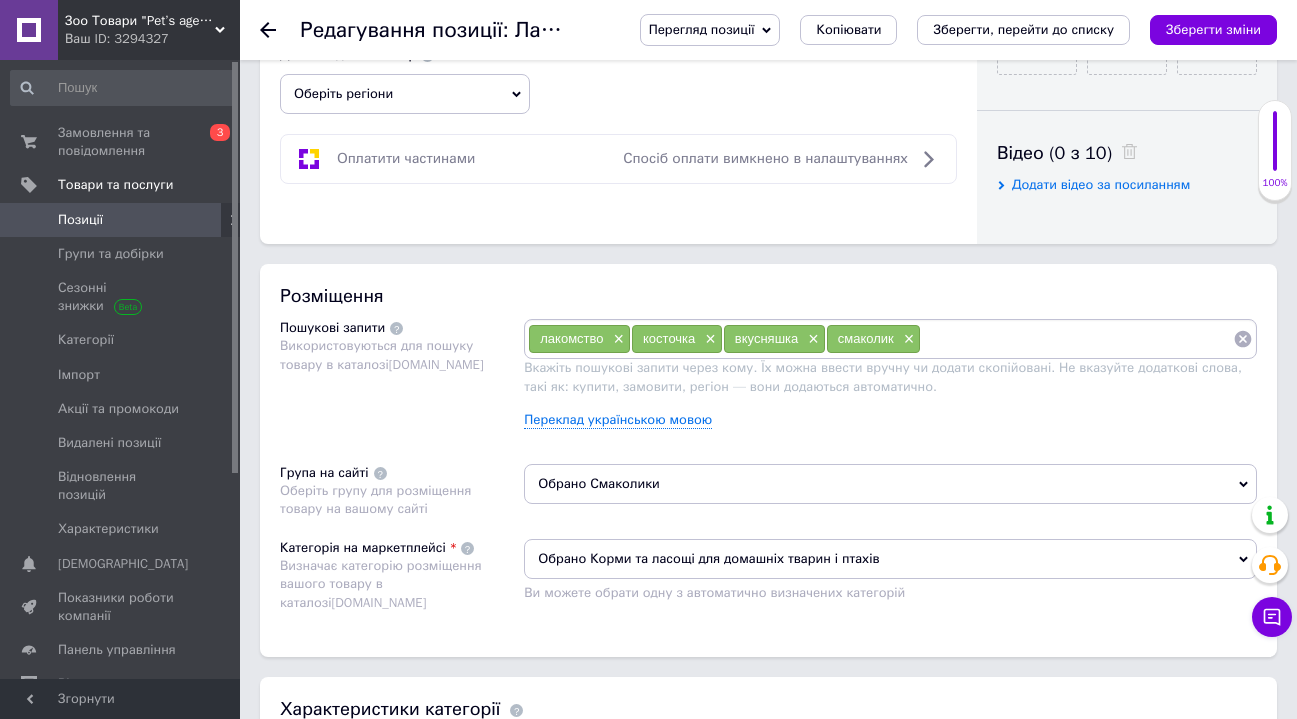 click on "Оберіть регіони" at bounding box center [405, 94] 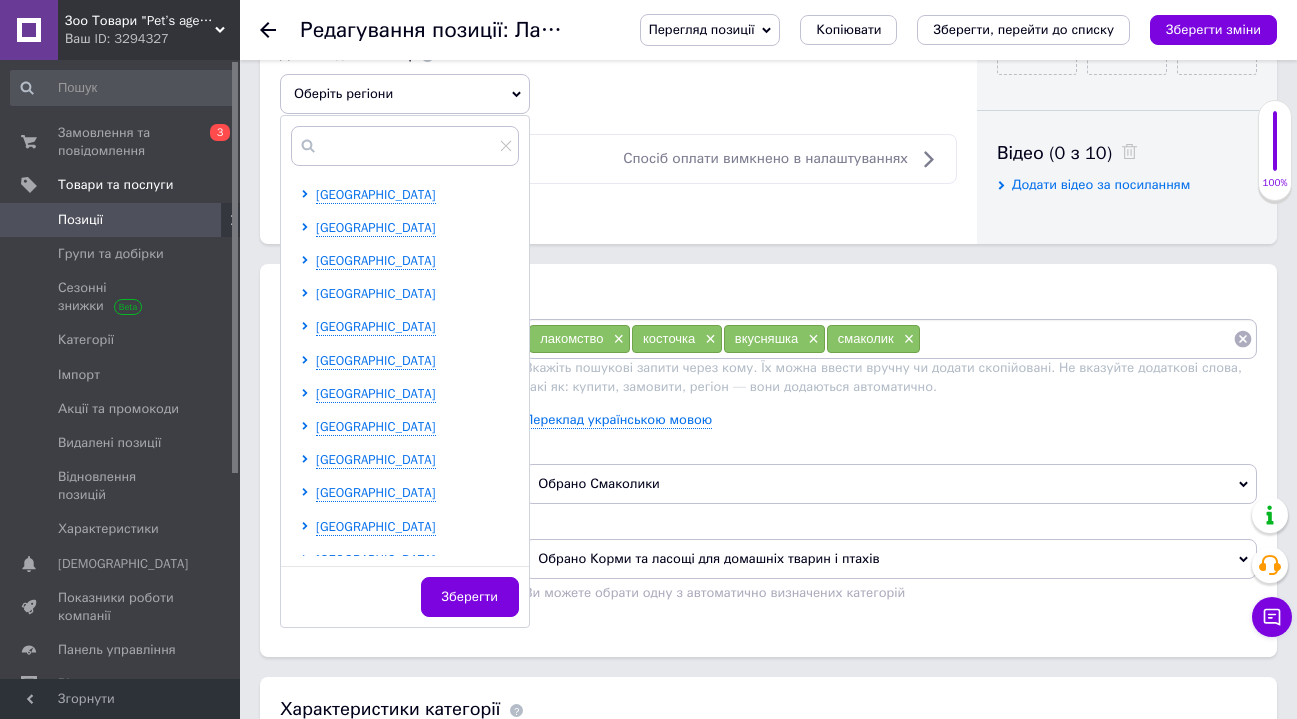 click on "[GEOGRAPHIC_DATA]" at bounding box center (376, 293) 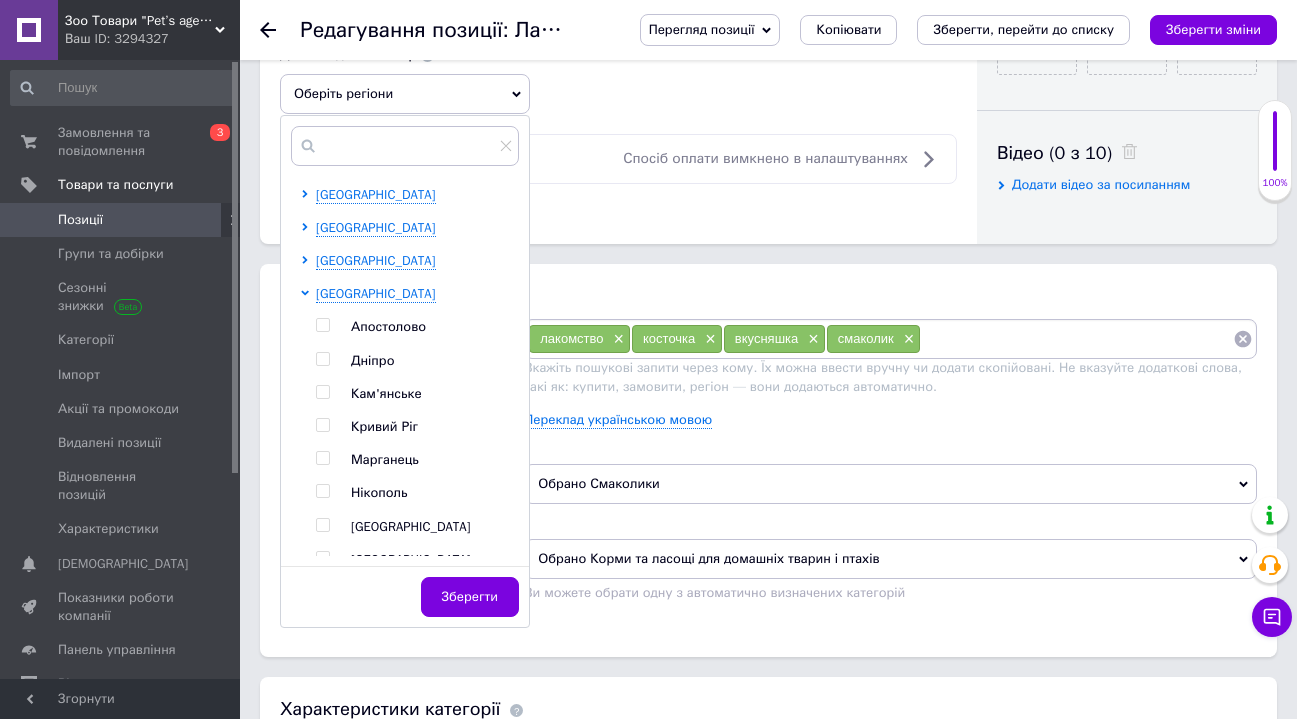 click at bounding box center (322, 359) 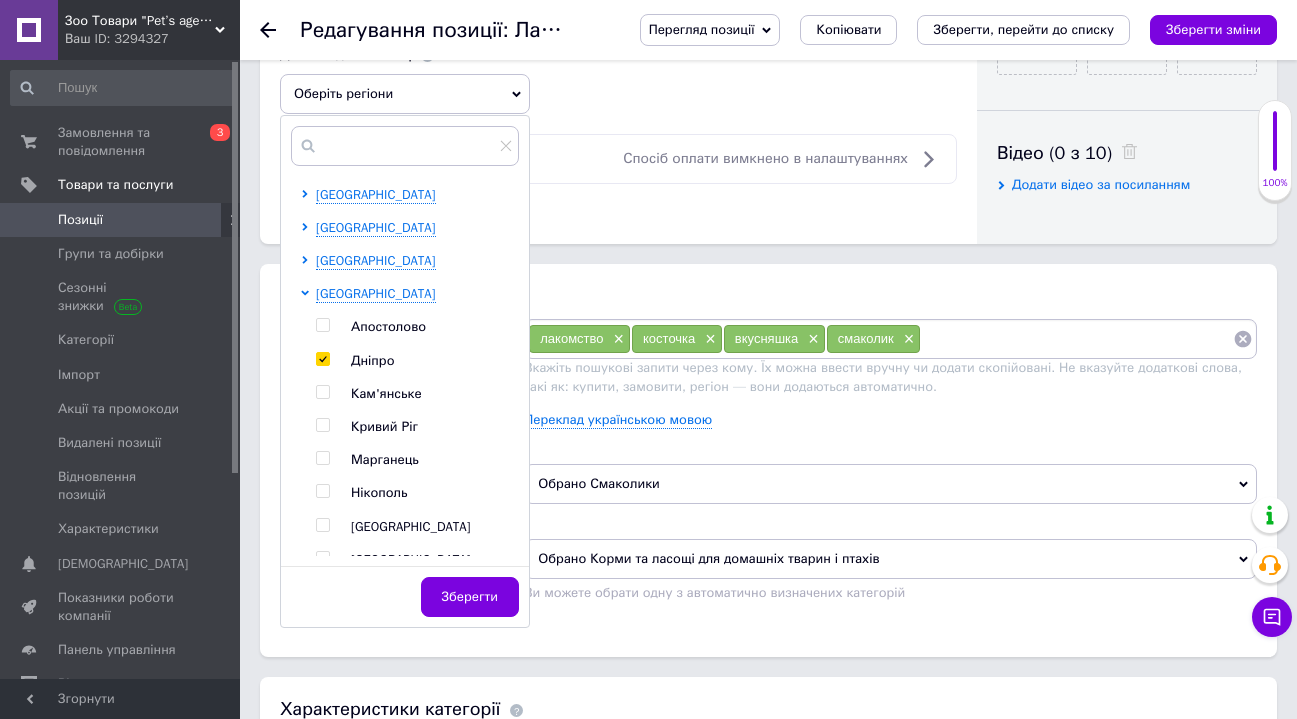 checkbox on "true" 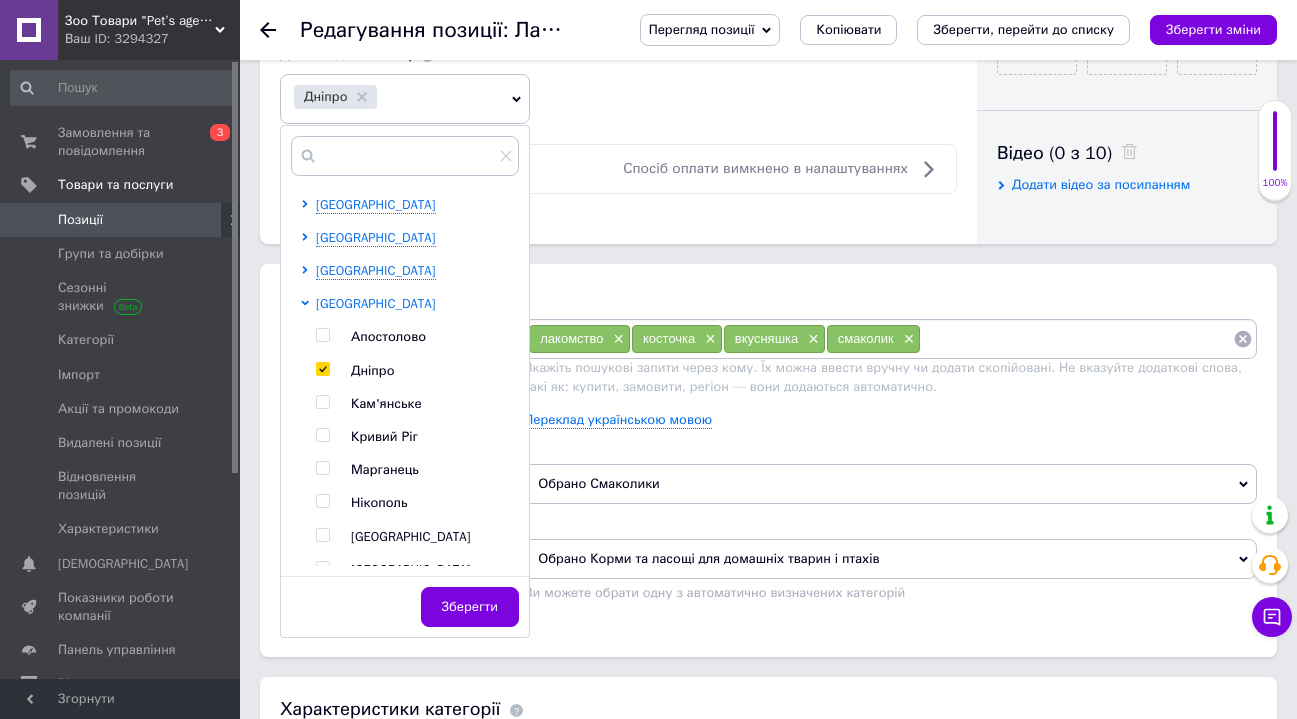 click on "[GEOGRAPHIC_DATA]" at bounding box center [376, 303] 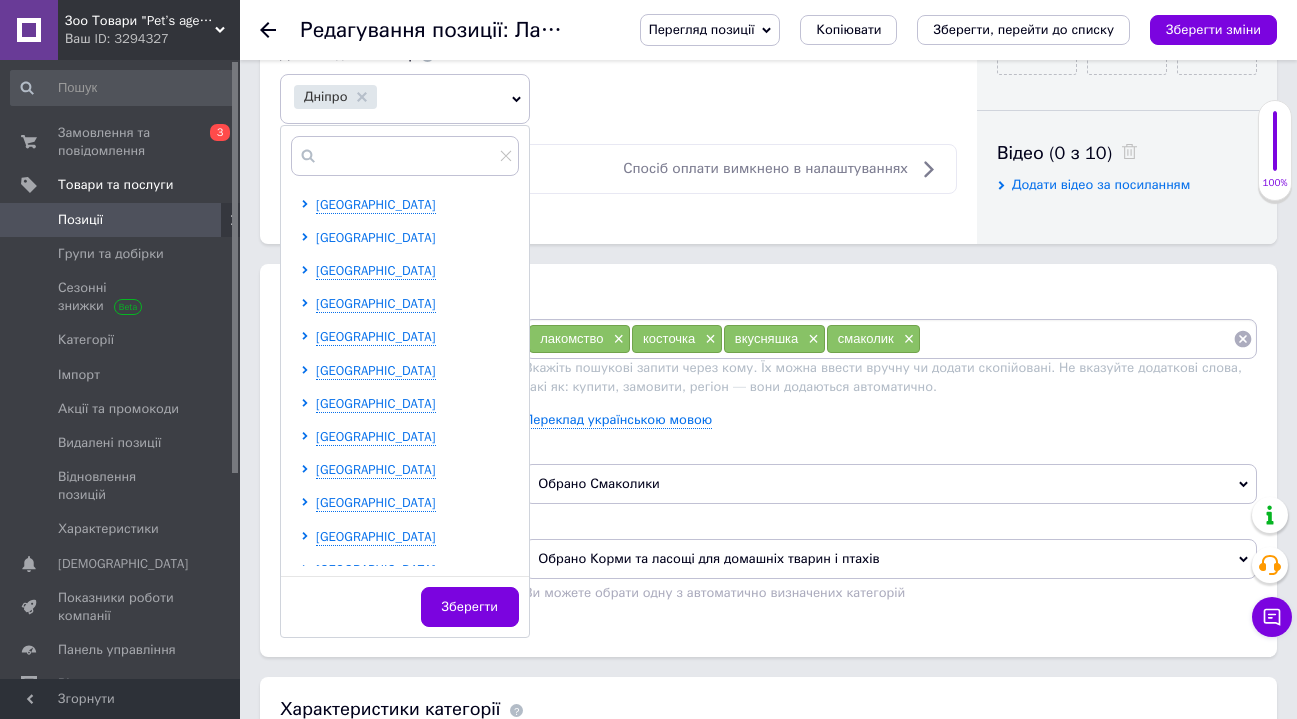 click on "[GEOGRAPHIC_DATA]" at bounding box center [376, 237] 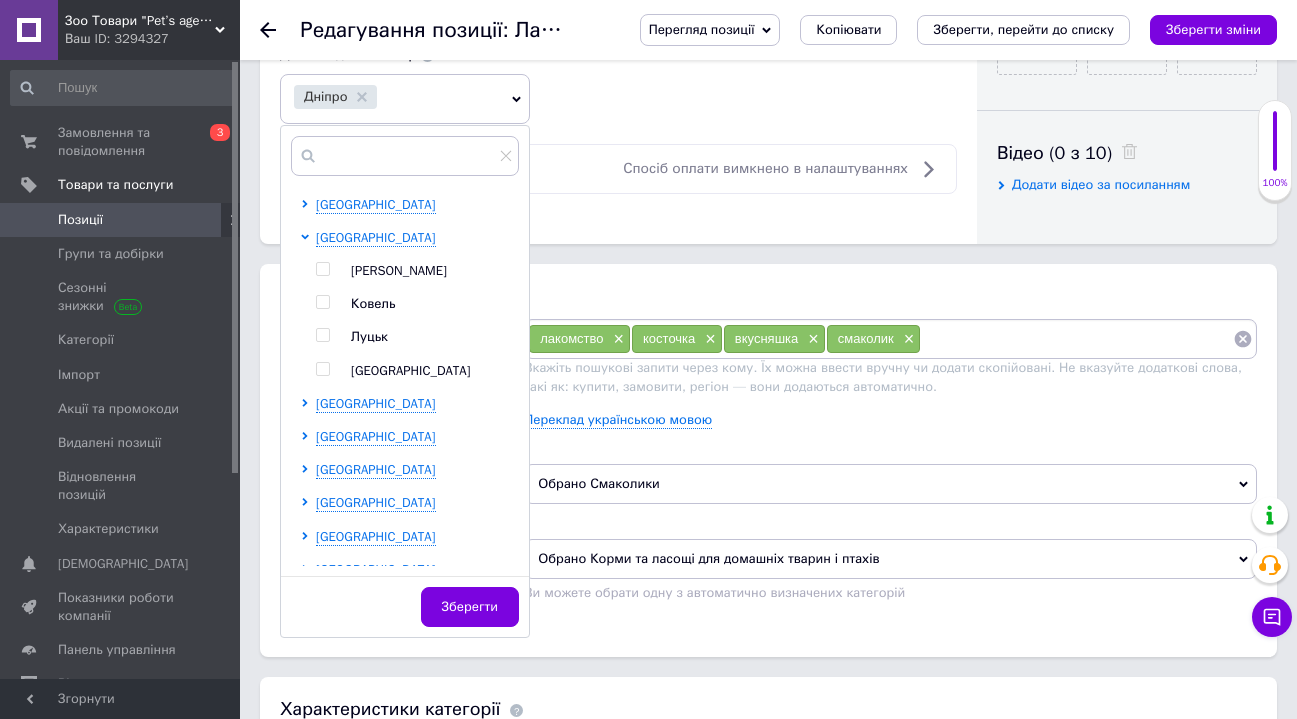 click at bounding box center [322, 335] 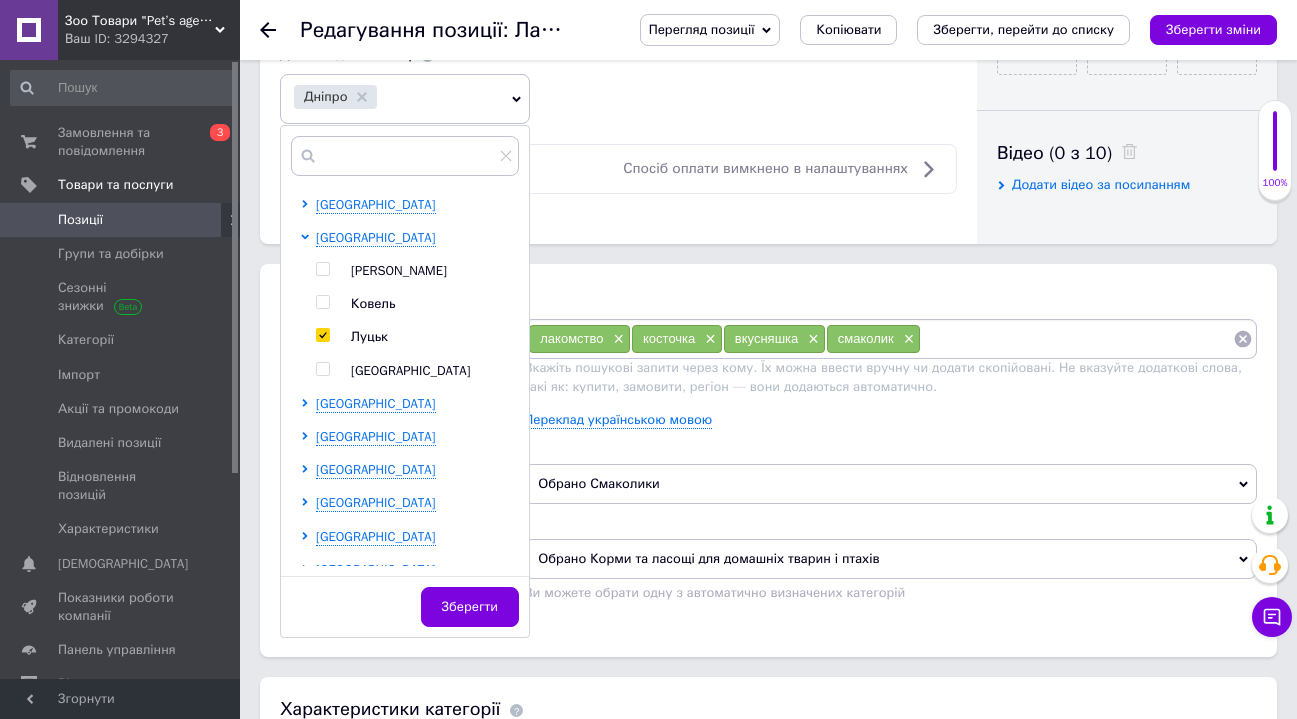 checkbox on "true" 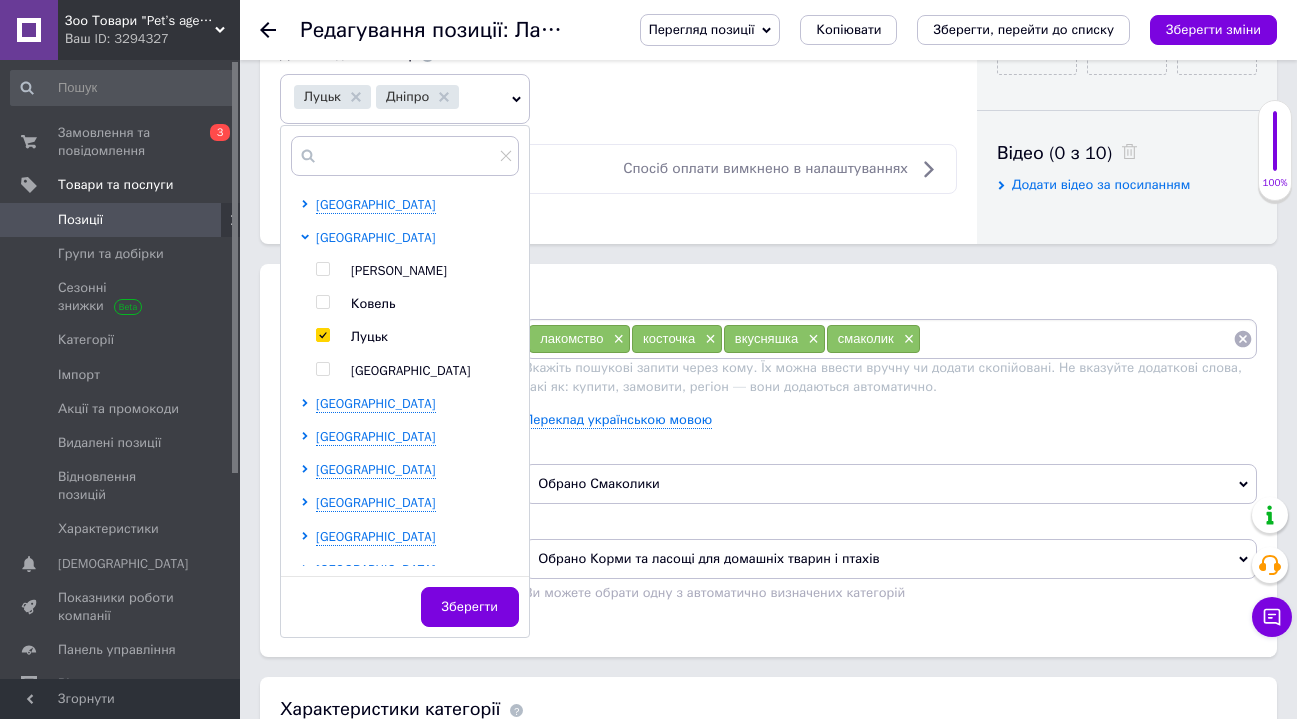 click on "[GEOGRAPHIC_DATA]" at bounding box center (376, 237) 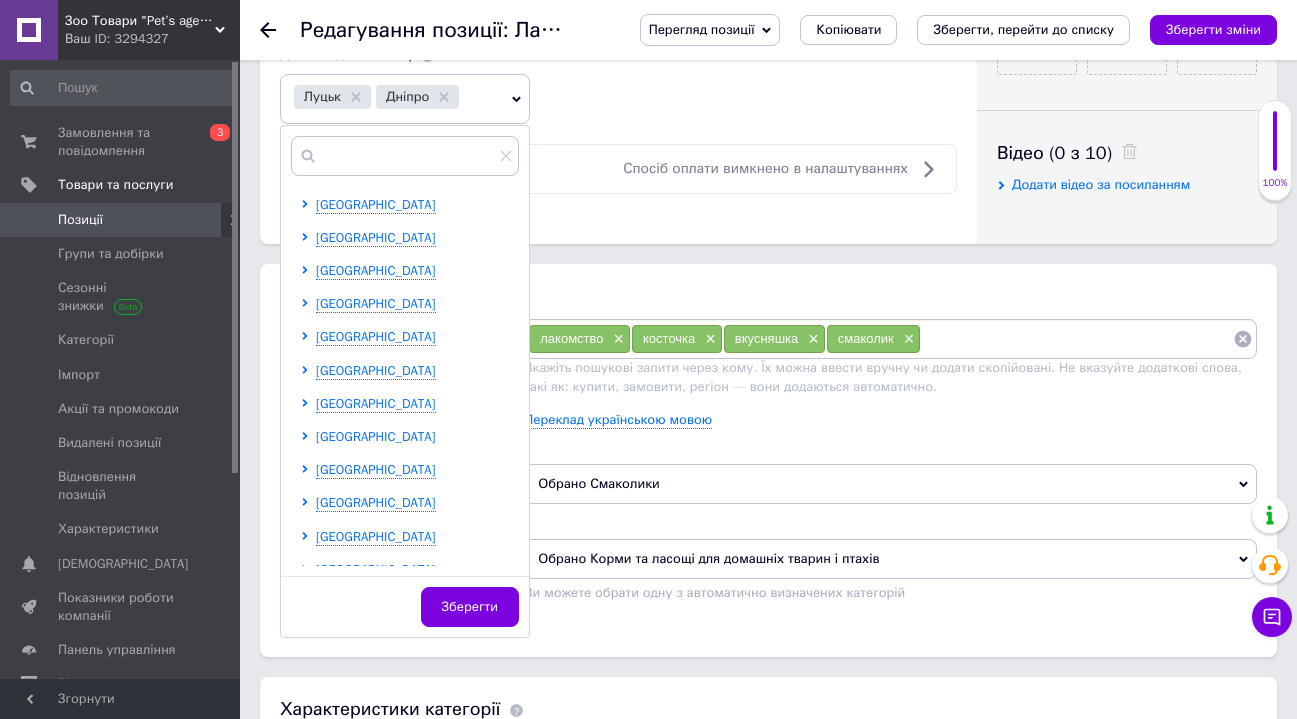 click on "[GEOGRAPHIC_DATA]" at bounding box center [376, 436] 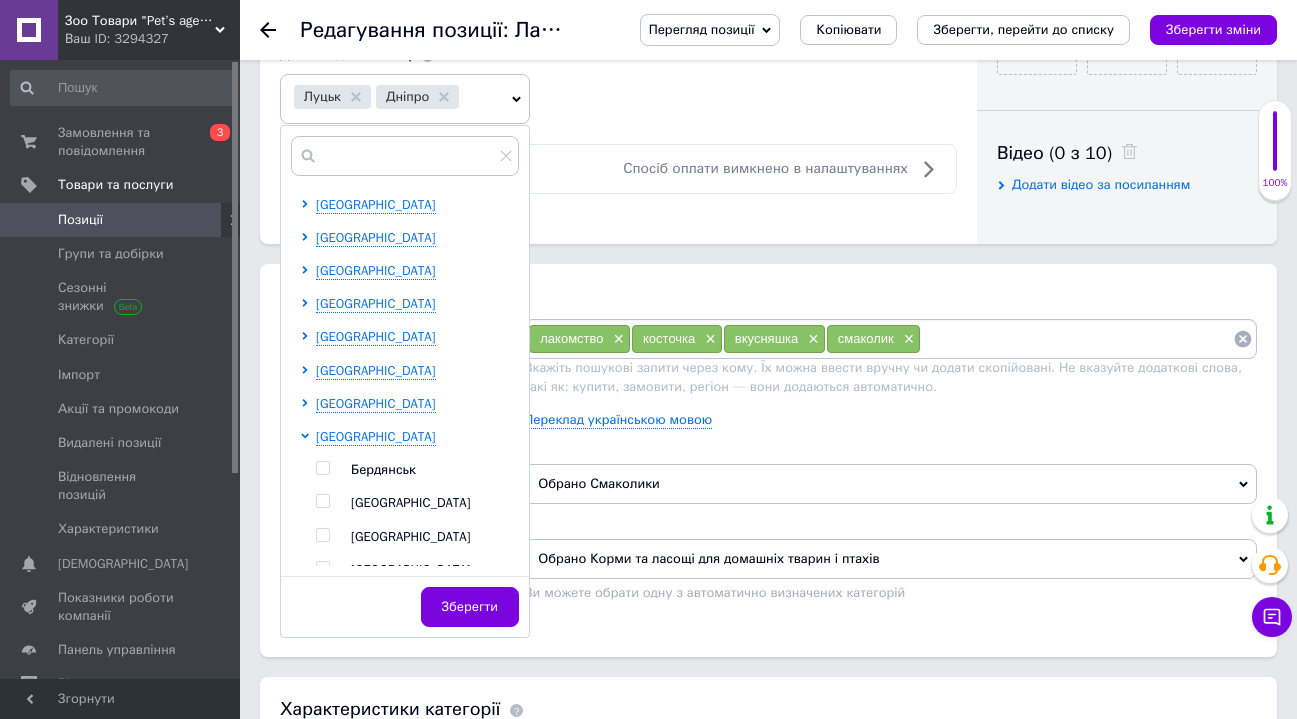 click at bounding box center (322, 535) 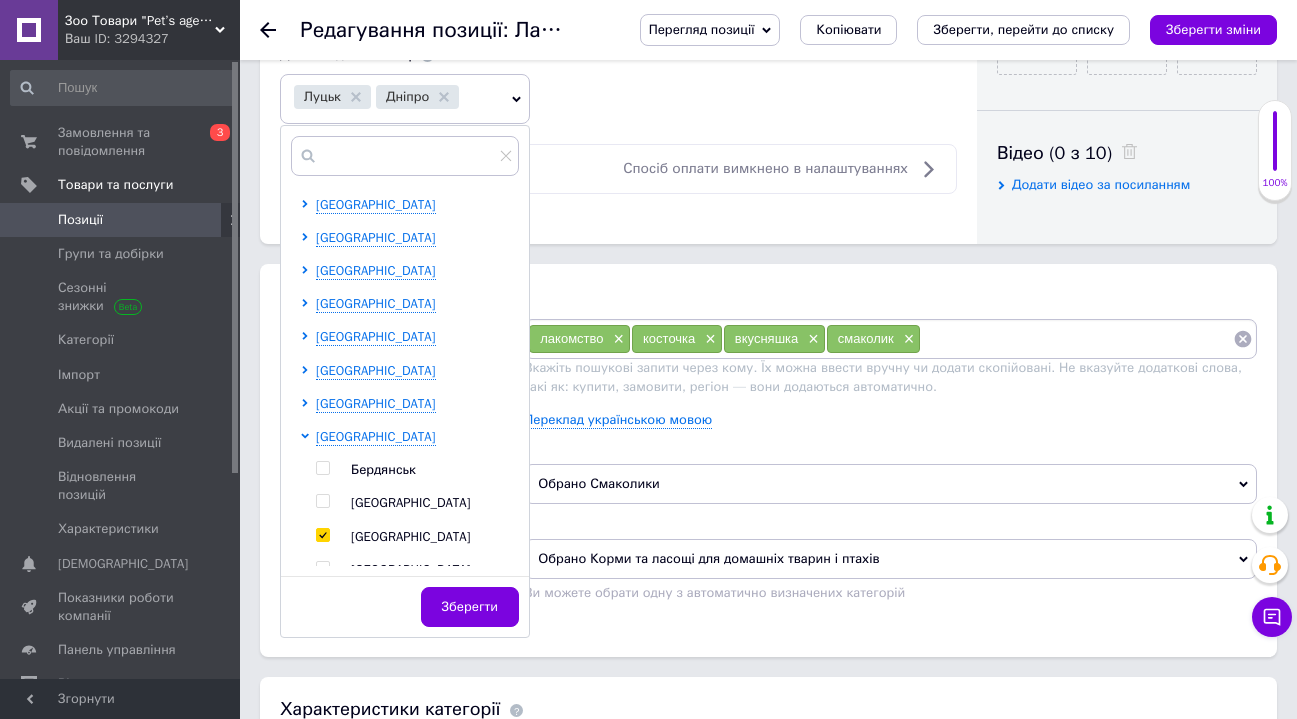 checkbox on "true" 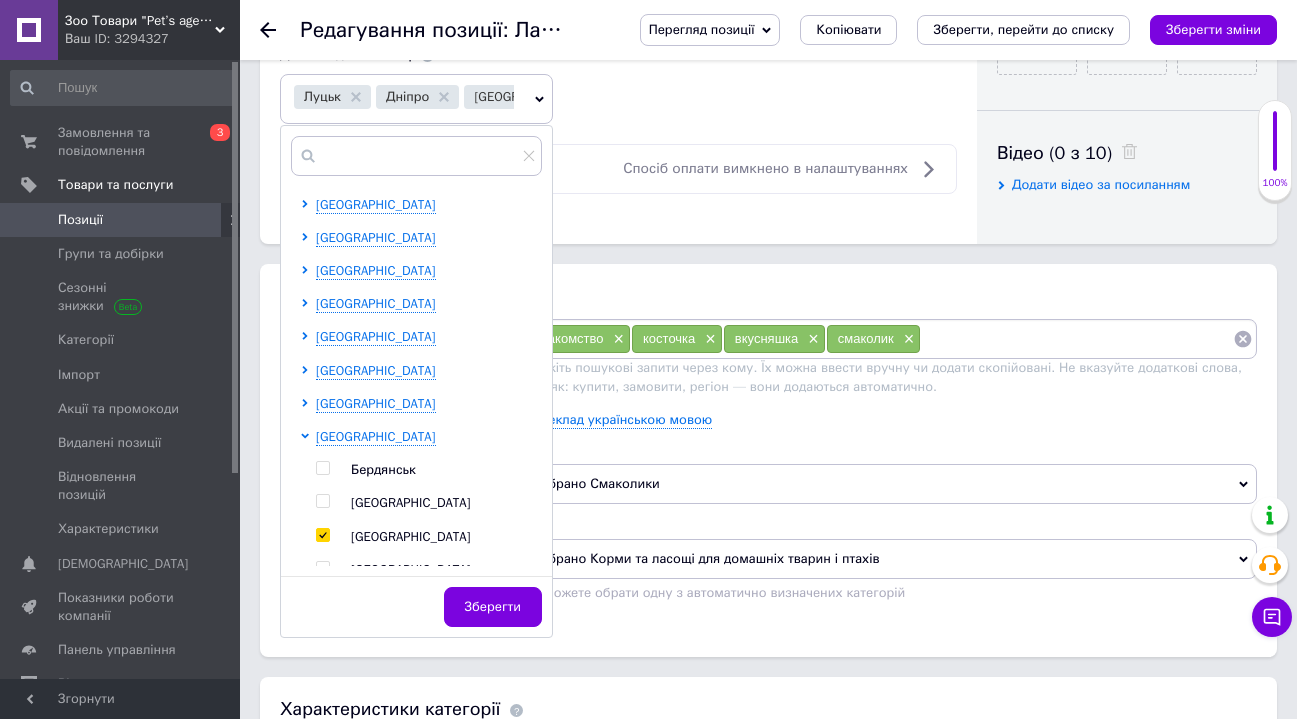 click on "Зберегти" at bounding box center (493, 607) 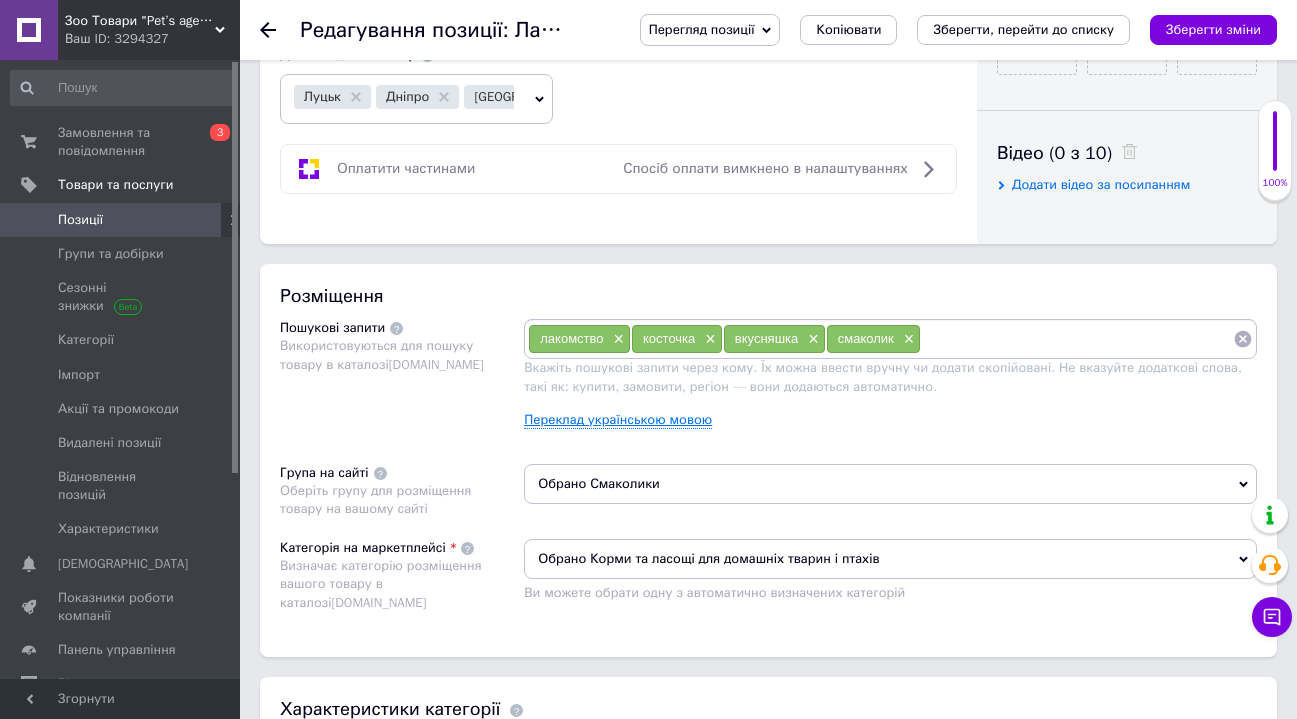 click on "Переклад українською мовою" at bounding box center (618, 420) 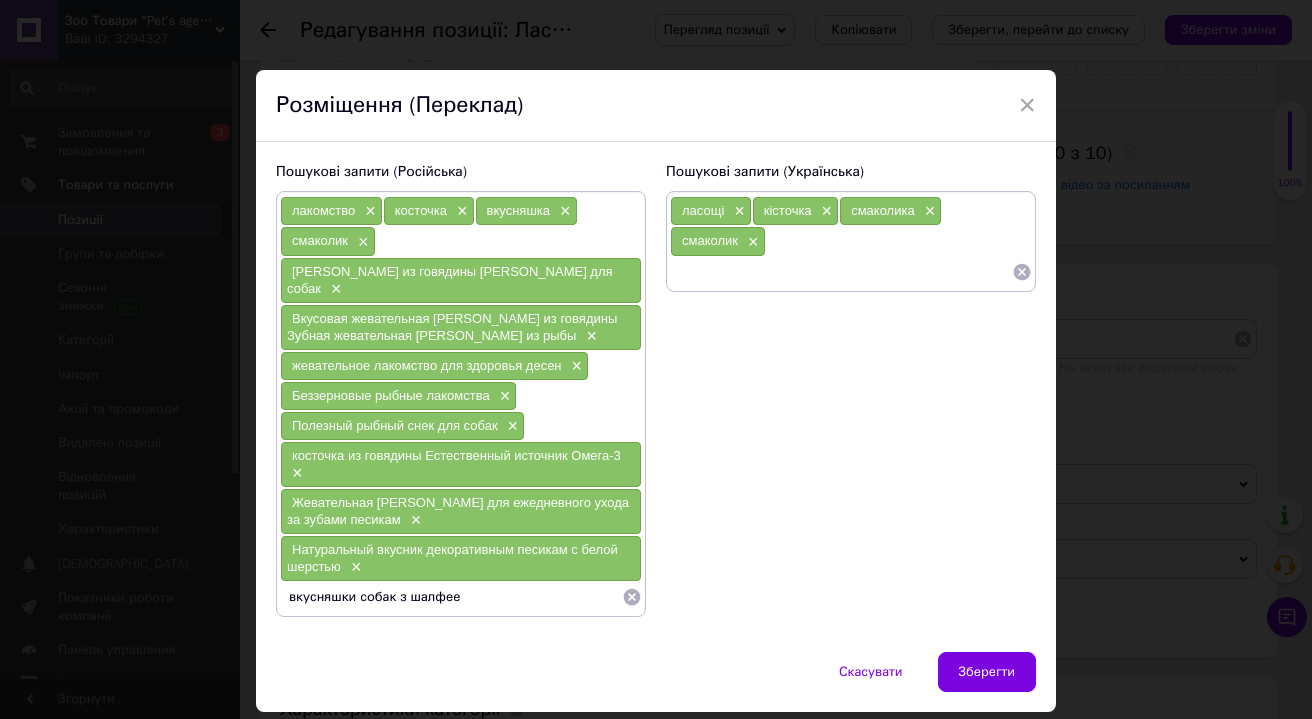type on "вкусняшки собак з шалфеем" 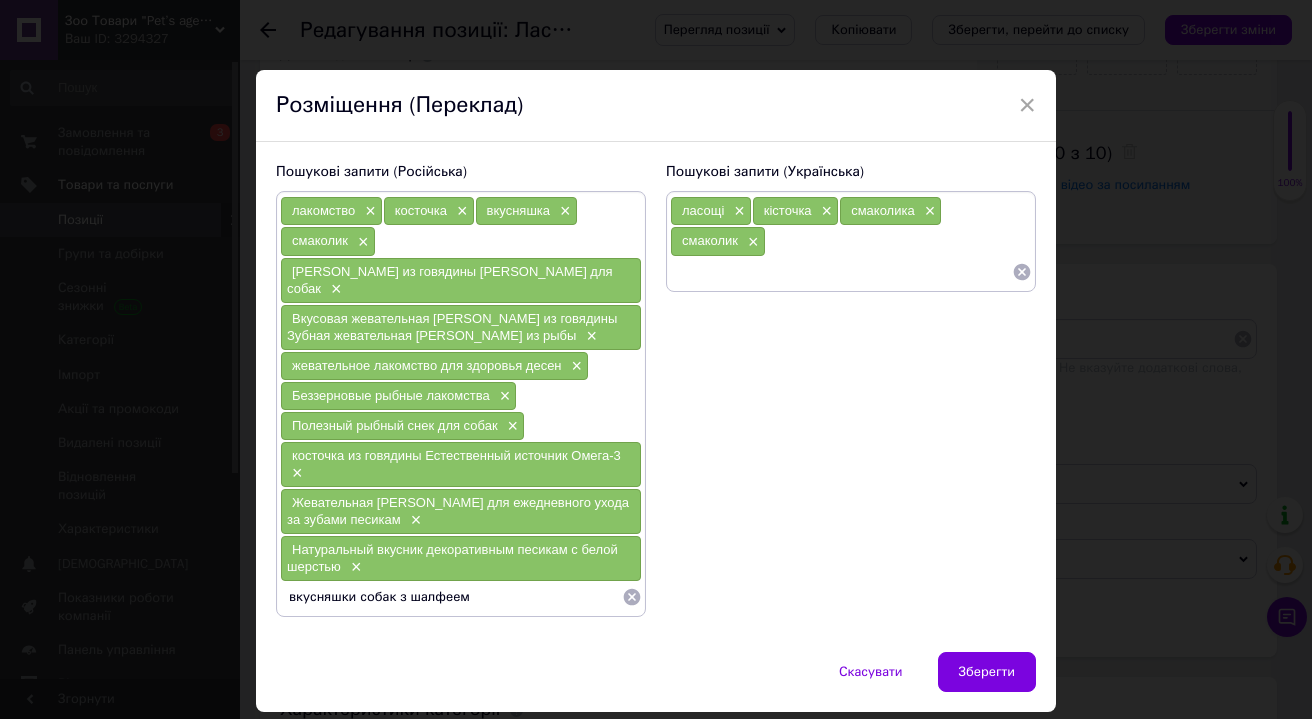 type 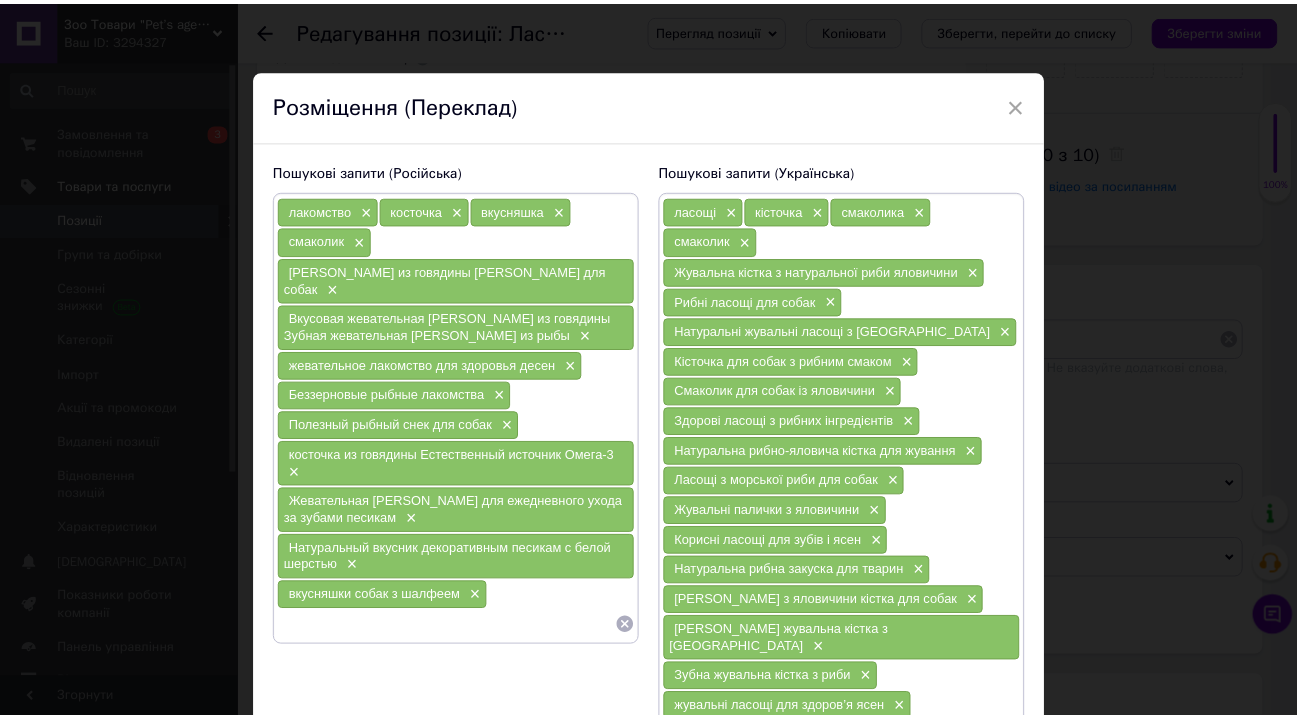 scroll, scrollTop: 400, scrollLeft: 0, axis: vertical 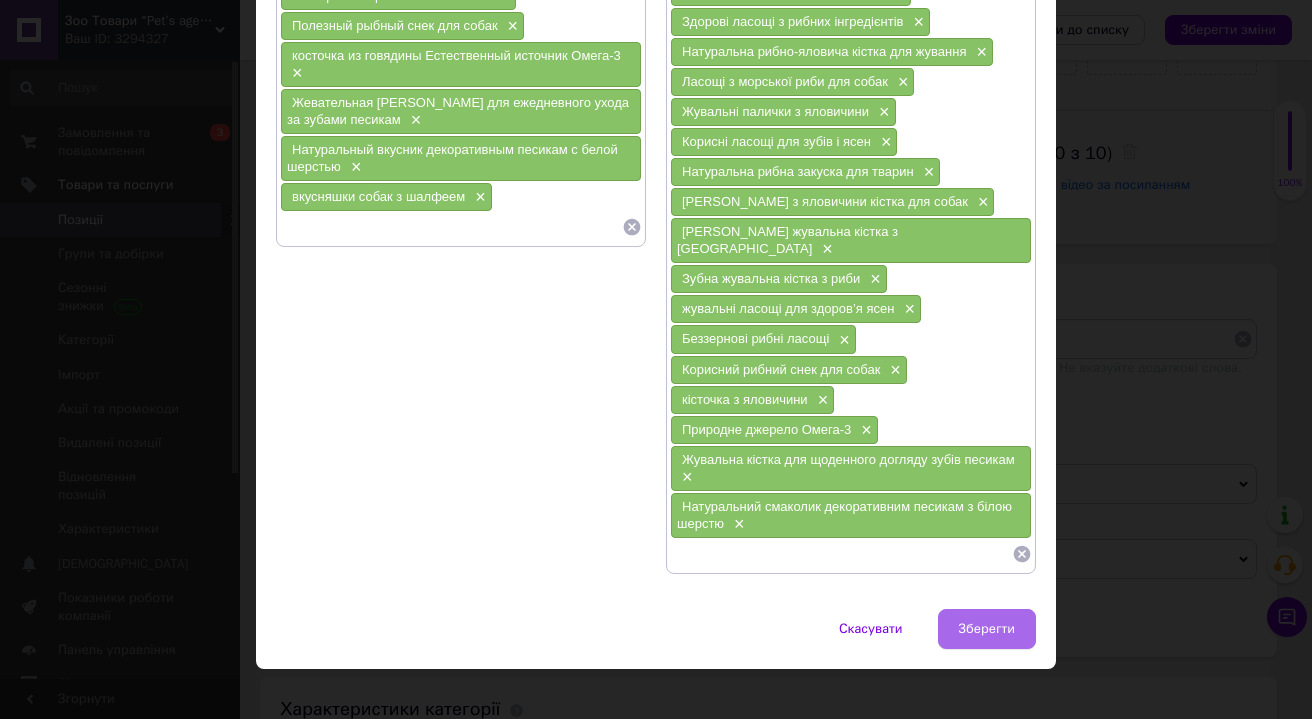 click on "Зберегти" at bounding box center (987, 629) 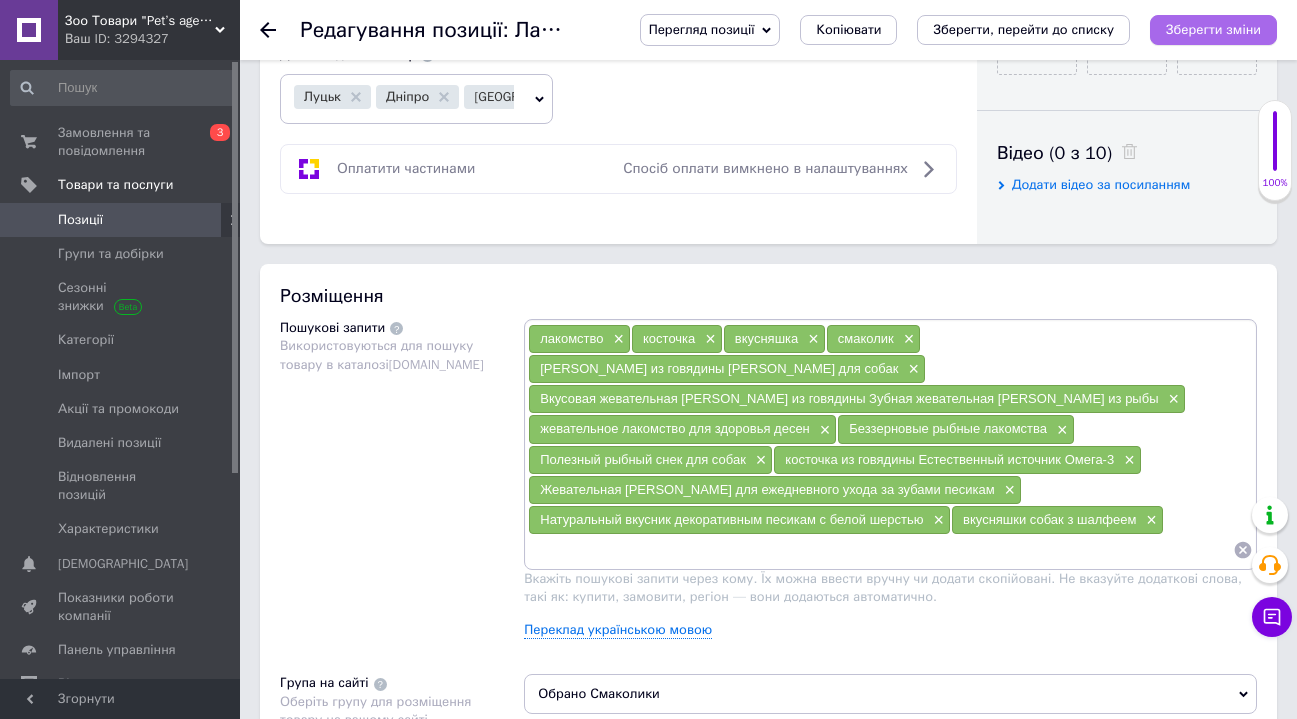 click on "Зберегти зміни" at bounding box center (1213, 30) 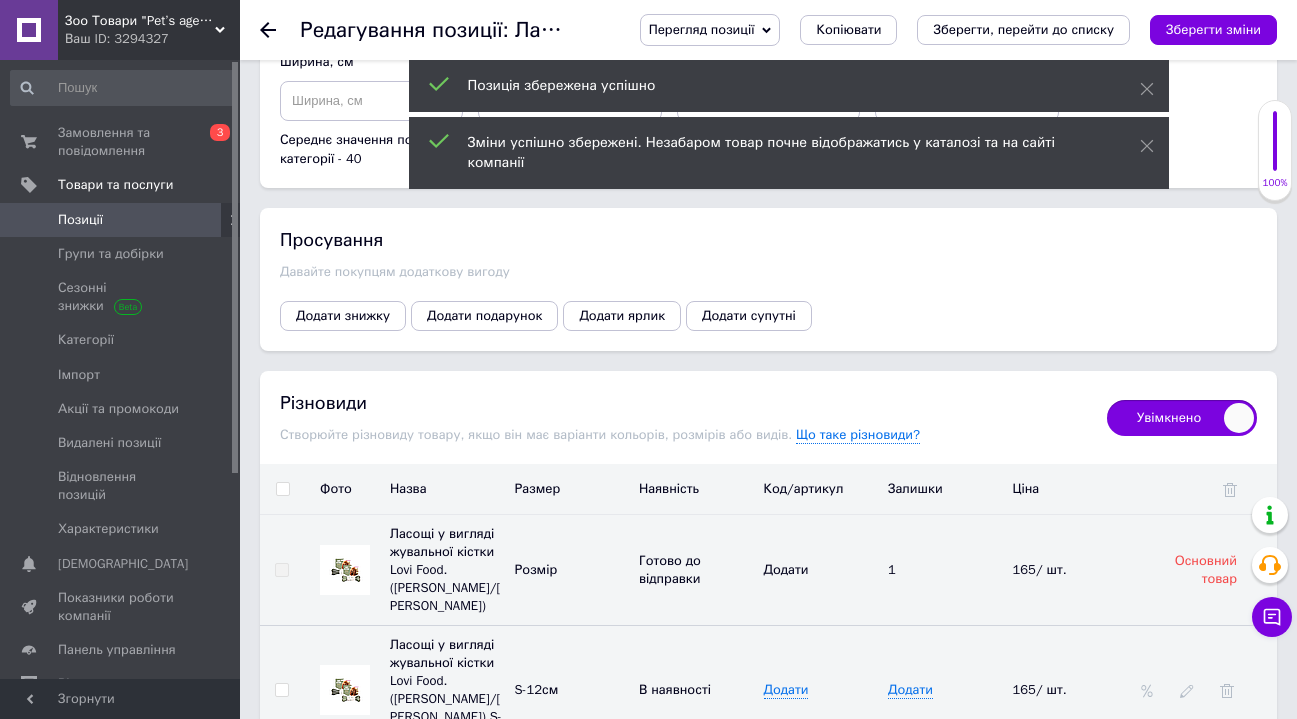 scroll, scrollTop: 2481, scrollLeft: 0, axis: vertical 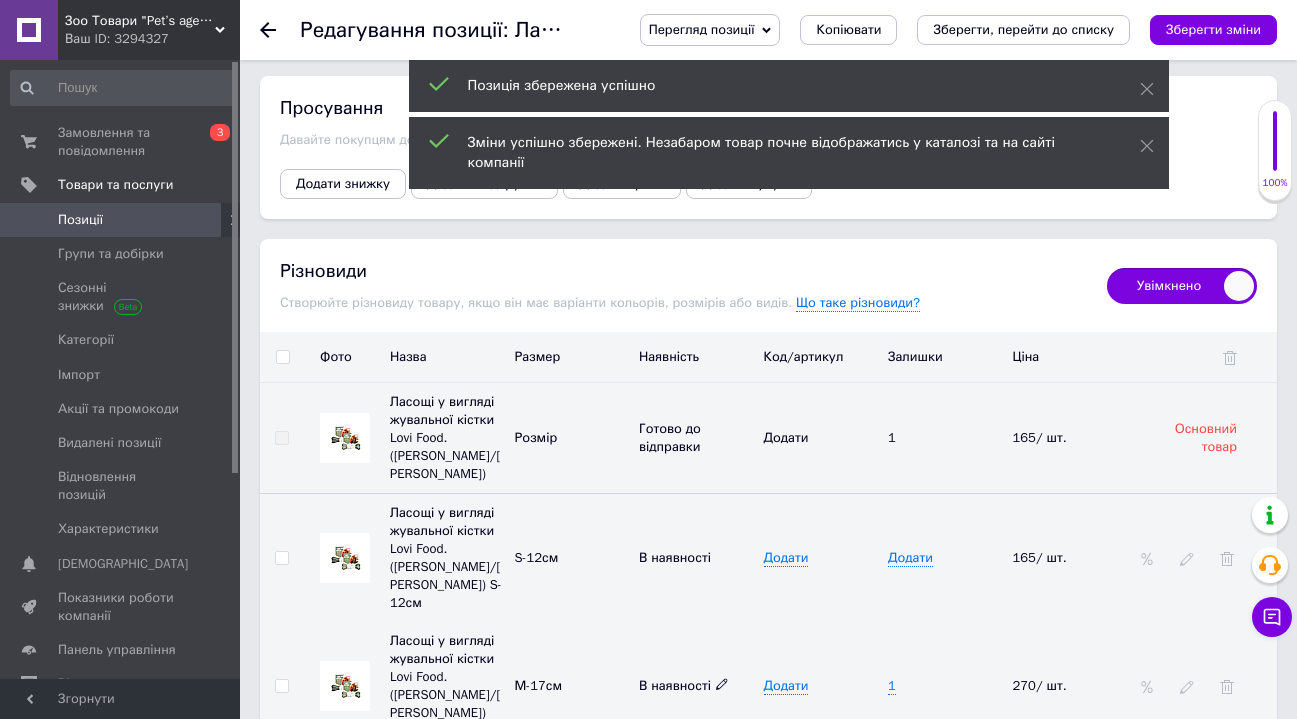 click 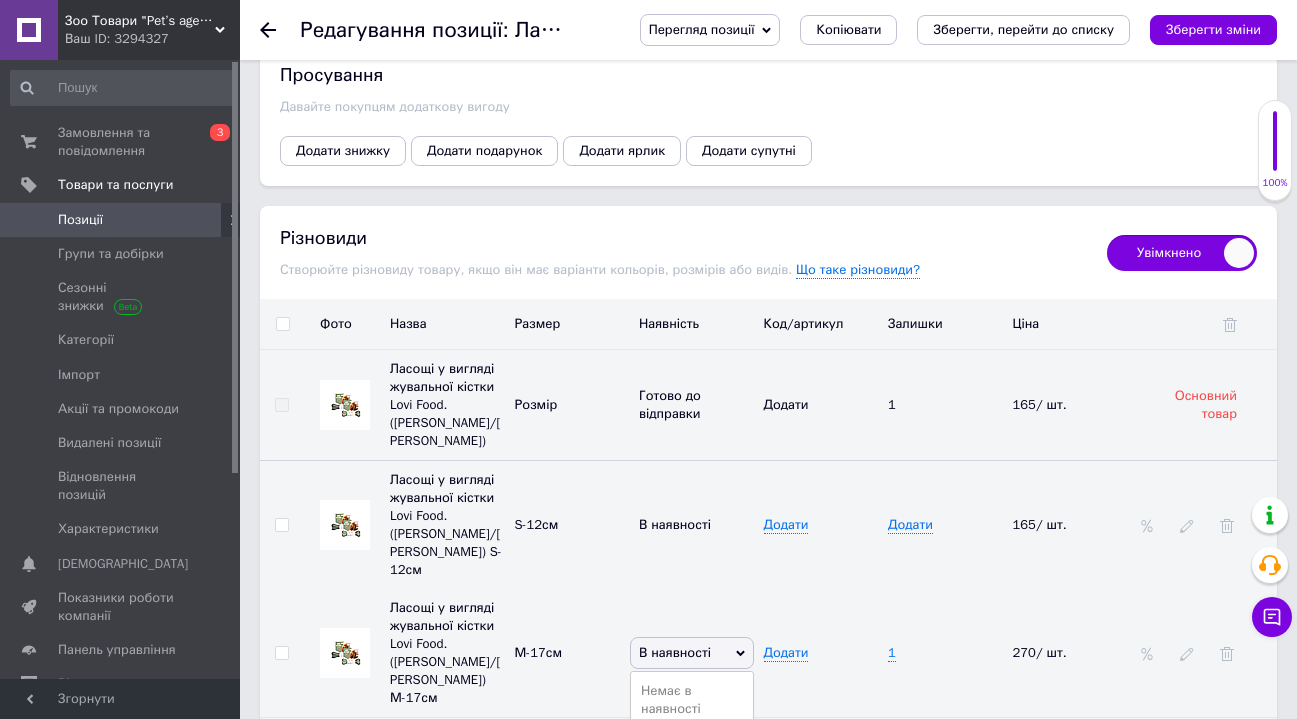 scroll, scrollTop: 2603, scrollLeft: 0, axis: vertical 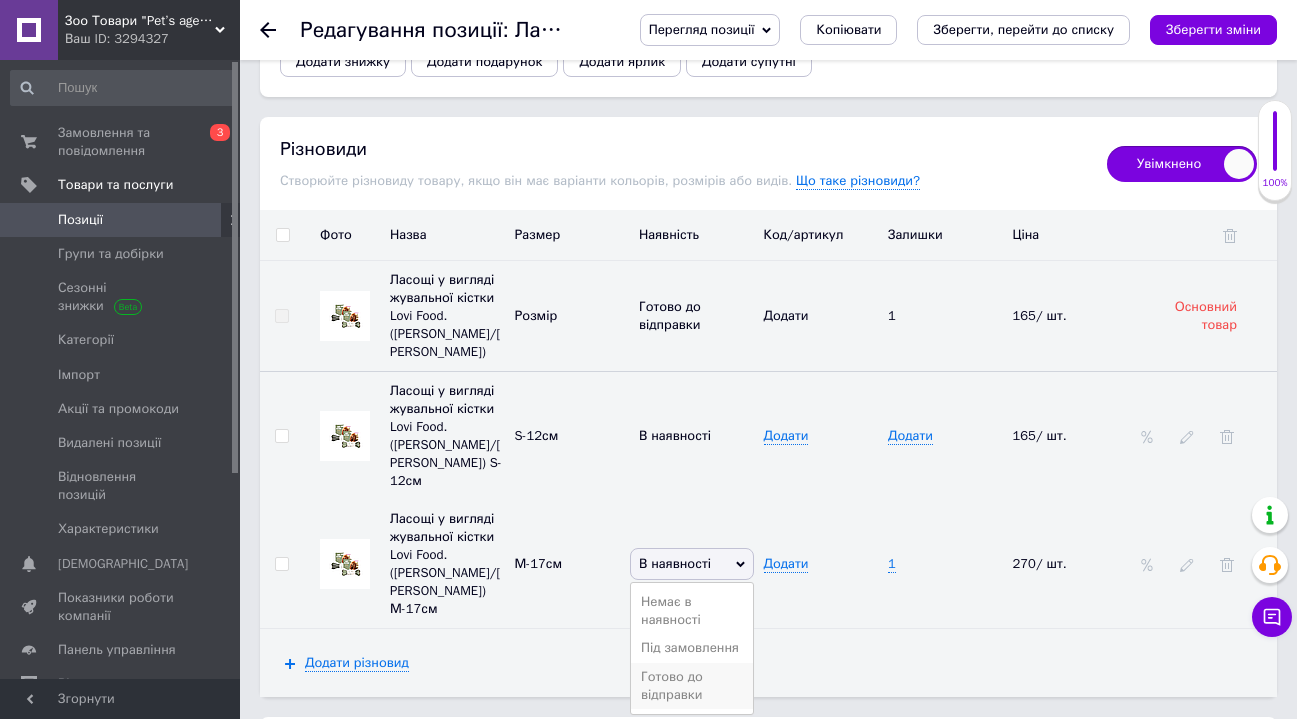 click on "Готово до відправки" at bounding box center [692, 686] 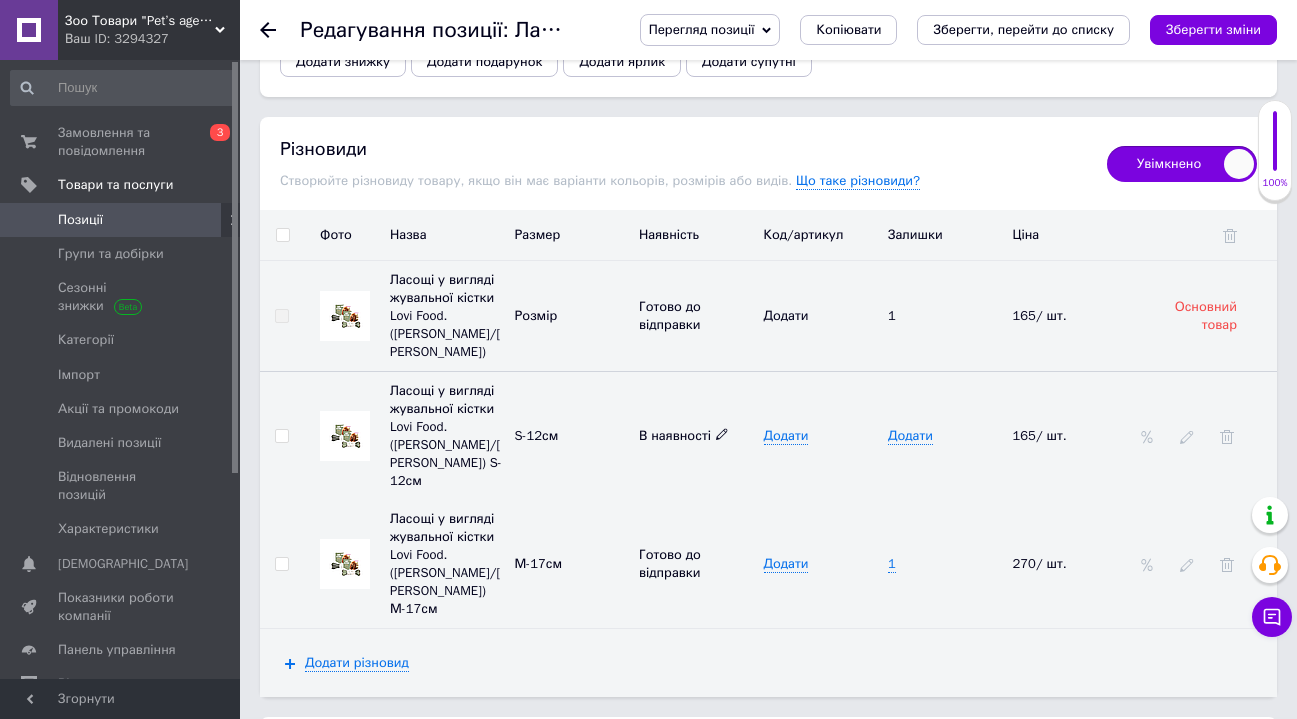 click 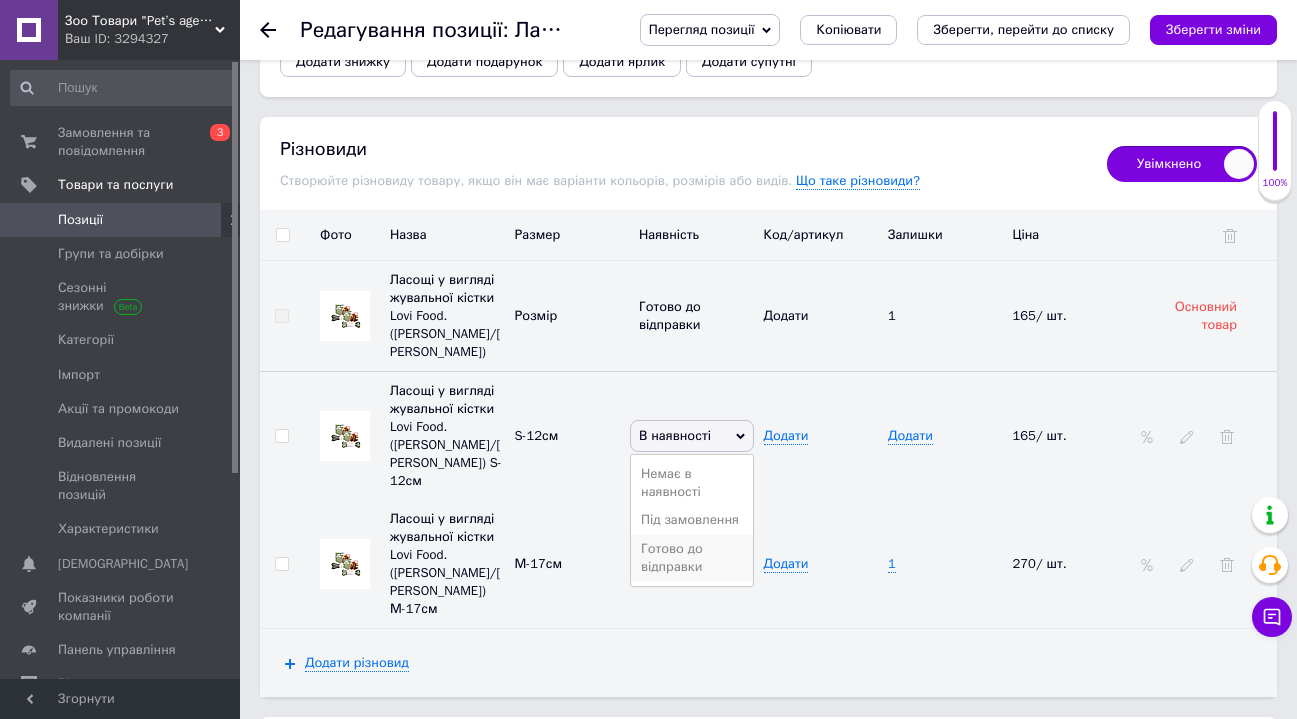 click on "Готово до відправки" at bounding box center (692, 558) 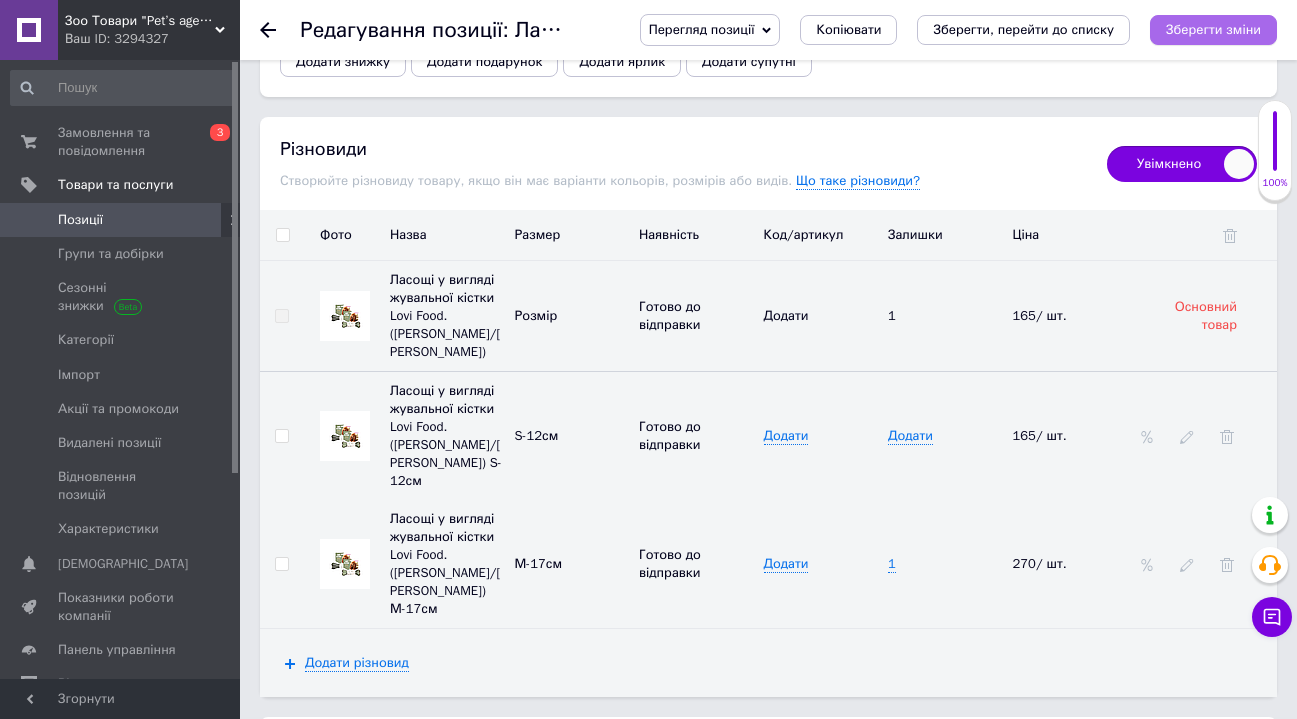 click on "Зберегти зміни" at bounding box center [1213, 29] 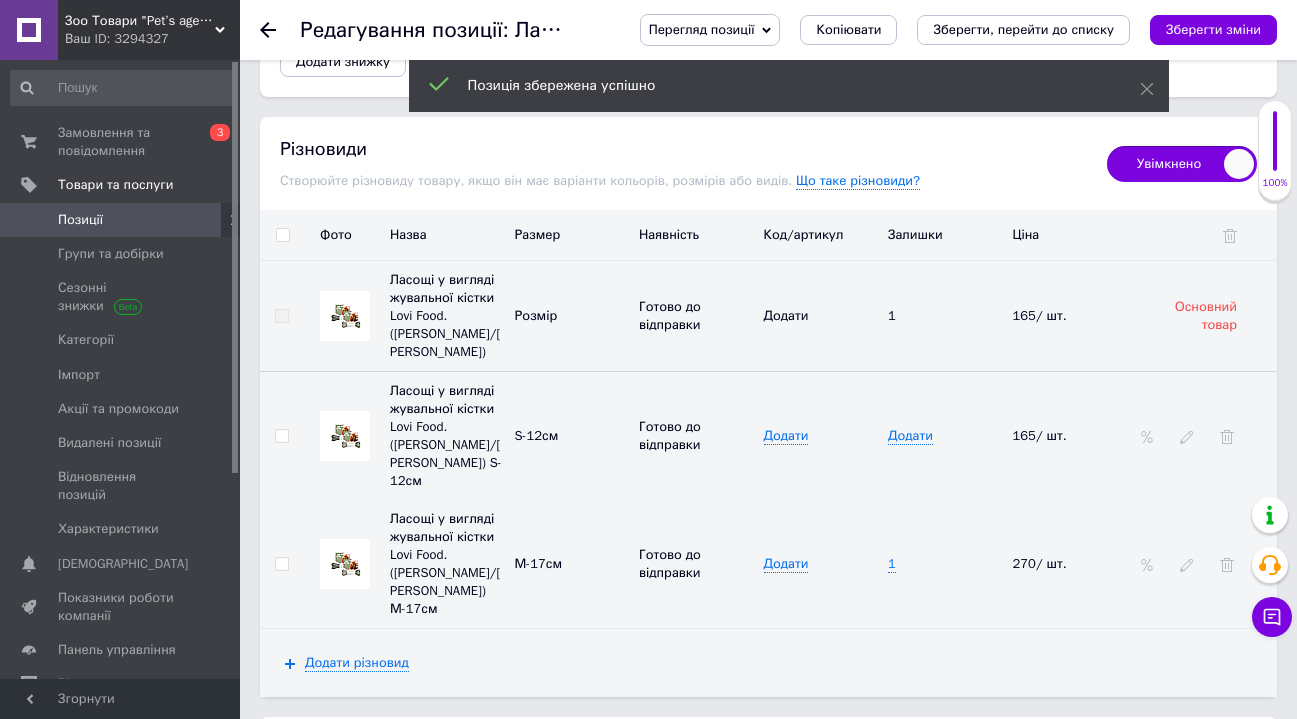 click 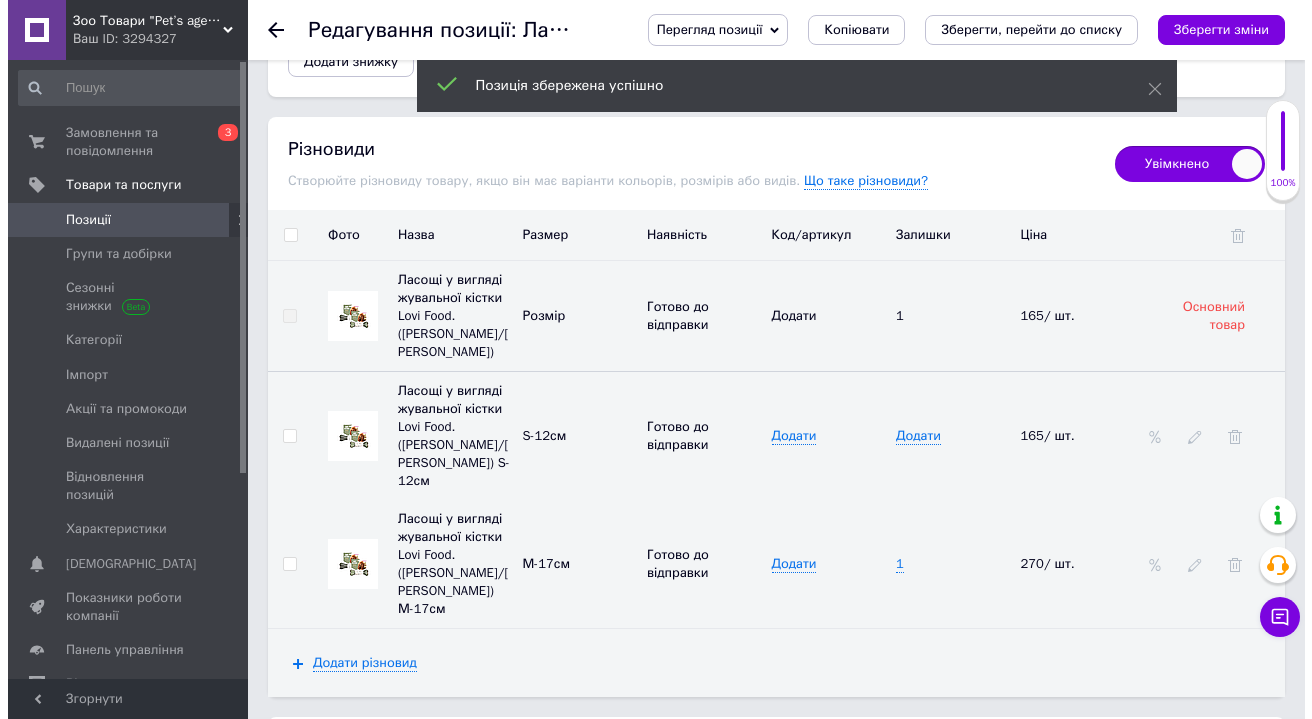 scroll, scrollTop: 0, scrollLeft: 0, axis: both 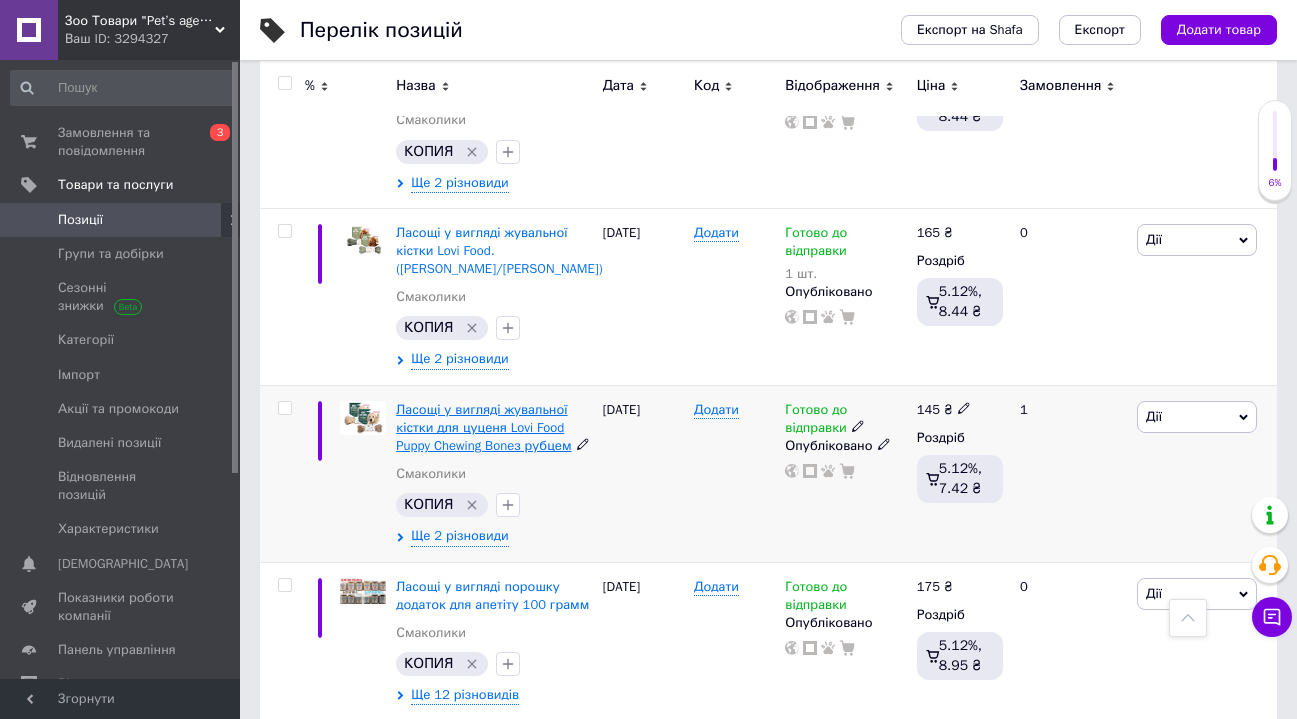 click on "Ласощі у вигляді жувальної кістки для цуценя Lovi Food Puppy Chewing Boneз рубцем" at bounding box center (483, 427) 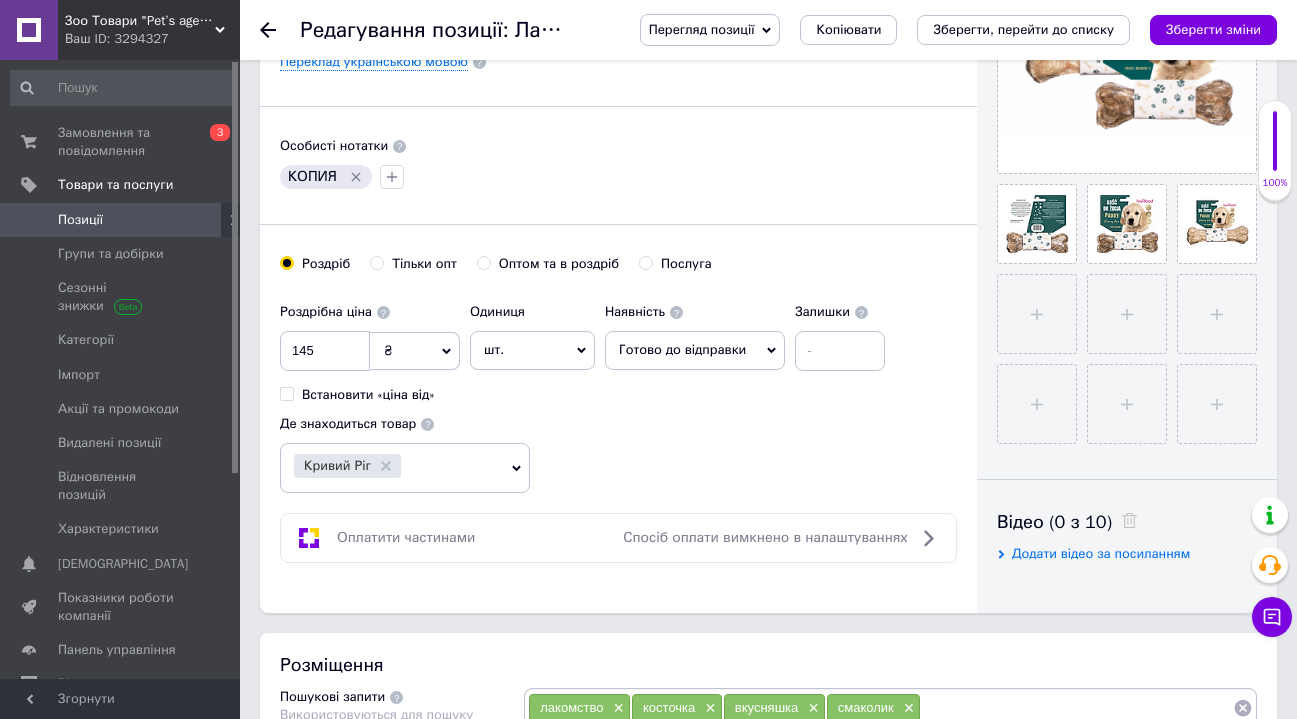 scroll, scrollTop: 811, scrollLeft: 0, axis: vertical 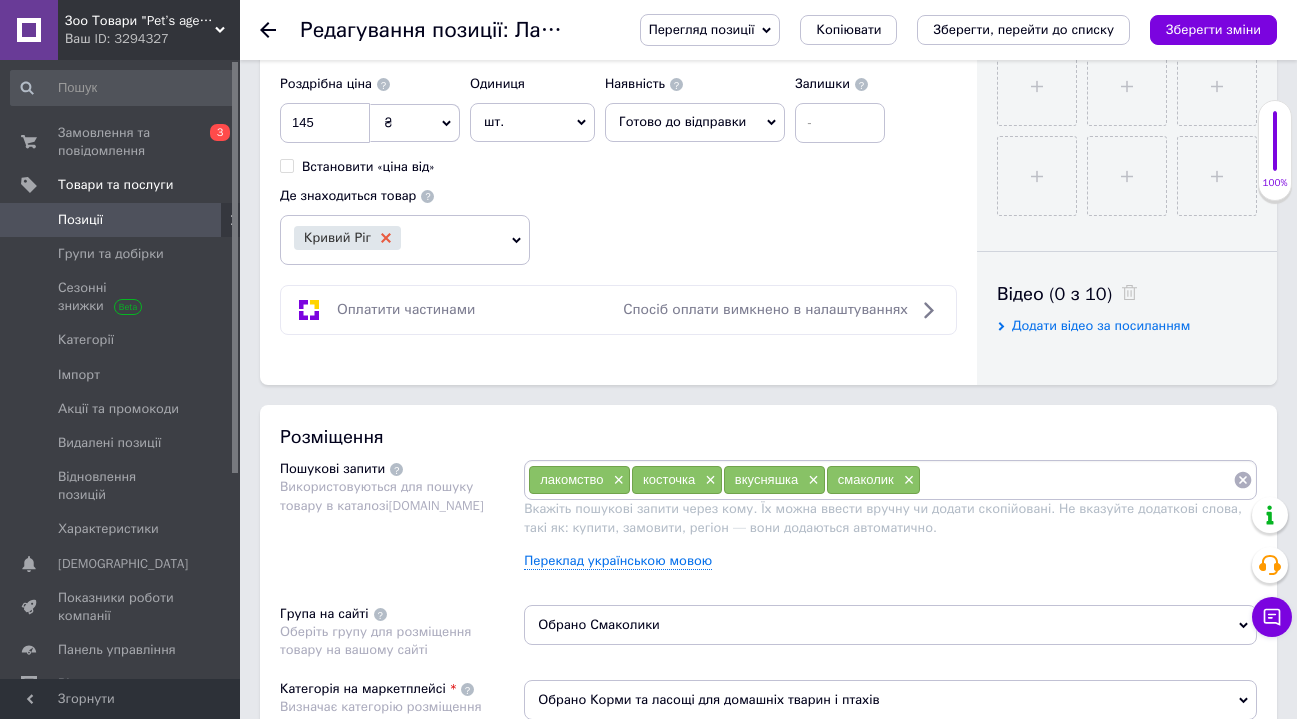 click 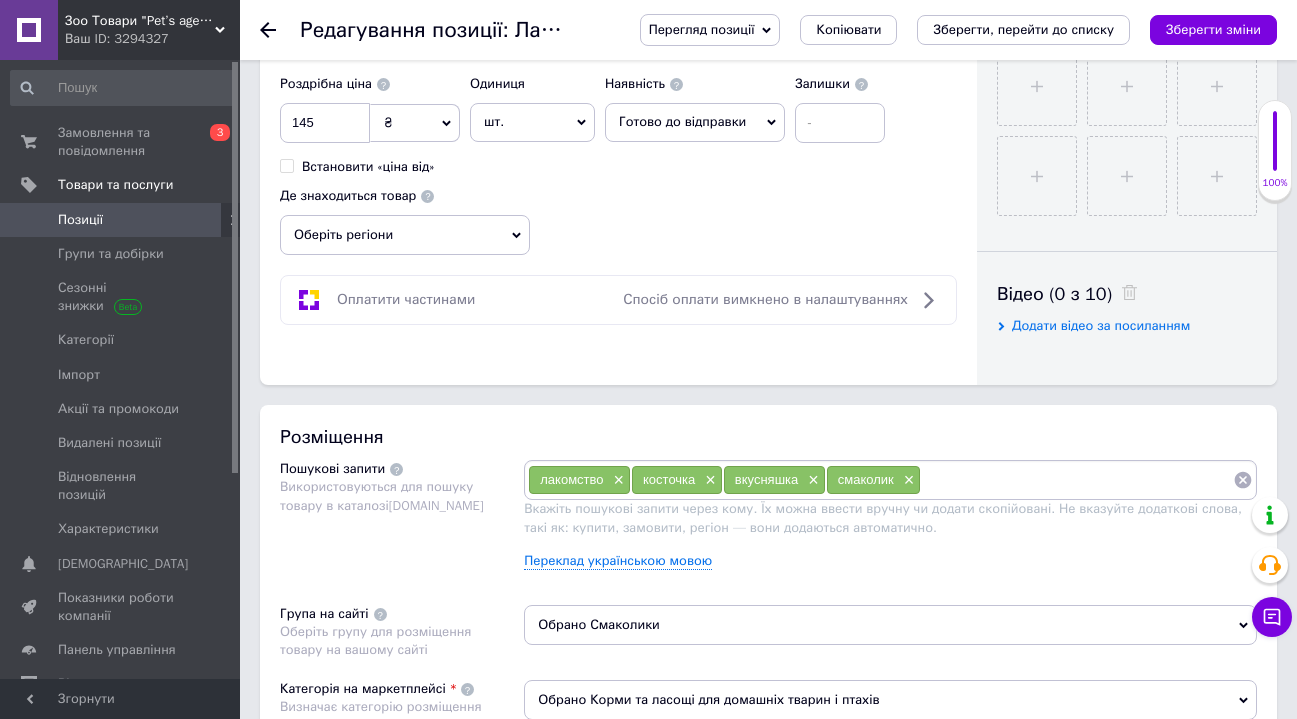 click on "Оберіть регіони" at bounding box center [405, 235] 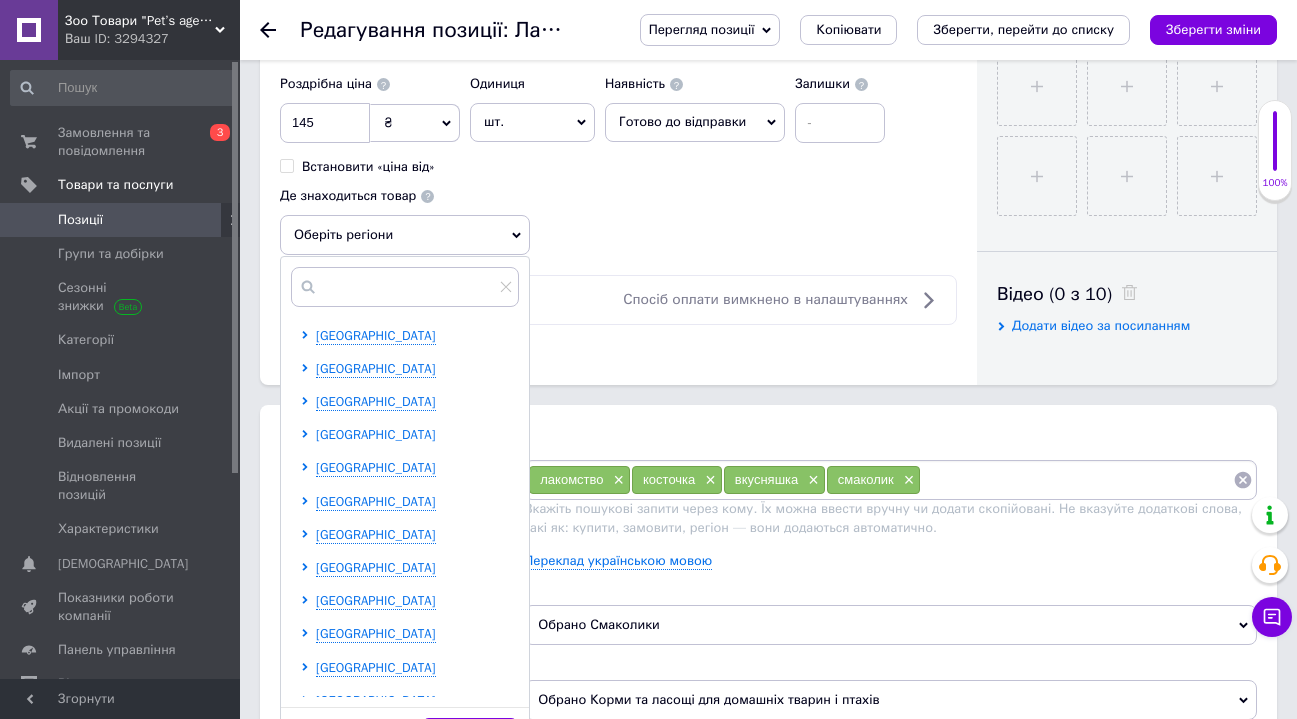 click on "[GEOGRAPHIC_DATA]" at bounding box center [376, 434] 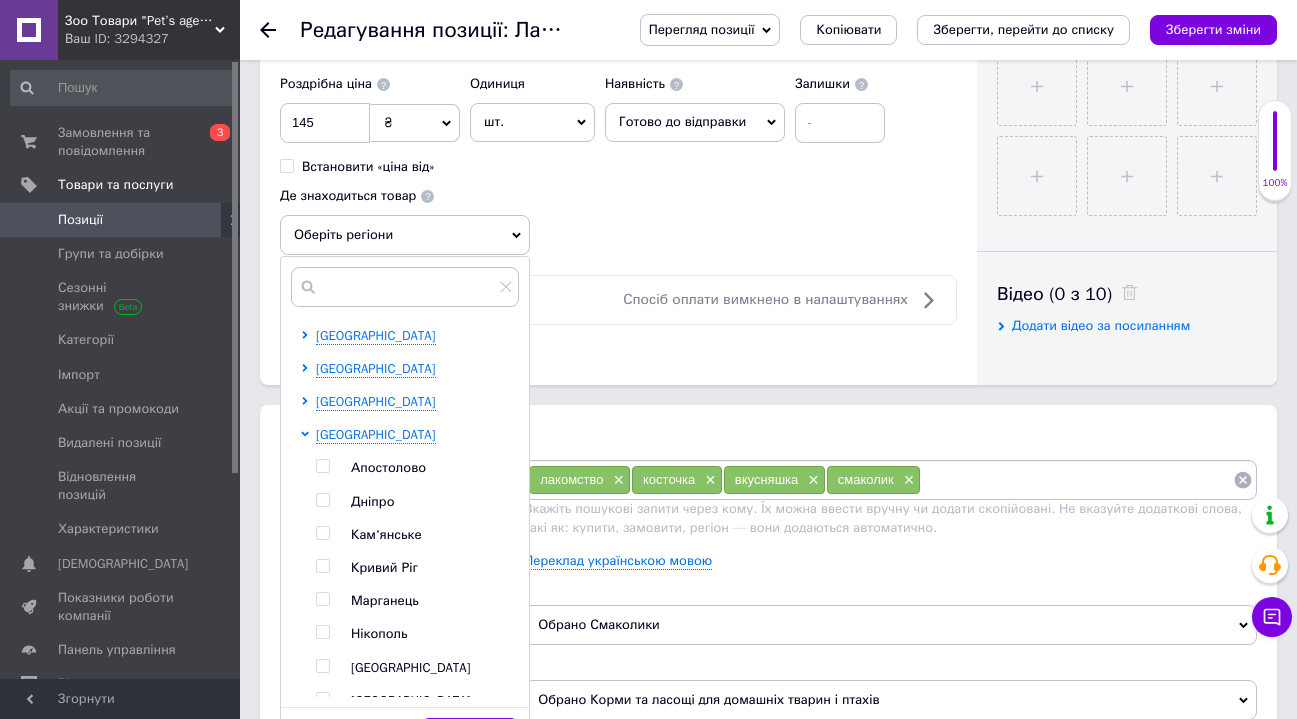 click at bounding box center (322, 500) 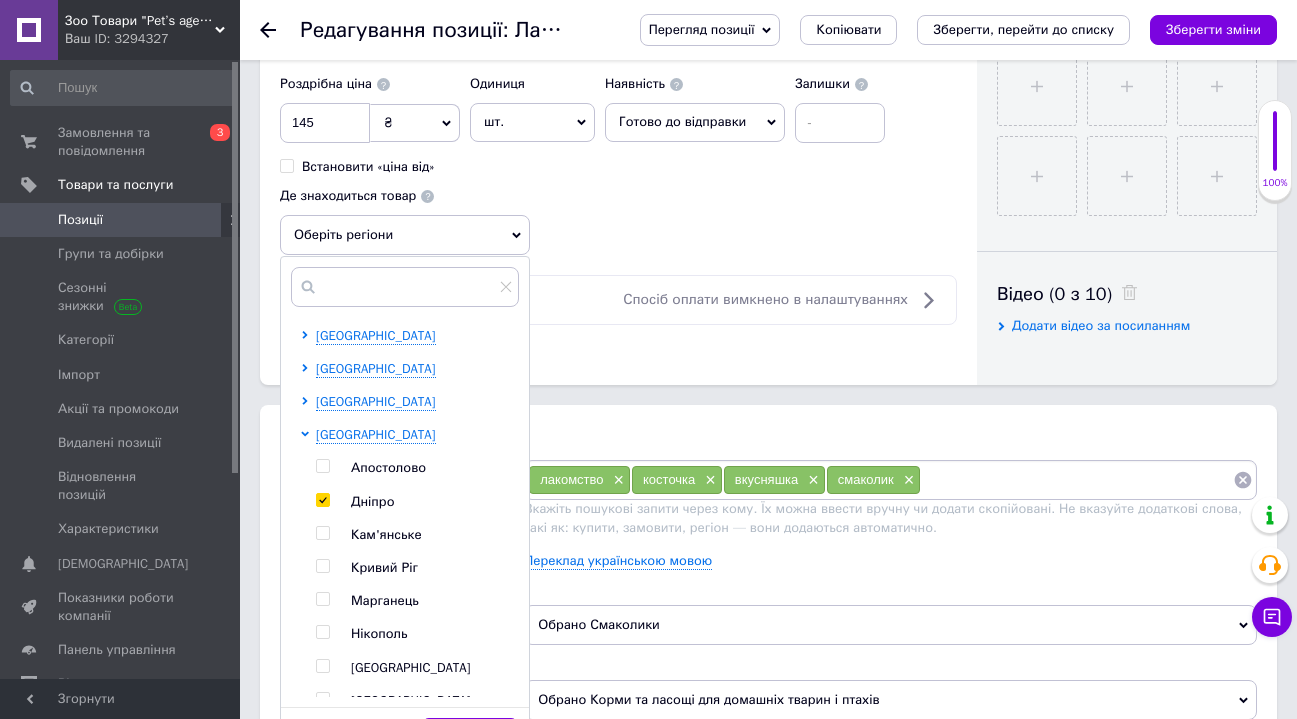 checkbox on "true" 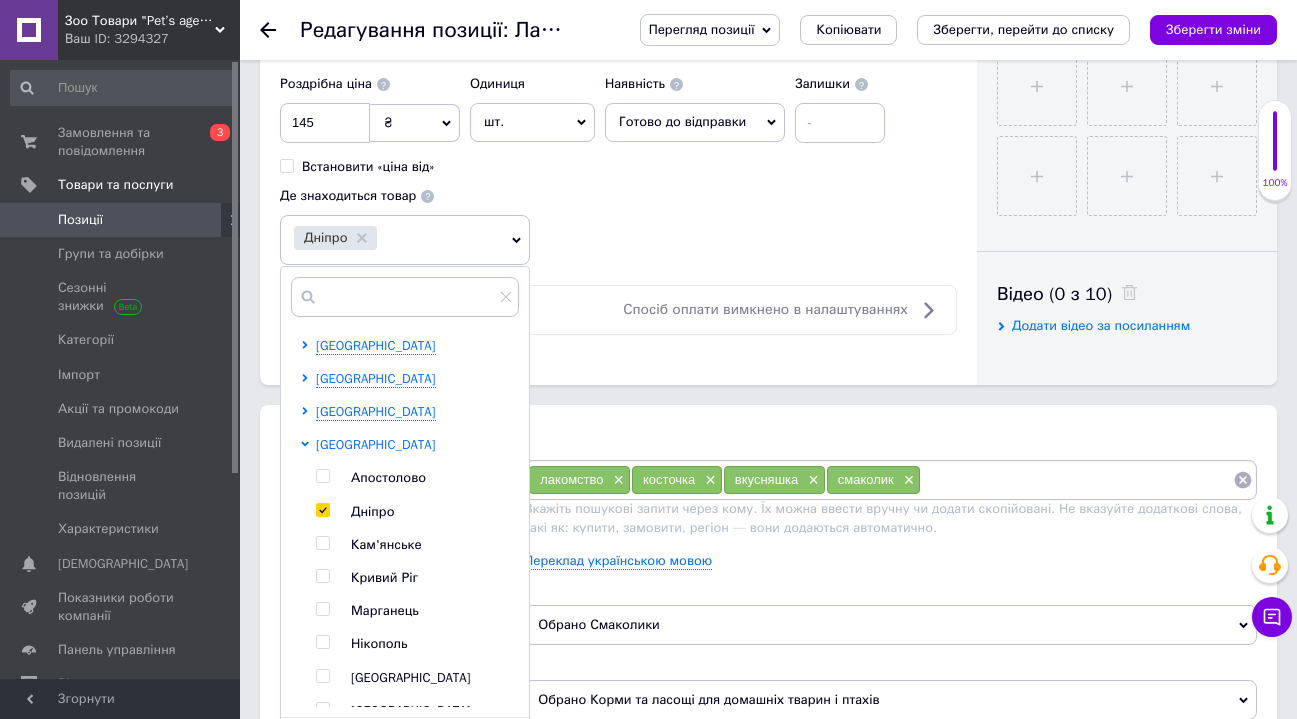click on "[GEOGRAPHIC_DATA]" at bounding box center [376, 444] 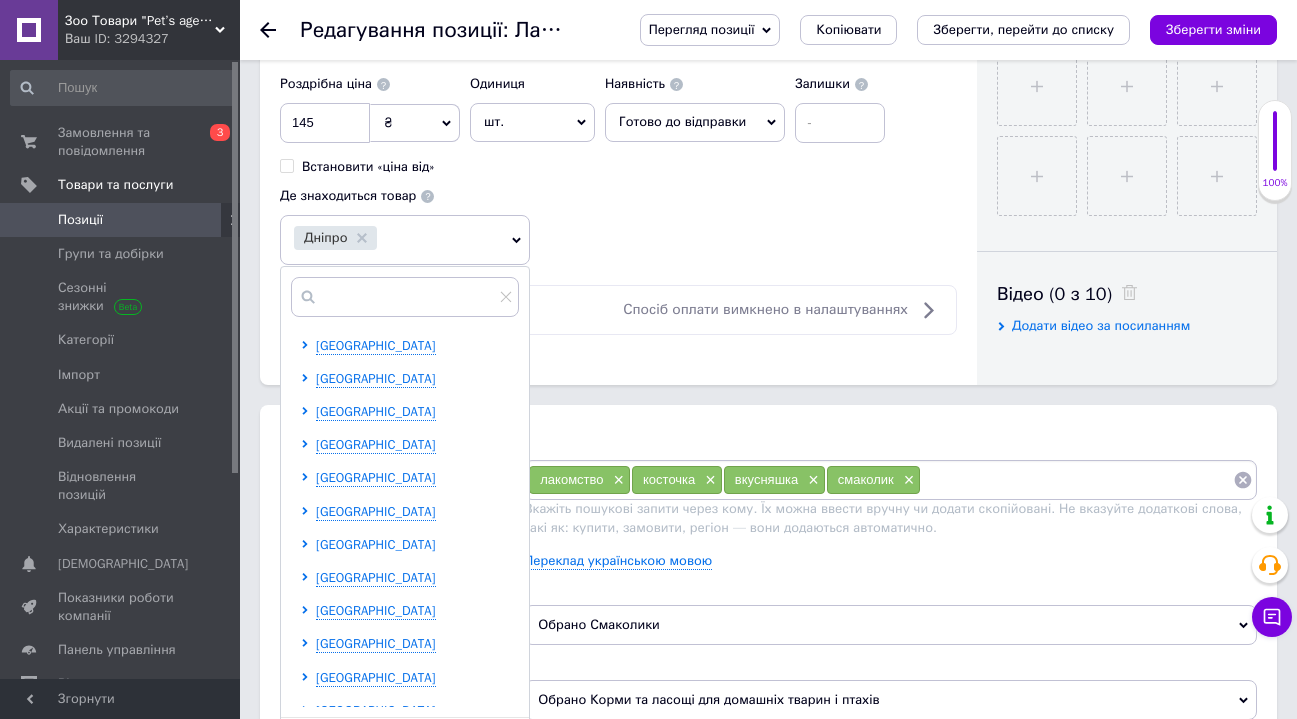 scroll, scrollTop: 170, scrollLeft: 0, axis: vertical 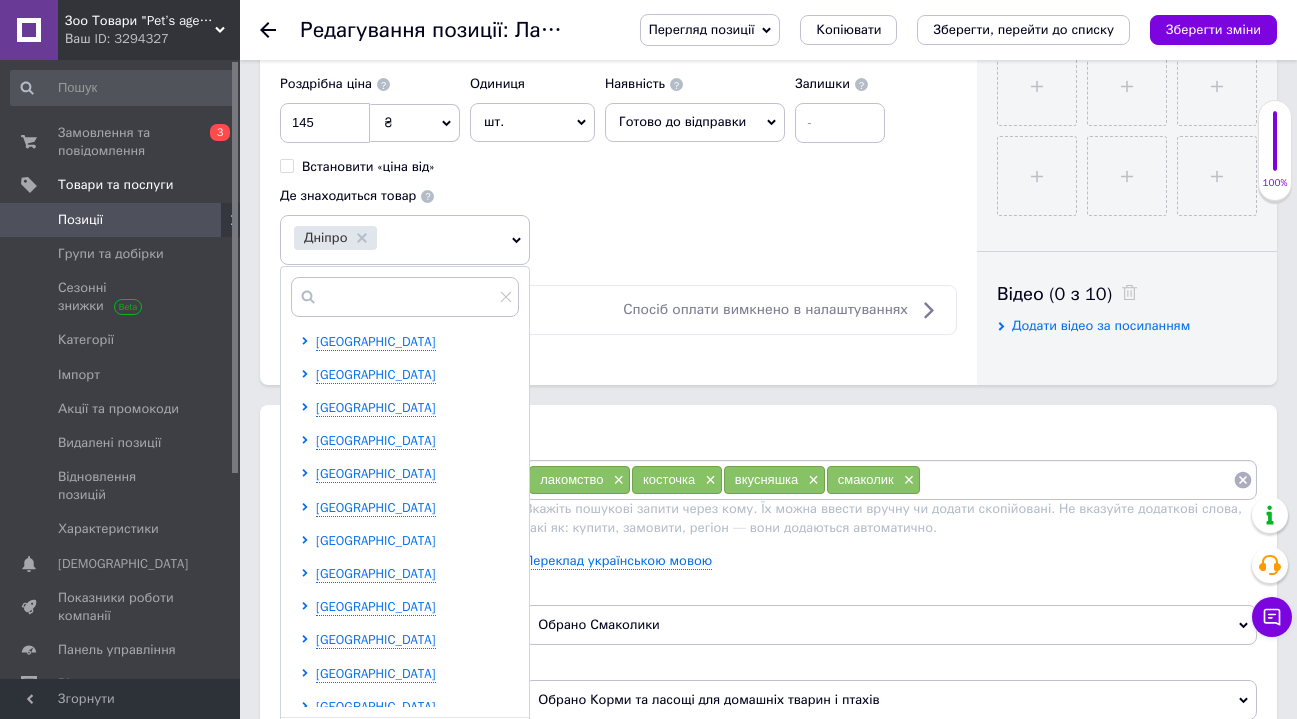 click on "[GEOGRAPHIC_DATA]" at bounding box center [376, 540] 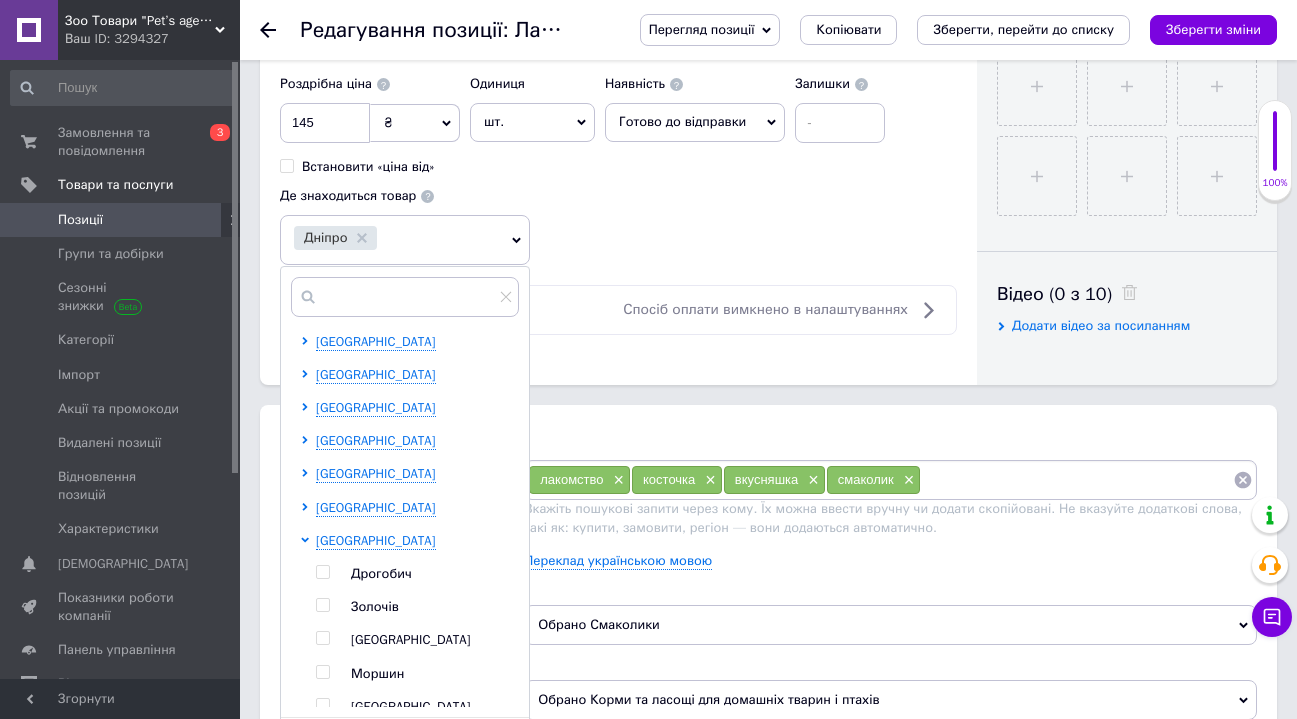 click at bounding box center (322, 638) 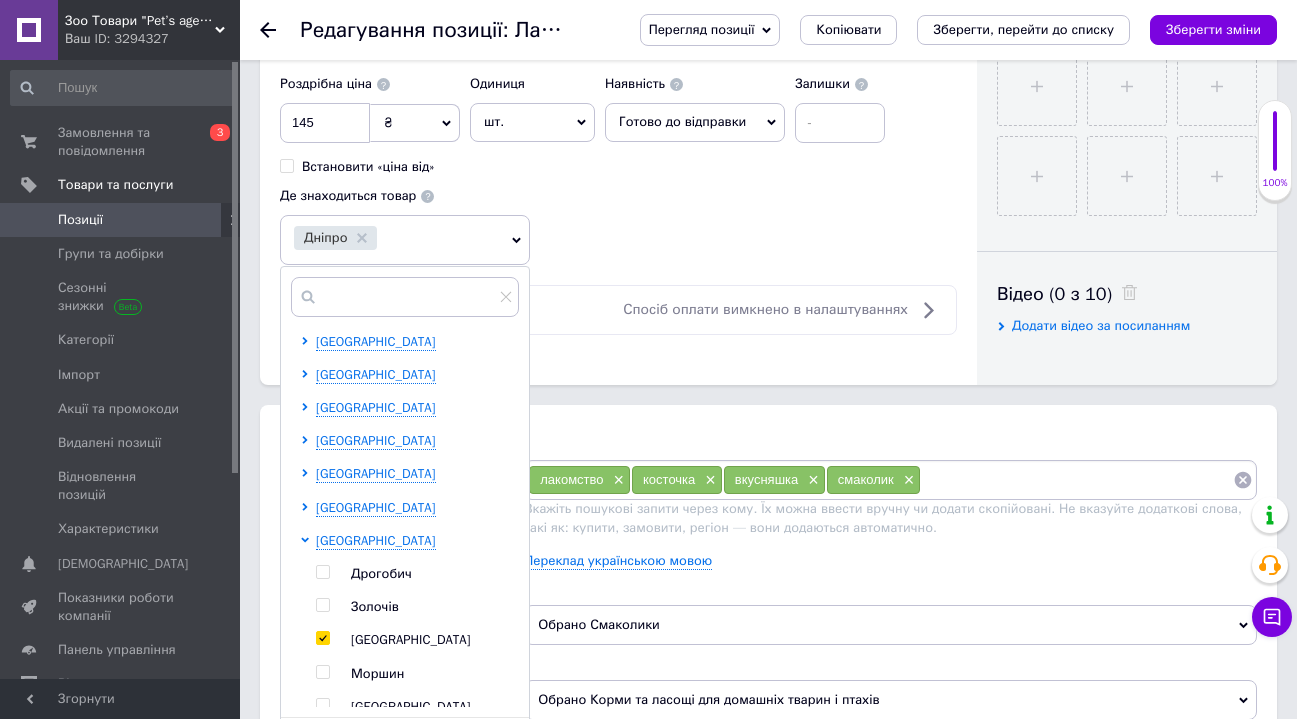 checkbox on "true" 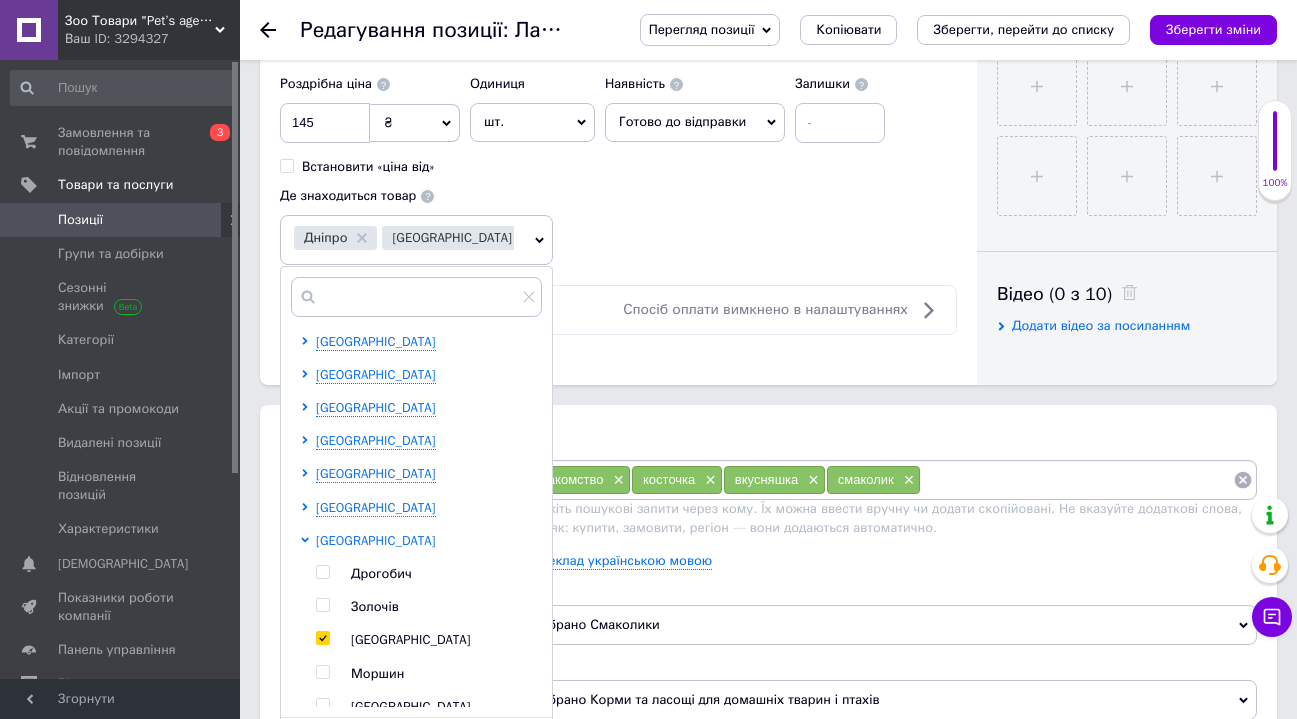 click on "[GEOGRAPHIC_DATA]" at bounding box center (376, 540) 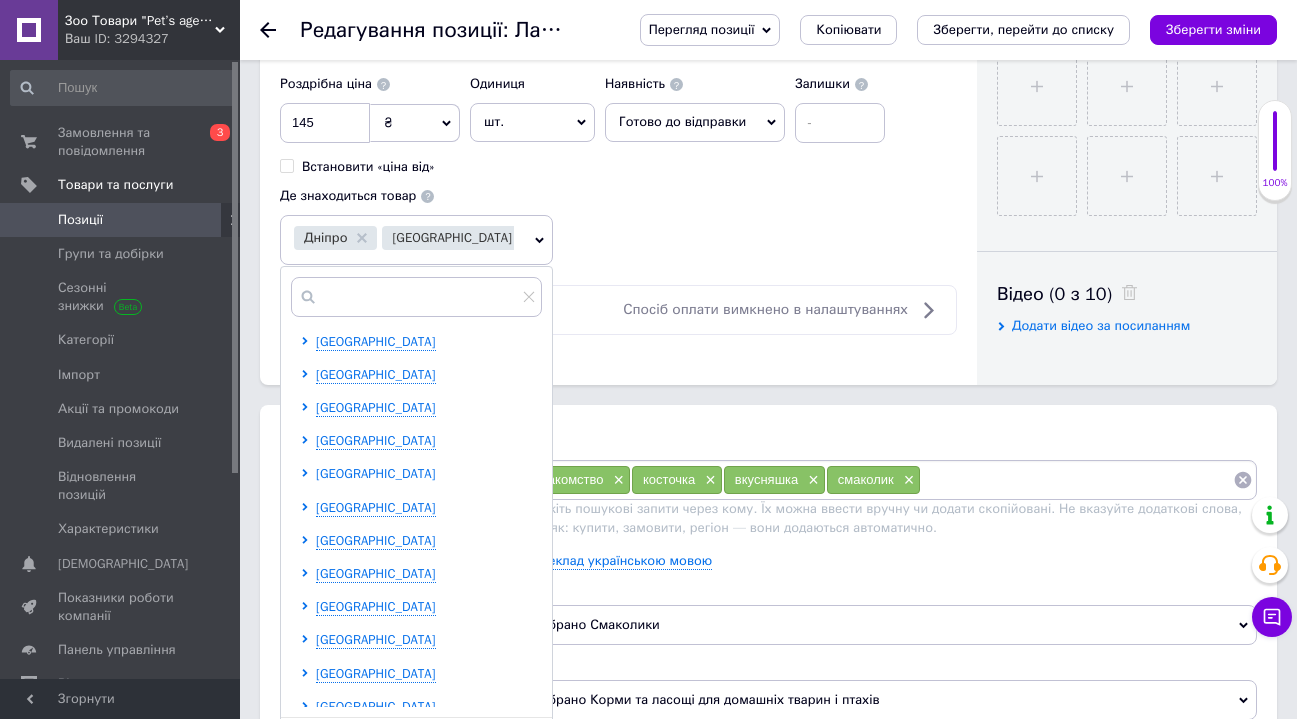click on "[GEOGRAPHIC_DATA]" at bounding box center (376, 473) 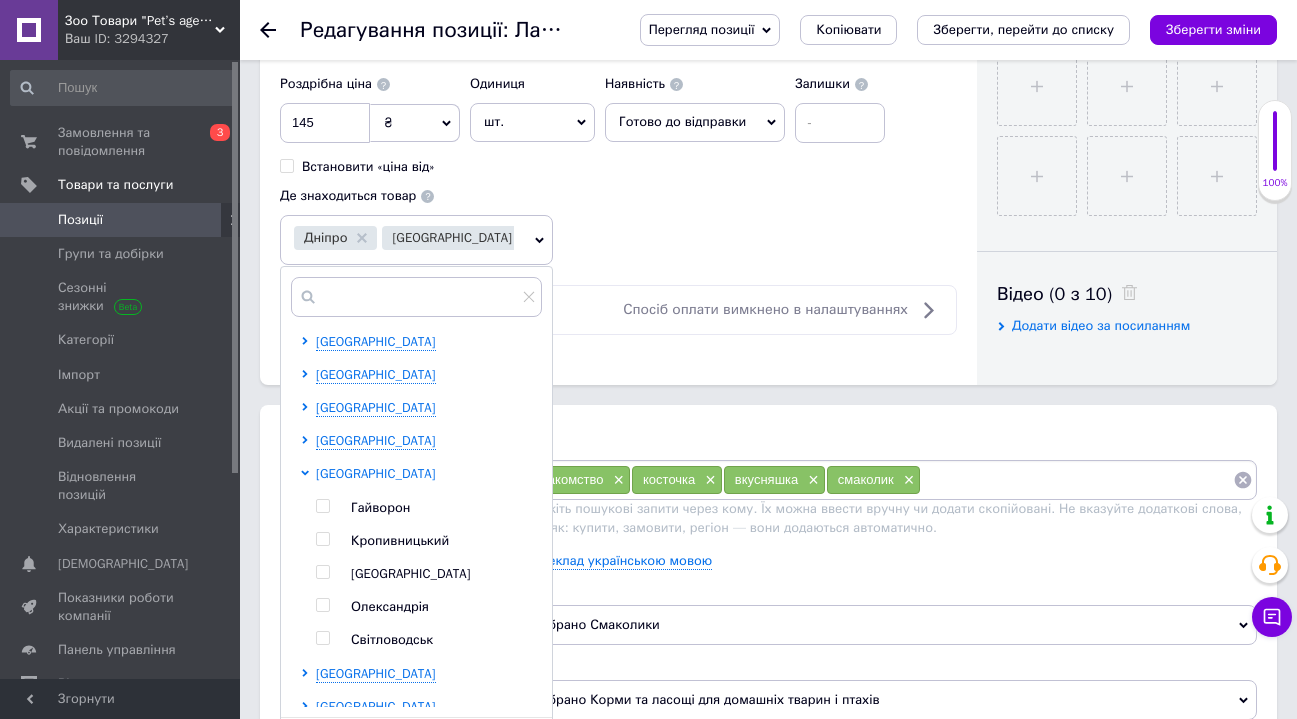 click on "[GEOGRAPHIC_DATA]" at bounding box center (376, 473) 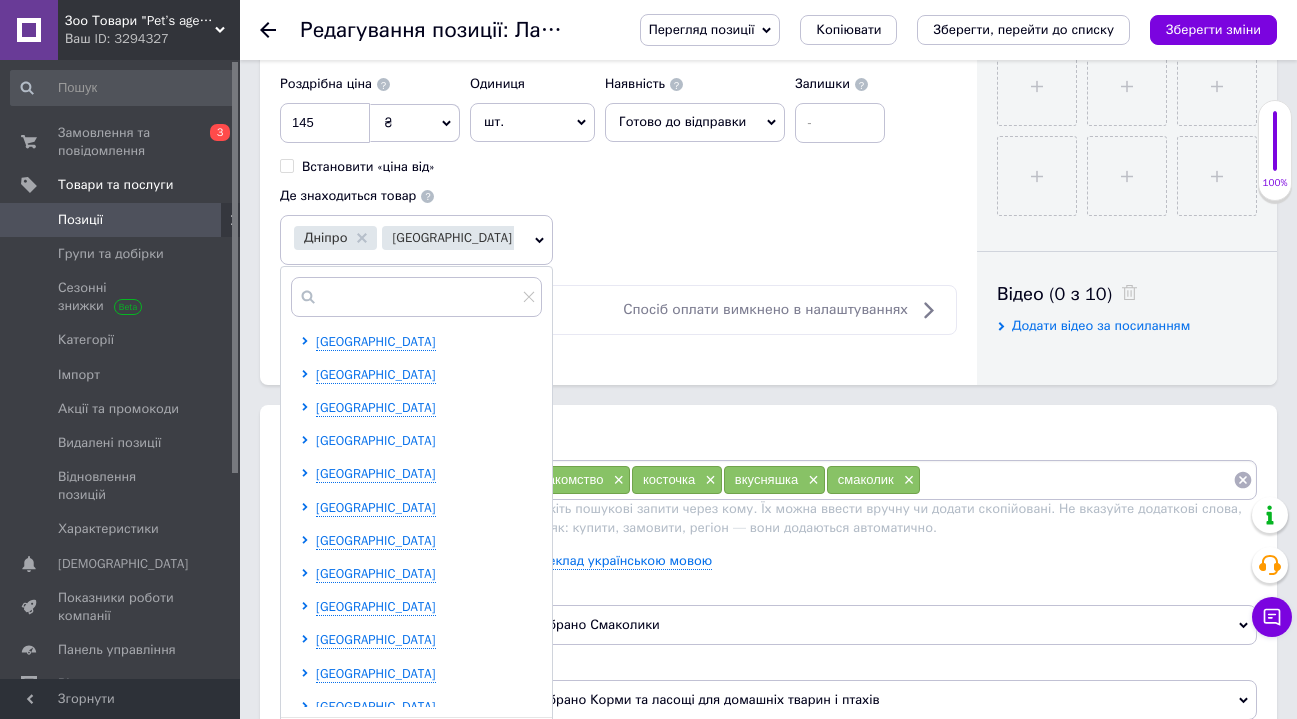 click on "[GEOGRAPHIC_DATA]" at bounding box center [376, 440] 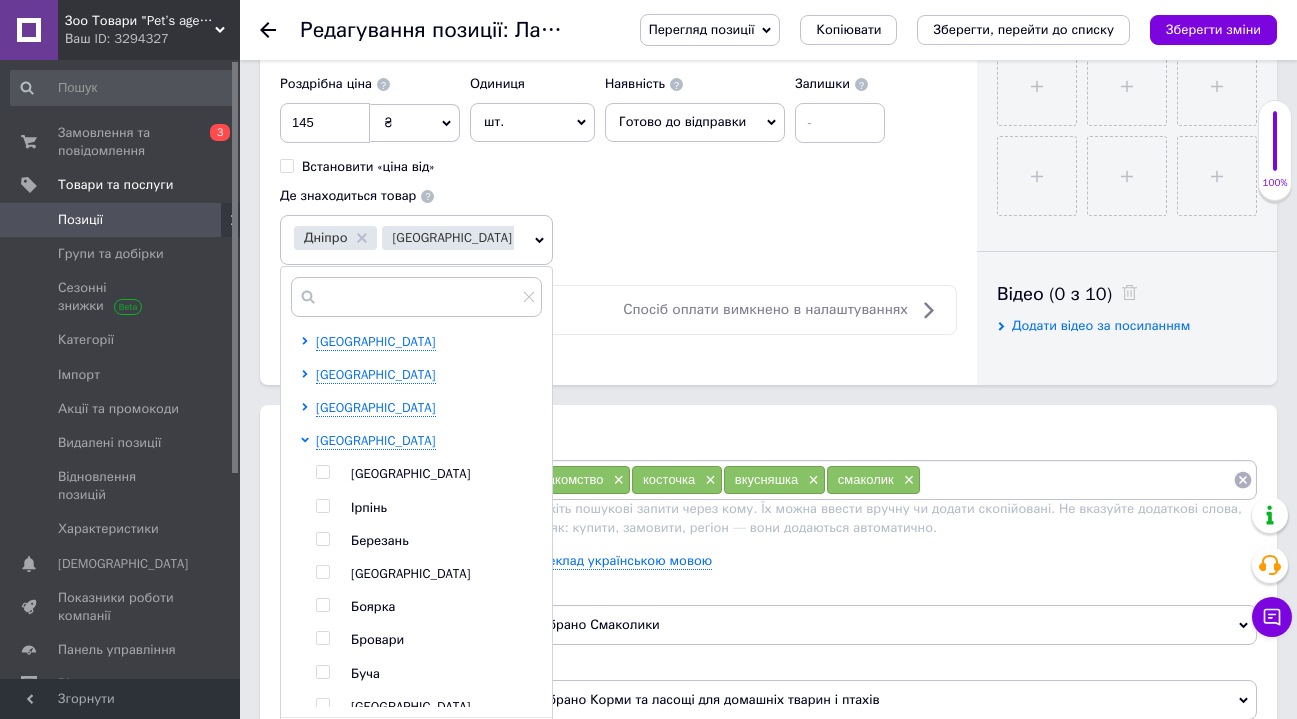 click at bounding box center [322, 472] 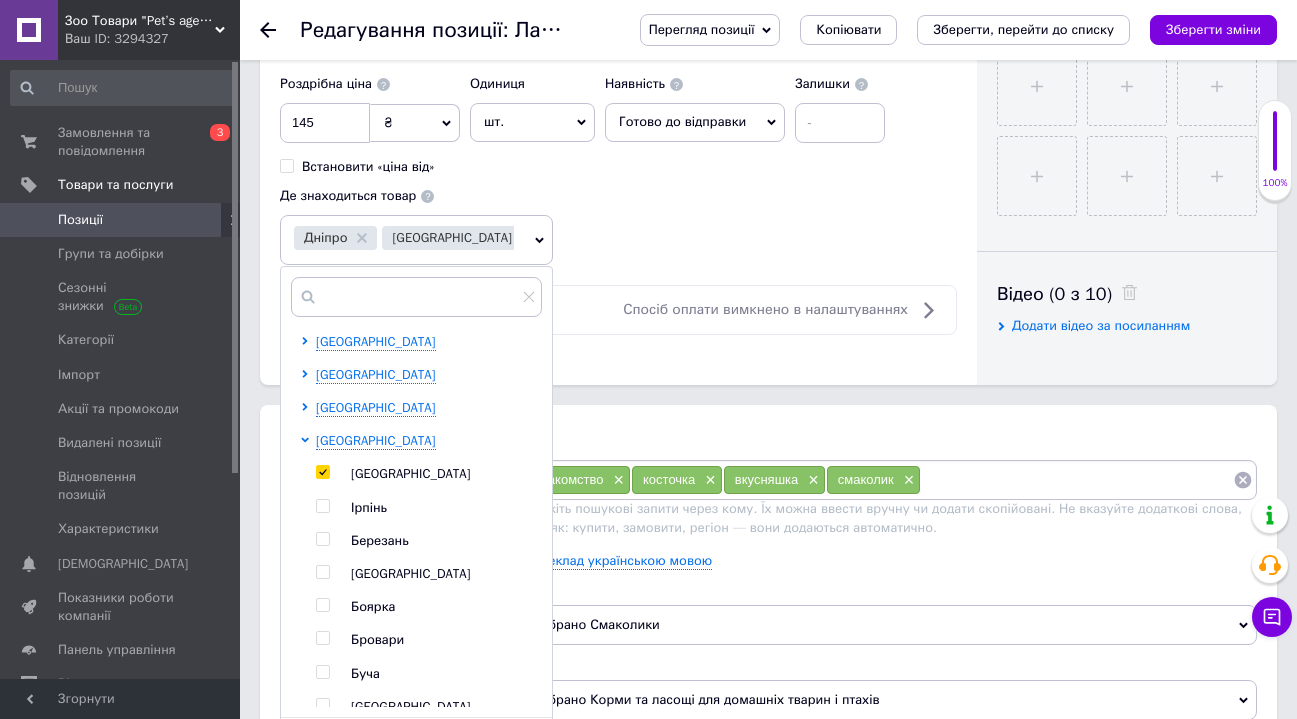 checkbox on "true" 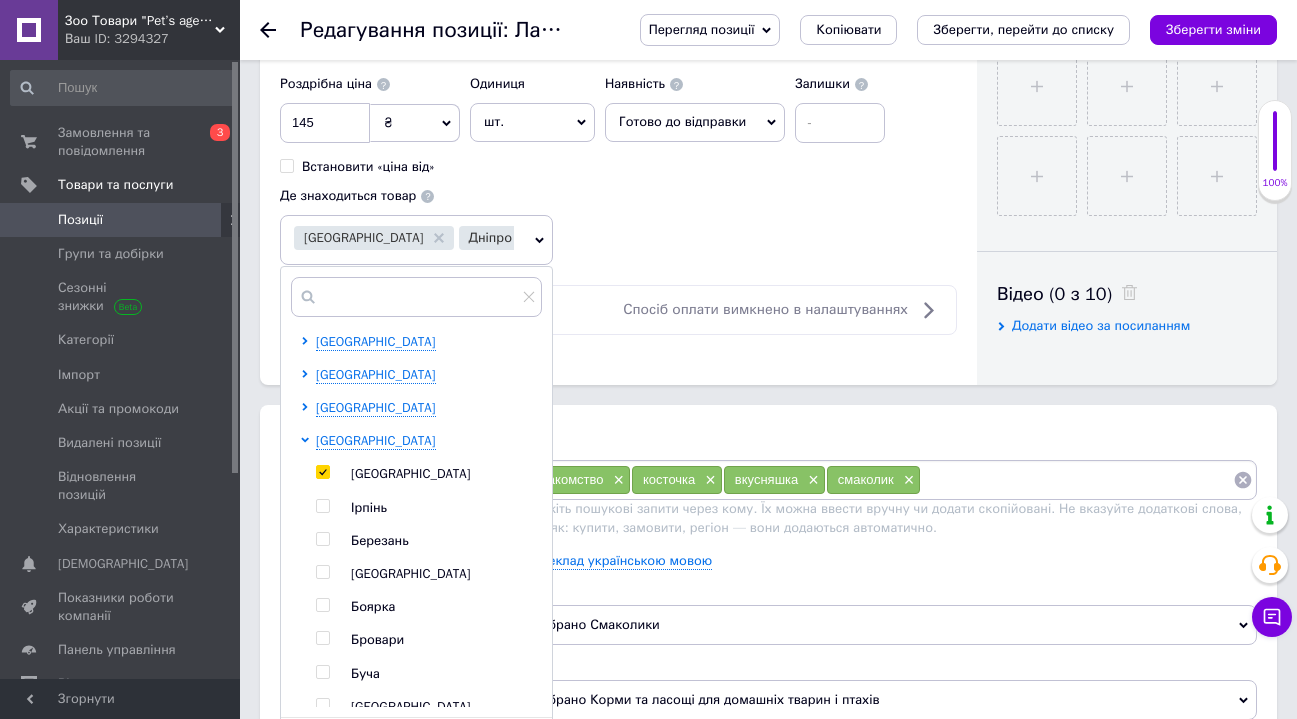 click on "Розміщення Пошукові запити Використовуються для пошуку товару в каталозі  [DOMAIN_NAME] лакомство × косточка × вкусняшка × смаколик × Вкажіть пошукові запити через кому. Їх можна ввести вручну чи додати скопійовані. Не вказуйте додаткові слова, такі як: купити, замовити, регіон — вони додаються автоматично. Переклад українською мовою Група на сайті Оберіть групу для розміщення товару на вашому сайті Обрано Смаколики Категорія на маркетплейсі Визначає категорію розміщення вашого товару в каталозі  [DOMAIN_NAME] Обрано Корми та ласощі для домашніх тварин і птахів" at bounding box center (768, 601) 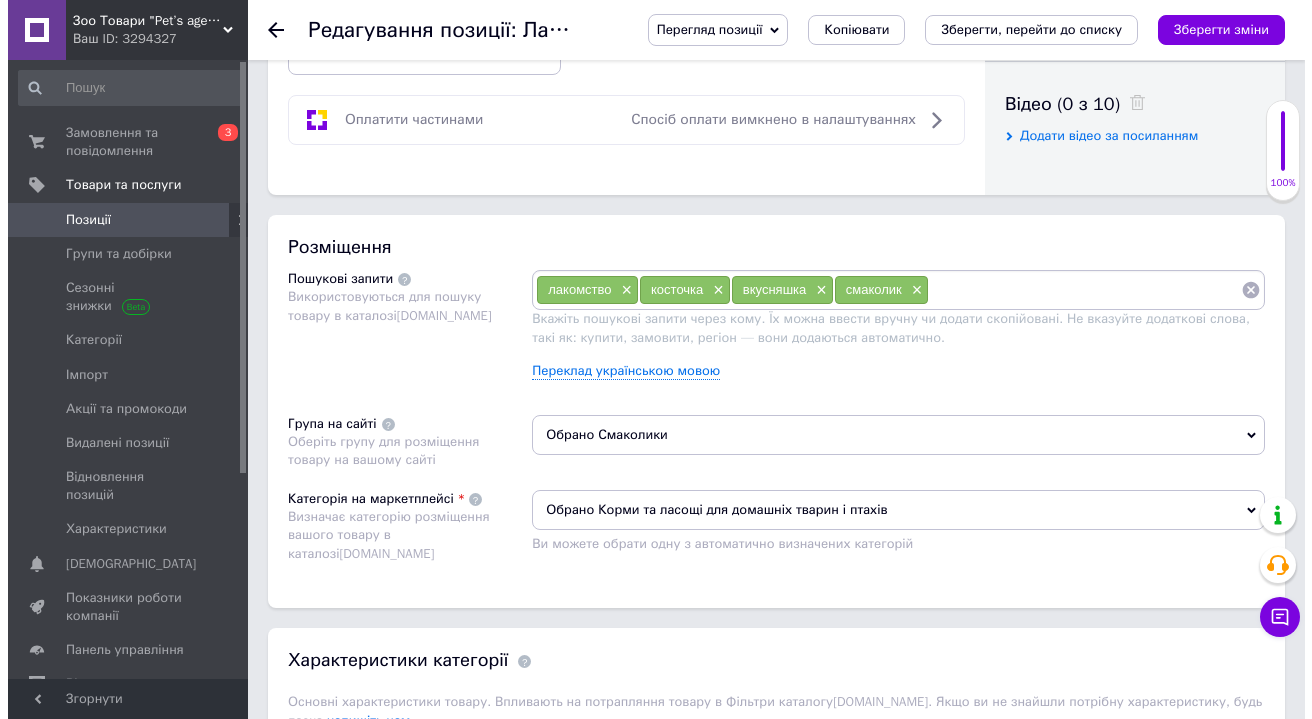 scroll, scrollTop: 1181, scrollLeft: 0, axis: vertical 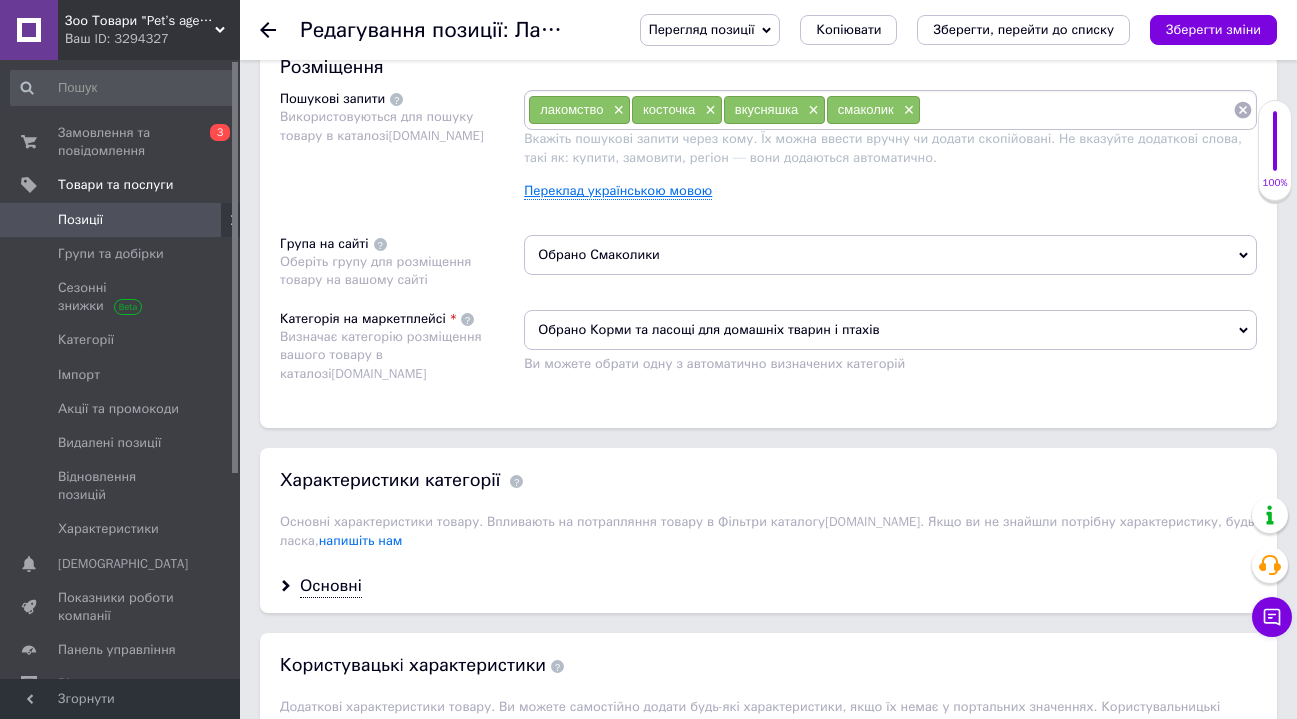 click on "Переклад українською мовою" at bounding box center (618, 191) 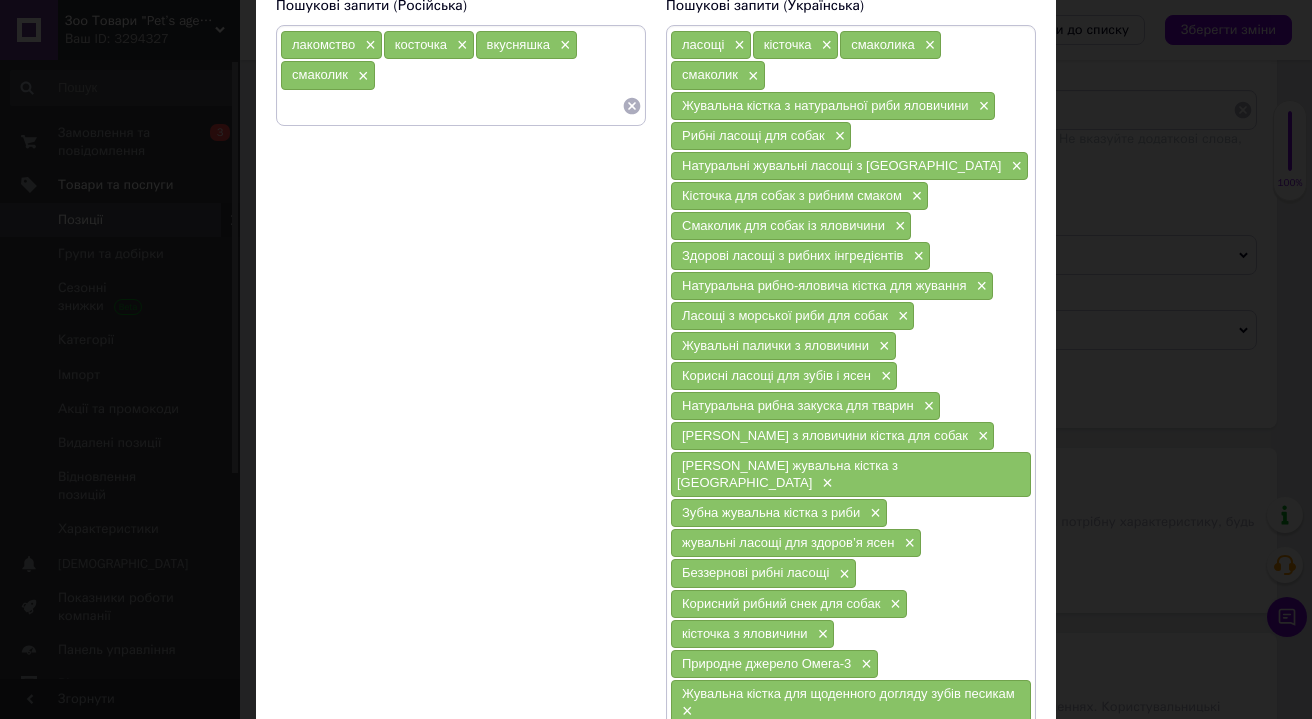 scroll, scrollTop: 28, scrollLeft: 0, axis: vertical 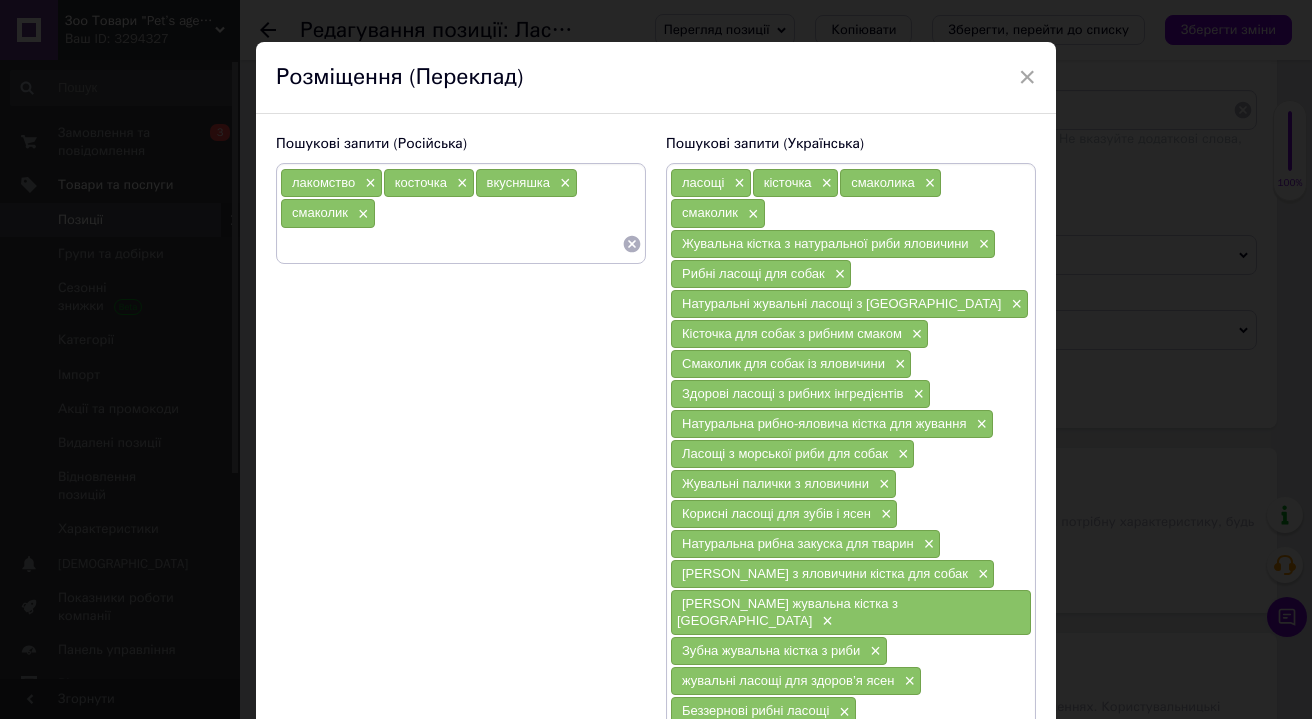 click at bounding box center [451, 244] 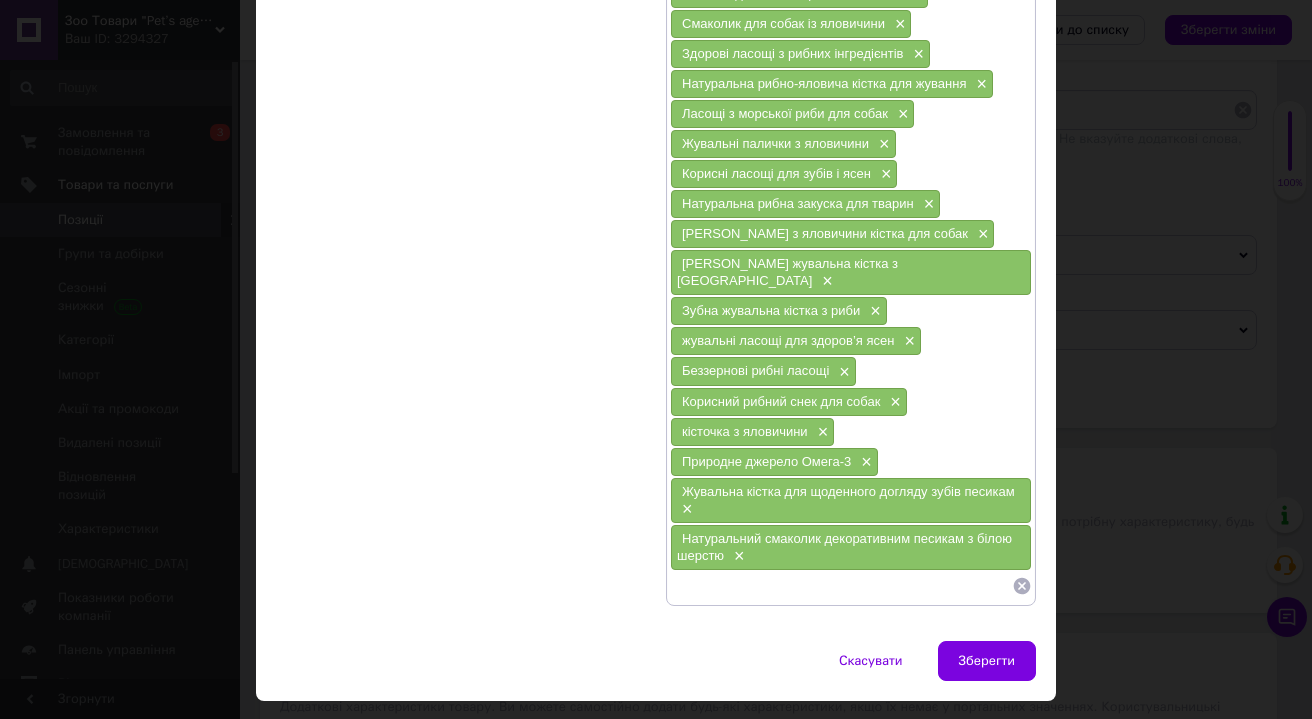 scroll, scrollTop: 400, scrollLeft: 0, axis: vertical 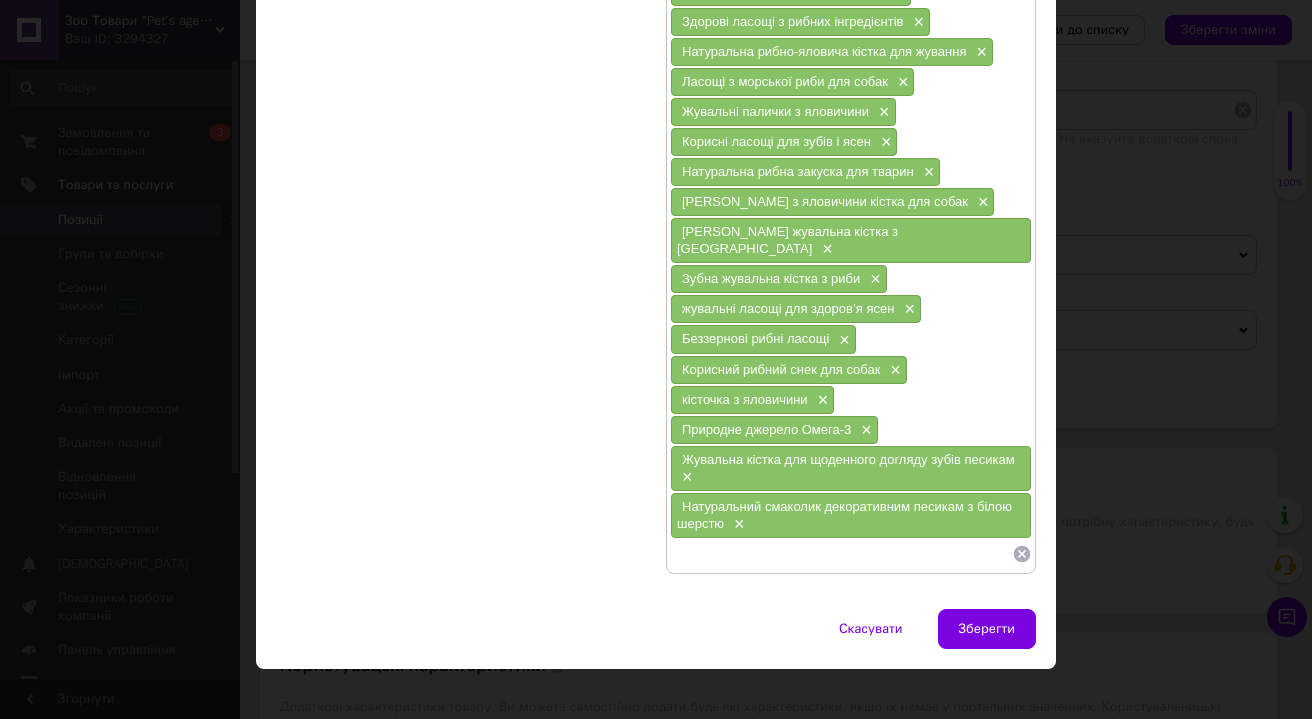 click at bounding box center (841, 554) 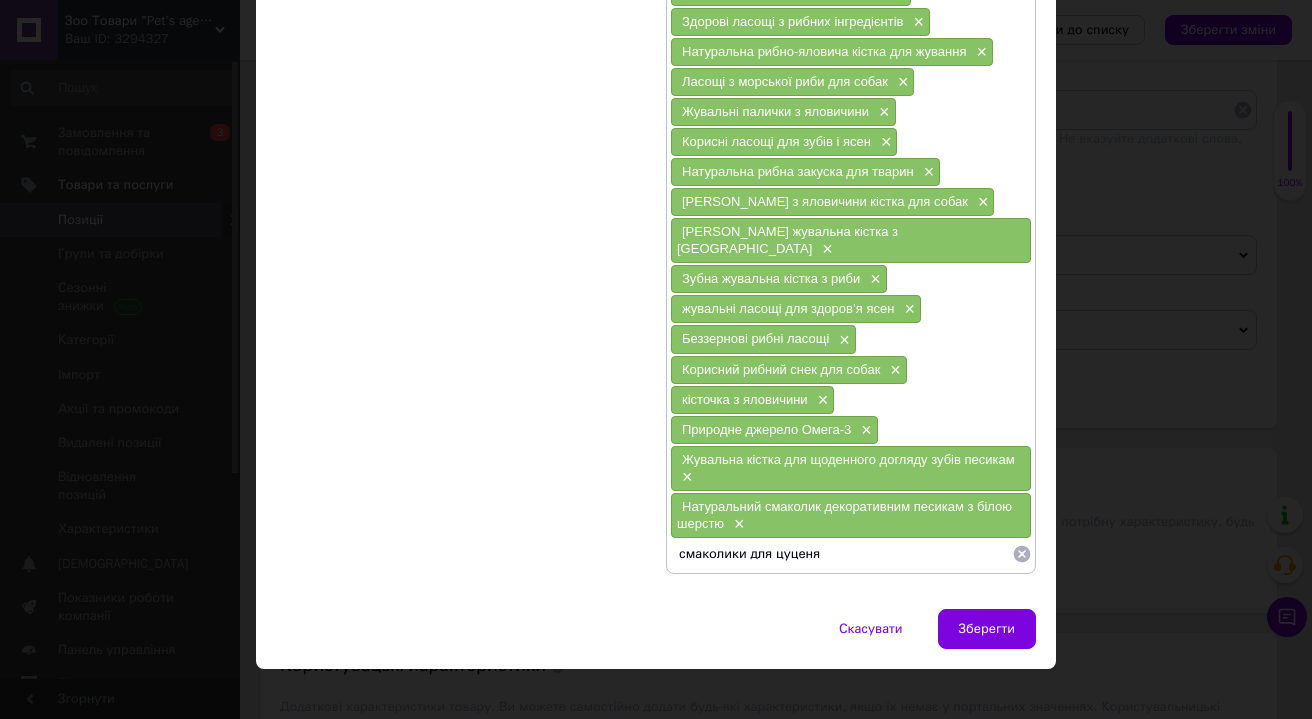 type on "смаколики для цуценят" 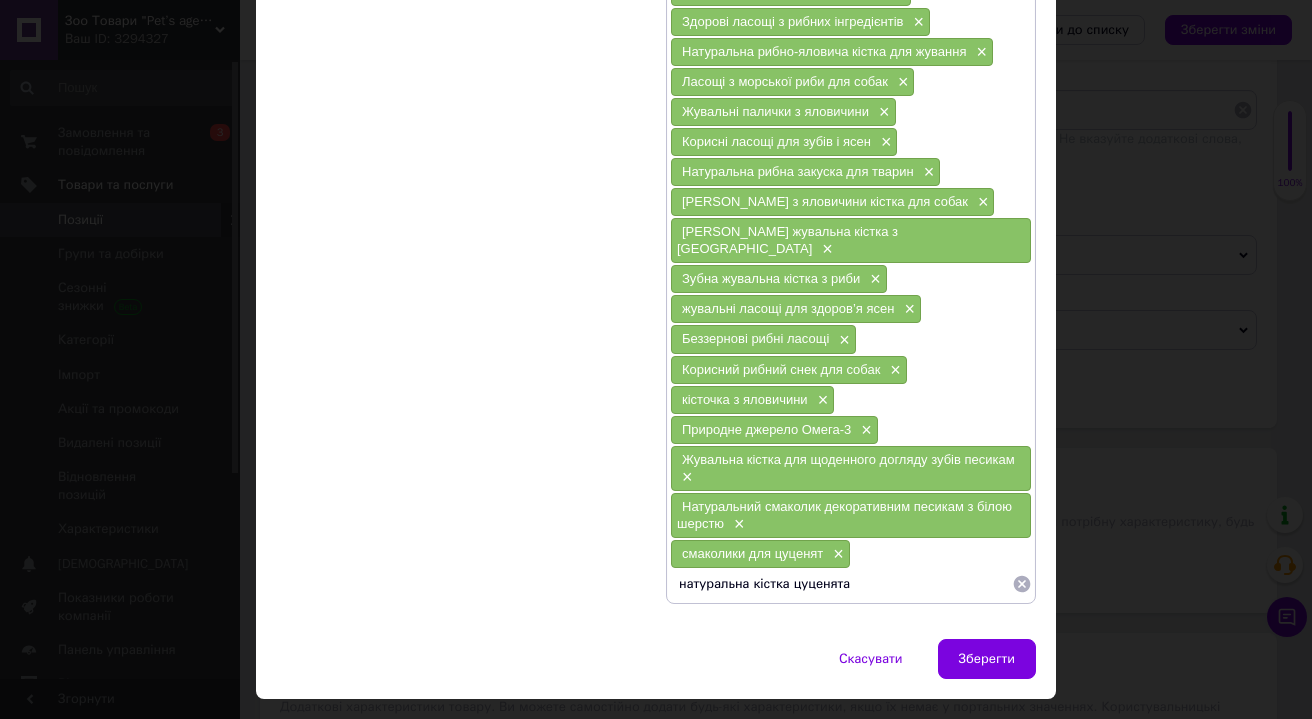 type on "натуральна кістка цуценятам" 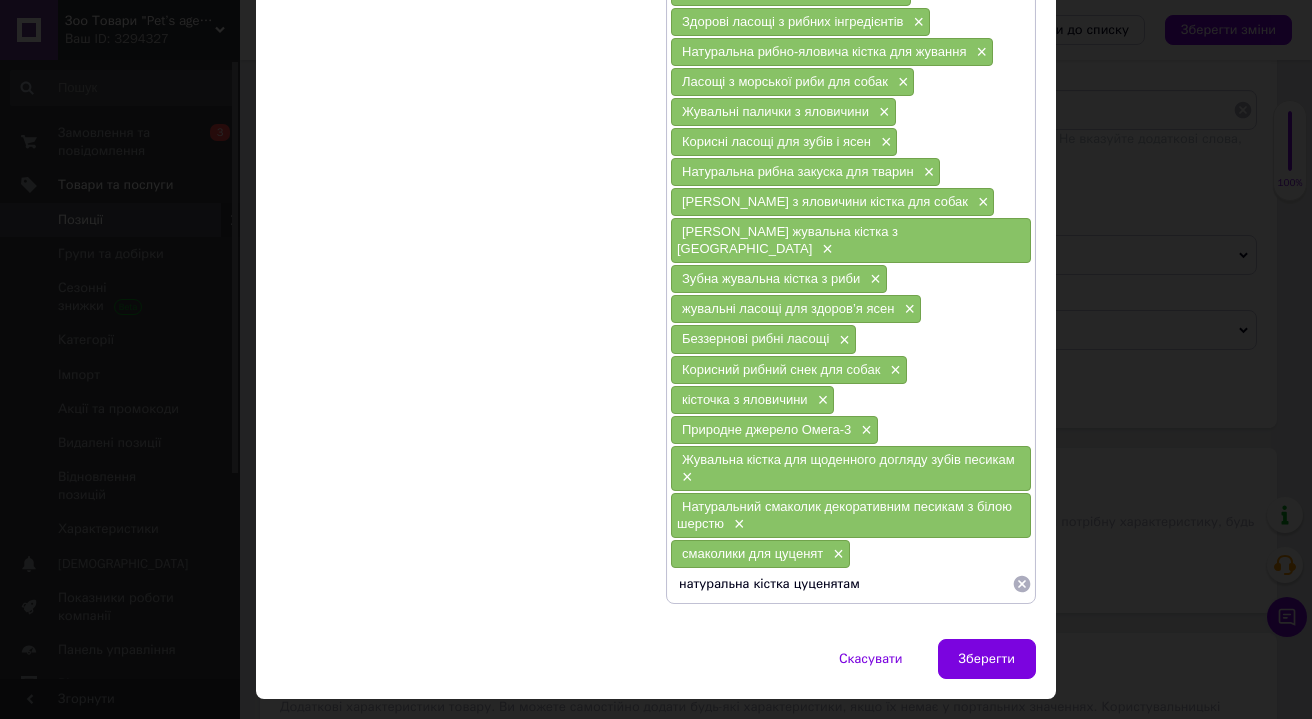 type 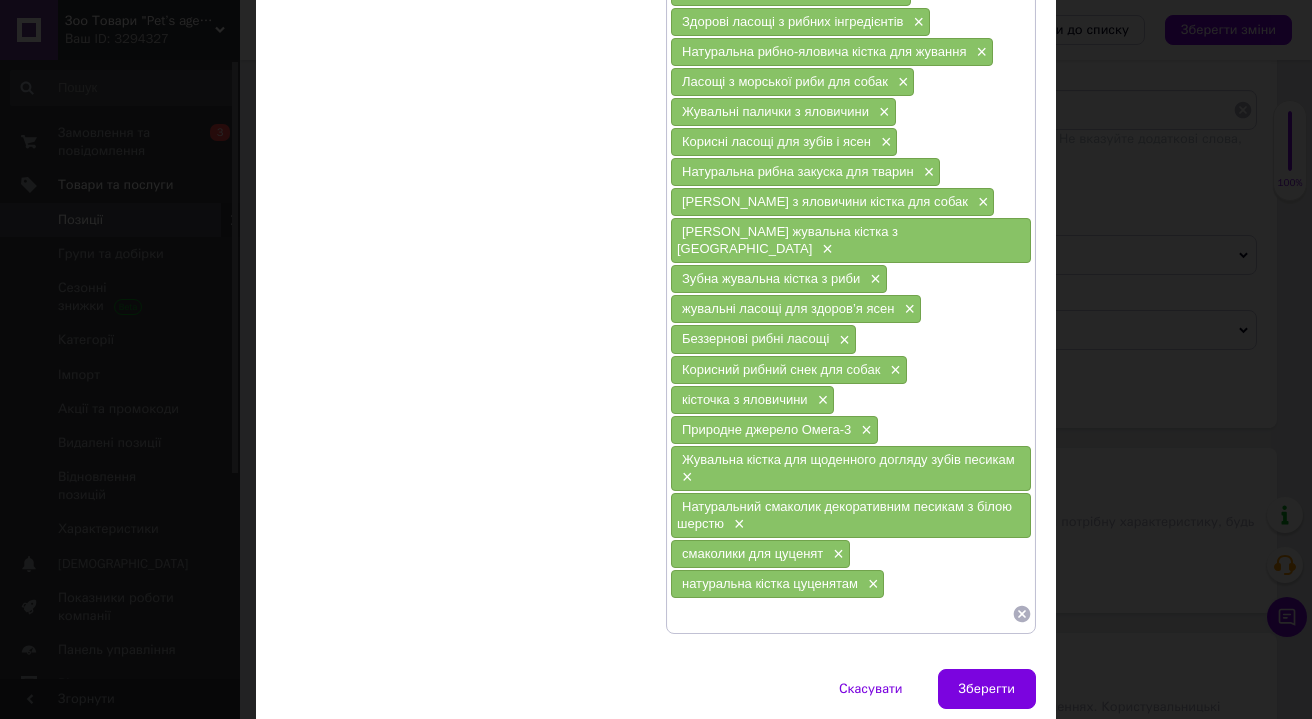scroll, scrollTop: 0, scrollLeft: 0, axis: both 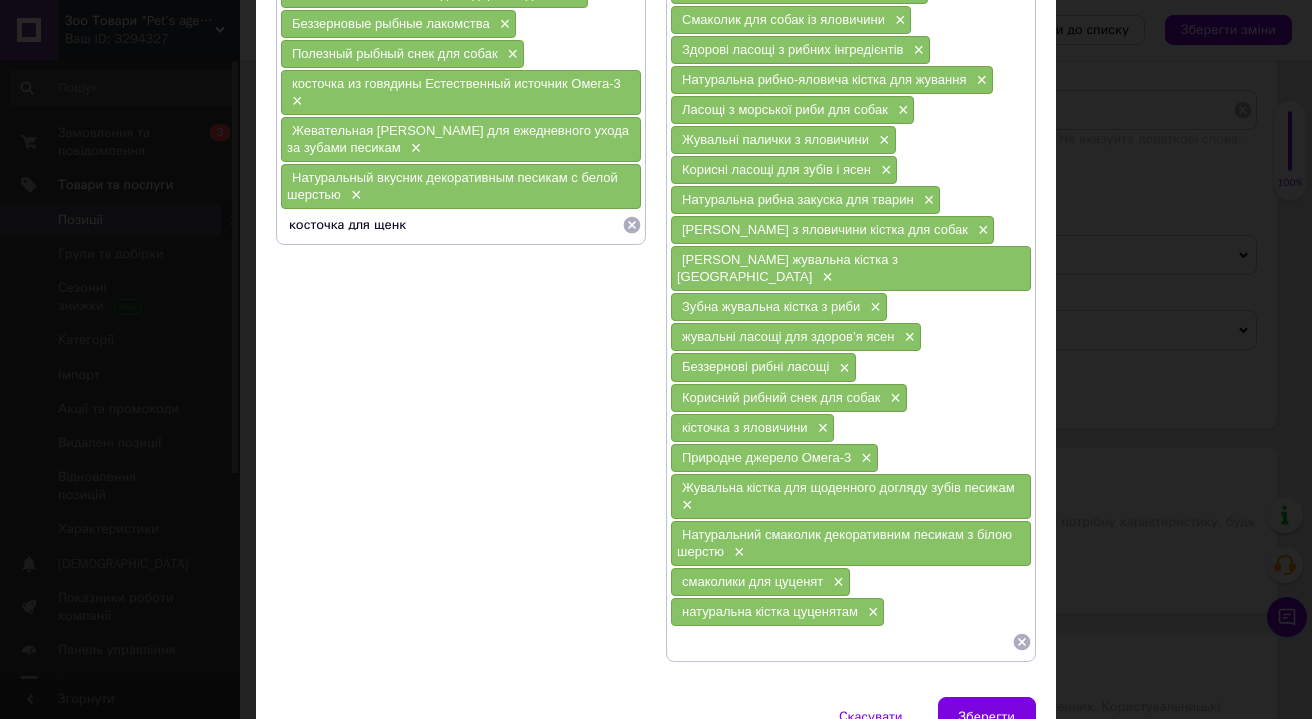 type on "косточка для щенка" 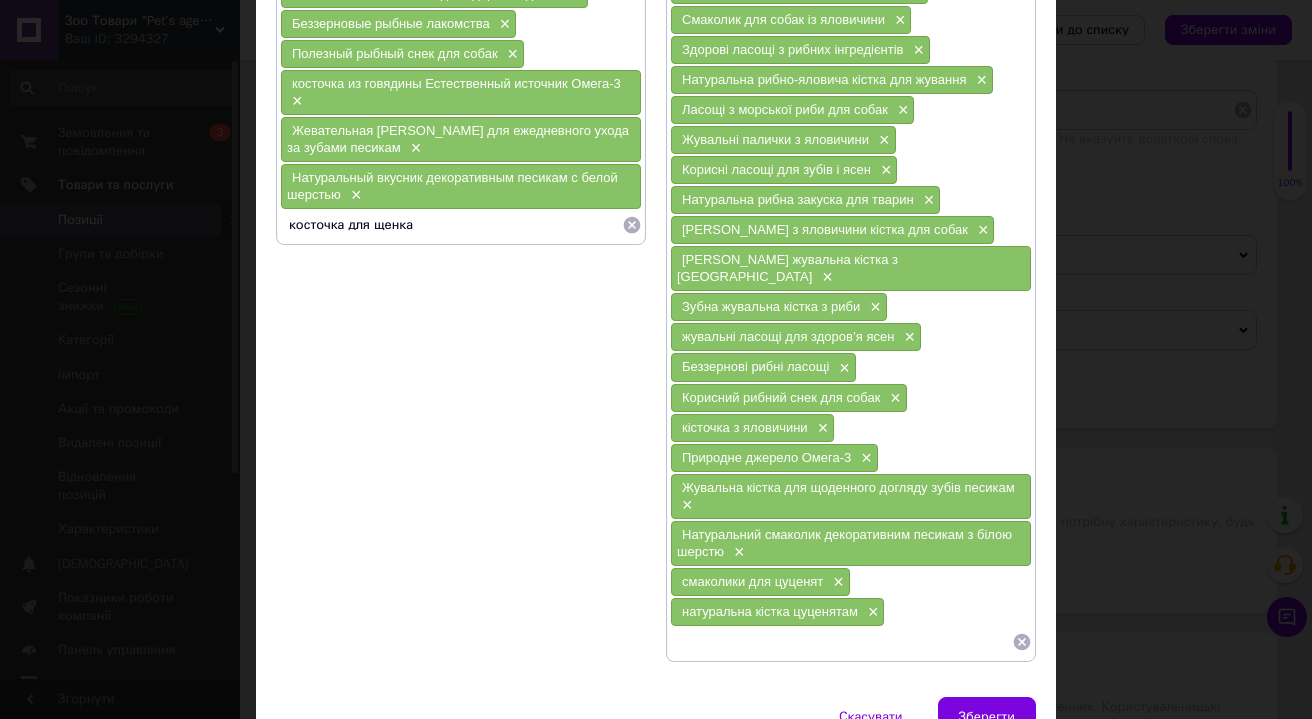 type 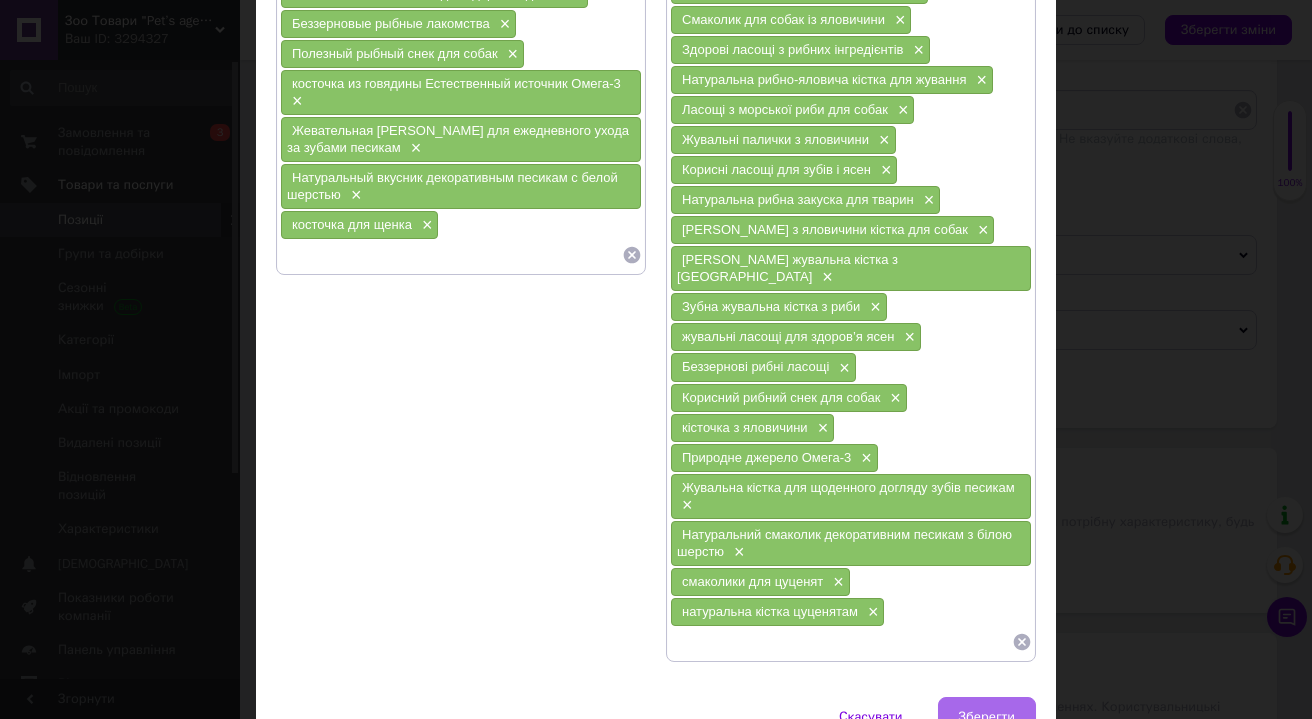 click on "Зберегти" at bounding box center (987, 717) 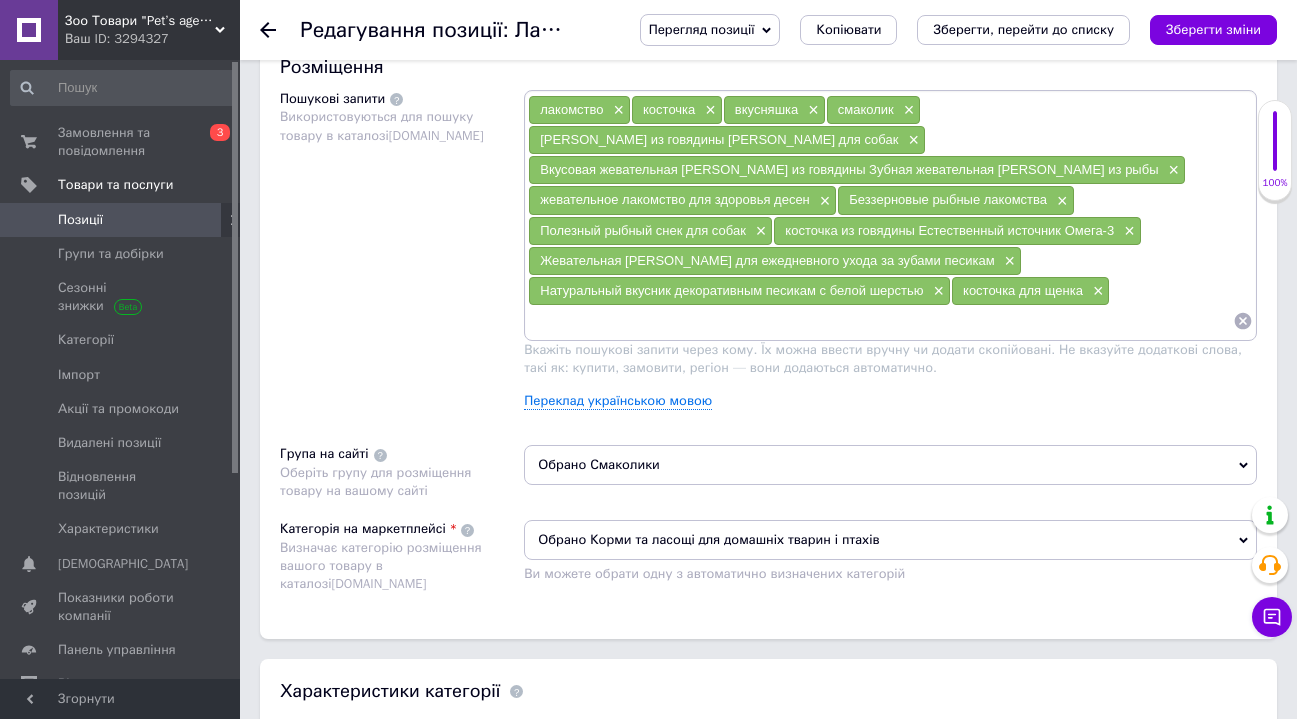 scroll, scrollTop: 914, scrollLeft: 0, axis: vertical 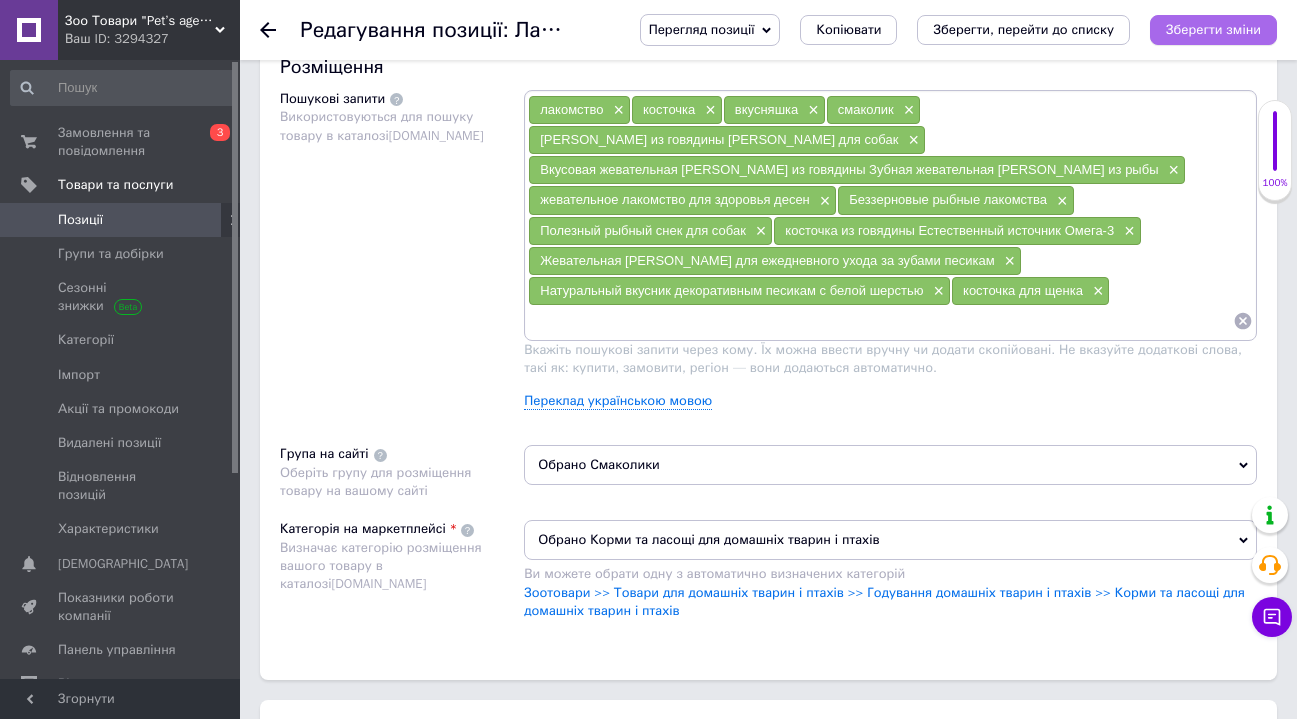 click on "Зберегти зміни" at bounding box center (1213, 30) 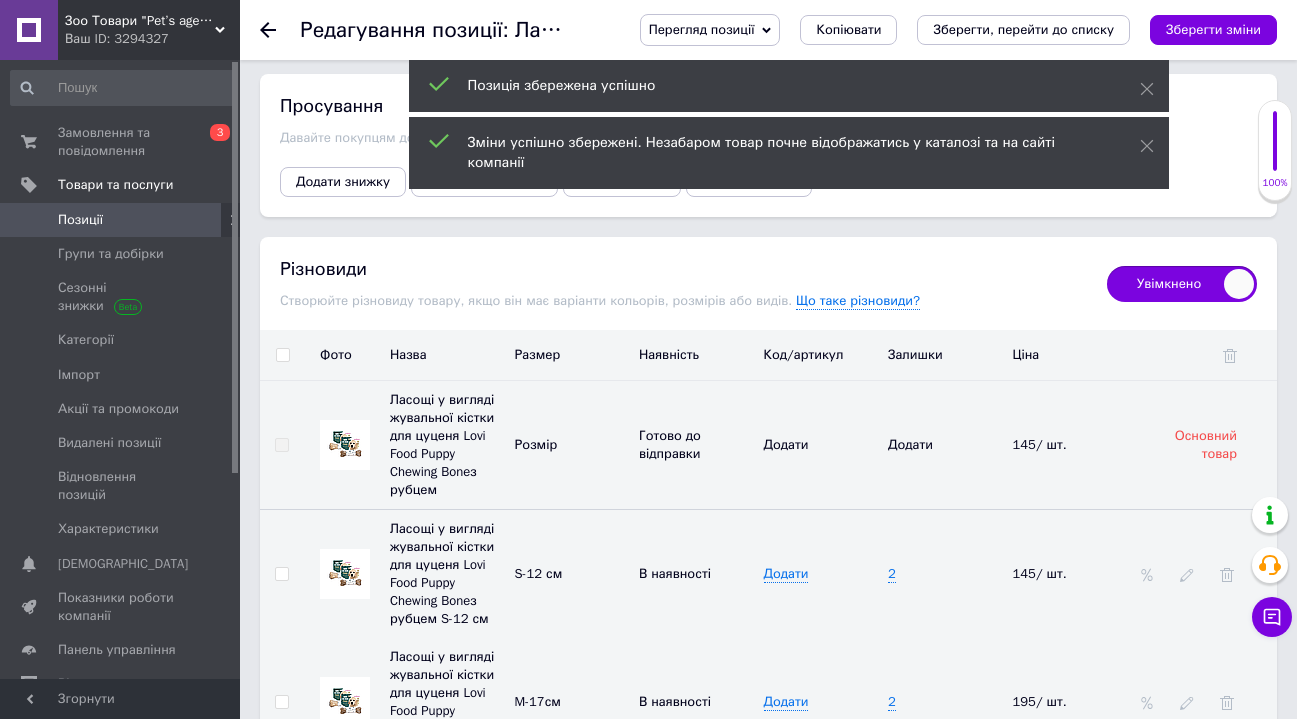 scroll, scrollTop: 2695, scrollLeft: 0, axis: vertical 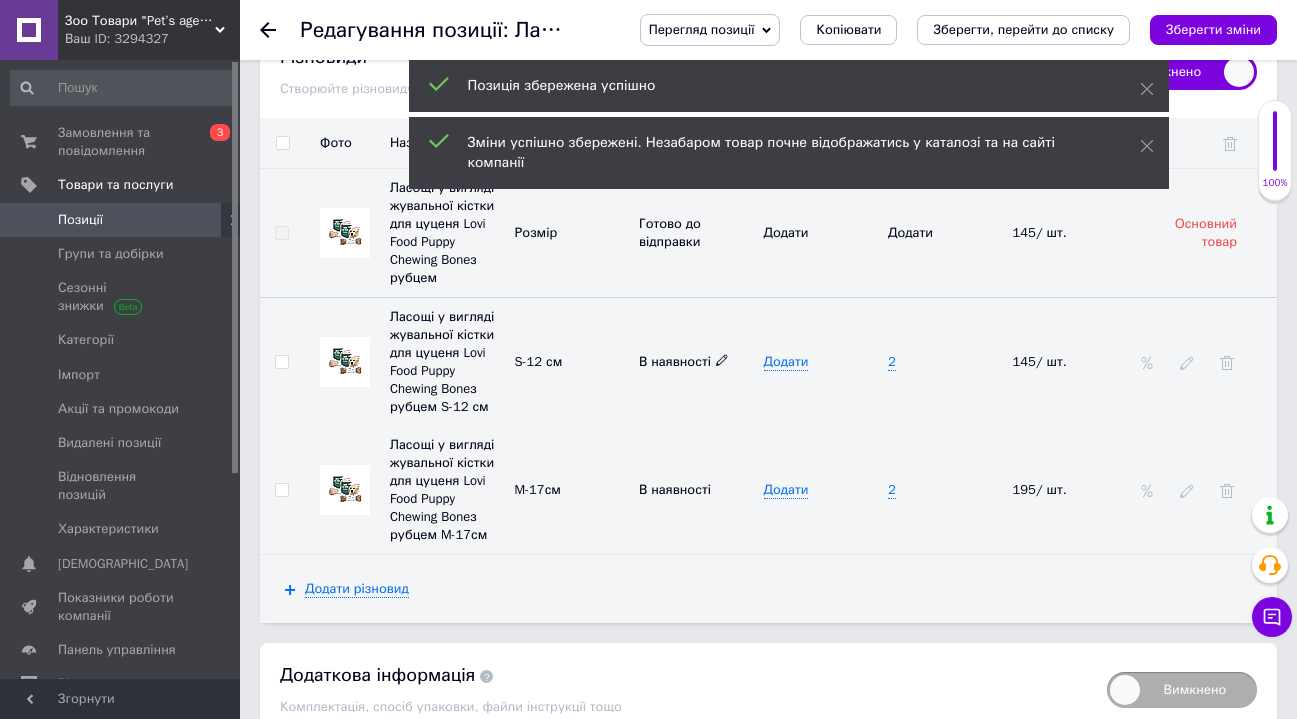 click 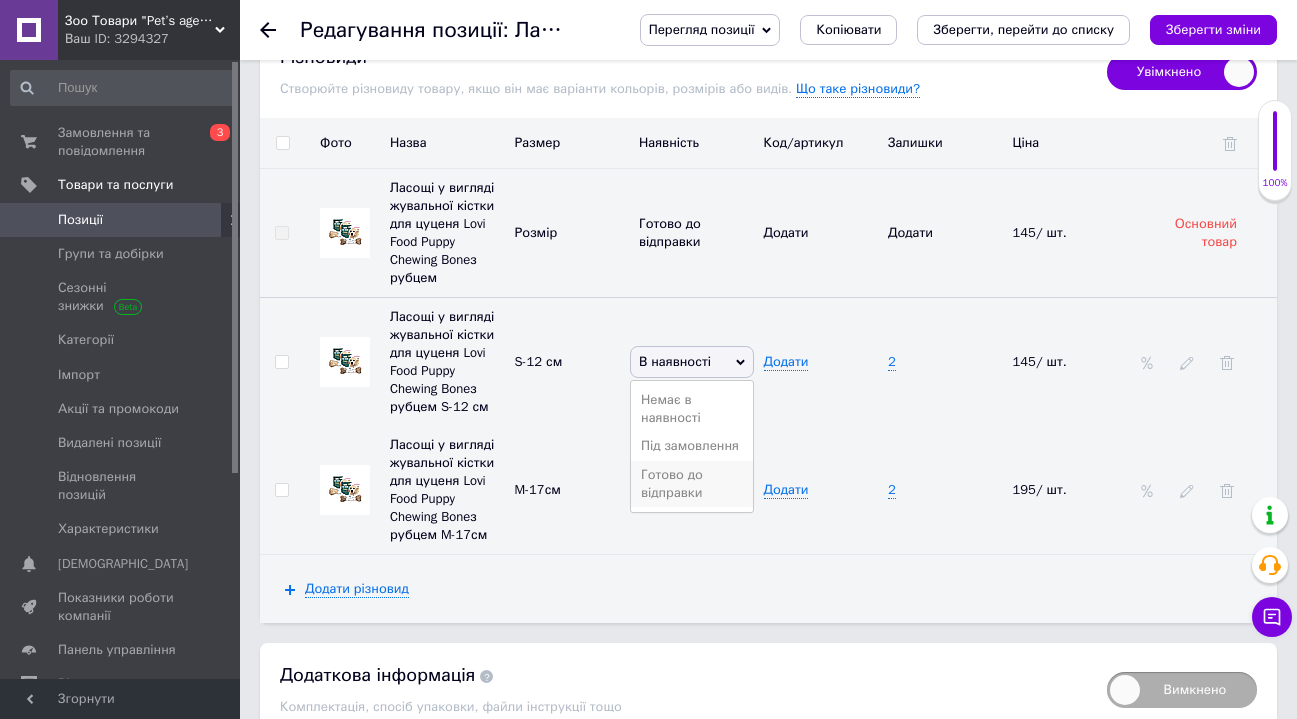 click on "Готово до відправки" at bounding box center (692, 484) 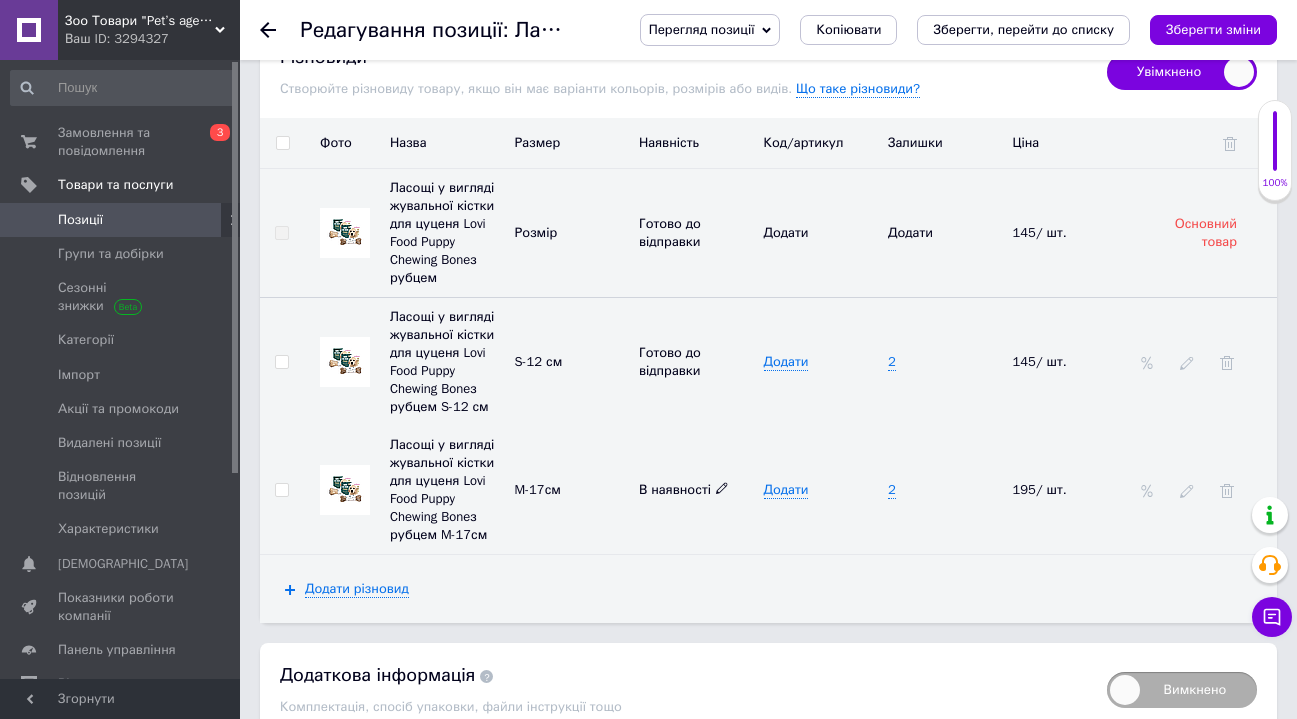 click 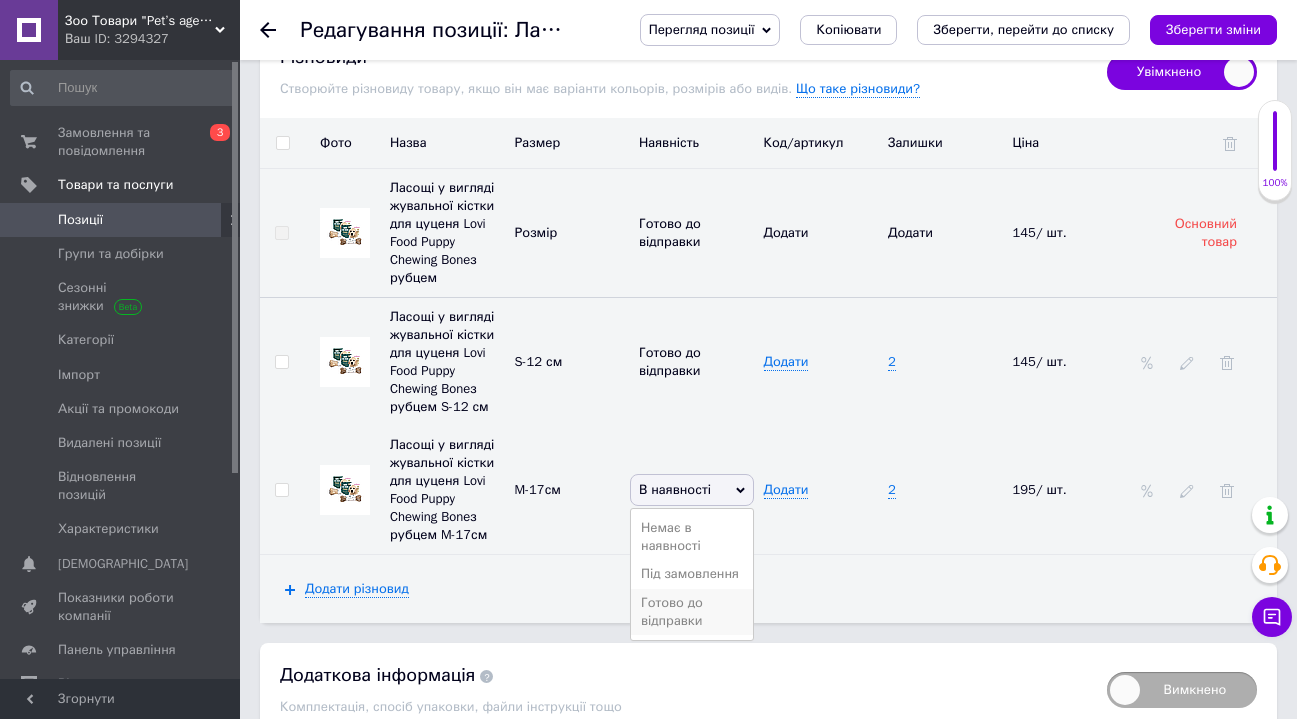 click on "Готово до відправки" at bounding box center (692, 612) 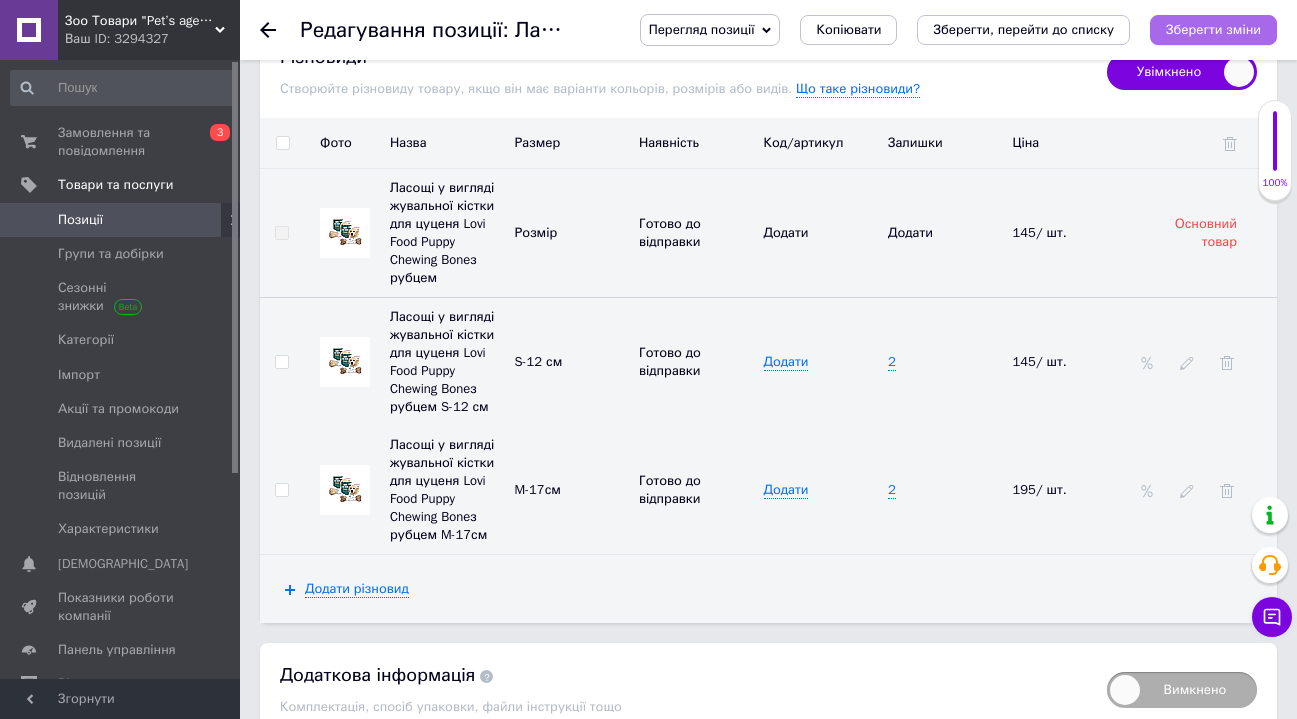 click on "Зберегти зміни" at bounding box center [1213, 29] 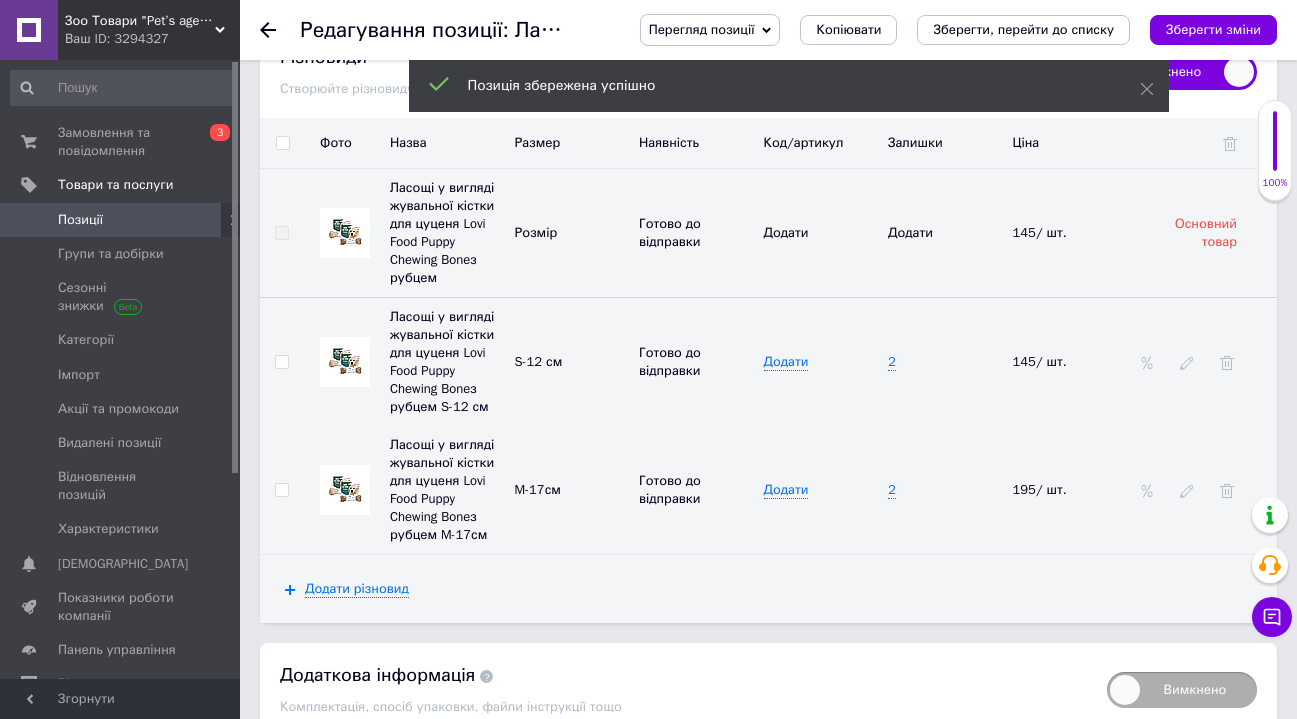 click 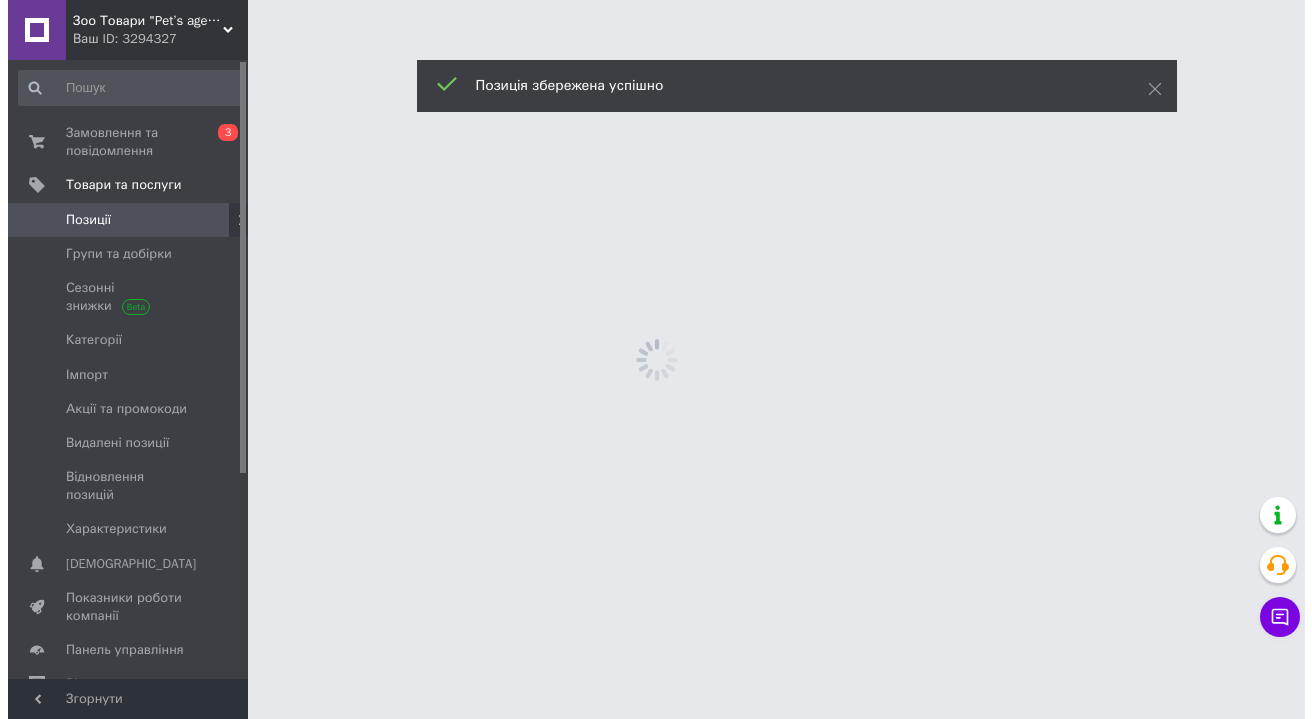 scroll, scrollTop: 0, scrollLeft: 0, axis: both 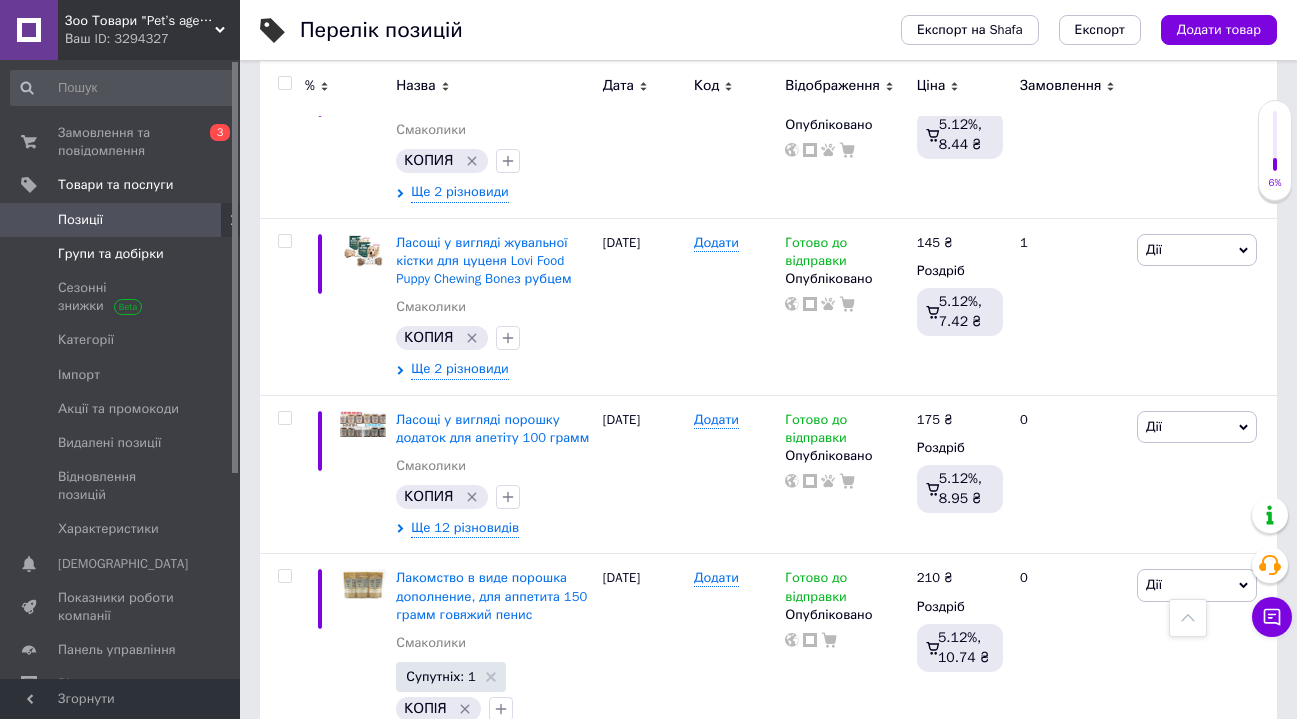 click on "Групи та добірки" at bounding box center [111, 254] 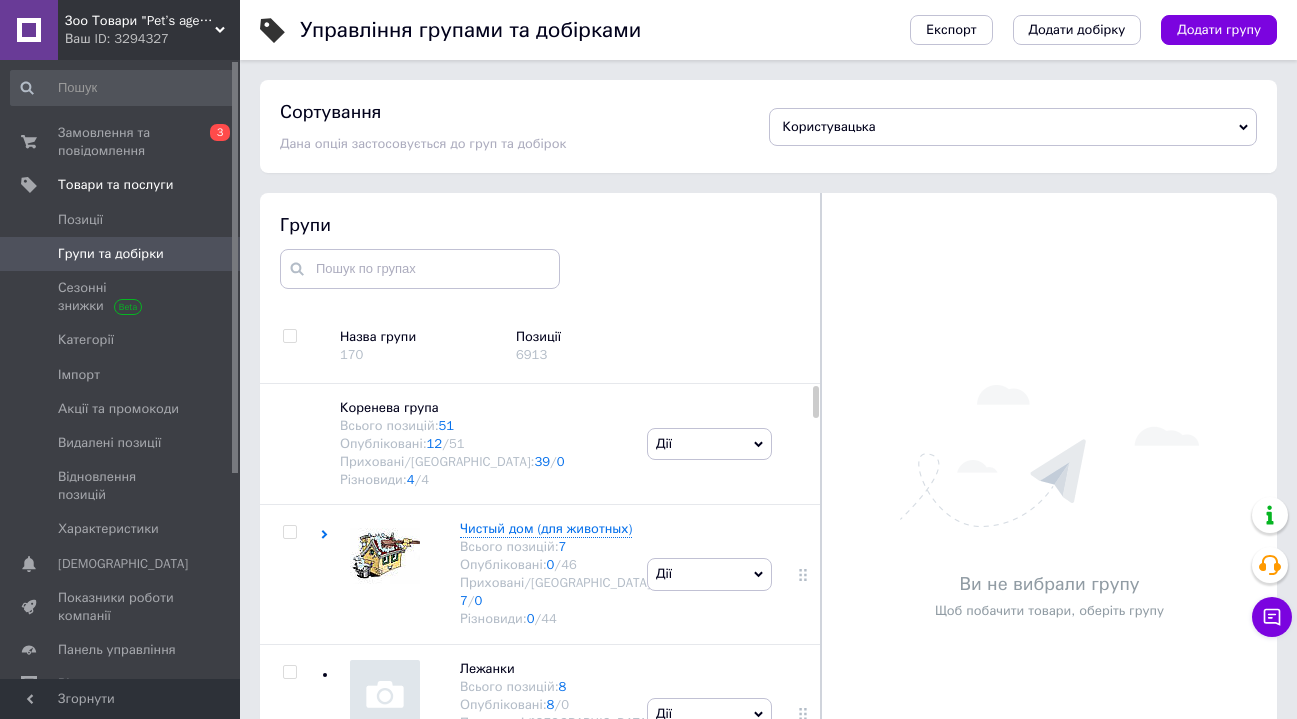 scroll, scrollTop: 113, scrollLeft: 0, axis: vertical 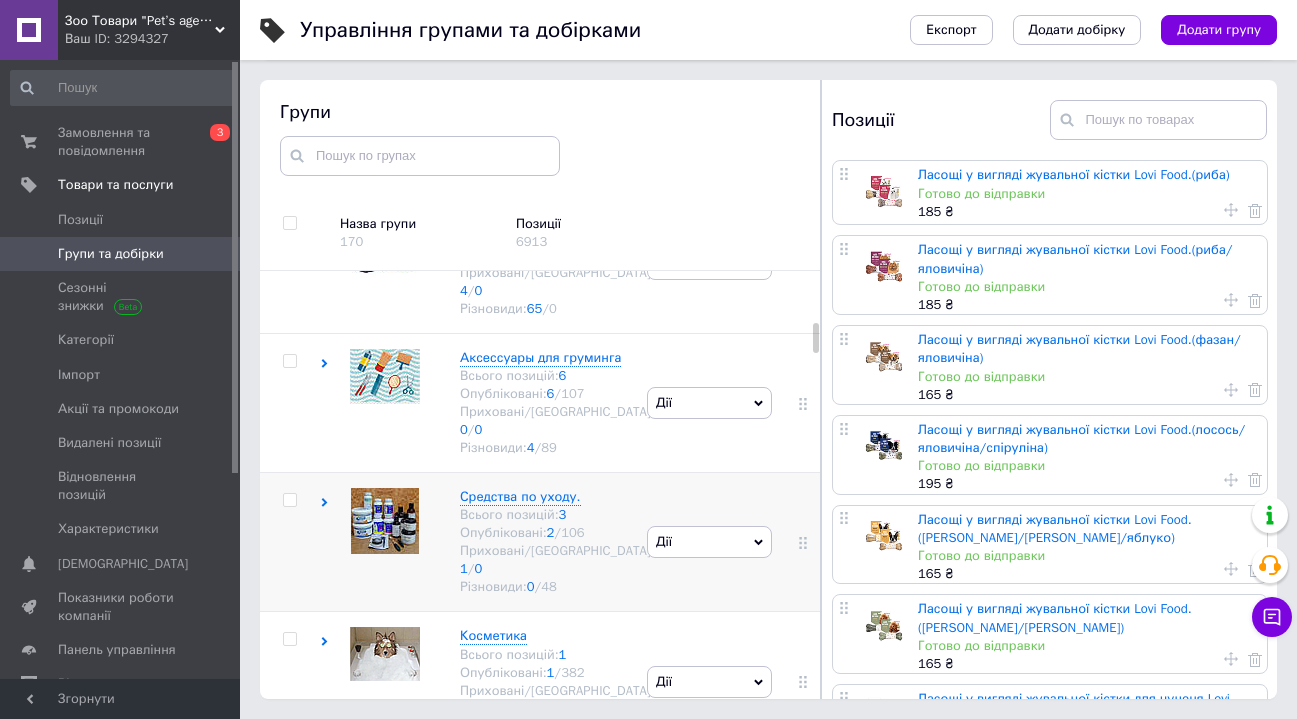 click 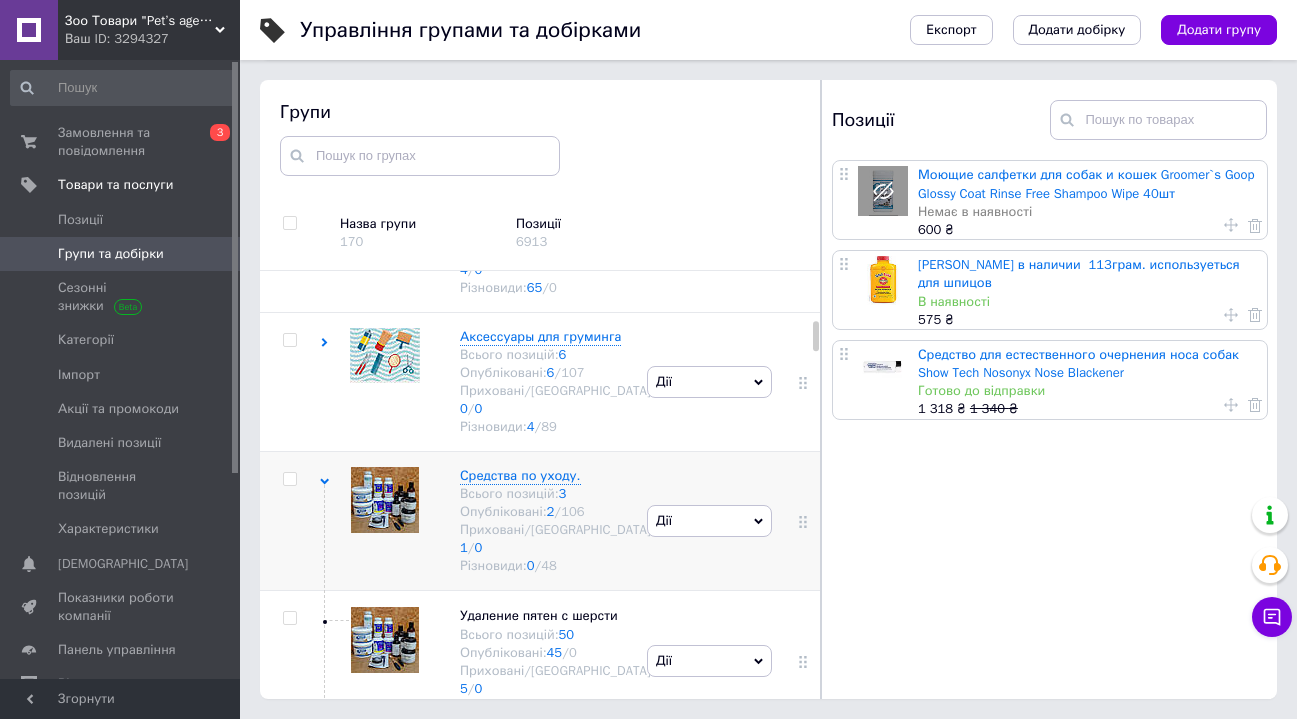 scroll, scrollTop: 1070, scrollLeft: 0, axis: vertical 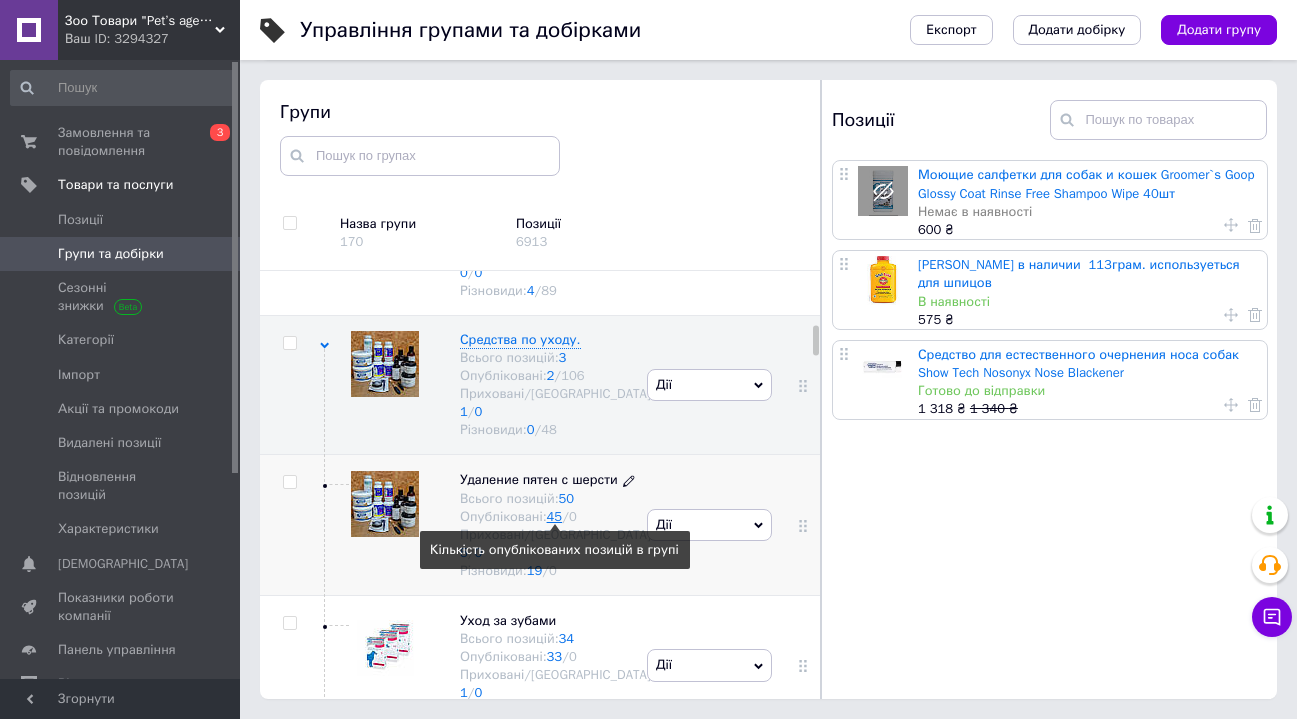 click on "45" at bounding box center (555, 516) 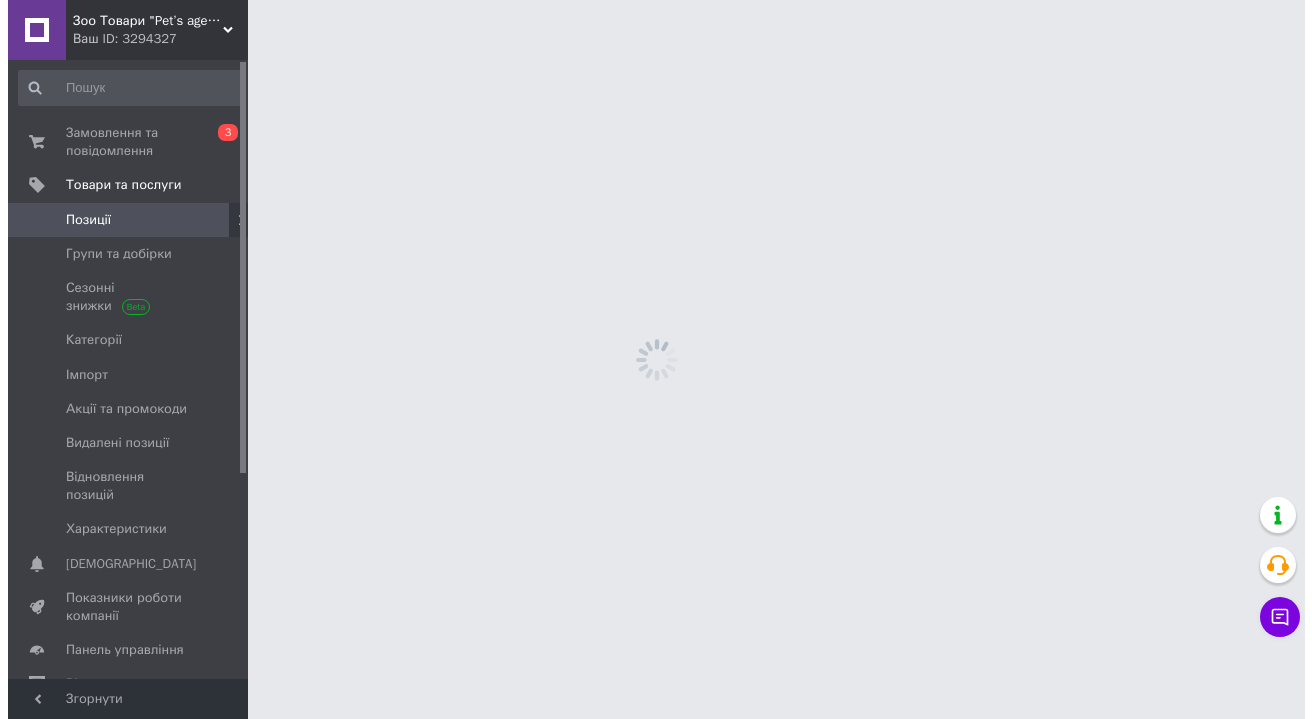 scroll, scrollTop: 0, scrollLeft: 0, axis: both 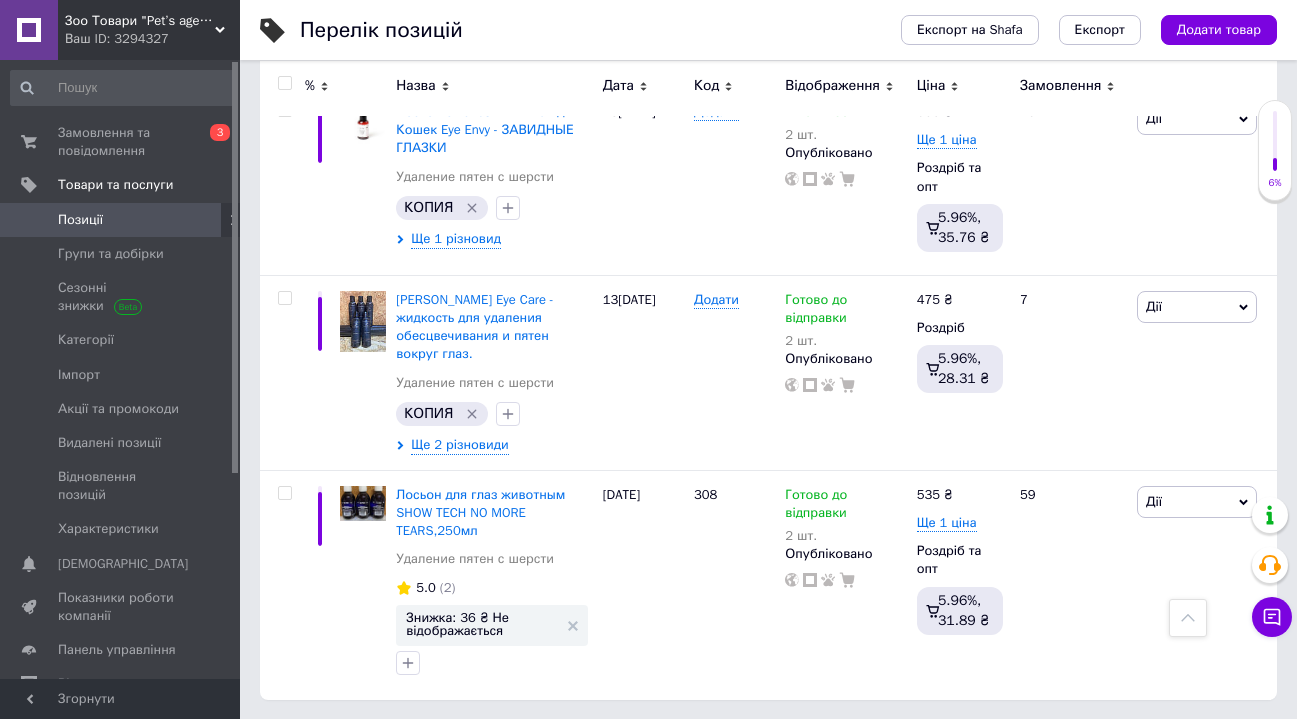 click on "3" at bounding box center [371, 741] 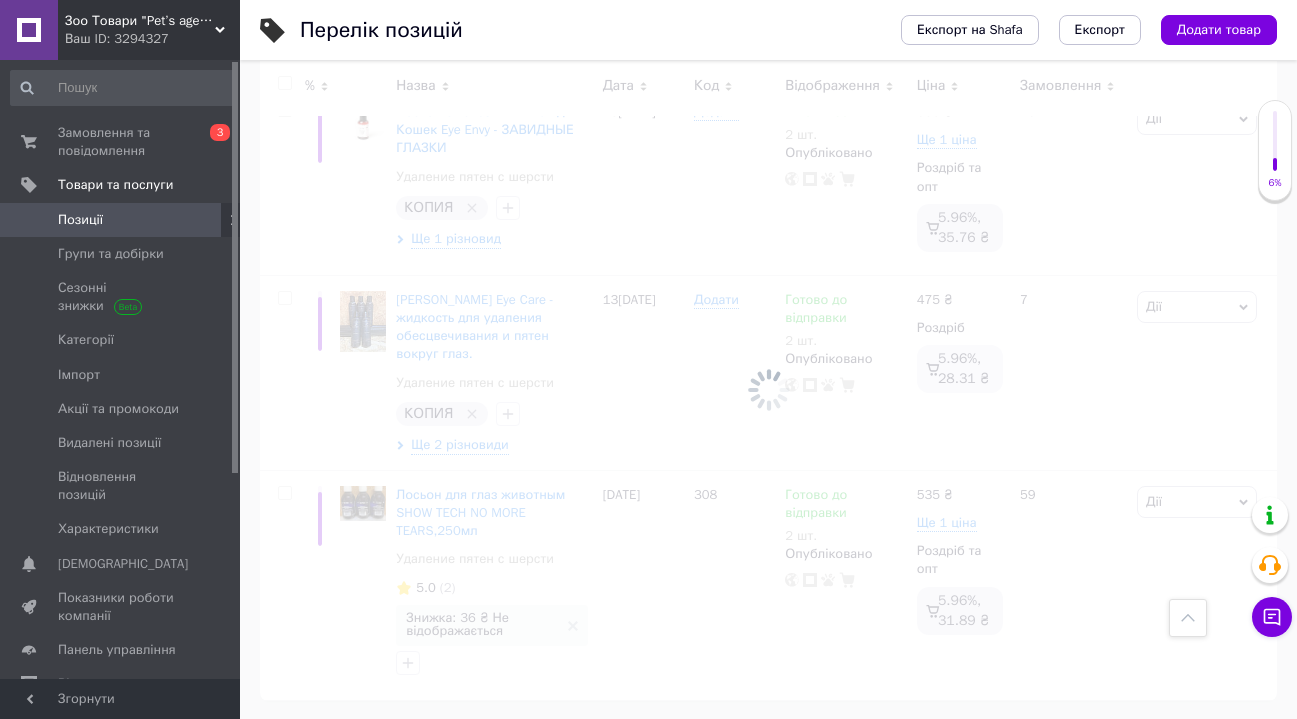 scroll, scrollTop: 764, scrollLeft: 0, axis: vertical 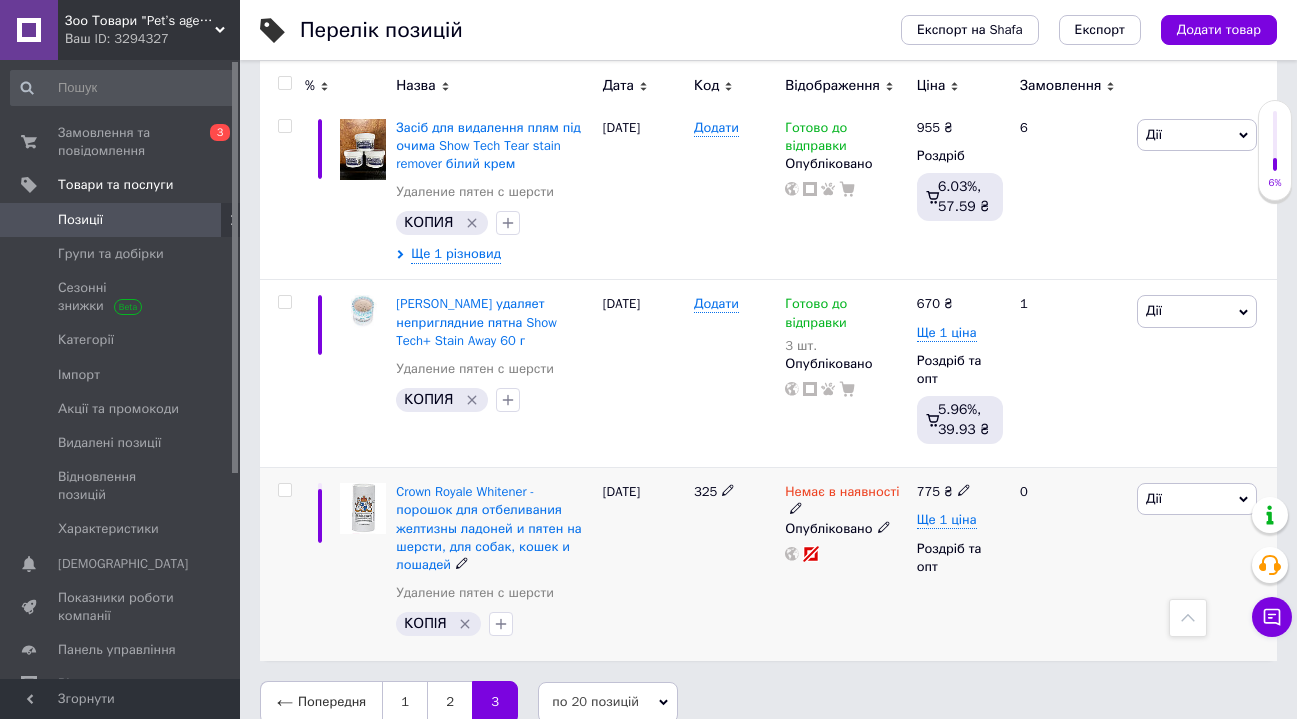 click 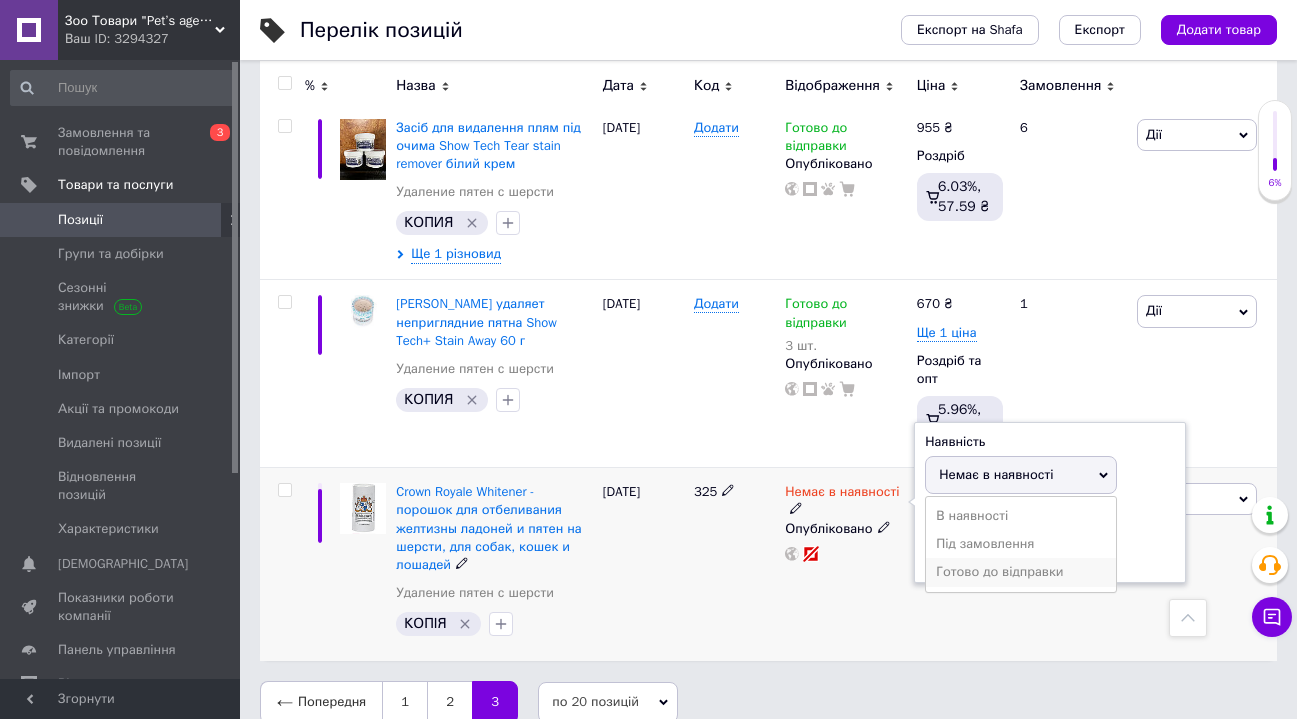 click on "Готово до відправки" at bounding box center [1021, 572] 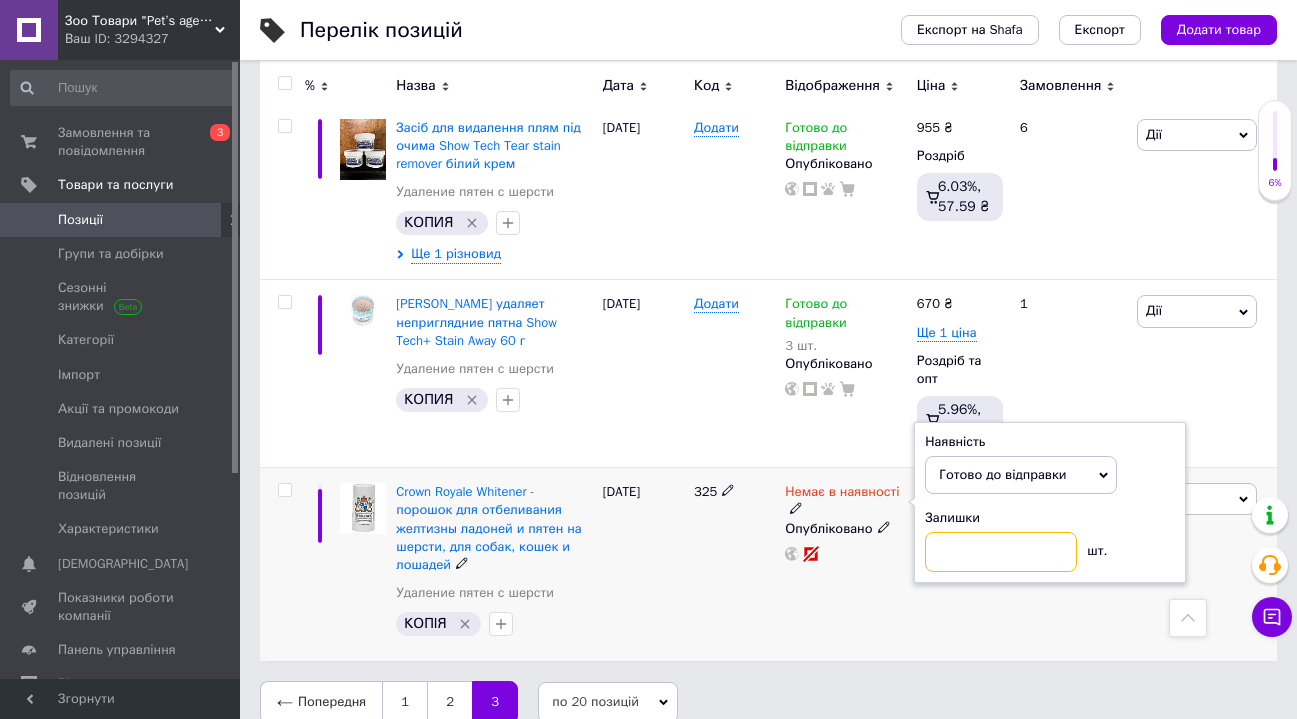 click at bounding box center [1001, 552] 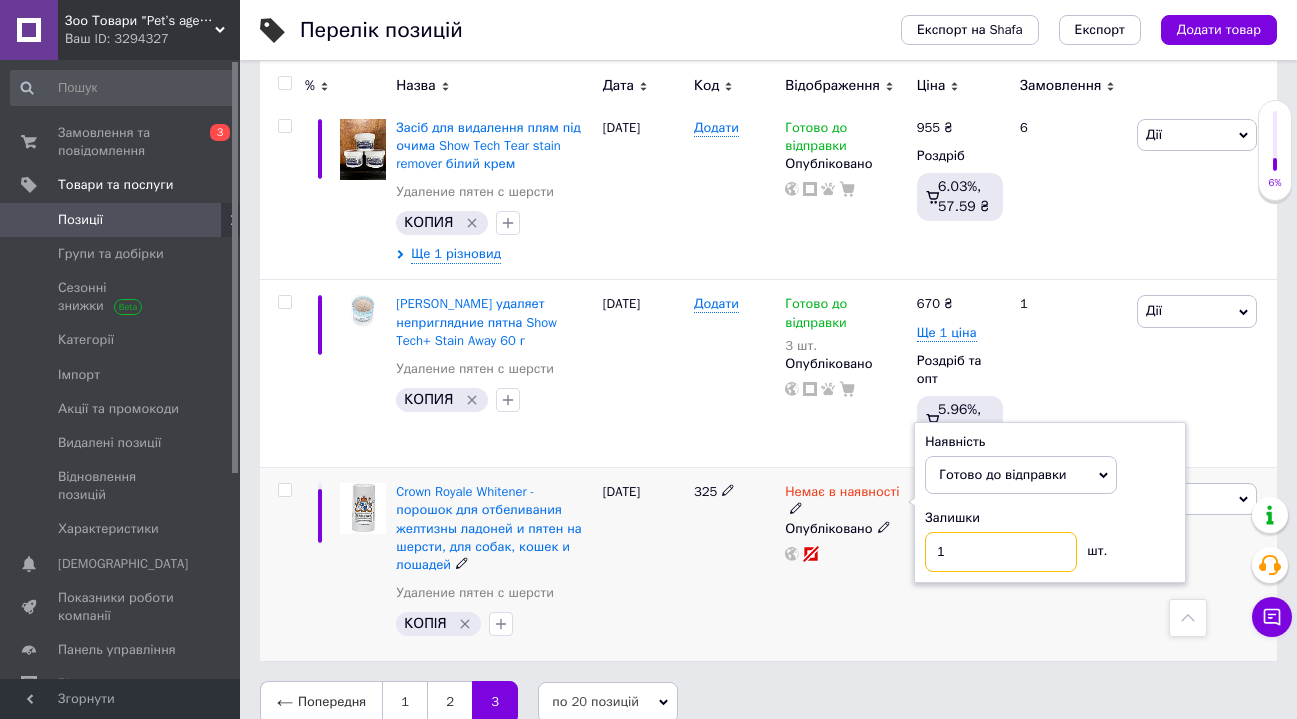 type on "1" 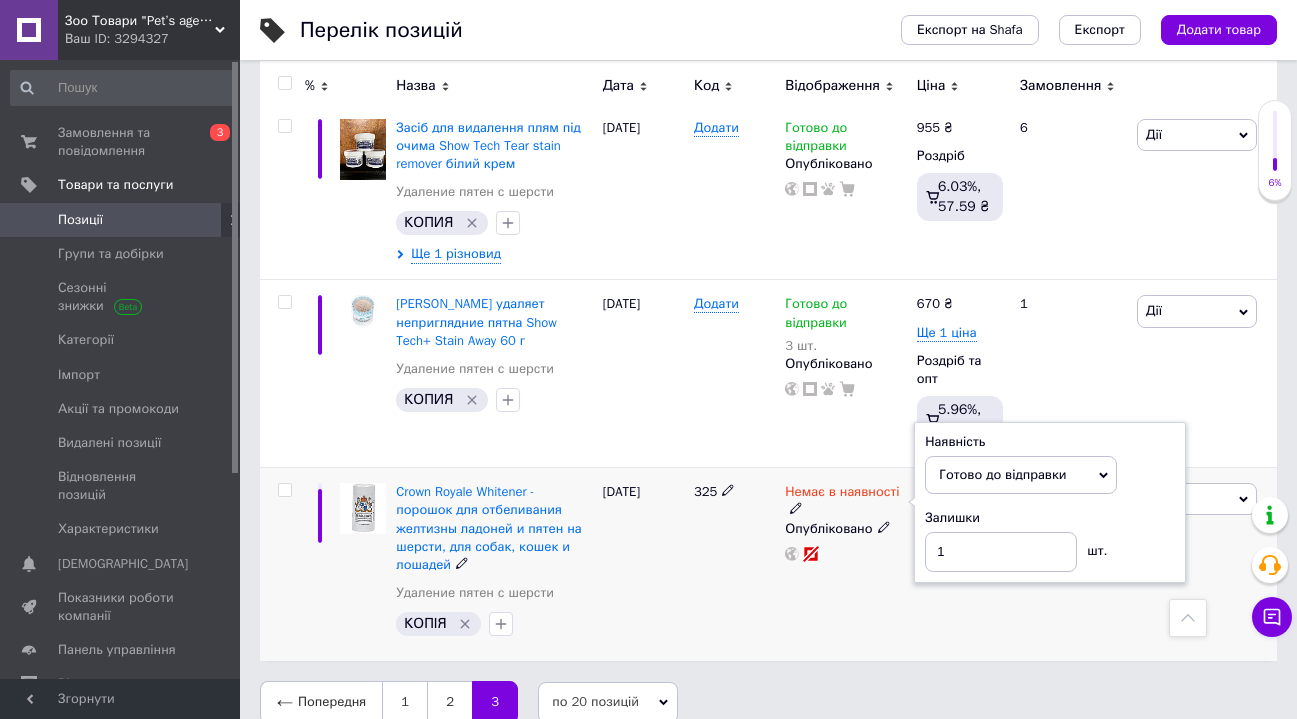 click on "Немає в наявності Наявність [PERSON_NAME] до відправки В наявності Немає в наявності Під замовлення Залишки 1 шт. Опубліковано" at bounding box center (845, 565) 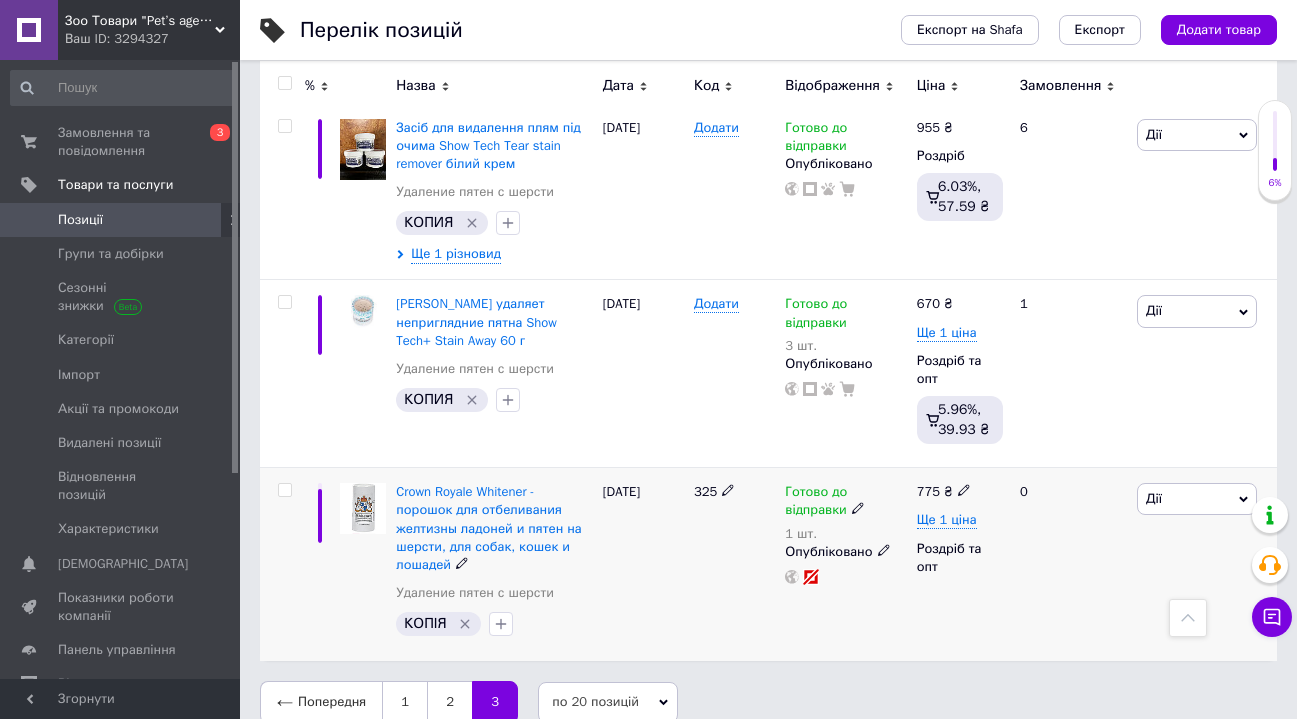 click 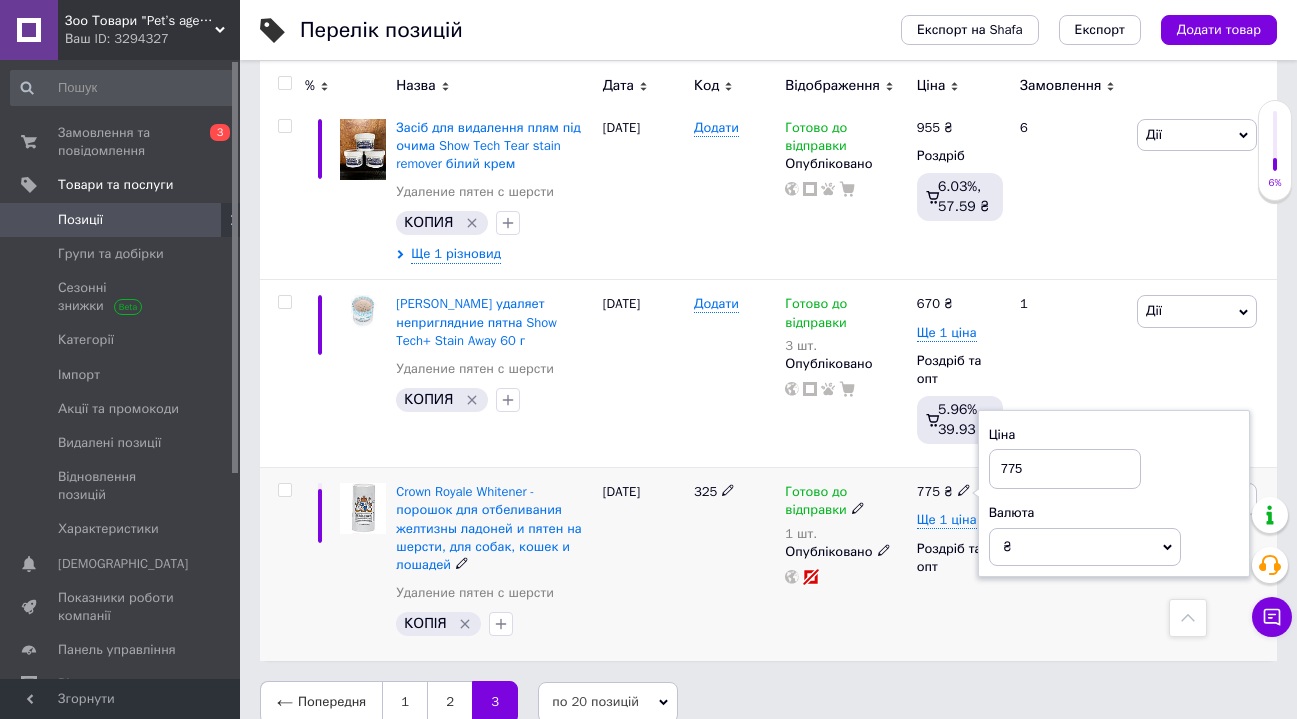 drag, startPoint x: 1029, startPoint y: 443, endPoint x: 996, endPoint y: 442, distance: 33.01515 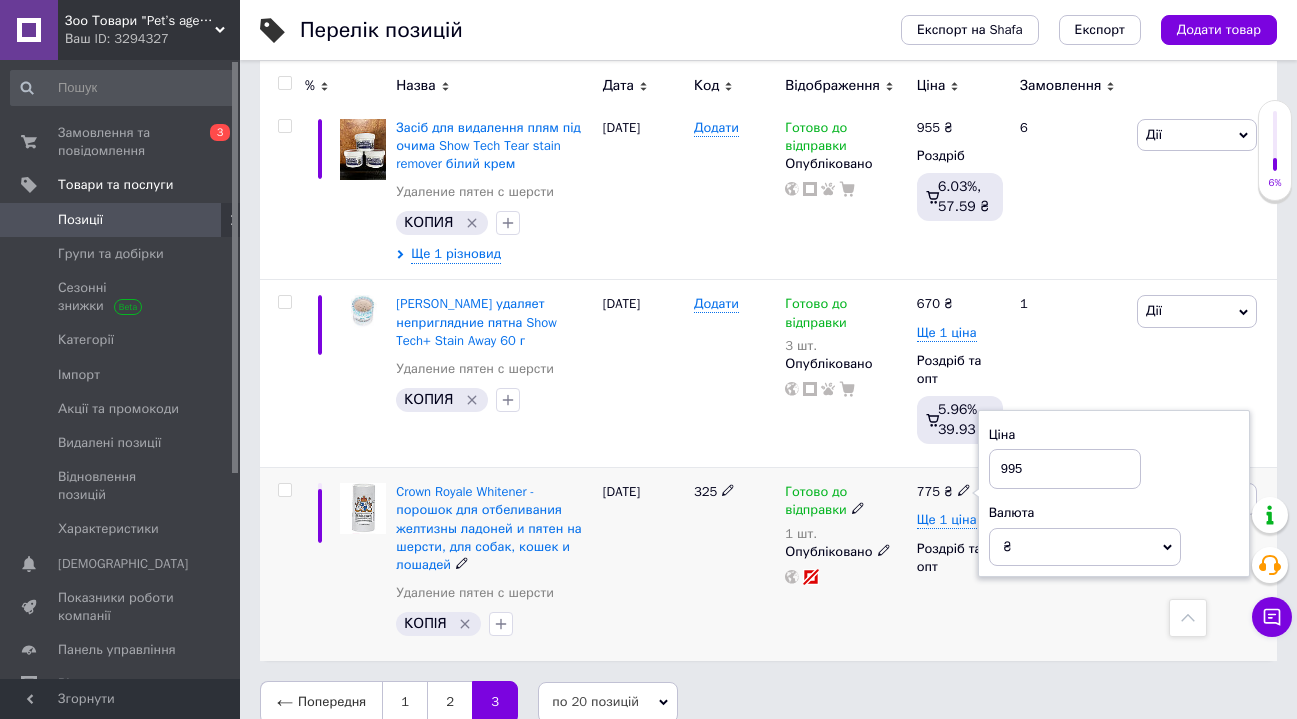 type on "995" 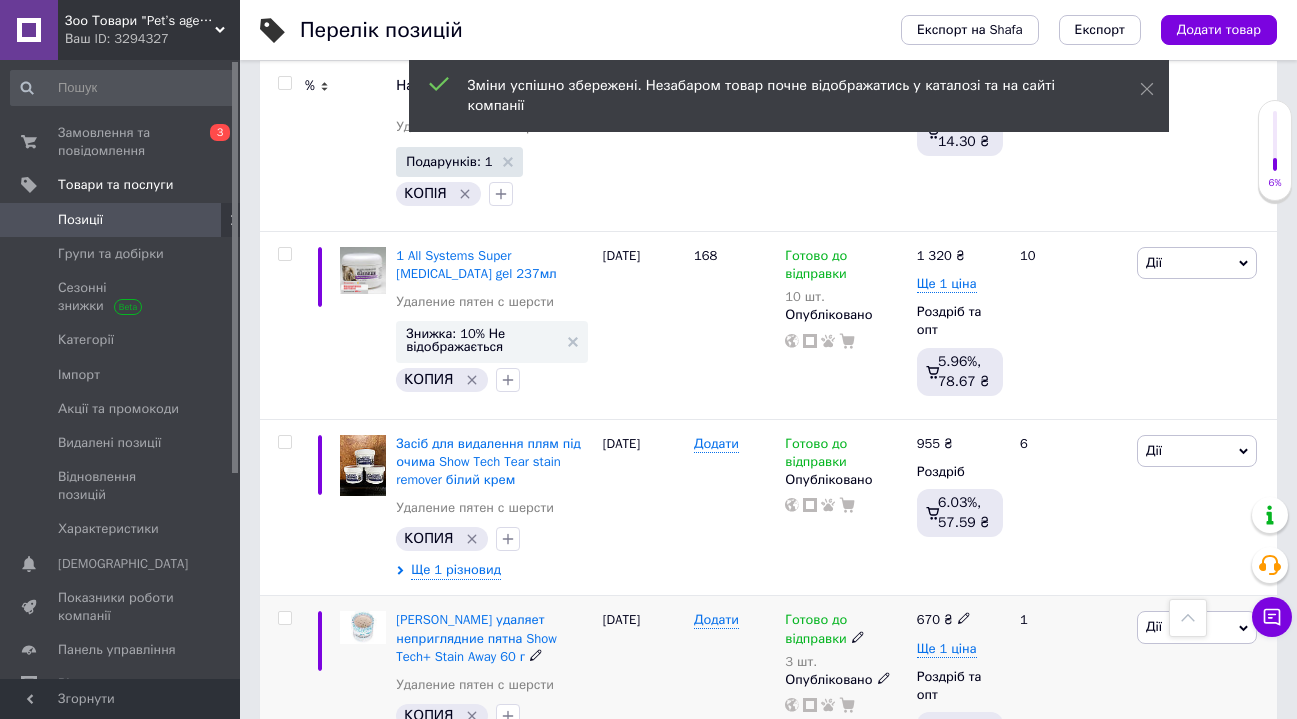 scroll, scrollTop: 310, scrollLeft: 0, axis: vertical 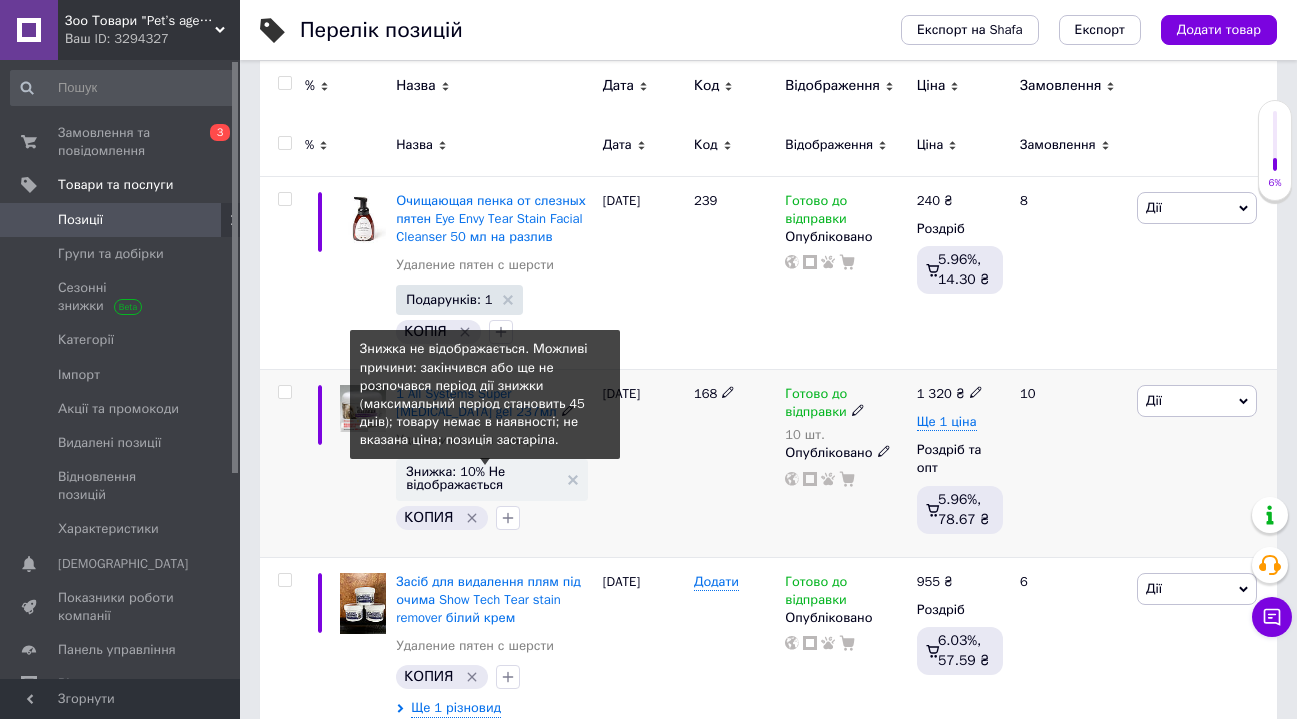 click on "Знижка: 10% Не відображається" at bounding box center (481, 478) 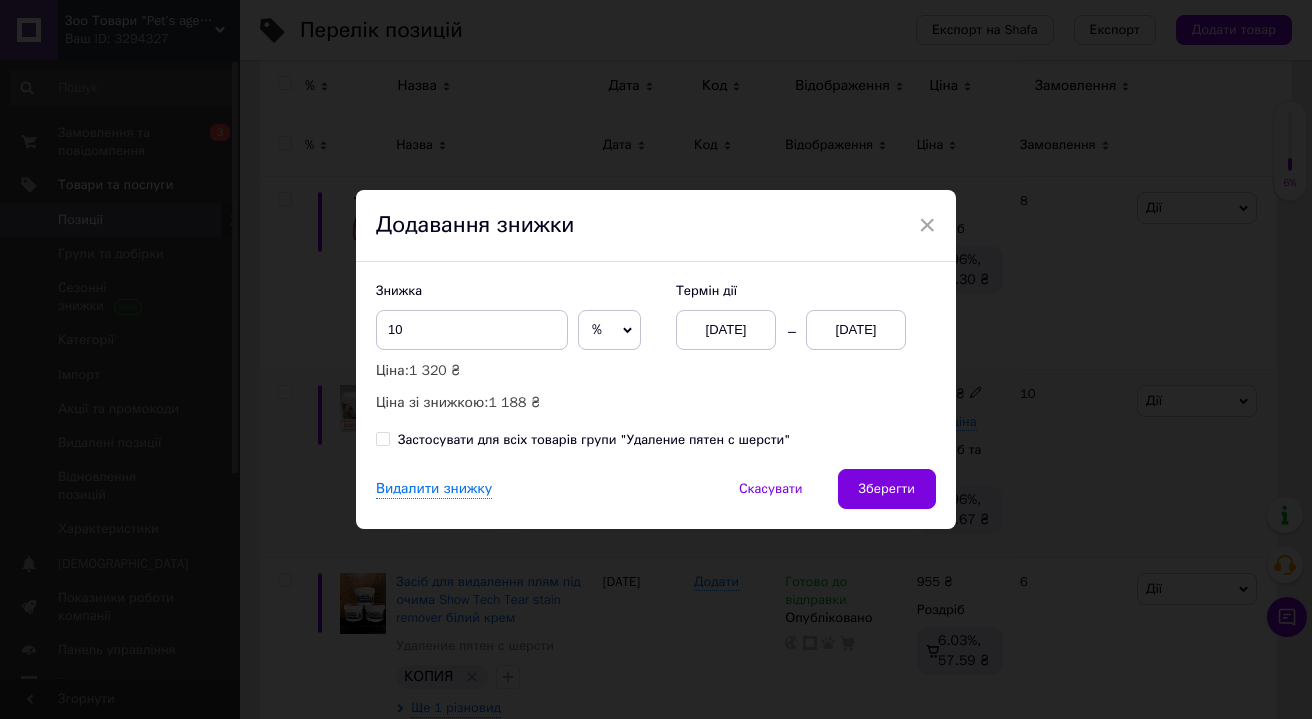 click on "[DATE]" at bounding box center [856, 330] 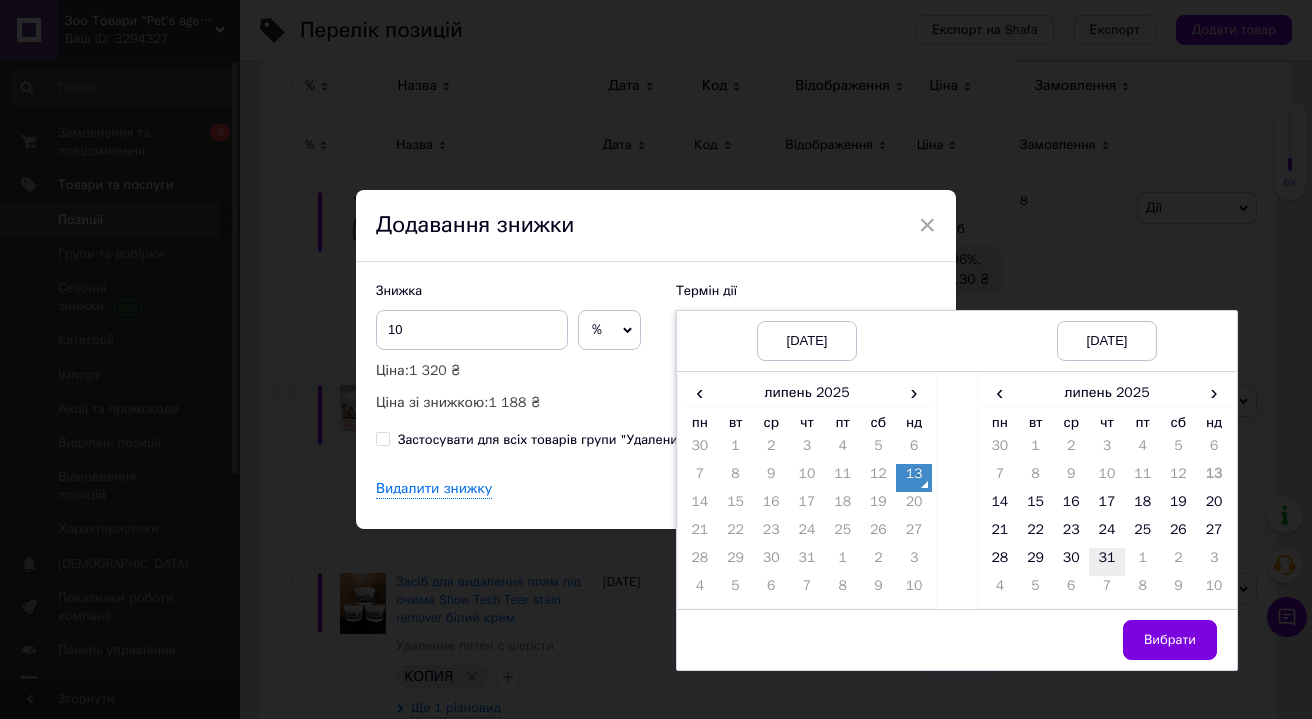 click on "31" at bounding box center (1107, 562) 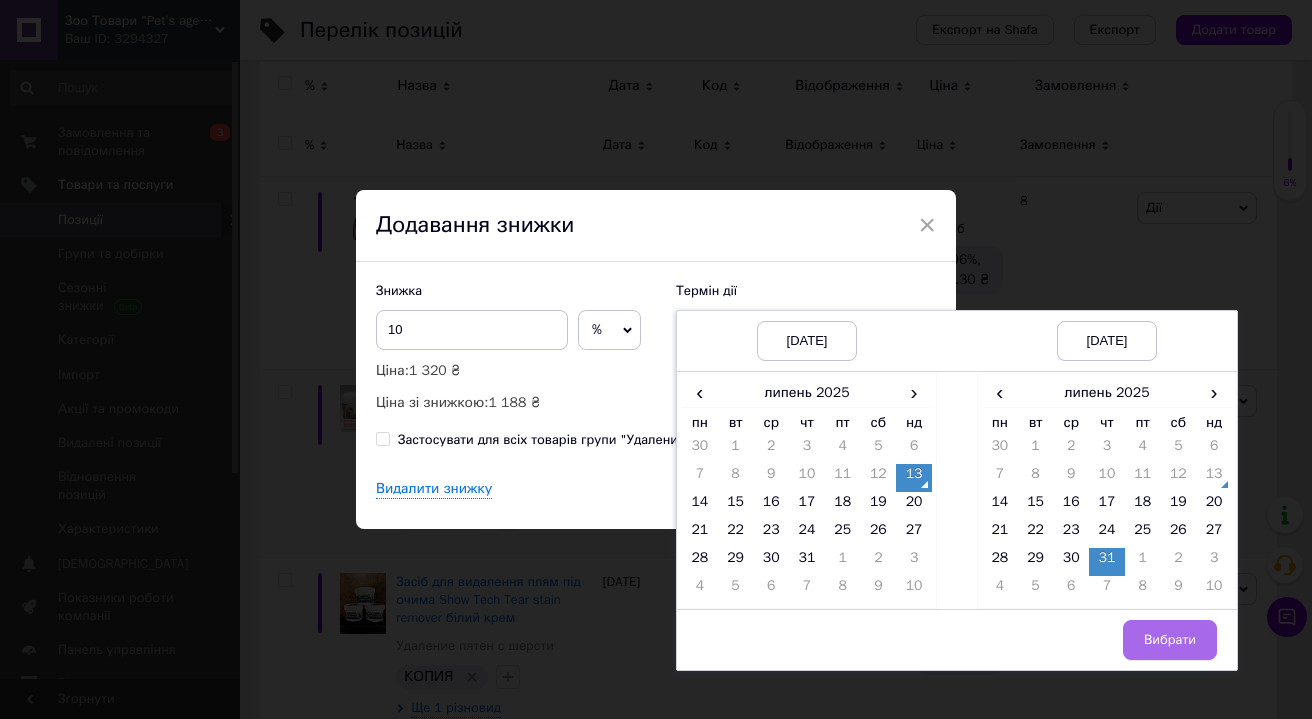 click on "Вибрати" at bounding box center [1170, 640] 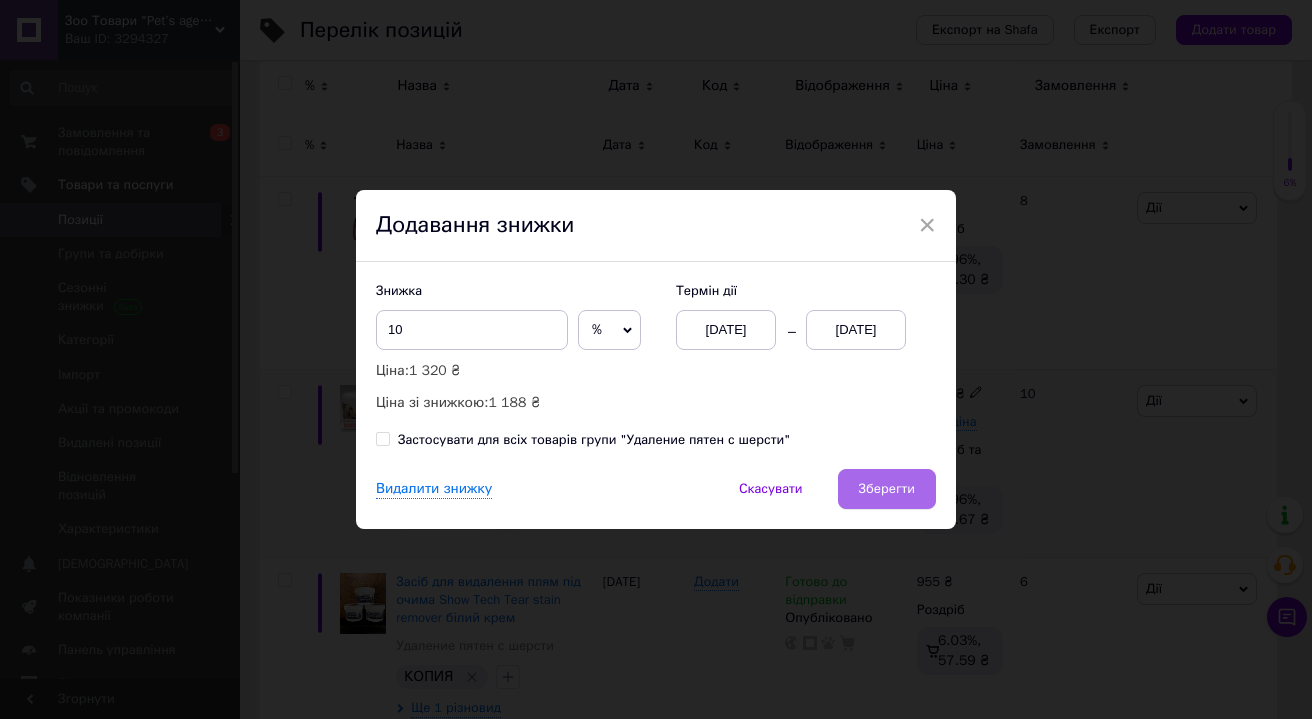 click on "Зберегти" at bounding box center (887, 489) 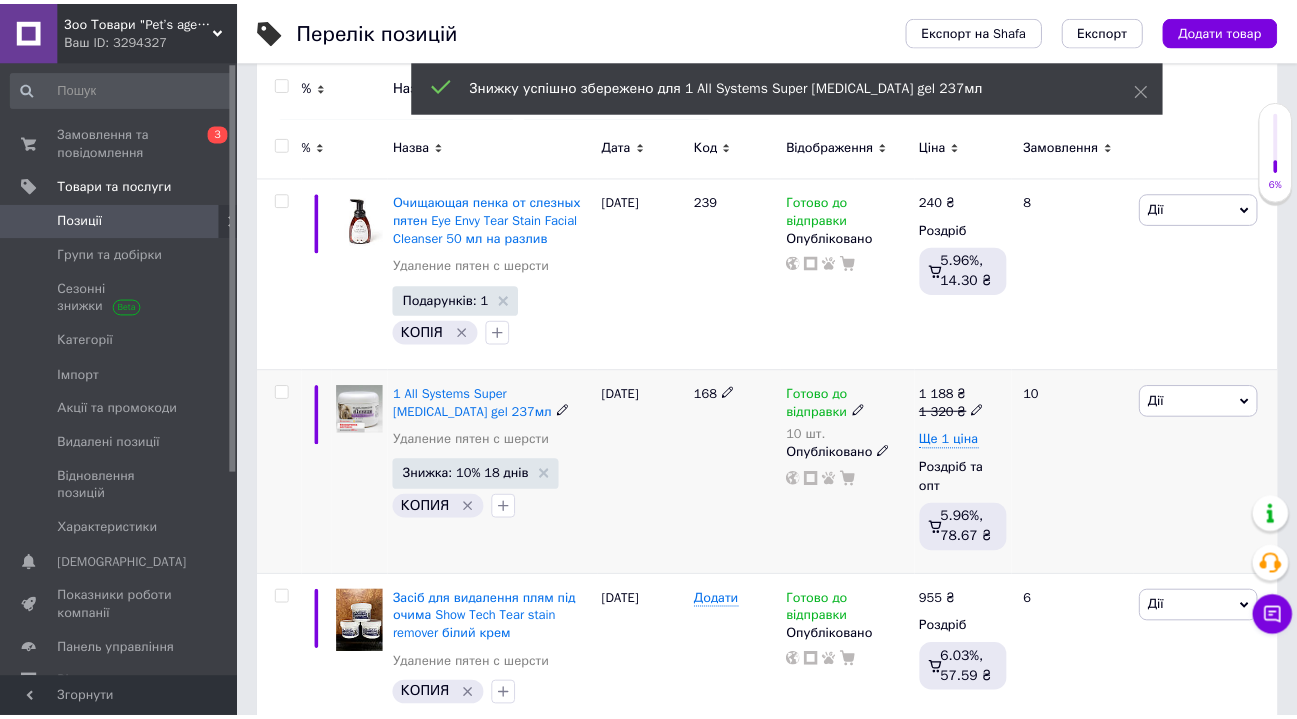 scroll, scrollTop: 0, scrollLeft: 66, axis: horizontal 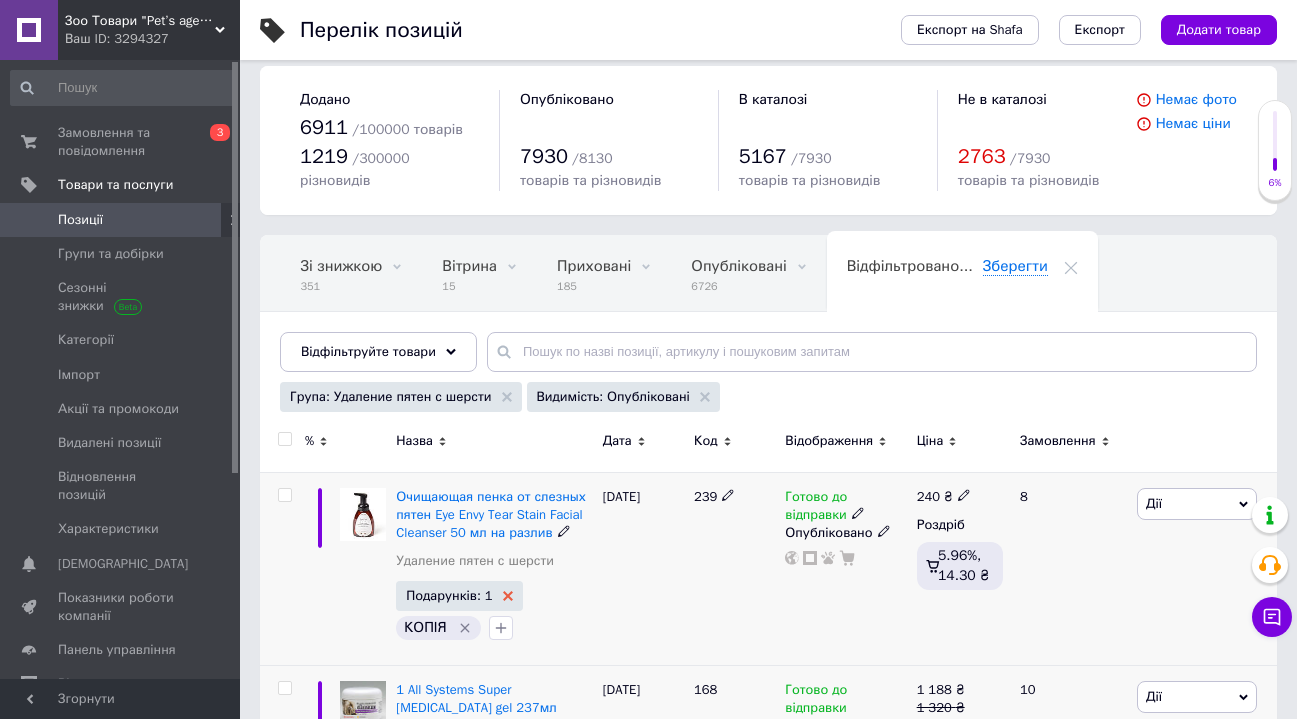 click 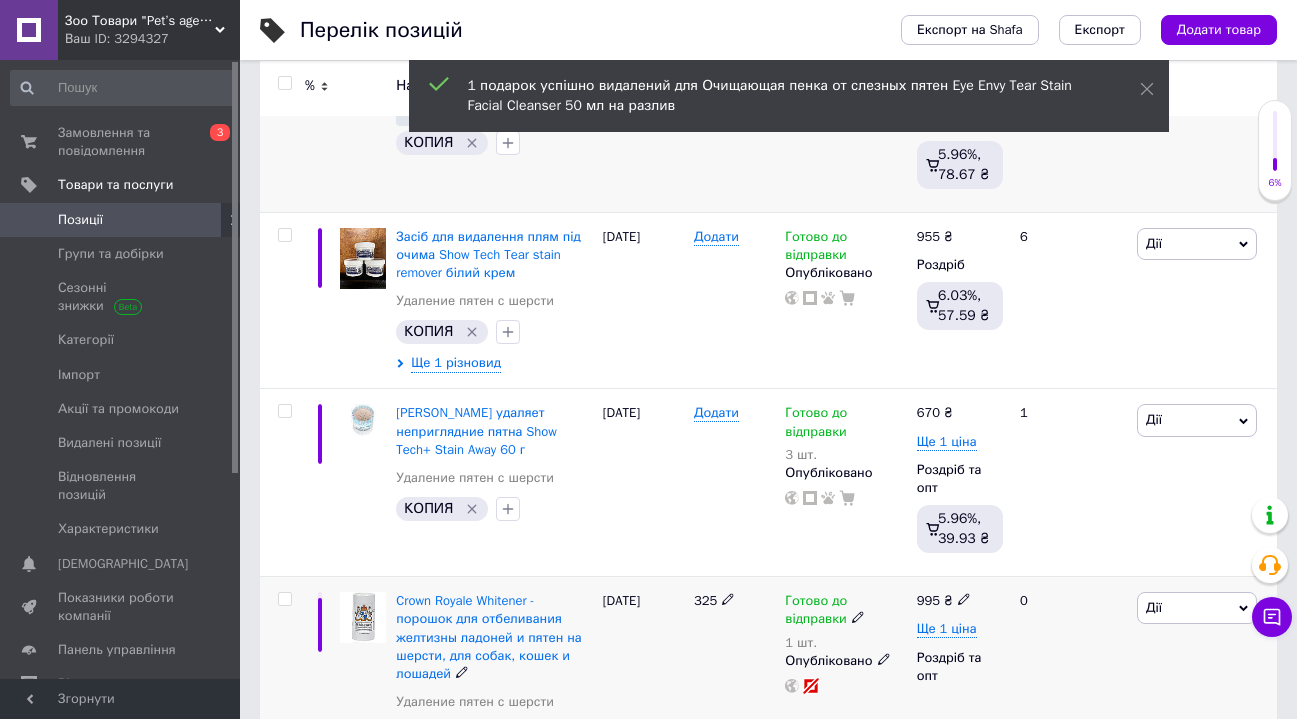 scroll, scrollTop: 747, scrollLeft: 0, axis: vertical 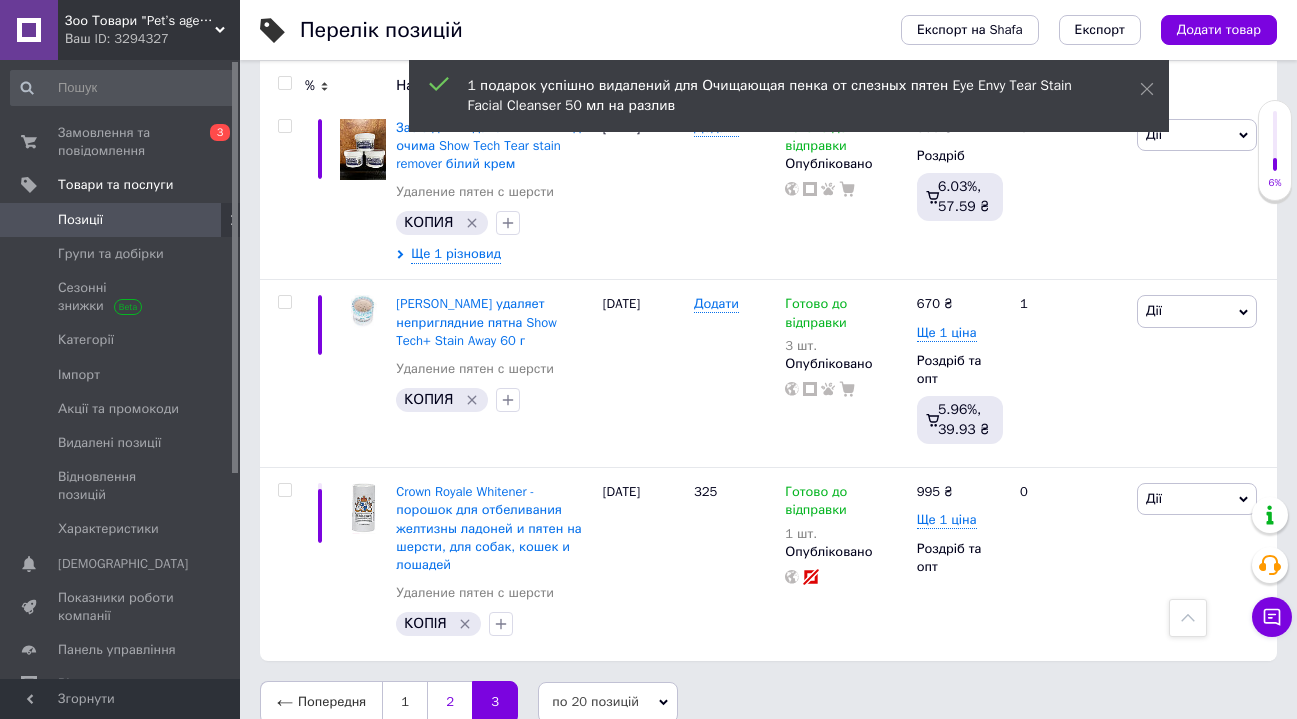 click on "2" at bounding box center [449, 702] 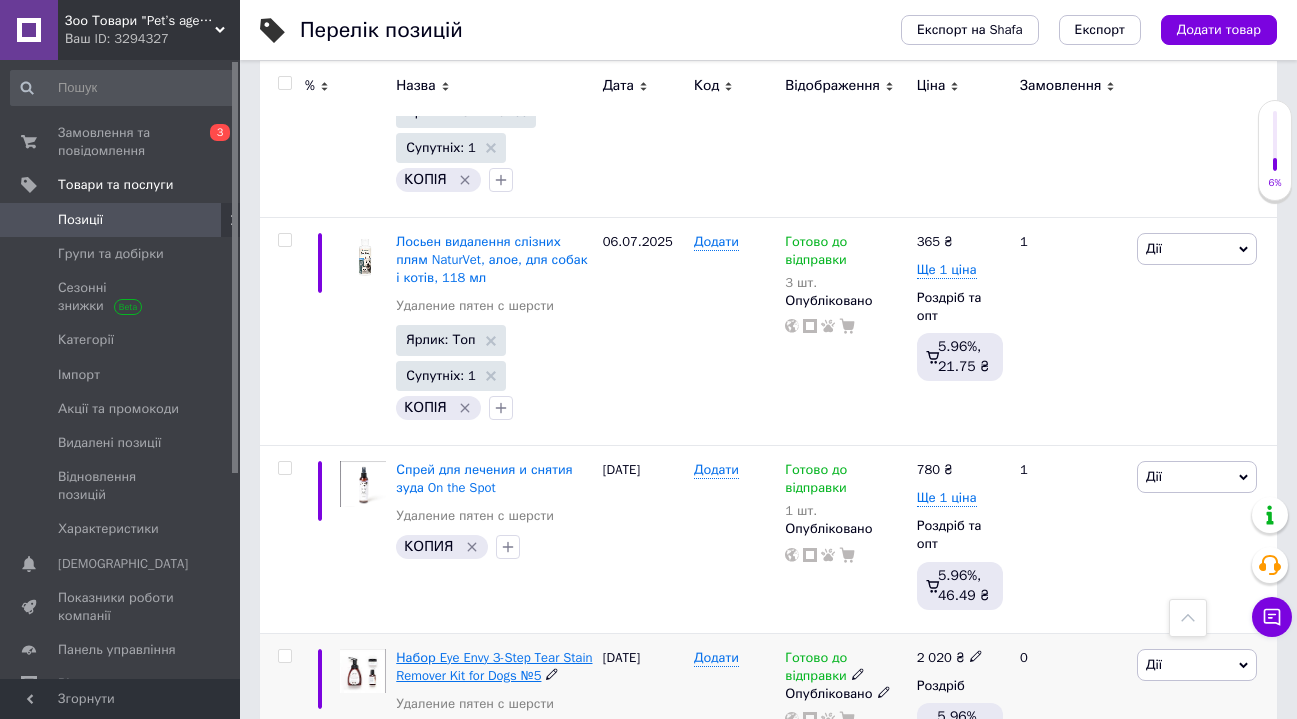 scroll, scrollTop: 3286, scrollLeft: 0, axis: vertical 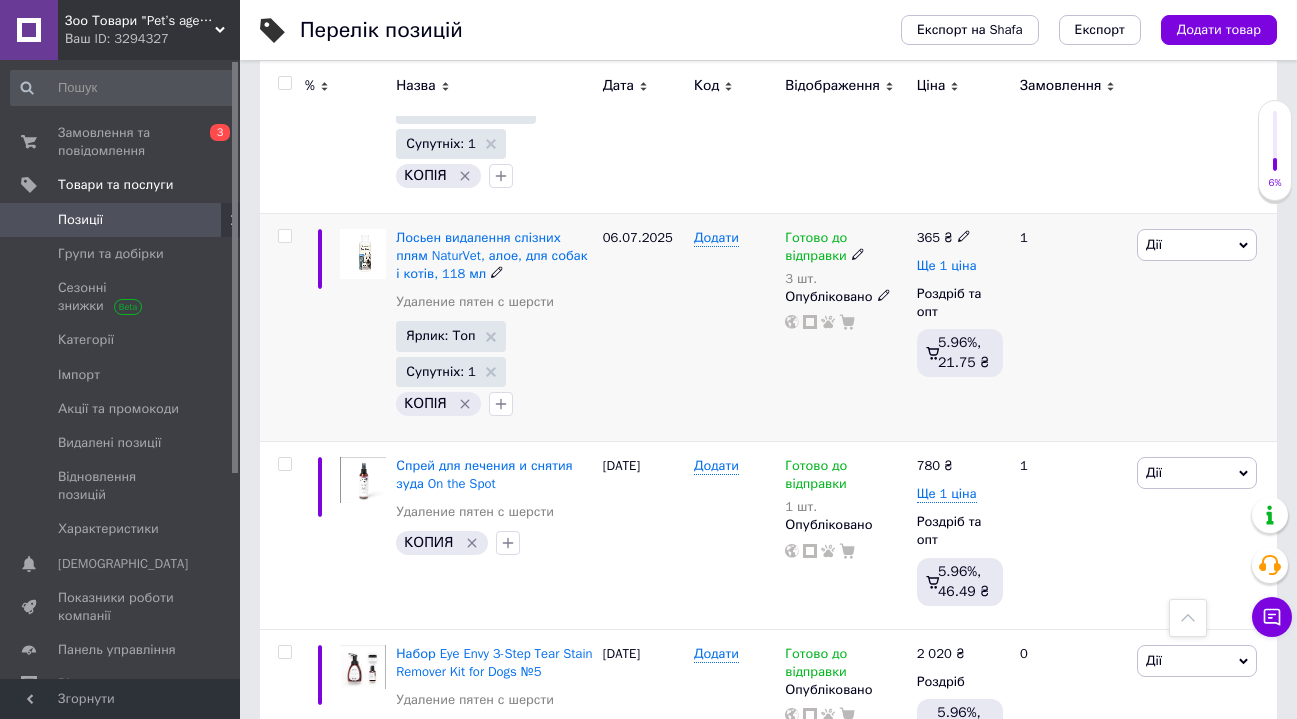 click on "Ще 1 ціна" at bounding box center (947, 266) 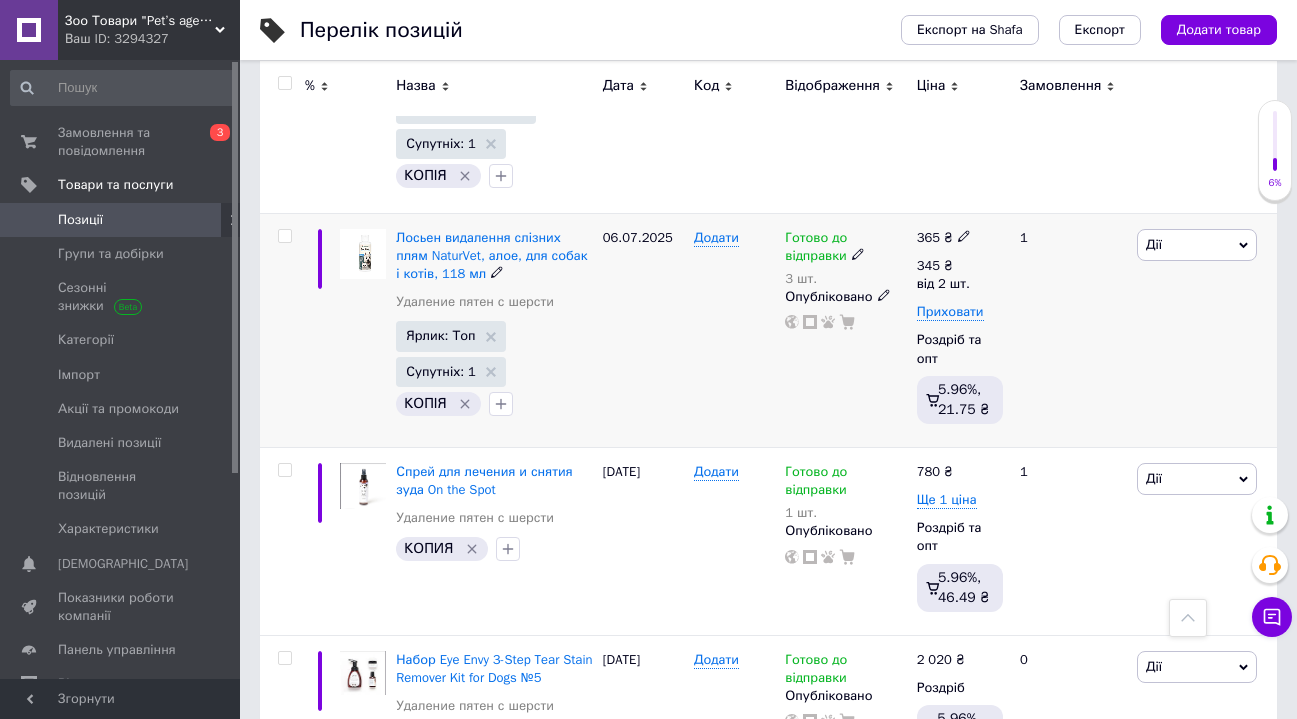 click on "1" at bounding box center [1070, 330] 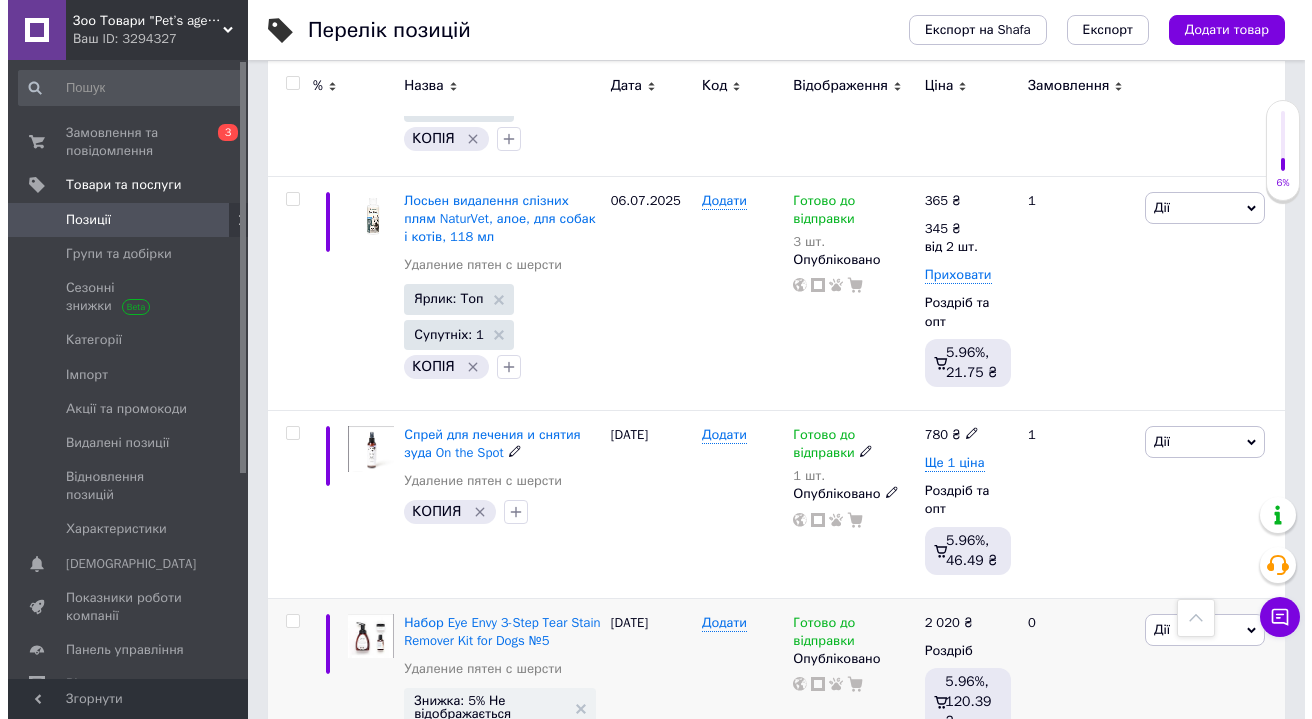 scroll, scrollTop: 3568, scrollLeft: 0, axis: vertical 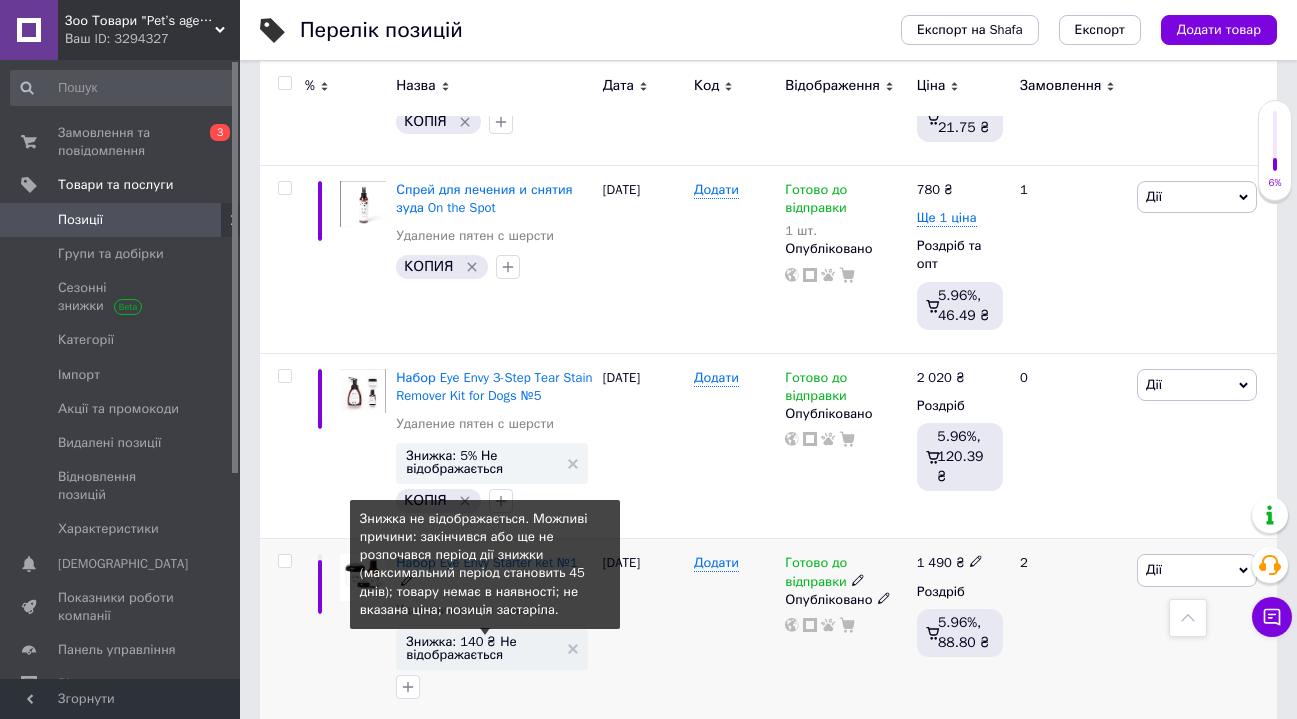 click on "Знижка: 140 ₴ Не відображається" at bounding box center [481, 648] 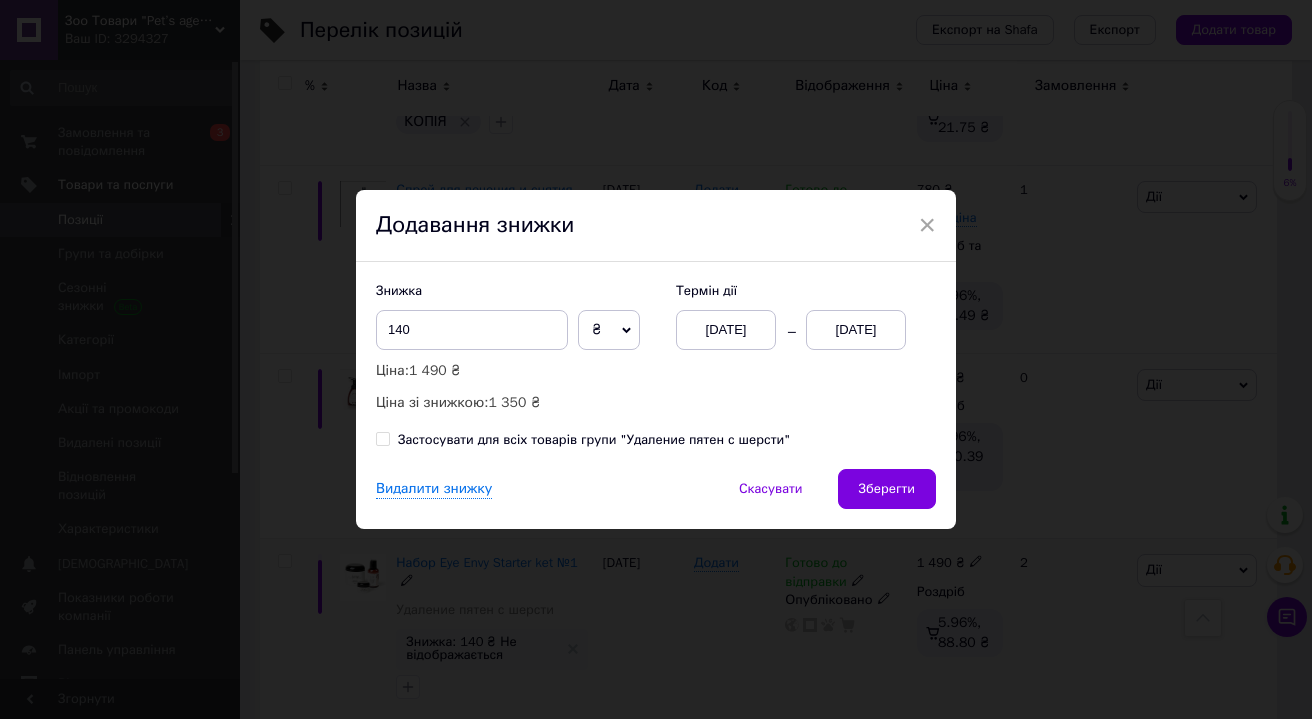 click on "[DATE]" at bounding box center [856, 330] 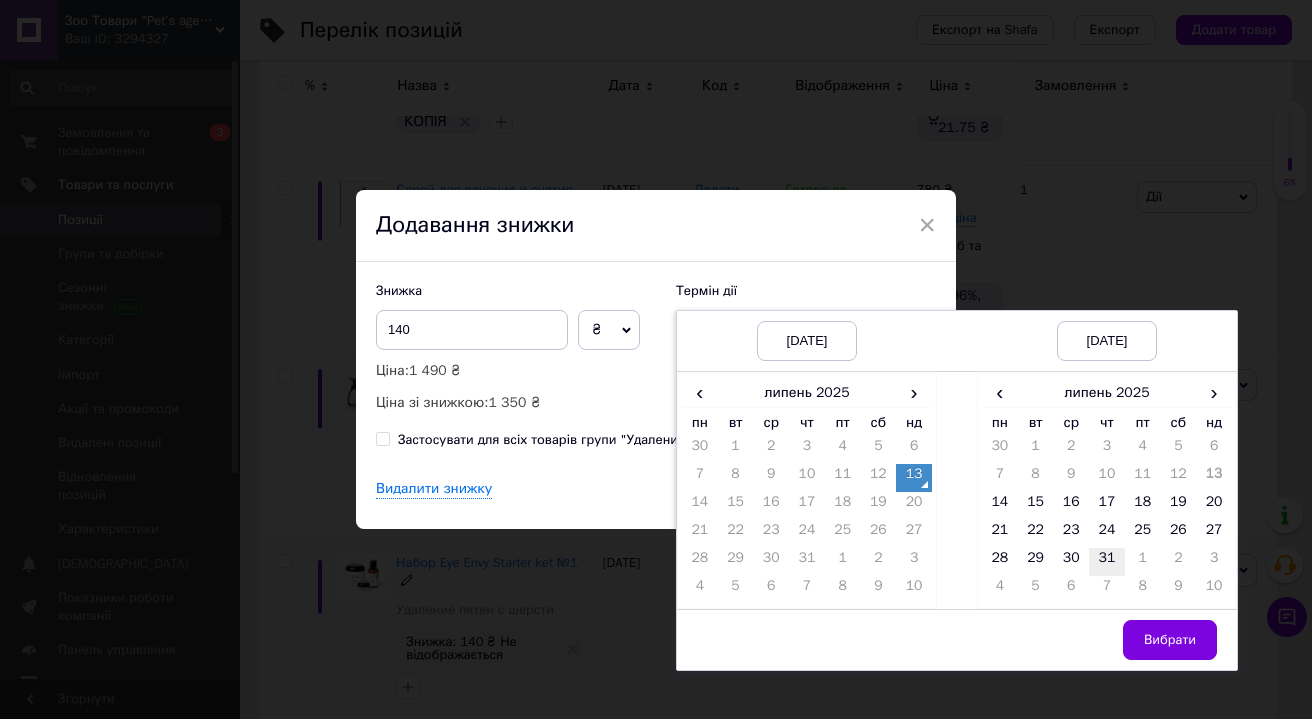 click on "31" at bounding box center [1107, 562] 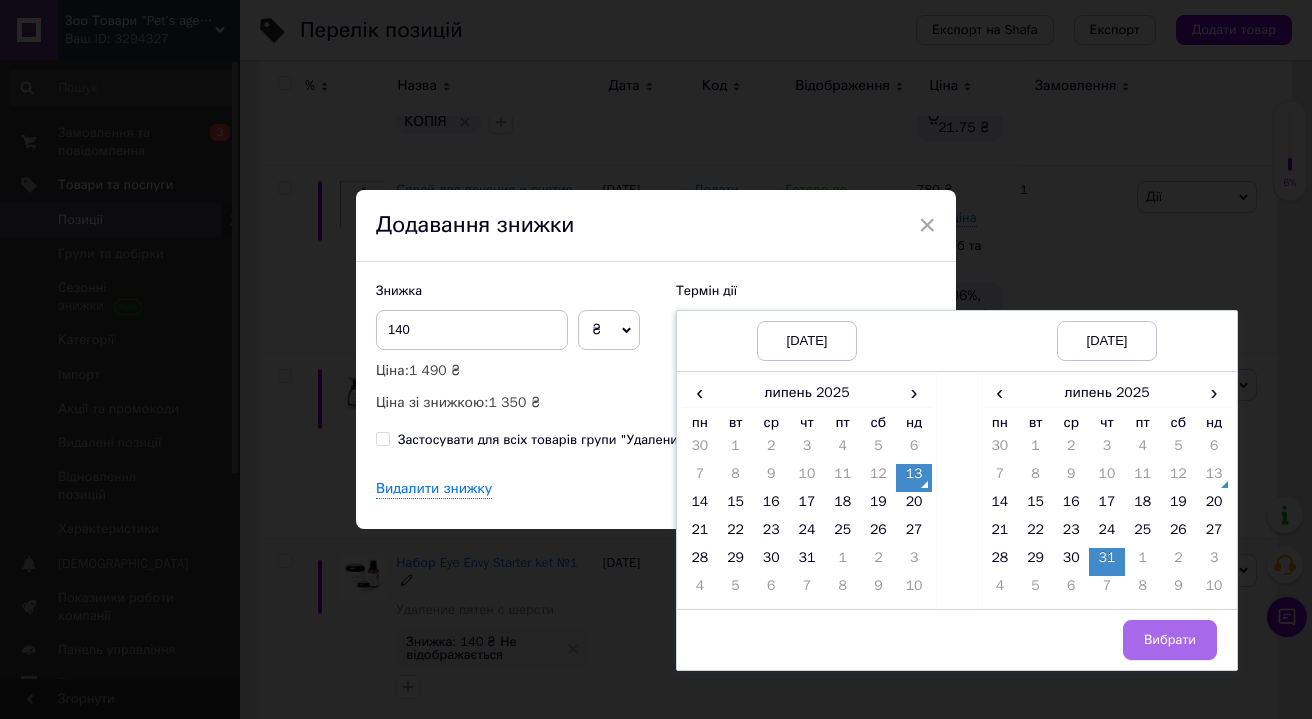 click on "Вибрати" at bounding box center (1170, 640) 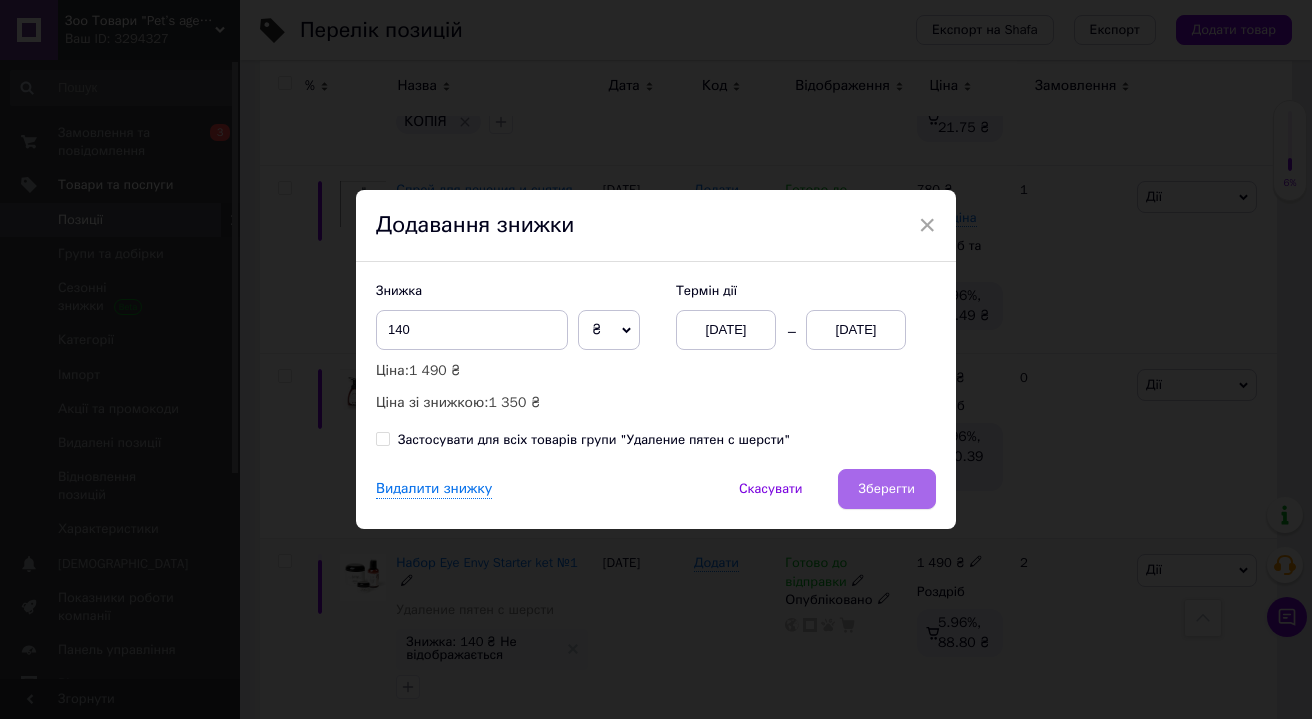 click on "Зберегти" at bounding box center (887, 489) 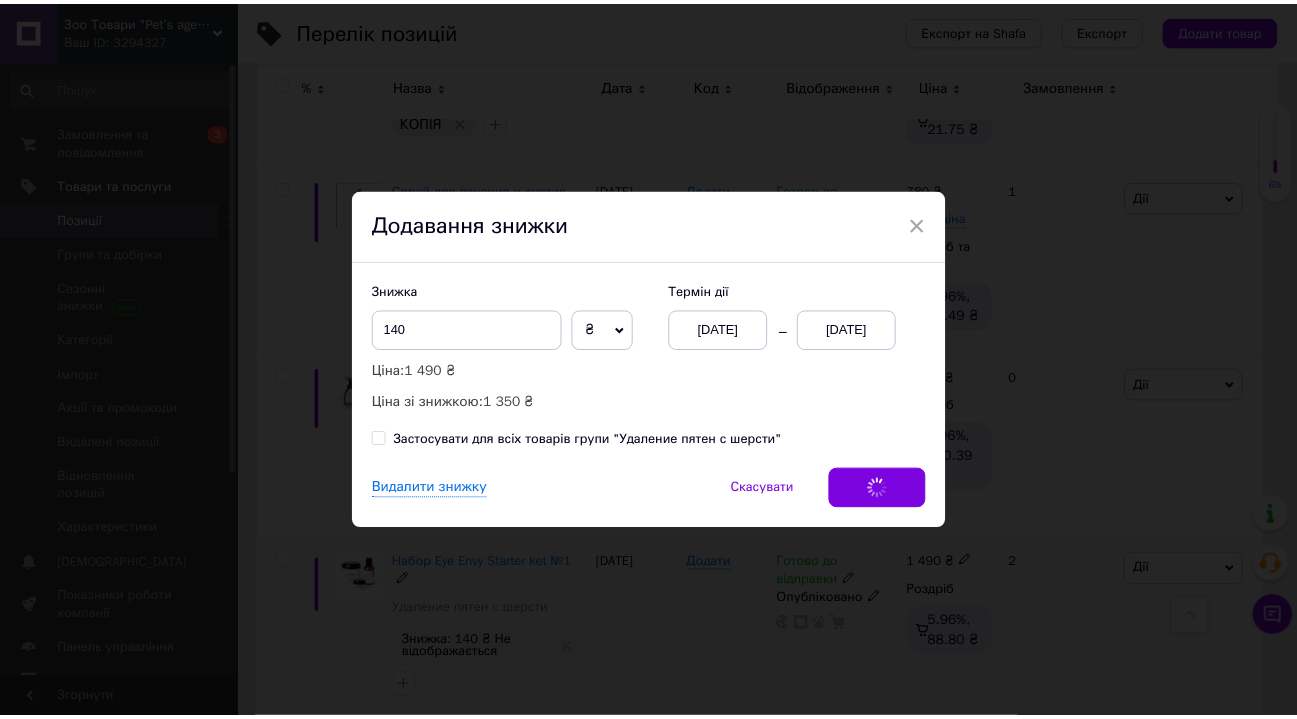 scroll, scrollTop: 3558, scrollLeft: 0, axis: vertical 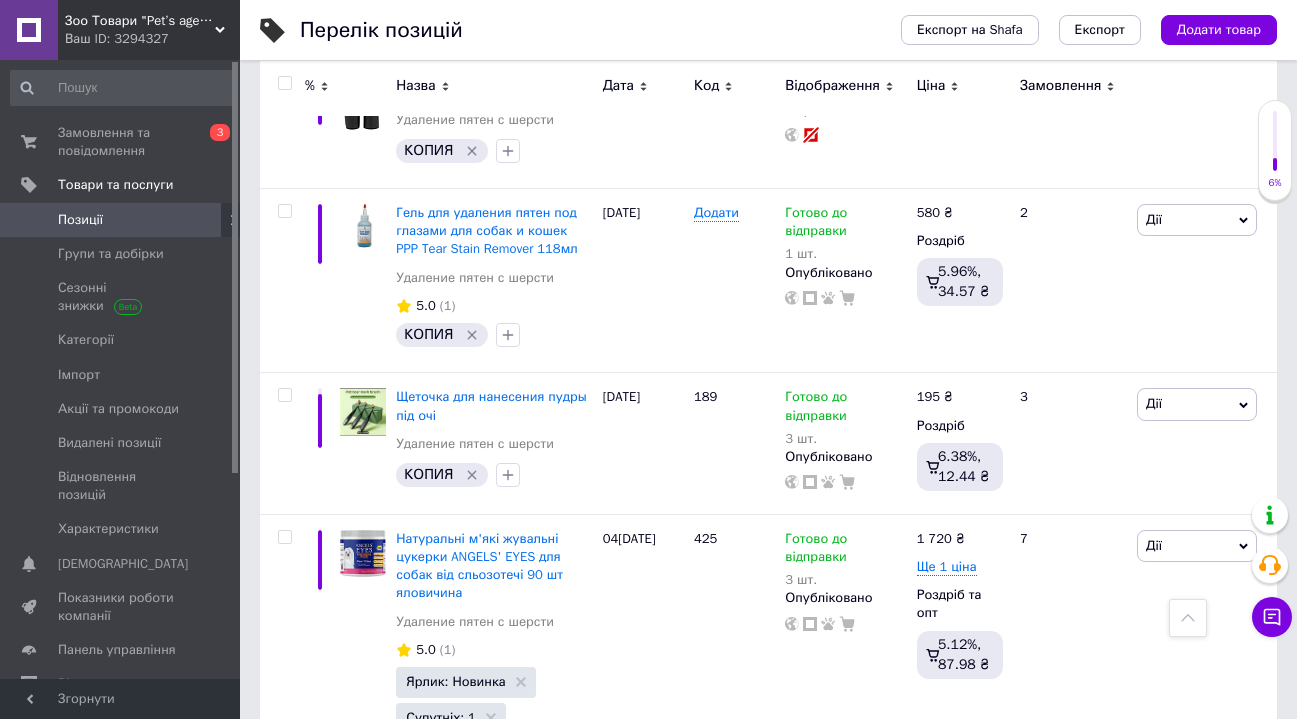 click on "Позиції" at bounding box center [80, 220] 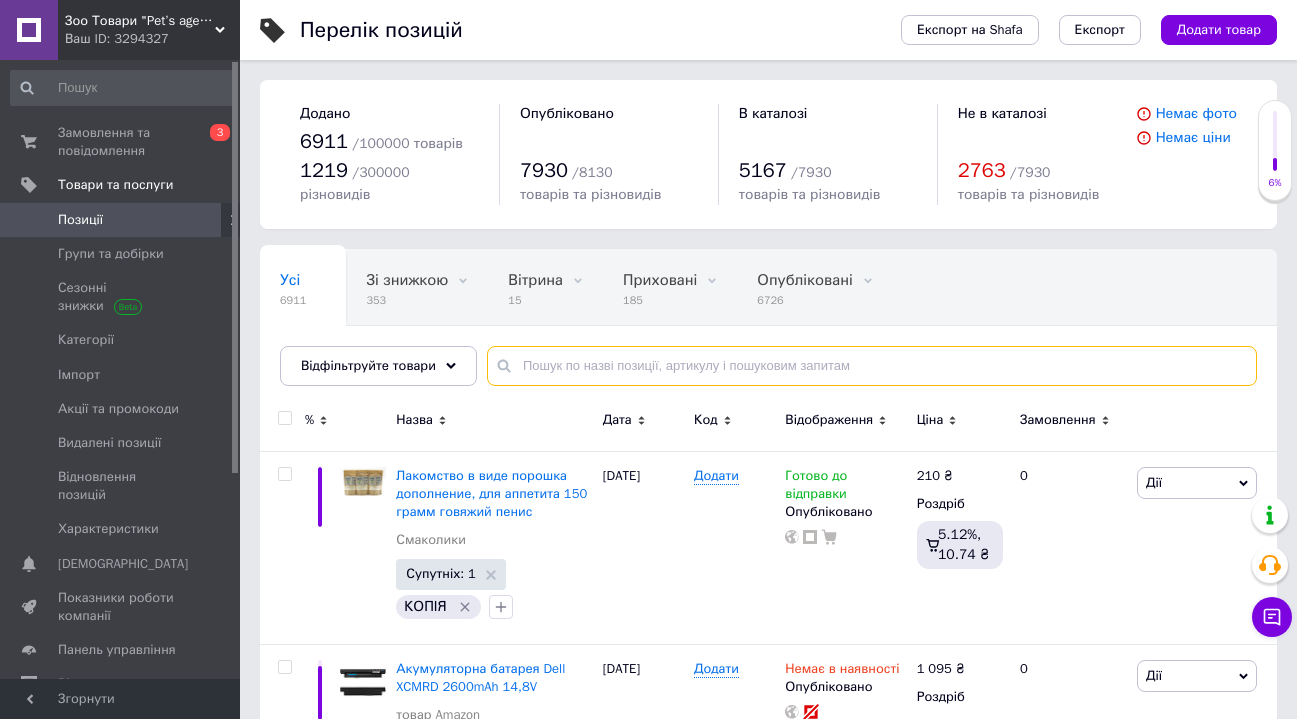 paste on "NaturVet" 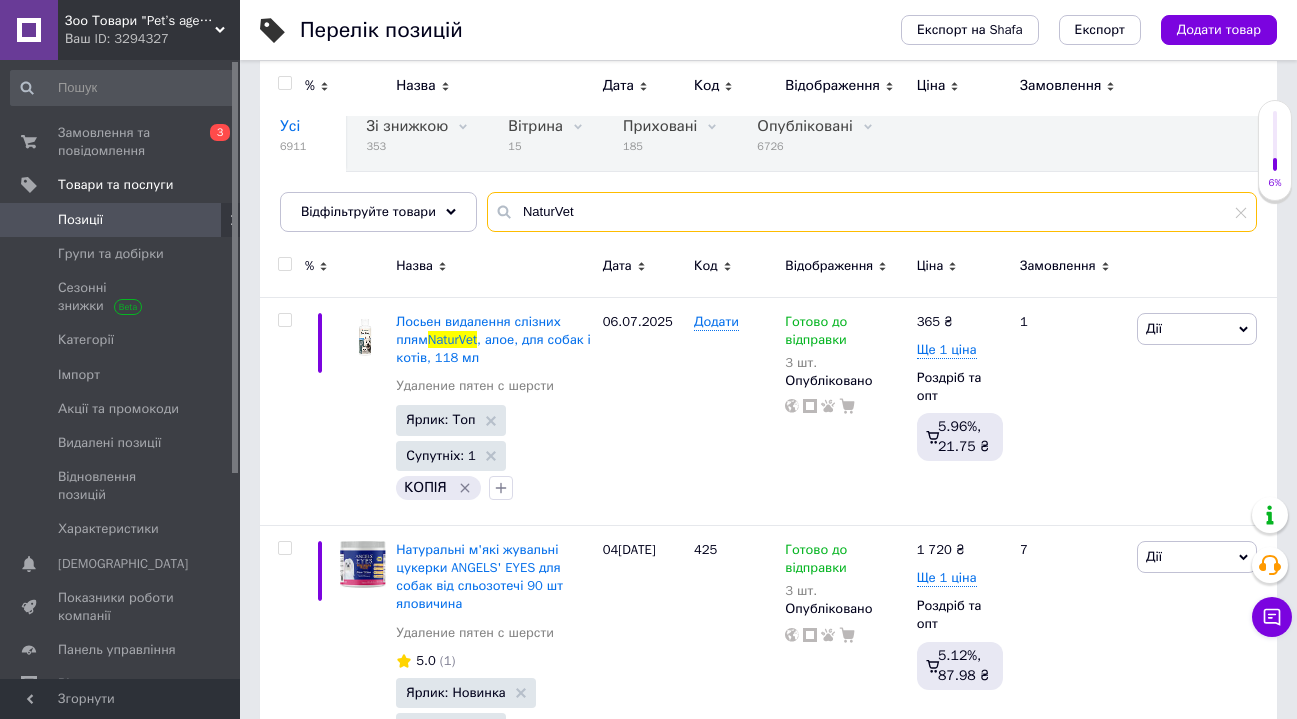 scroll, scrollTop: 229, scrollLeft: 0, axis: vertical 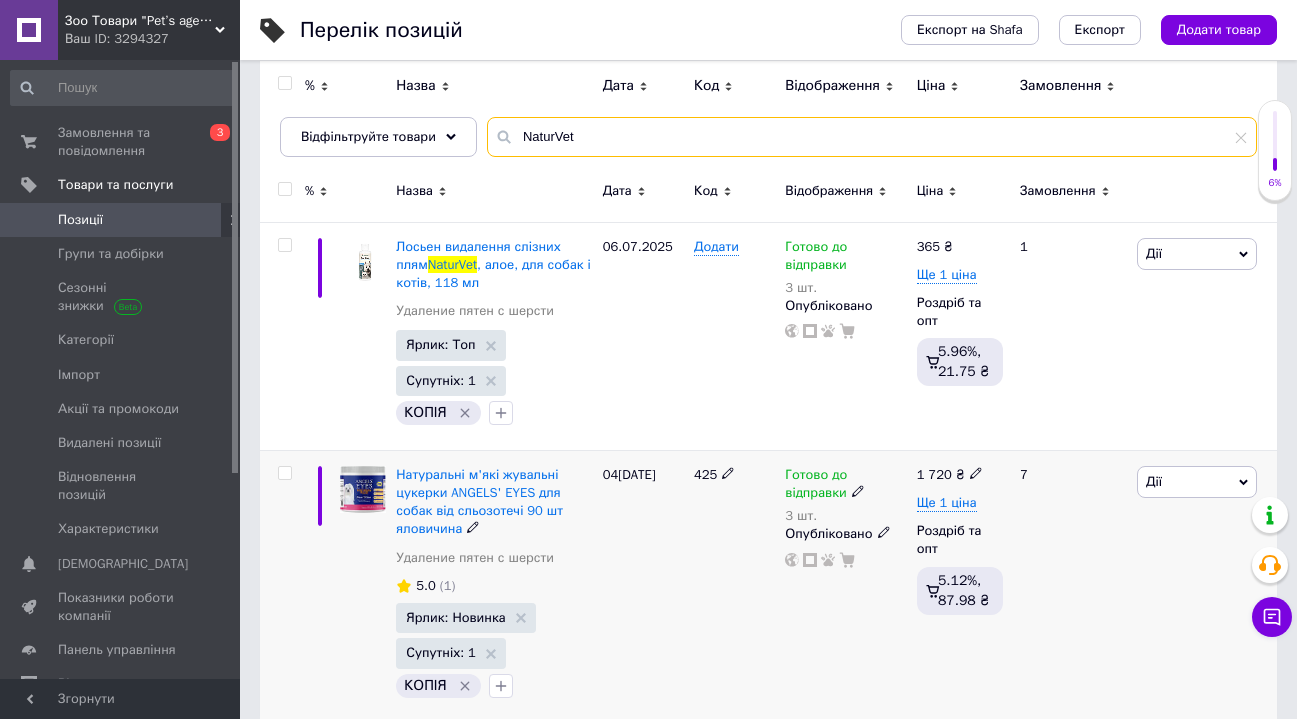 type on "NaturVet" 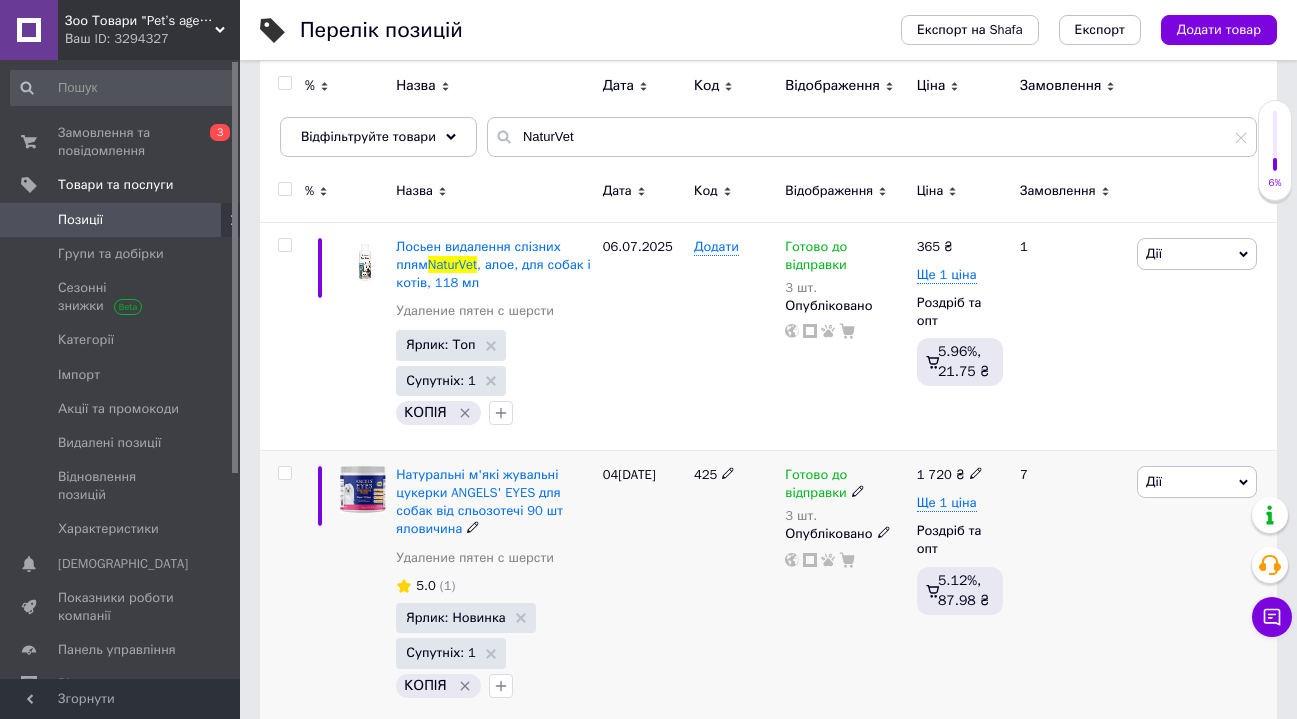 click on "Дії" at bounding box center (1154, 481) 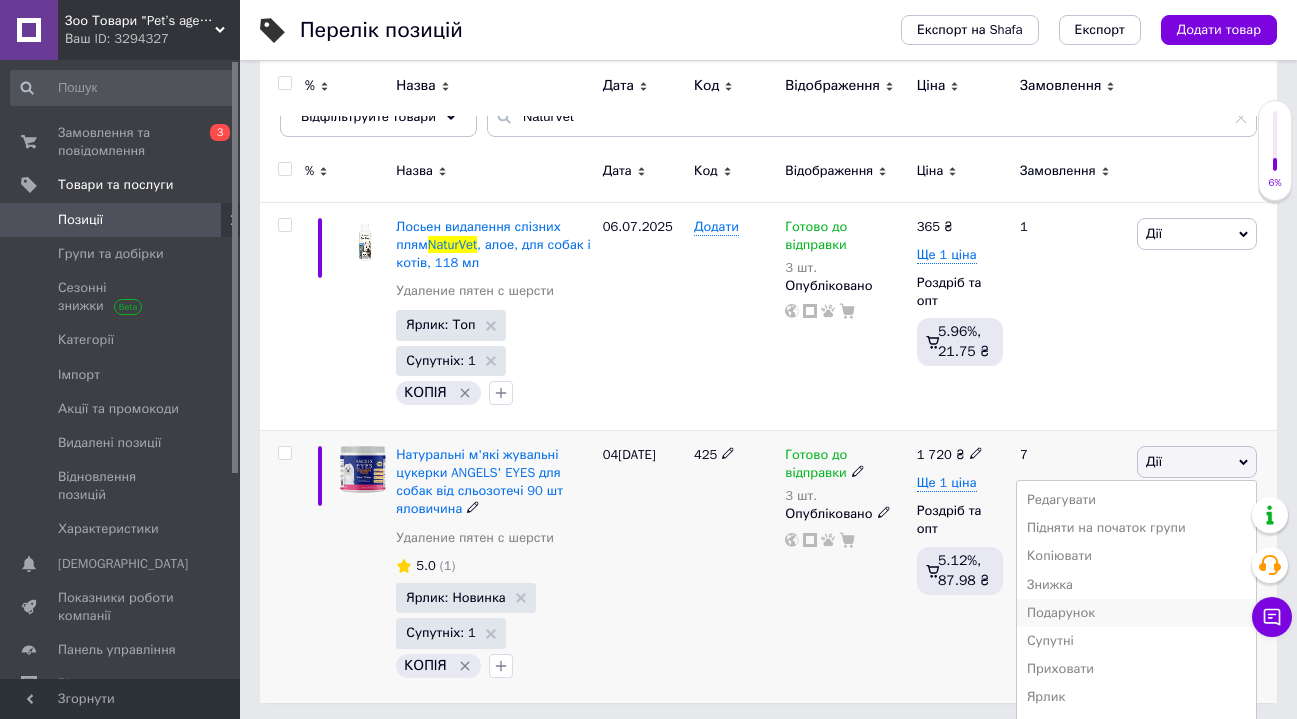 scroll, scrollTop: 253, scrollLeft: 0, axis: vertical 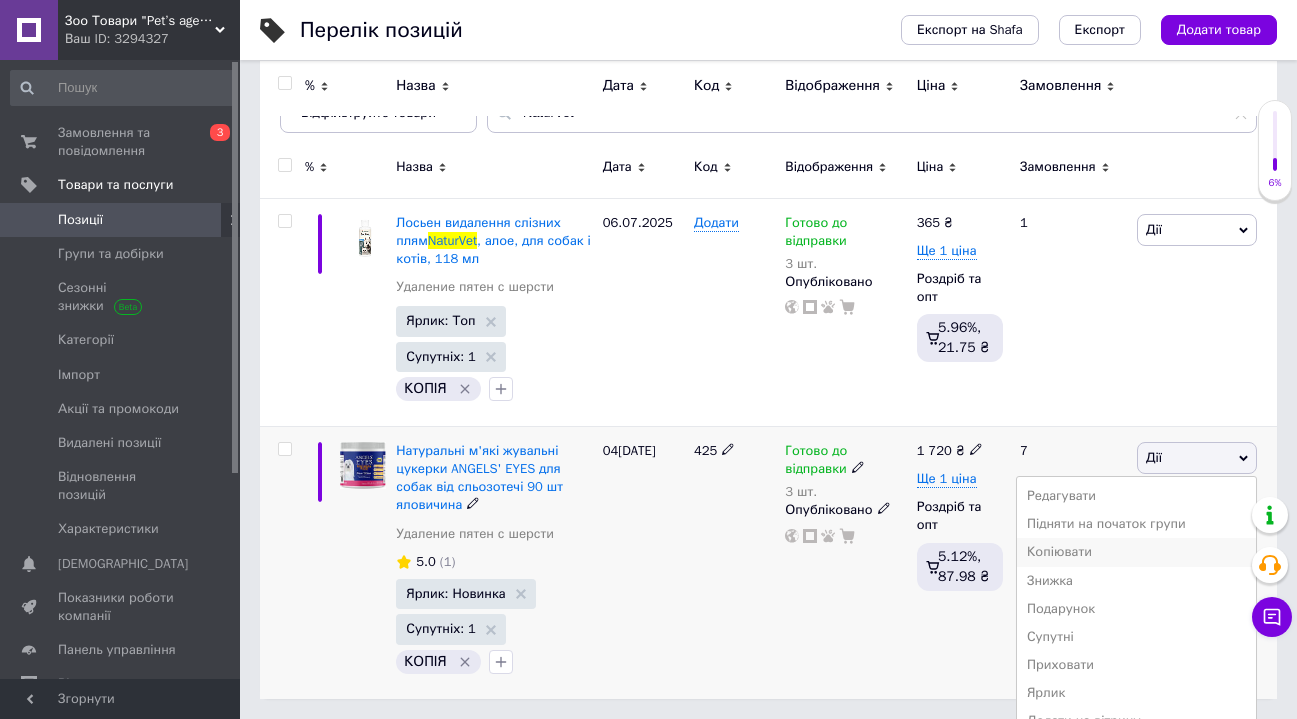 click on "Копіювати" at bounding box center (1136, 552) 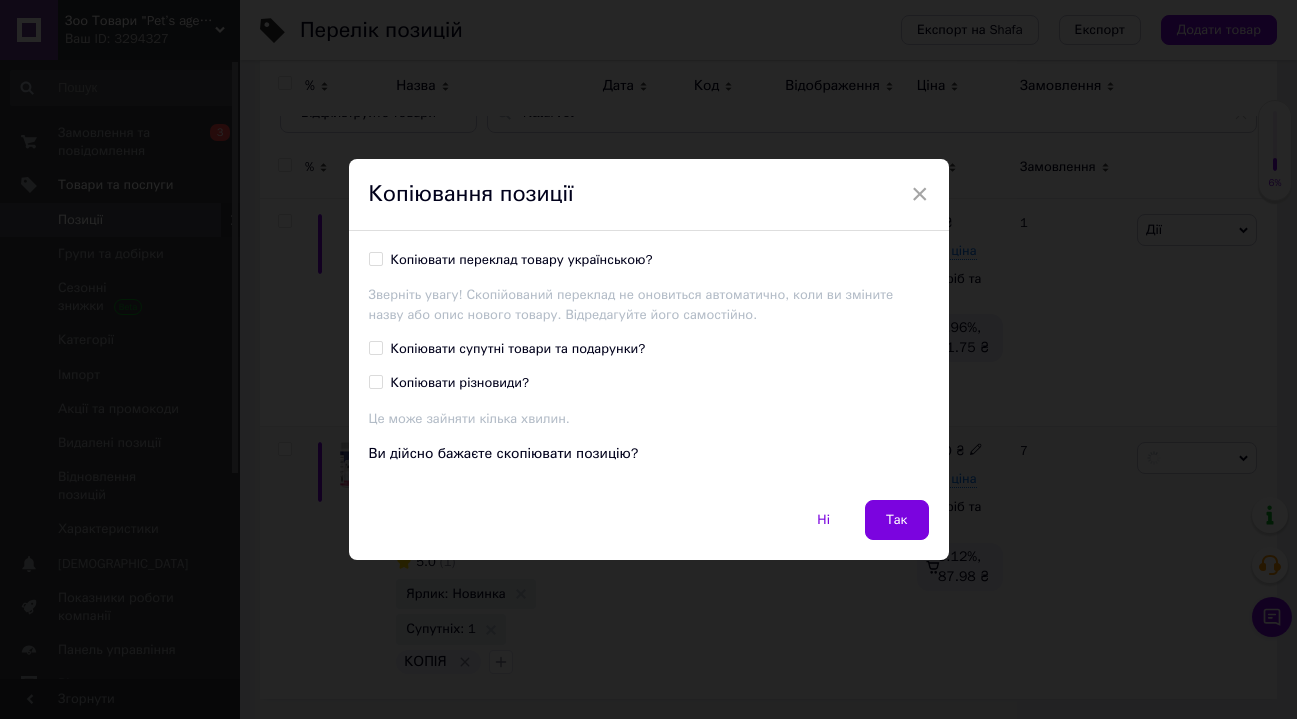 scroll, scrollTop: 229, scrollLeft: 0, axis: vertical 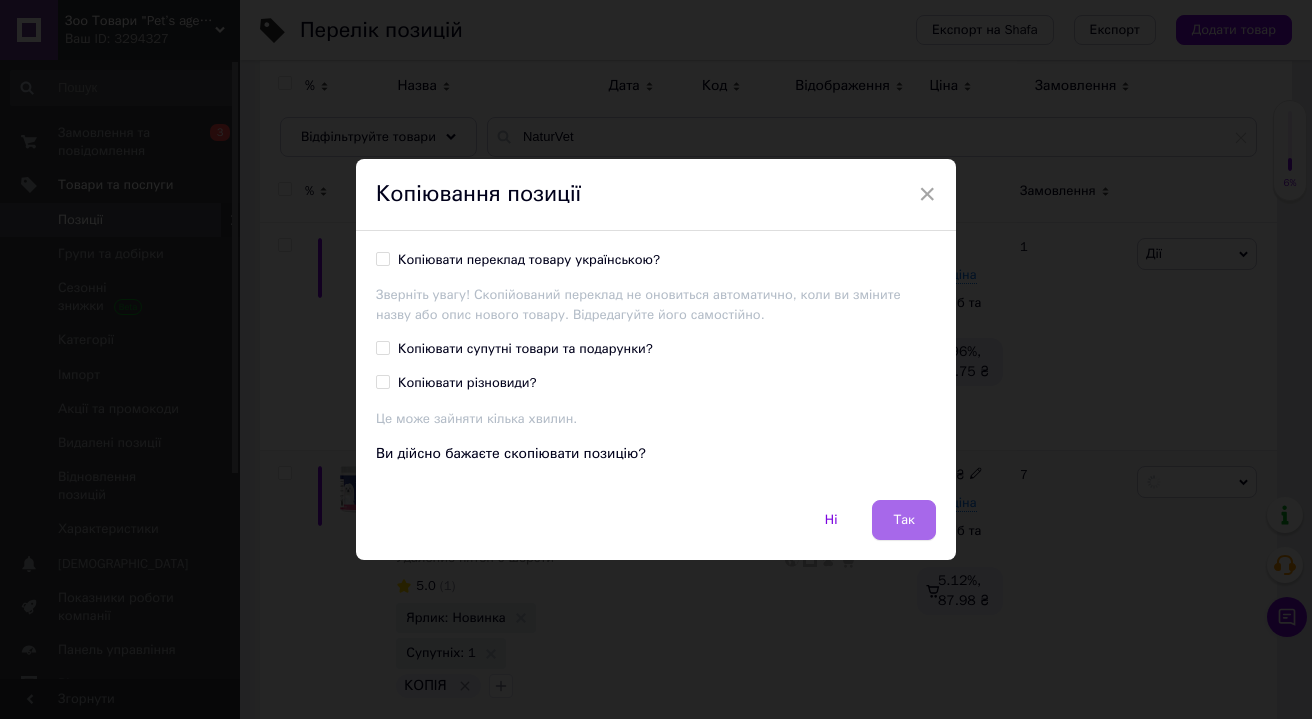click on "Так" at bounding box center [904, 520] 